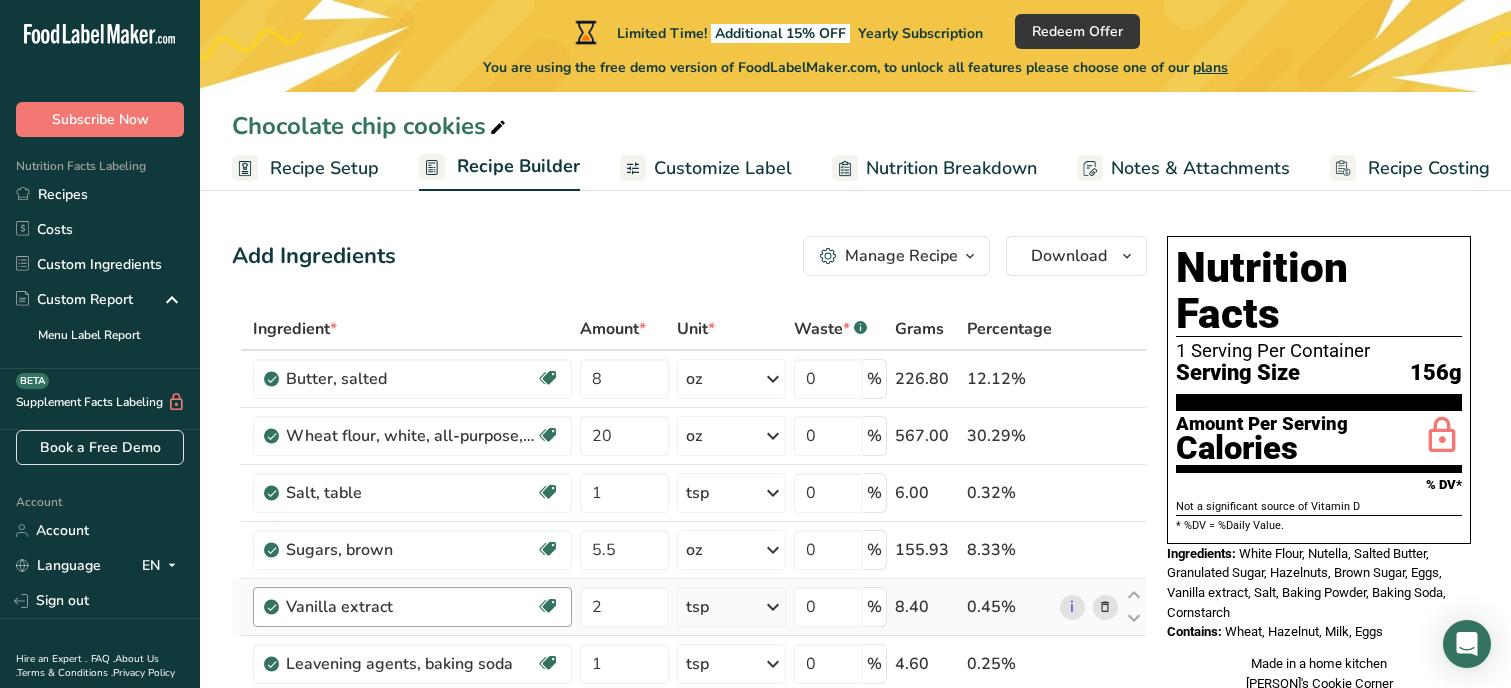 scroll, scrollTop: 80, scrollLeft: 0, axis: vertical 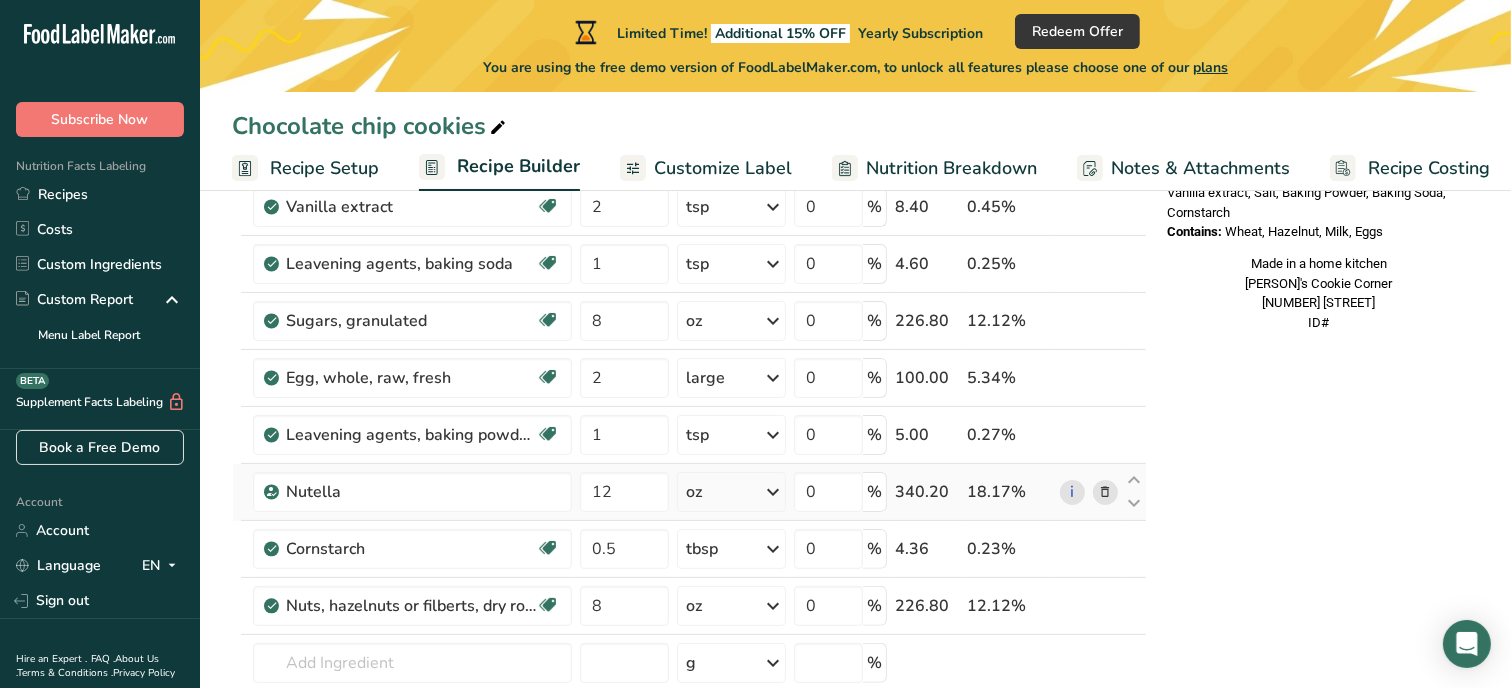 click at bounding box center [1105, 492] 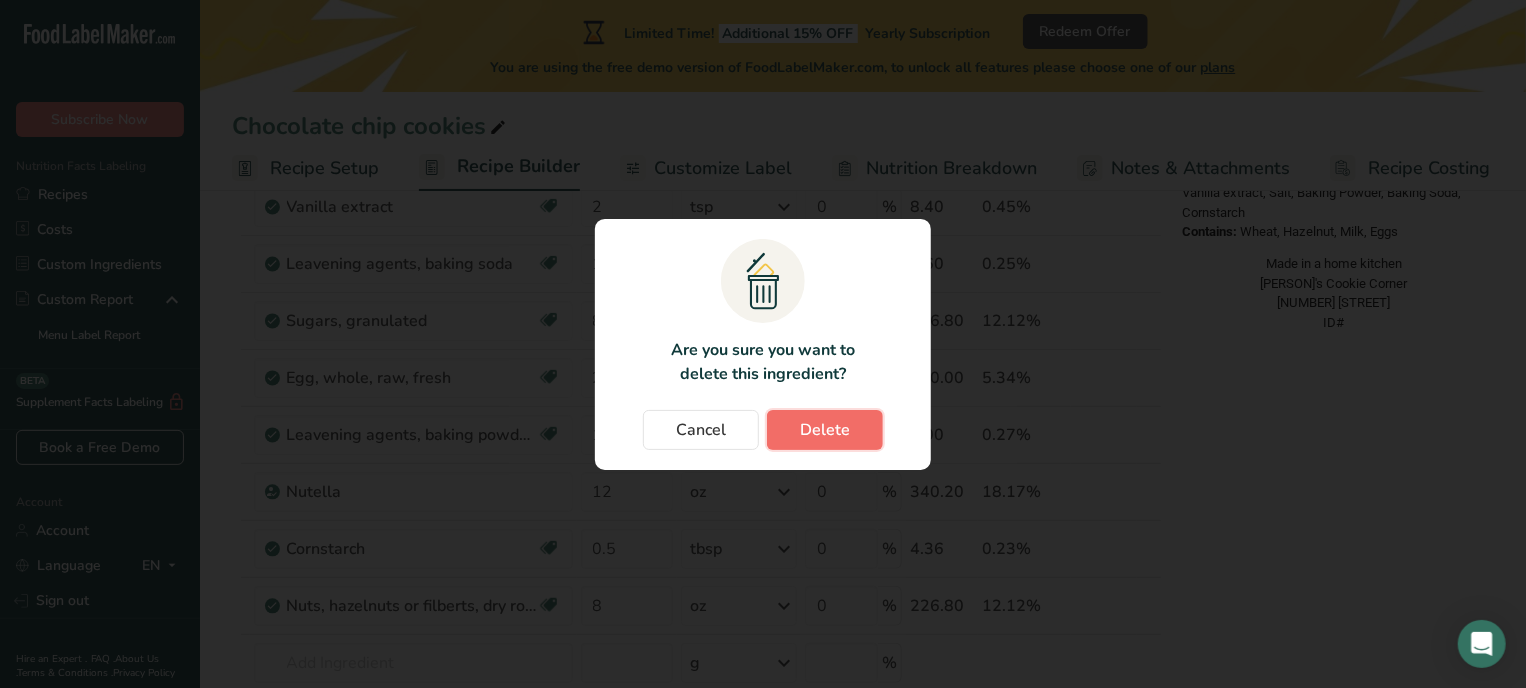 click on "Delete" at bounding box center (825, 430) 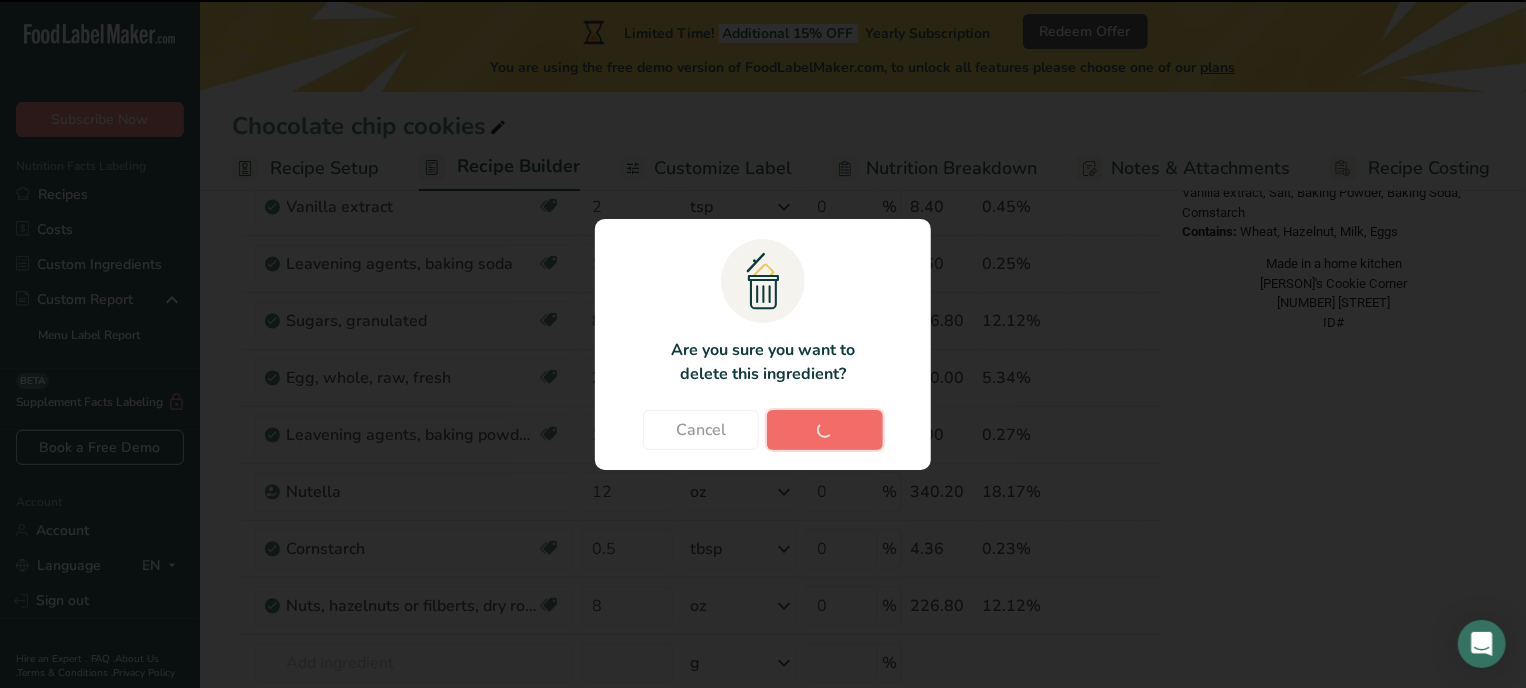 type on "0.5" 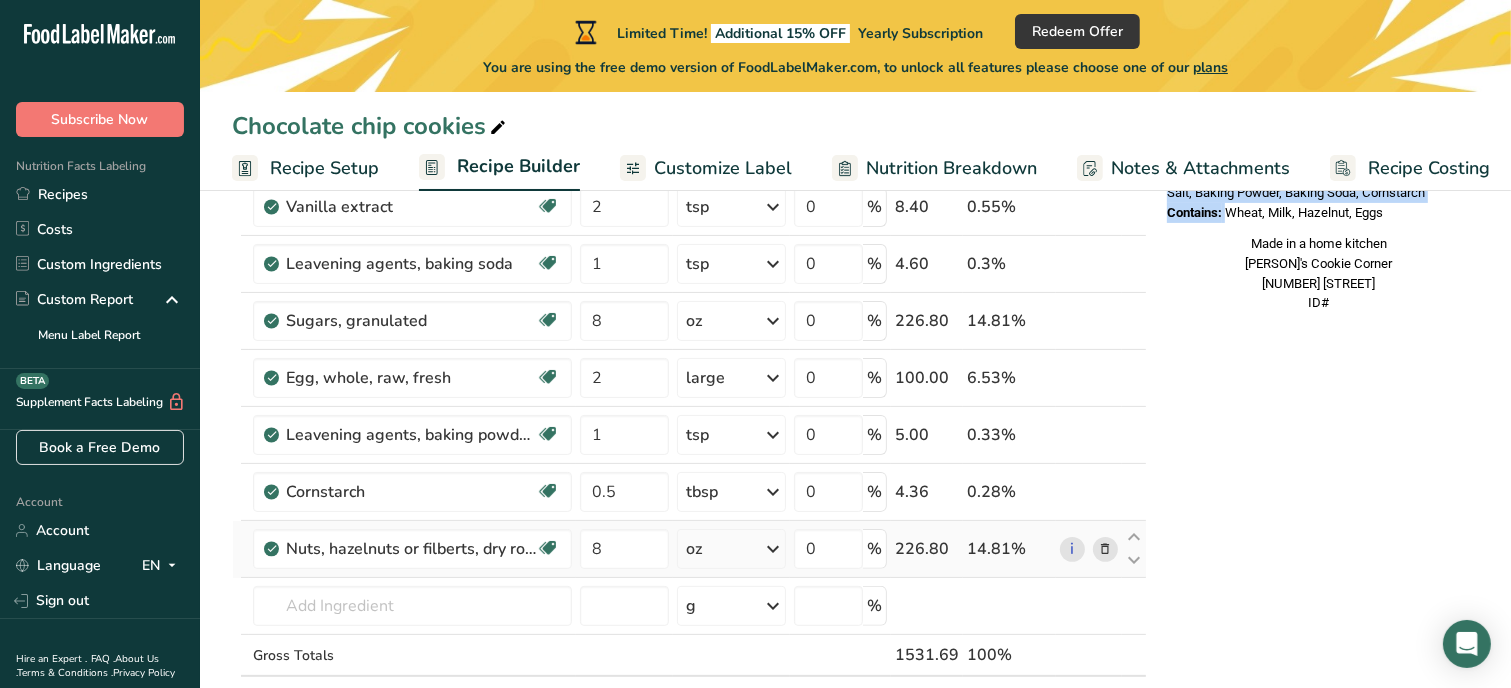 click at bounding box center [1105, 549] 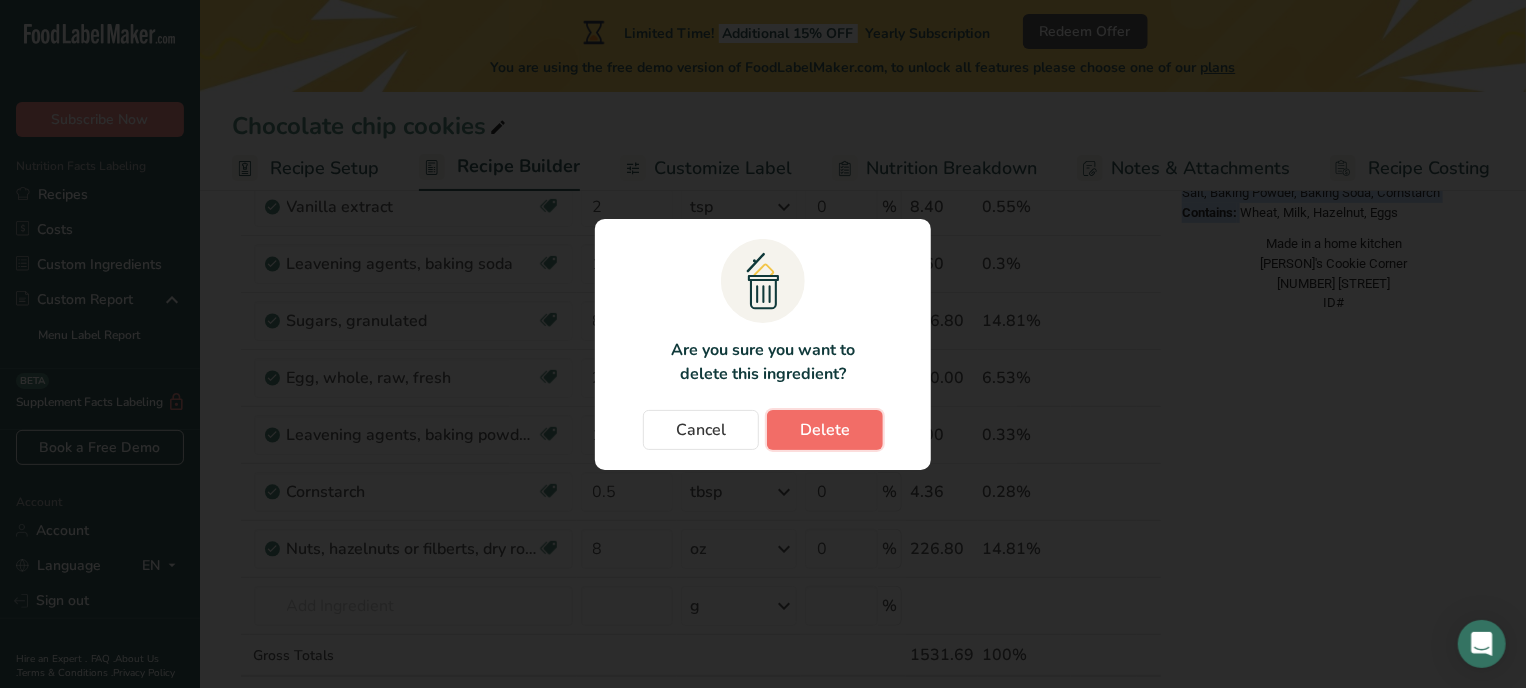 click on "Delete" at bounding box center [825, 430] 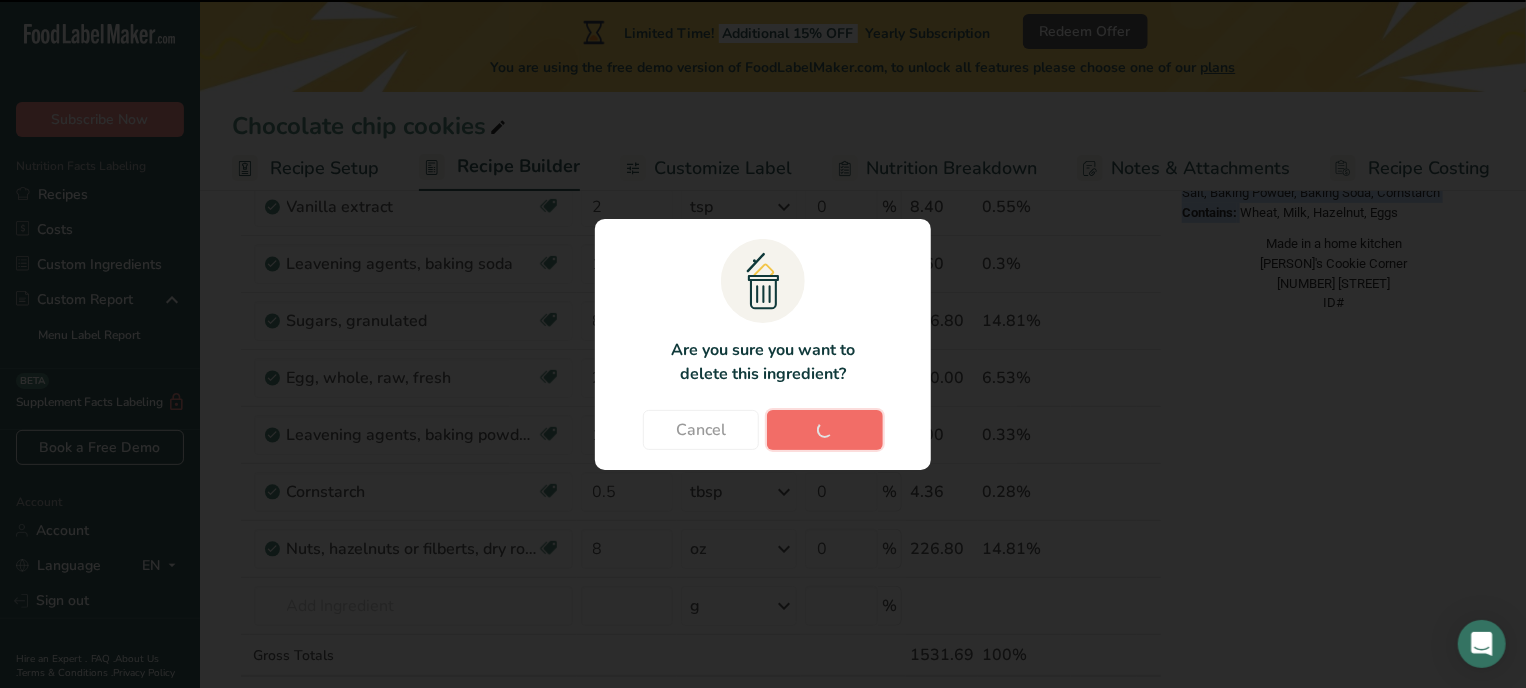 type 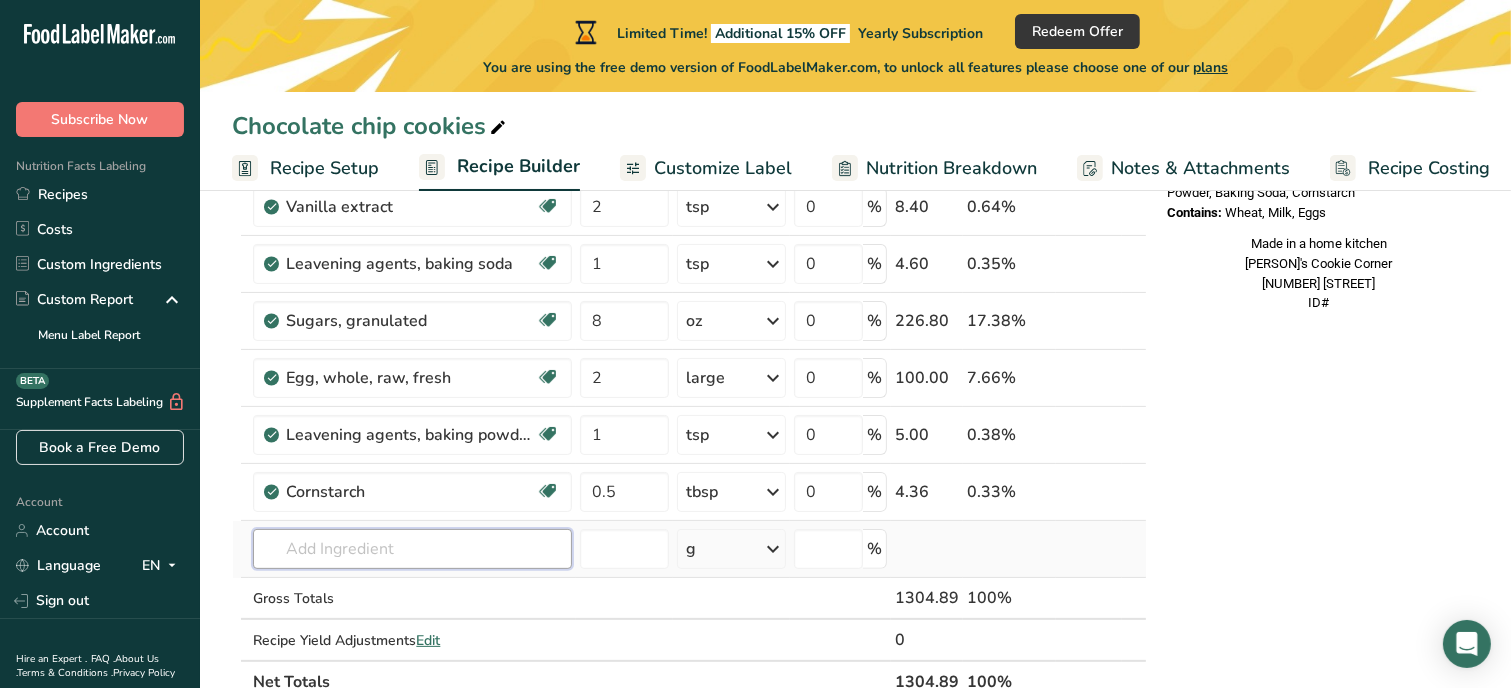click at bounding box center (412, 549) 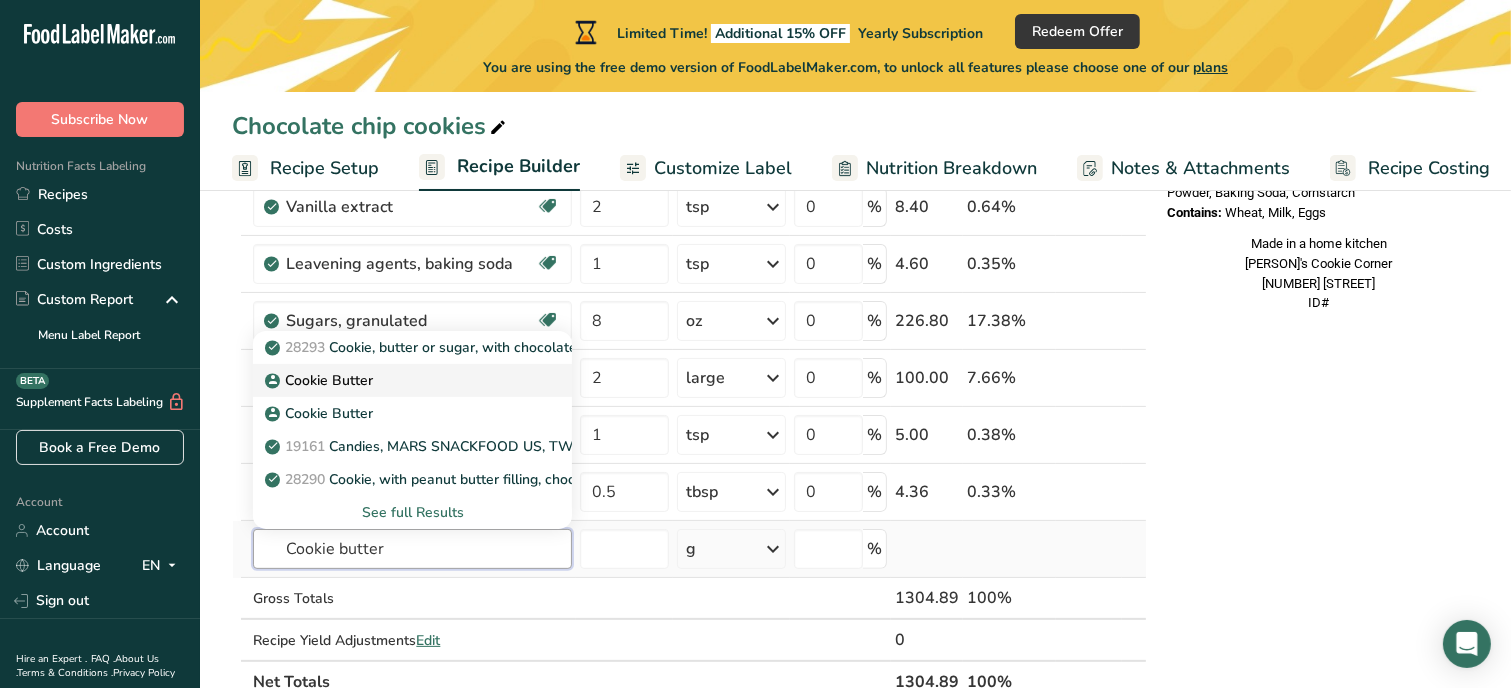 type on "Cookie butter" 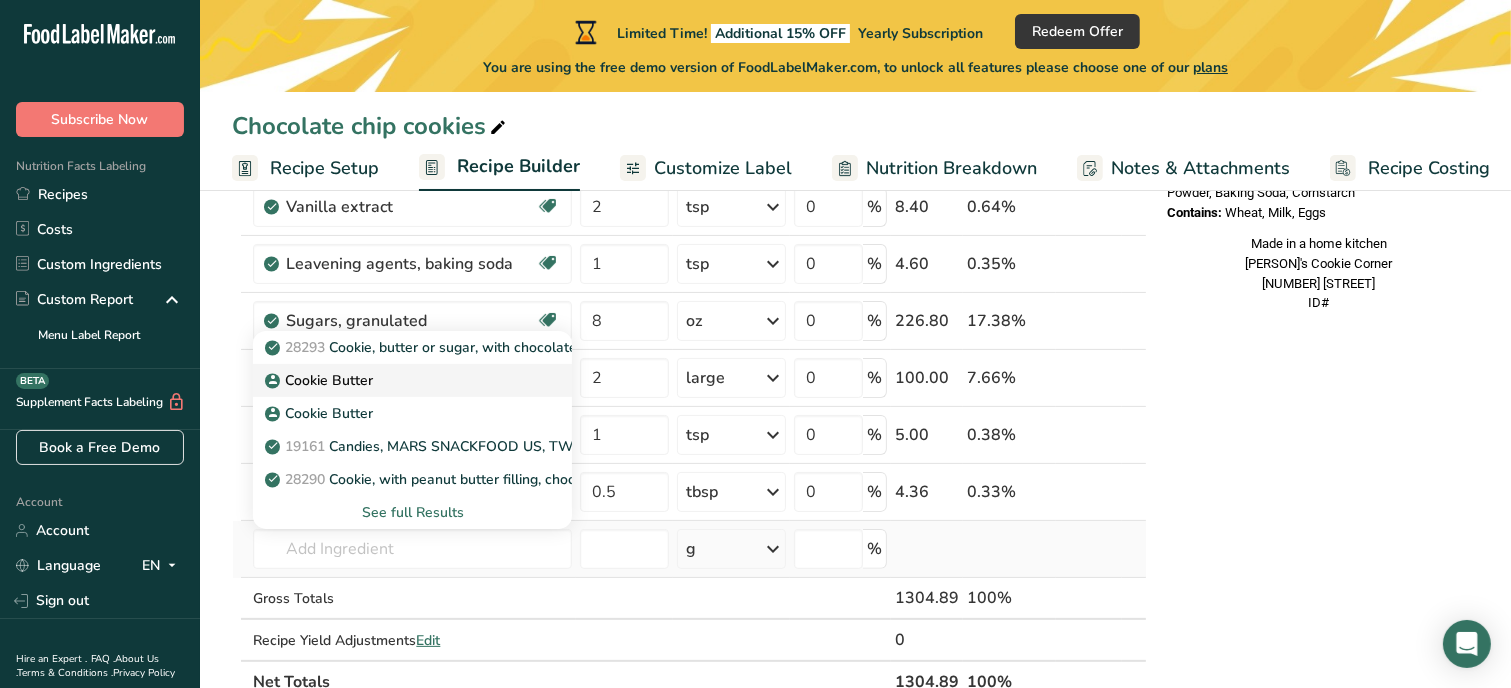 click on "Cookie Butter" at bounding box center [321, 380] 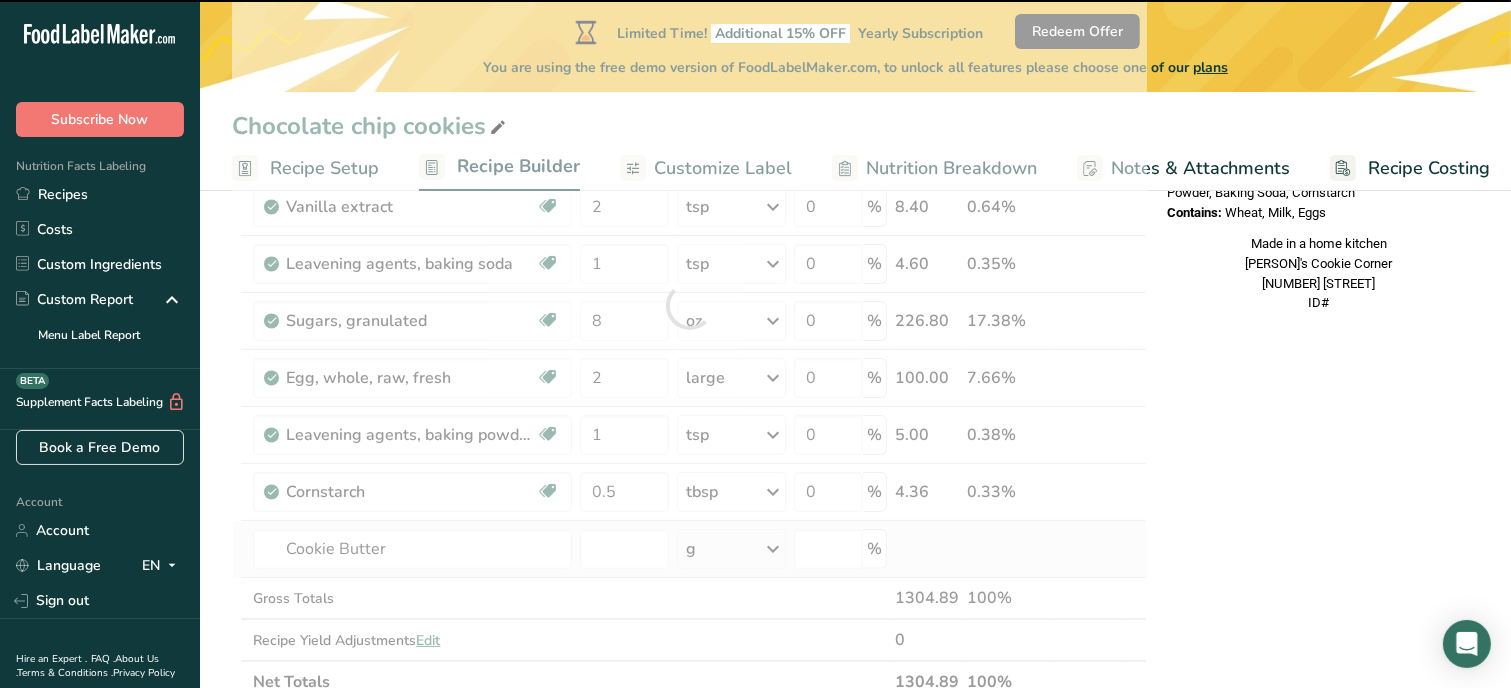 type on "0" 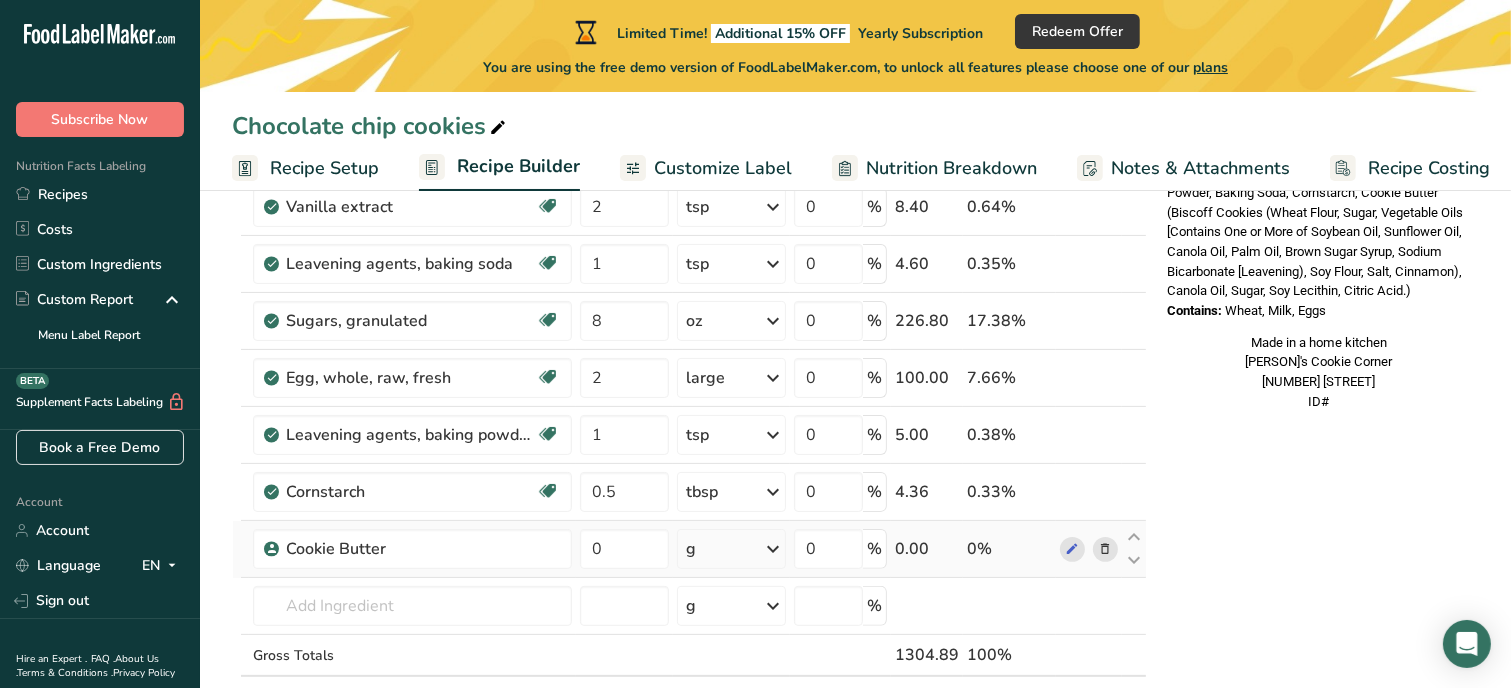 click on "g" at bounding box center [731, 549] 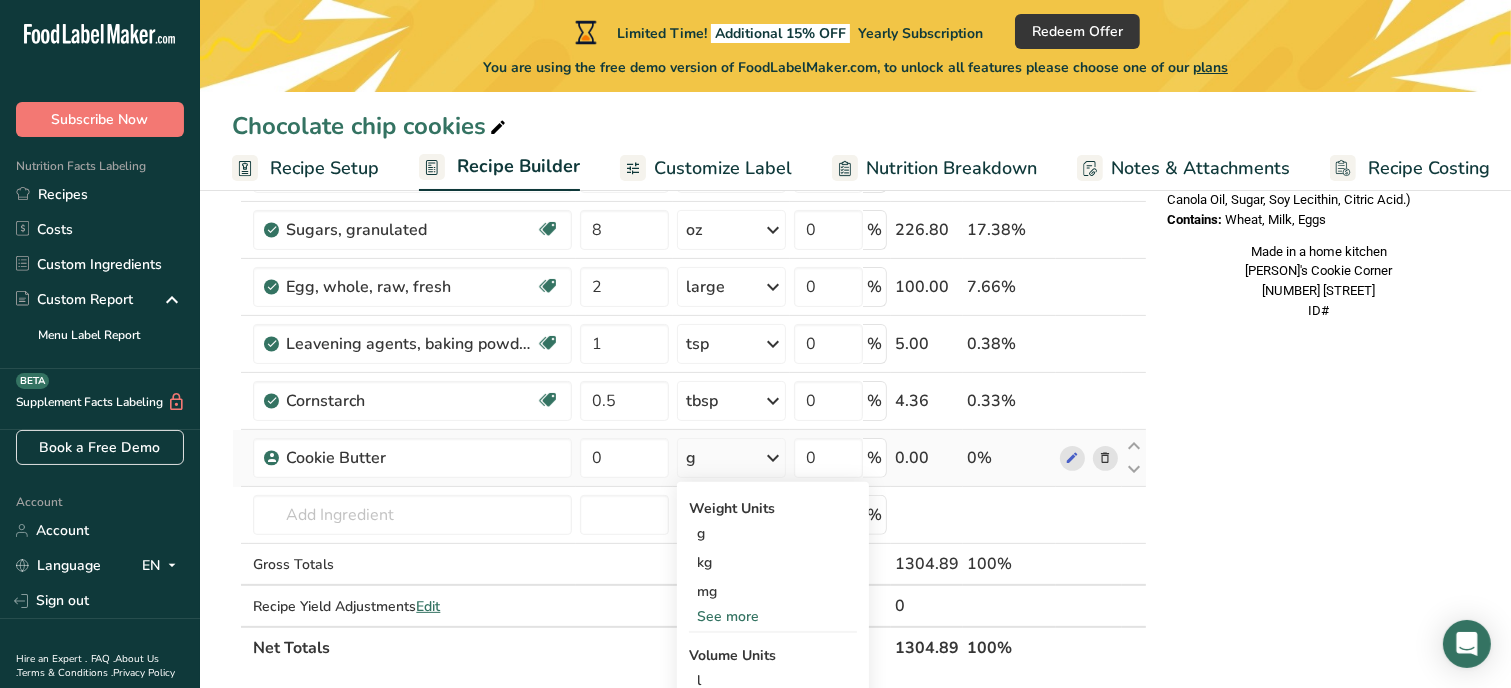 scroll, scrollTop: 520, scrollLeft: 0, axis: vertical 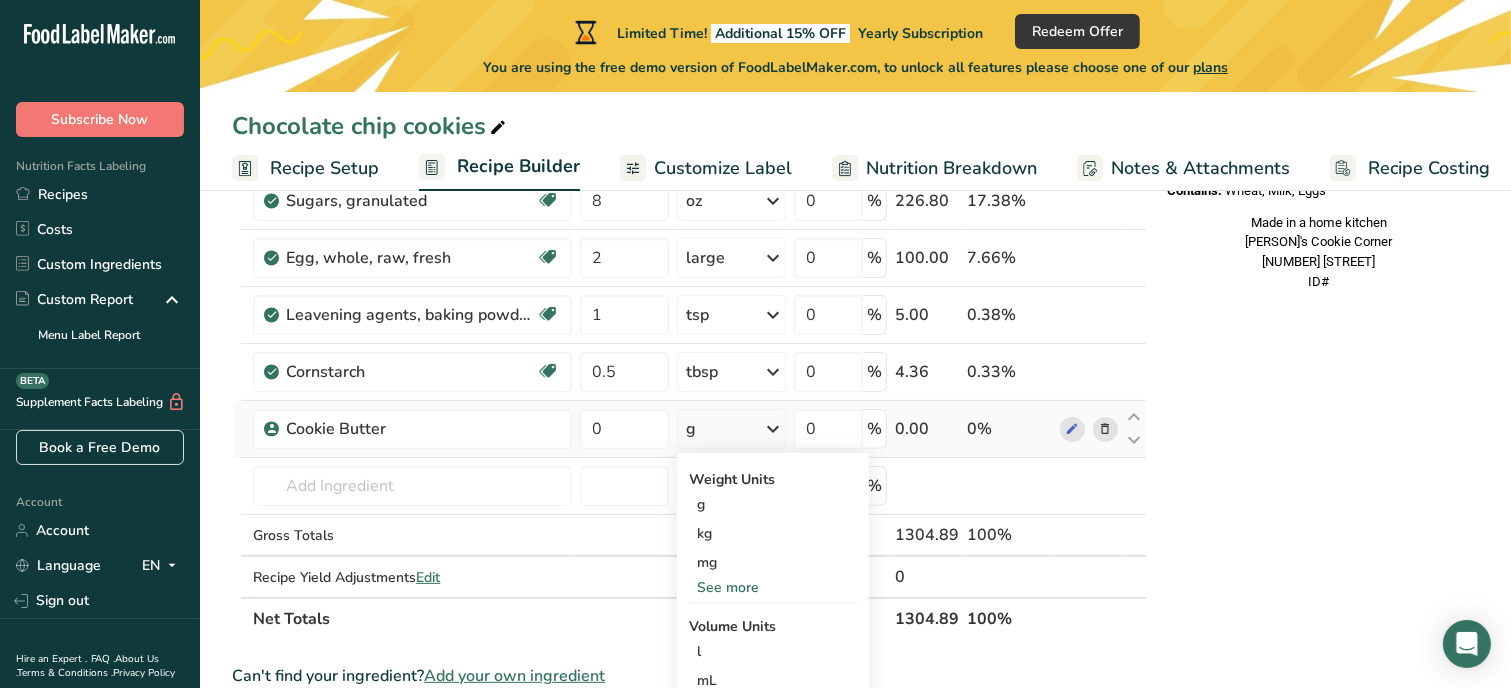 click on "See more" at bounding box center [773, 587] 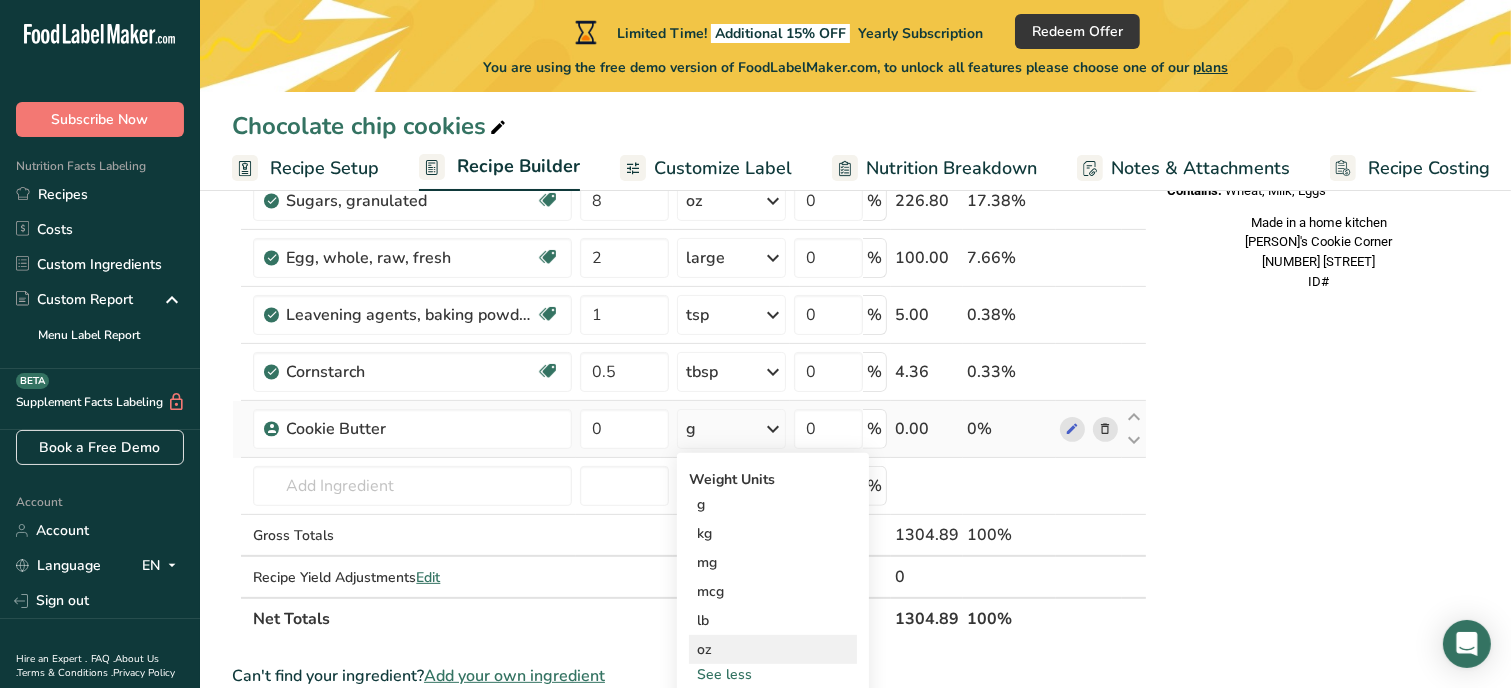 click on "oz" at bounding box center (773, 649) 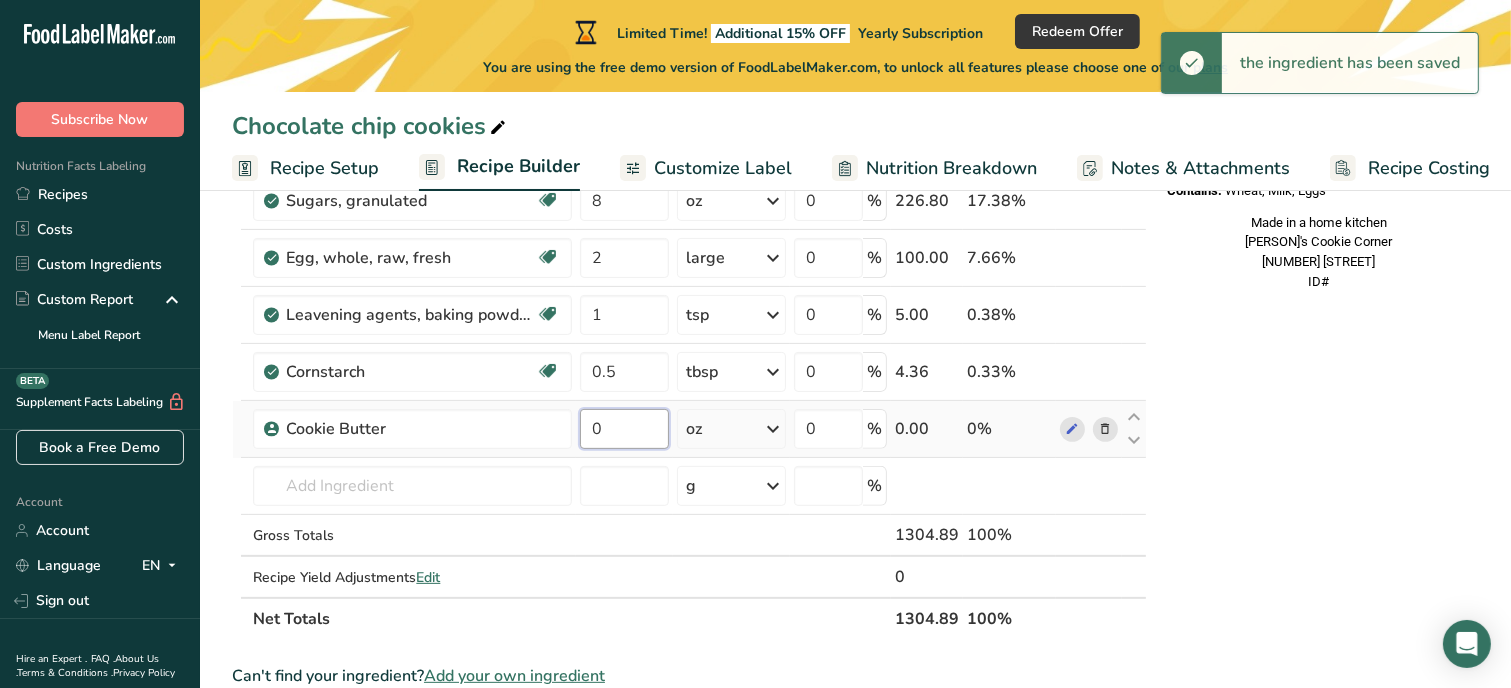 click on "0" at bounding box center (624, 429) 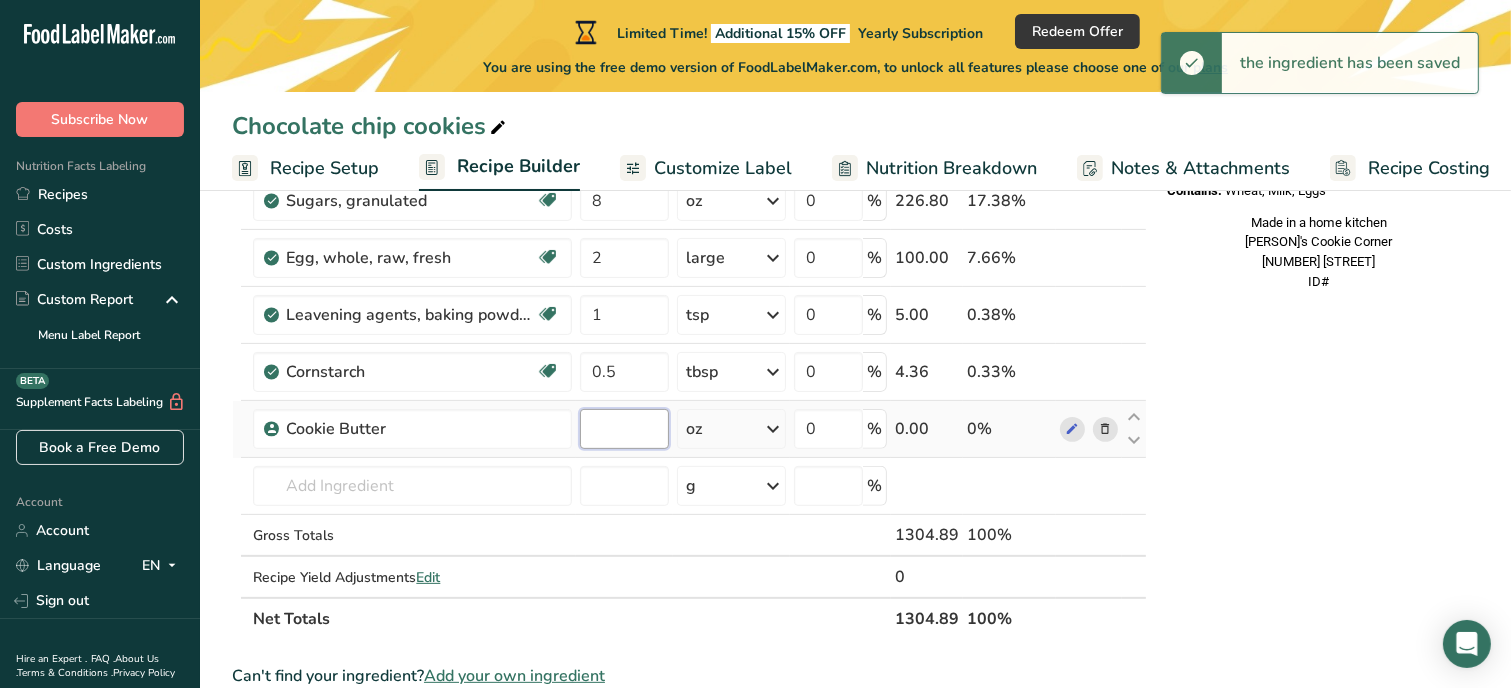 type on "-0.000001" 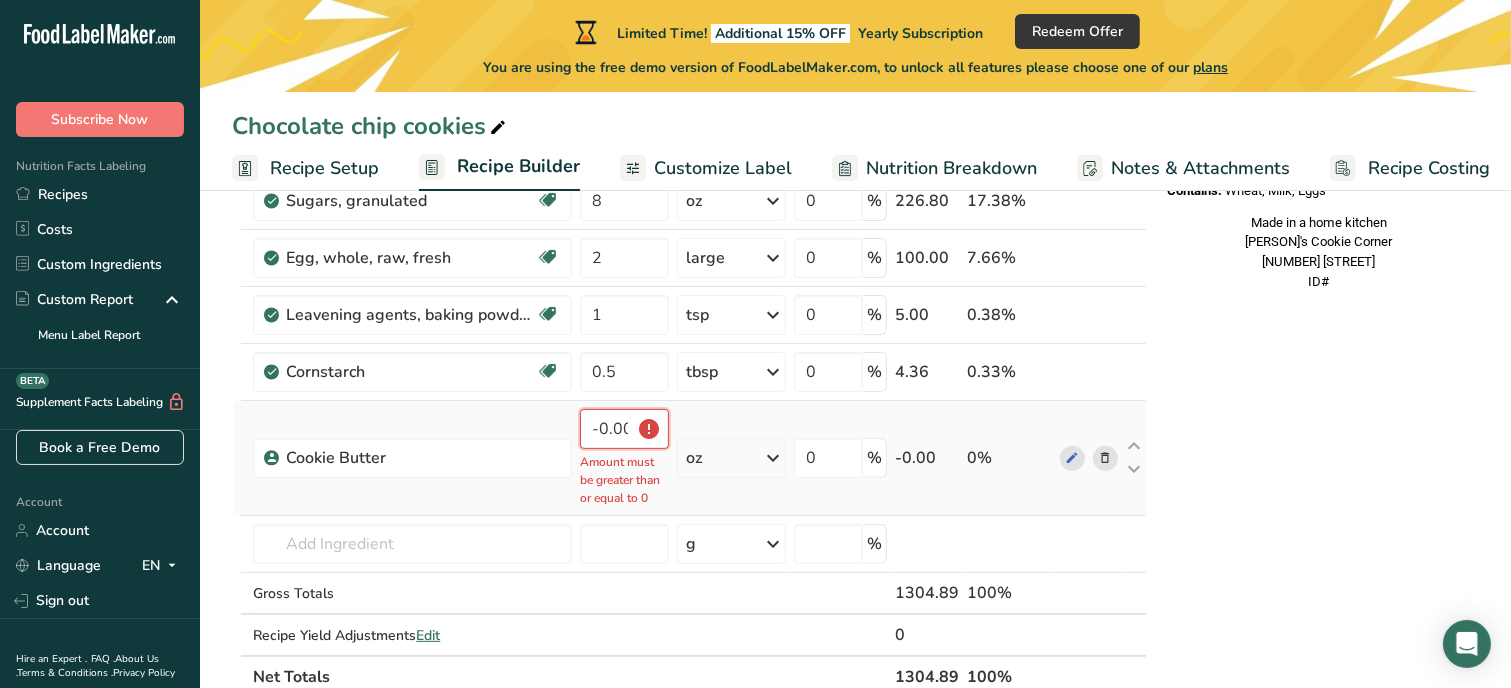 click on "-0.000001" at bounding box center [624, 429] 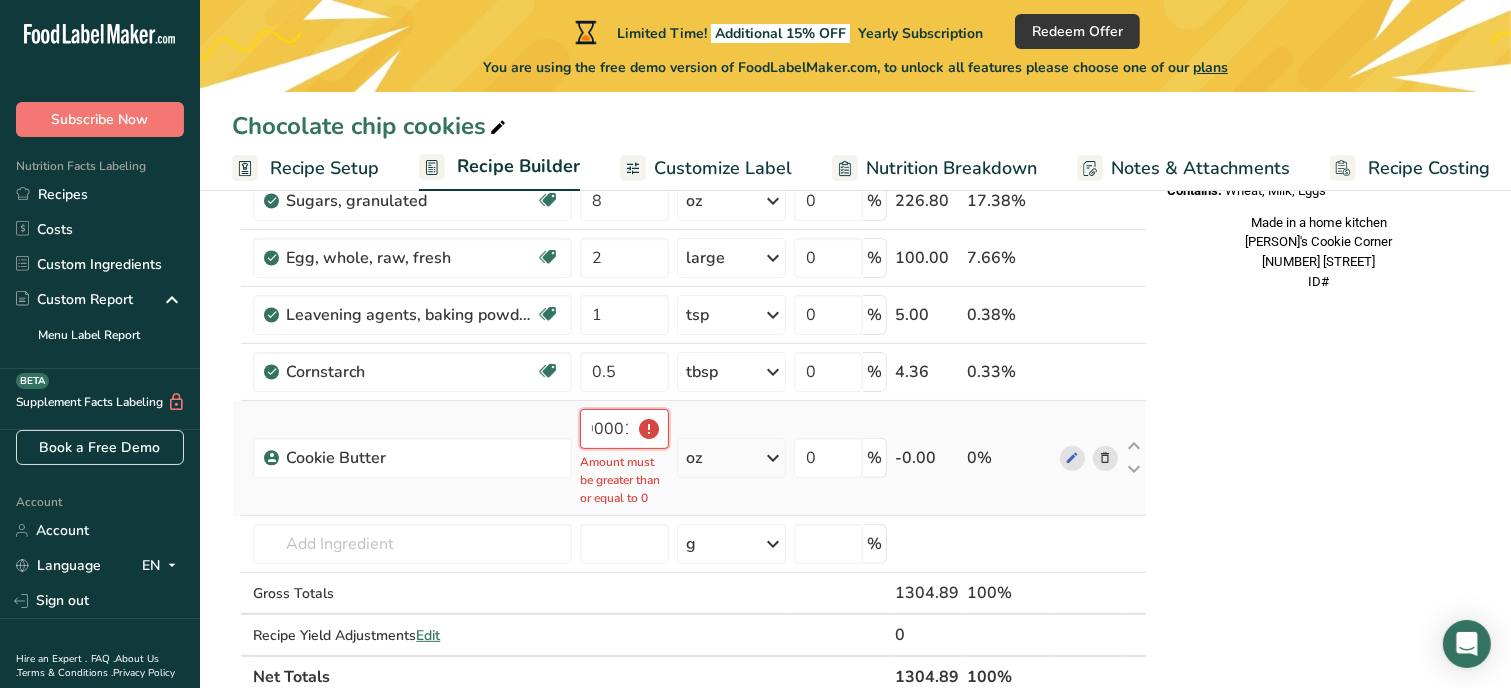click on "-0.000001" at bounding box center (624, 429) 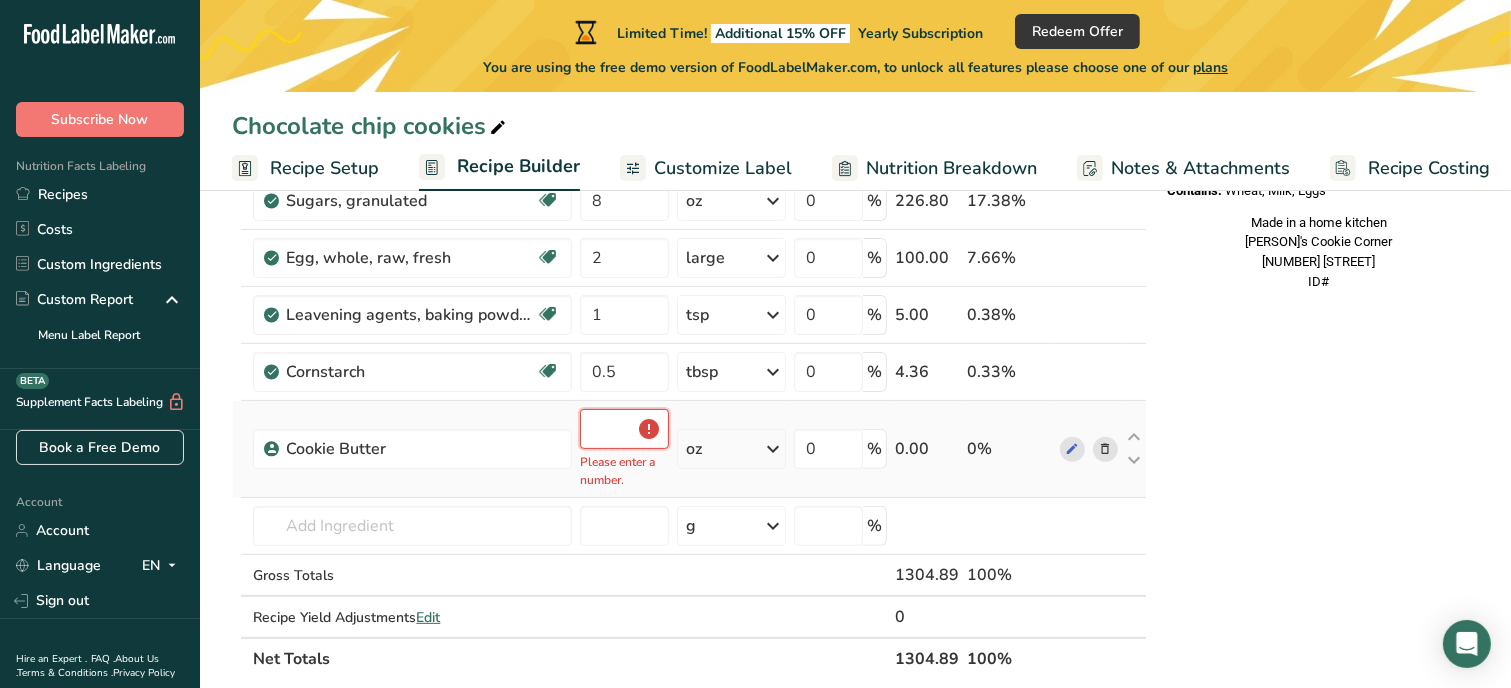 scroll, scrollTop: 0, scrollLeft: 0, axis: both 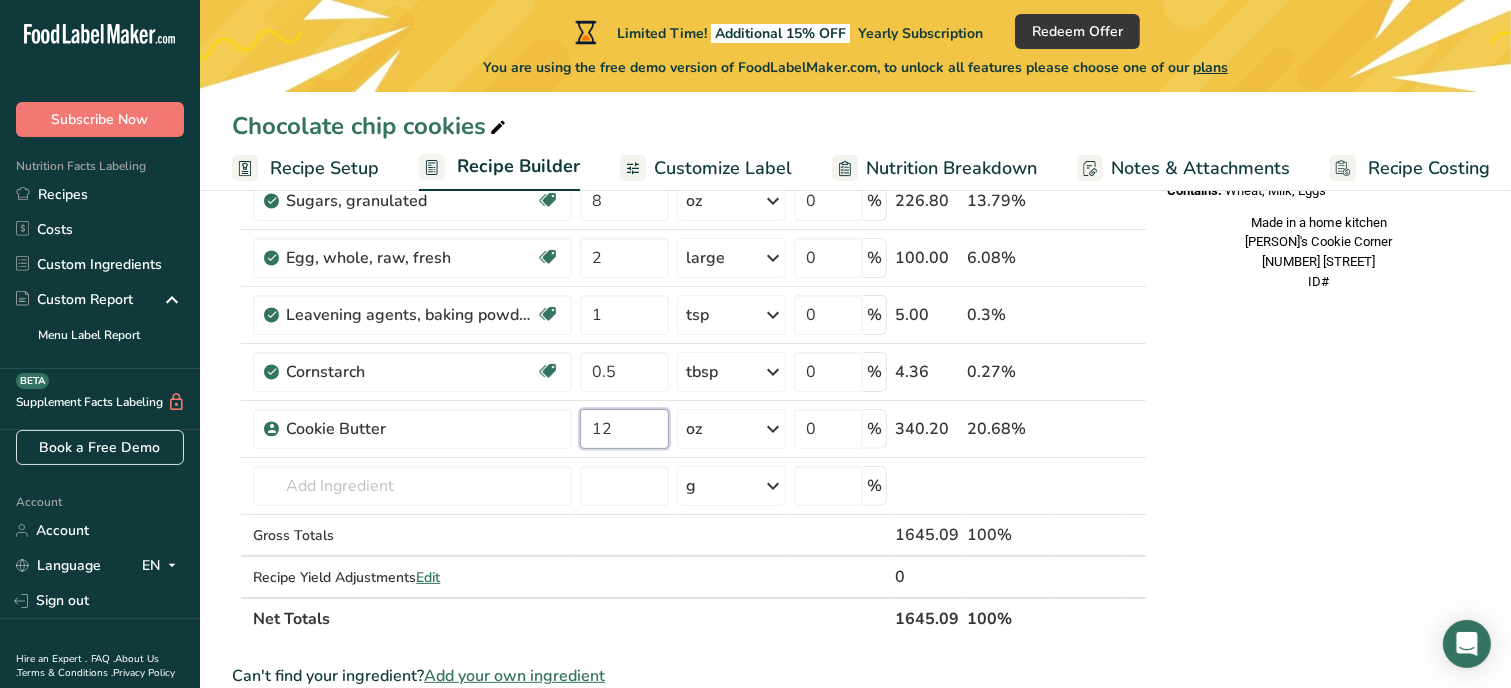 type on "12" 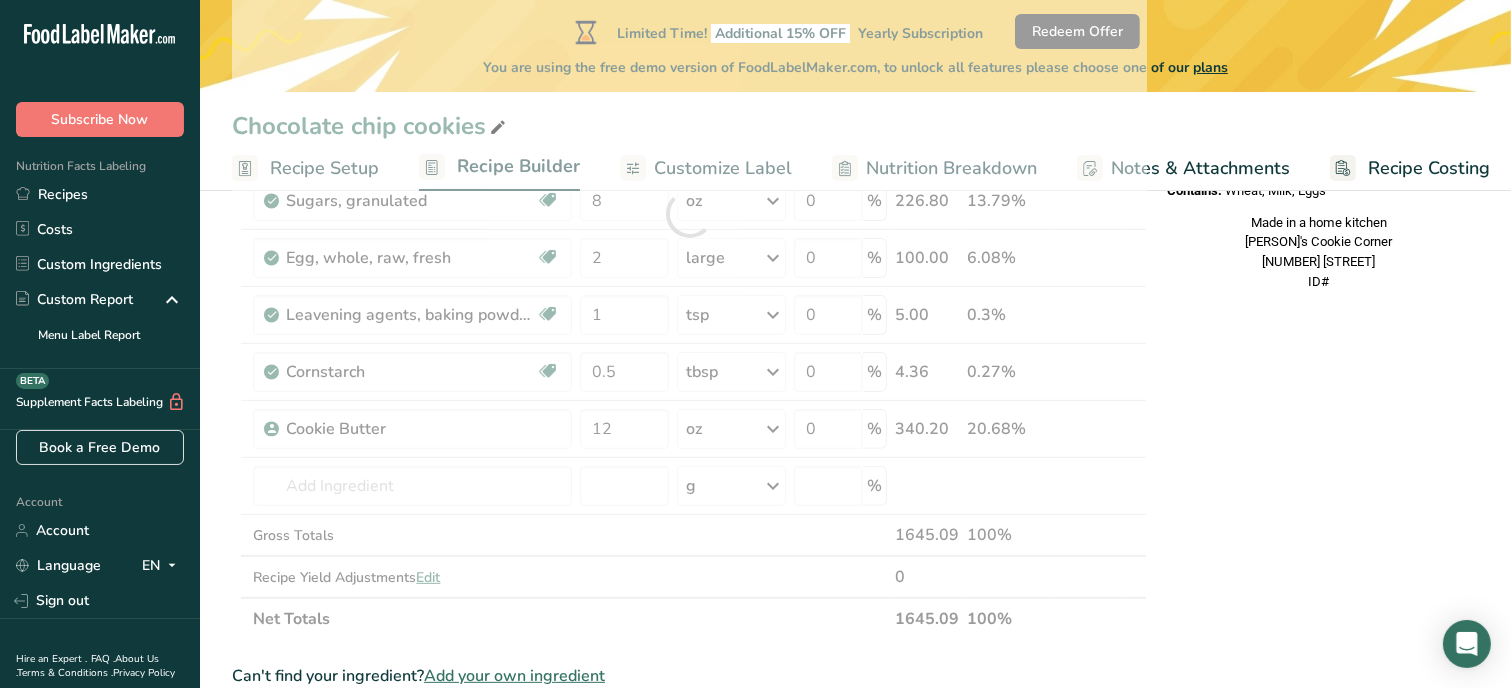 click on "Nutrition Facts
1 Serving Per Container
Serving Size
109g
Amount Per Serving
Calories
% DV*
Not a significant source of Vitamin D
* %DV = %Daily Value.
Ingredients:   White Flour, Salted Butter, Granulated Sugar, Brown Sugar, Eggs, Vanilla extract, Salt, Baking Powder, Baking Soda, Cornstarch, Cookie Butter (Biscoff Cookies (Wheat Flour, Sugar, Vegetable Oils [Contains One or More of Soybean Oil, Sunflower Oil, Canola Oil, Palm Oil, Brown Sugar Syrup, Sodium Bicarbonate [Leavening), Soy Flour, Salt, Cinnamon), Canola Oil, Sugar, Soy Lecithin, Citric Acid.)   Contains:
Wheat, Milk, Eggs
Made in a home kitchen
[BUSINESS_NAME]
[NUMBER] [STREET]
ID#" at bounding box center [1319, 498] 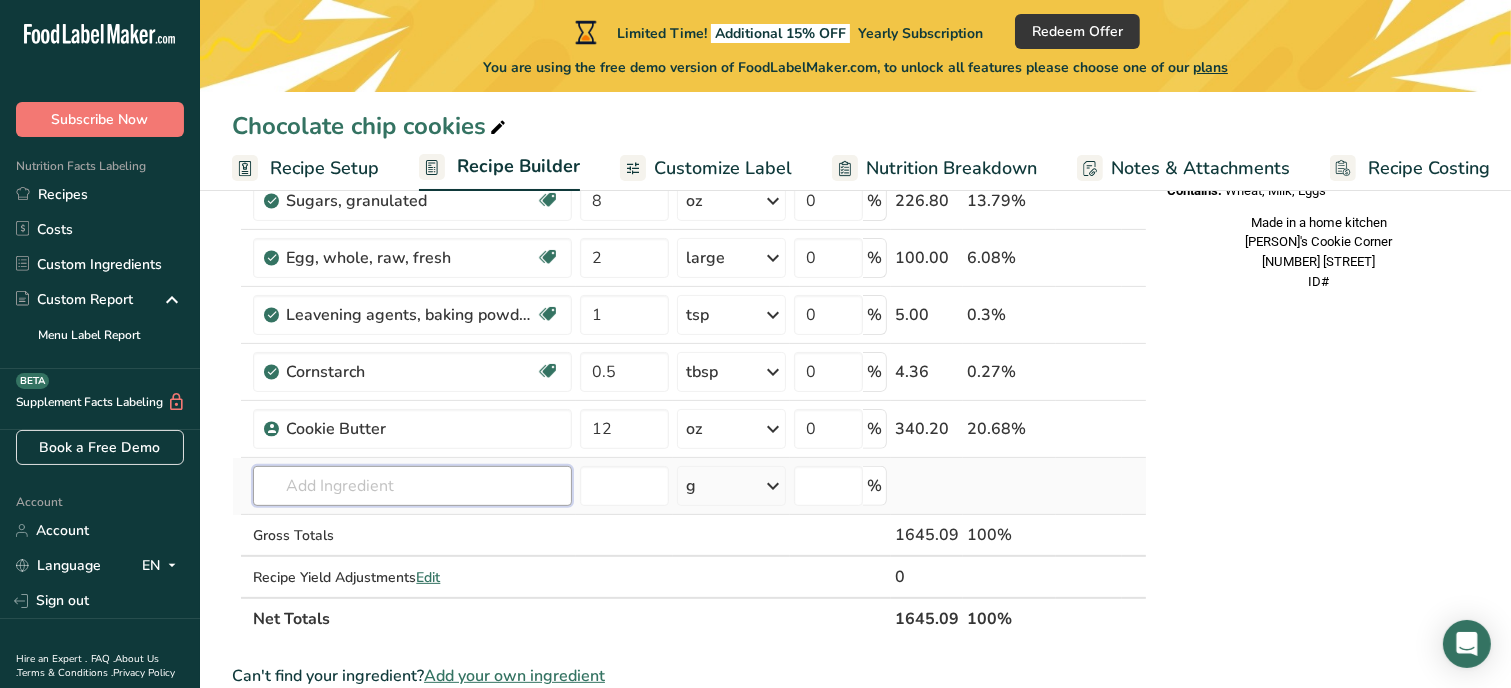 click at bounding box center [412, 486] 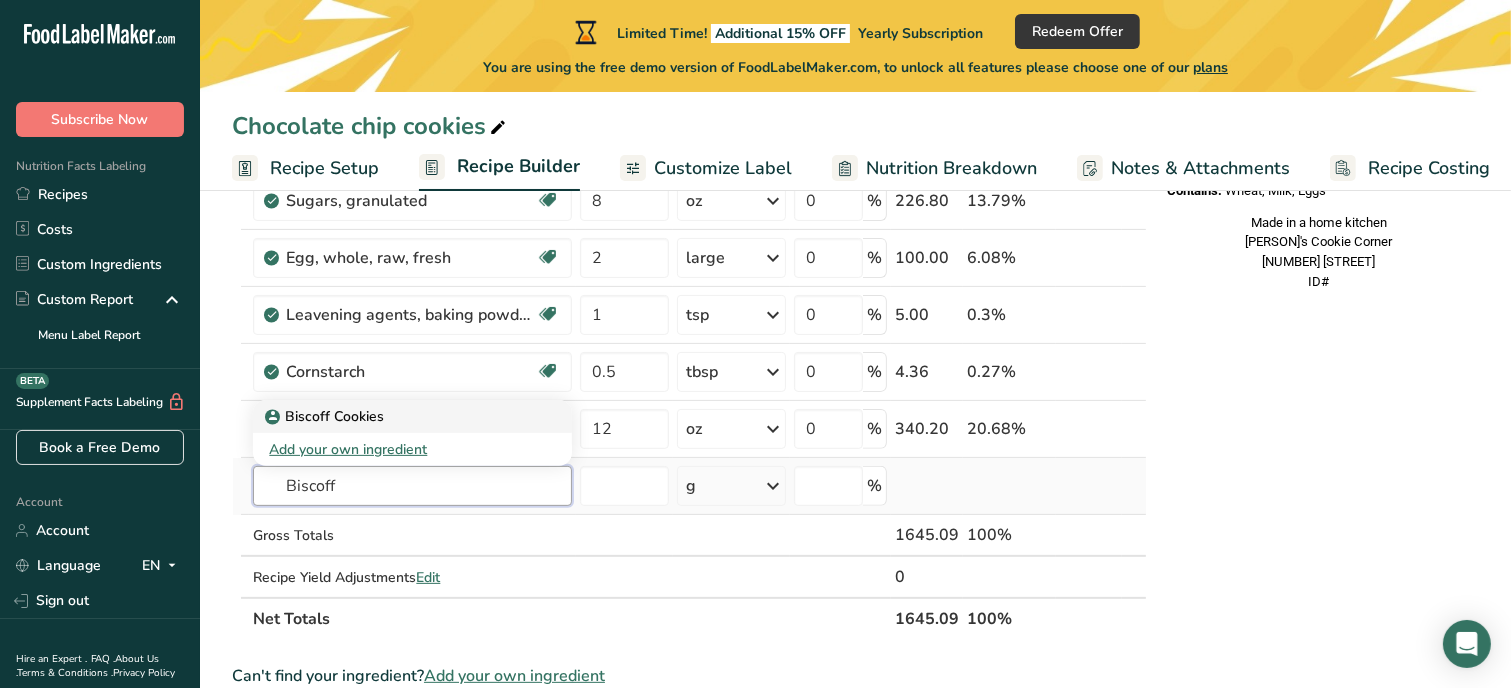type on "Biscoff" 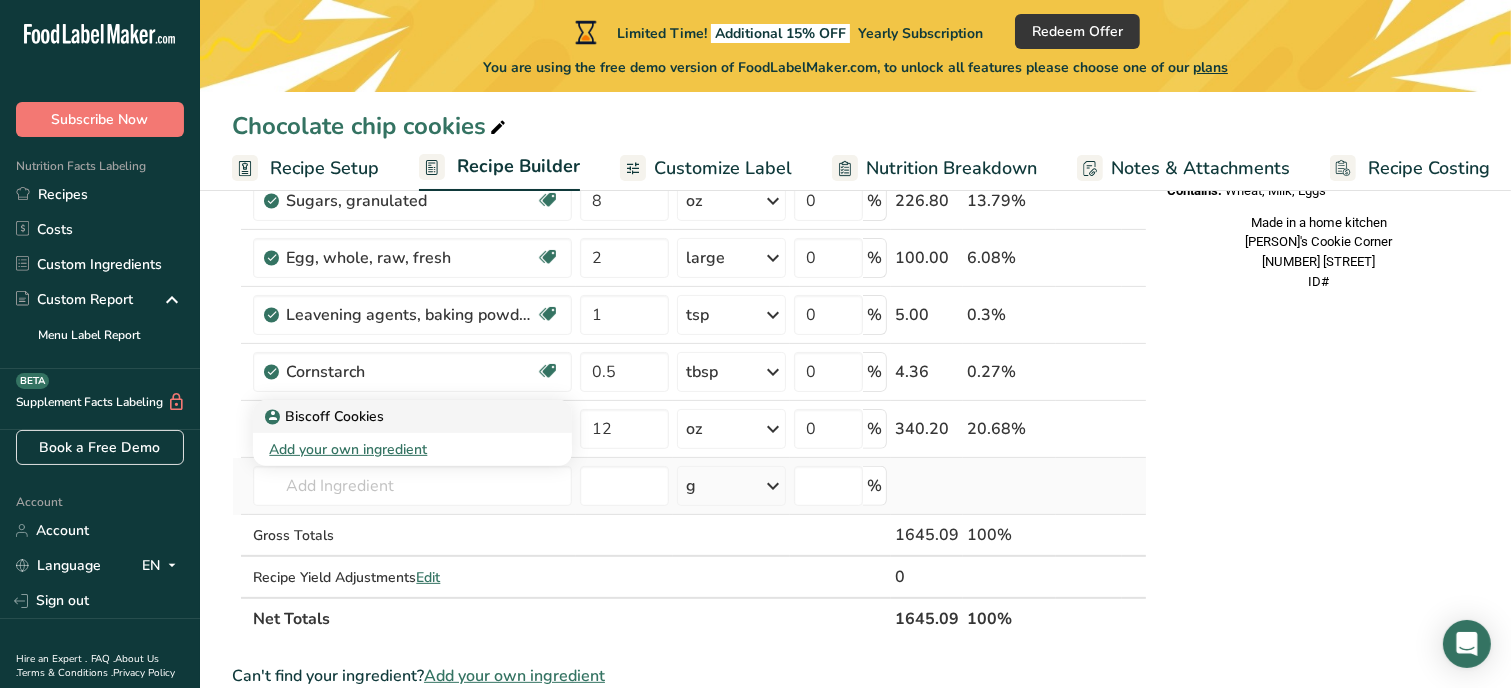 click on "Biscoff Cookies" at bounding box center (396, 416) 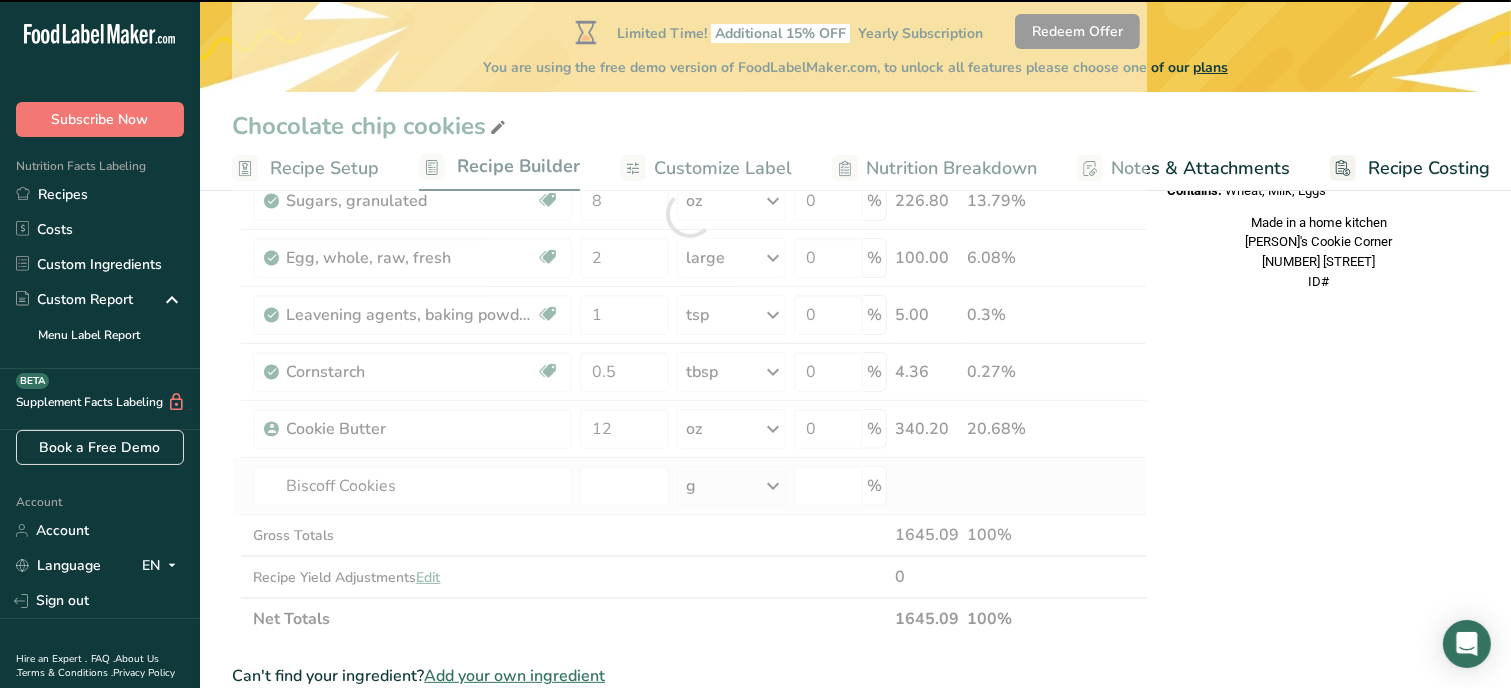 type on "0" 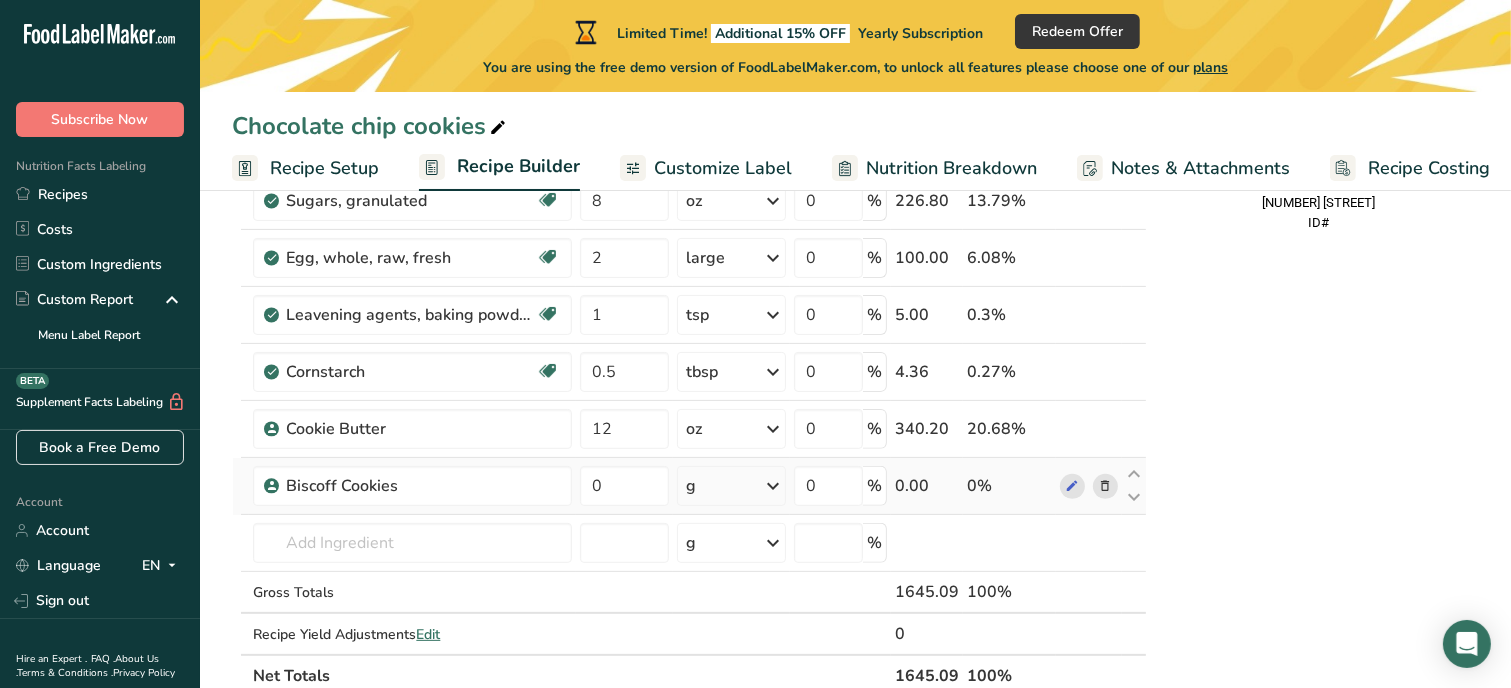 click on "g" at bounding box center [731, 486] 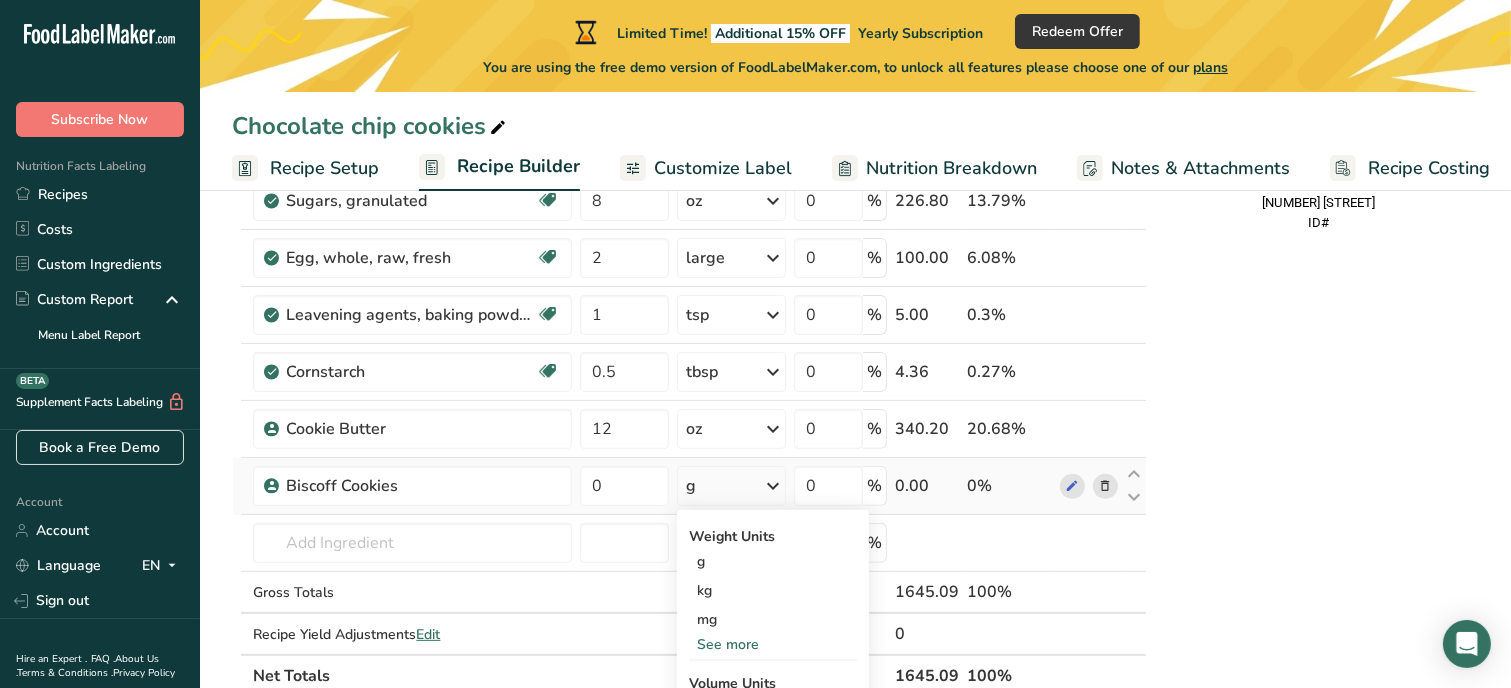 click on "See more" at bounding box center (773, 644) 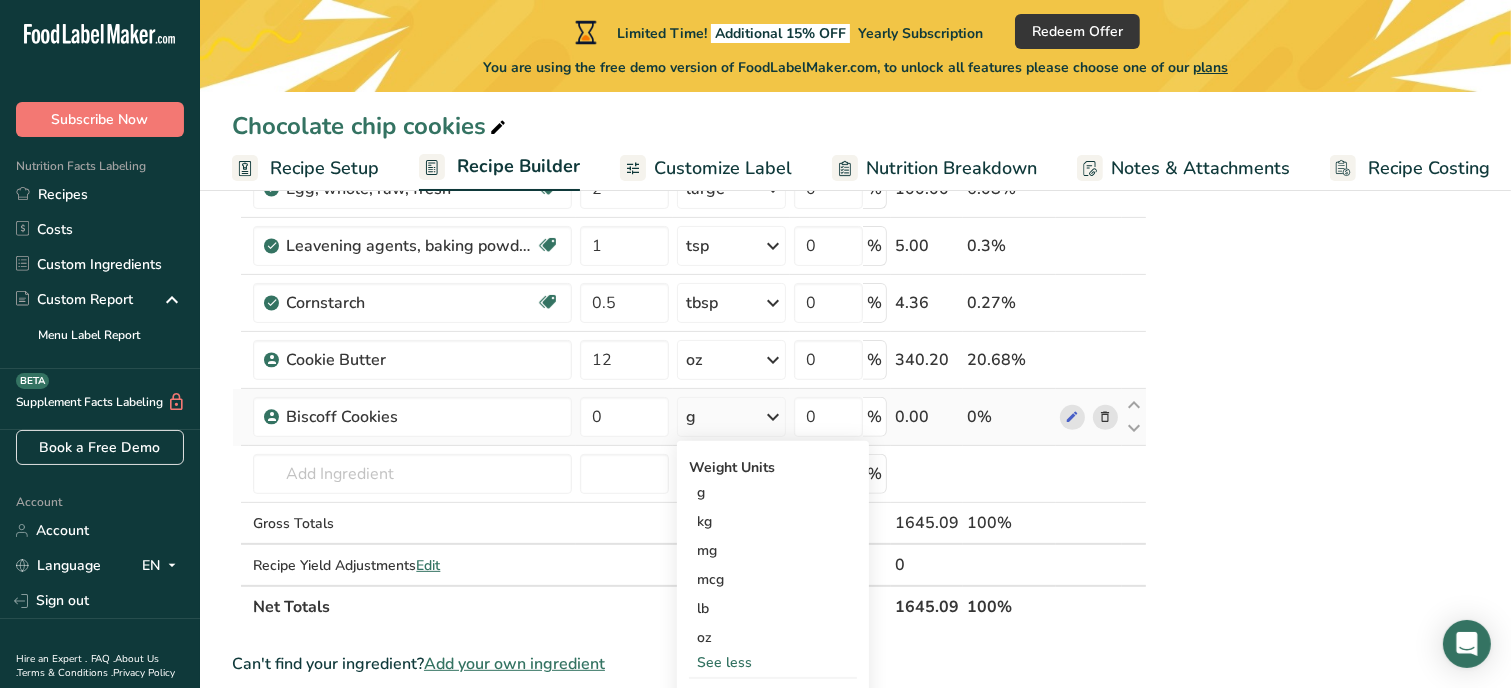 scroll, scrollTop: 600, scrollLeft: 0, axis: vertical 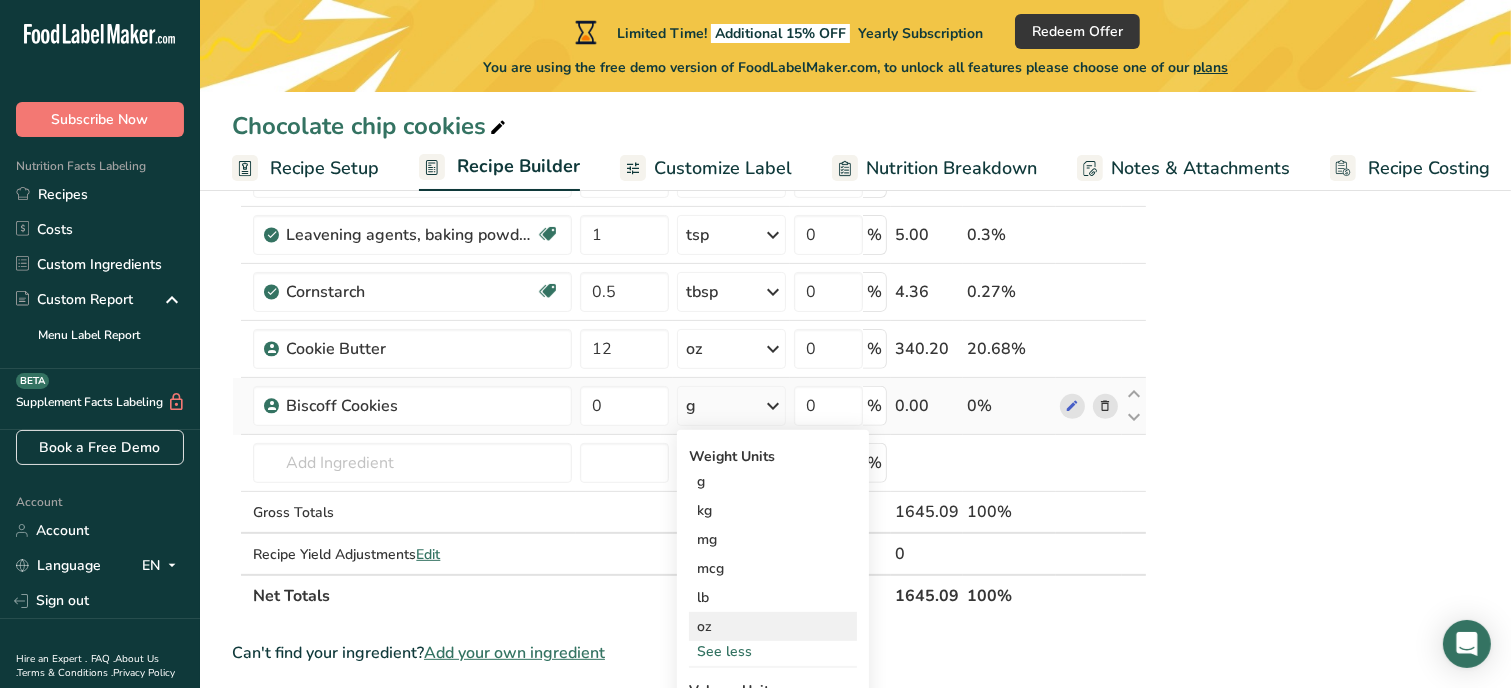 click on "oz" at bounding box center [773, 626] 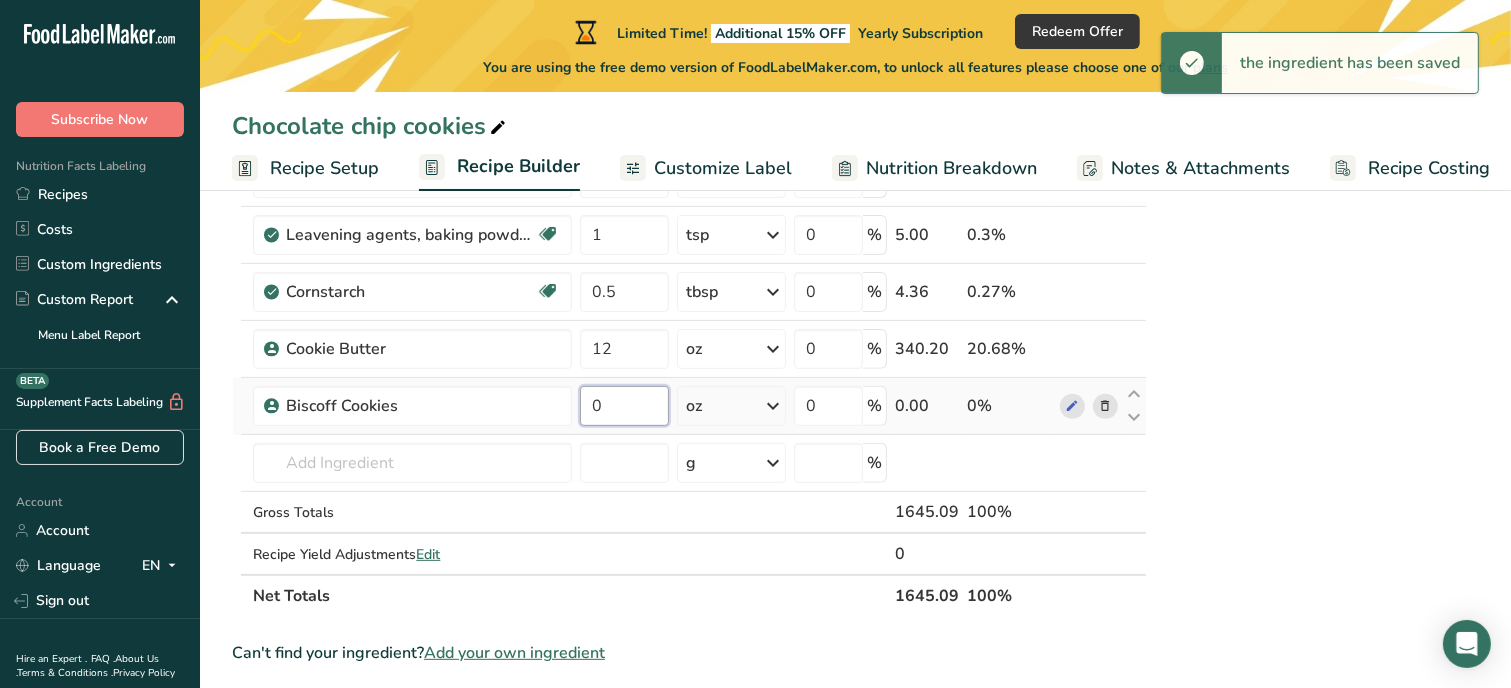click on "0" at bounding box center [624, 406] 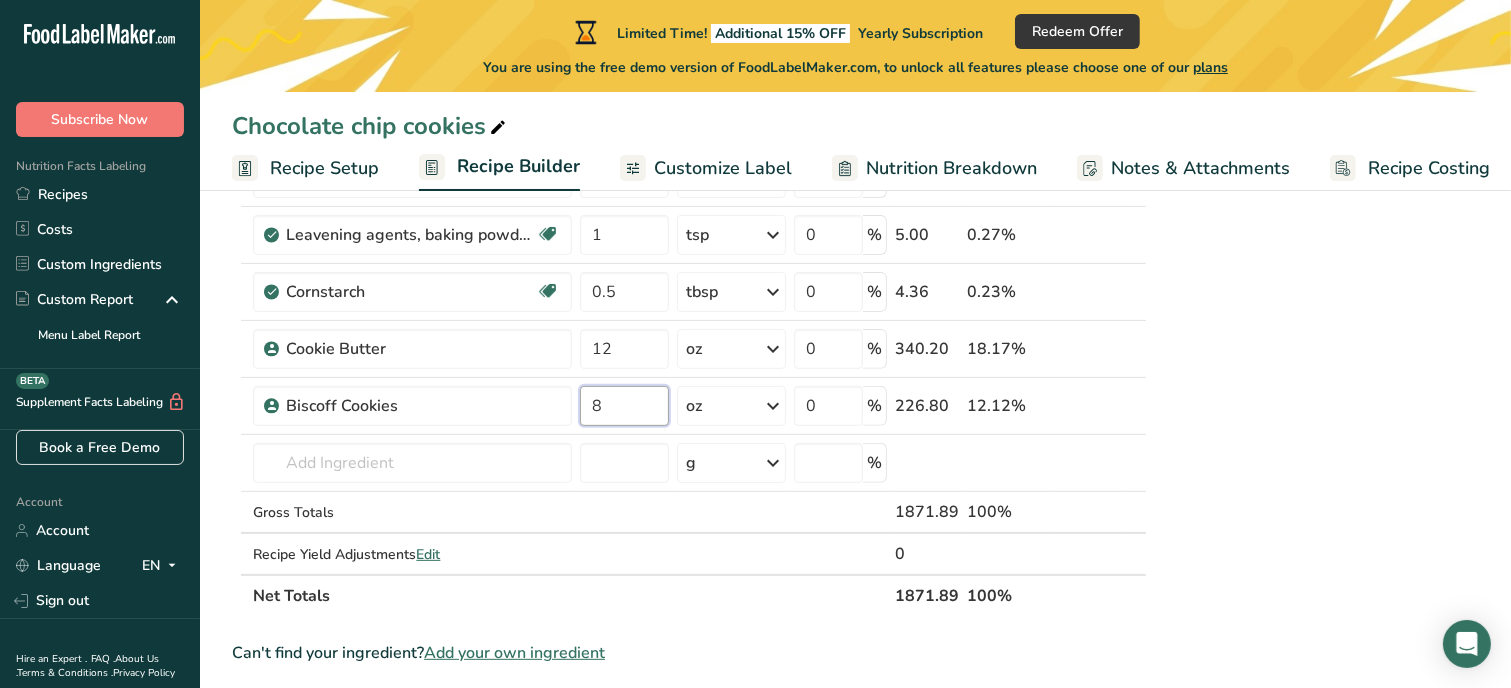 type on "8" 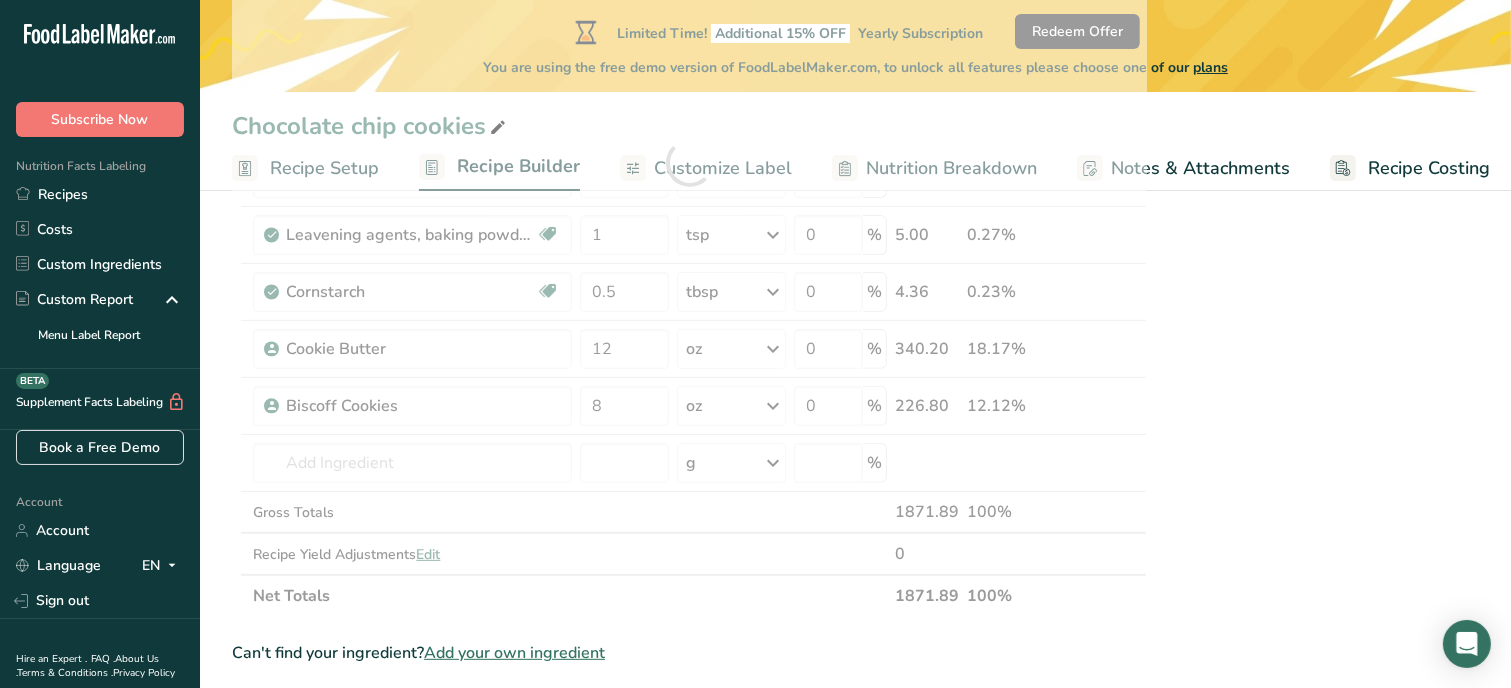 click on "Add Ingredients
Manage Recipe         Delete Recipe             Duplicate Recipe               Scale Recipe               Save as Sub-Recipe   .a-a{fill:#347362;}.b-a{fill:#fff;}                                 Nutrition Breakdown                 Recipe Card
NEW
Amino Acids Pattern Report             Activity History
Download
Choose your preferred label style
Standard FDA label
Standard FDA label
The most common format for nutrition facts labels in compliance with the FDA's typeface, style and requirements
Tabular FDA label
A label format compliant with the FDA regulations presented in a tabular (horizontal) display.
Linear FDA label
A simple linear display for small sized packages.
Simplified FDA label" at bounding box center (855, 446) 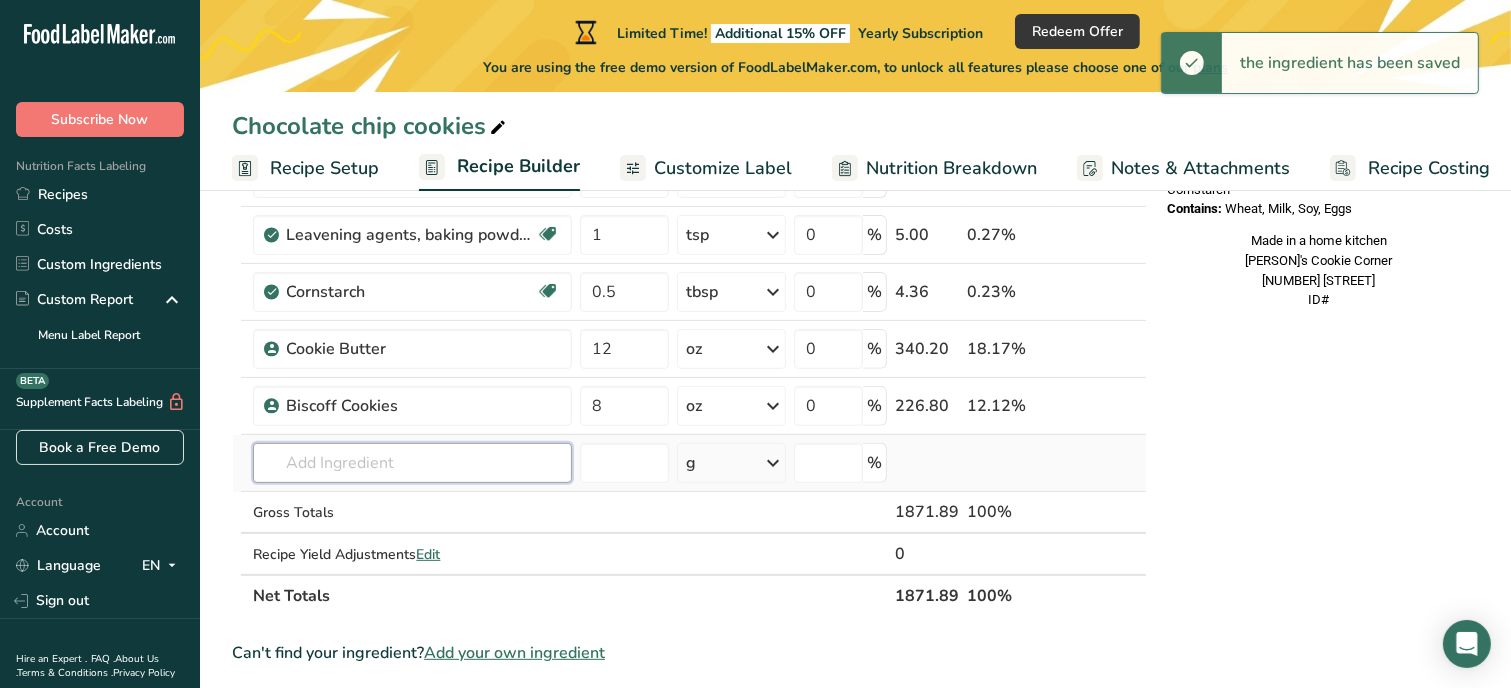 click at bounding box center (412, 463) 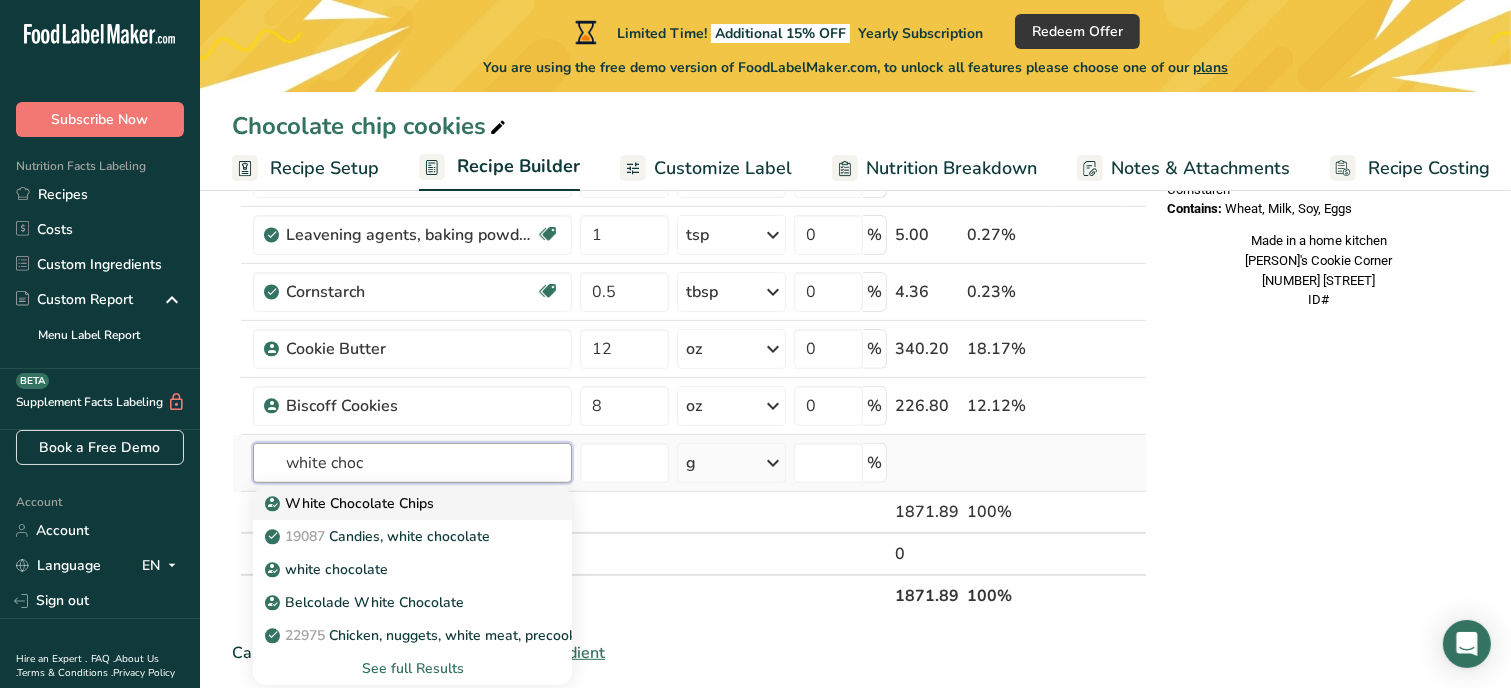 type on "white choc" 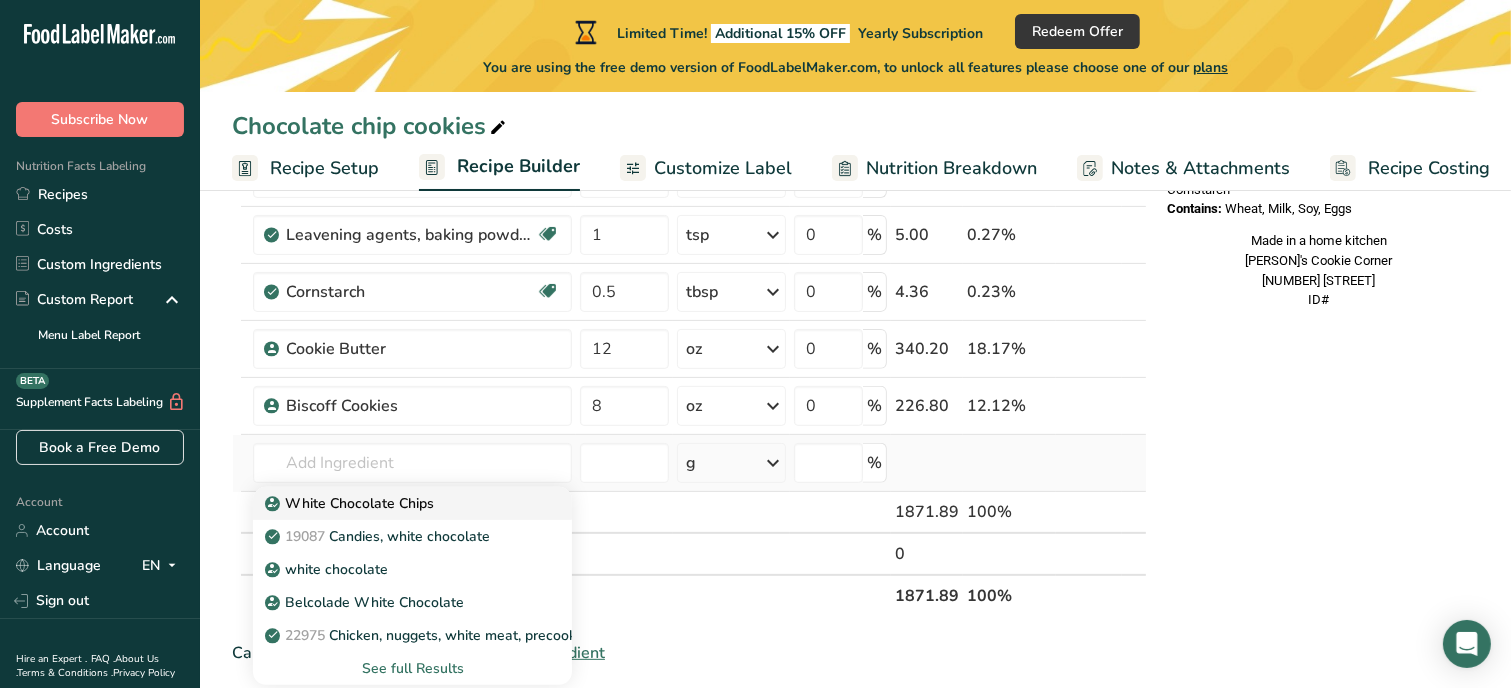 click on "White Chocolate Chips" at bounding box center [351, 503] 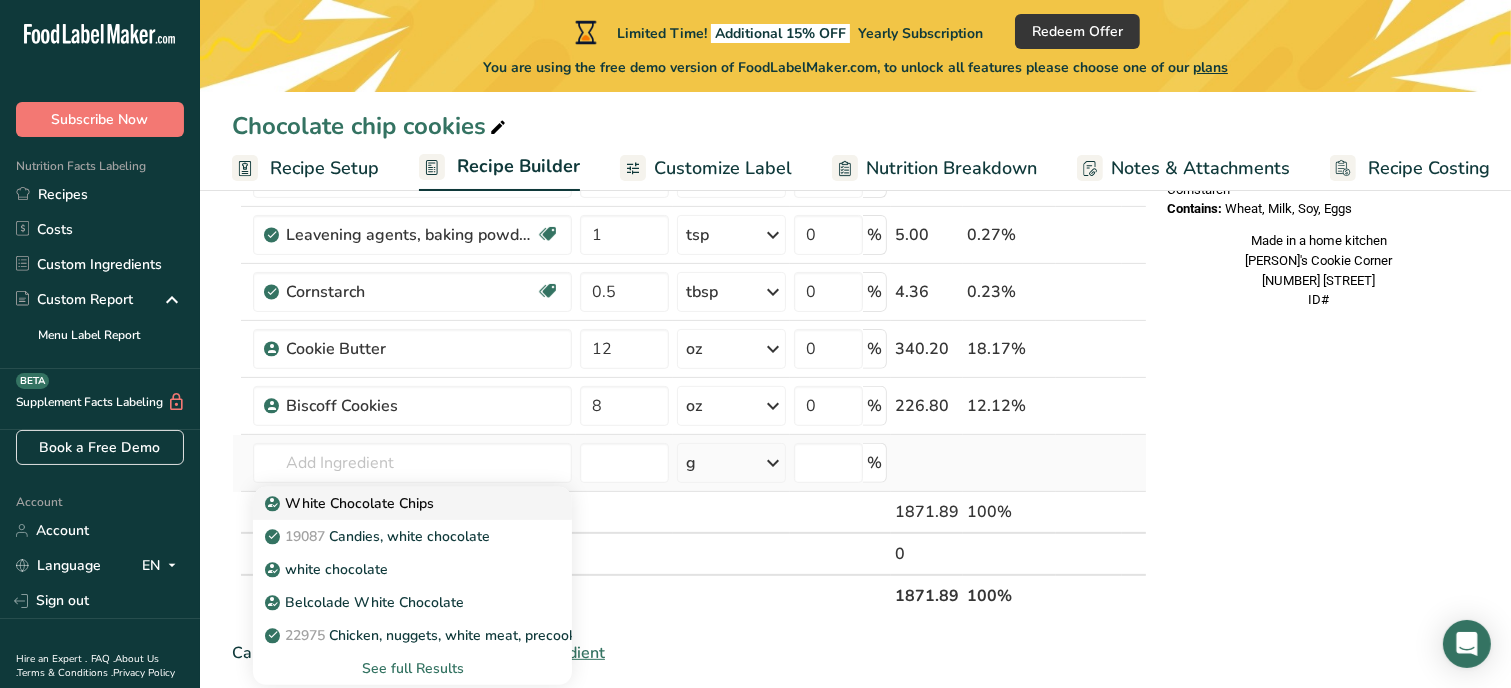 type on "White Chocolate Chips" 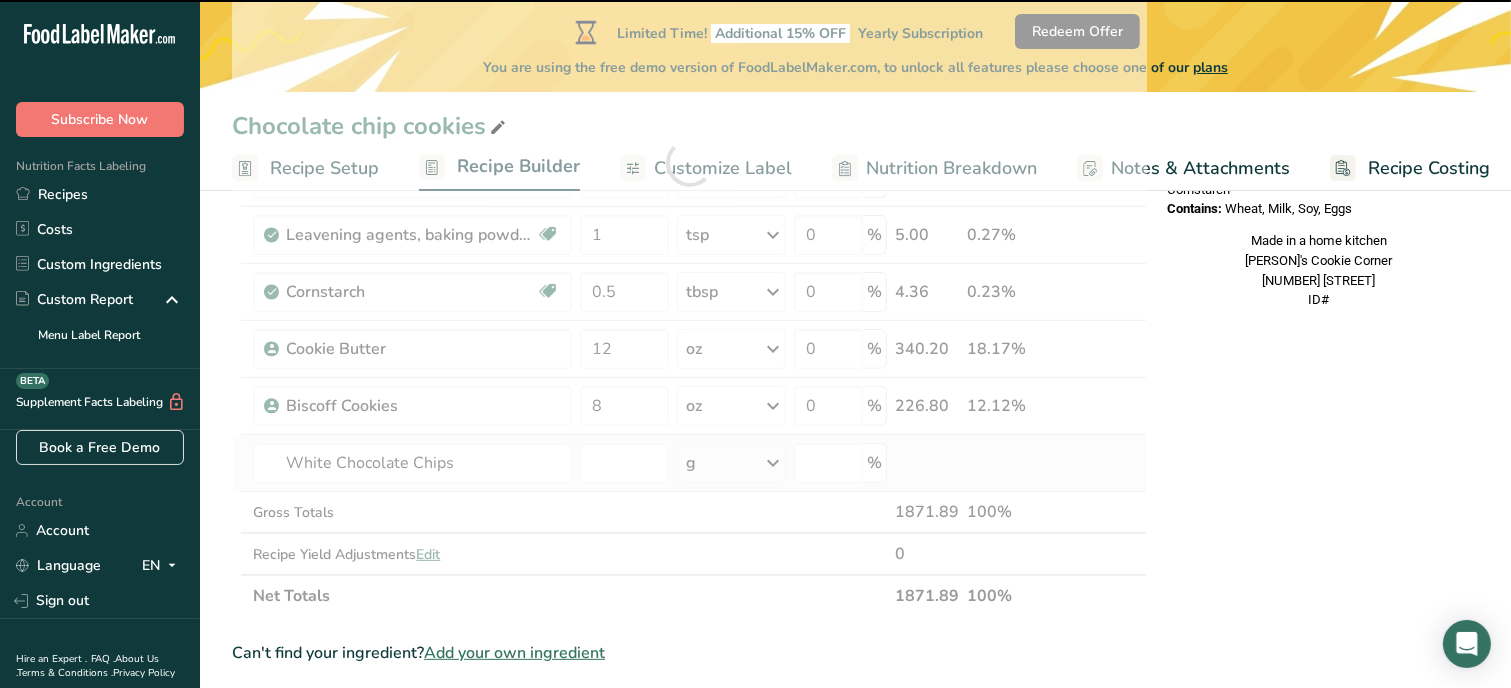 type on "0" 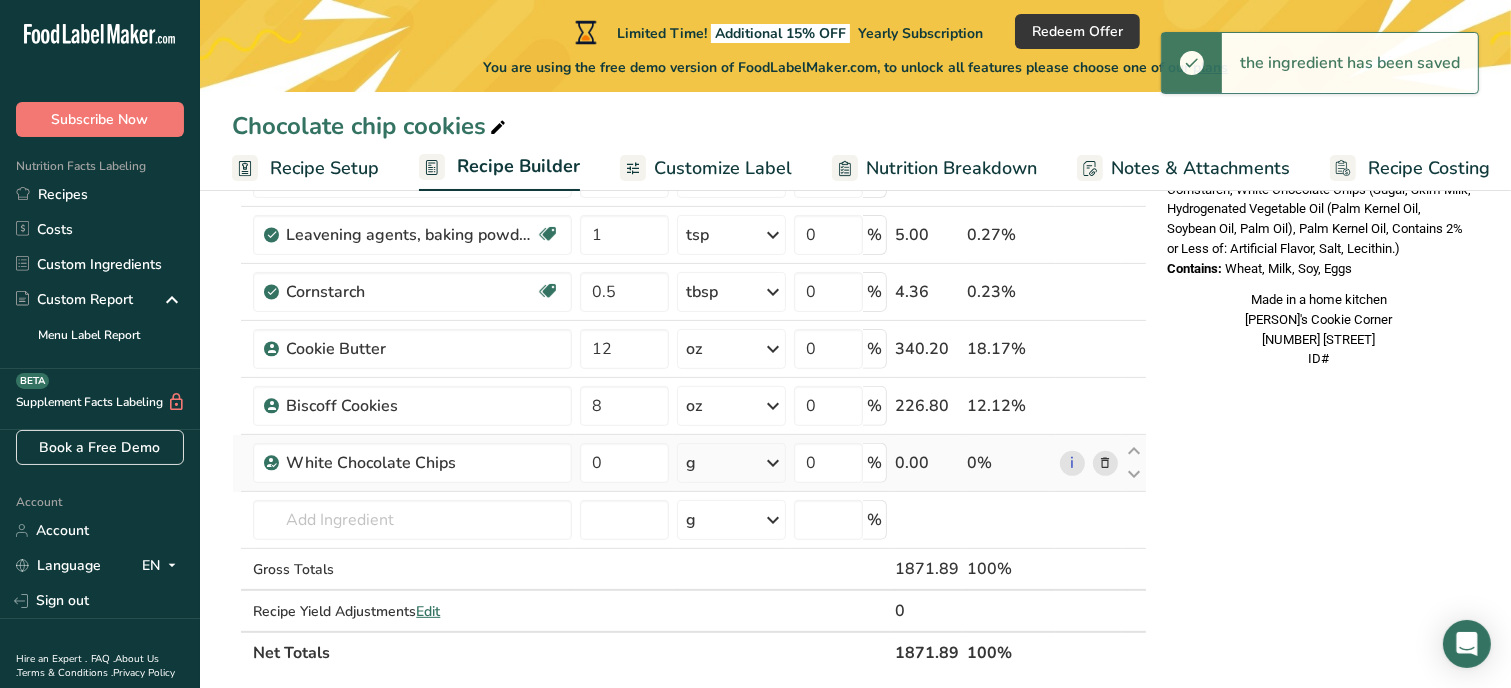 click on "g" at bounding box center [731, 463] 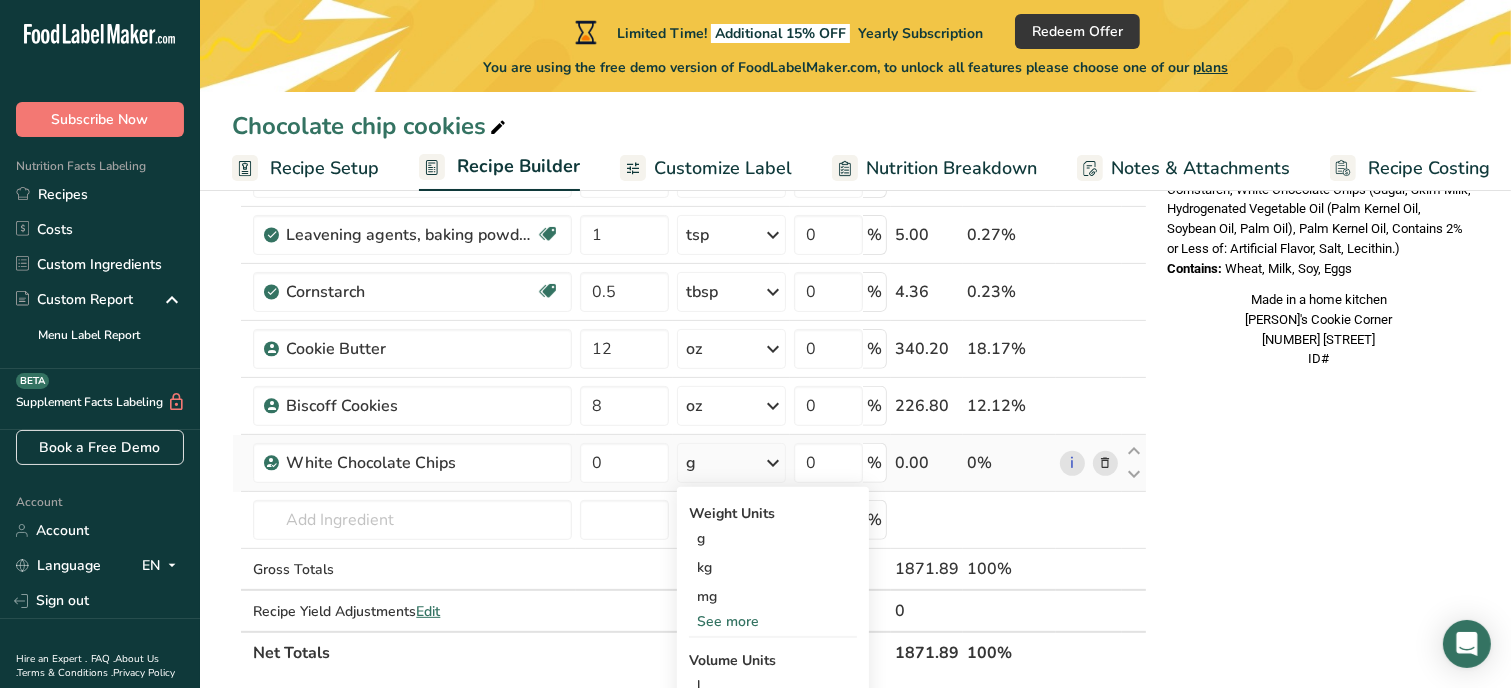 click on "See more" at bounding box center (773, 621) 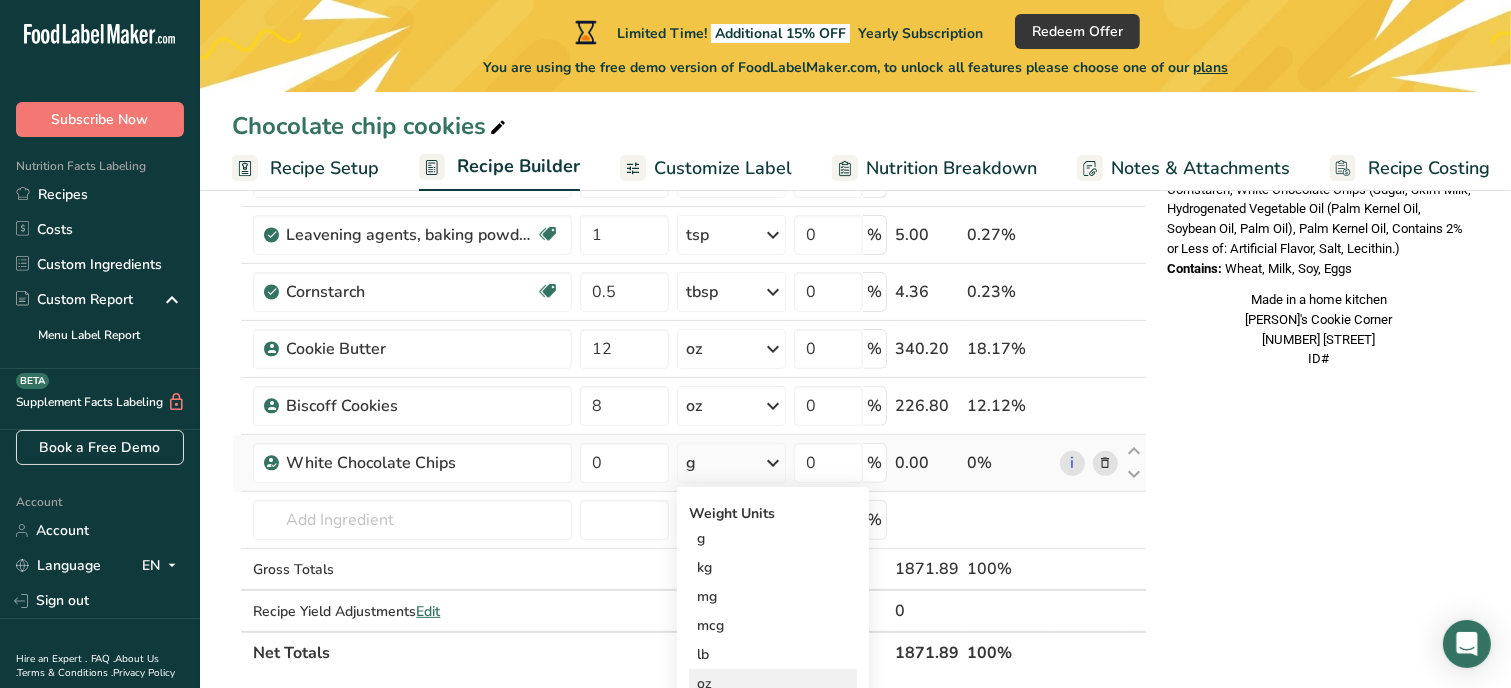 click on "oz" at bounding box center (773, 683) 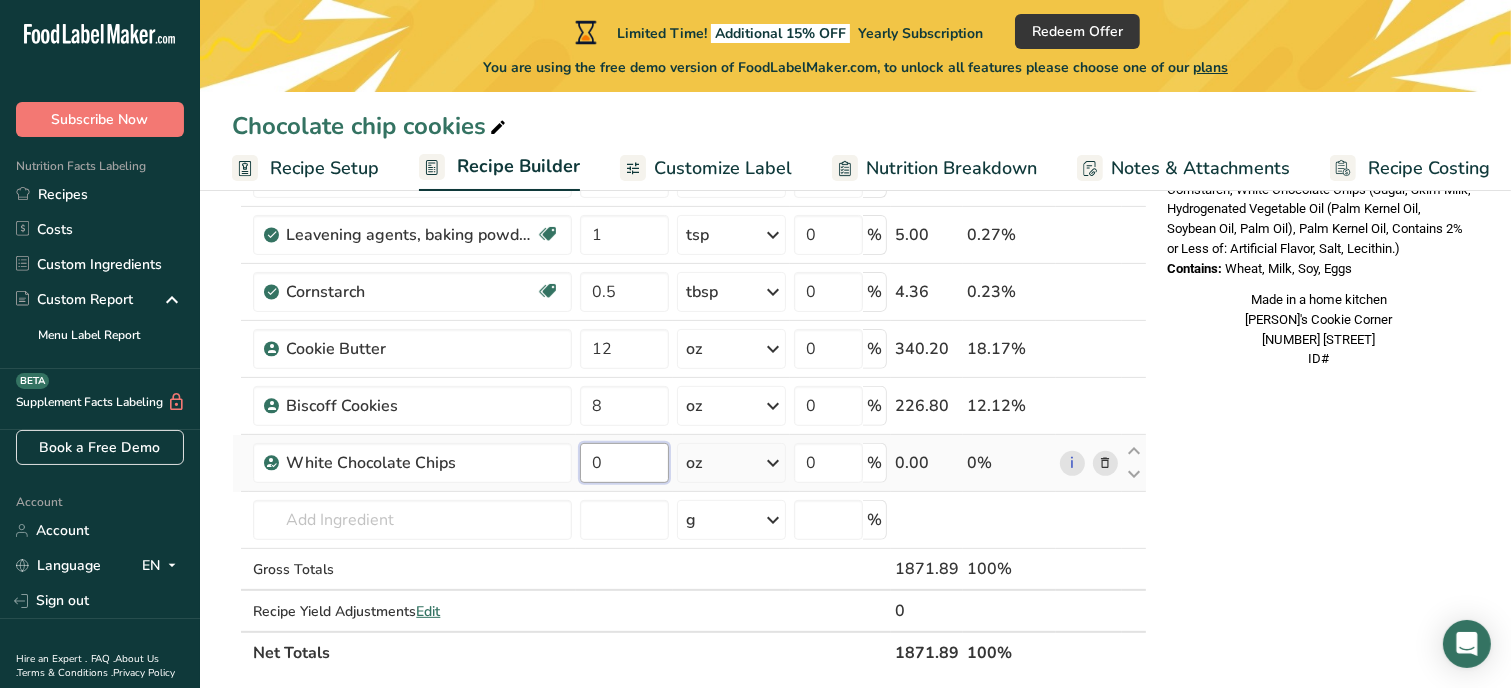 click on "0" at bounding box center (624, 463) 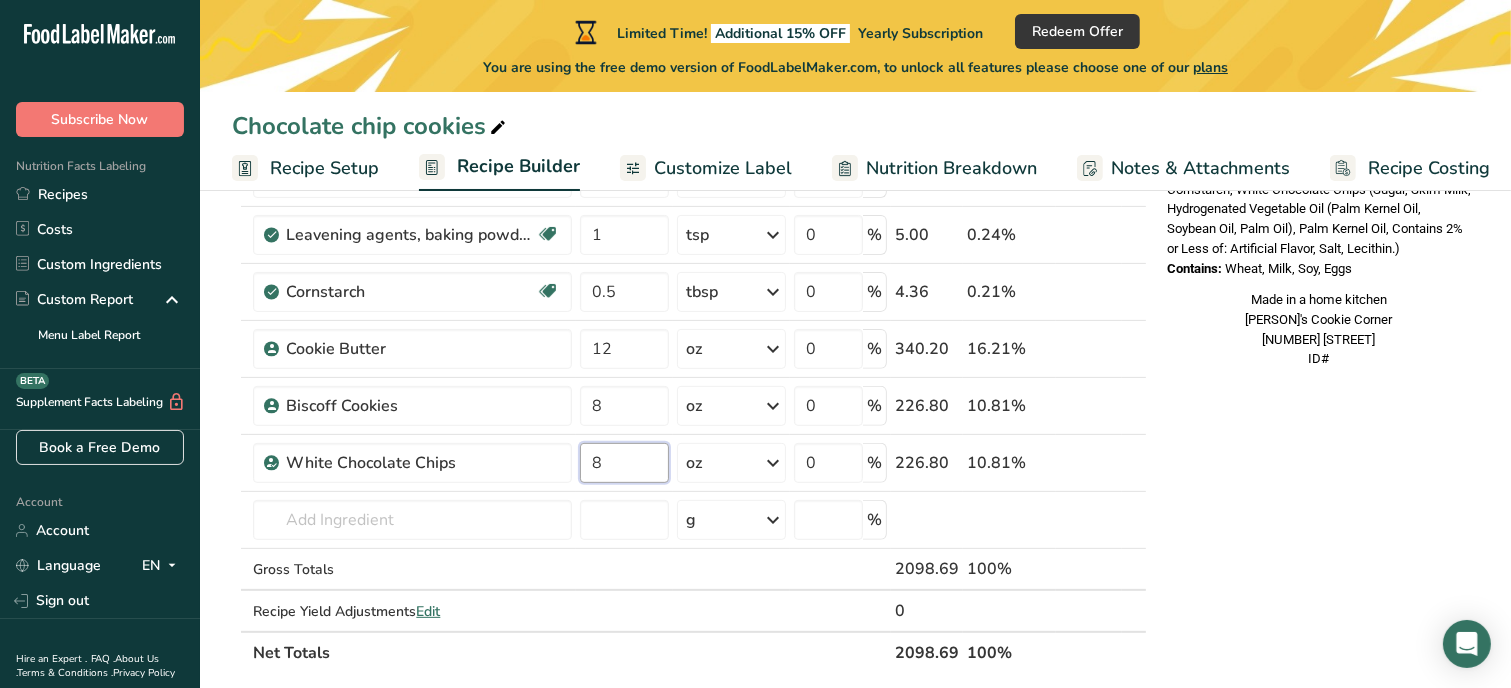 type on "8" 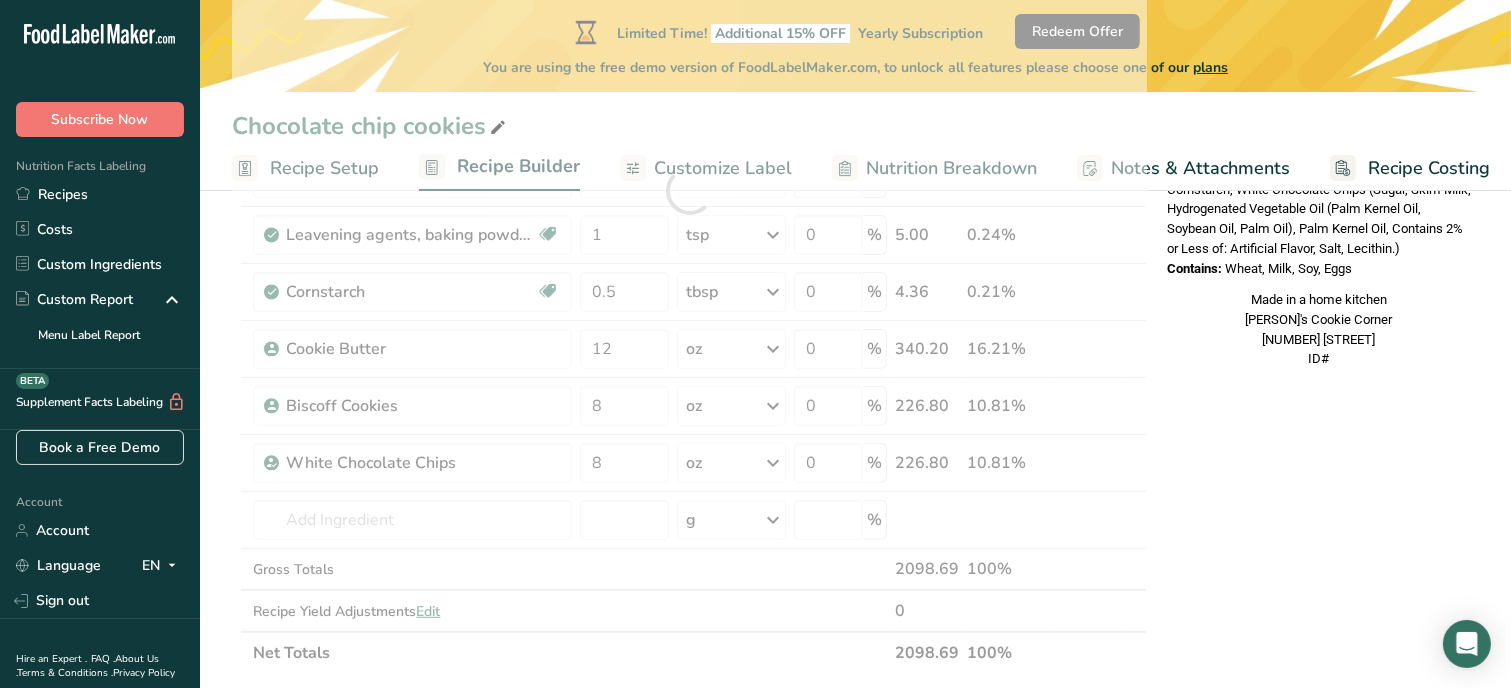 click on "Nutrition Facts
1 Serving Per Container
Serving Size
156g
Amount Per Serving
Calories
% DV*
Not a significant source of Vitamin D
* %DV = %Daily Value.
Ingredients:     Contains:
Wheat, Milk, Soy, Eggs
Made in a home kitchen
Samantha’s Cookie Corner
334 Oak Branch Street
ID#" at bounding box center (1319, 475) 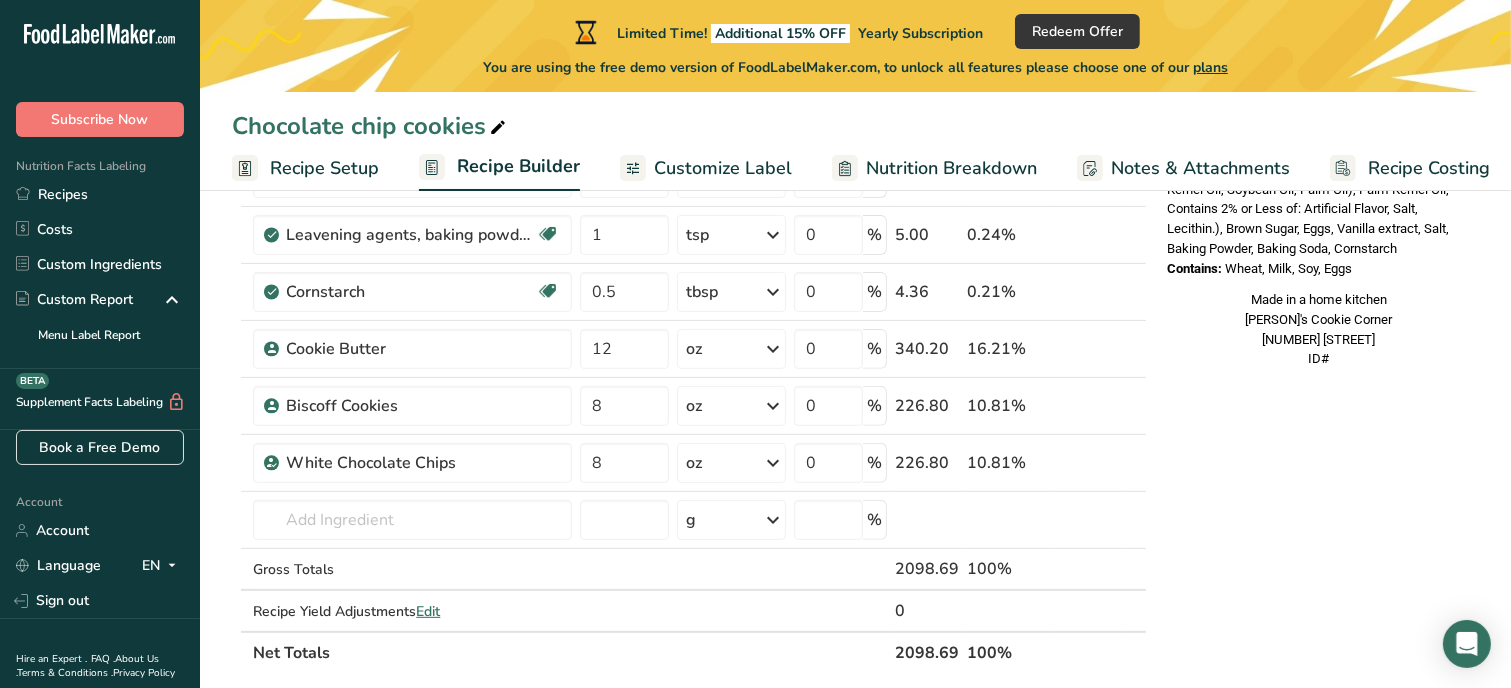 click on "Nutrition Facts
1 Serving Per Container
Serving Size
175g
Amount Per Serving
Calories
% DV*
Not a significant source of Vitamin D
* %DV = %Daily Value.
Ingredients:     Contains:
Wheat, Milk, Soy, Eggs
Made in a home kitchen
[PERSON]'s Cookie Corner
[NUMBER] [STREET]
ID#" at bounding box center (1319, 496) 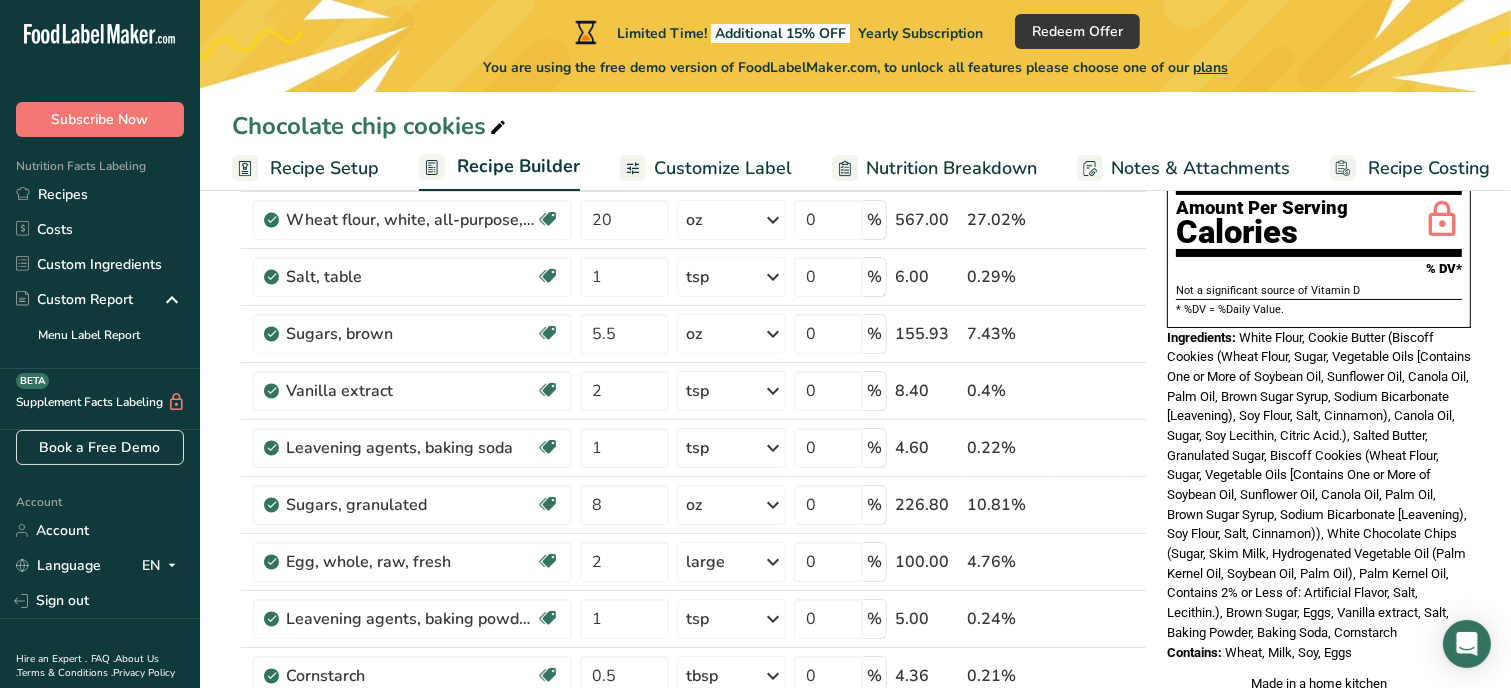 scroll, scrollTop: 200, scrollLeft: 0, axis: vertical 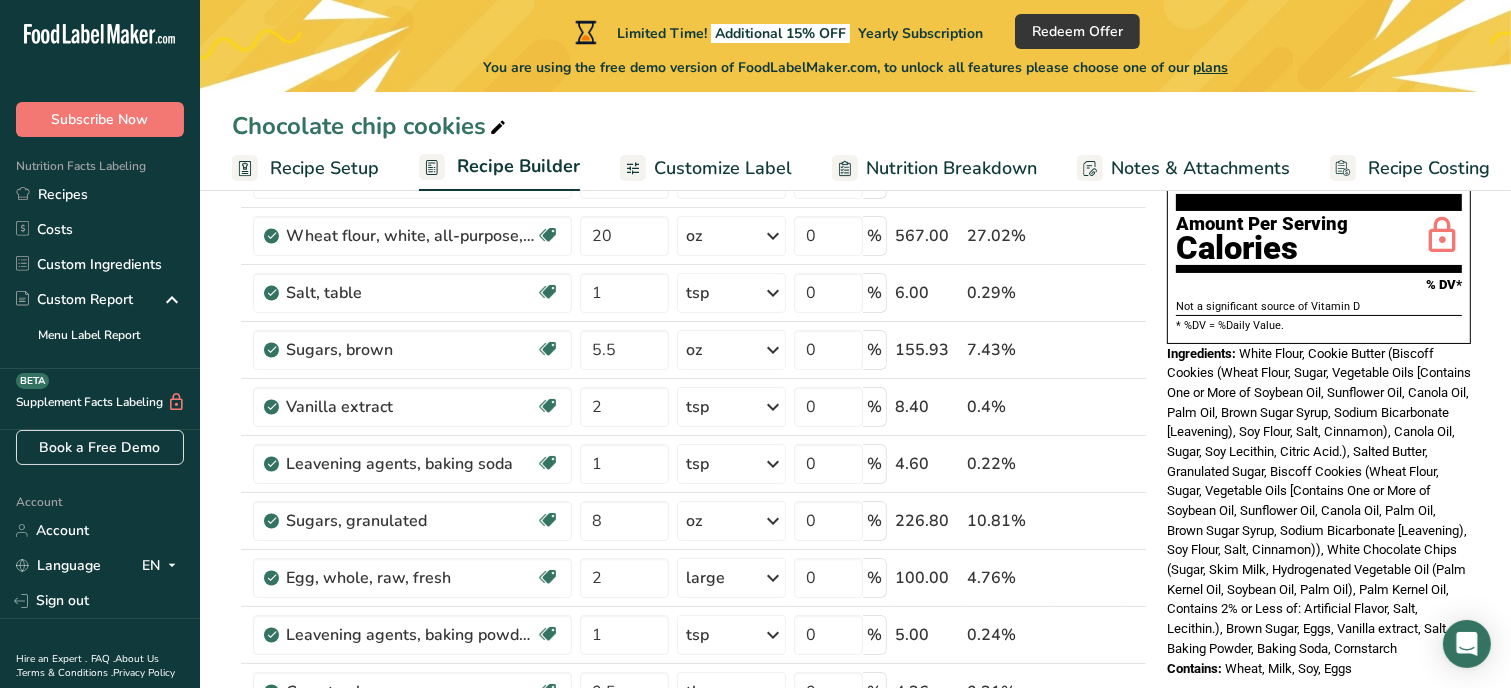 drag, startPoint x: 1238, startPoint y: 306, endPoint x: 1365, endPoint y: 645, distance: 362.0083 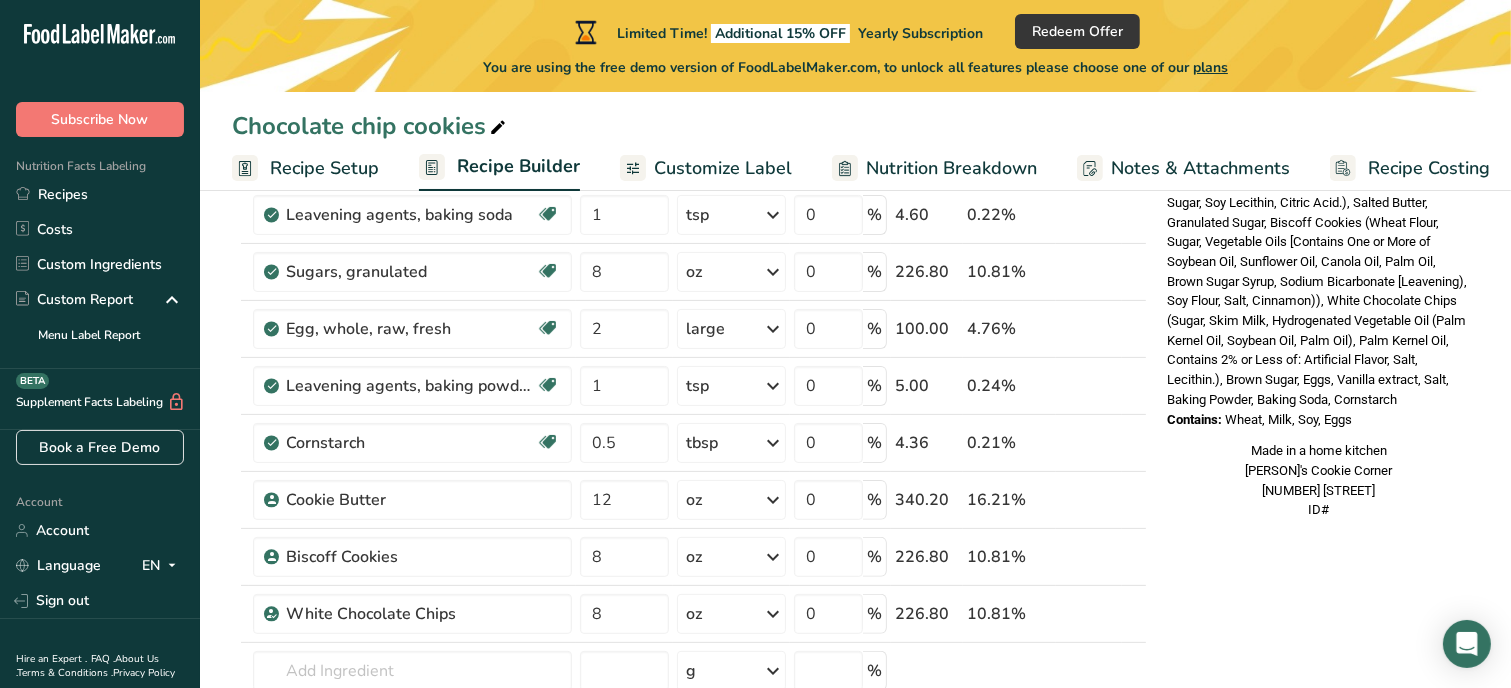 scroll, scrollTop: 486, scrollLeft: 0, axis: vertical 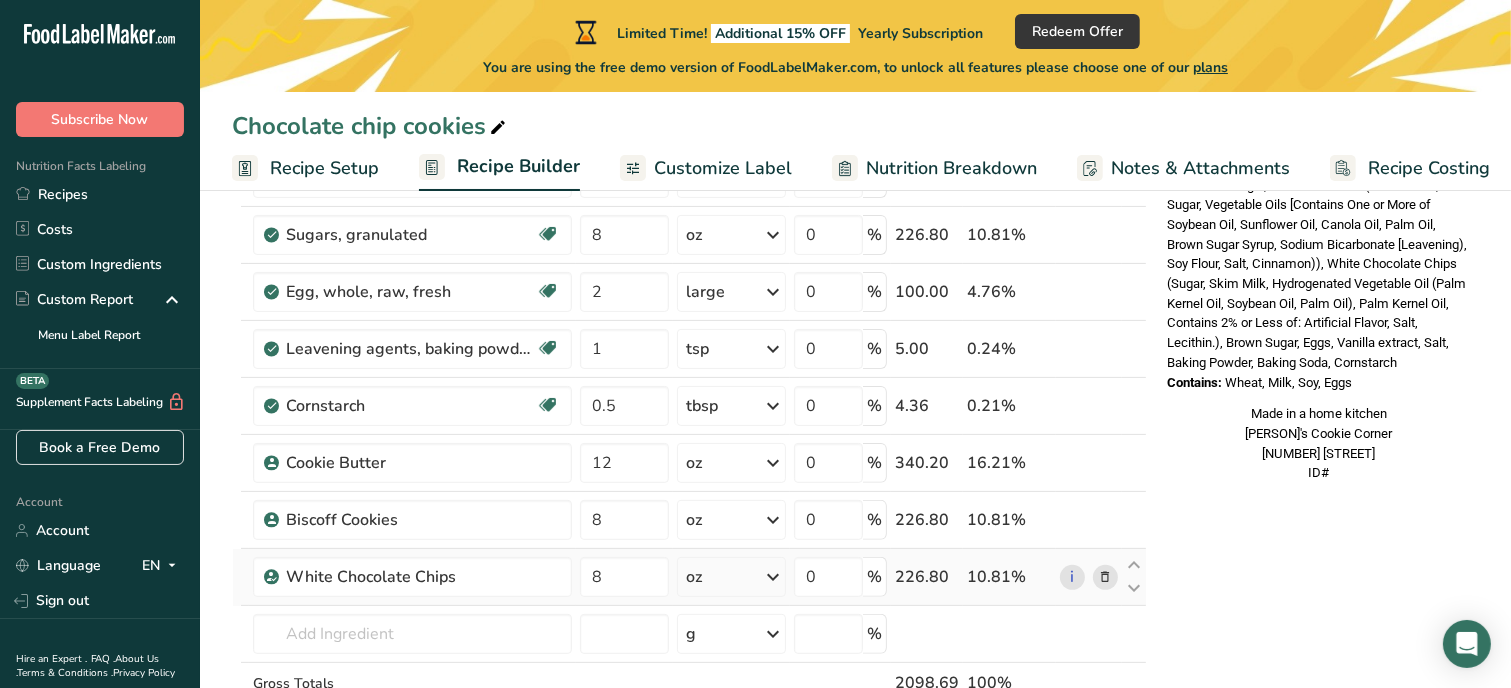 click at bounding box center [1105, 577] 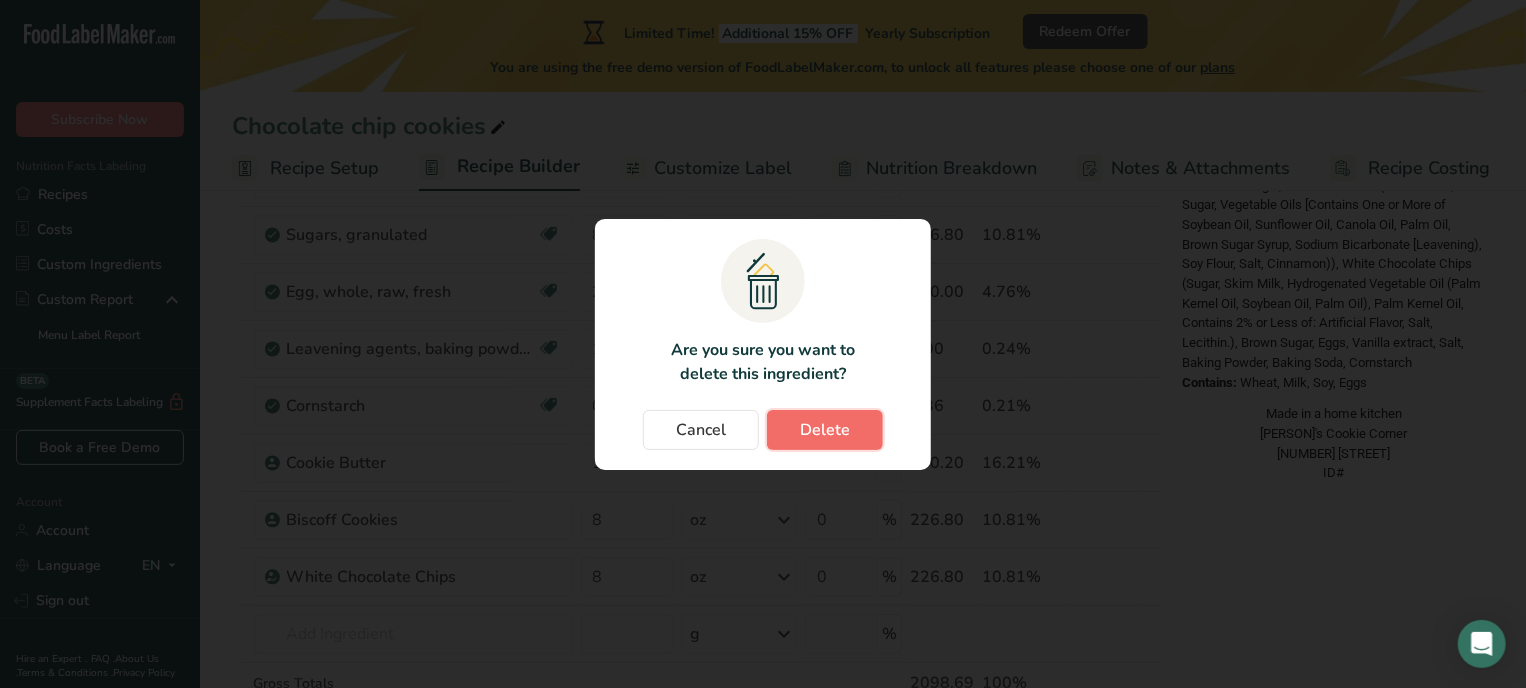click on "Delete" at bounding box center (825, 430) 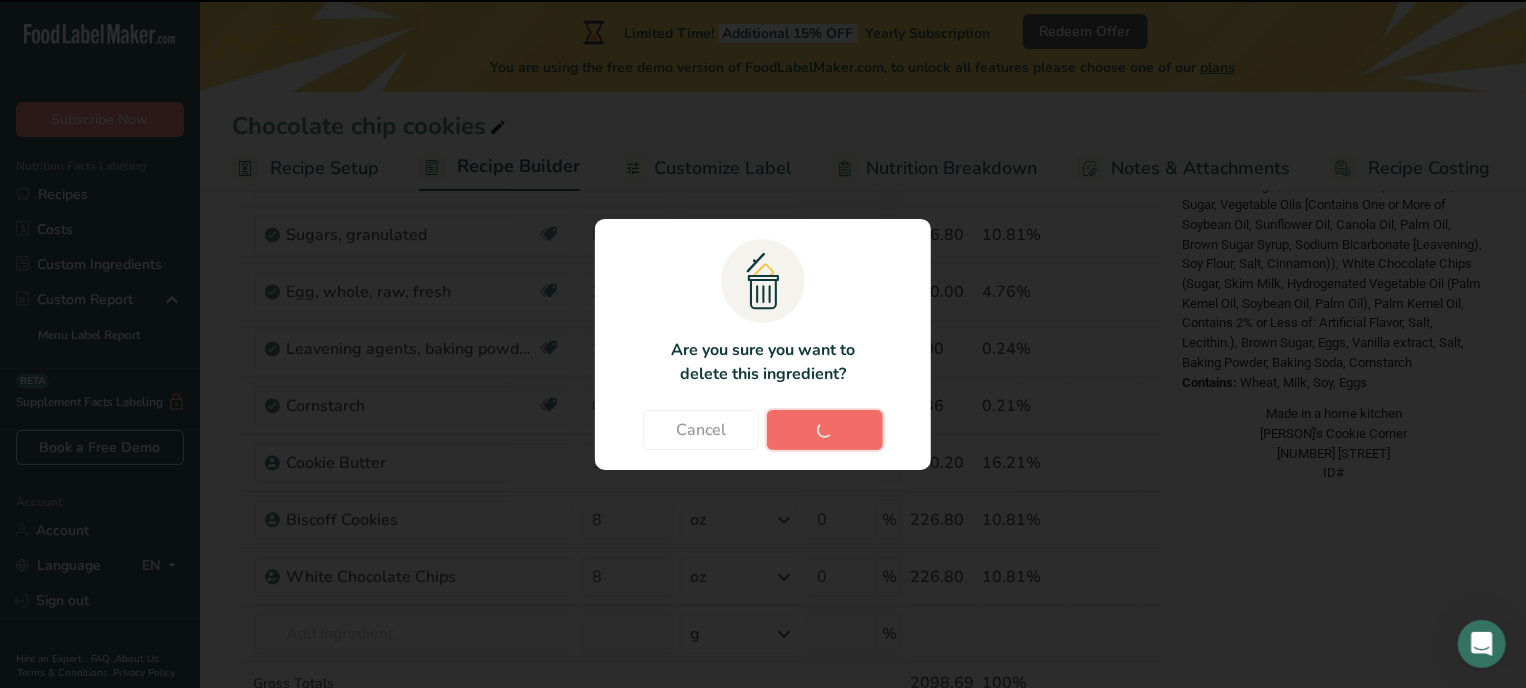 type 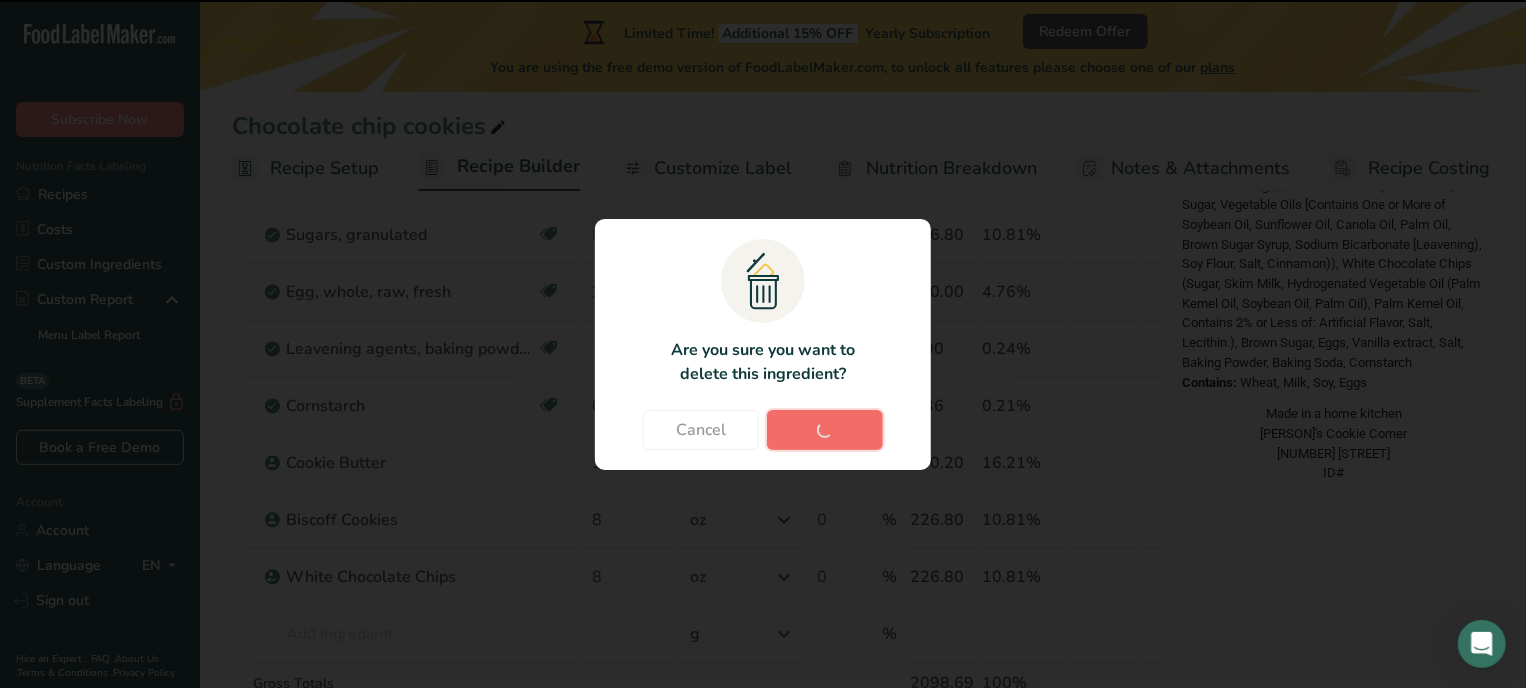 type 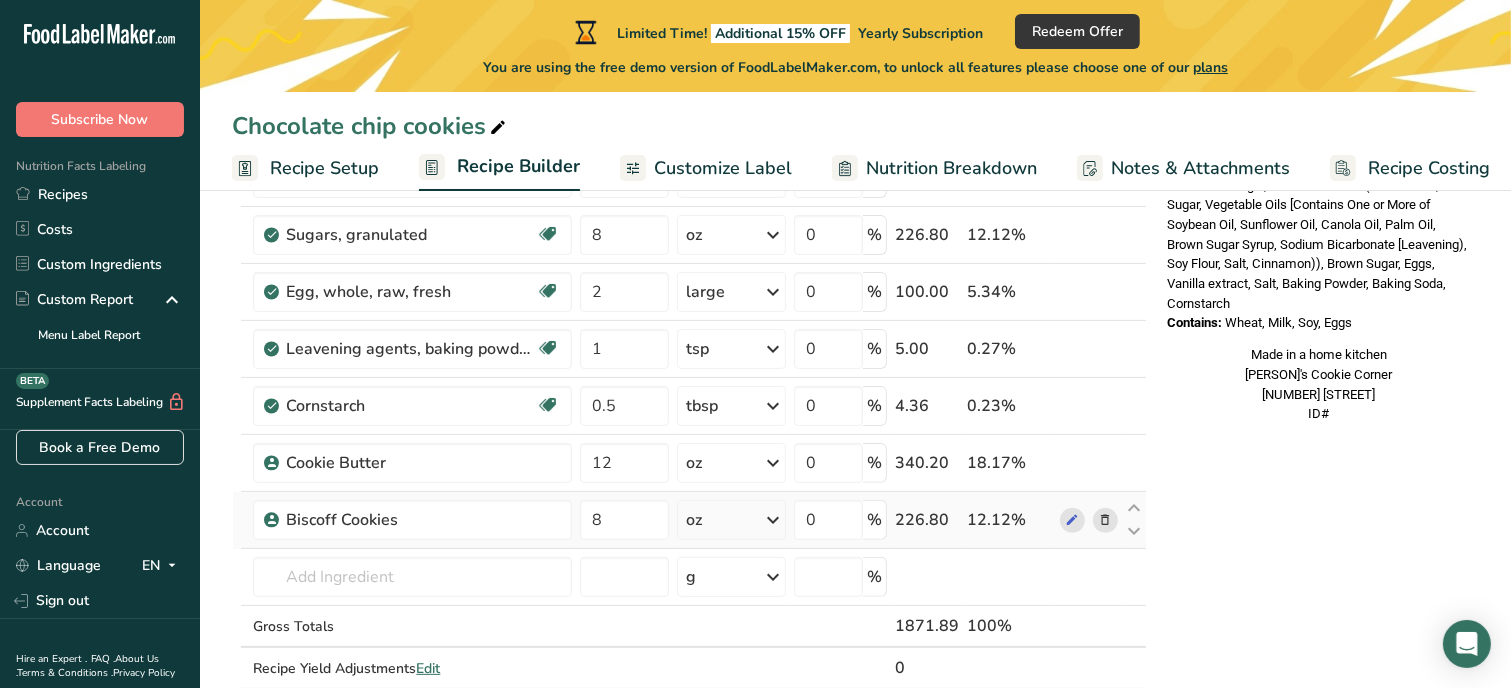 click at bounding box center [1105, 520] 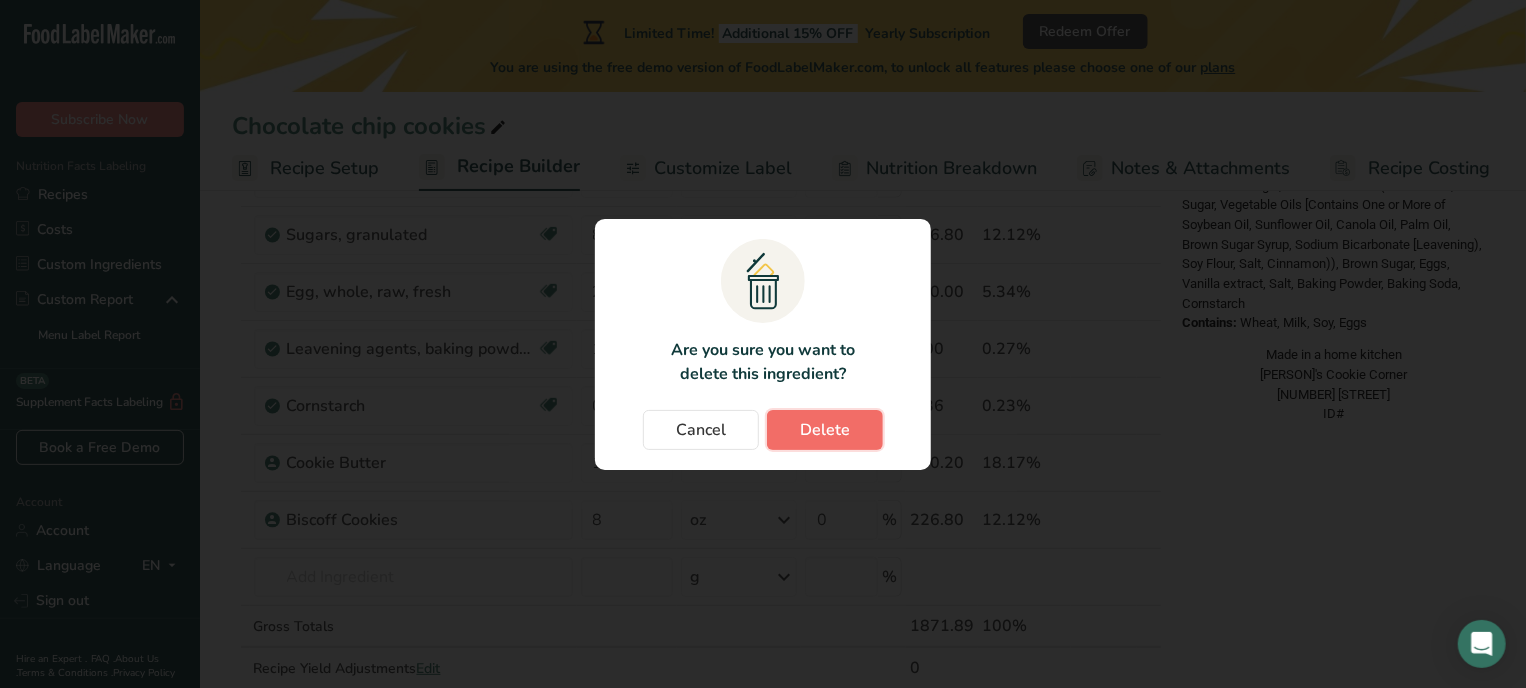 click on "Delete" at bounding box center [825, 430] 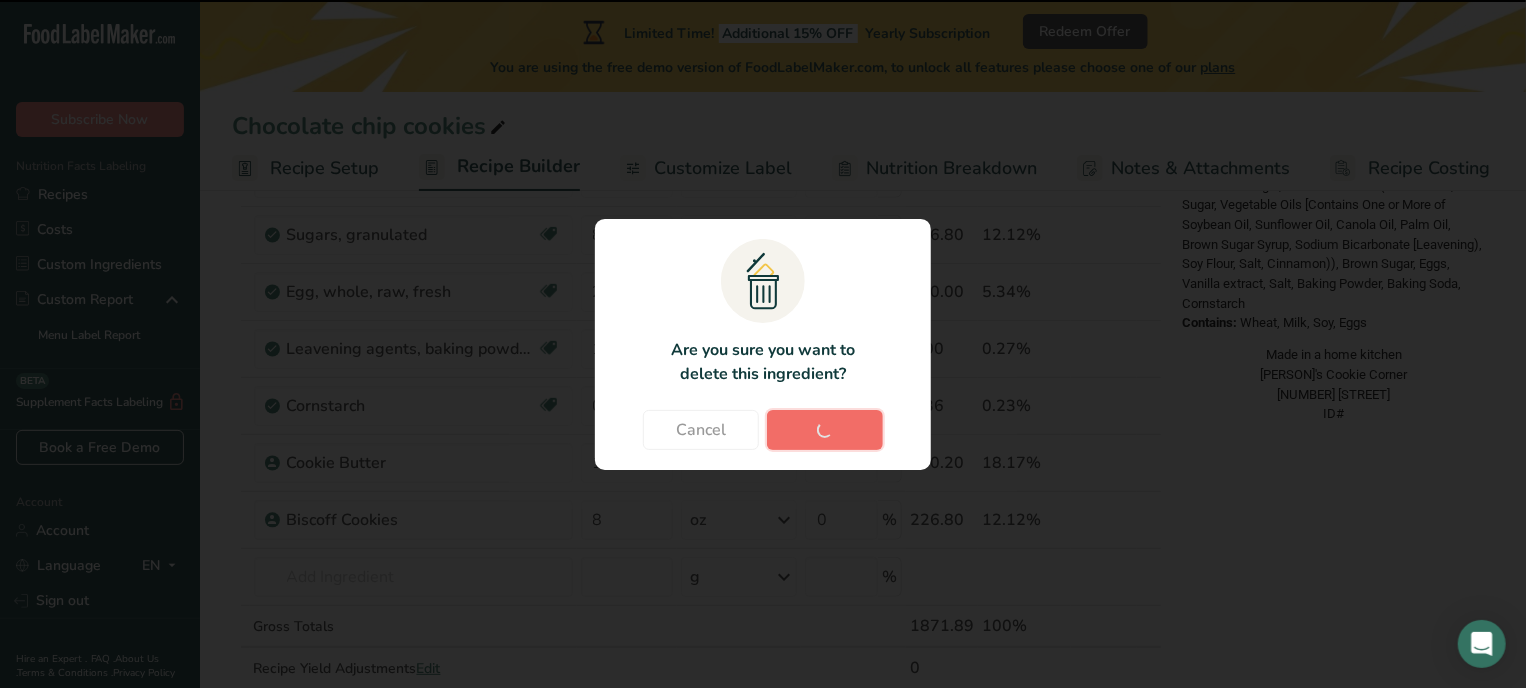 type 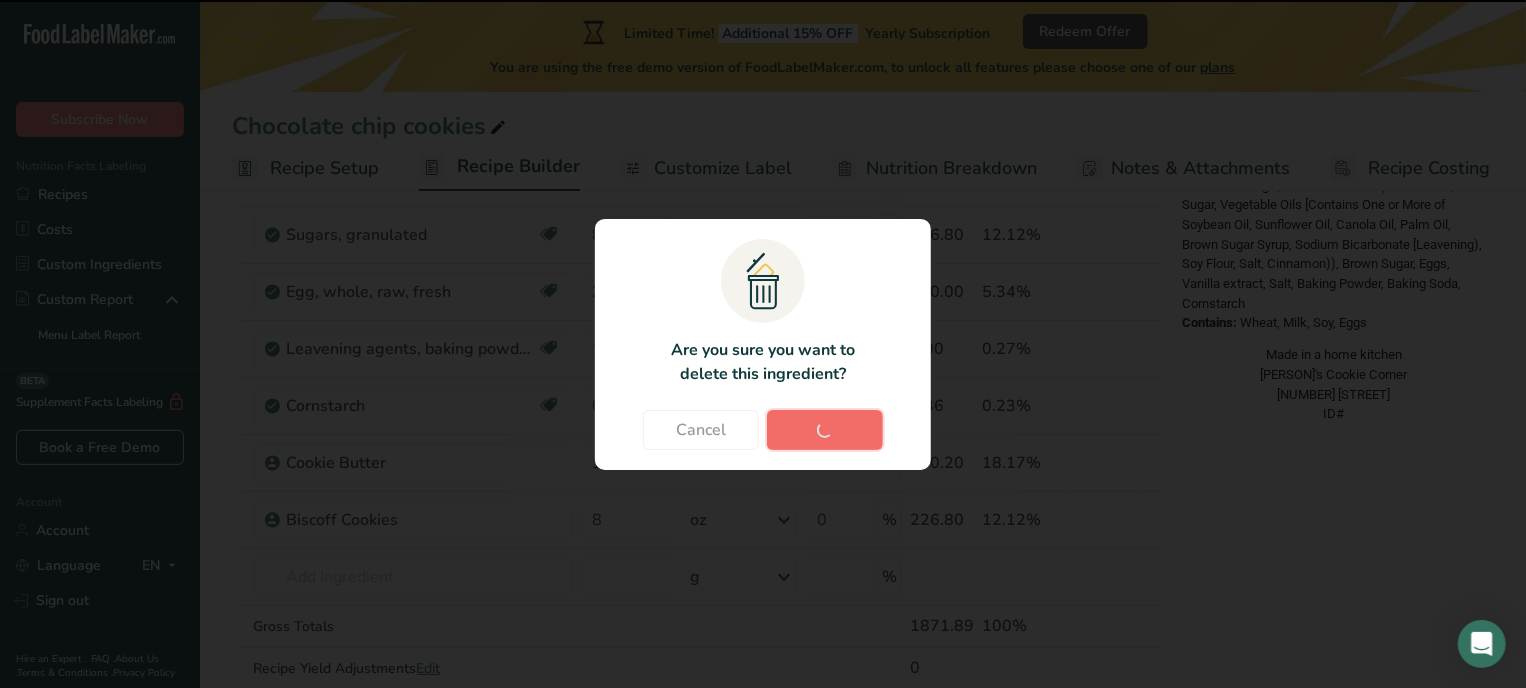 type 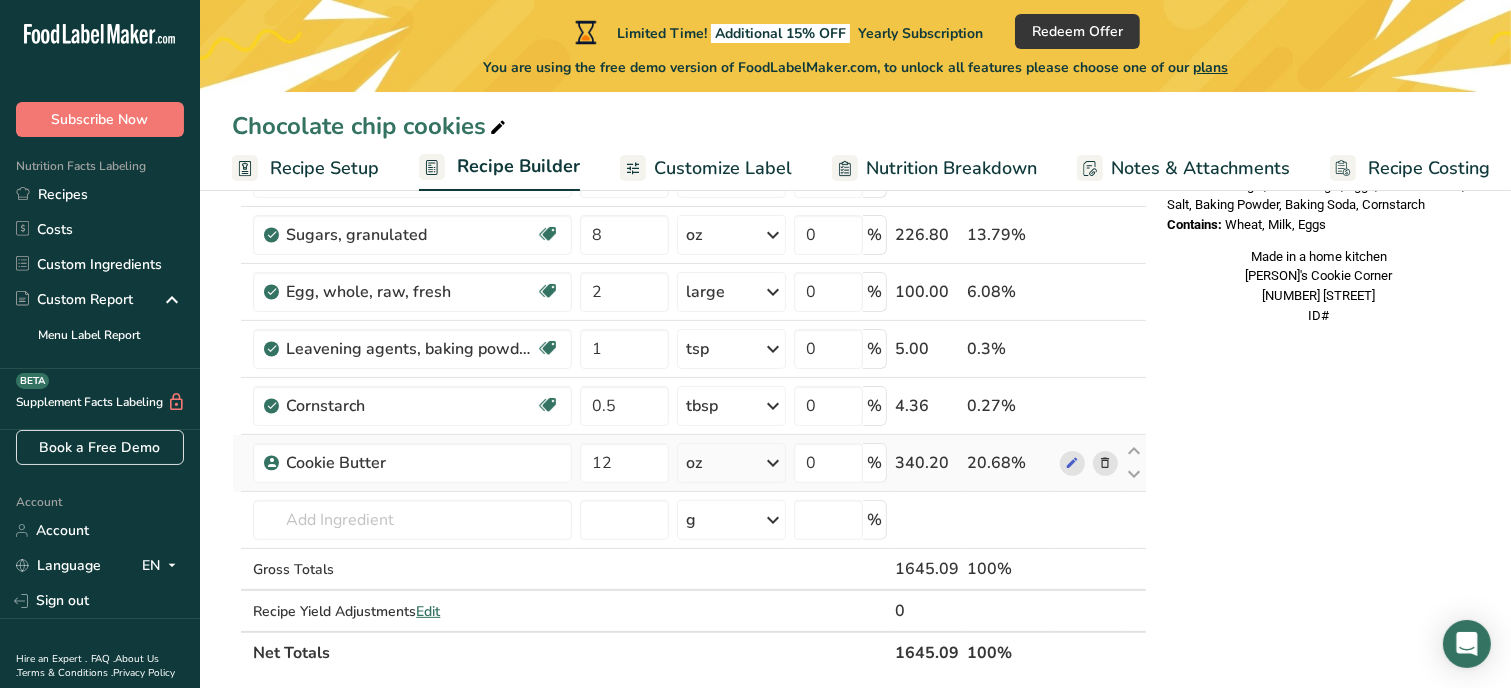click at bounding box center (1105, 463) 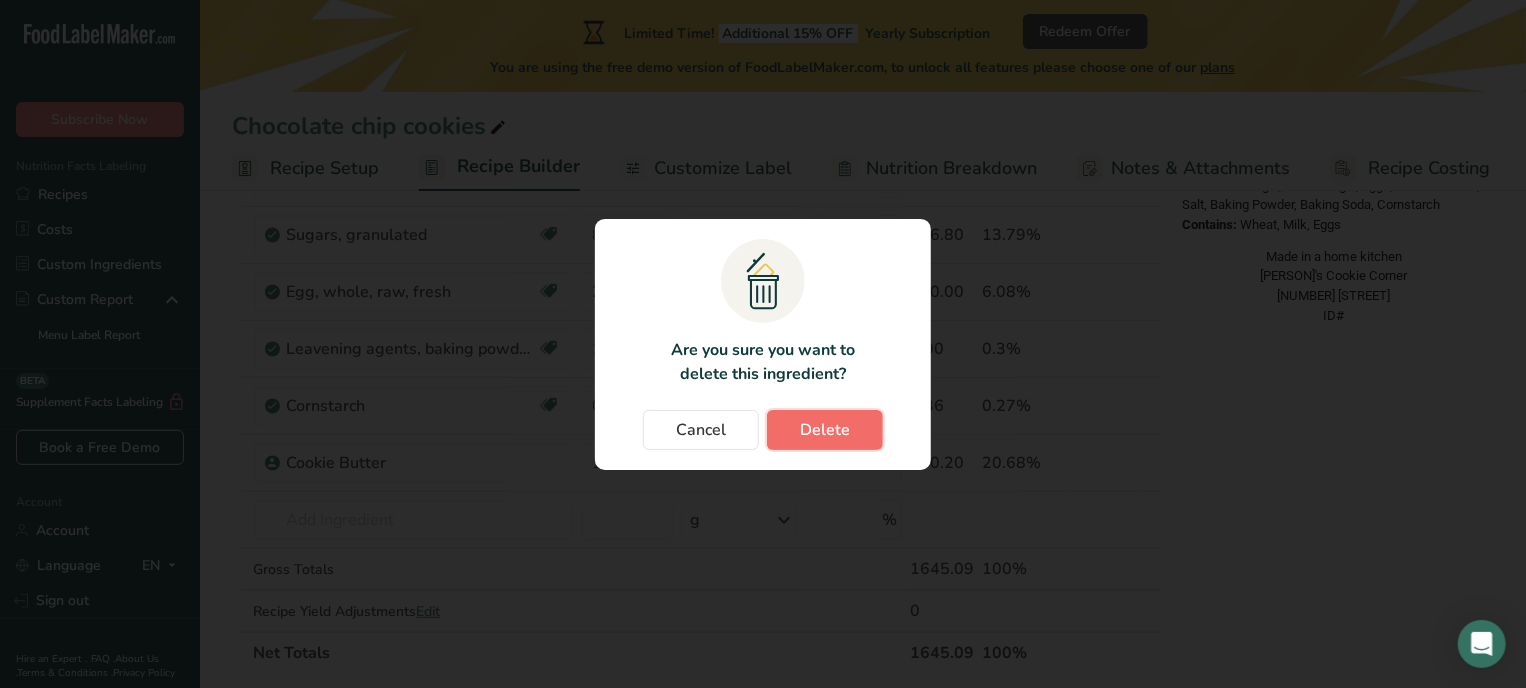 click on "Delete" at bounding box center [825, 430] 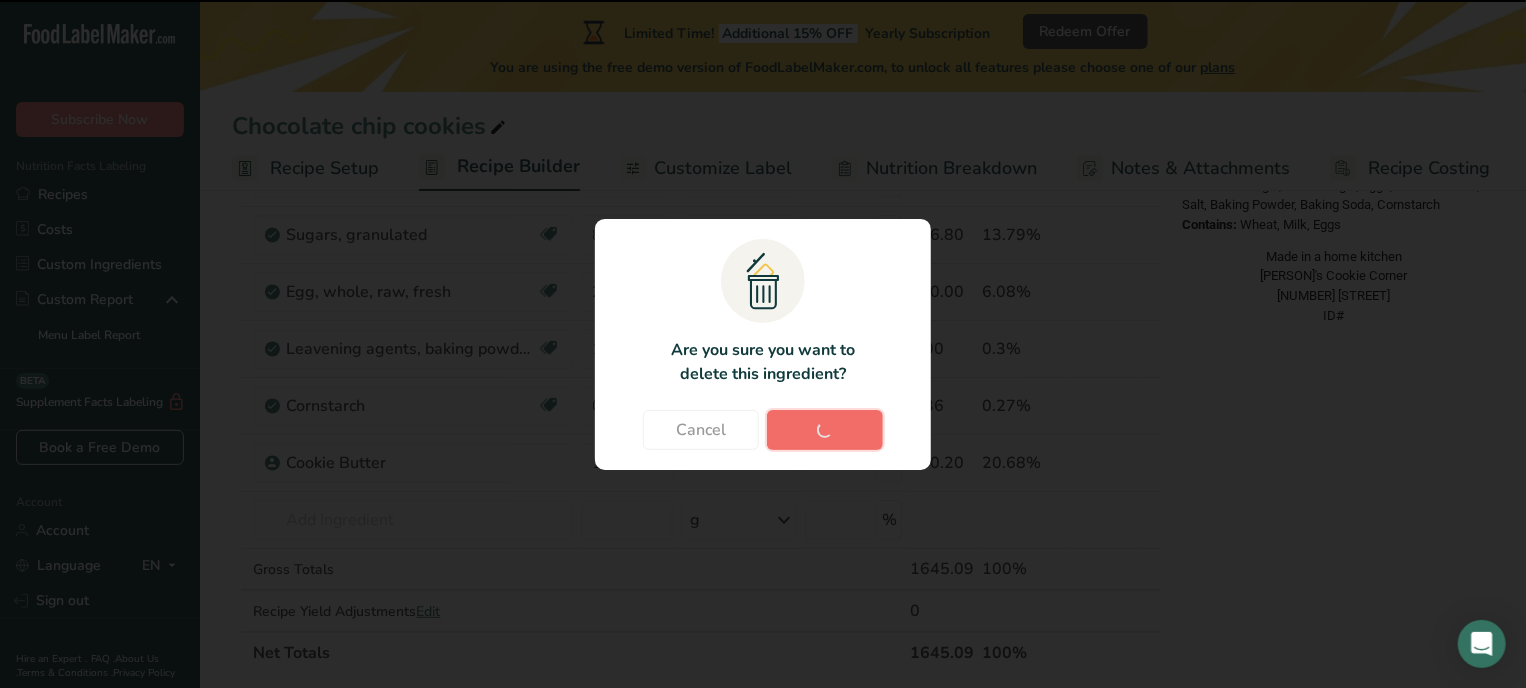 type 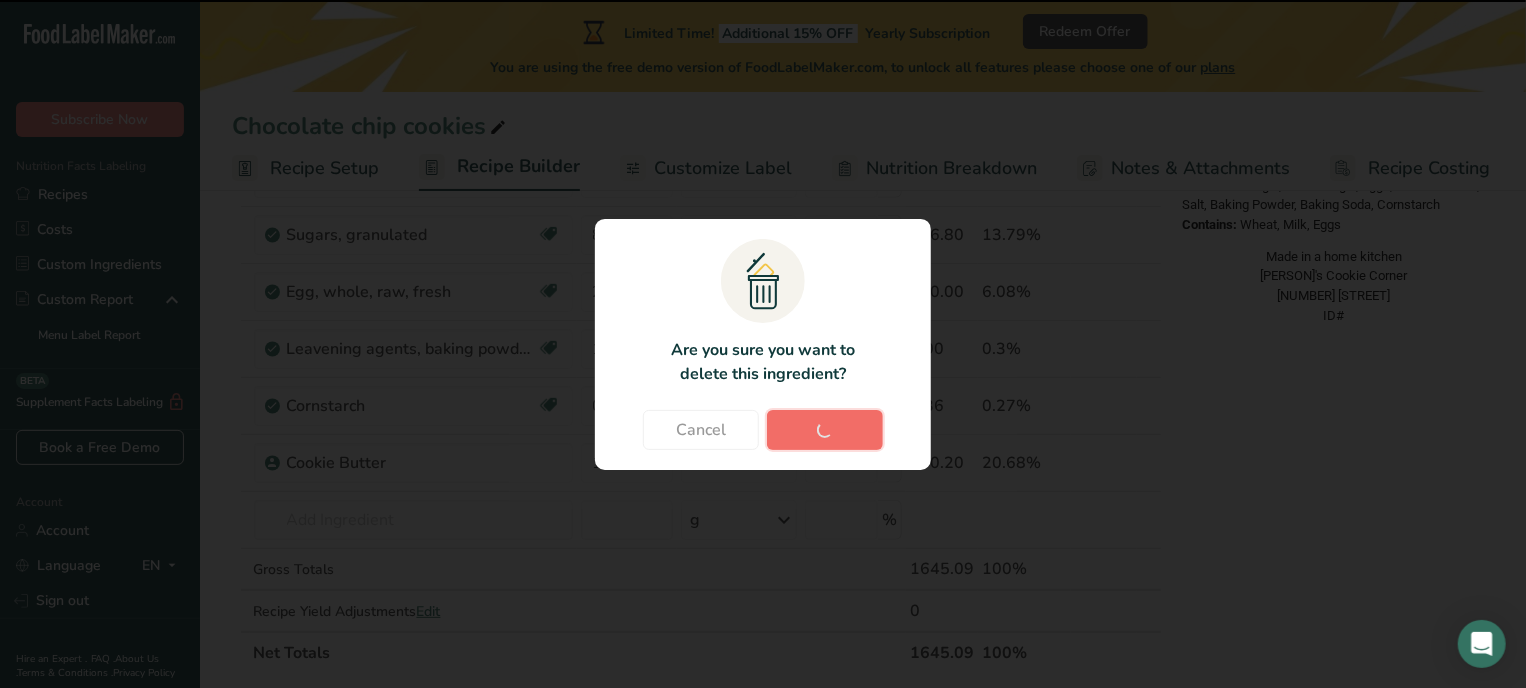 type 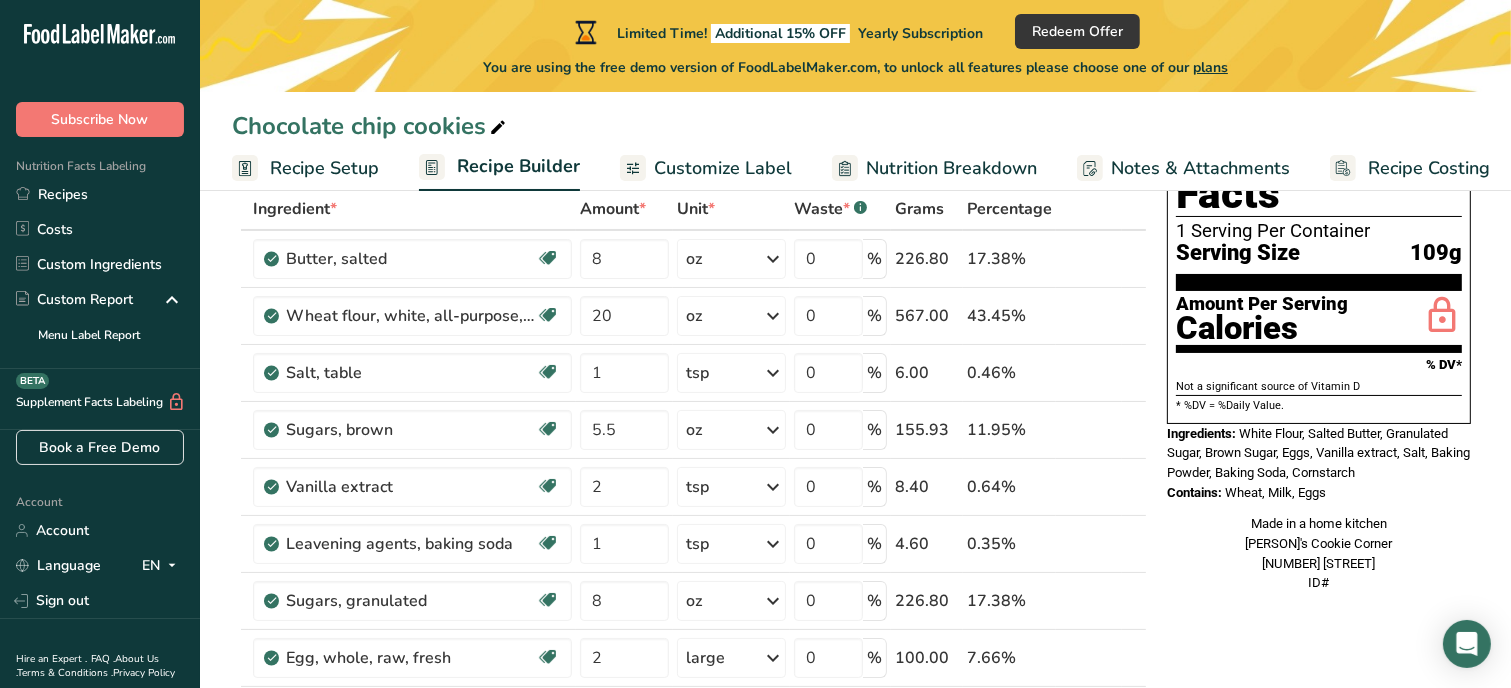 scroll, scrollTop: 124, scrollLeft: 0, axis: vertical 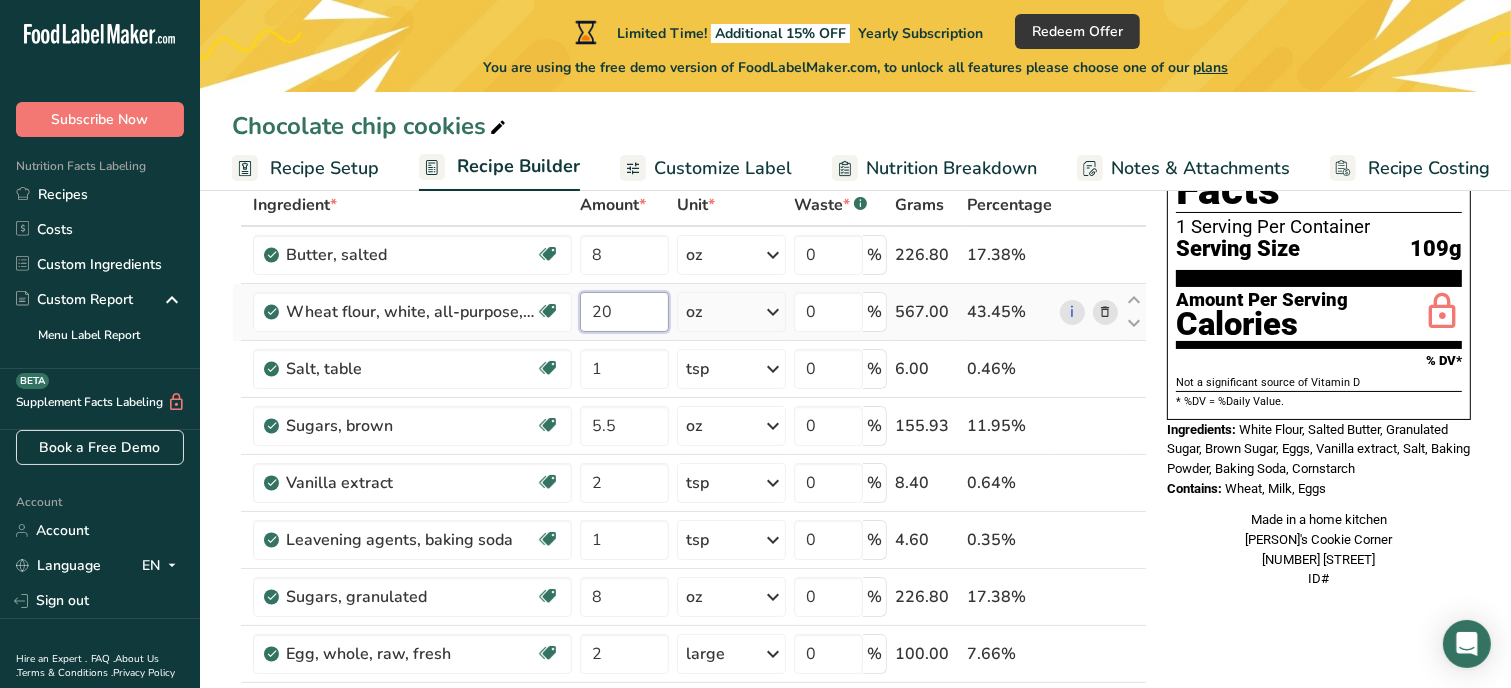click on "20" at bounding box center [624, 312] 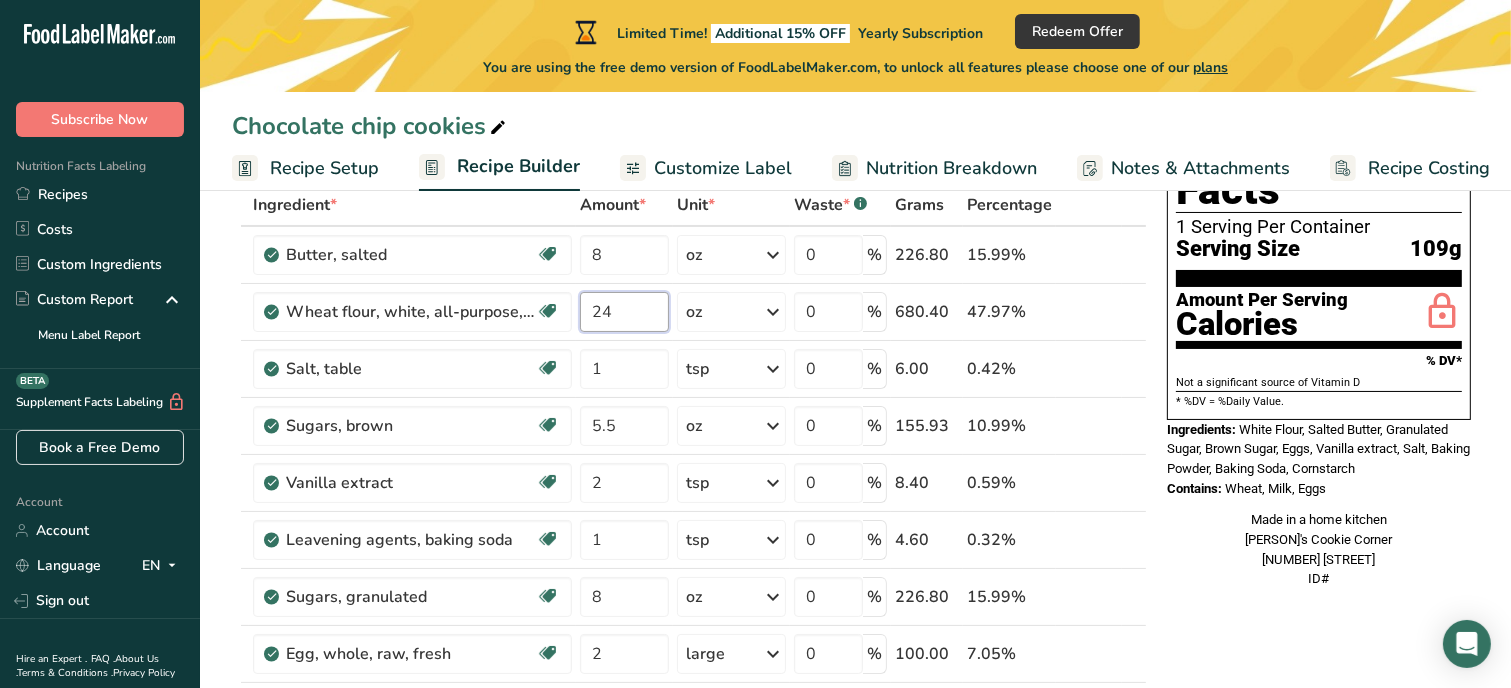 type on "24" 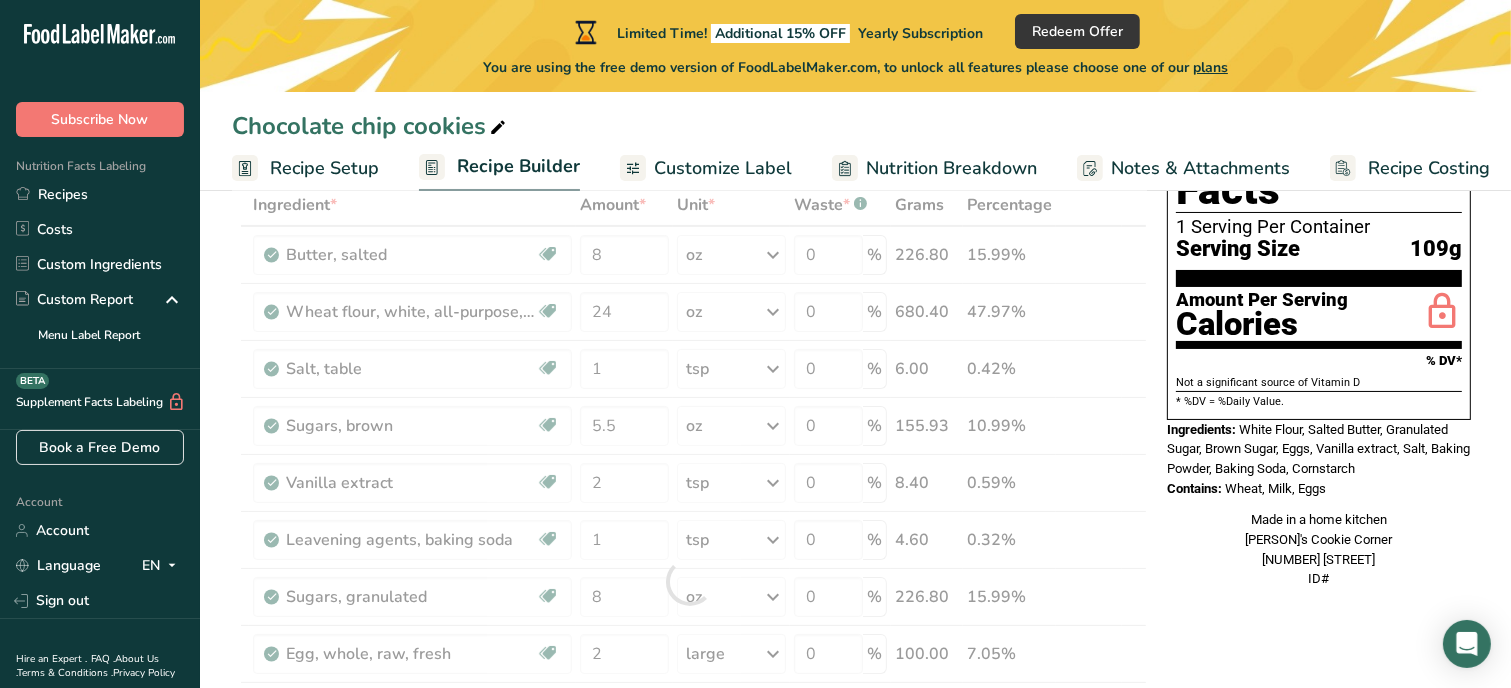 click on "Add Ingredients
Manage Recipe         Delete Recipe             Duplicate Recipe               Scale Recipe               Save as Sub-Recipe   .a-a{fill:#347362;}.b-a{fill:#fff;}                                 Nutrition Breakdown                 Recipe Card
NEW
Amino Acids Pattern Report             Activity History
Download
Choose your preferred label style
Standard FDA label
Standard FDA label
The most common format for nutrition facts labels in compliance with the FDA's typeface, style and requirements
Tabular FDA label
A label format compliant with the FDA regulations presented in a tabular (horizontal) display.
Linear FDA label
A simple linear display for small sized packages.
Simplified FDA label" at bounding box center (855, 887) 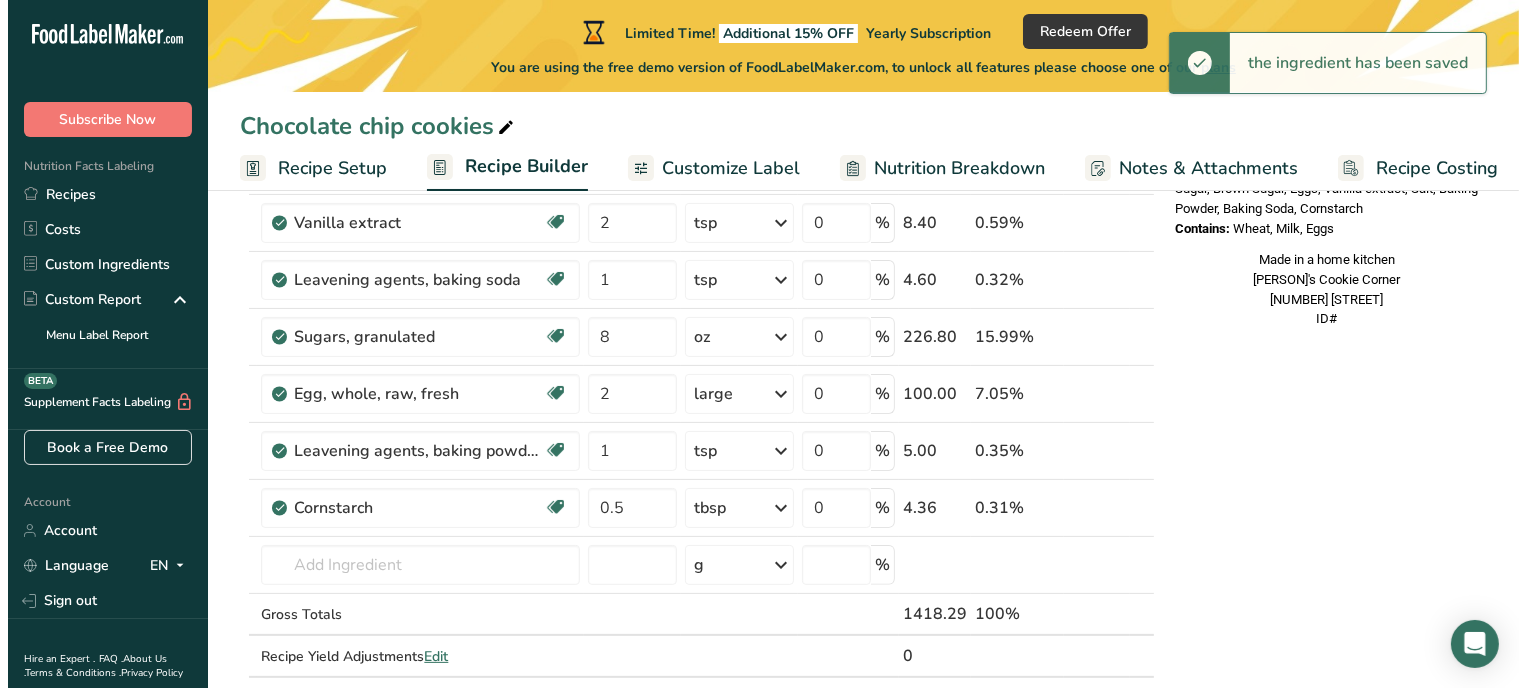scroll, scrollTop: 404, scrollLeft: 0, axis: vertical 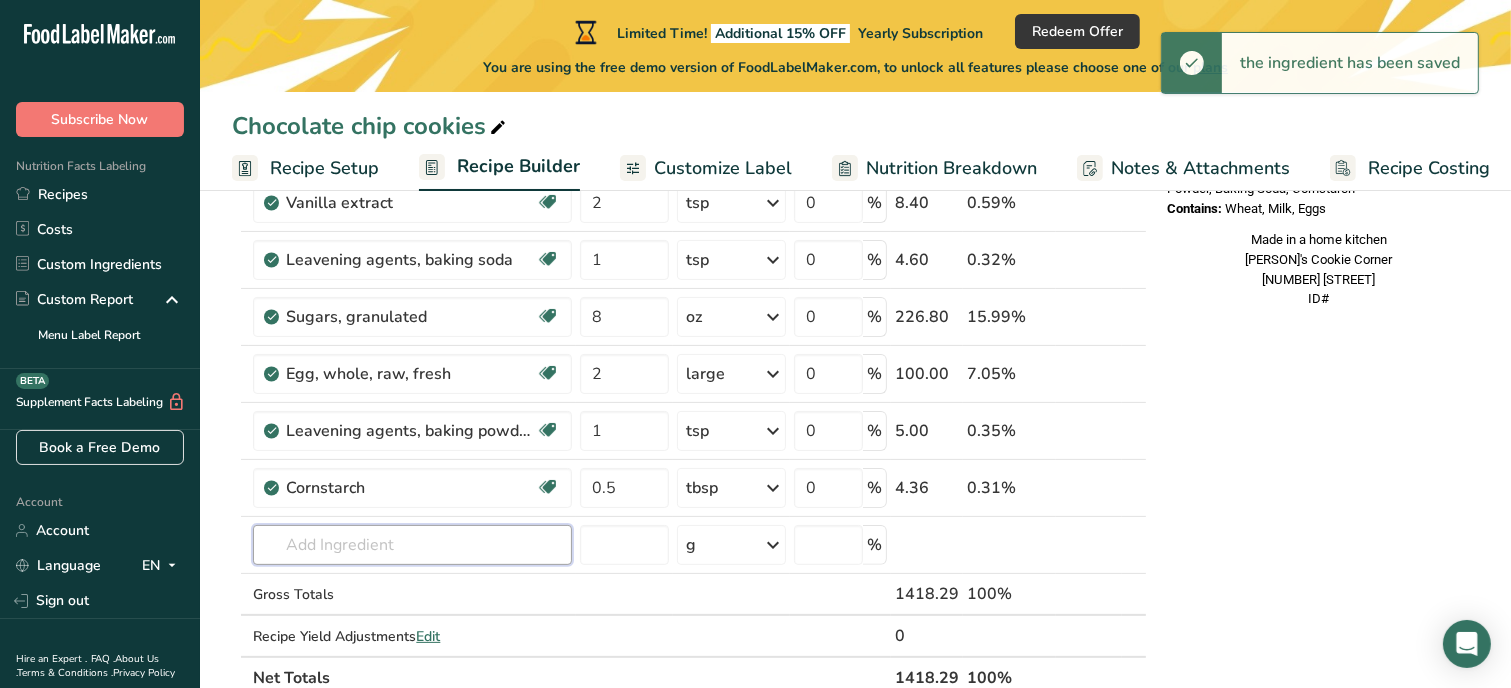 click at bounding box center [412, 545] 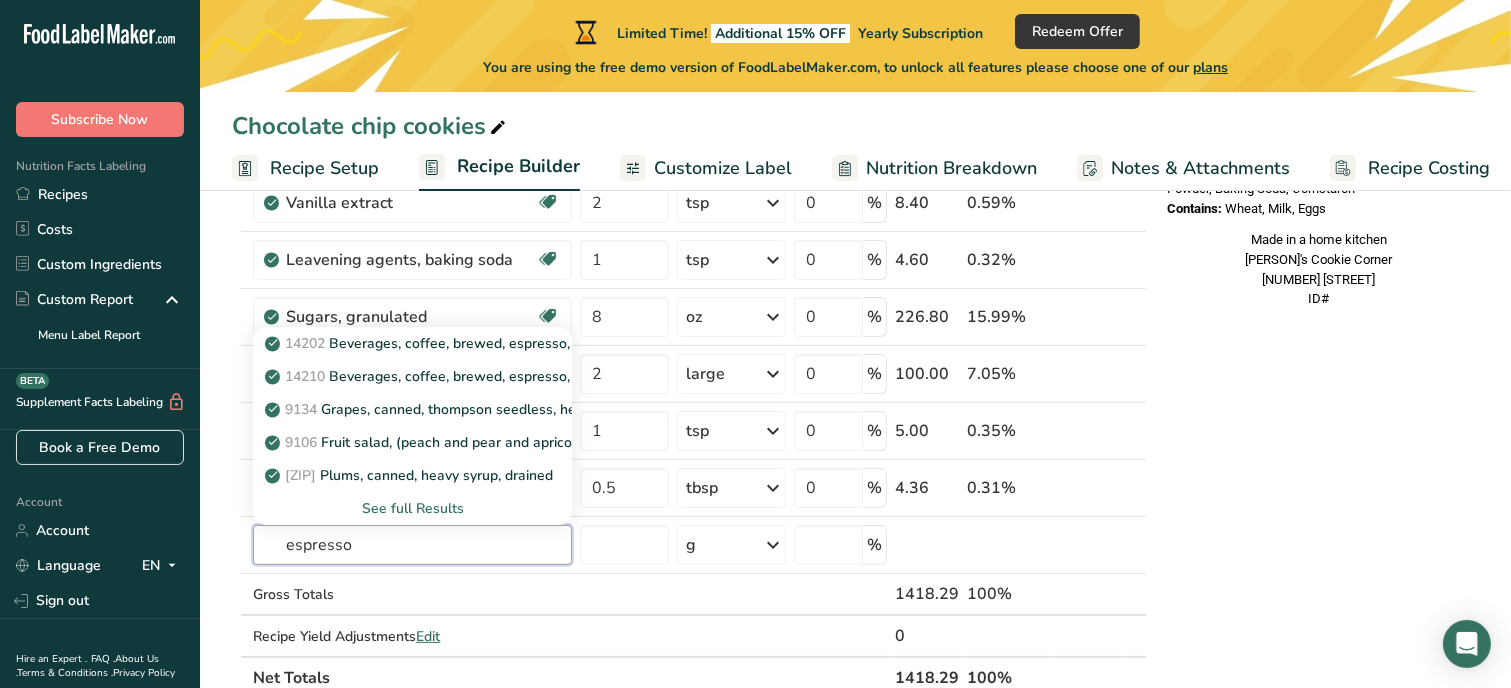 type on "espresso" 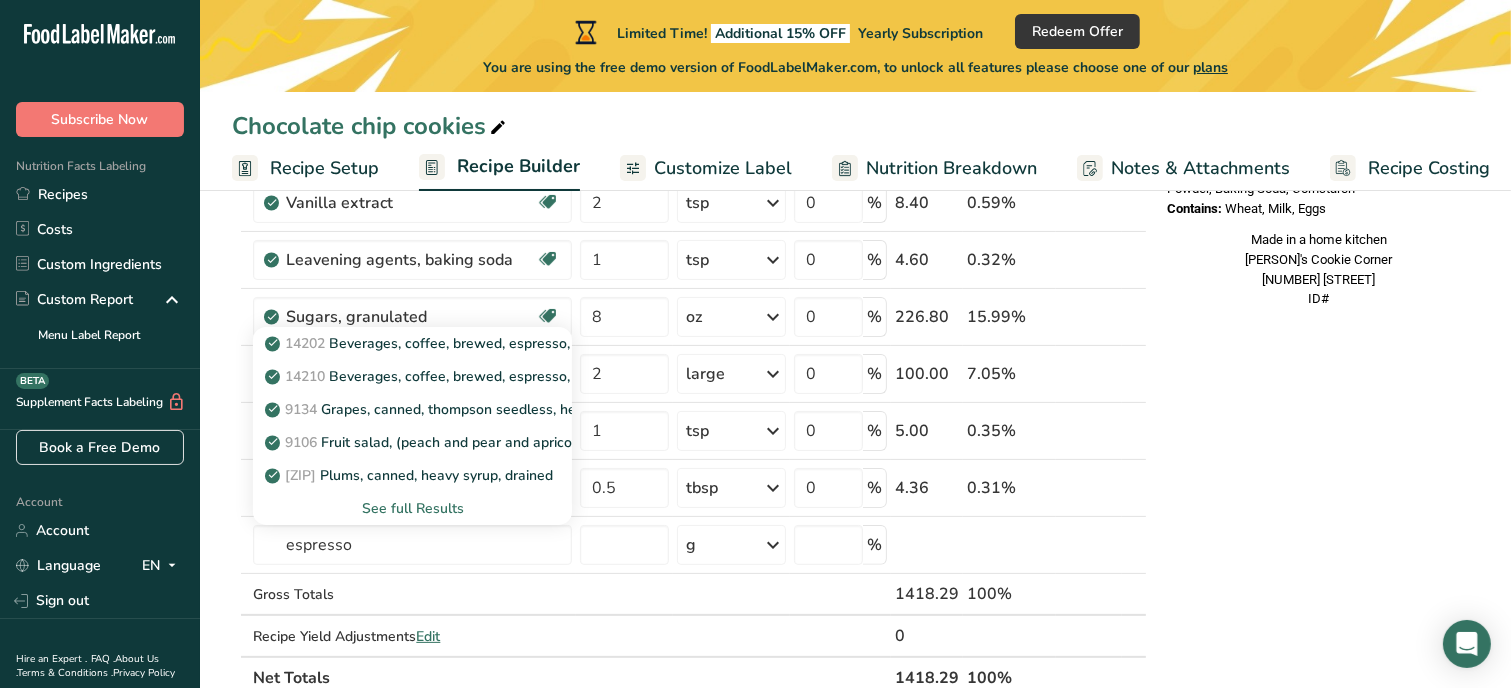 type 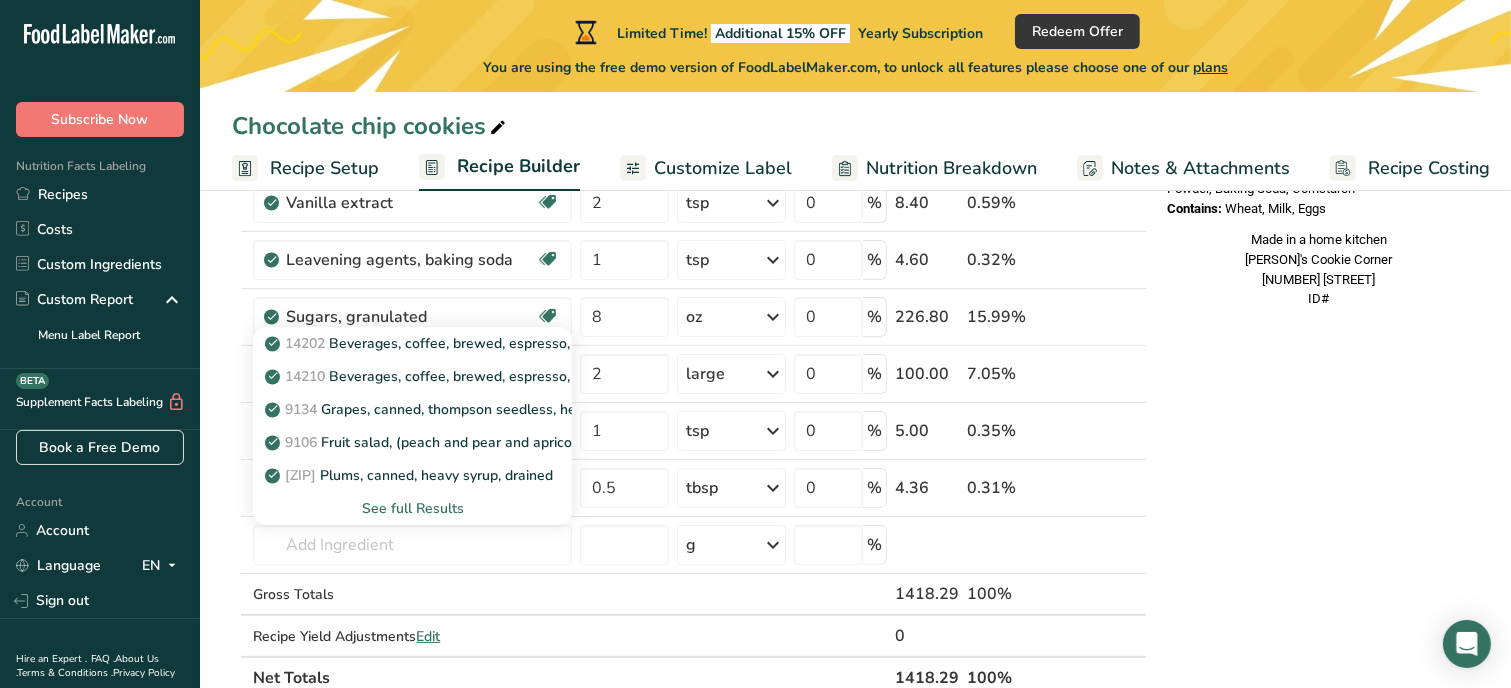 click on "See full Results" at bounding box center (412, 508) 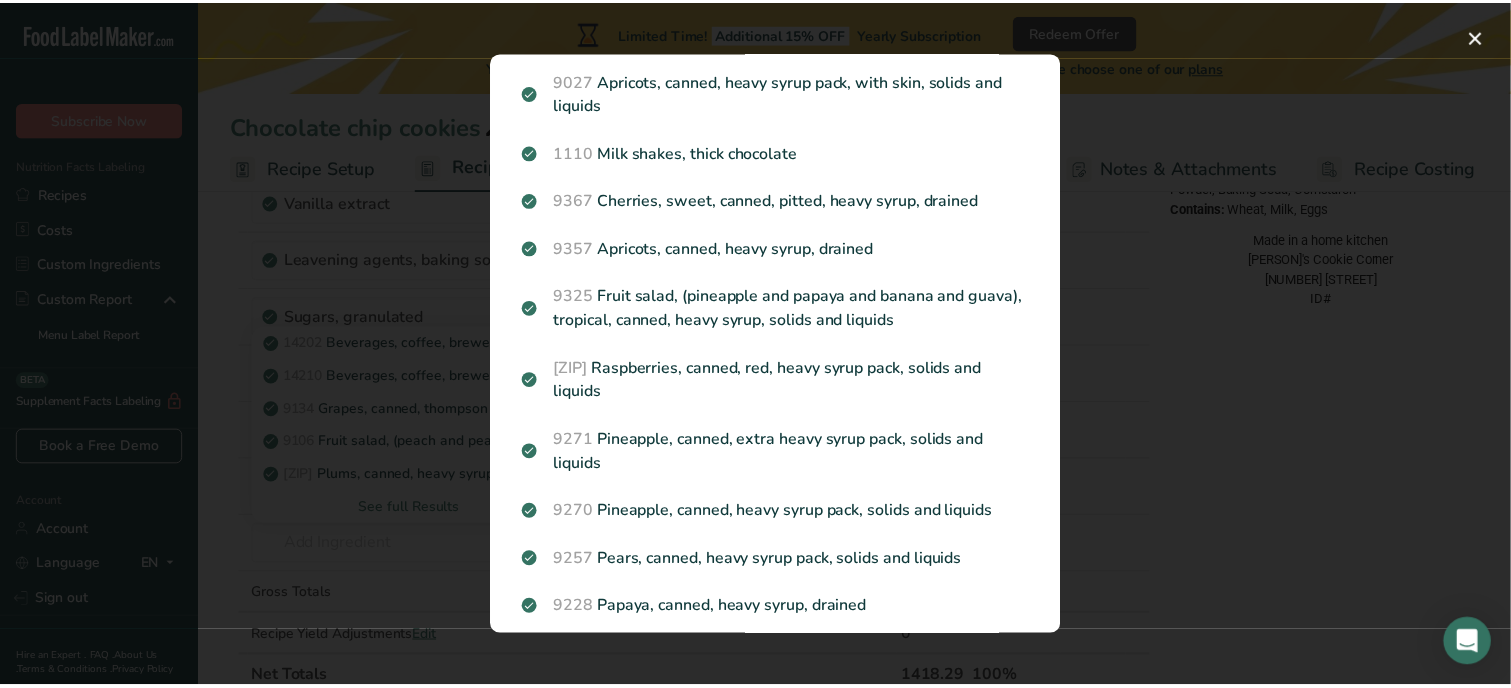 scroll, scrollTop: 1506, scrollLeft: 0, axis: vertical 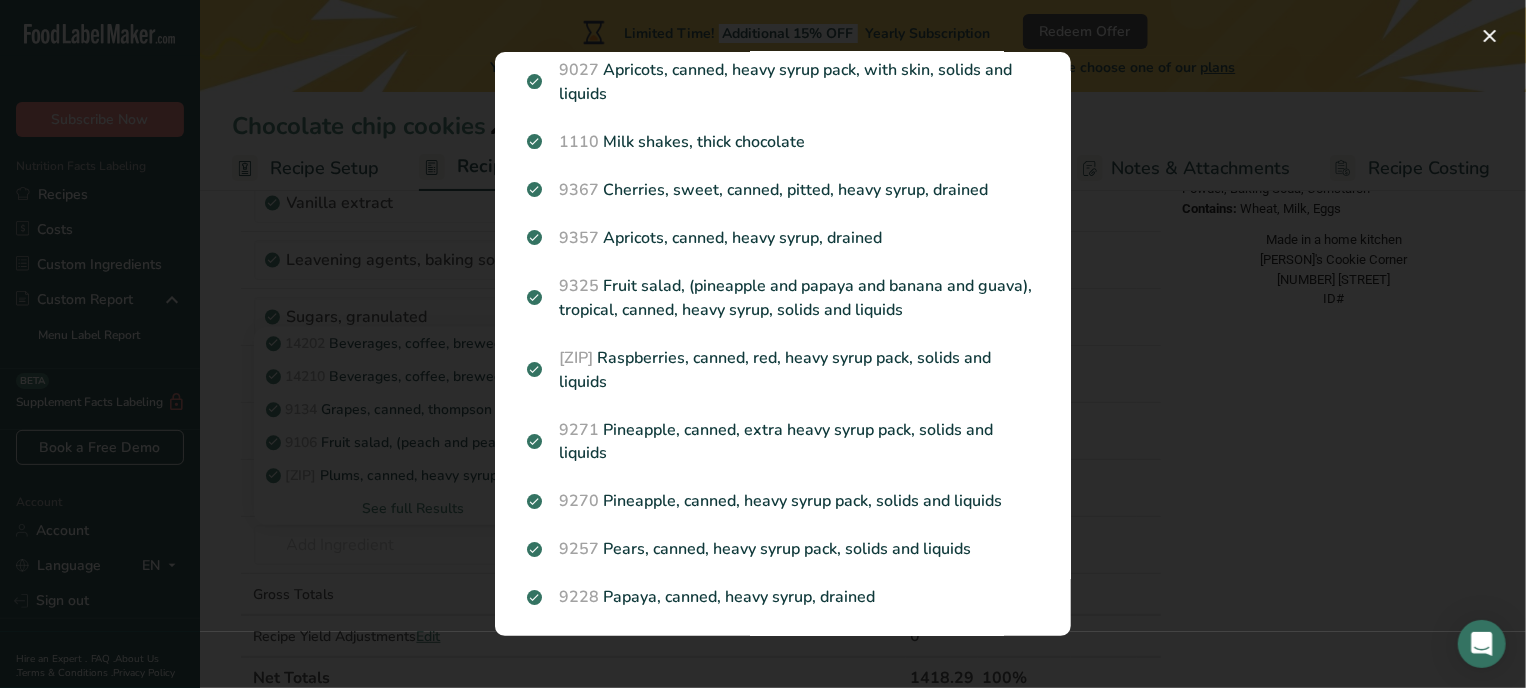 click at bounding box center (763, 344) 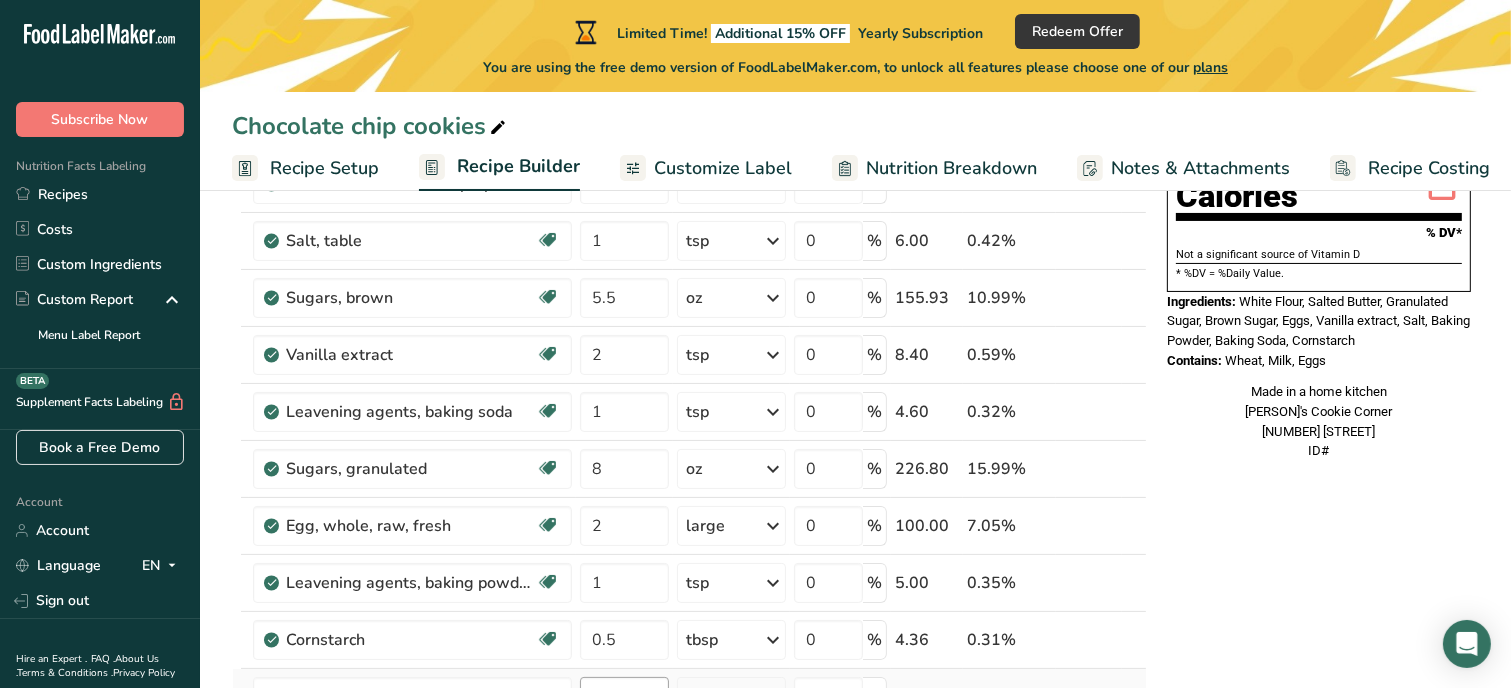 scroll, scrollTop: 244, scrollLeft: 0, axis: vertical 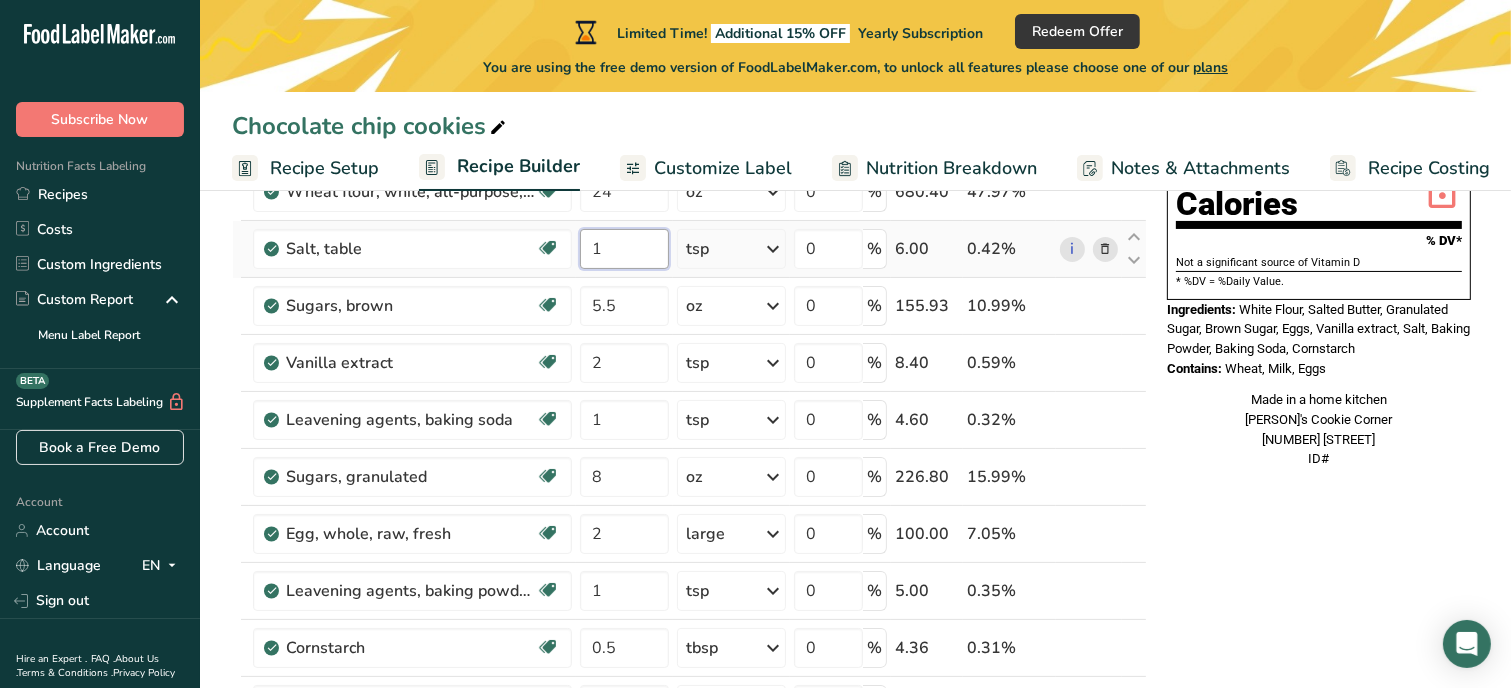 click on "1" at bounding box center (624, 249) 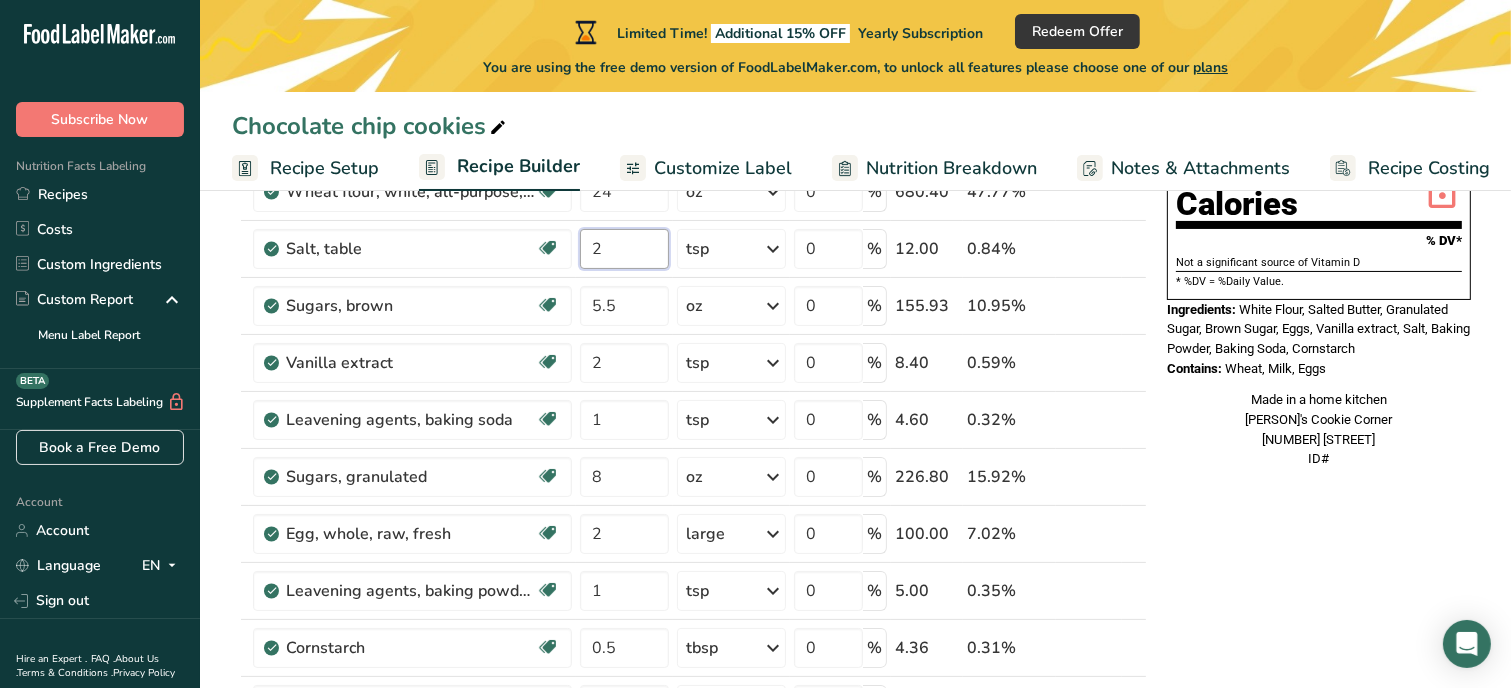 type on "2" 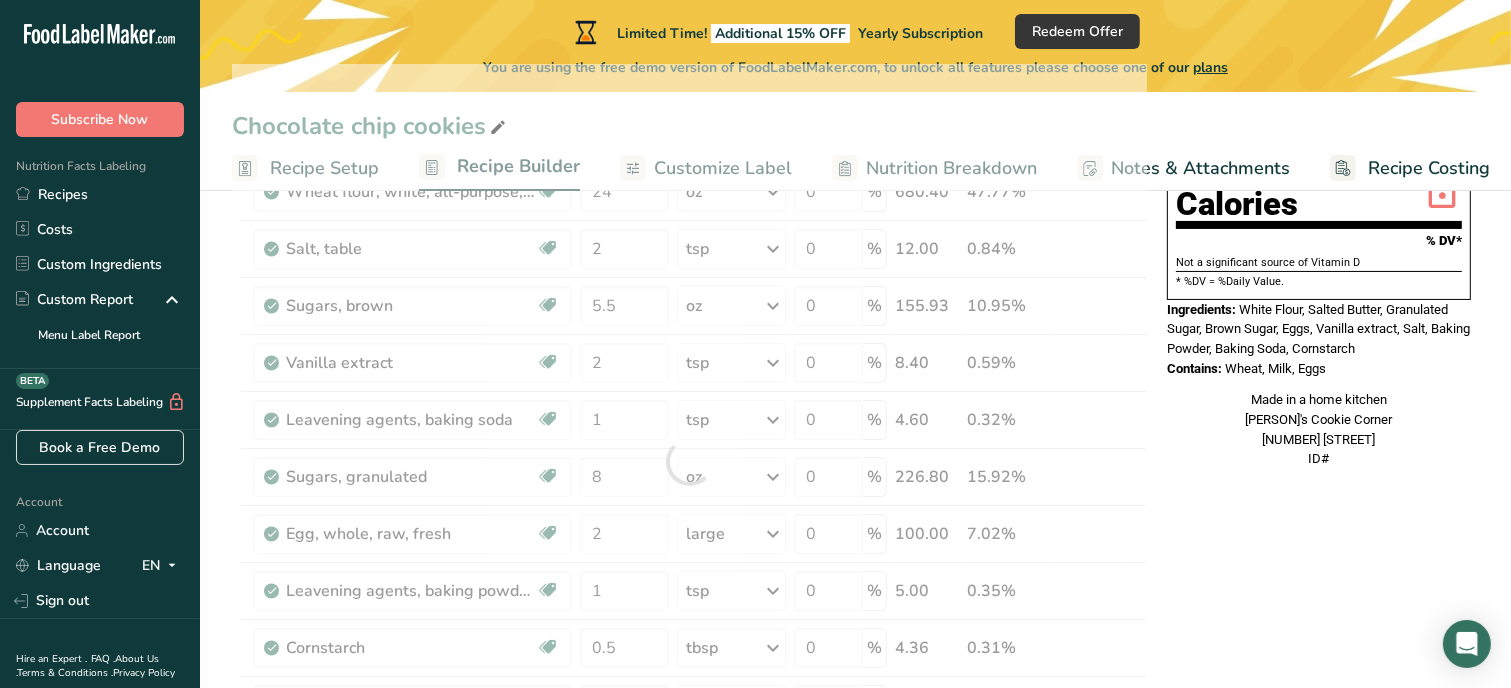 click on "Nutrition Facts
1 Serving Per Container
Serving Size
118g
Amount Per Serving
Calories
% DV*
Not a significant source of Vitamin D
* %DV = %Daily Value.
Ingredients:   White Flour, Salted Butter, Granulated Sugar, Brown Sugar, Eggs, Vanilla extract, Salt, Baking Powder, Baking Soda, Cornstarch   Contains:
Wheat, Milk, Eggs
Made in a home kitchen
[PERSONALISED_BUSINESS_NAME]
[NUMBER] [STREET]
ID#" at bounding box center (1319, 236) 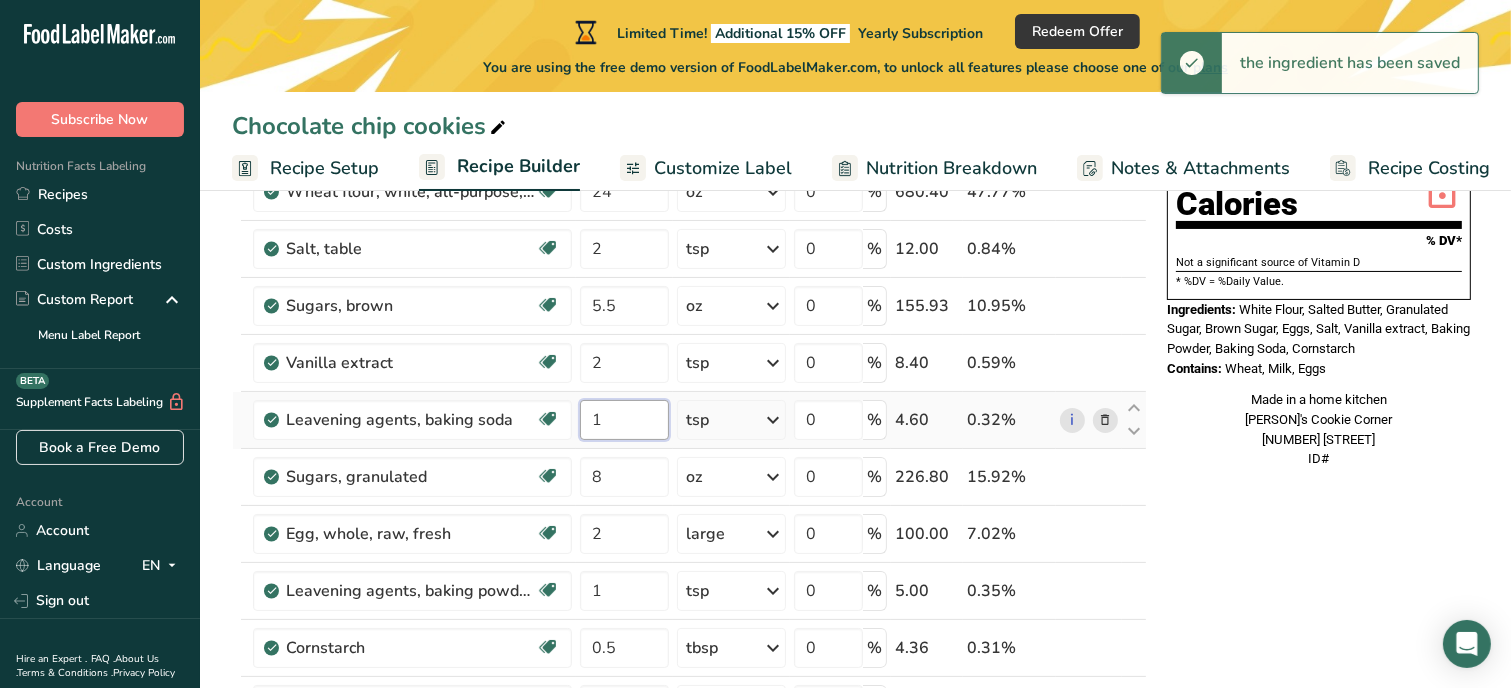 click on "1" at bounding box center [624, 420] 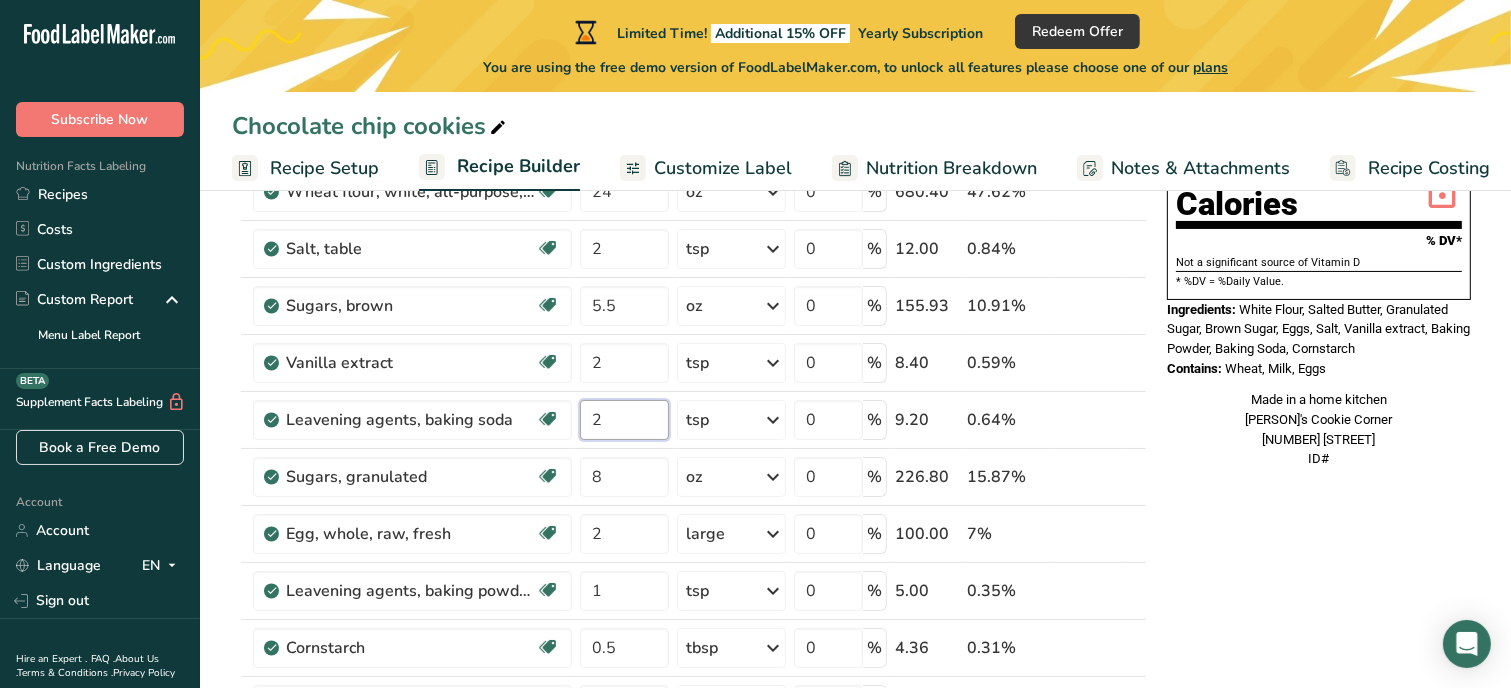 type on "2" 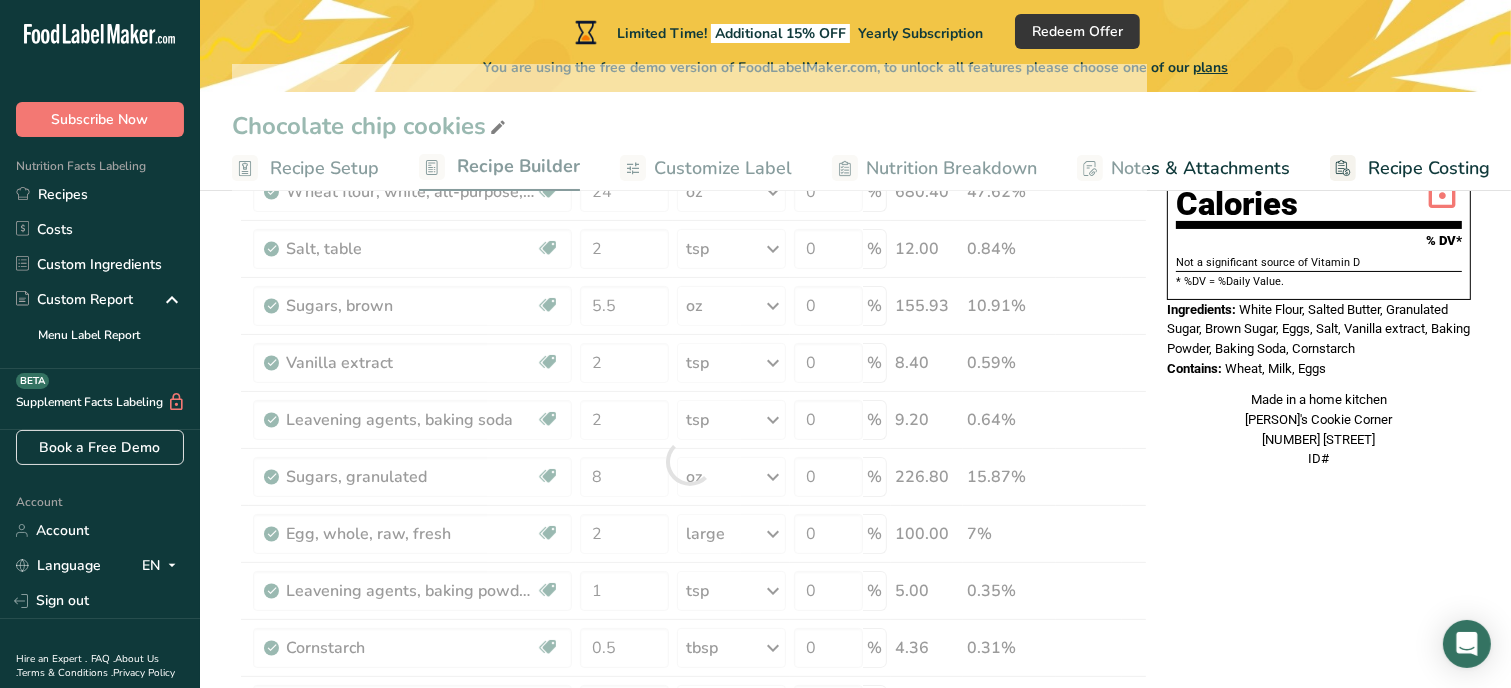 click on "Nutrition Facts
1 Serving Per Container
Serving Size
119g
Amount Per Serving
Calories
% DV*
Not a significant source of Vitamin D
* %DV = %Daily Value.
Ingredients:   White Flour, Salted Butter, Granulated Sugar, Brown Sugar, Eggs, Salt, Vanilla extract, Baking Powder, Baking Soda, Cornstarch   Contains:
Wheat, Milk, Eggs
Made in a home kitchen
[PERSONALISED_BUSINESS_NAME]
[NUMBER] [STREET]
ID#" at bounding box center [1319, 767] 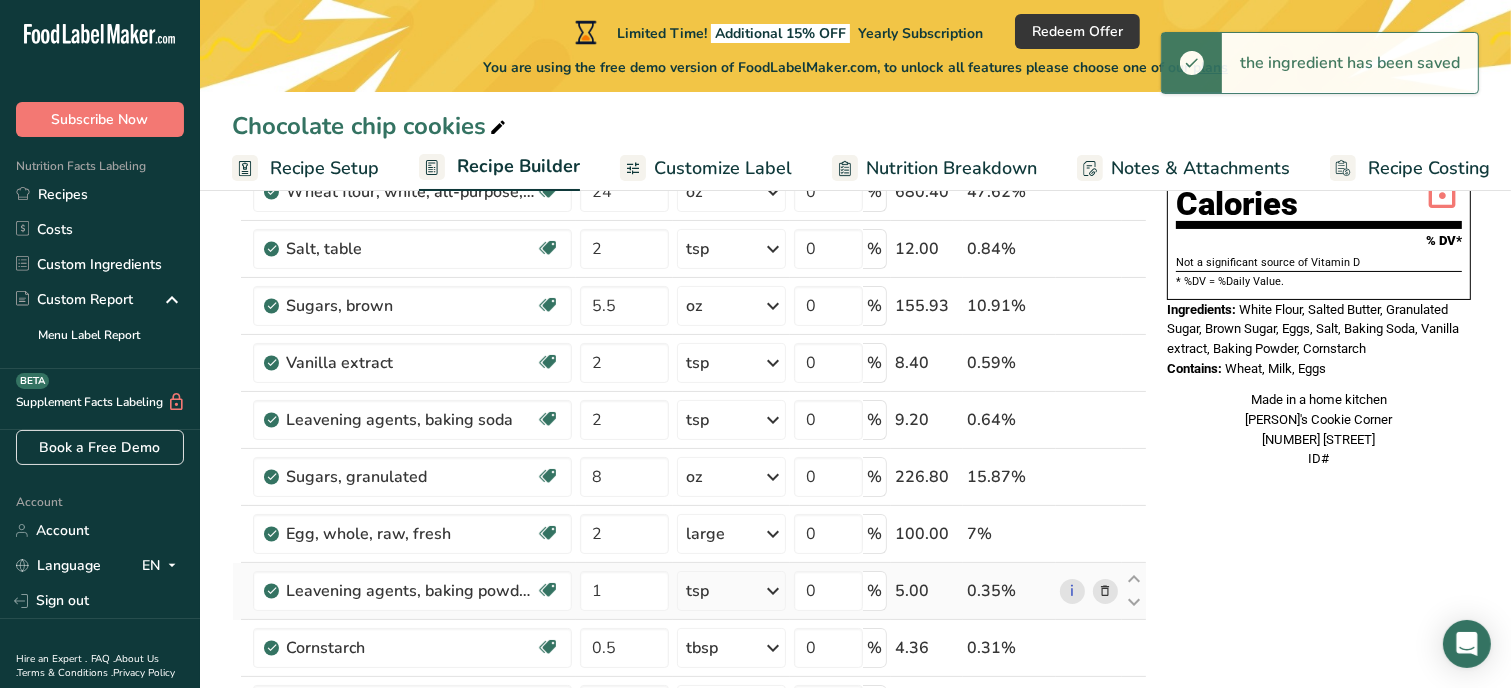 click at bounding box center [1105, 591] 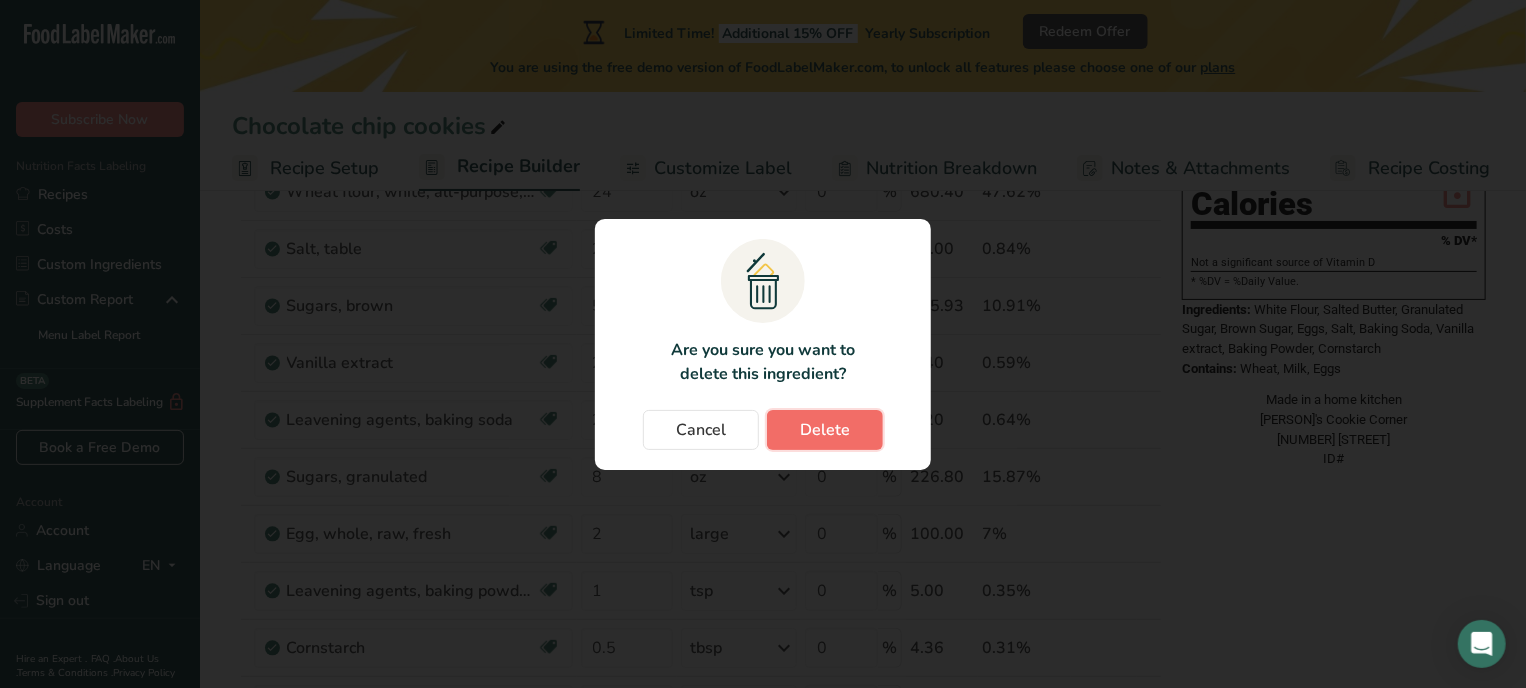 click on "Delete" at bounding box center [825, 430] 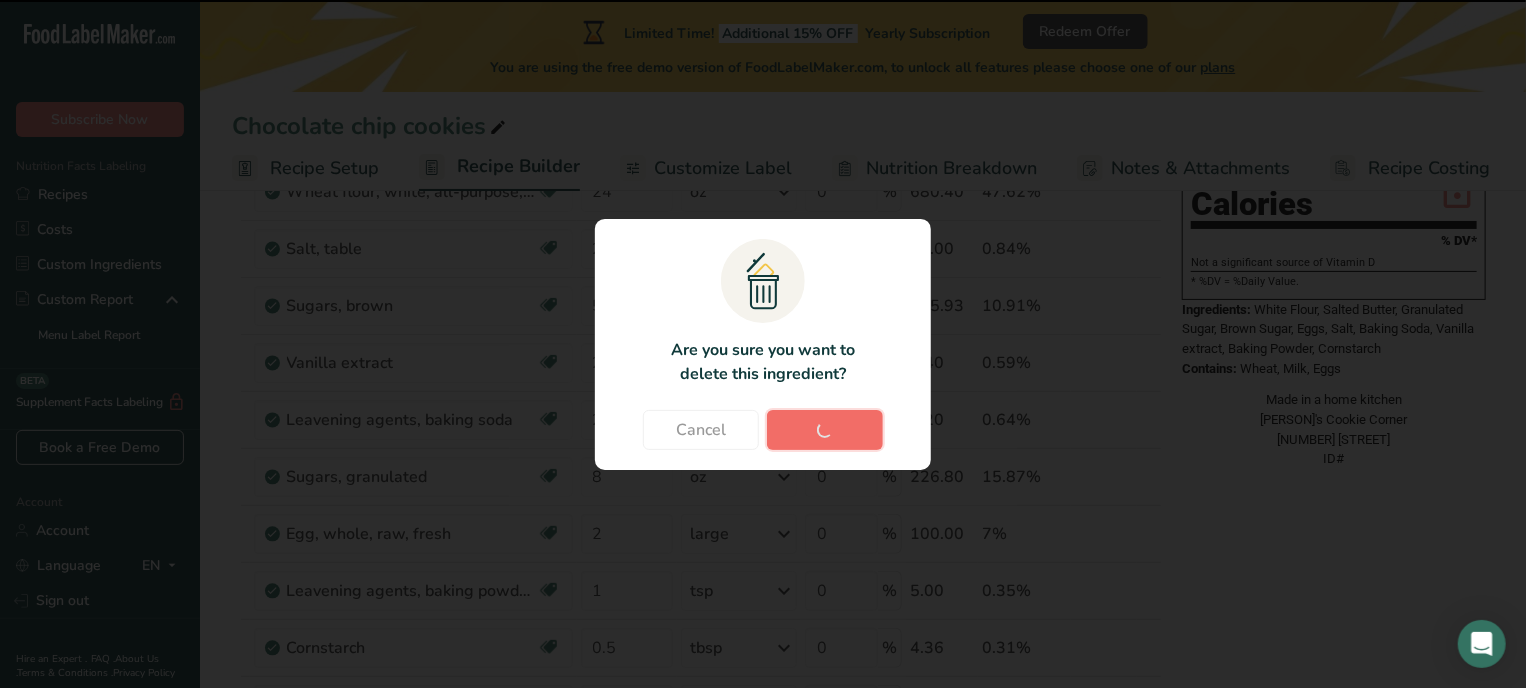 type on "0.5" 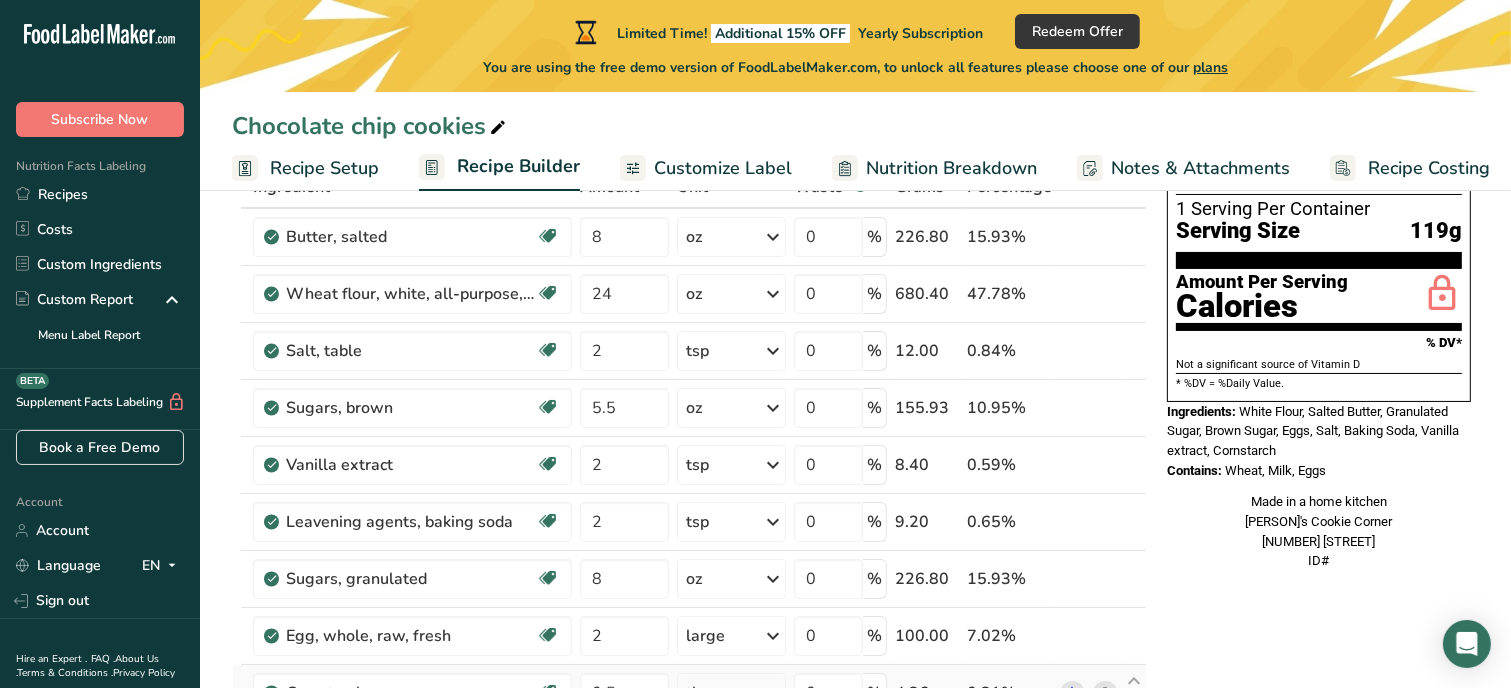 scroll, scrollTop: 124, scrollLeft: 0, axis: vertical 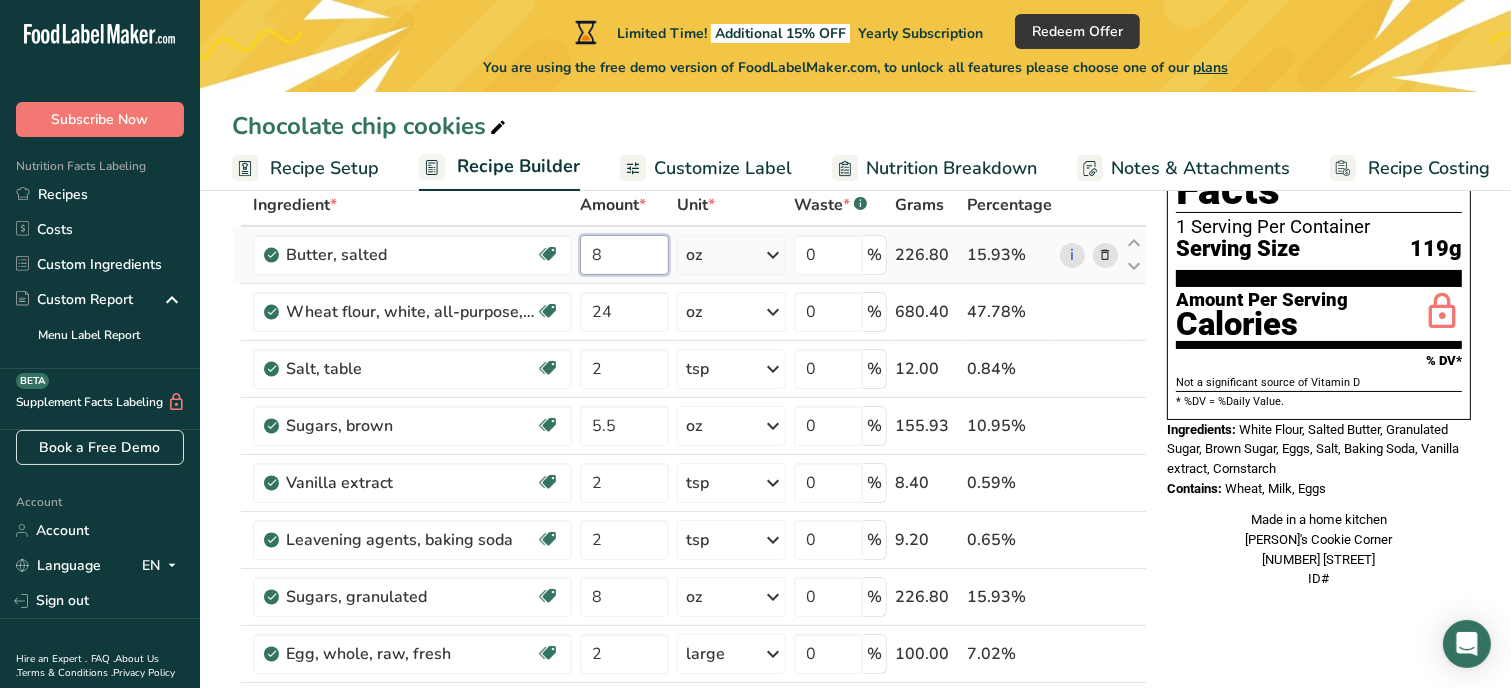click on "8" at bounding box center [624, 255] 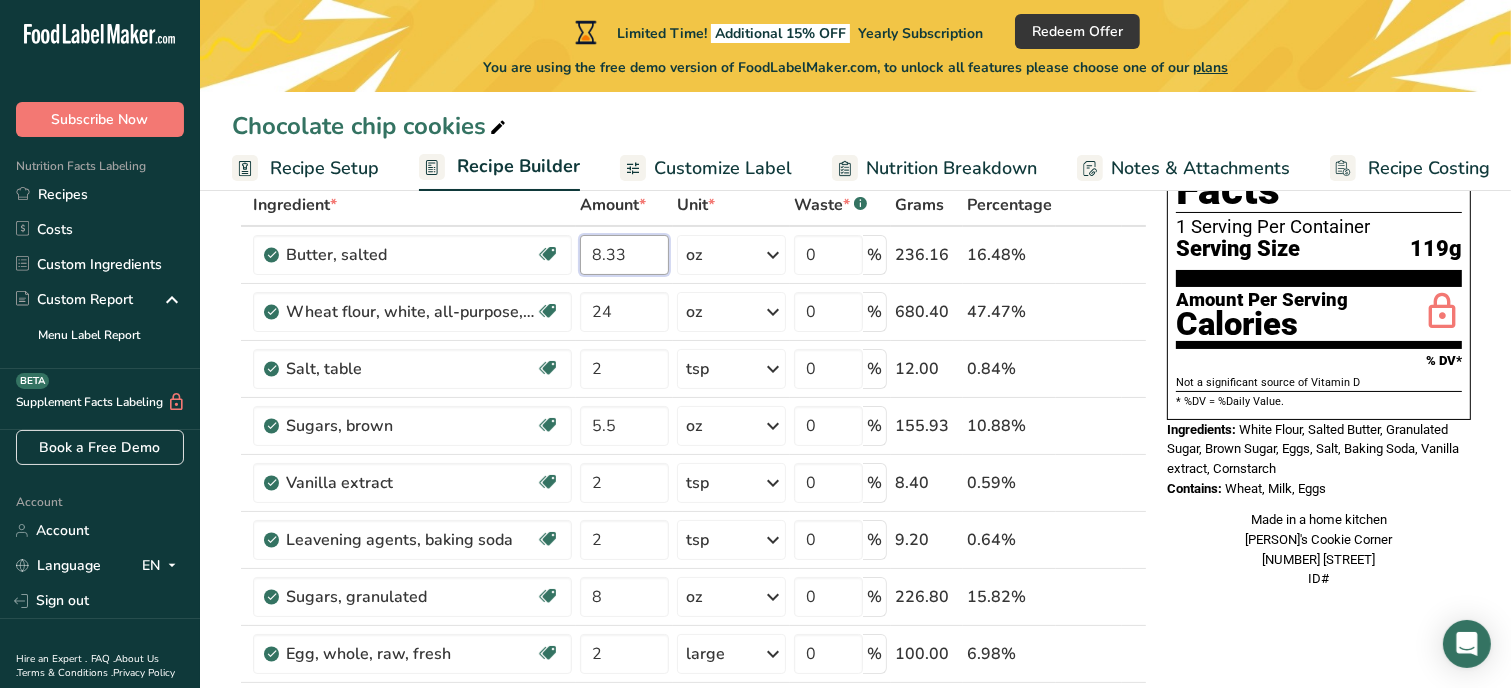 type on "8.33" 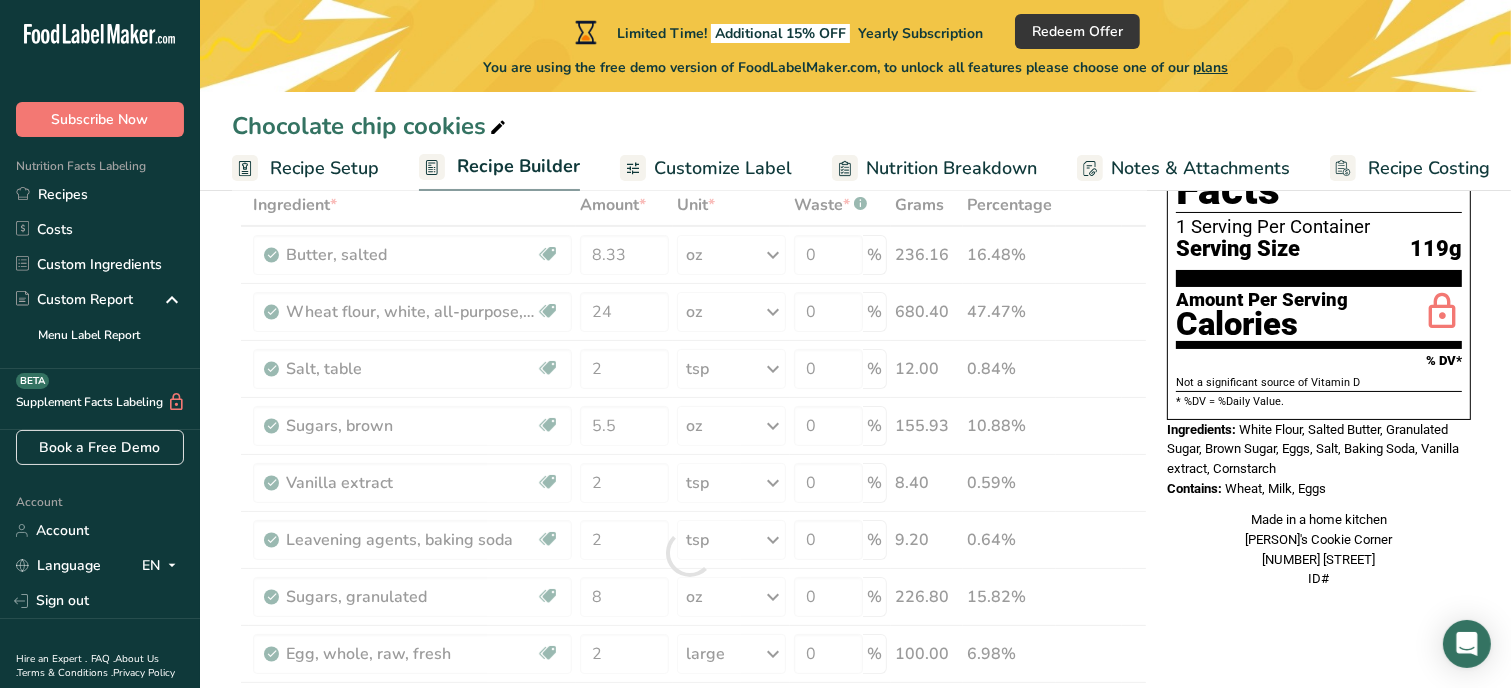 click on "Nutrition Facts
1 Serving Per Container
Serving Size
119g
Amount Per Serving
Calories
% DV*
Not a significant source of Vitamin D
* %DV = %Daily Value.
Ingredients:   White Flour, Salted Butter, Granulated Sugar, Brown Sugar, Eggs, Salt, Baking Soda, Vanilla extract, Cornstarch   Contains:
Wheat, Milk, Eggs
Made in a home kitchen
[PERSON]'s Cookie Corner
[NUMBER] [STREET]
ID#" at bounding box center (1319, 350) 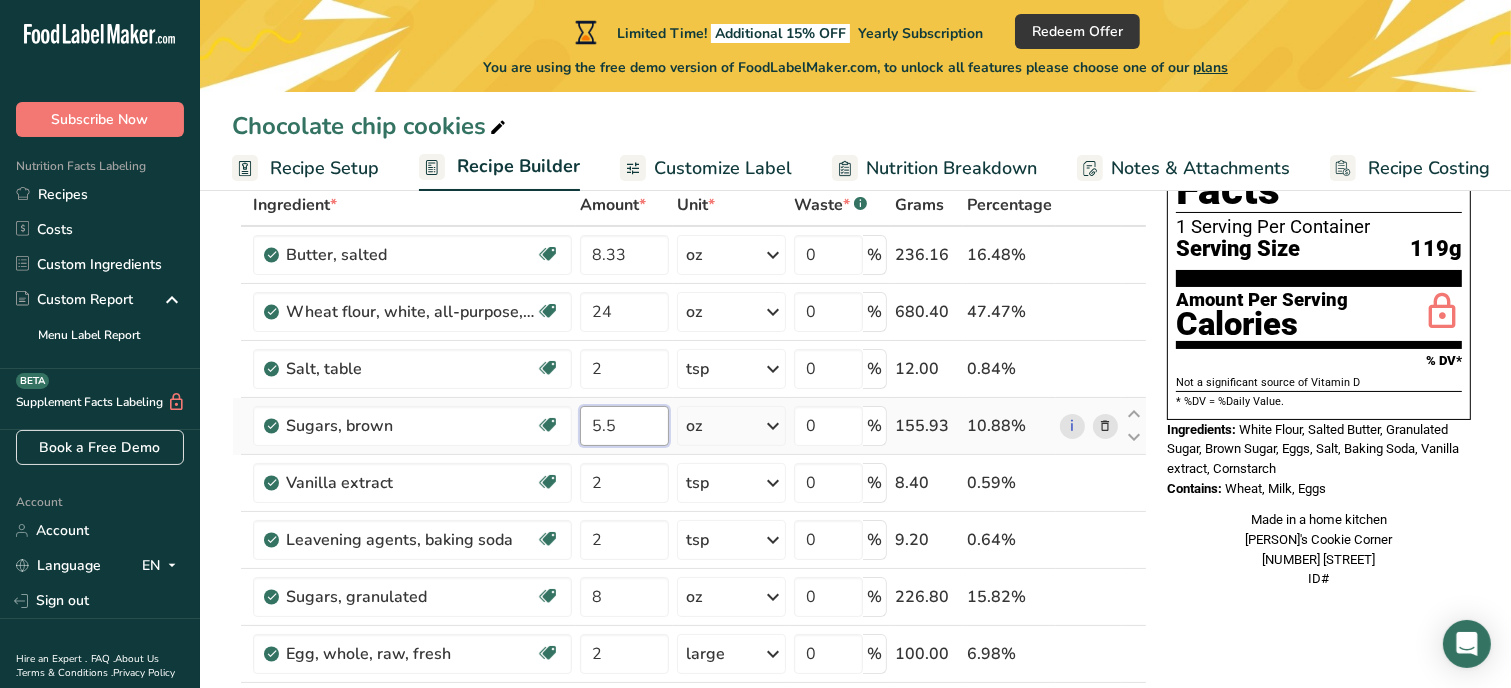 click on "5.5" at bounding box center [624, 426] 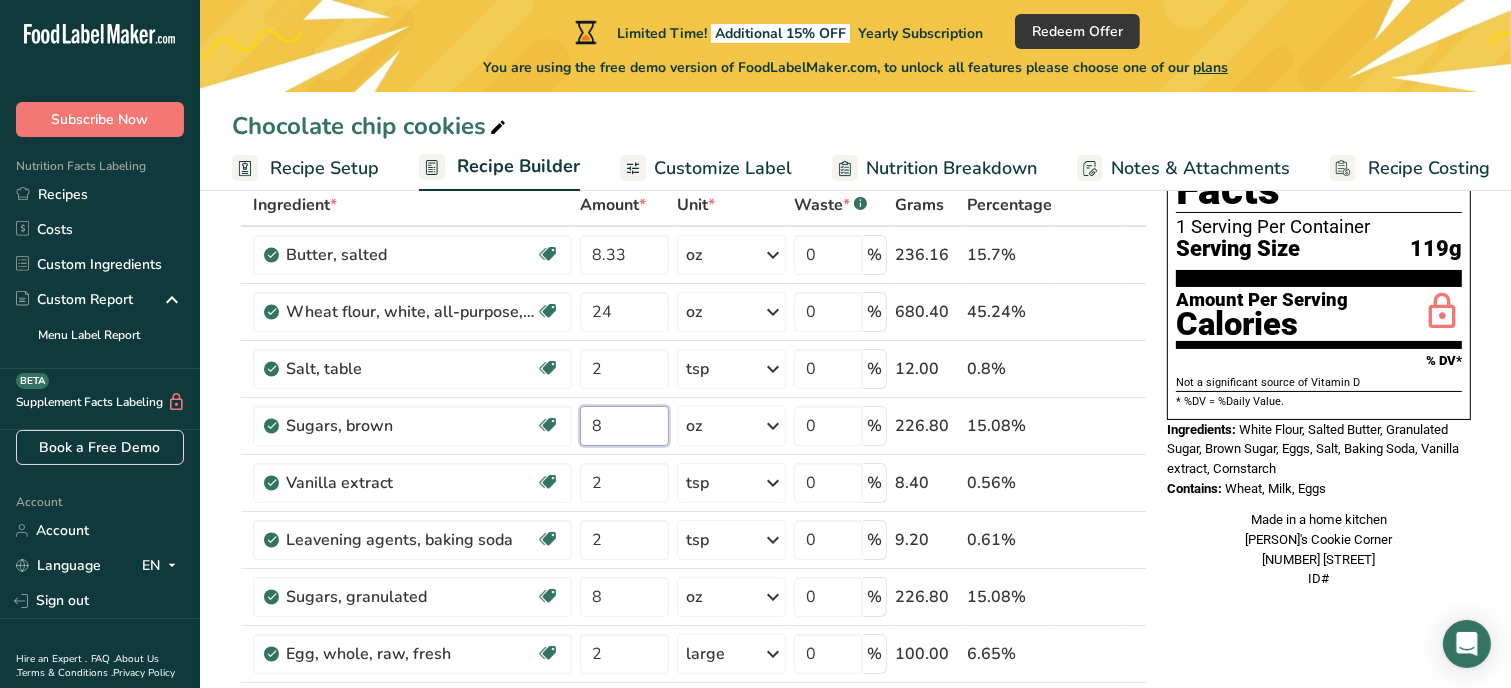 type on "8" 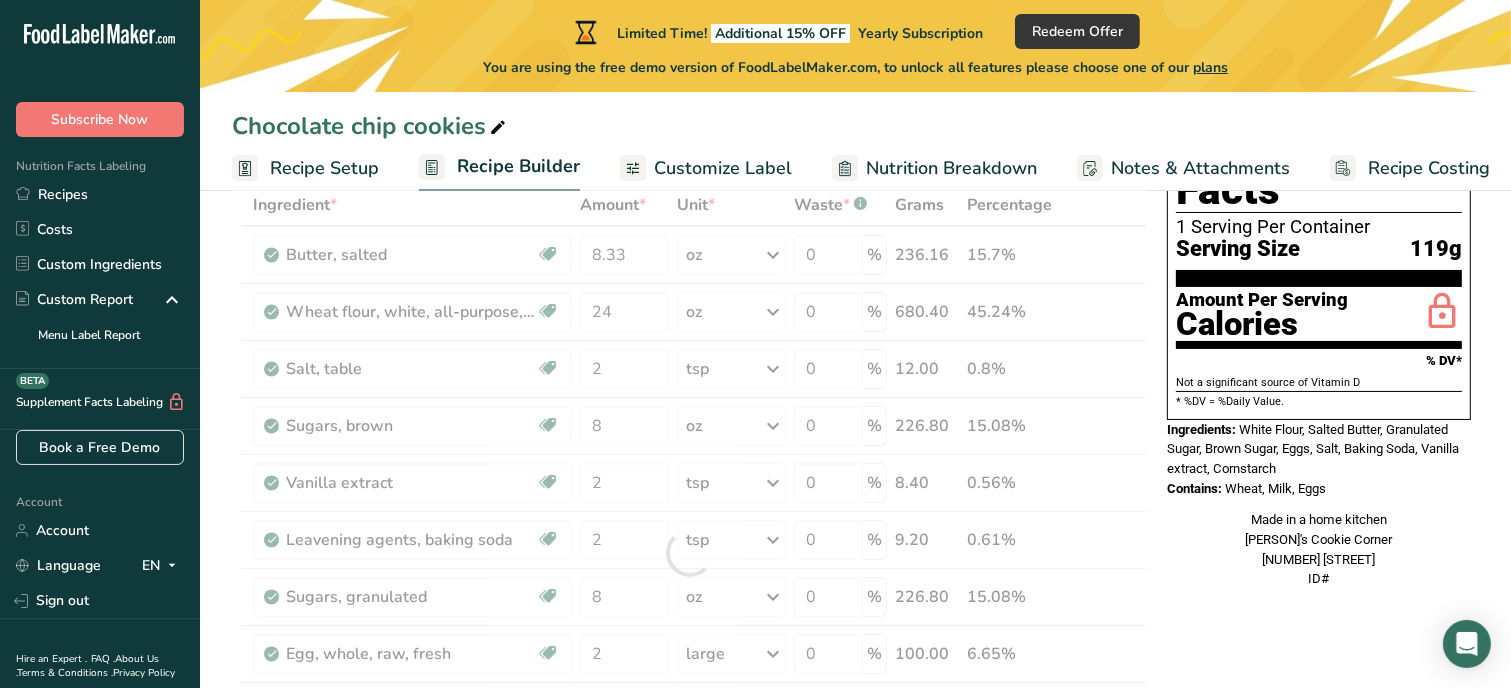 click on "Nutrition Facts
1 Serving Per Container
Serving Size
119g
Amount Per Serving
Calories
% DV*
Not a significant source of Vitamin D
* %DV = %Daily Value.
Ingredients:   White Flour, Salted Butter, Granulated Sugar, Brown Sugar, Eggs, Salt, Baking Soda, Vanilla extract, Cornstarch   Contains:
Wheat, Milk, Eggs
Made in a home kitchen
[PERSON]'s Cookie Corner
[NUMBER] [STREET]
ID#" at bounding box center [1319, 859] 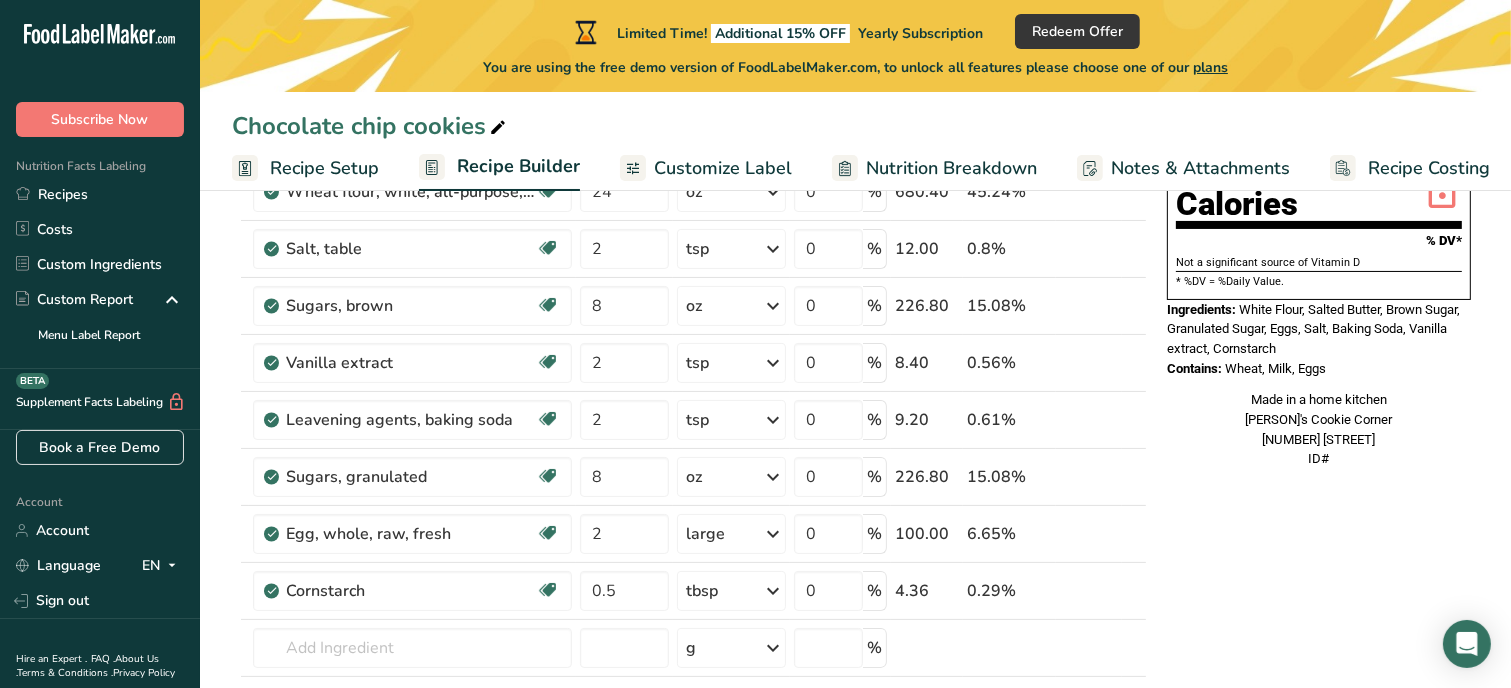 scroll, scrollTop: 284, scrollLeft: 0, axis: vertical 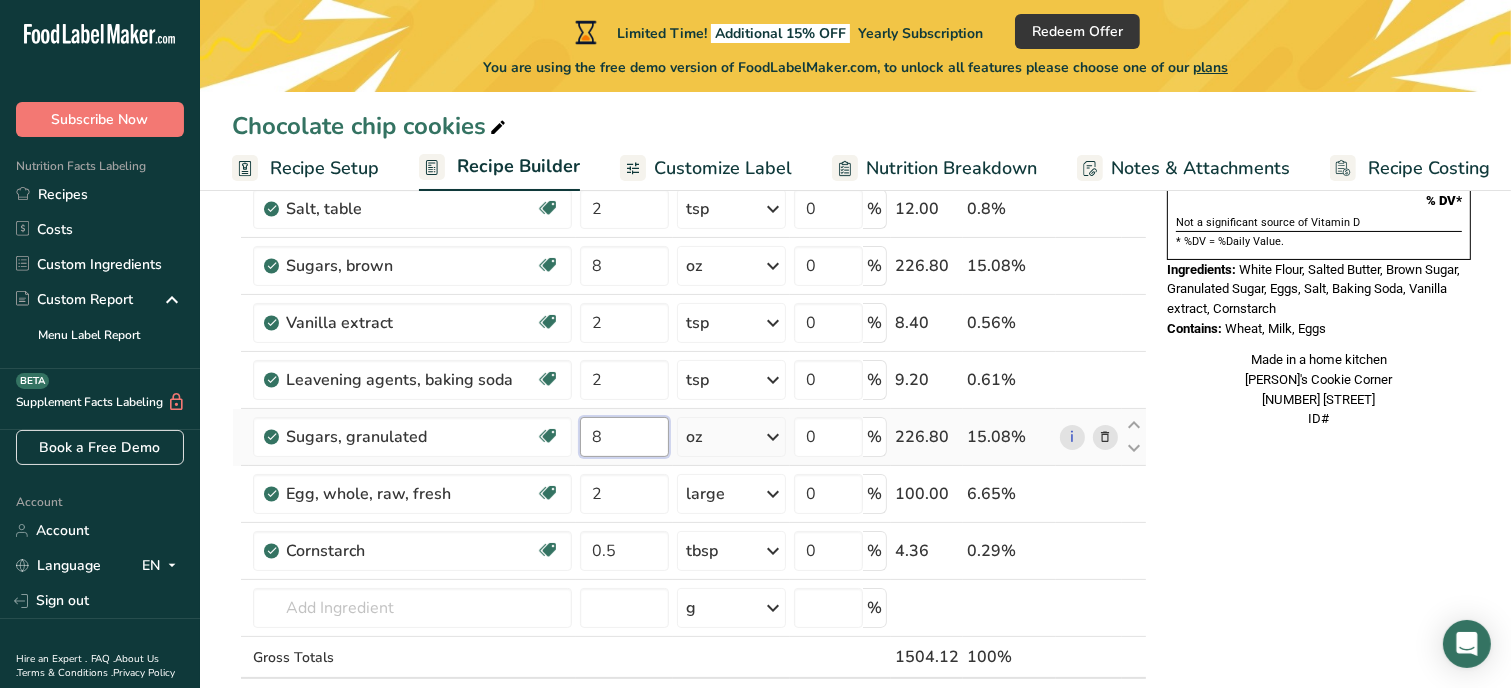 click on "8" at bounding box center [624, 437] 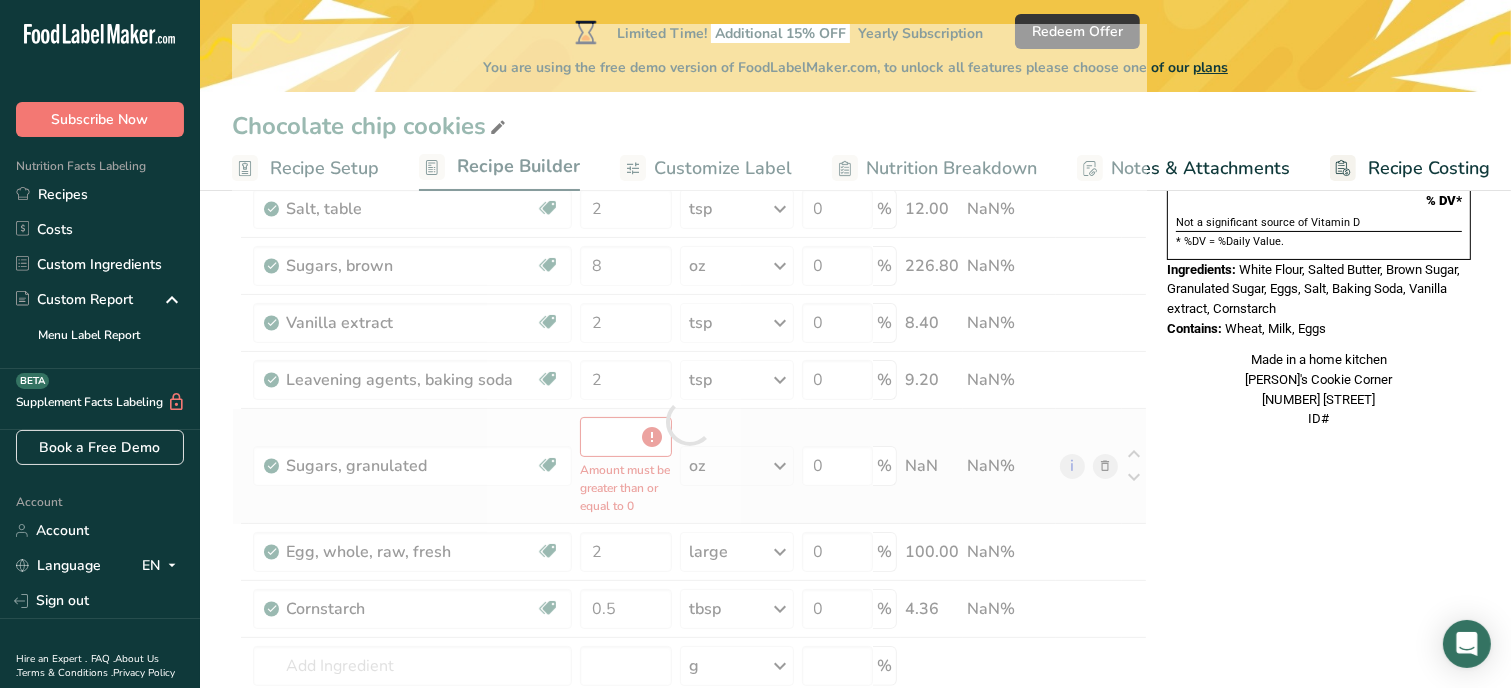 click on "Ingredient *
Amount *
Unit *
Waste *   .a-a{fill:#347362;}.b-a{fill:#fff;}          Grams
Percentage
Butter, salted
Gluten free
Vegetarian
Soy free
8.33
oz
Portions
1 pat (1" sq, 1/3" high)
1 tbsp
1 cup
See more
Weight Units
g
kg
mg
See more
Volume Units
l
Volume units require a density conversion. If you know your ingredient's density enter it below. Otherwise, click on "RIA" our AI Regulatory bot - she will be able to help you
lb/ft3
g/cm3
Confirm
mL
lb/ft3" at bounding box center (689, 422) 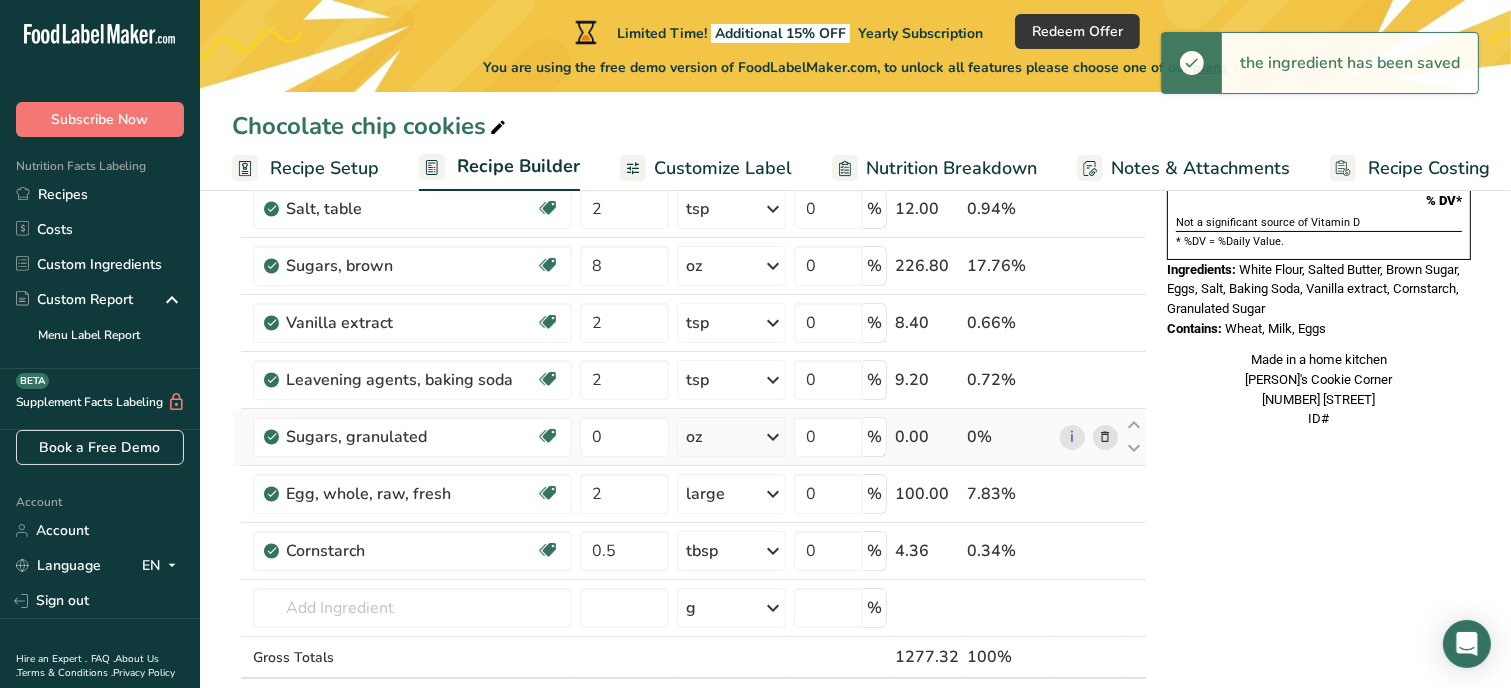 click at bounding box center [773, 437] 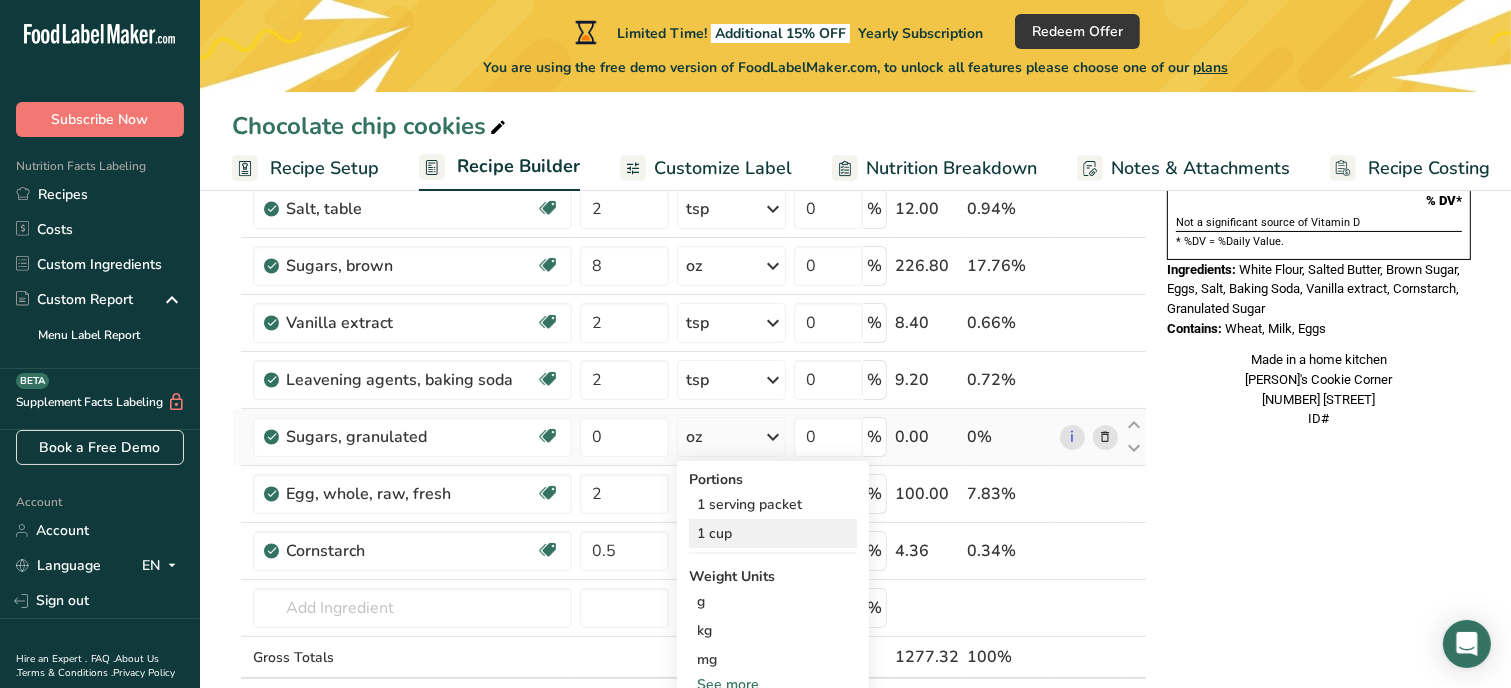 click on "1 cup" at bounding box center [773, 533] 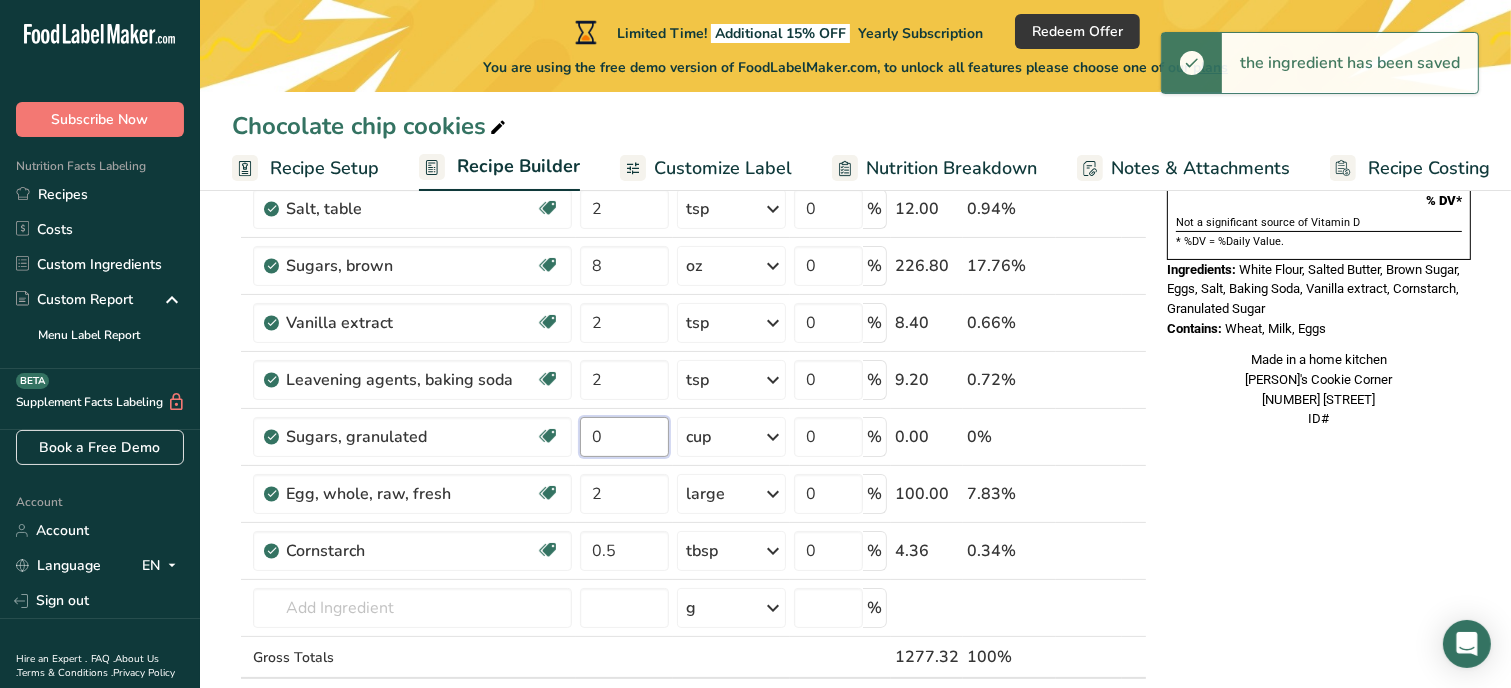 click on "0" at bounding box center (624, 437) 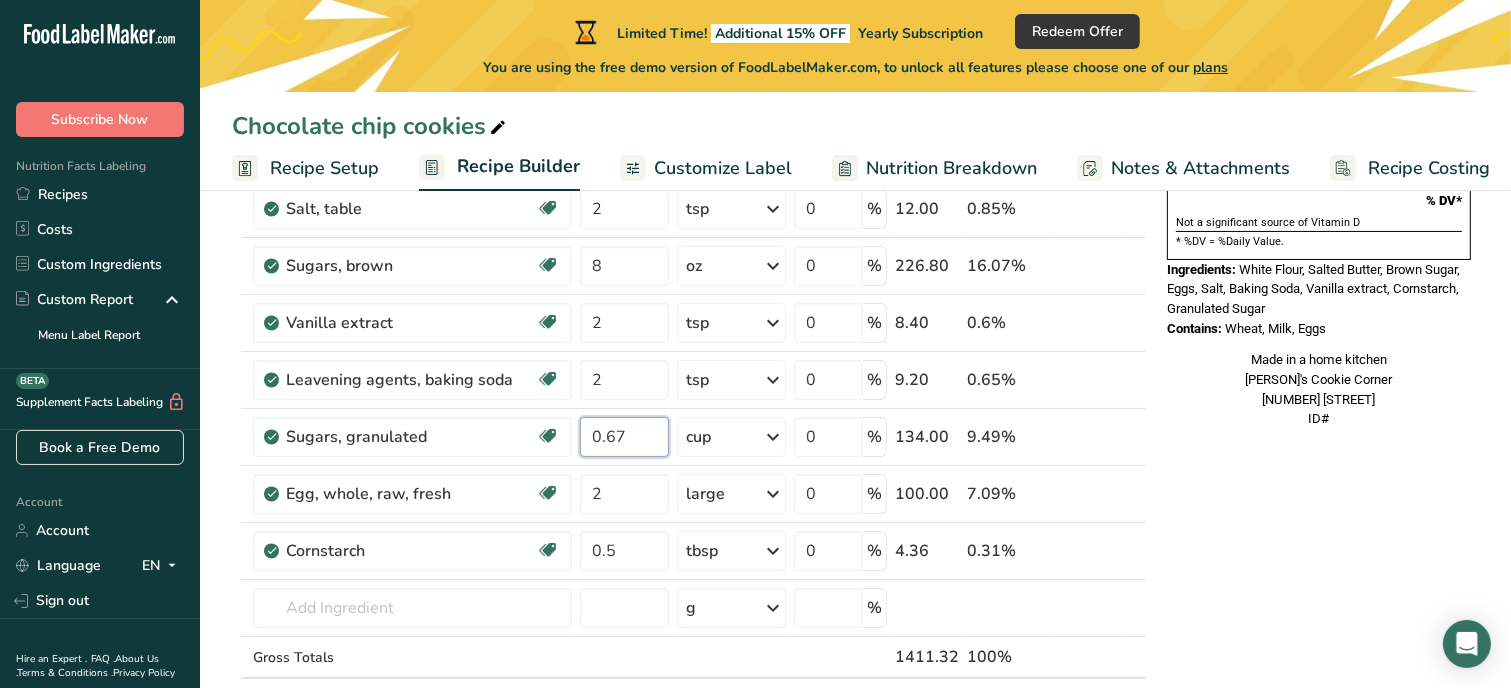 type on "0.67" 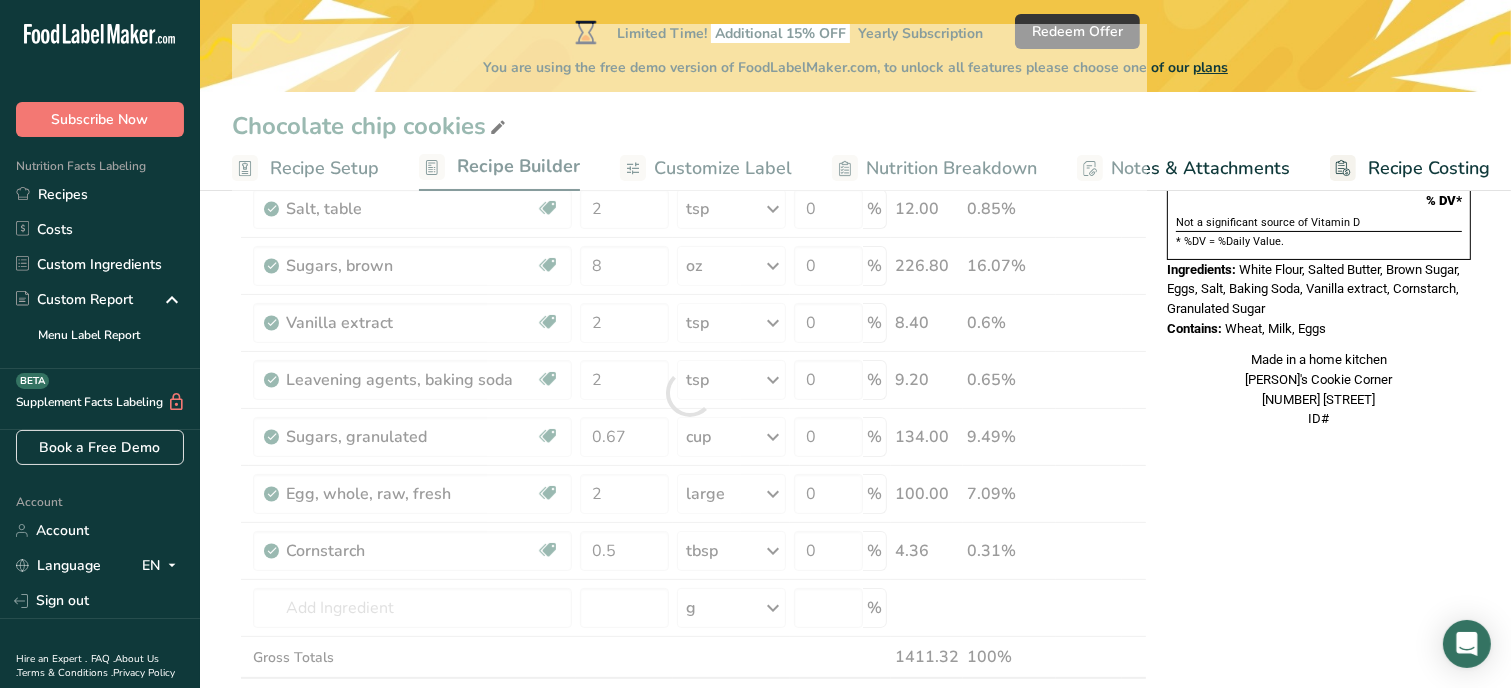 click on "Nutrition Facts
1 Serving Per Container
Serving Size
106g
Amount Per Serving
Calories
% DV*
Not a significant source of Vitamin D
* %DV = %Daily Value.
Ingredients:   White Flour, Salted Butter, Brown Sugar, Eggs, Salt, Baking Soda, Vanilla extract, Cornstarch, Granulated Sugar   Contains:
Wheat, Milk, Eggs
Made in a home kitchen
[PERSONALISED_BUSINESS_NAME]
[NUMBER] [STREET]
ID#" at bounding box center (1319, 699) 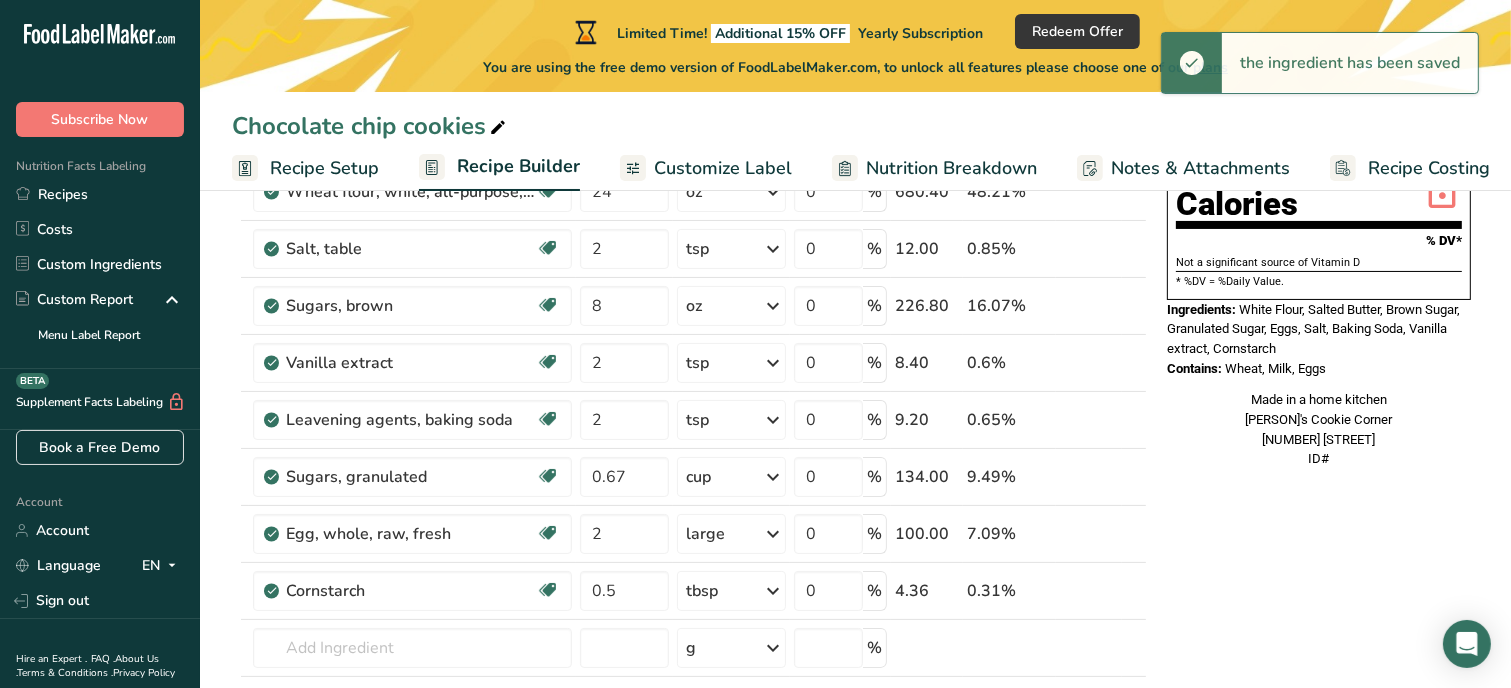 scroll, scrollTop: 204, scrollLeft: 0, axis: vertical 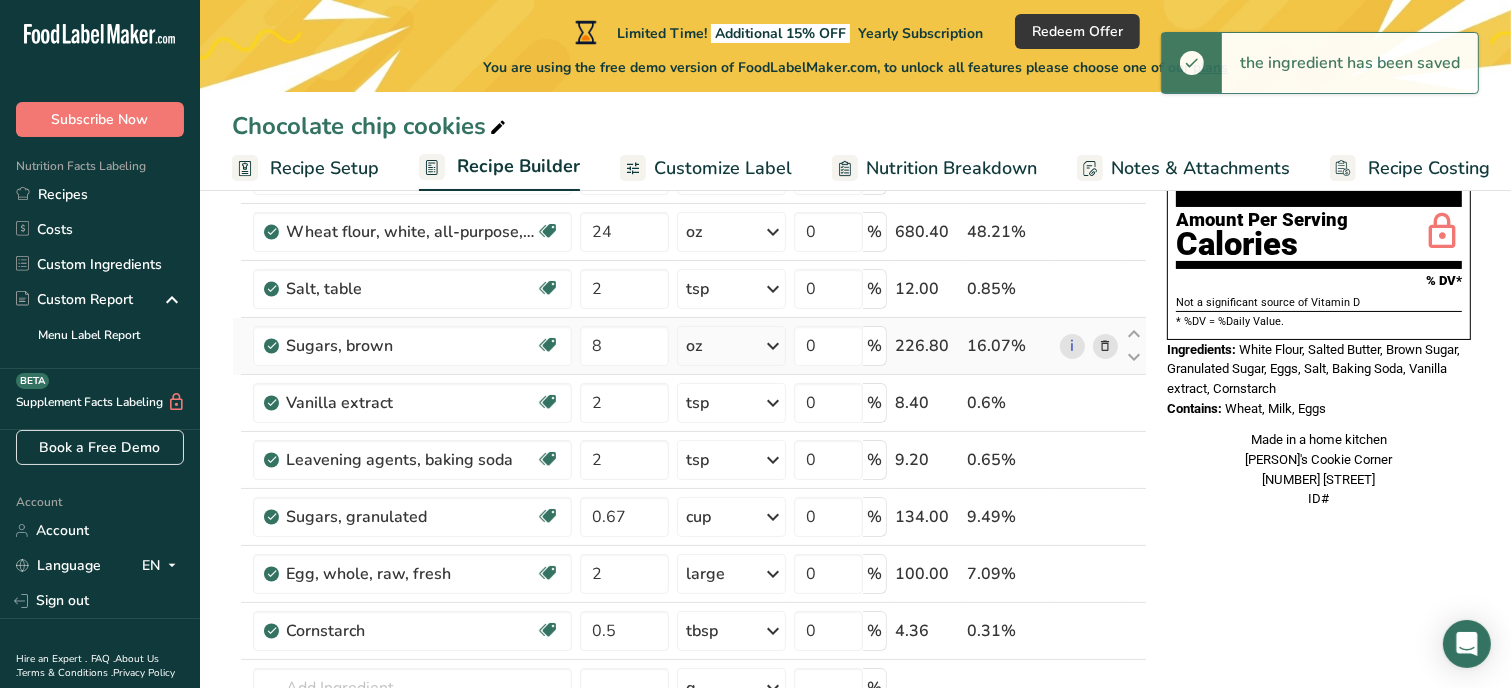 click at bounding box center (773, 346) 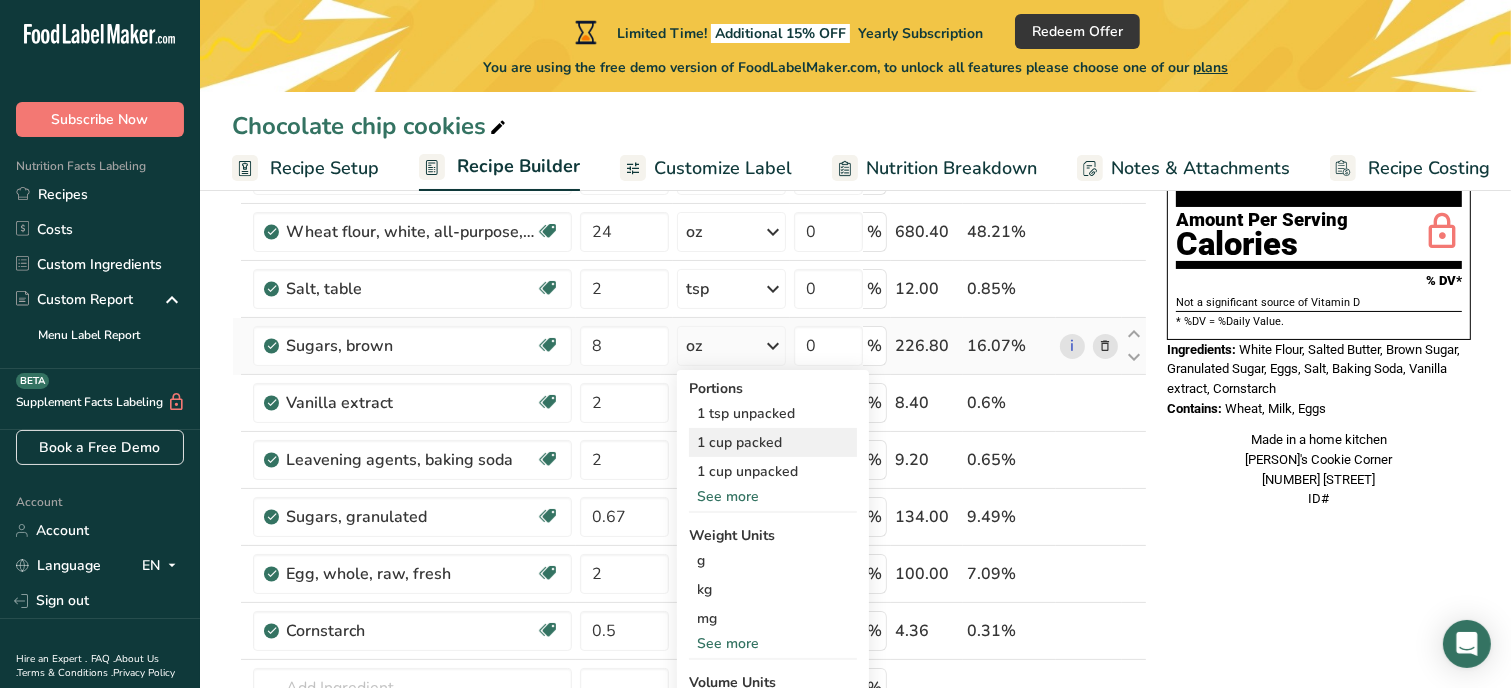 click on "1 cup packed" at bounding box center [773, 442] 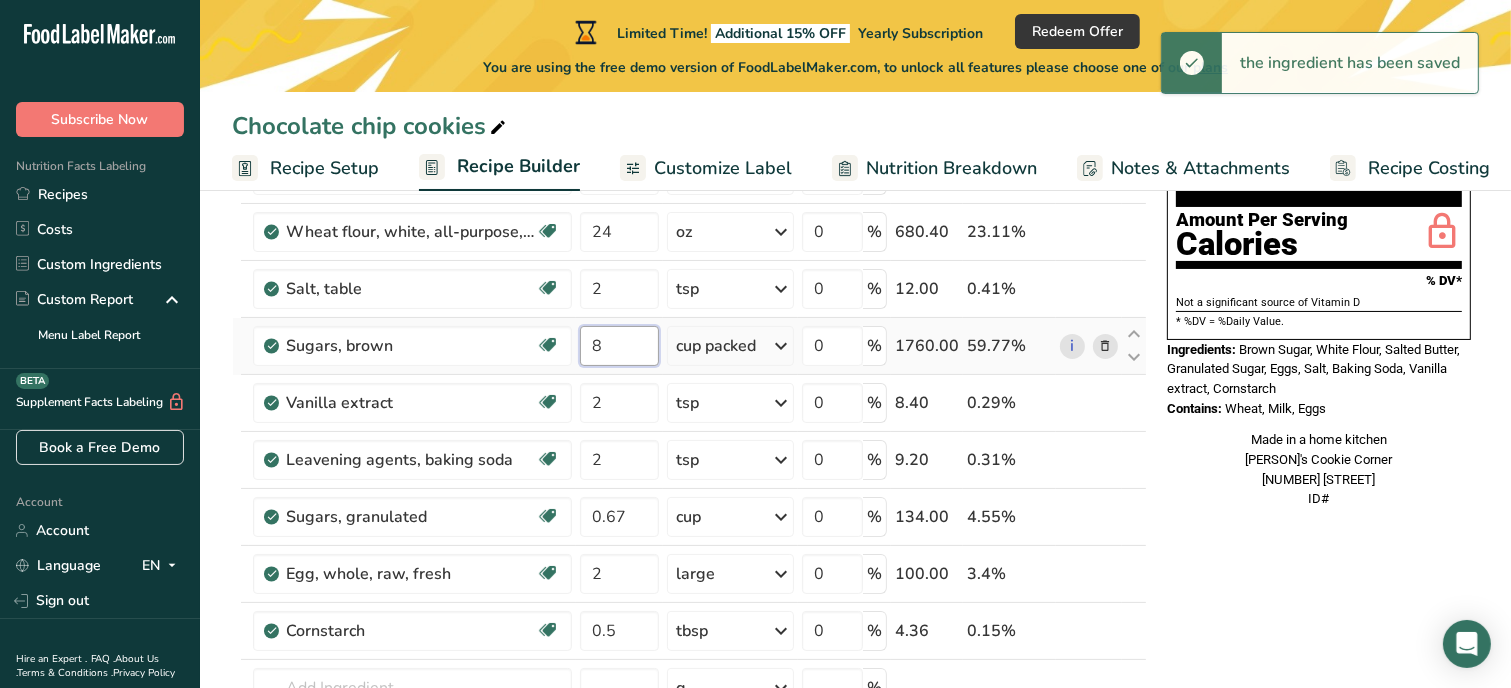 click on "8" at bounding box center (619, 346) 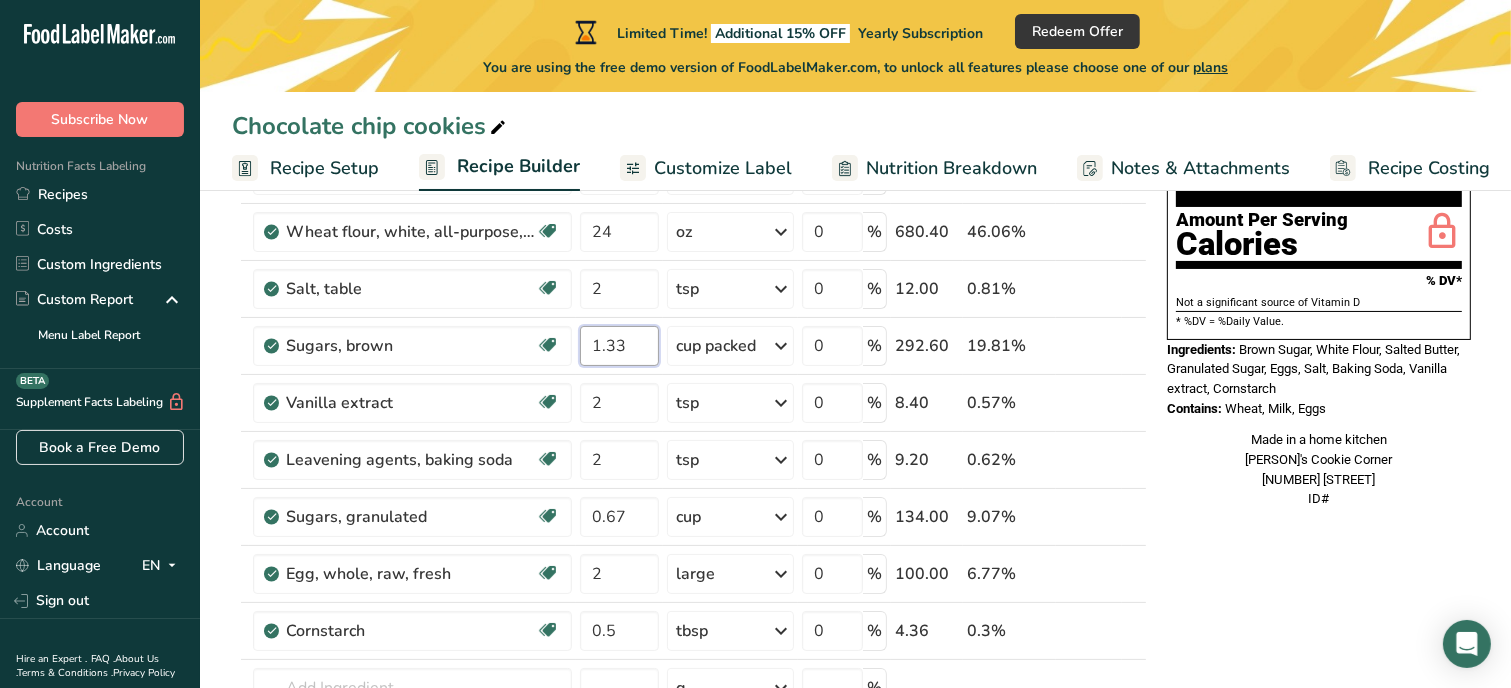 type on "1.33" 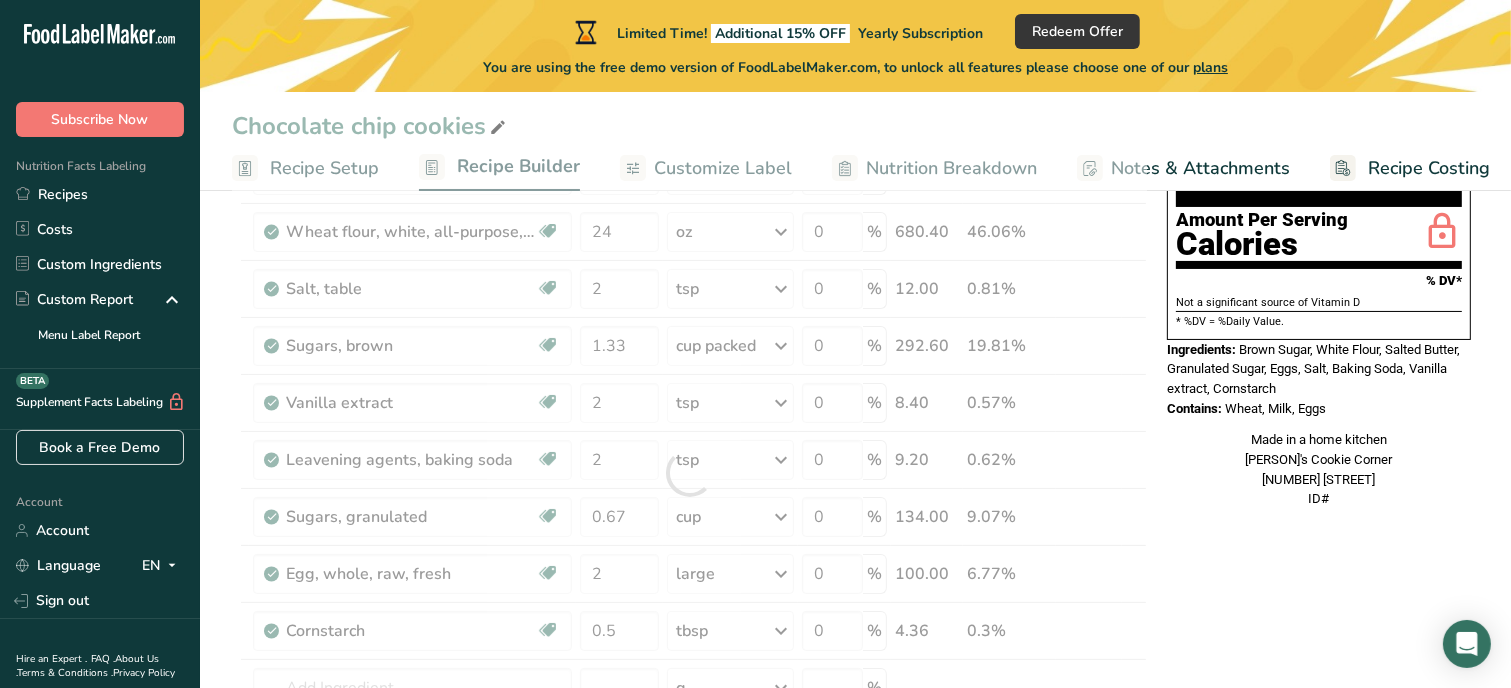 click on "Nutrition Facts
1 Serving Per Container
Serving Size
245g
Amount Per Serving
Calories
% DV*
Not a significant source of Vitamin D
* %DV = %Daily Value.
Ingredients:   Brown Sugar, White Flour, Salted Butter, Granulated Sugar, Eggs, Salt, Baking Soda, Vanilla extract, Cornstarch   Contains:
Wheat, Milk, Eggs
Made in a home kitchen
[PERSON]'s Cookie Corner
[NUMBER] [STREET]
ID#" at bounding box center (1319, 779) 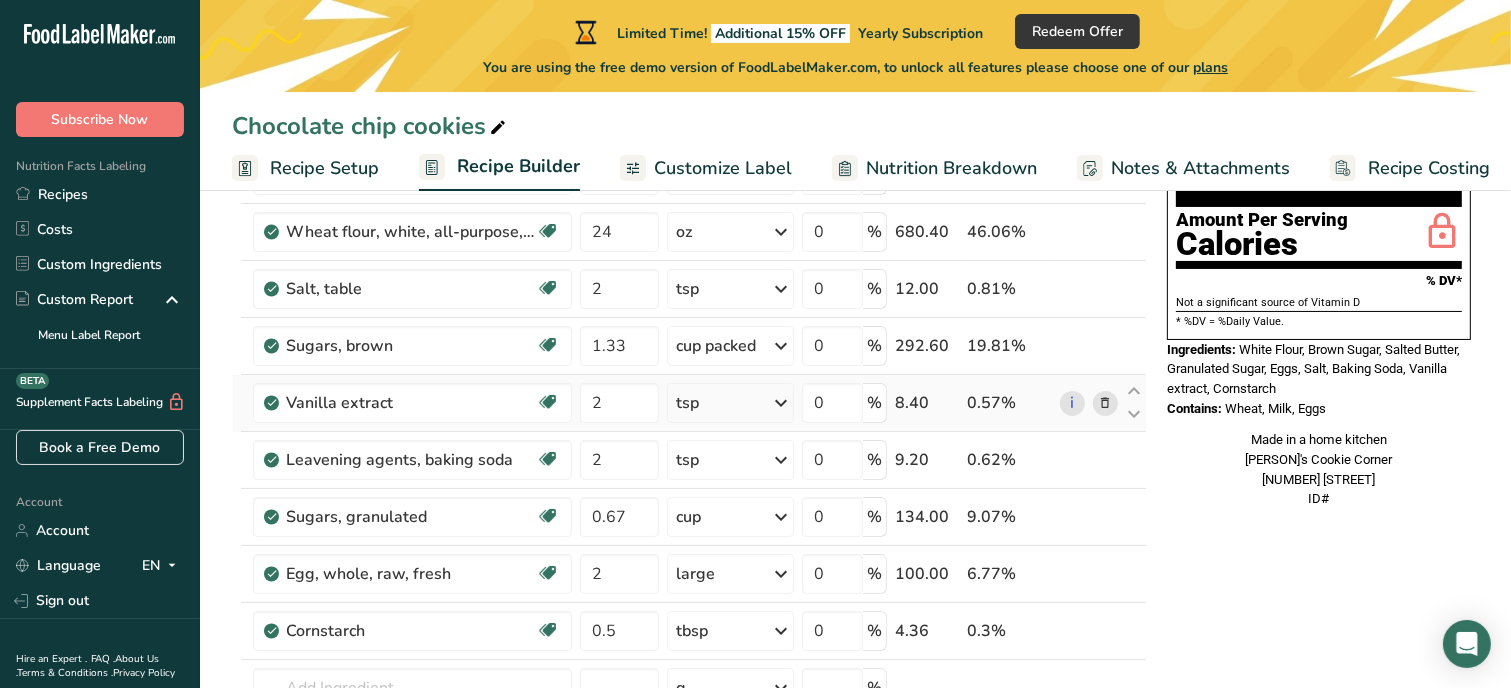 click on "tsp" at bounding box center [730, 403] 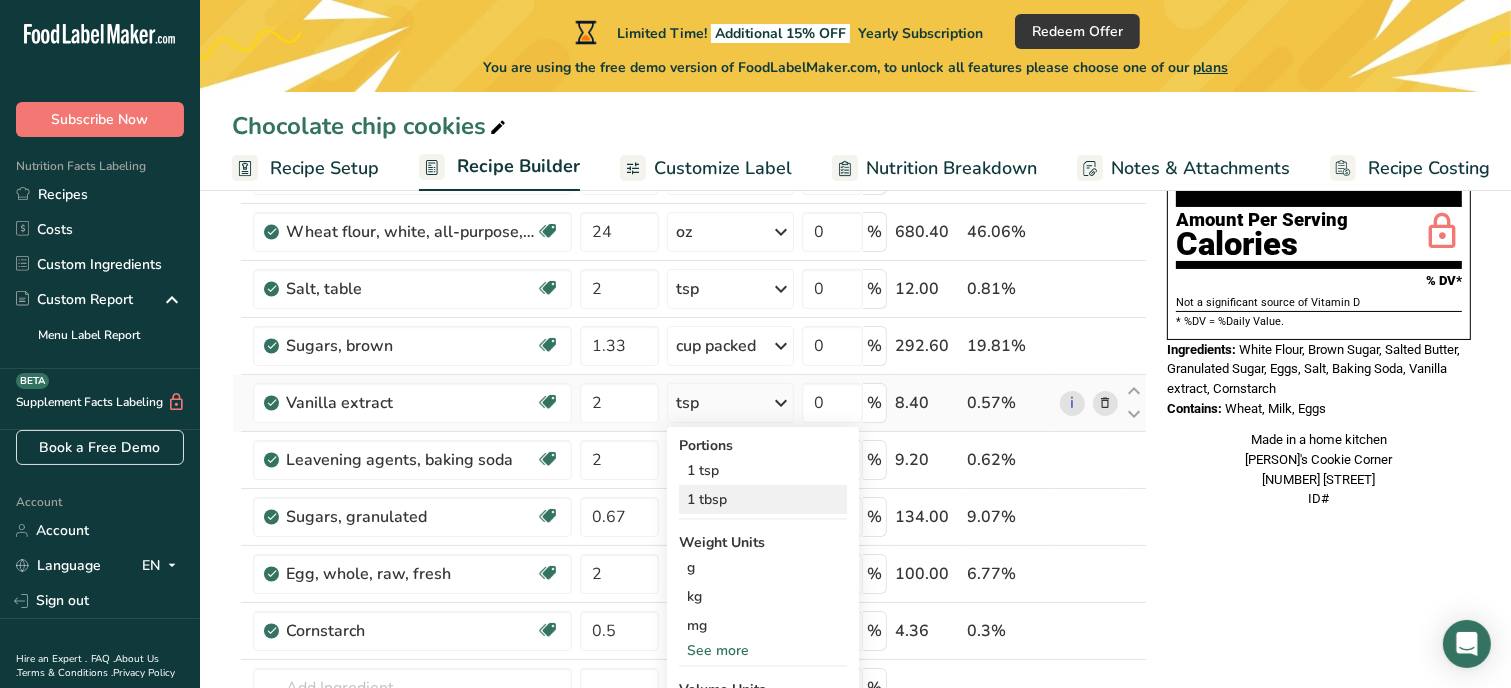 click on "1 tbsp" at bounding box center (763, 499) 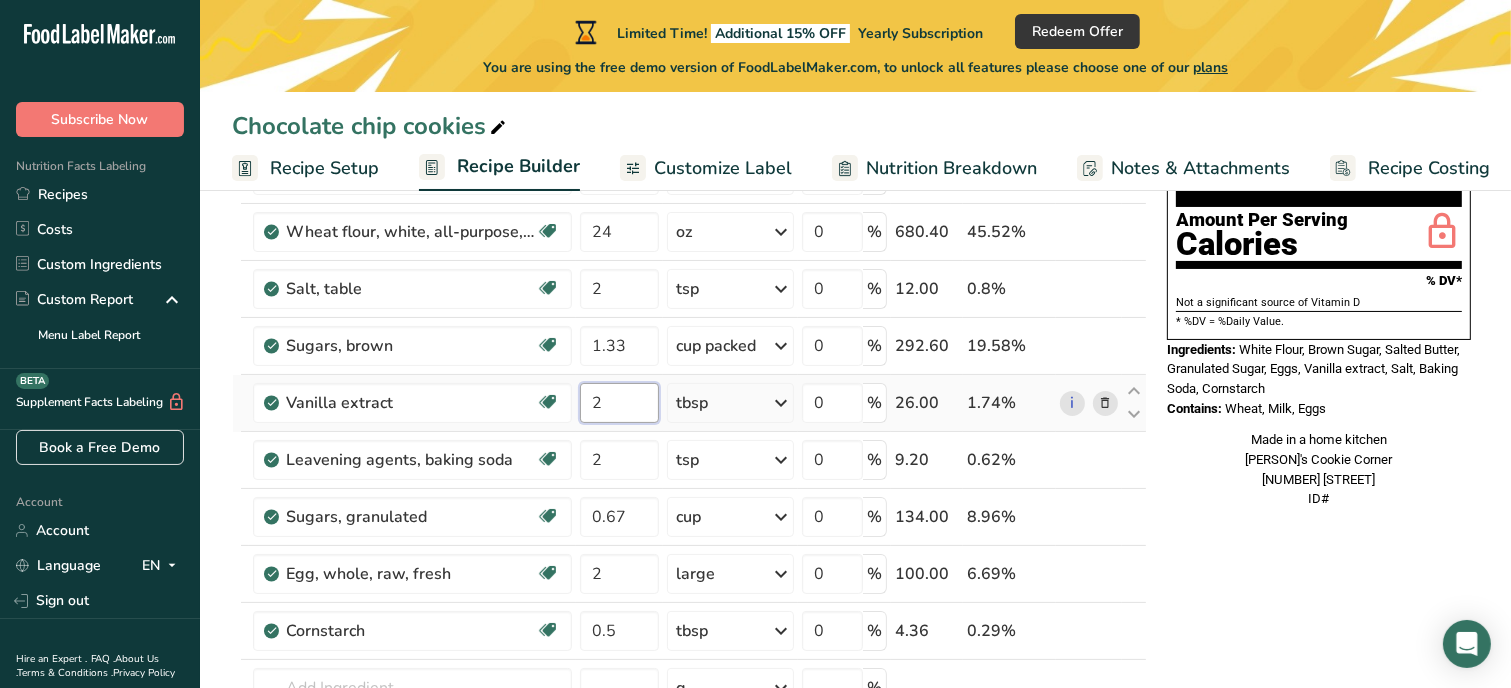 click on "2" at bounding box center (619, 403) 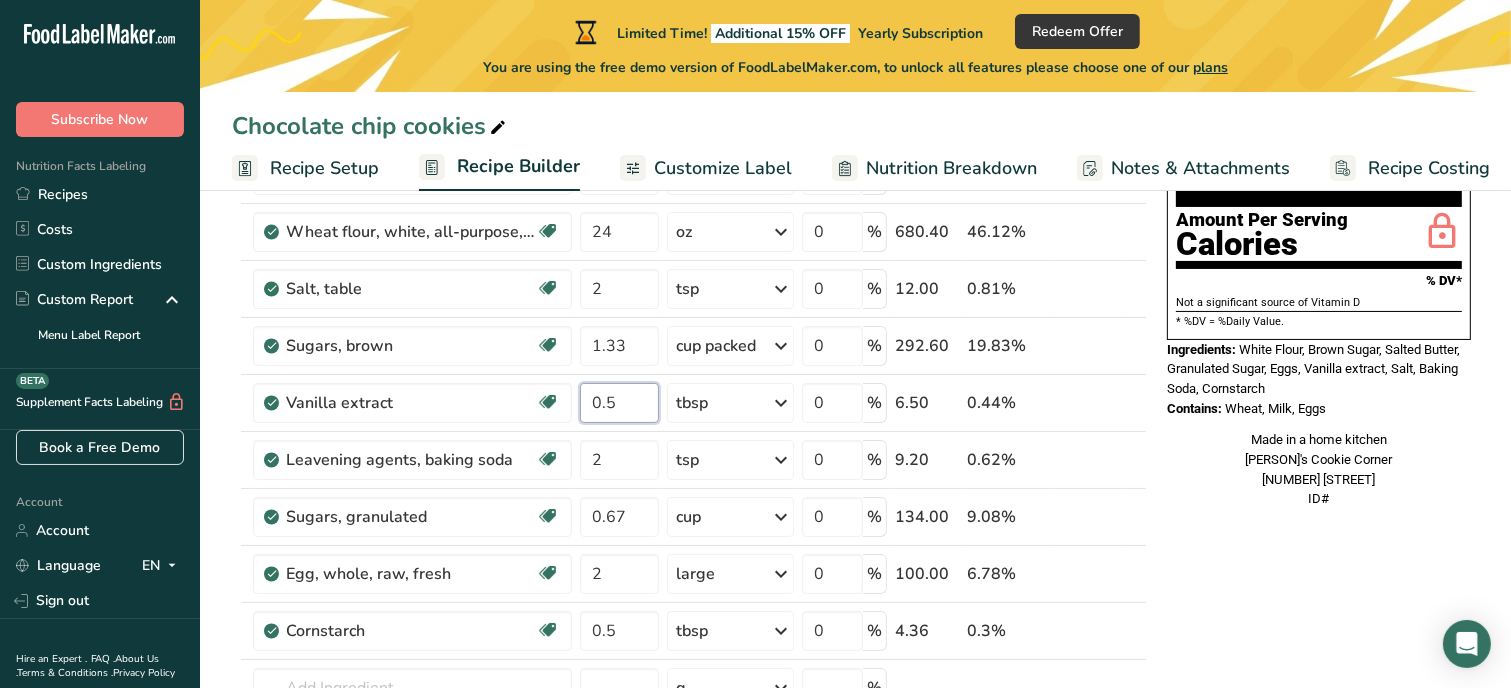 type on "0.5" 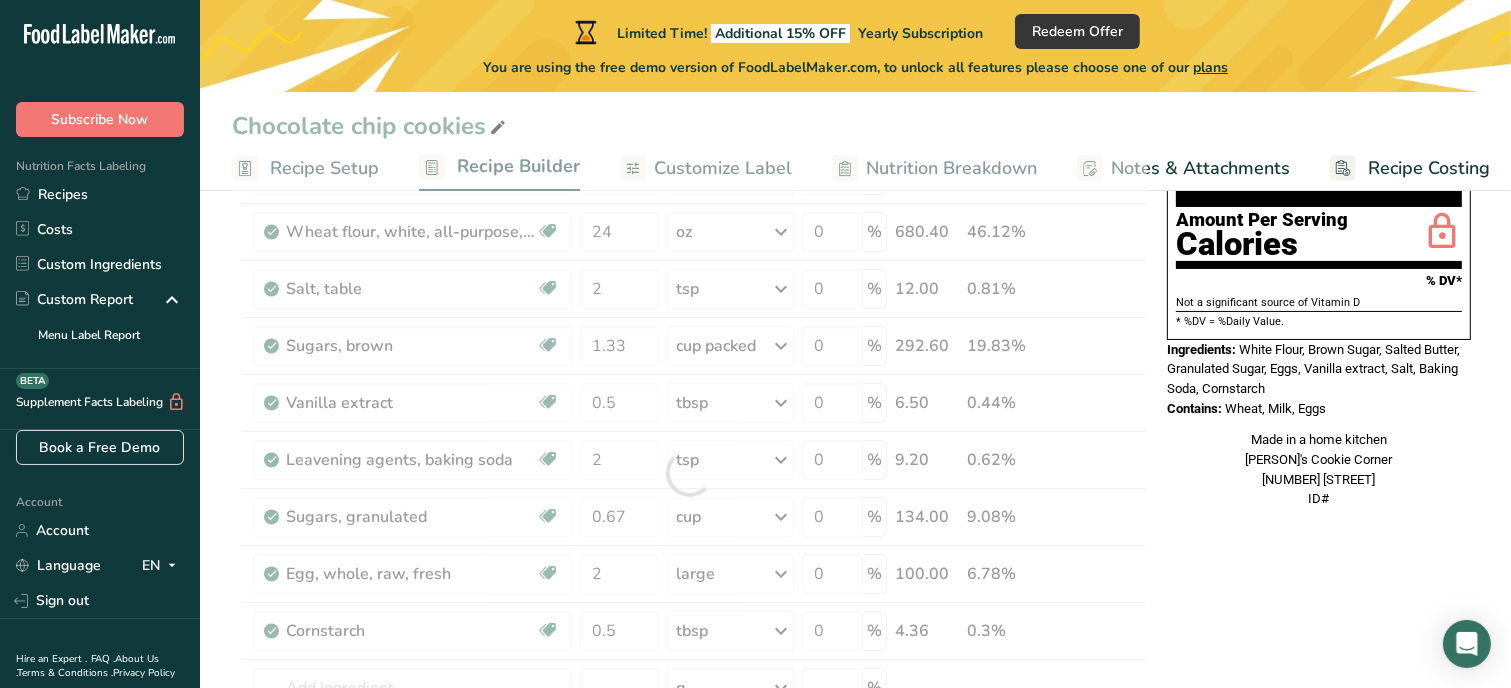 click on "Nutrition Facts
1 Serving Per Container
Serving Size
125g
Amount Per Serving
Calories
% DV*
Not a significant source of Vitamin D
* %DV = %Daily Value.
Ingredients:   White Flour, Brown Sugar, Salted Butter, Granulated Sugar, Eggs, Vanilla extract, Salt, Baking Soda, Cornstarch   Contains:
Wheat, Milk, Eggs
Made in a home kitchen
[COMPANY] [PRODUCT]
[NUMBER] [STREET]
ID#" at bounding box center [1319, 779] 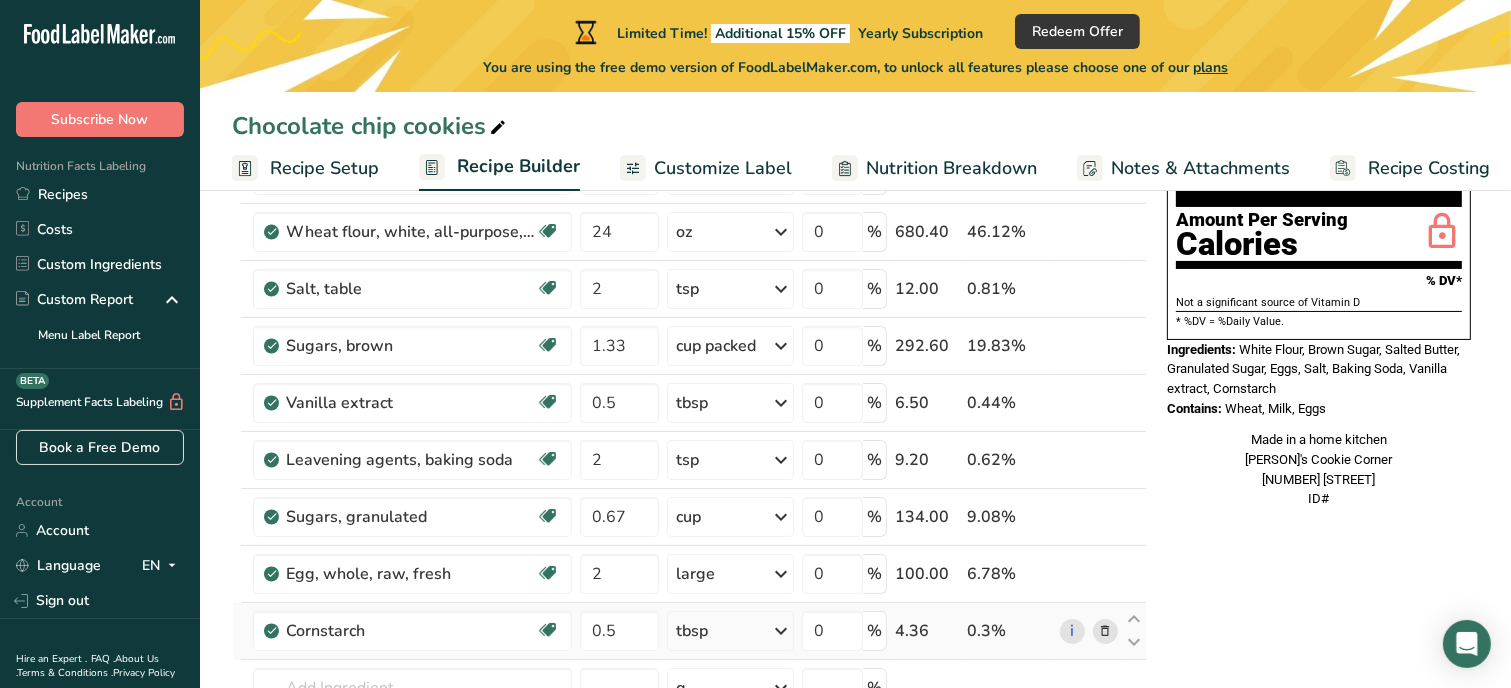 click at bounding box center (1105, 631) 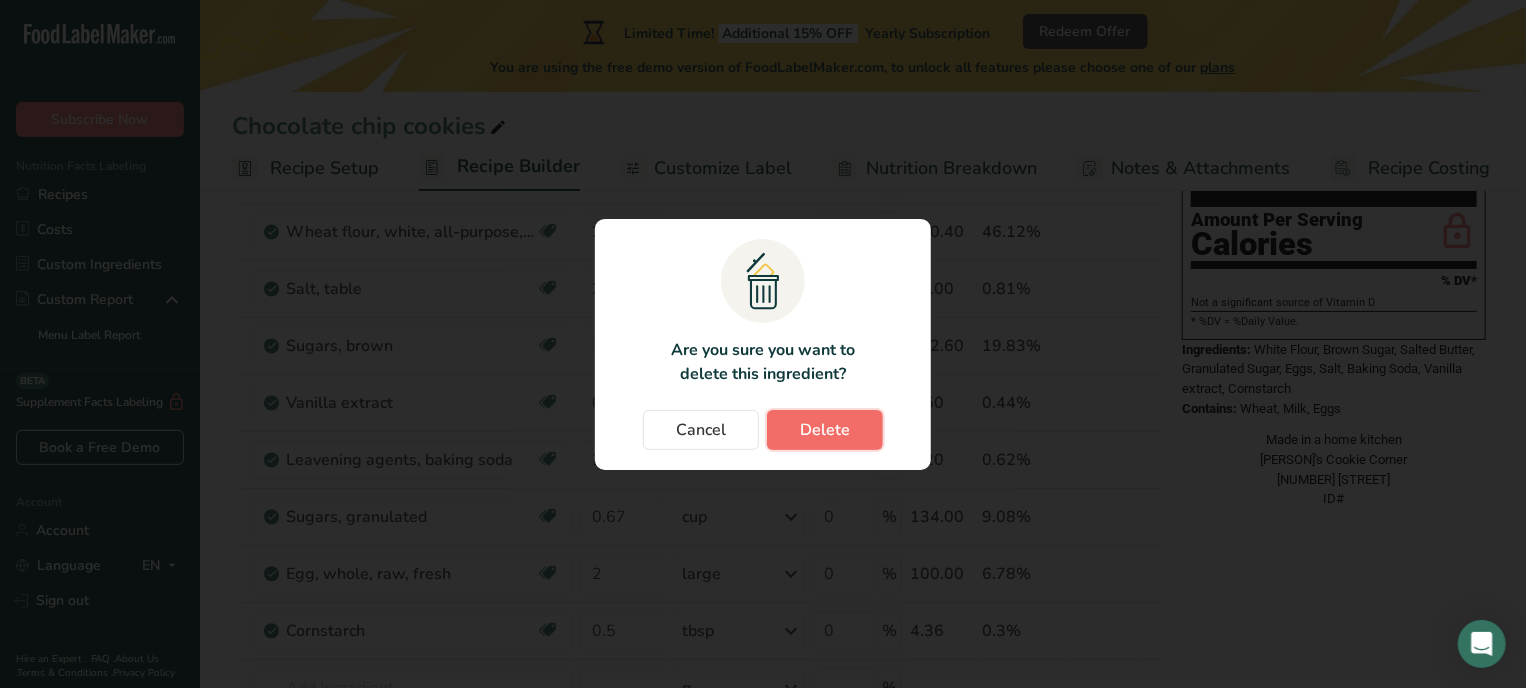 click on "Delete" at bounding box center [825, 430] 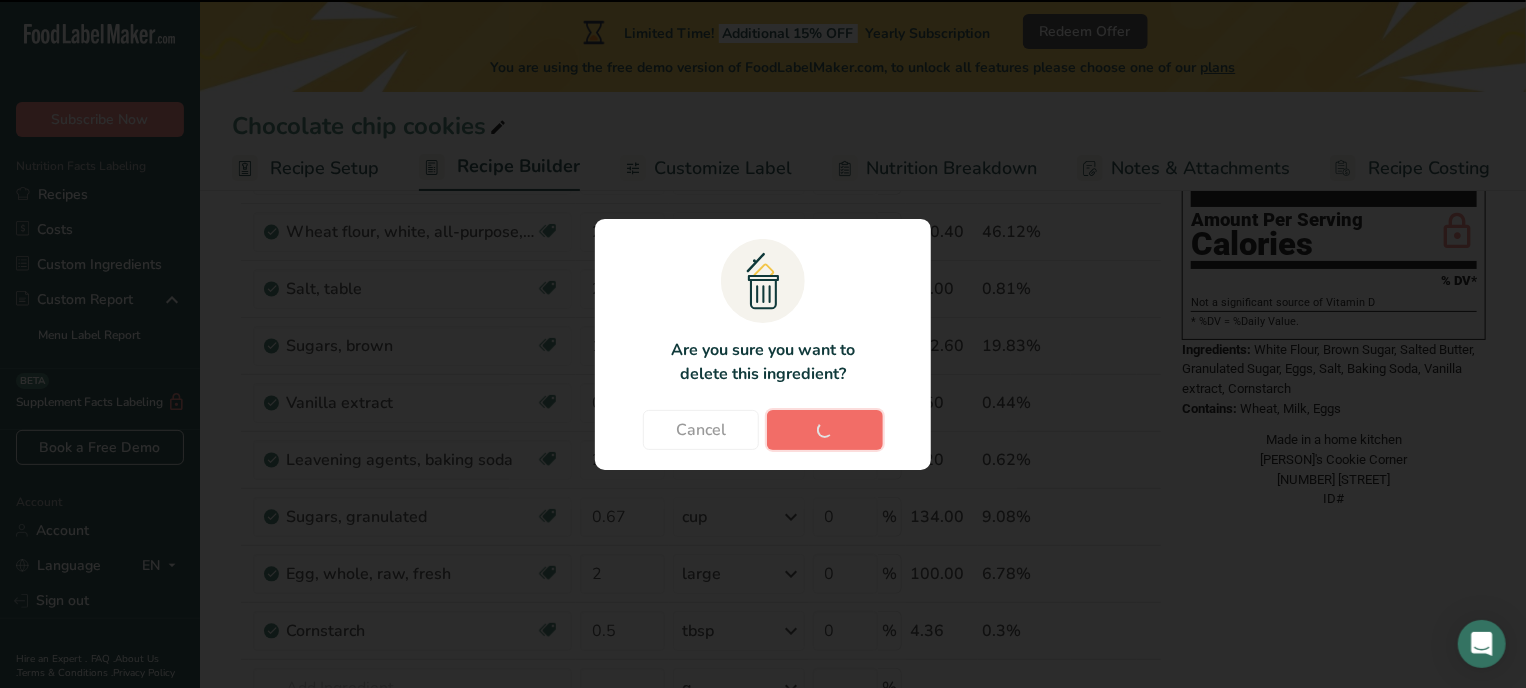 type 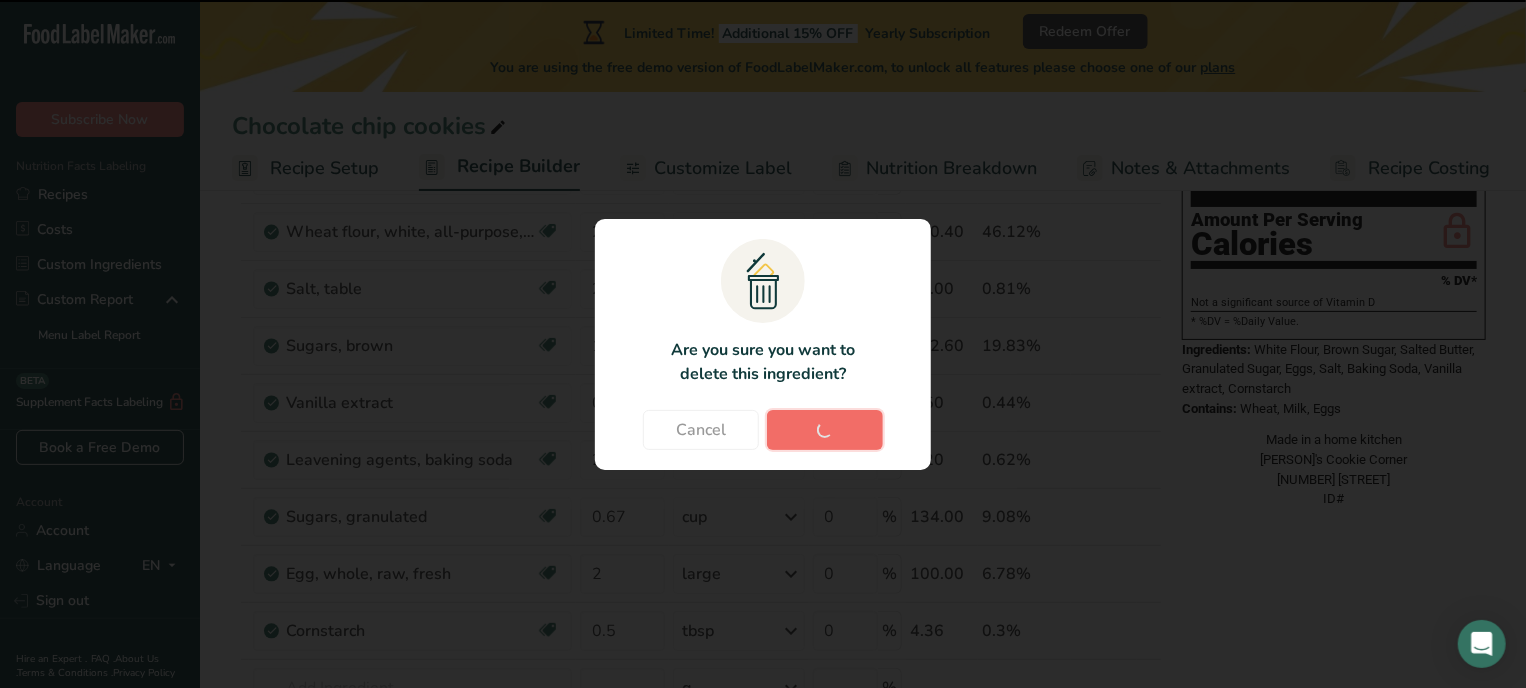 type 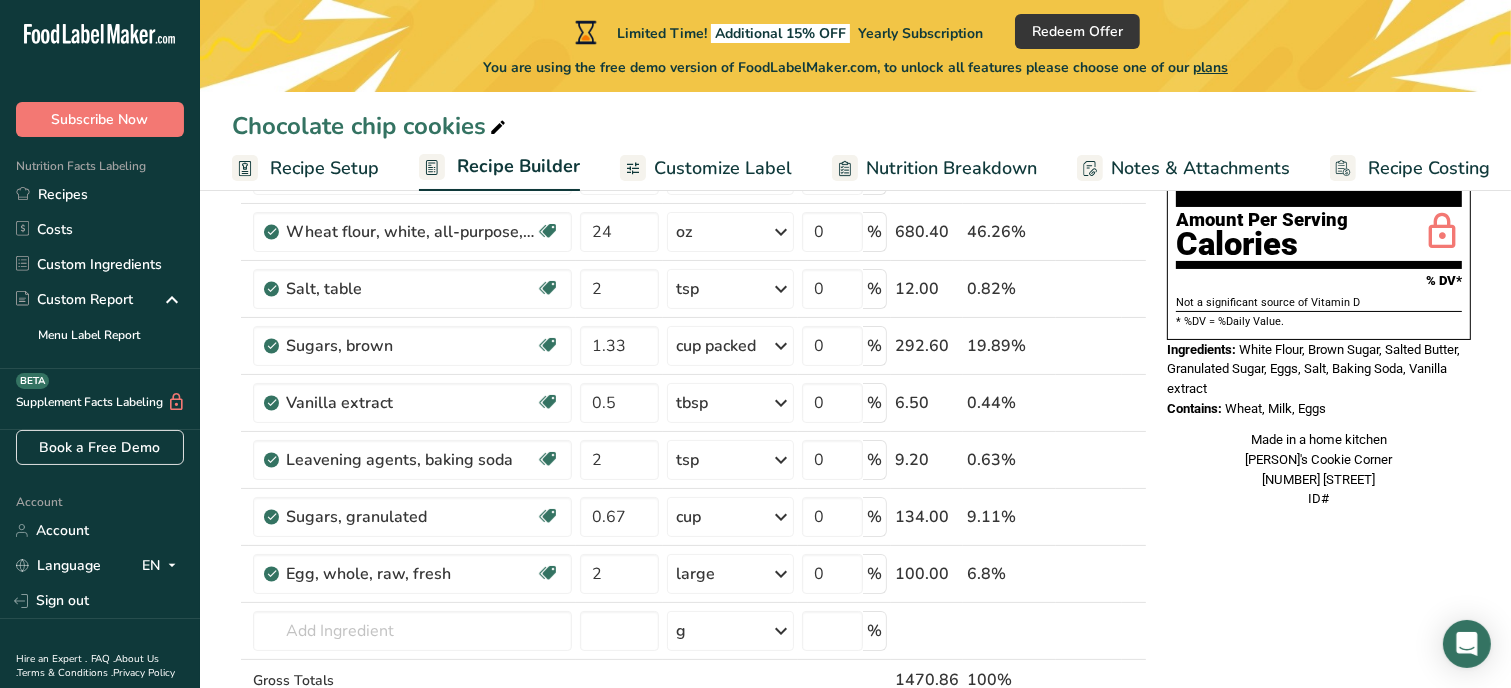 click on "Nutrition Facts
1 Serving Per Container
Serving Size
123g
Amount Per Serving
Calories
% DV*
Not a significant source of Vitamin D
* %DV = %Daily Value.
Ingredients:   White Flour, Brown Sugar, Salted Butter, Granulated Sugar, Eggs, Salt, Baking Soda, Vanilla extract   Contains:
Wheat, Milk, Eggs
Made in a home kitchen
[BUSINESS_NAME]
[NUMBER] [STREET]
ID#" at bounding box center [1319, 750] 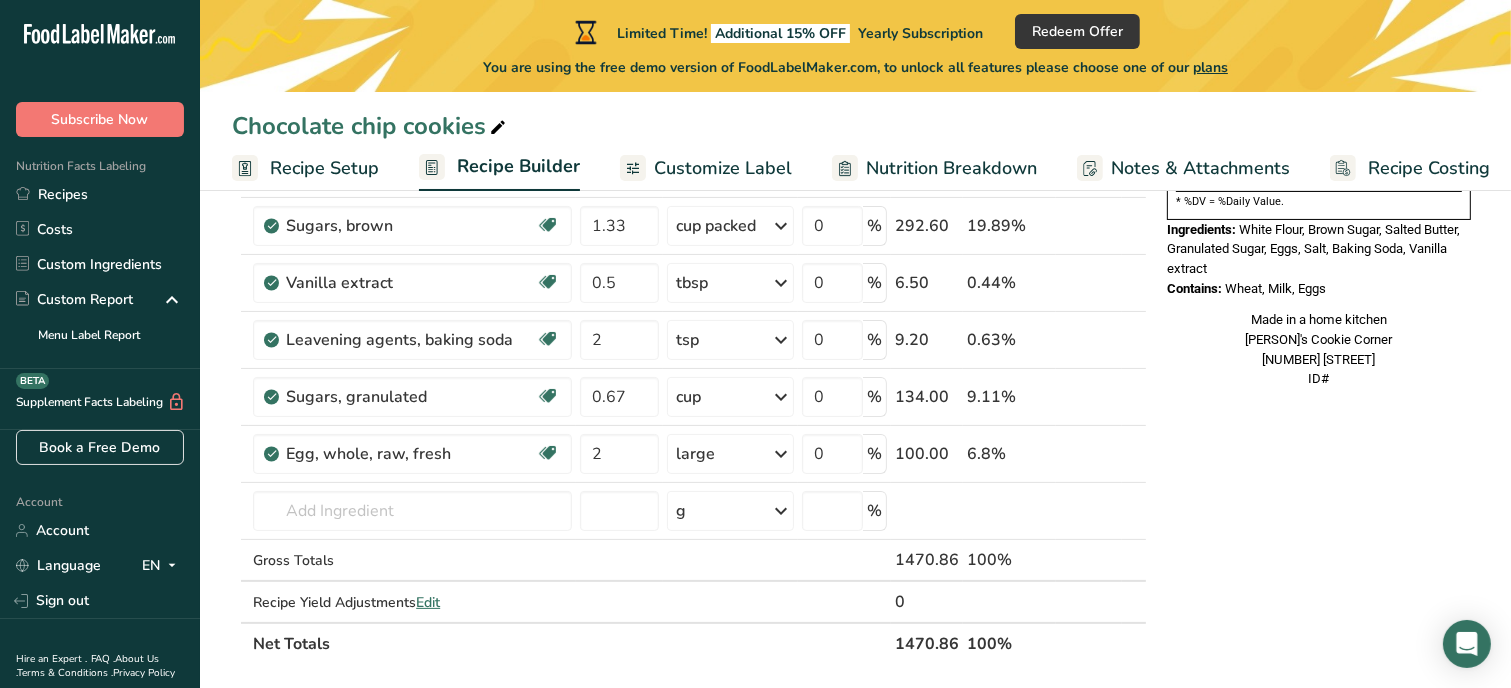 scroll, scrollTop: 284, scrollLeft: 0, axis: vertical 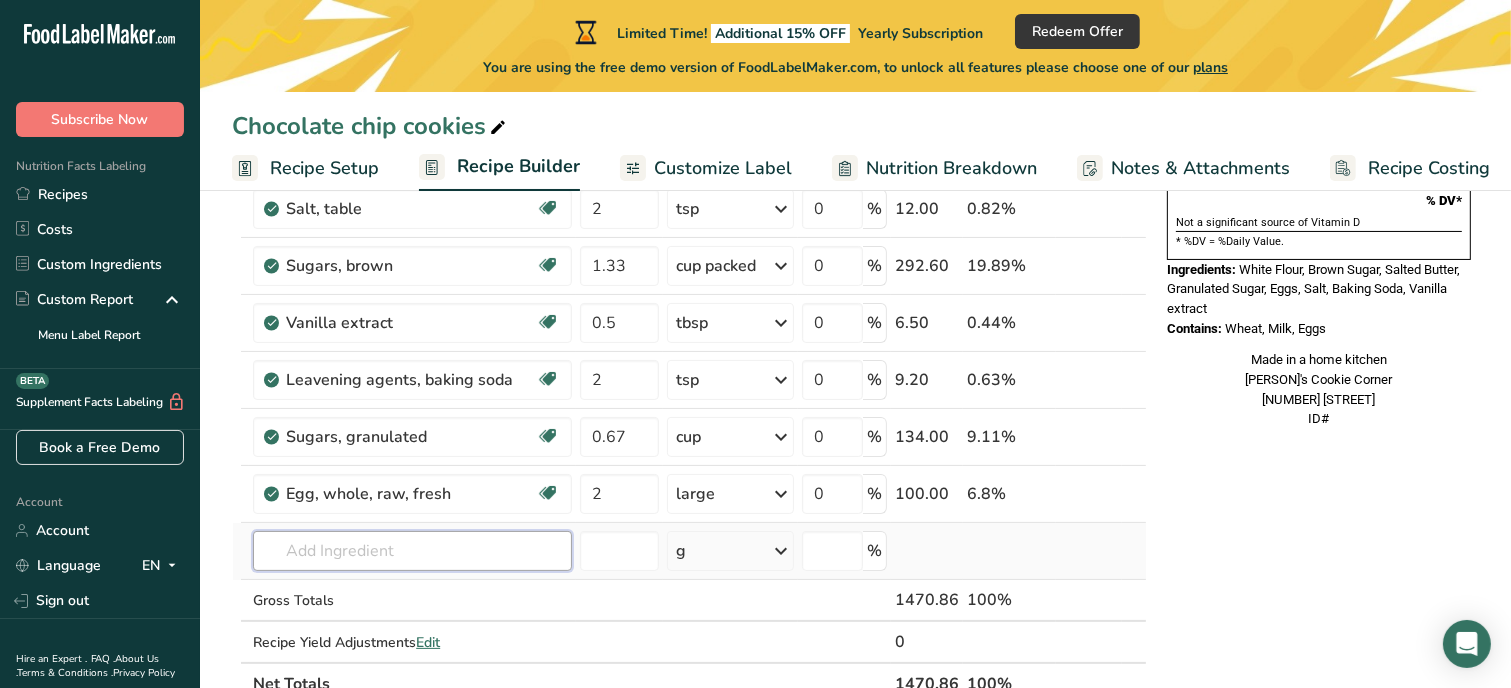 click at bounding box center (412, 551) 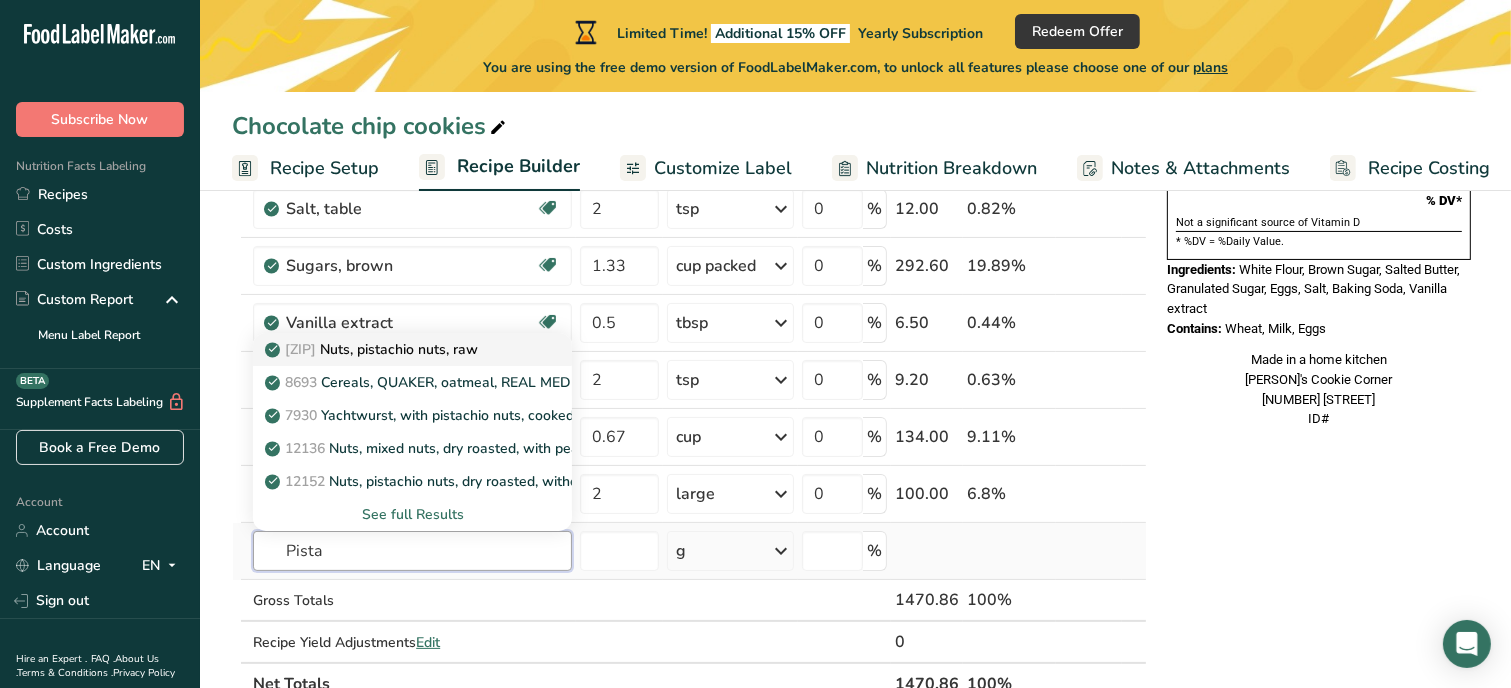type on "Pista" 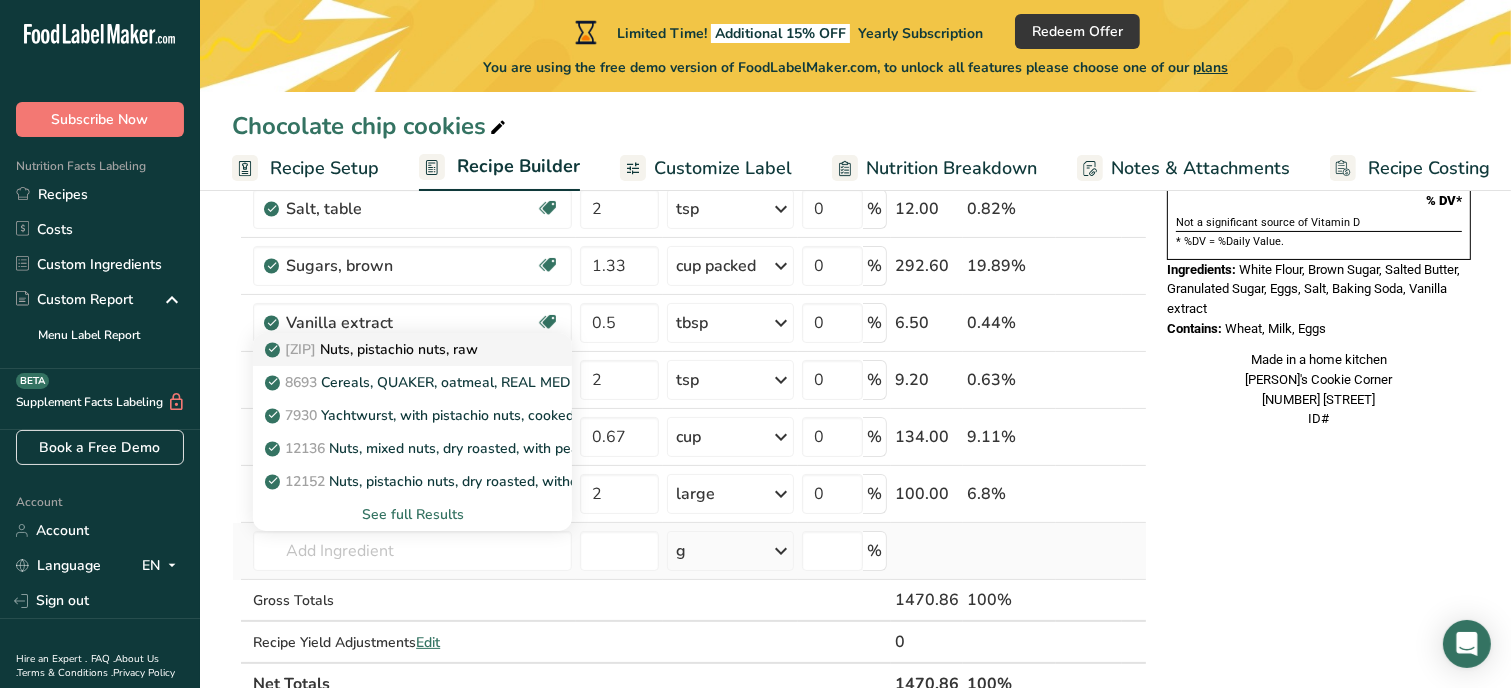 click on "12151
Nuts, pistachio nuts, raw" at bounding box center (373, 349) 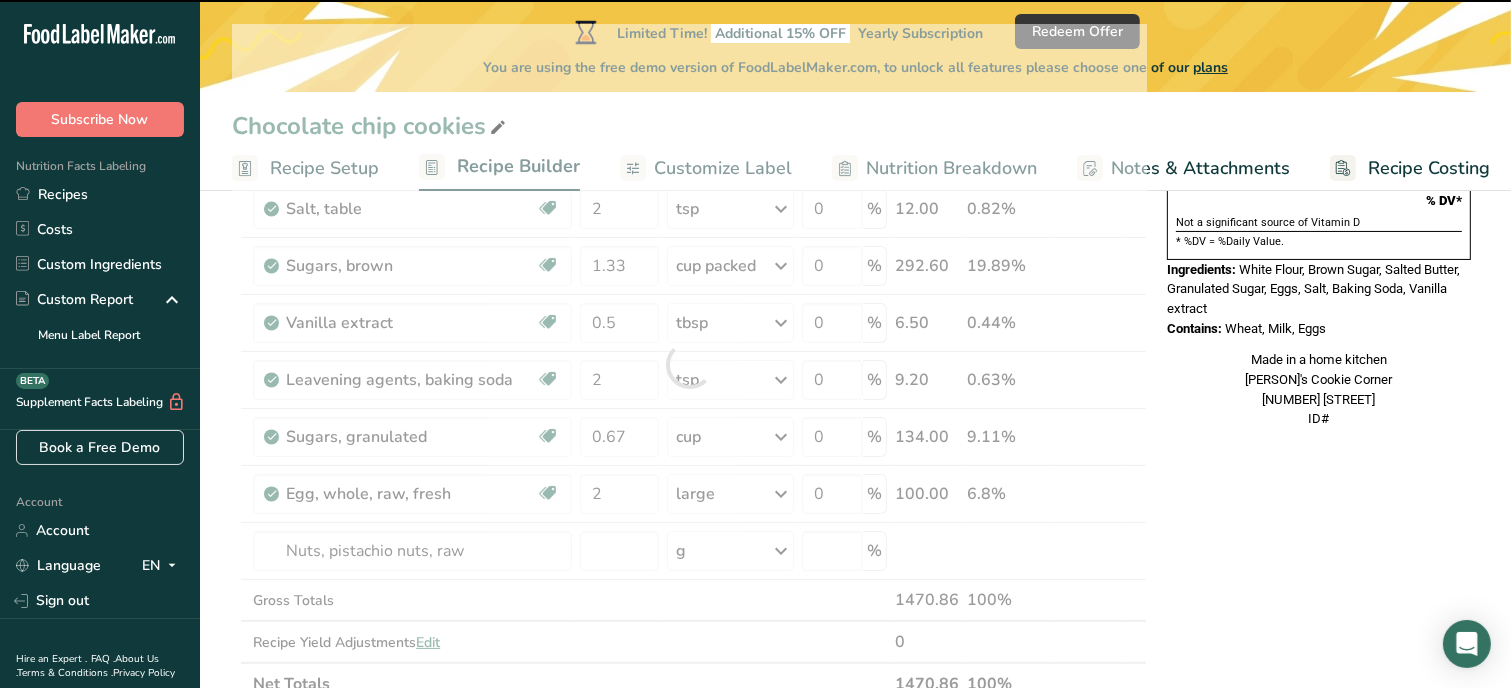 type on "0" 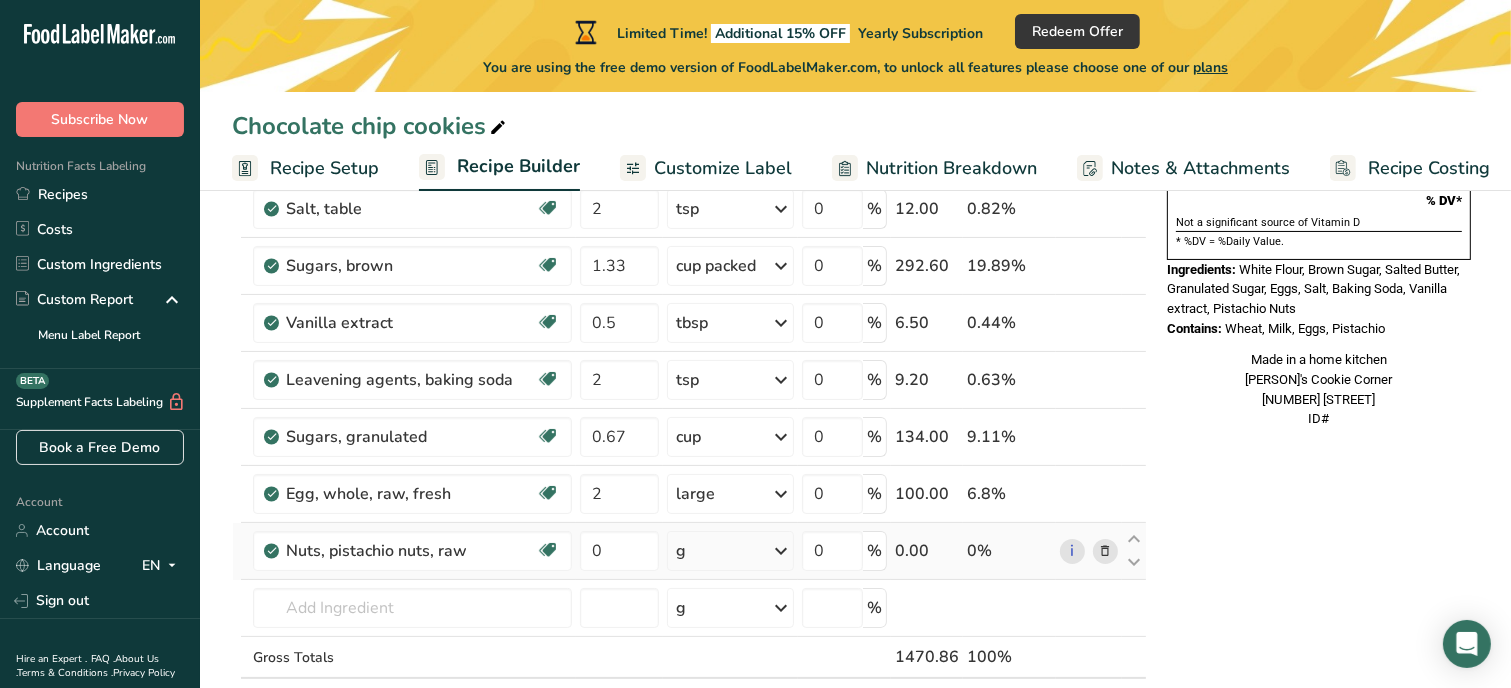 click on "g" at bounding box center [730, 551] 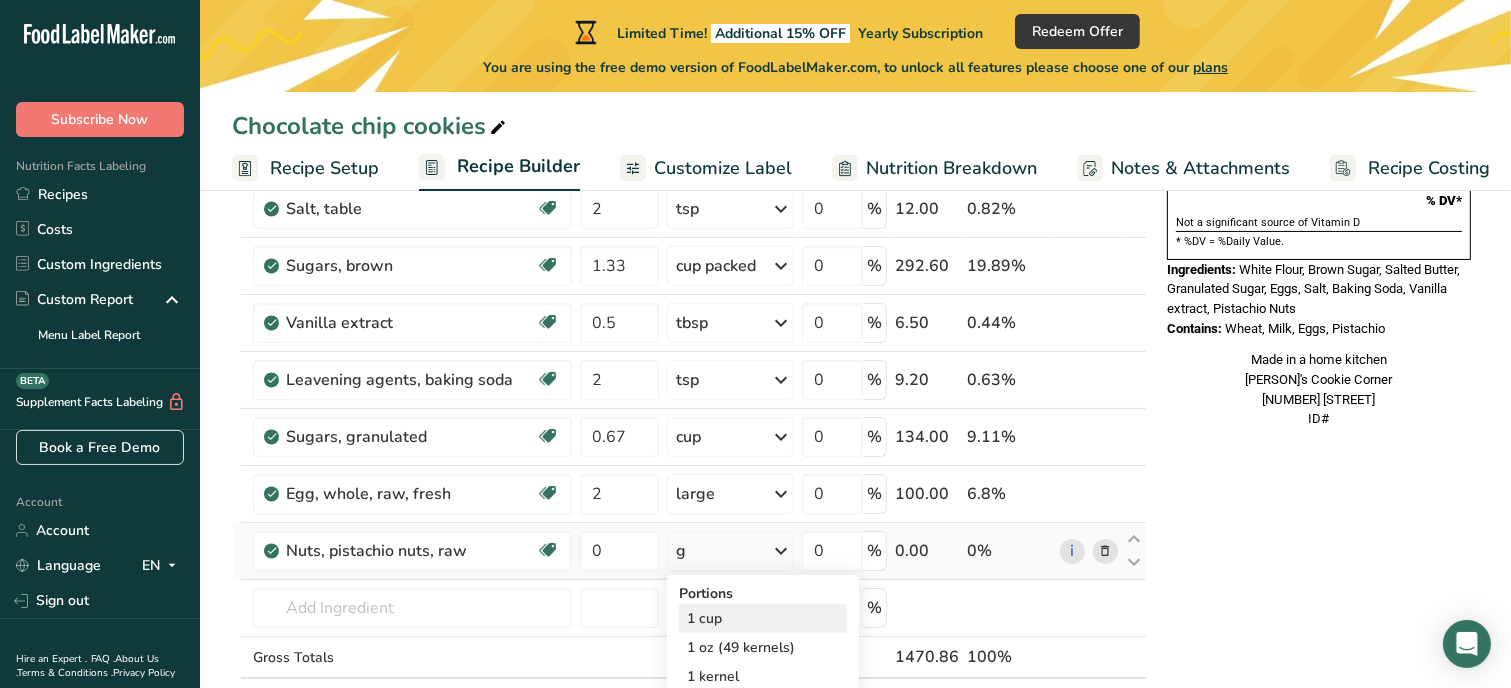 click on "1 cup" at bounding box center [763, 618] 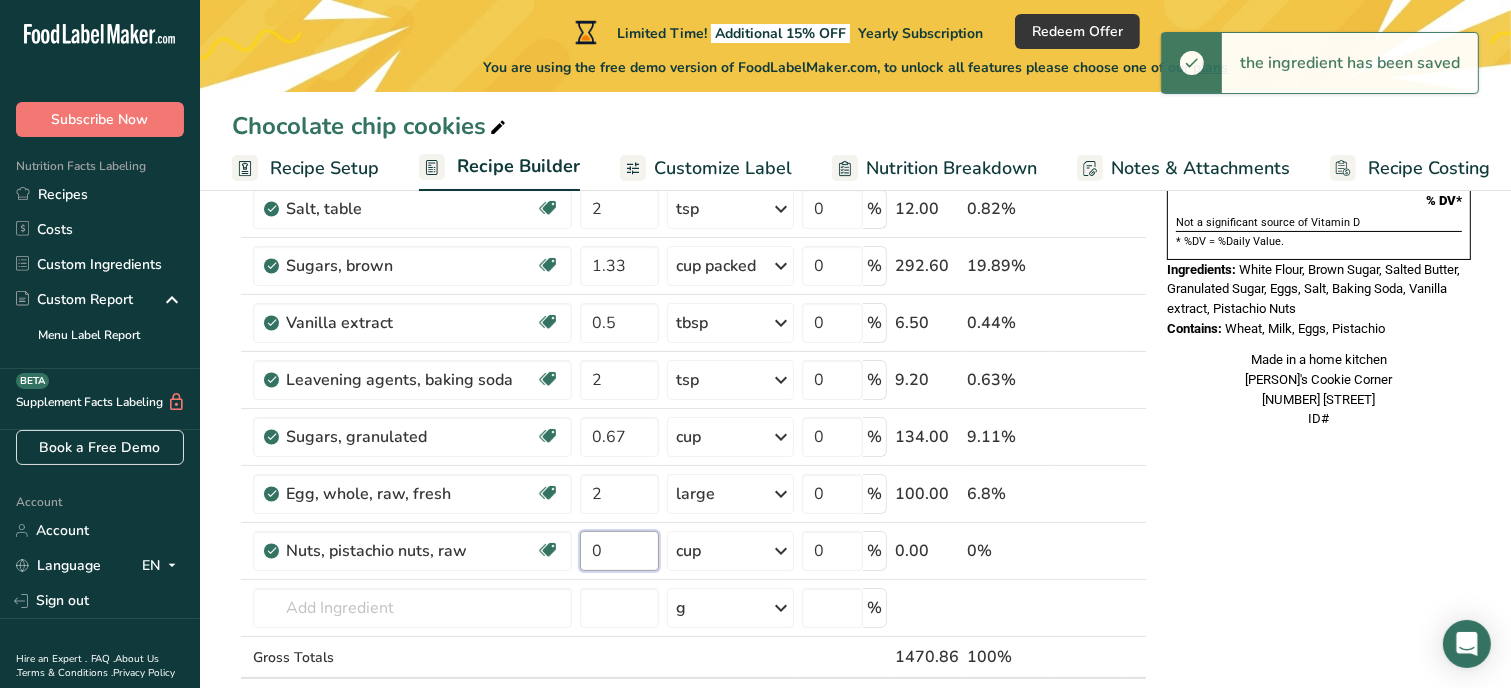 click on "0" at bounding box center [619, 551] 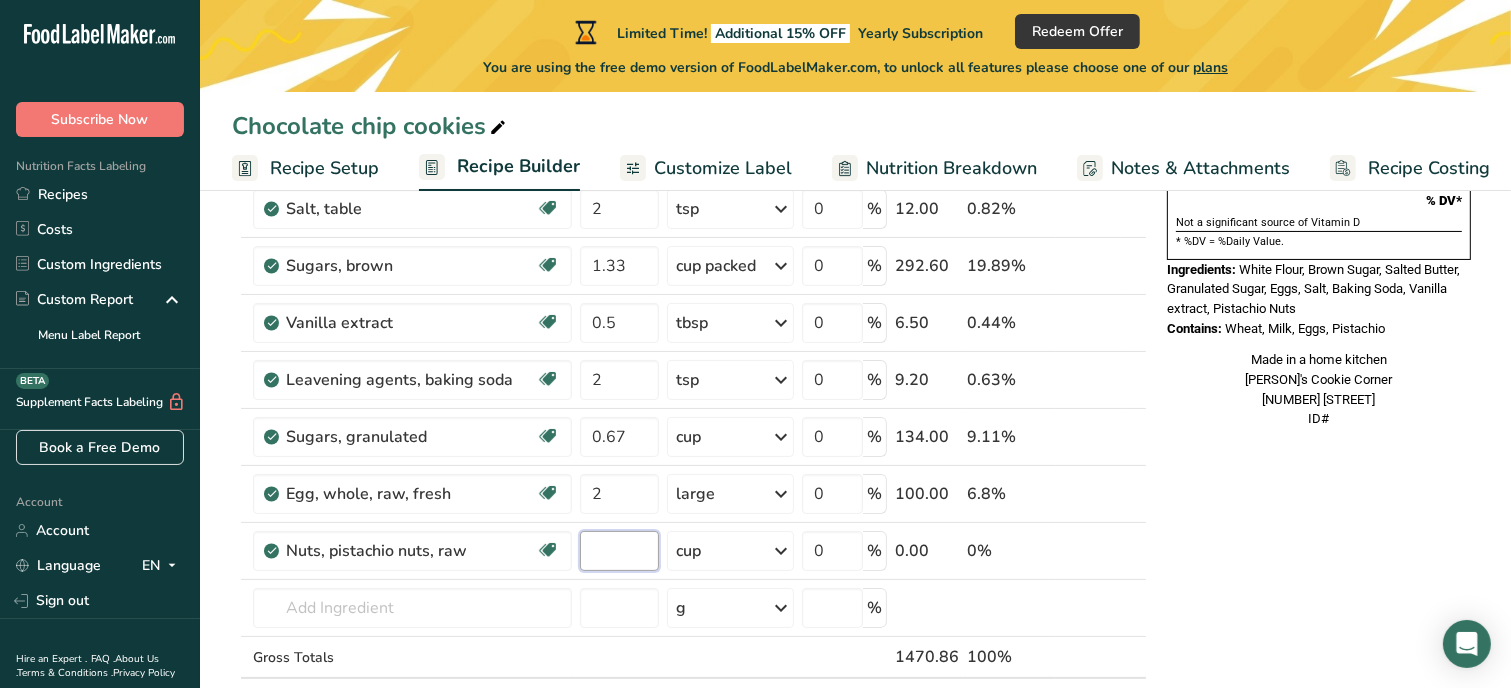 type on "4" 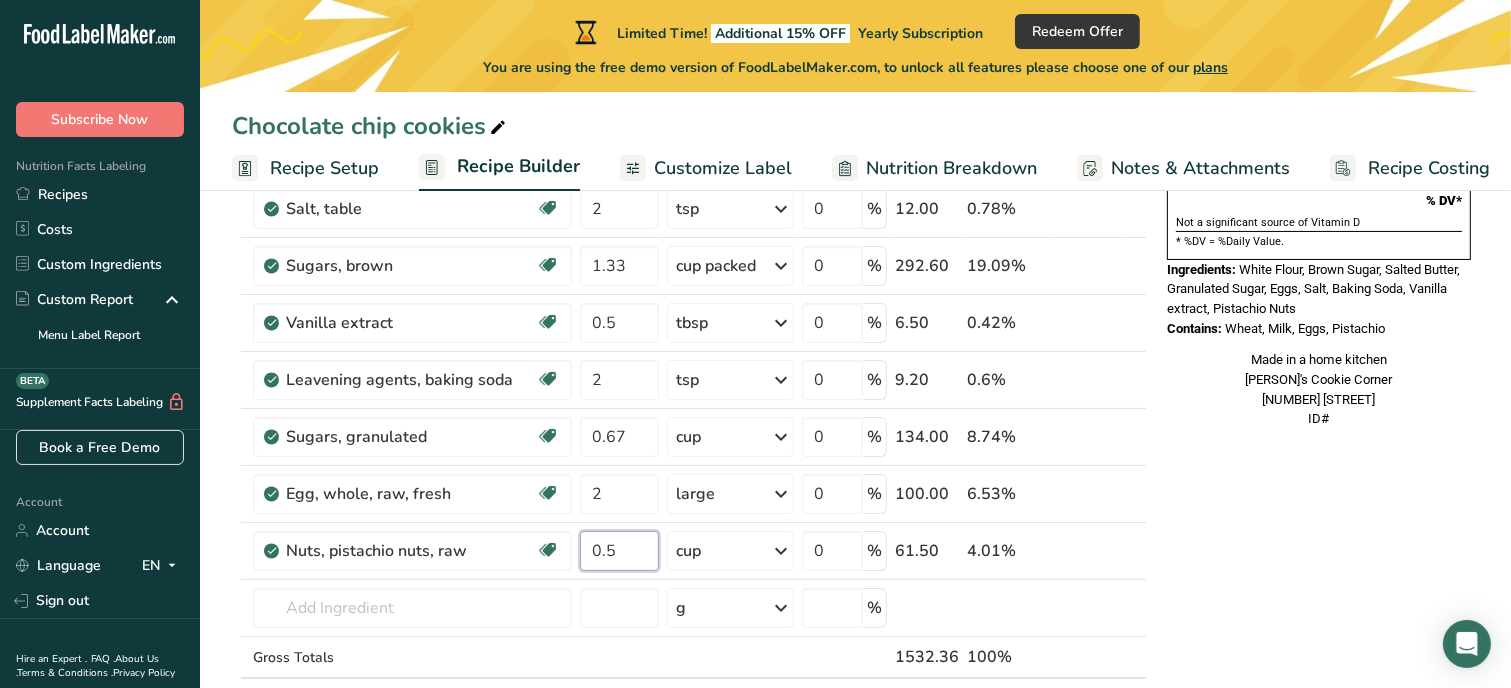 type on "0.5" 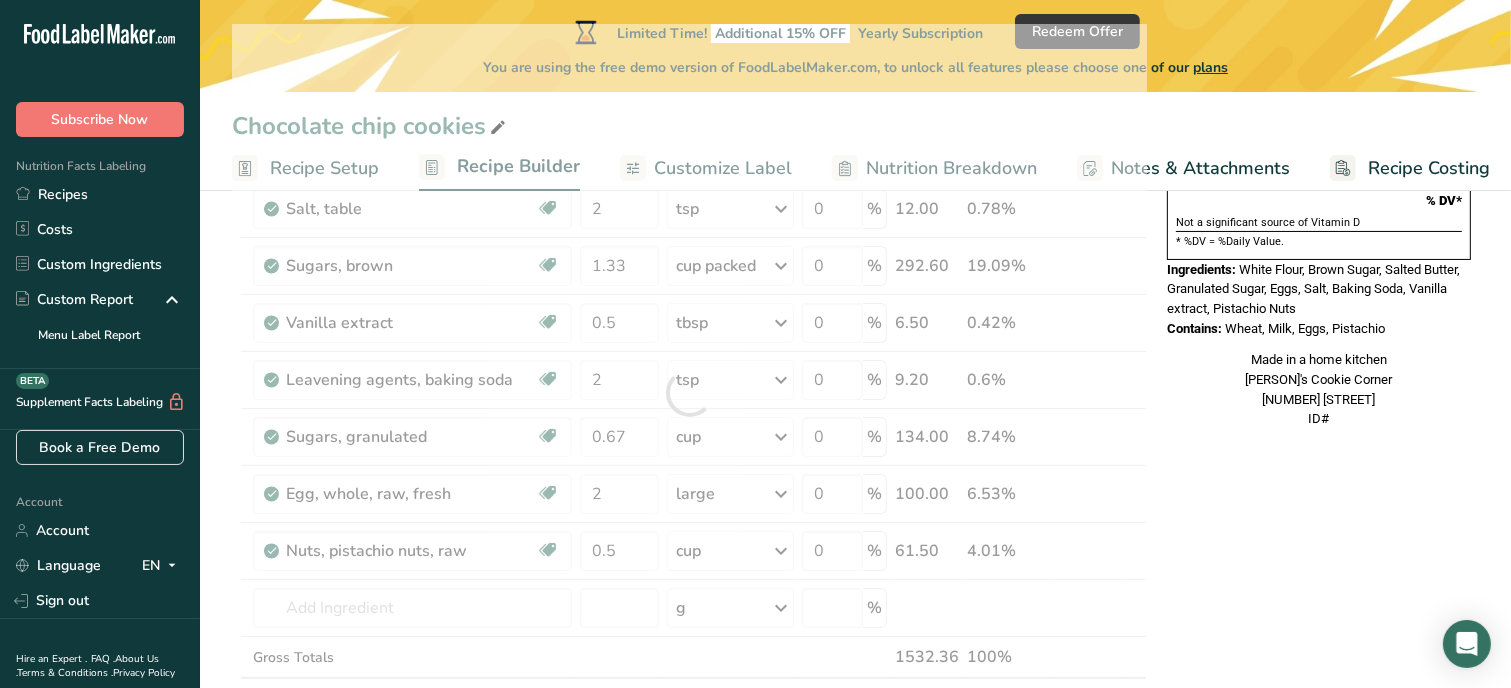 click on "Nutrition Facts
1 Serving Per Container
Serving Size
123g
Amount Per Serving
Calories
% DV*
Not a significant source of Vitamin D
* %DV = %Daily Value.
Ingredients:   White Flour, Brown Sugar, Salted Butter, Granulated Sugar, Eggs, Salt, Baking Soda, Vanilla extract, Pistachio Nuts   Contains:
Wheat, Milk, Eggs, Pistachio
Made in a home kitchen
[PERSONALISED_BUSINESS_NAME]
[NUMBER] [STREET]
ID#" at bounding box center [1319, 699] 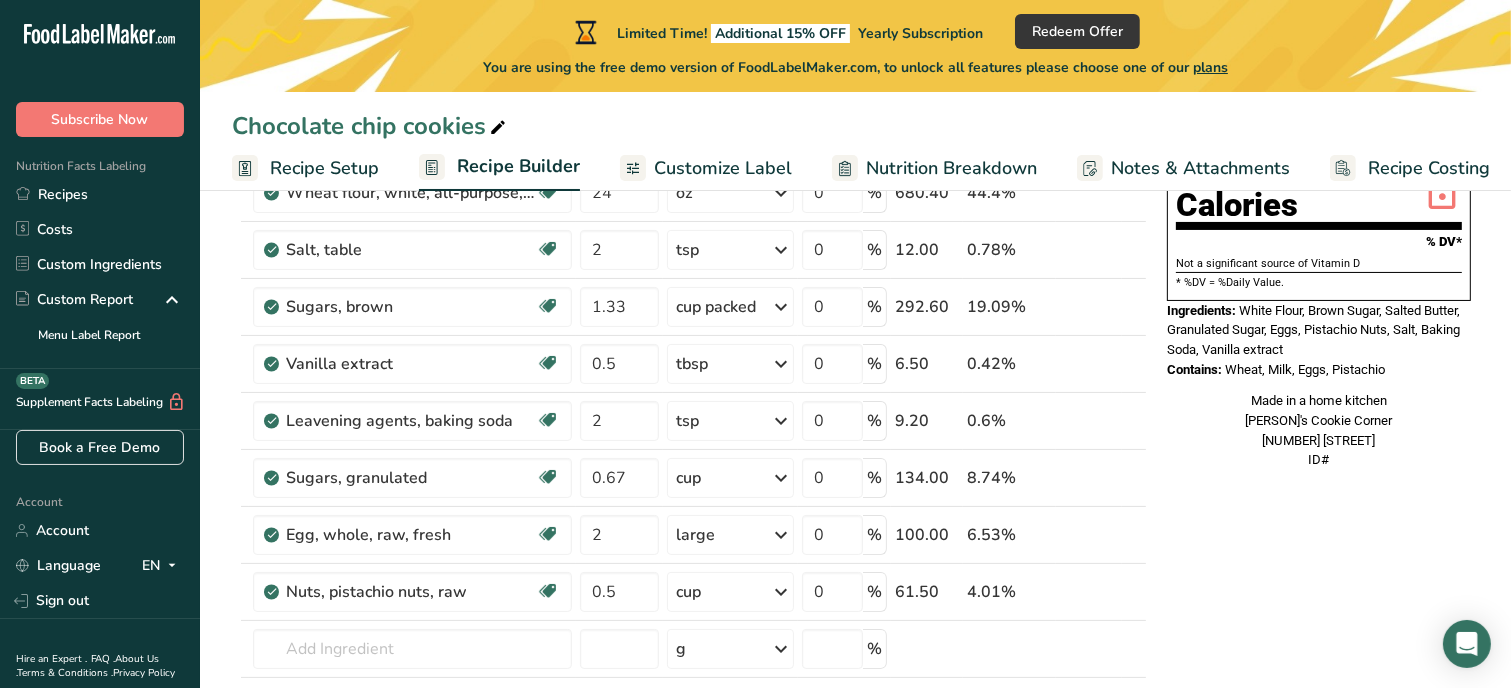 scroll, scrollTop: 241, scrollLeft: 0, axis: vertical 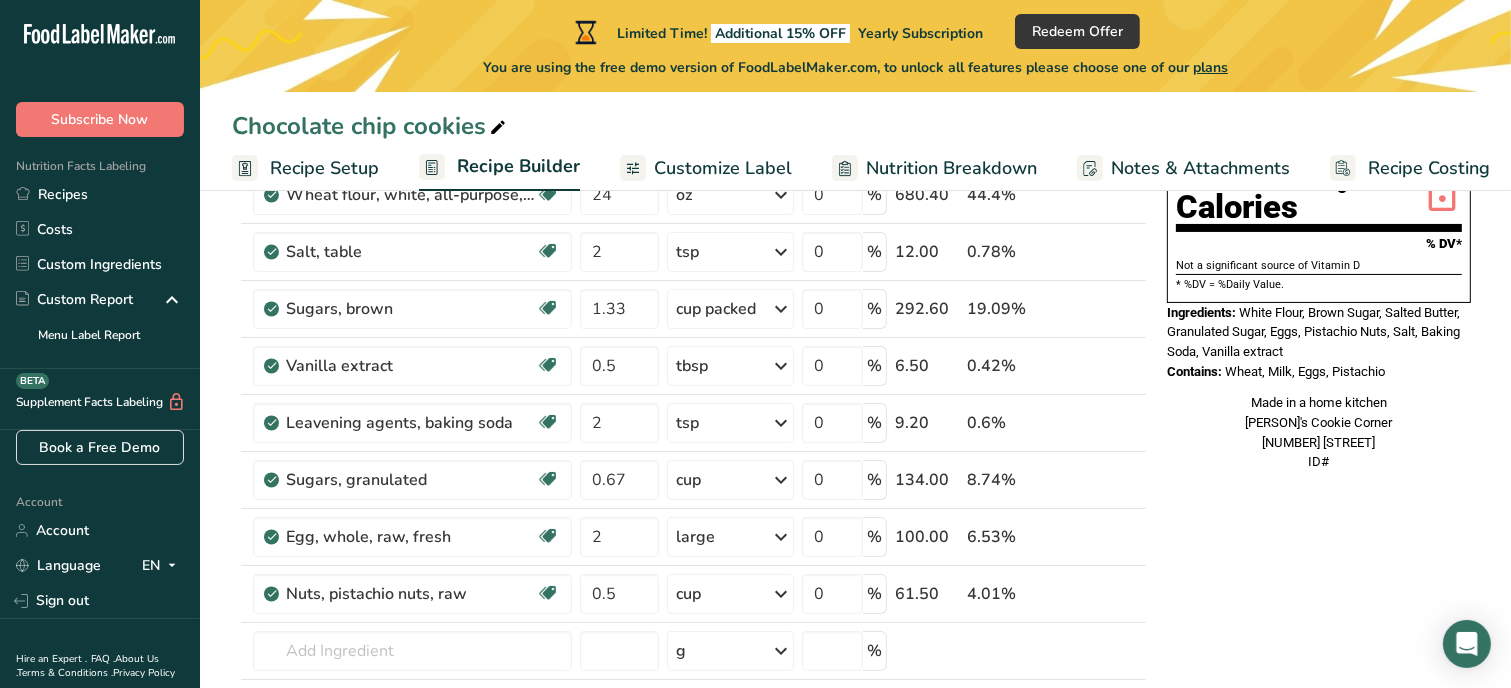 drag, startPoint x: 1240, startPoint y: 261, endPoint x: 1399, endPoint y: 327, distance: 172.154 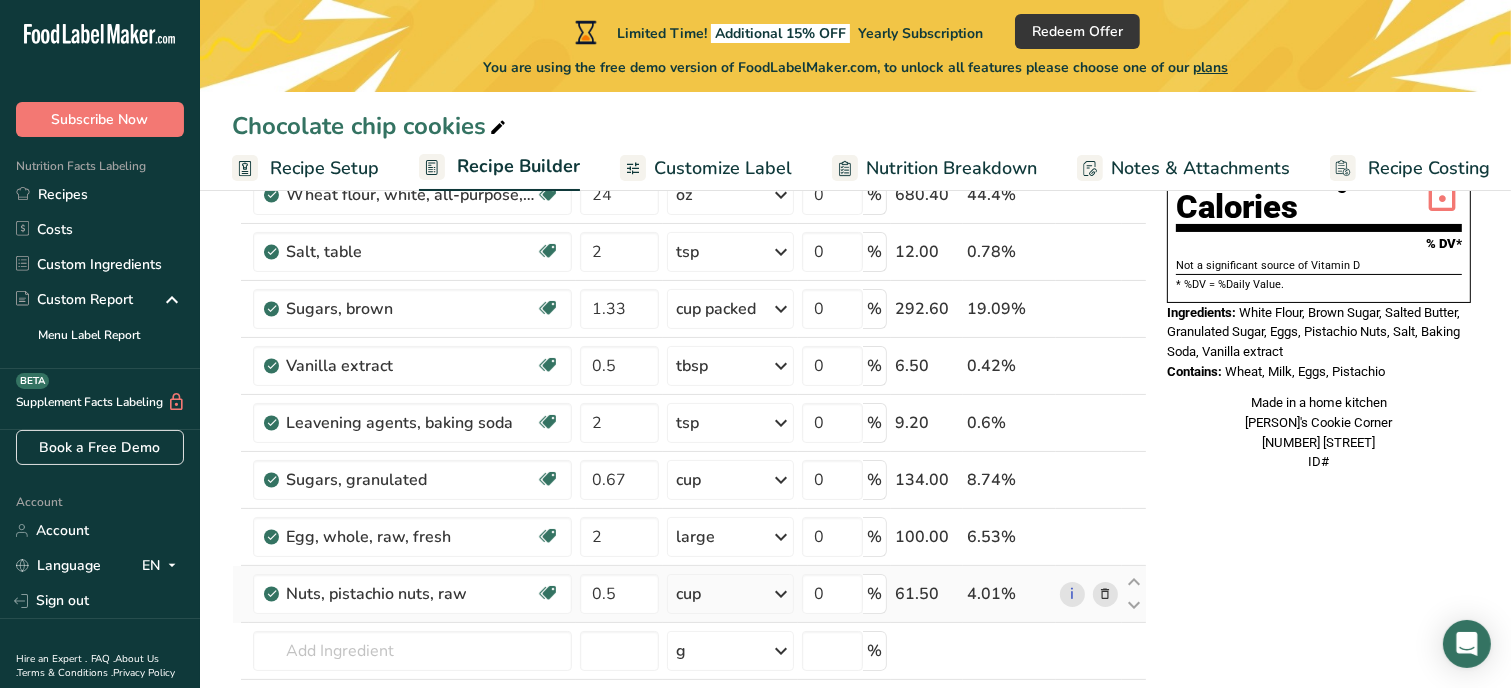 click at bounding box center (1105, 594) 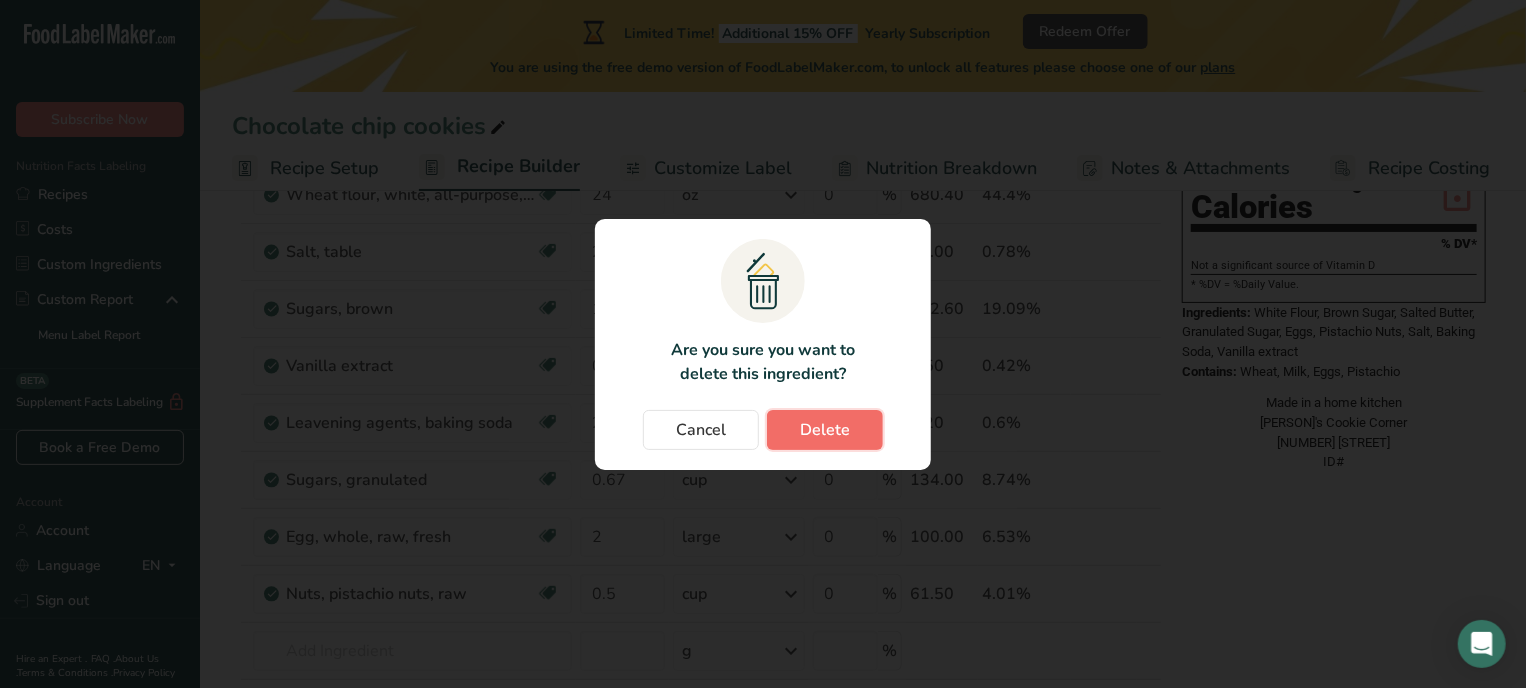 click on "Delete" at bounding box center (825, 430) 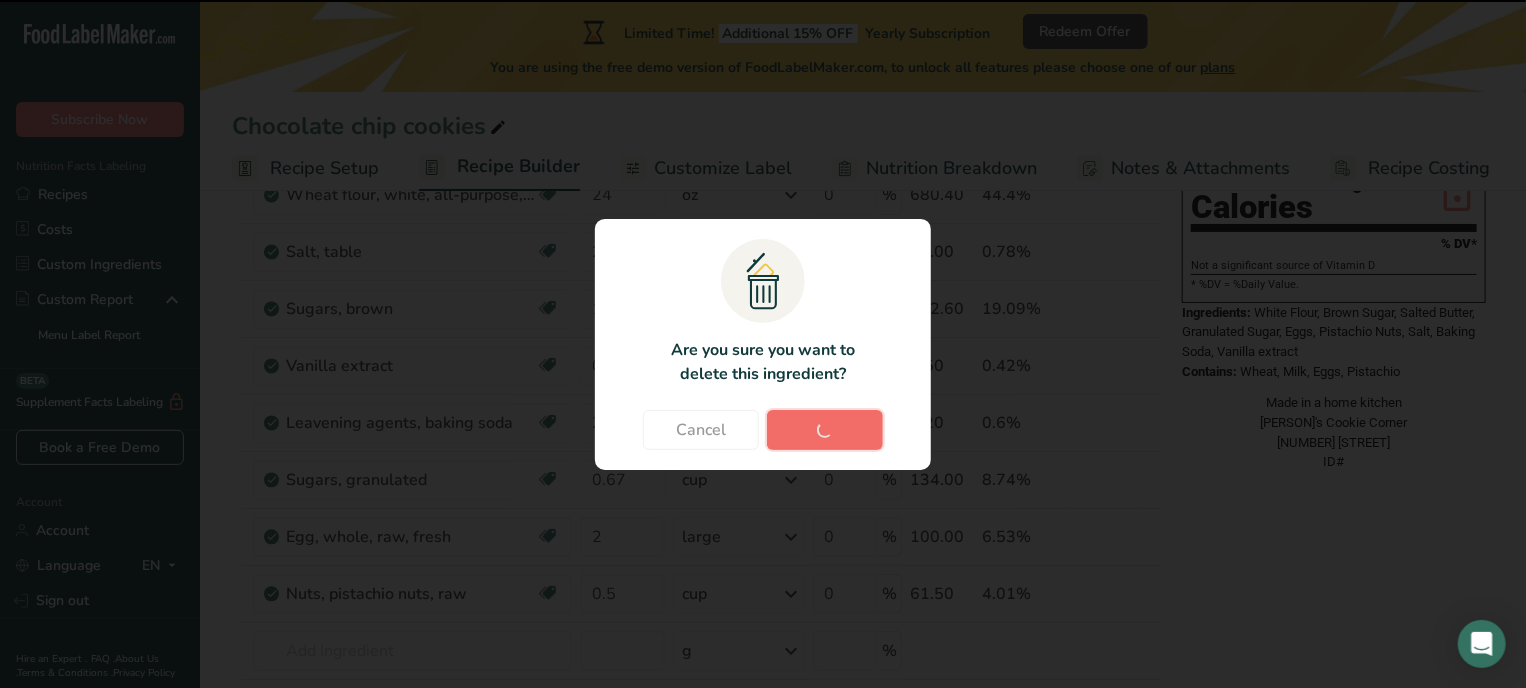 type 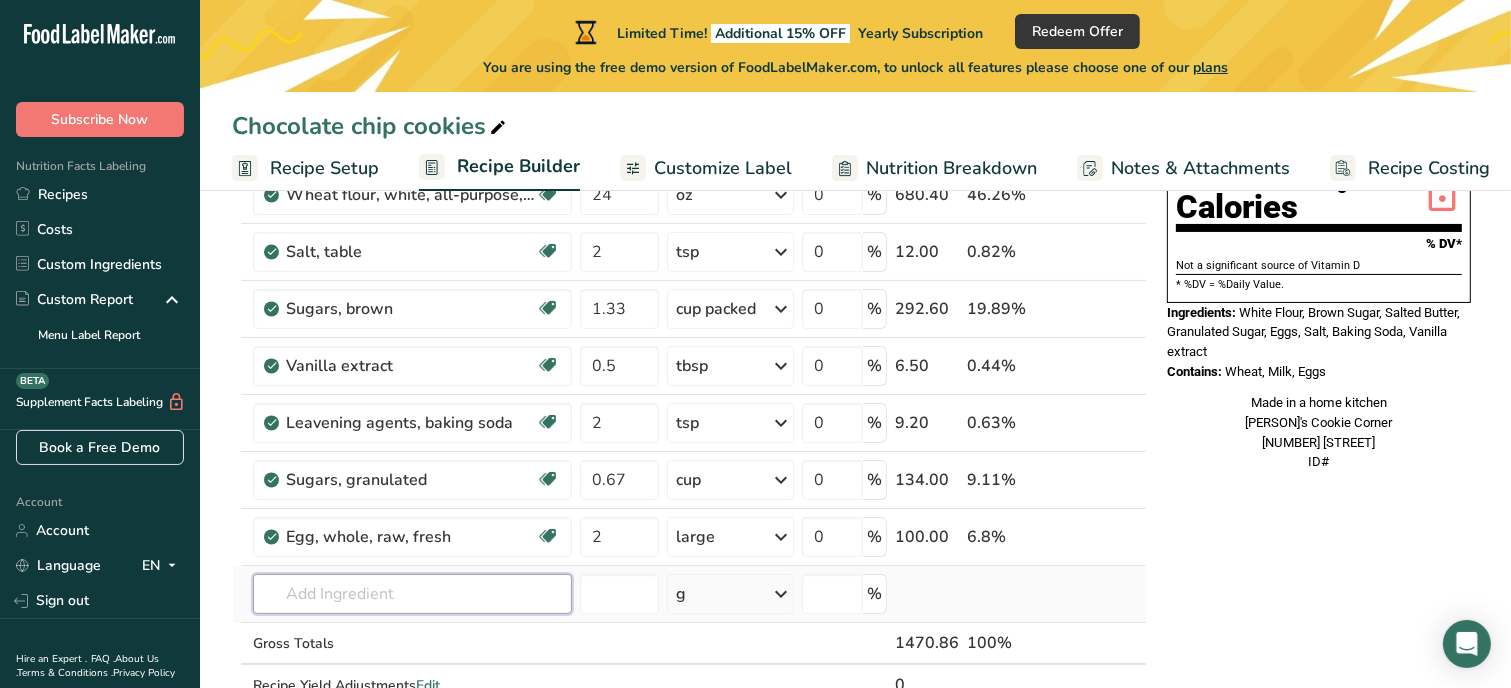click at bounding box center (412, 594) 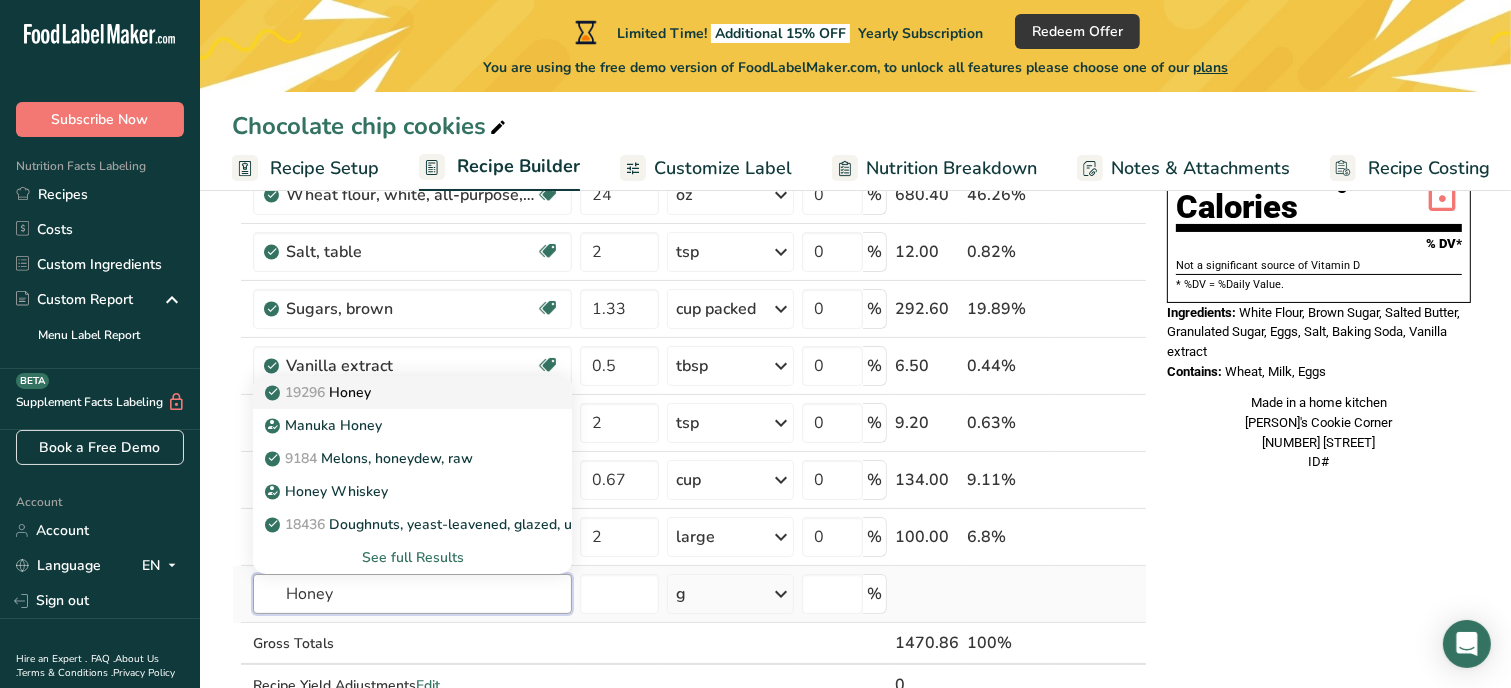 type on "Honey" 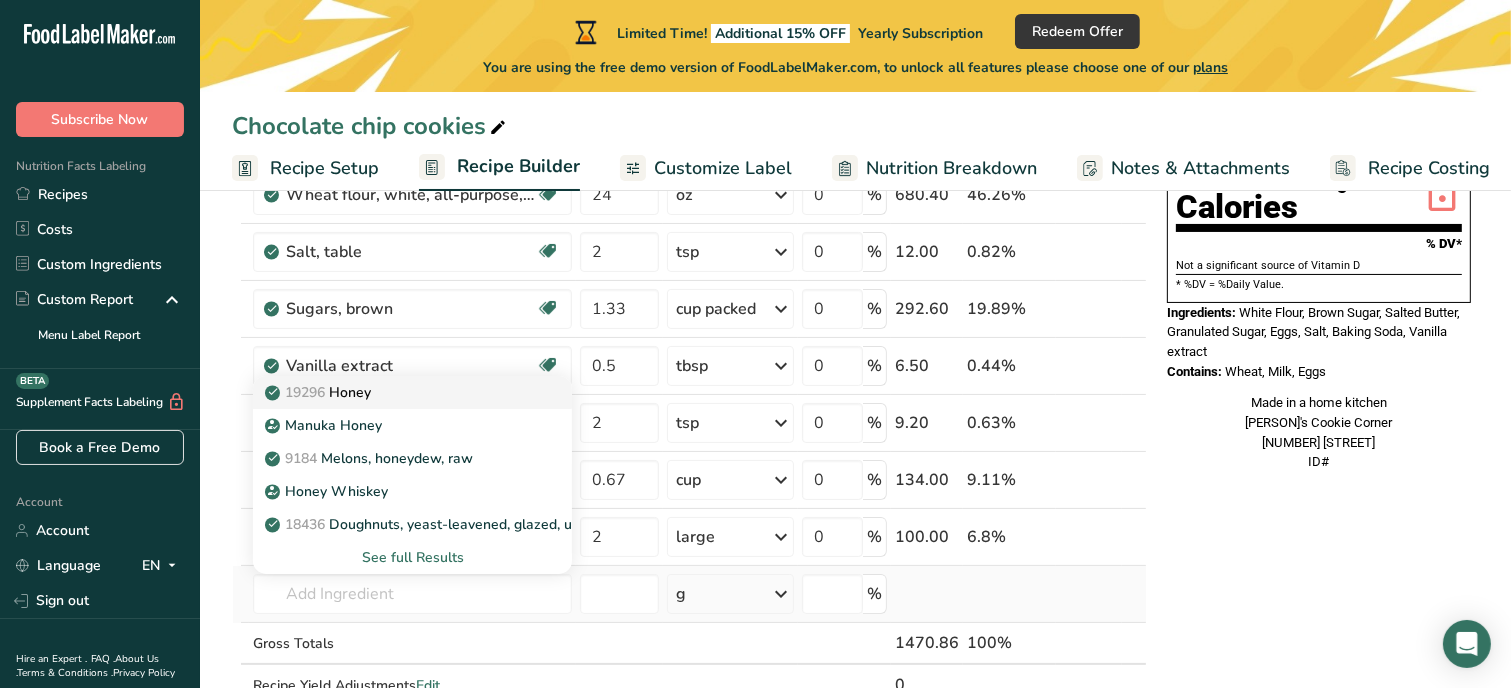 click on "19296
Honey" at bounding box center [320, 392] 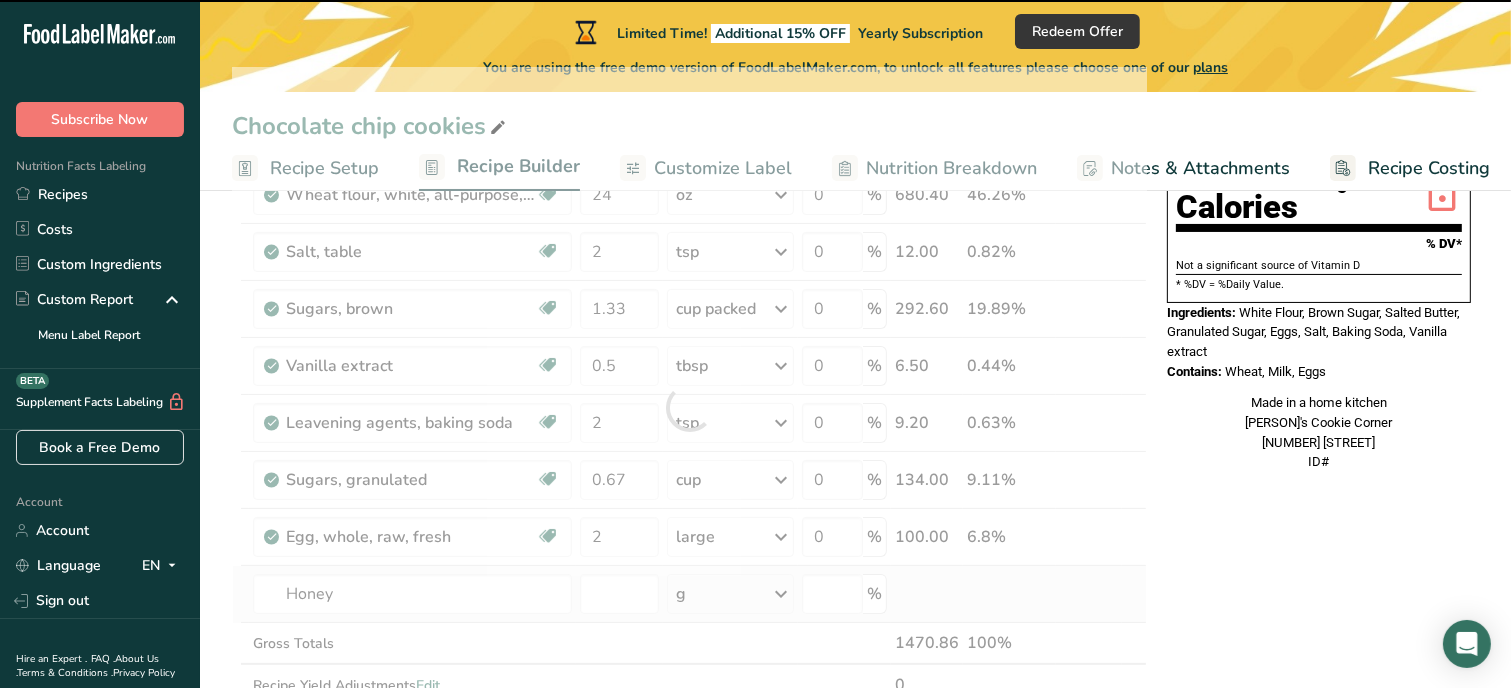 type on "0" 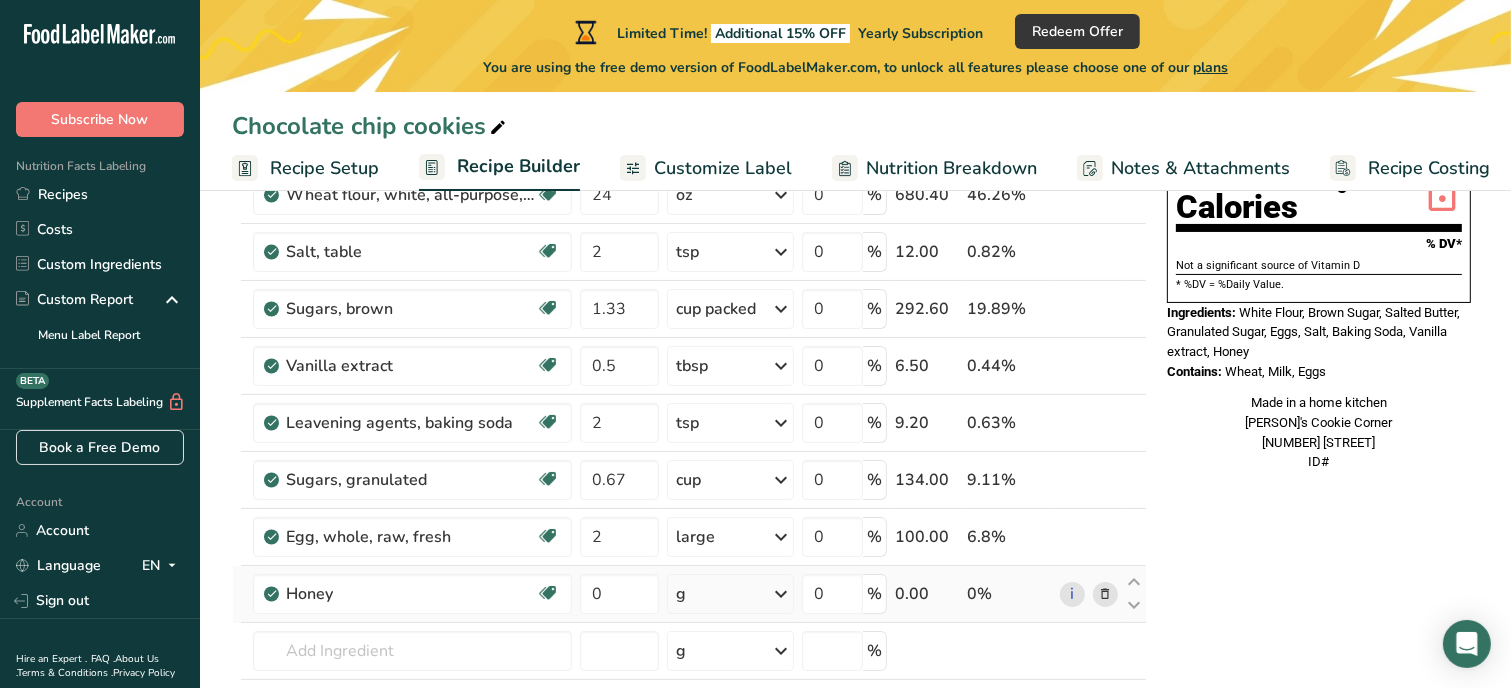 click on "g" at bounding box center (730, 594) 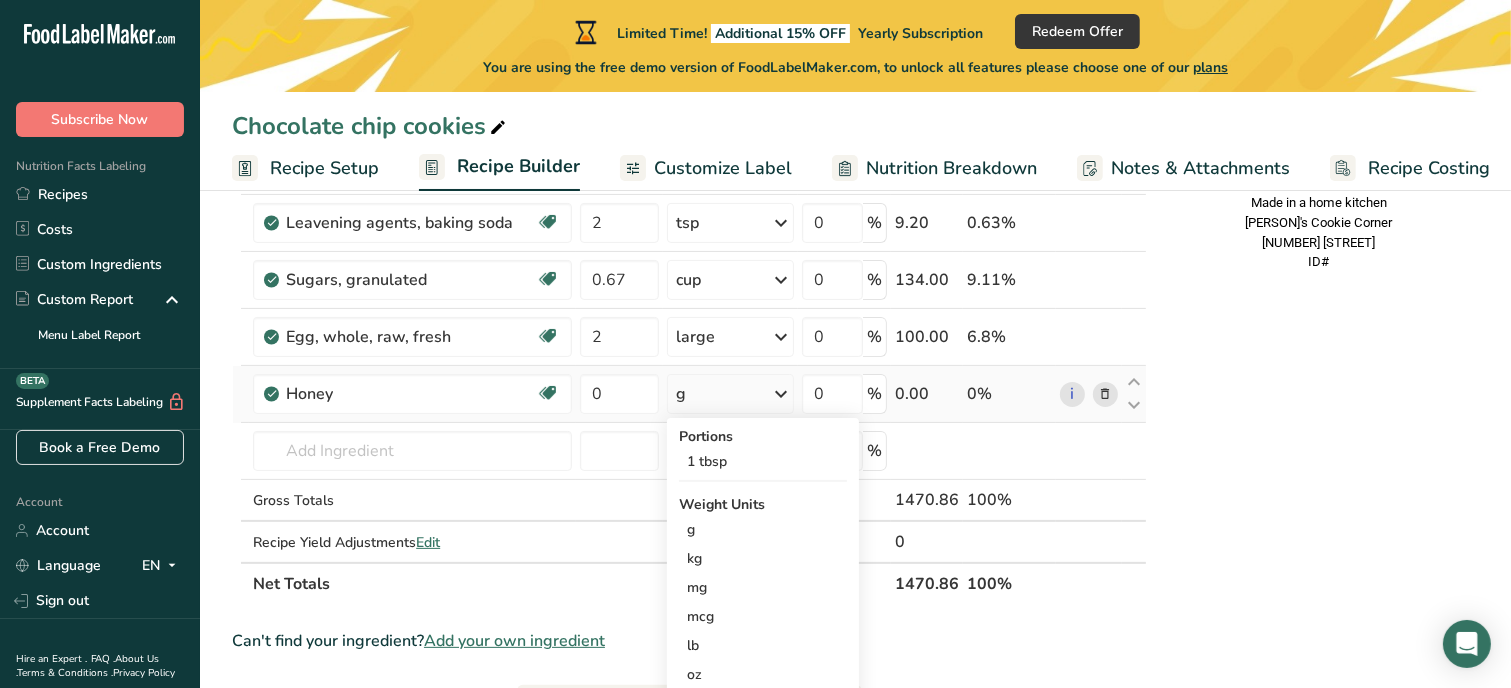 scroll, scrollTop: 481, scrollLeft: 0, axis: vertical 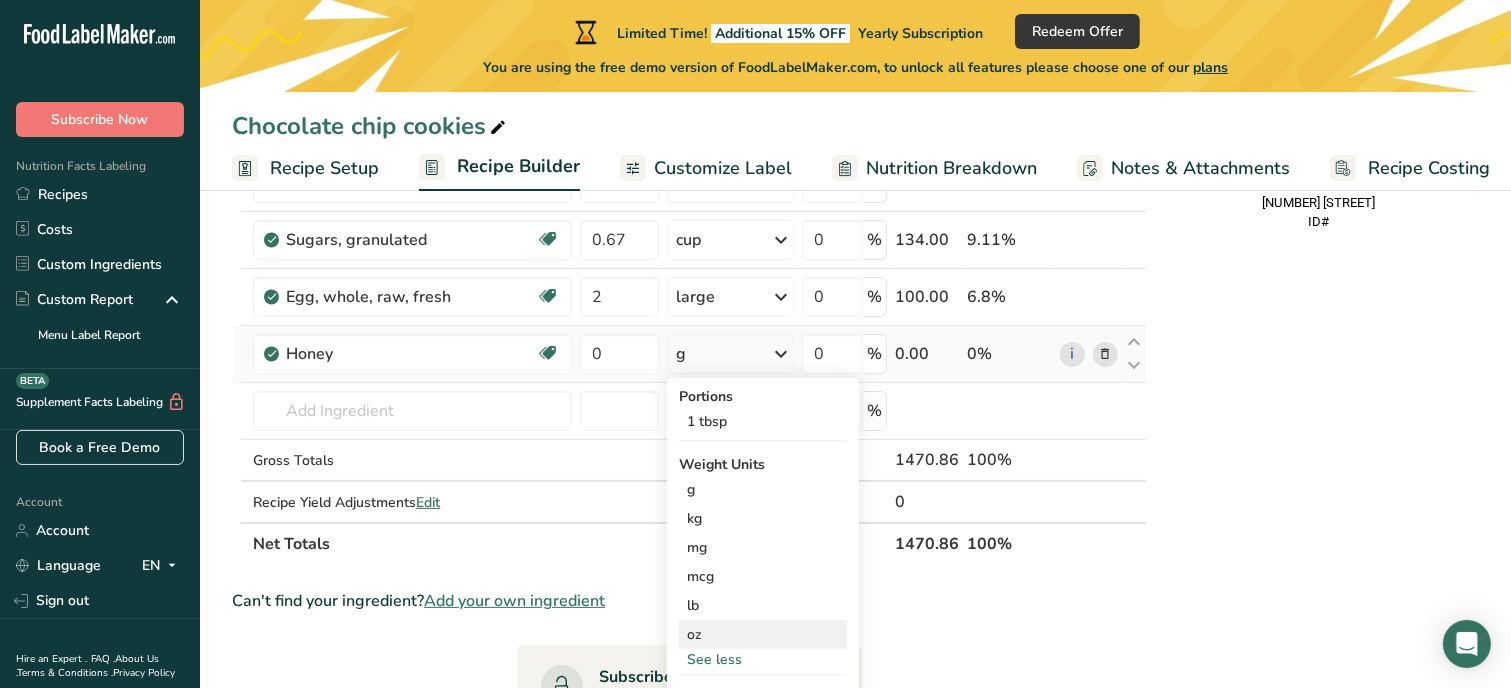 click on "oz" at bounding box center [763, 634] 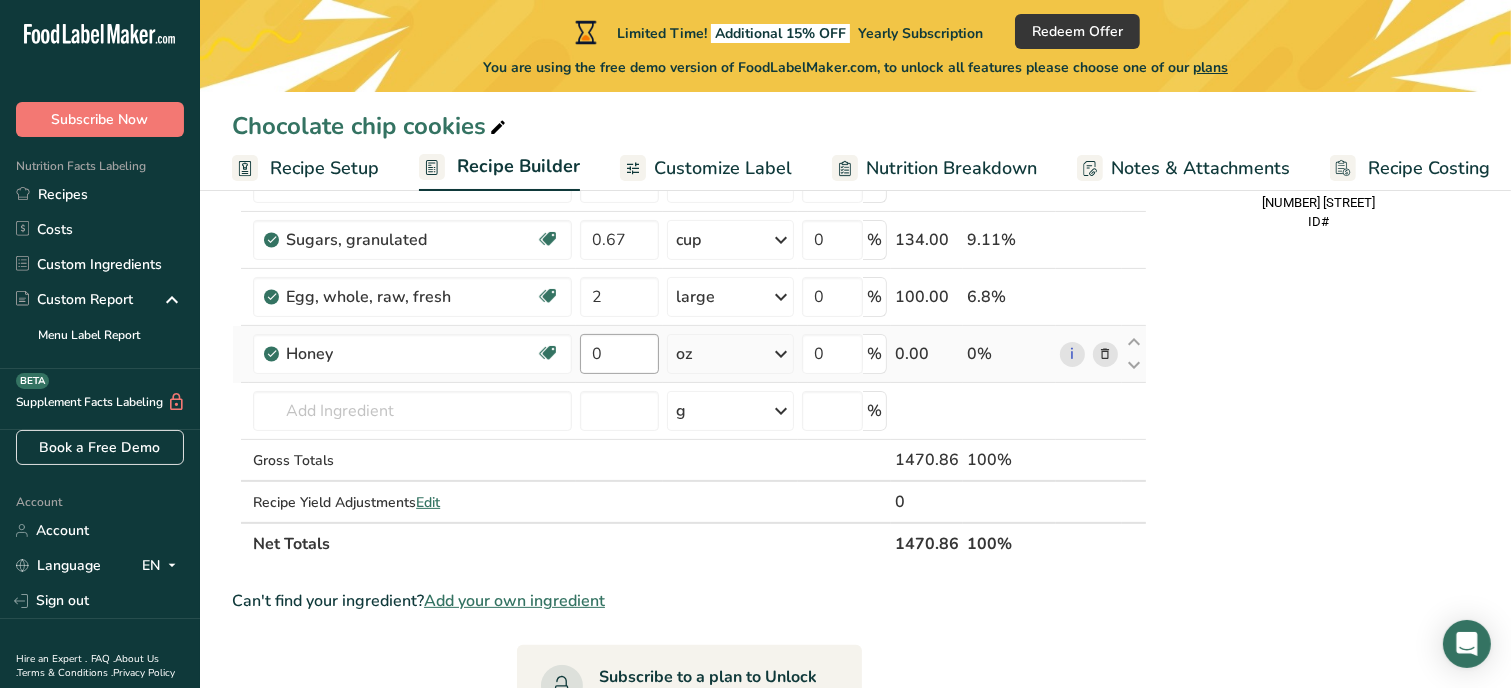 click on "0" at bounding box center [619, 354] 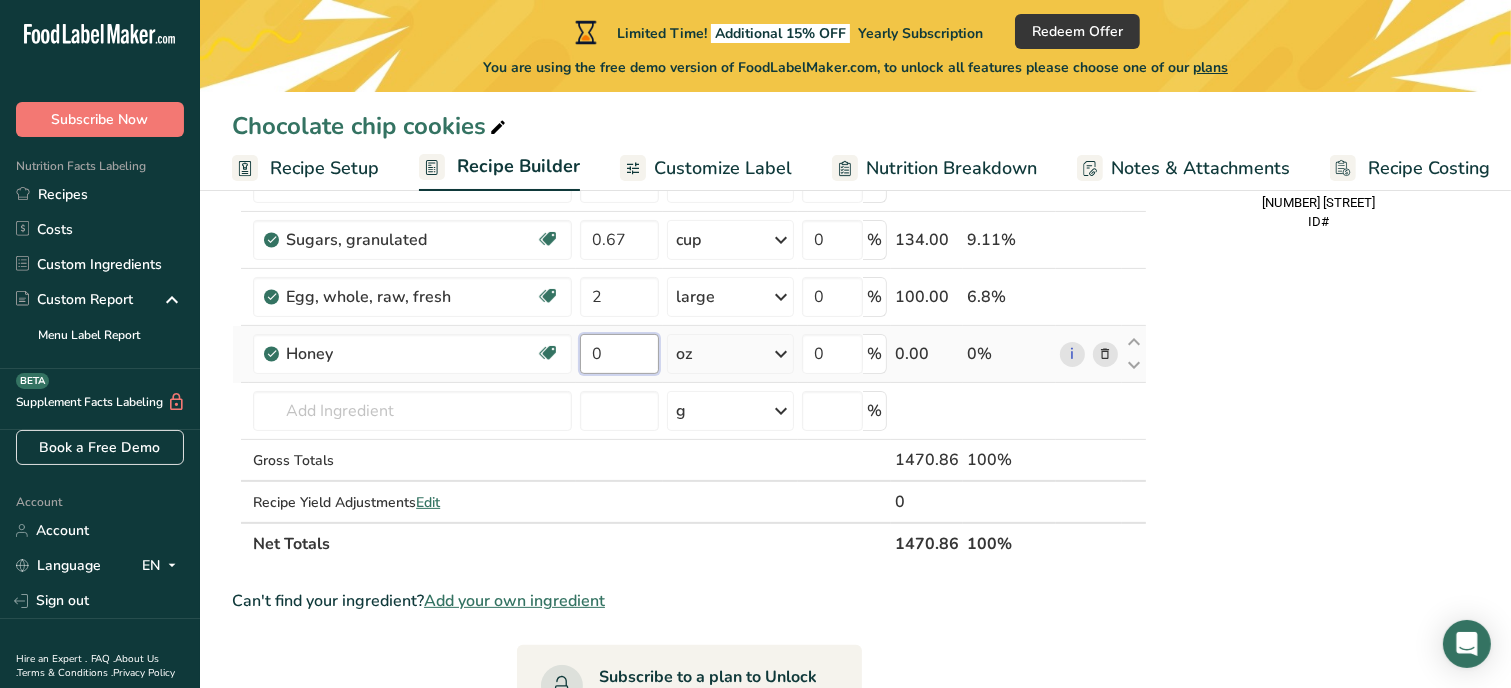 click on "0" at bounding box center (619, 354) 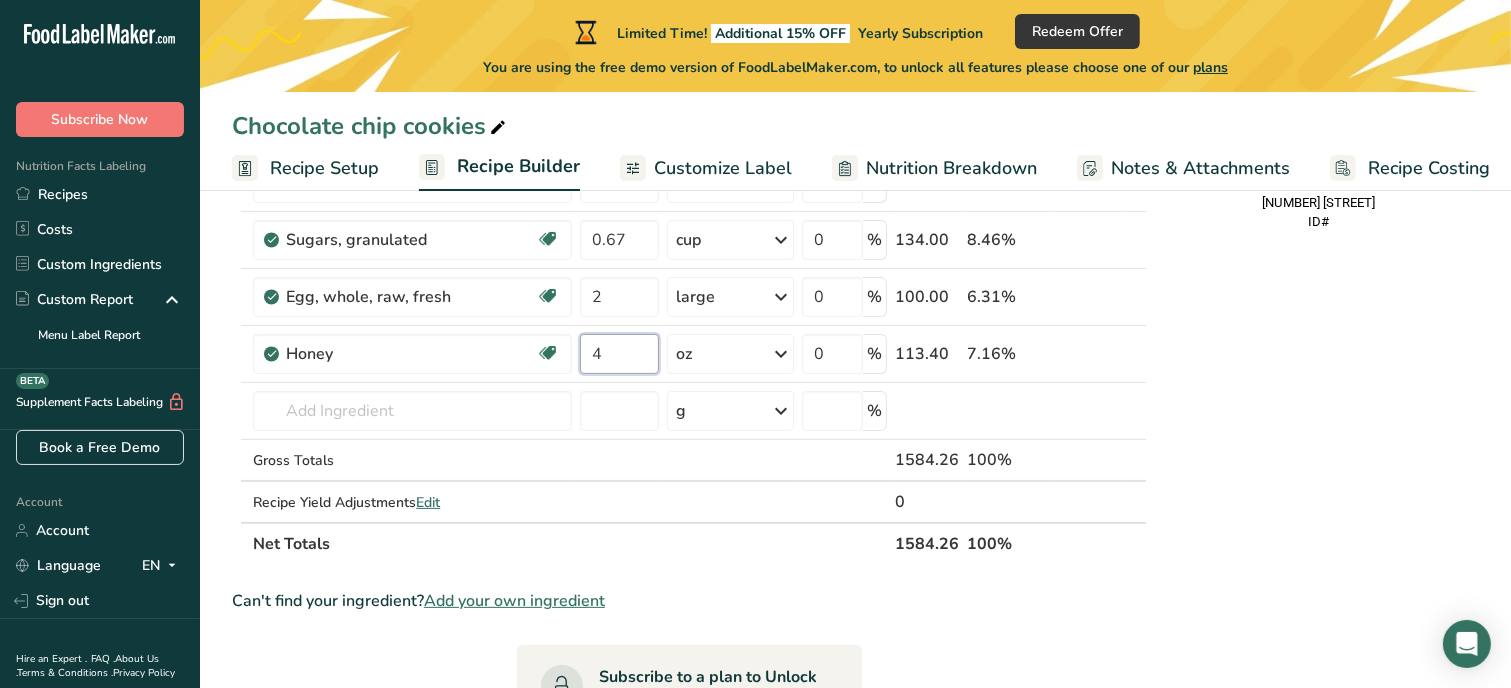 type on "4" 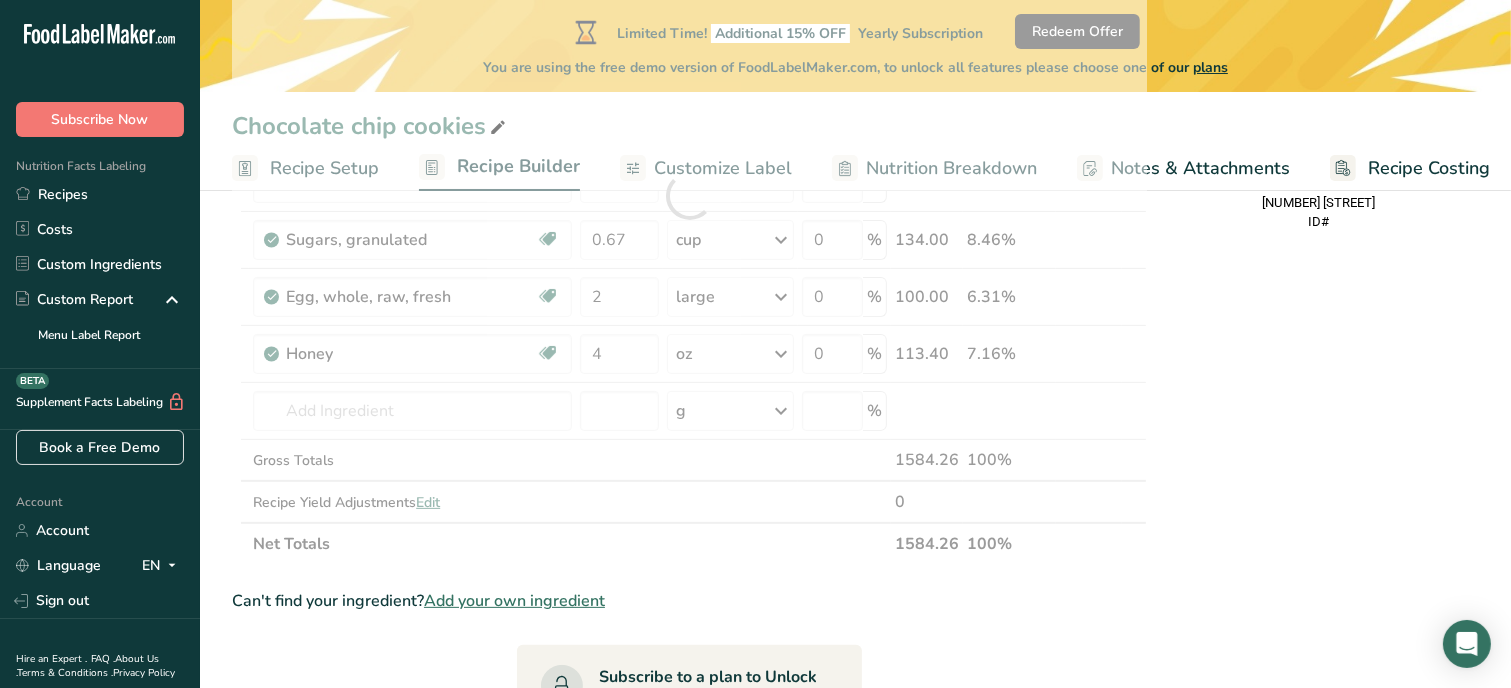 click on "Nutrition Facts
1 Serving Per Container
Serving Size
123g
Amount Per Serving
Calories
% DV*
Not a significant source of Vitamin D
* %DV = %Daily Value.
Ingredients:   White Flour, Brown Sugar, Salted Butter, Granulated Sugar, Eggs, Salt, Baking Soda, Vanilla extract, Honey   Contains:
Wheat, Milk, Eggs
Made in a home kitchen
[COMPANY] [PRODUCT]
[NUMBER] [STREET]
ID#" at bounding box center [1319, 502] 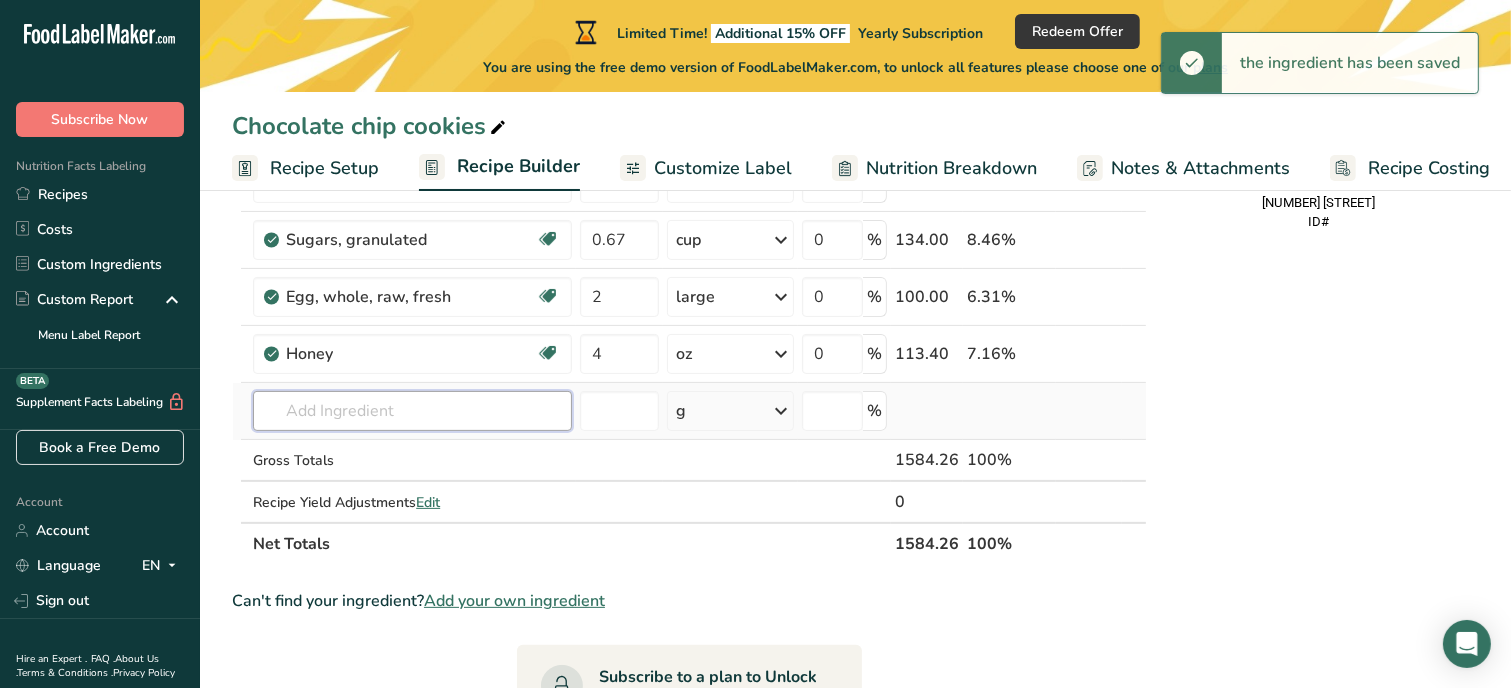 click at bounding box center [412, 411] 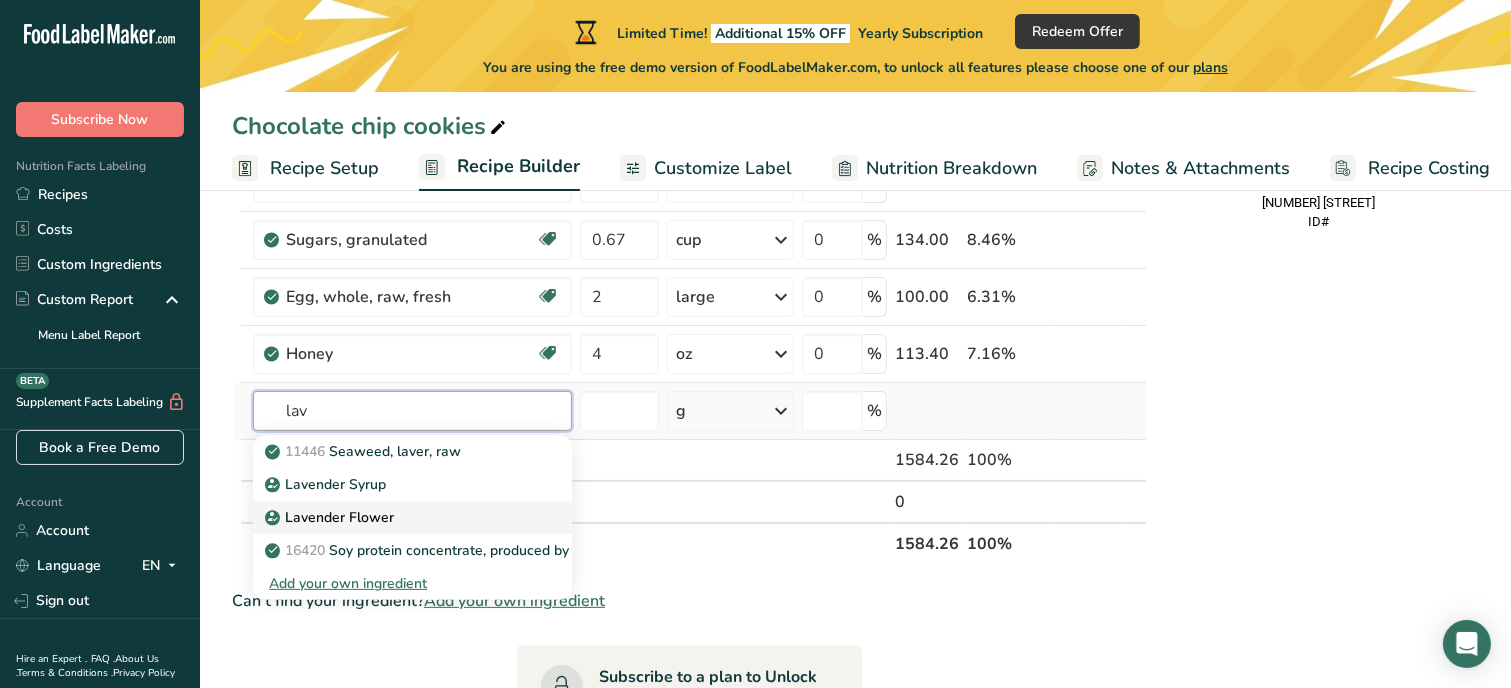 type on "lav" 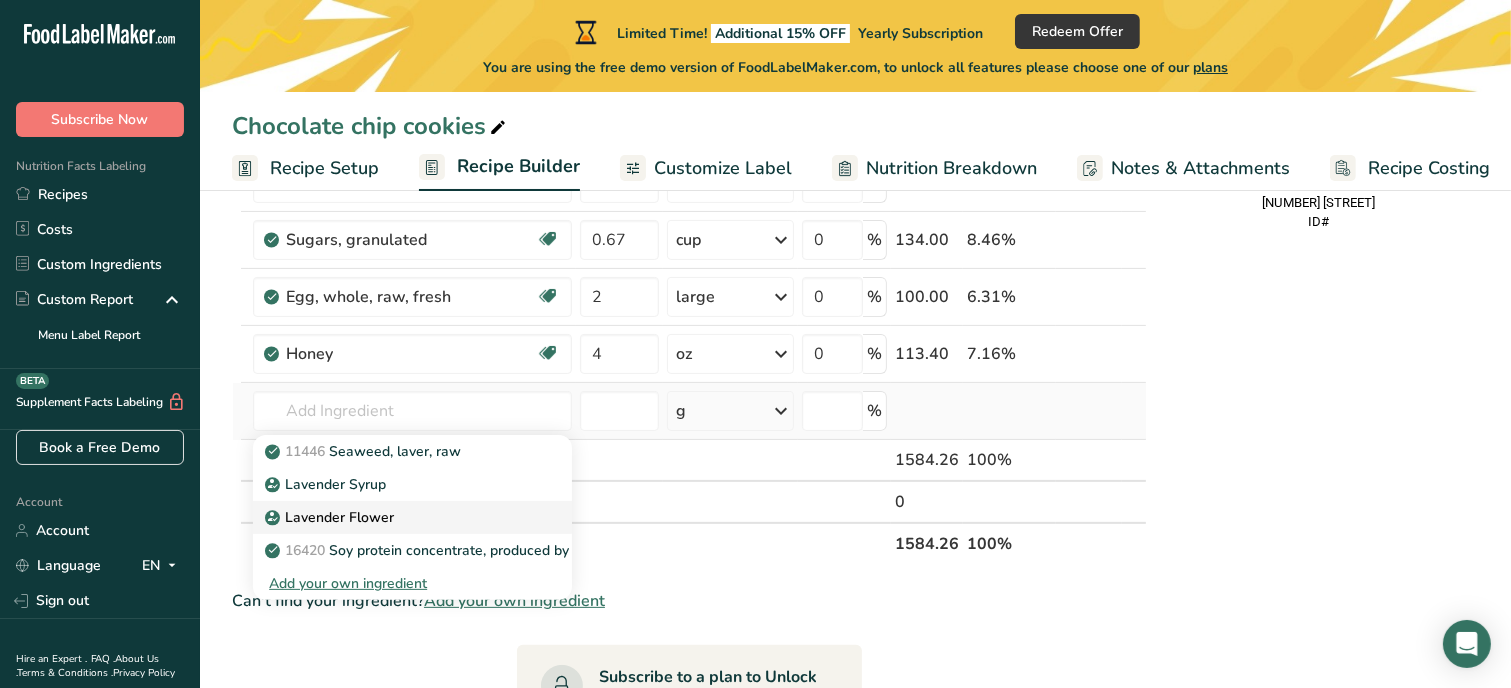 click on "Lavender Flower" at bounding box center (331, 517) 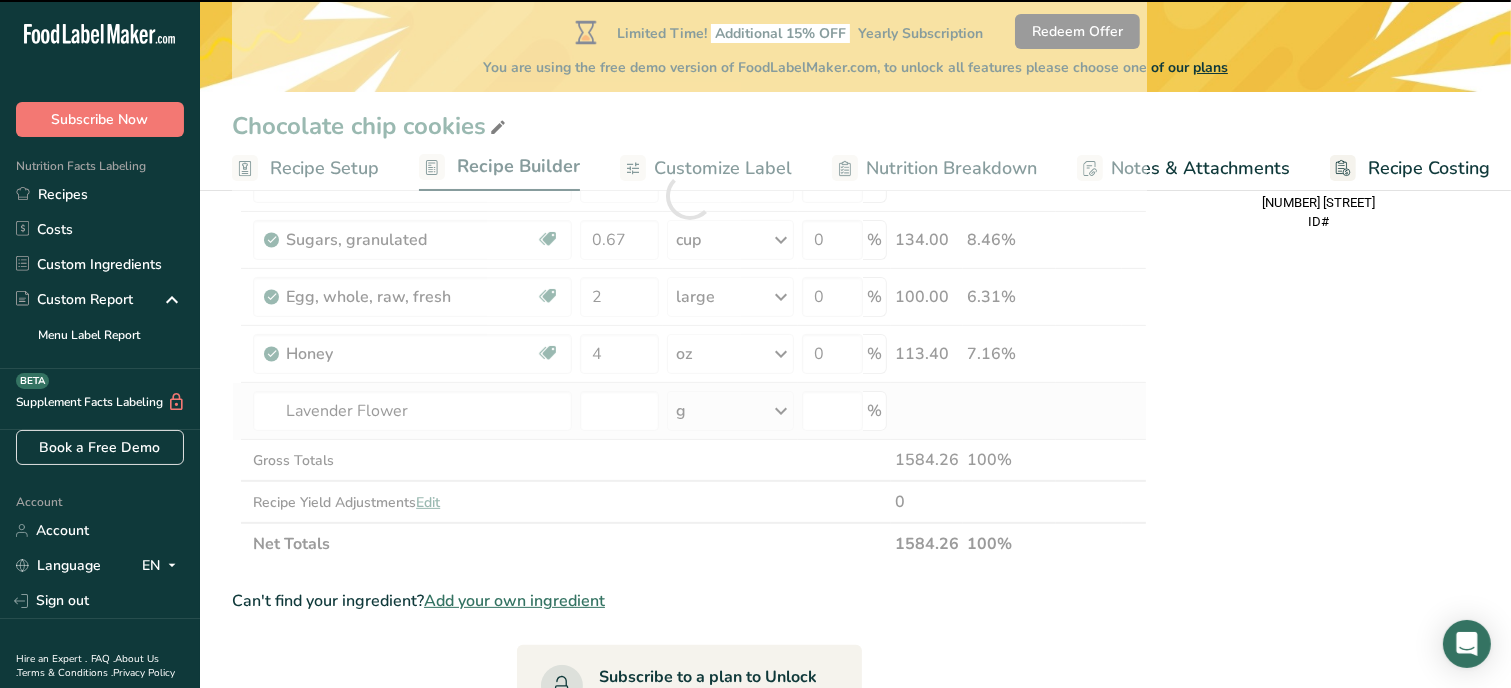 type on "0" 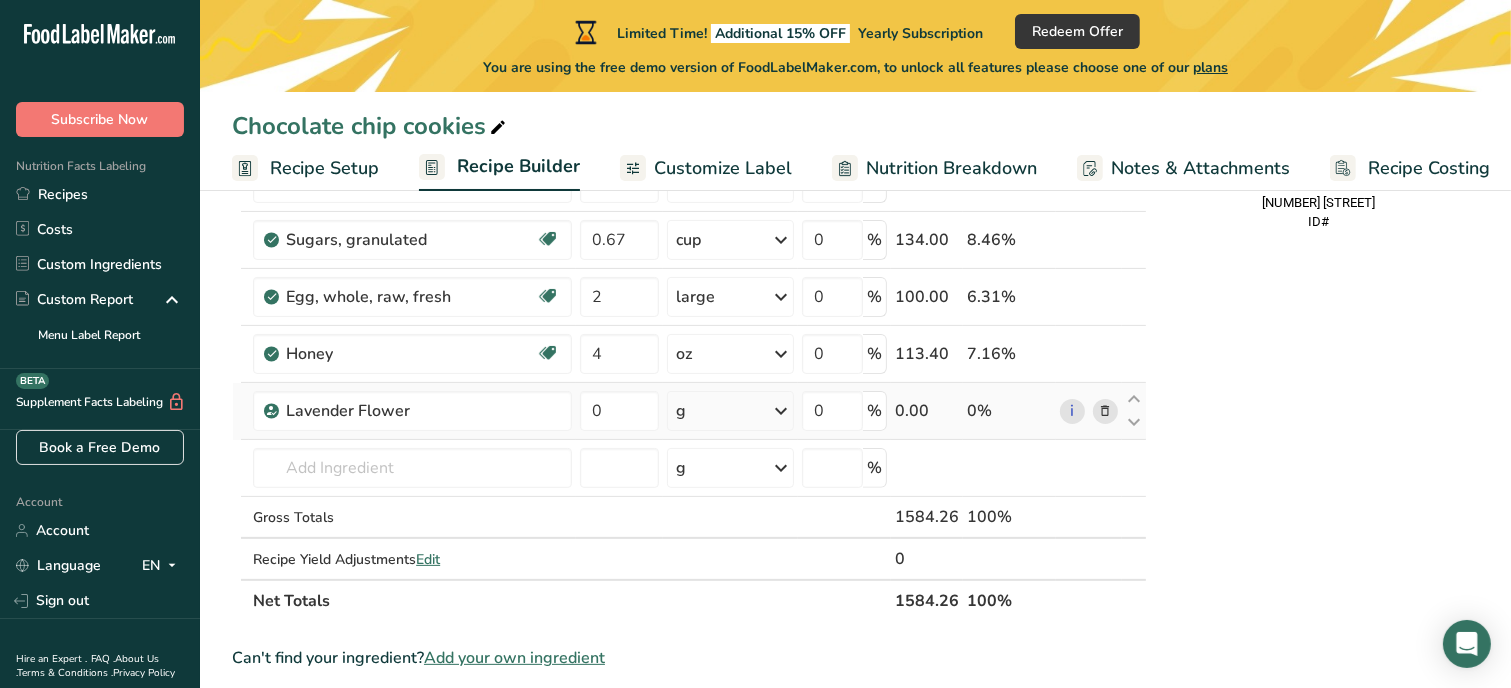 click on "g" at bounding box center [730, 411] 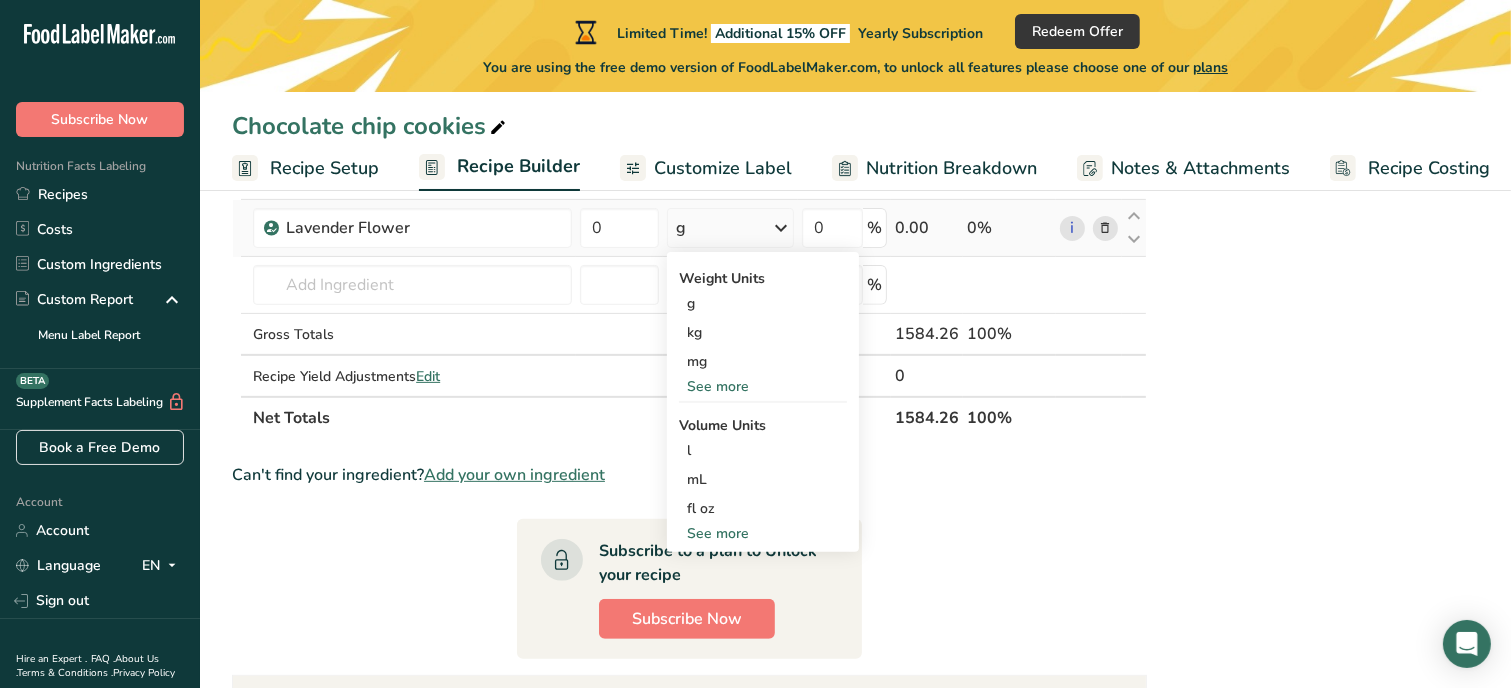 scroll, scrollTop: 681, scrollLeft: 0, axis: vertical 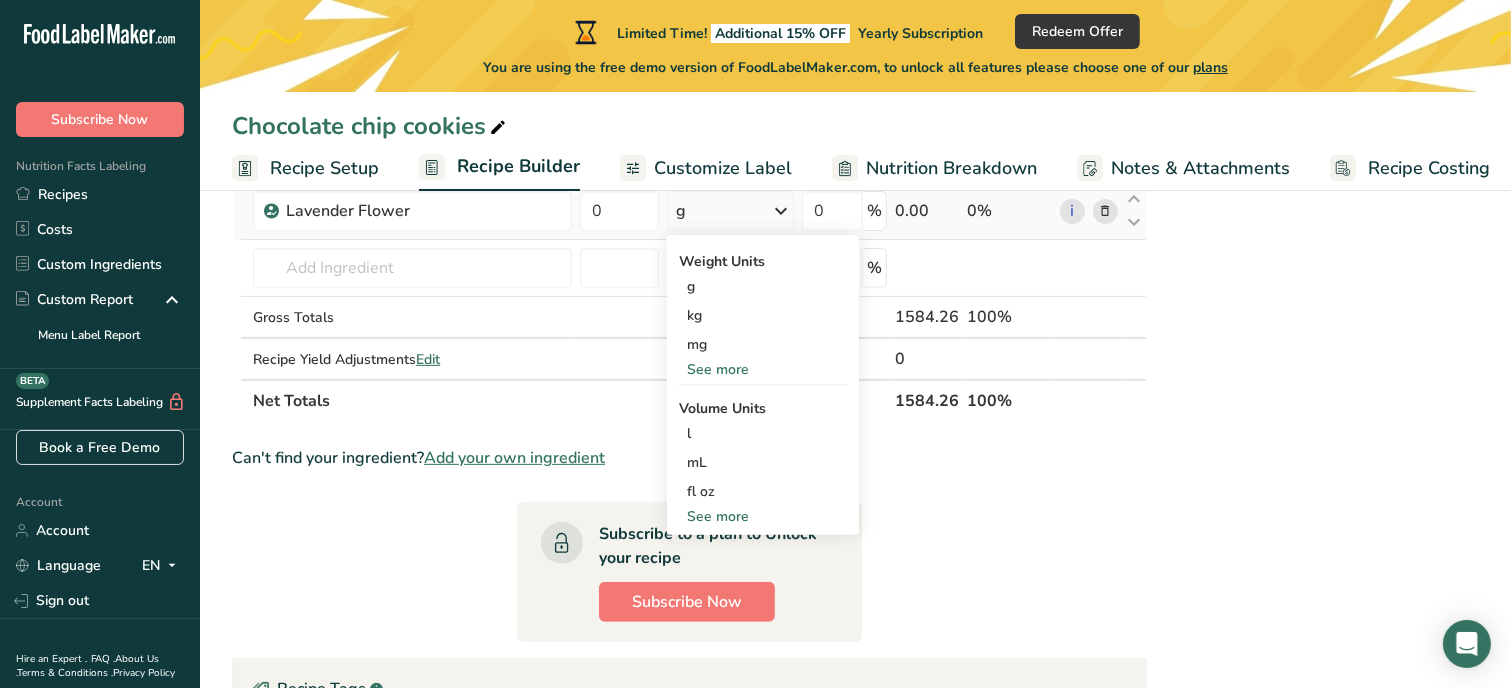 click on "See more" at bounding box center (763, 516) 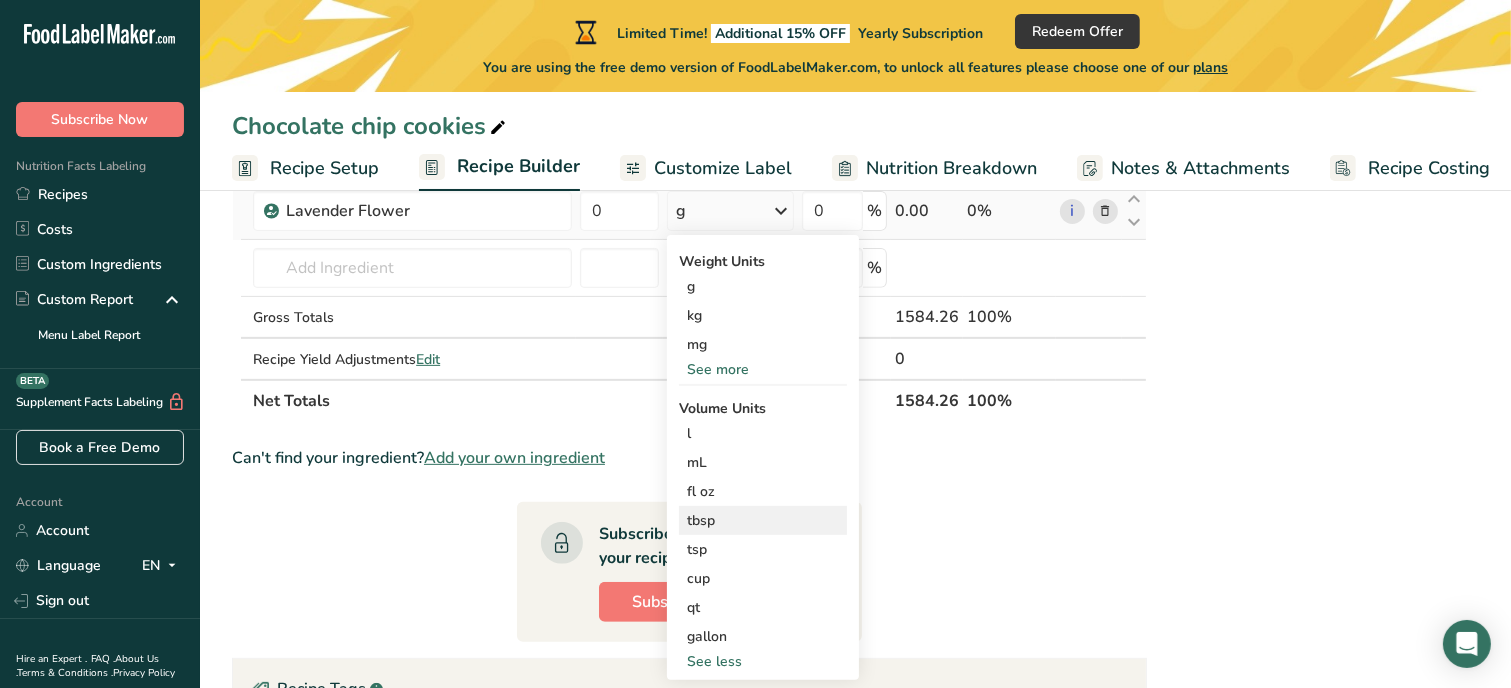 click on "tbsp" at bounding box center (763, 520) 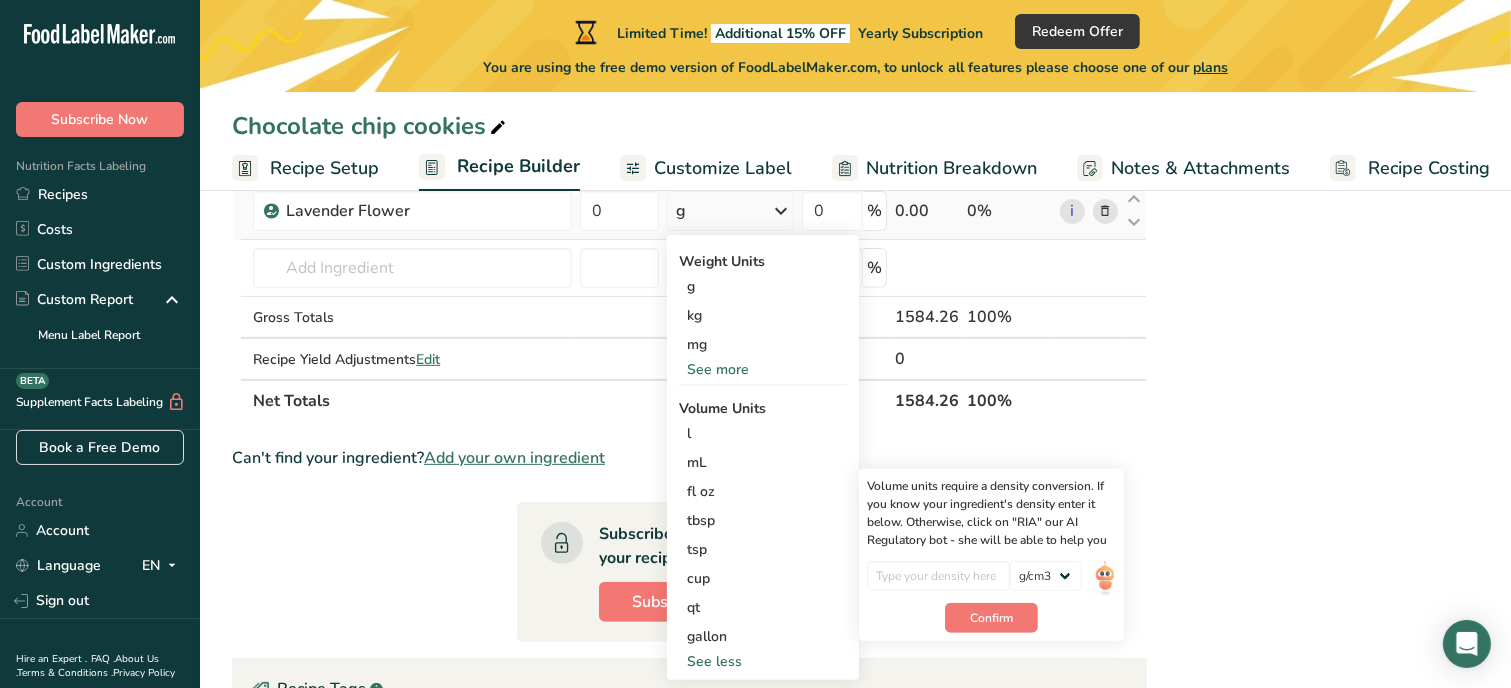 click on "See more" at bounding box center [763, 369] 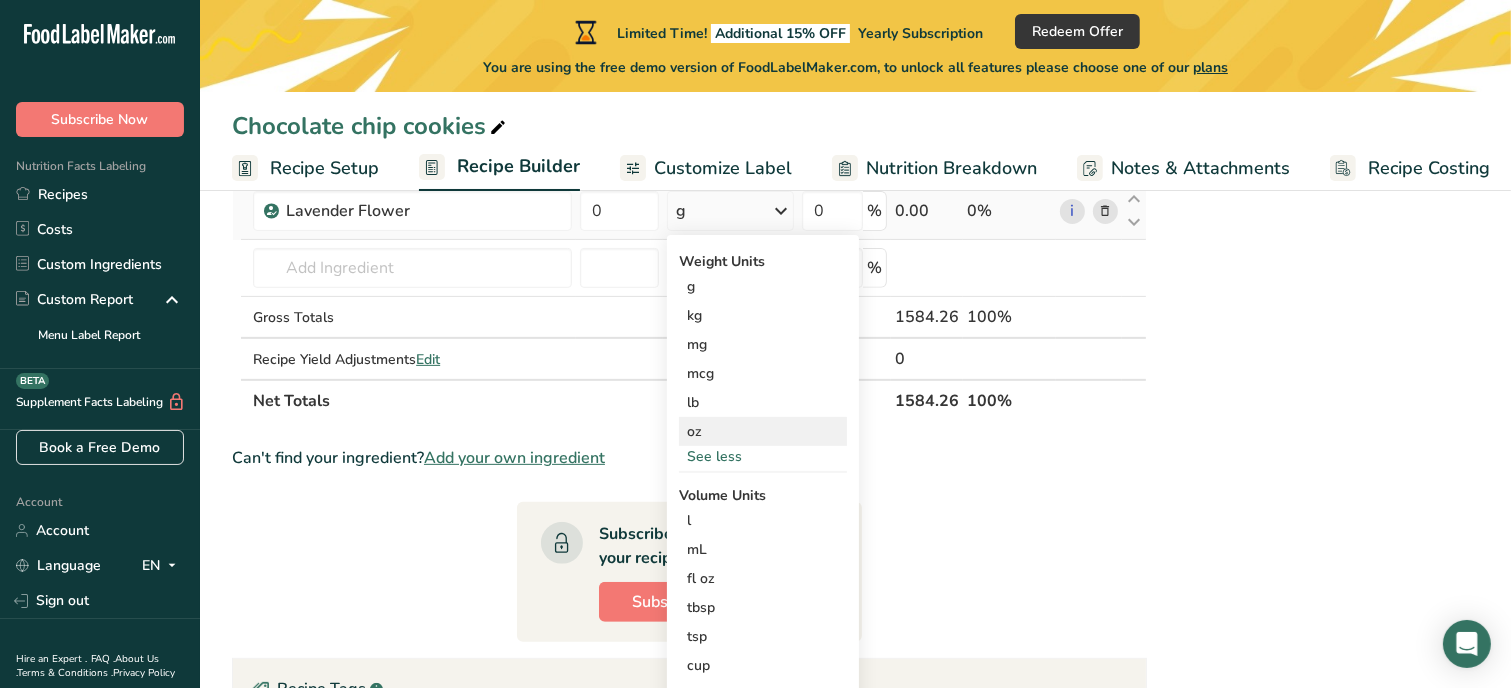 click on "oz" at bounding box center (763, 431) 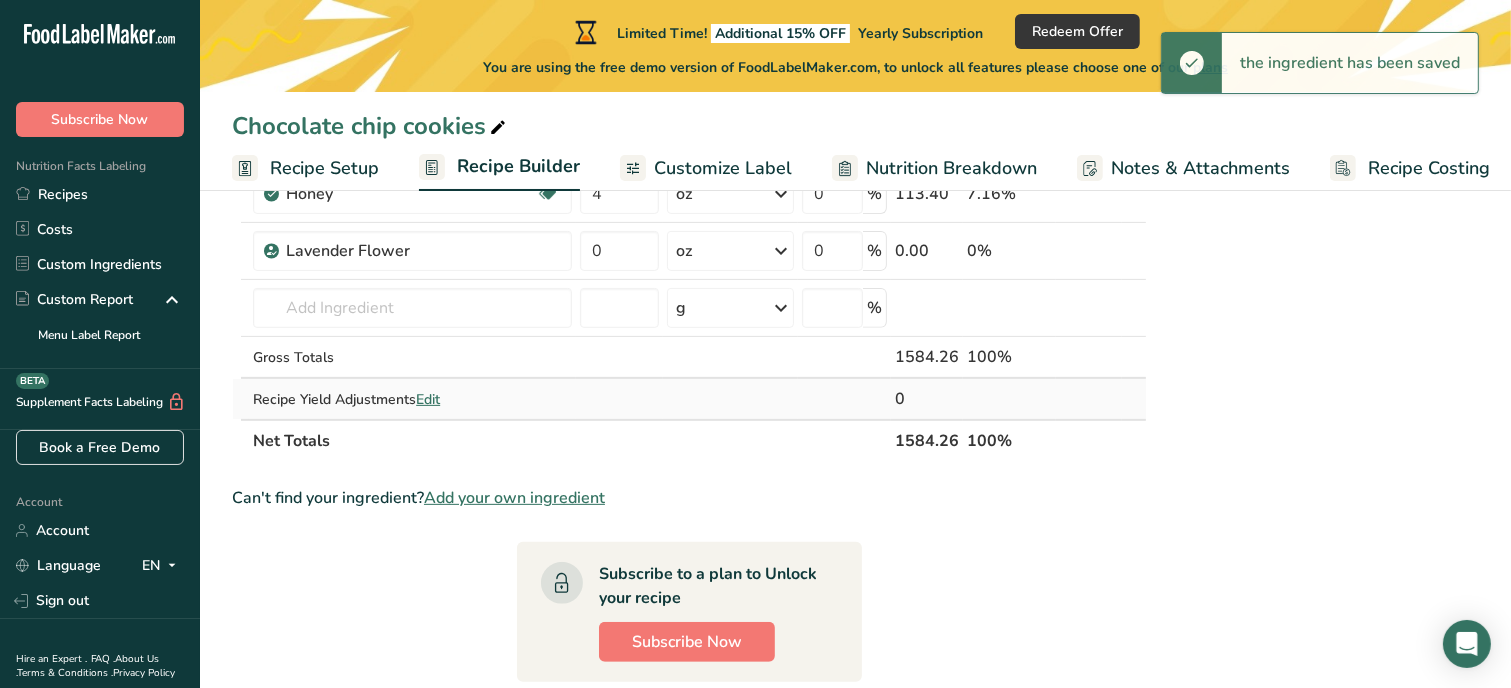 scroll, scrollTop: 601, scrollLeft: 0, axis: vertical 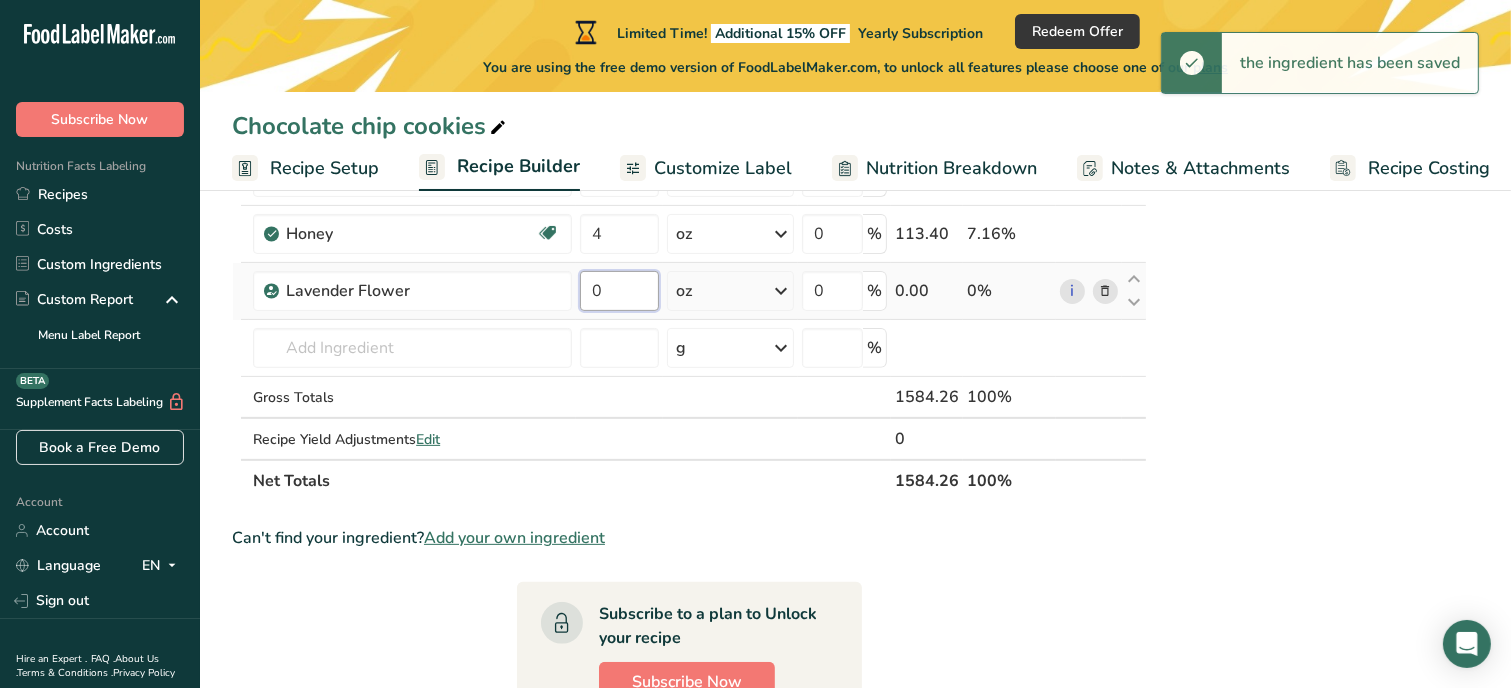 click on "0" at bounding box center [619, 291] 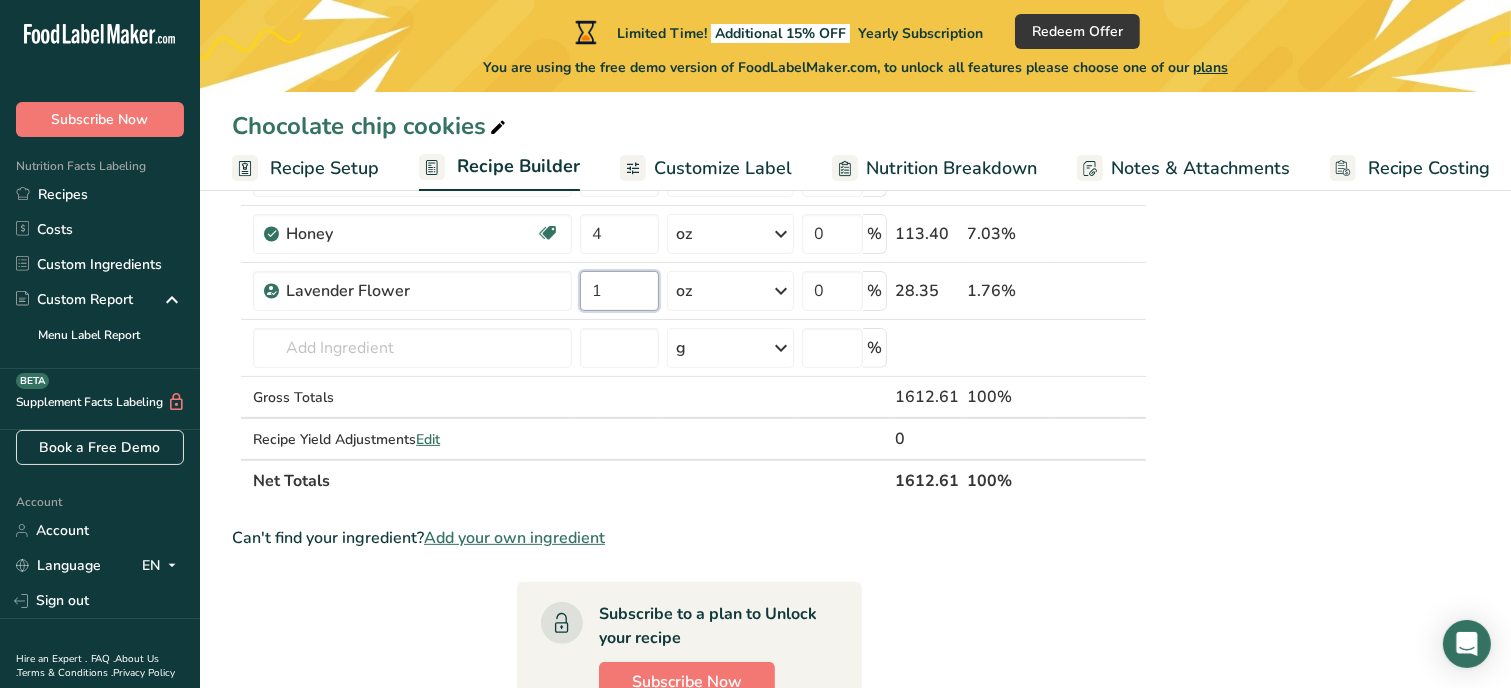 type on "1" 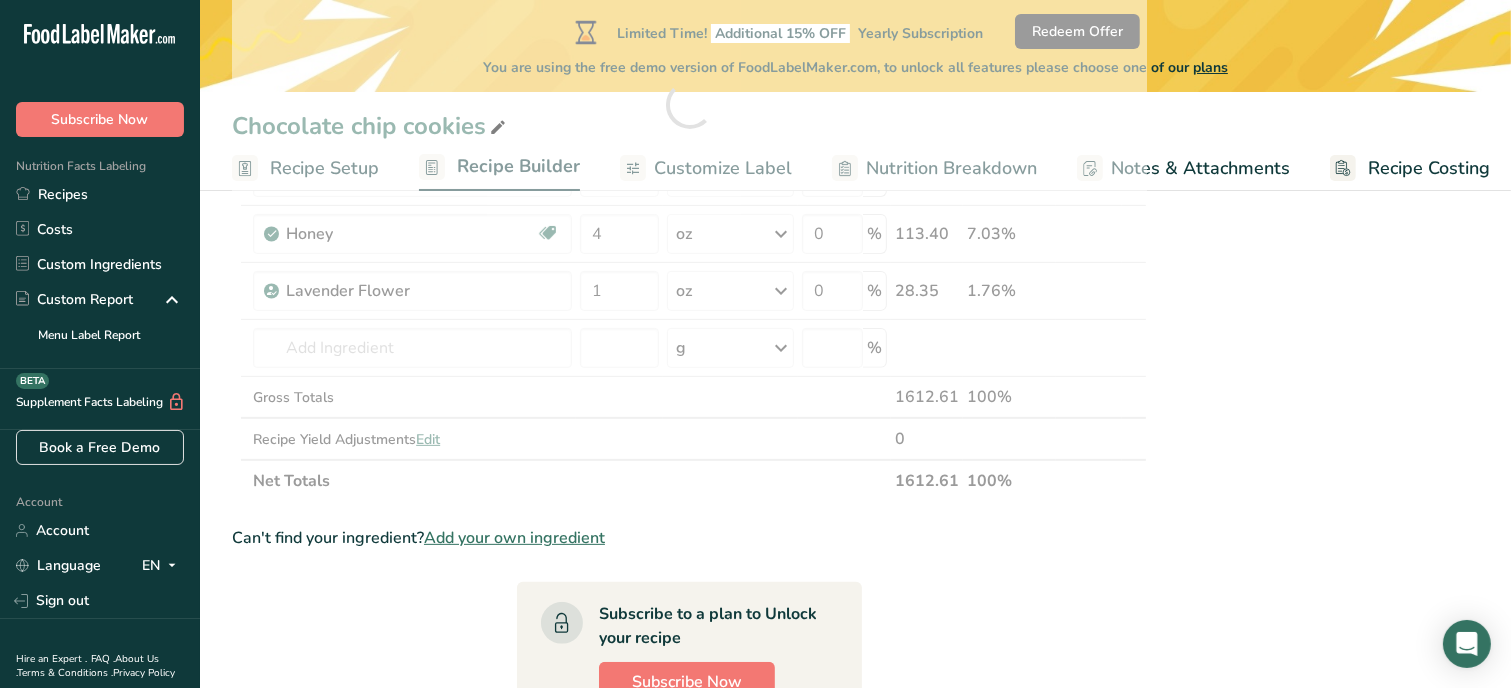 click on "Nutrition Facts
1 Serving Per Container
Serving Size
132g
Amount Per Serving
Calories
% DV*
Not a significant source of Vitamin D
* %DV = %Daily Value.
Ingredients:   White Flour, Brown Sugar, Salted Butter, Granulated Sugar, Honey, Eggs, Salt, Baking Soda, Vanilla extract, Lavender Flower   Contains:
Wheat, Milk, Eggs
Made in a home kitchen
[BUSINESS_NAME]
[NUMBER] [STREET]
ID#" at bounding box center (1319, 409) 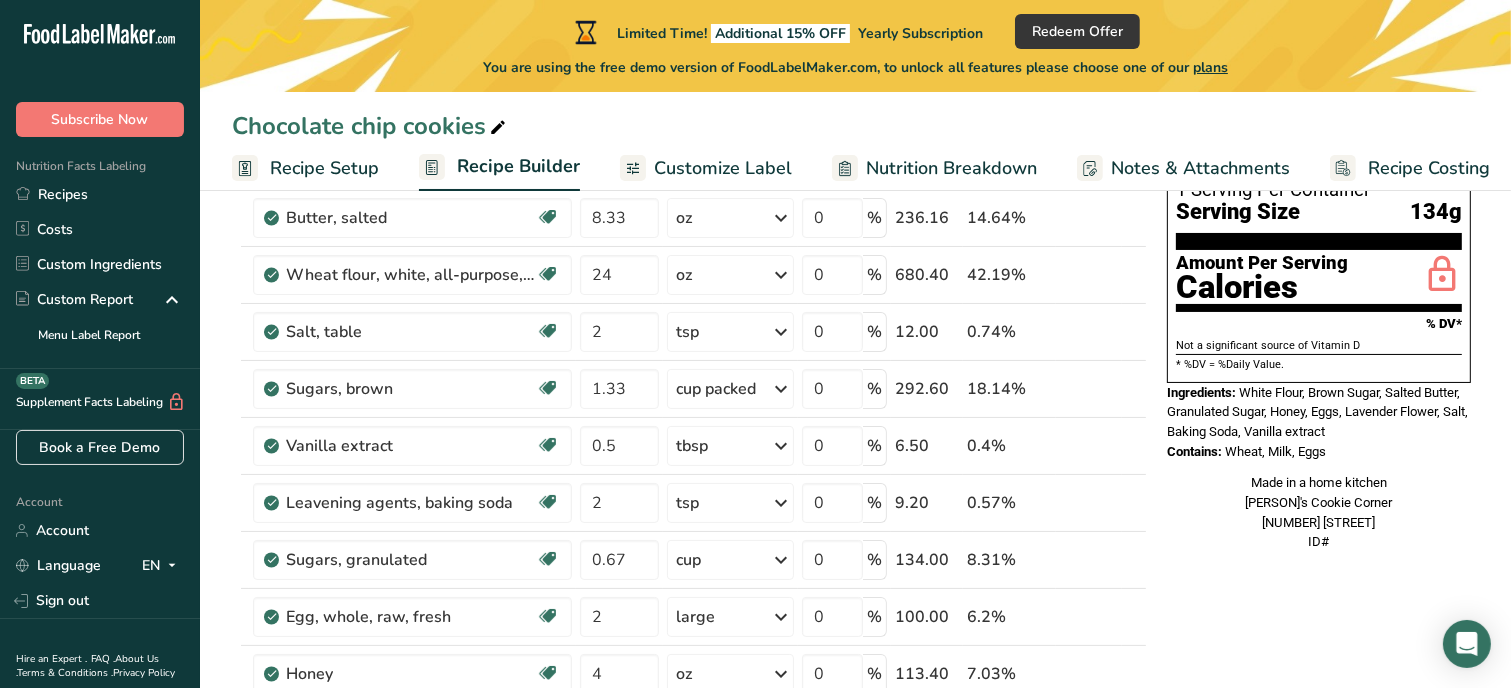 scroll, scrollTop: 201, scrollLeft: 0, axis: vertical 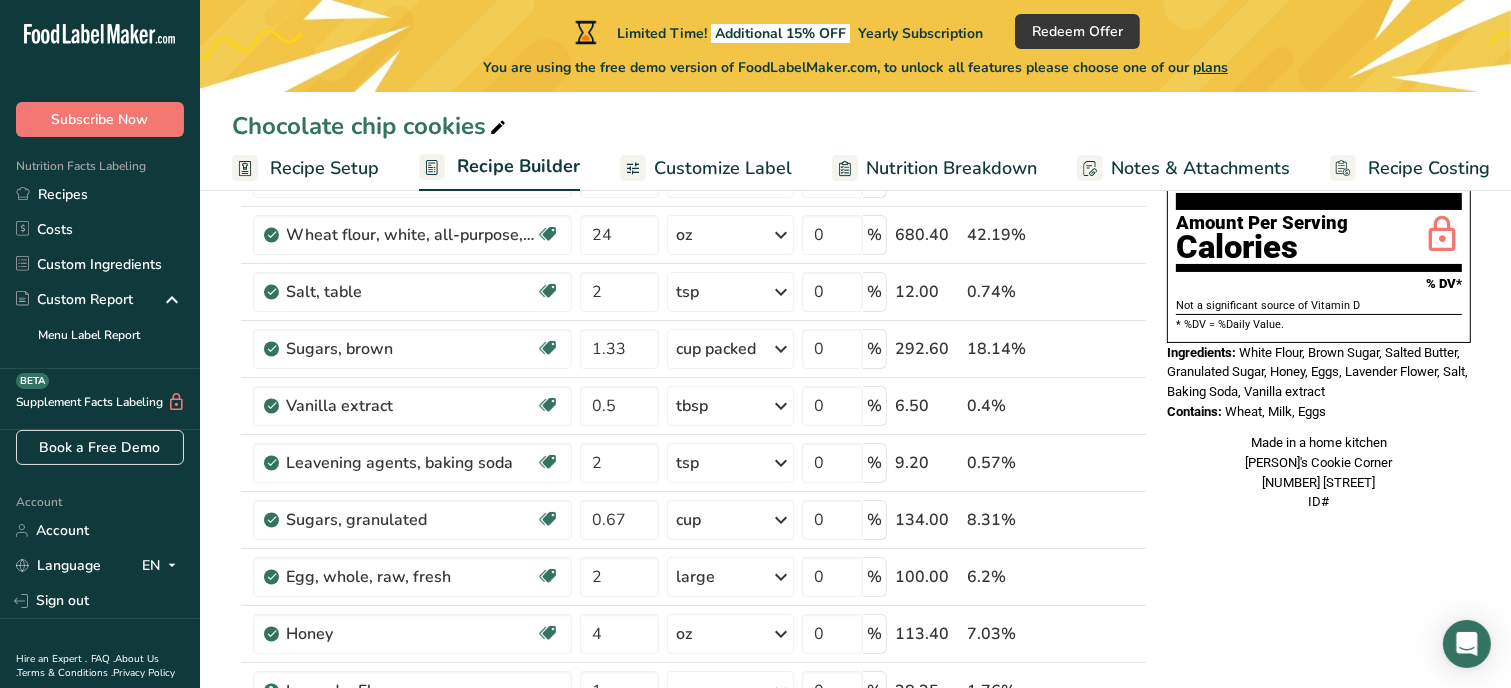 drag, startPoint x: 1237, startPoint y: 303, endPoint x: 1334, endPoint y: 365, distance: 115.12167 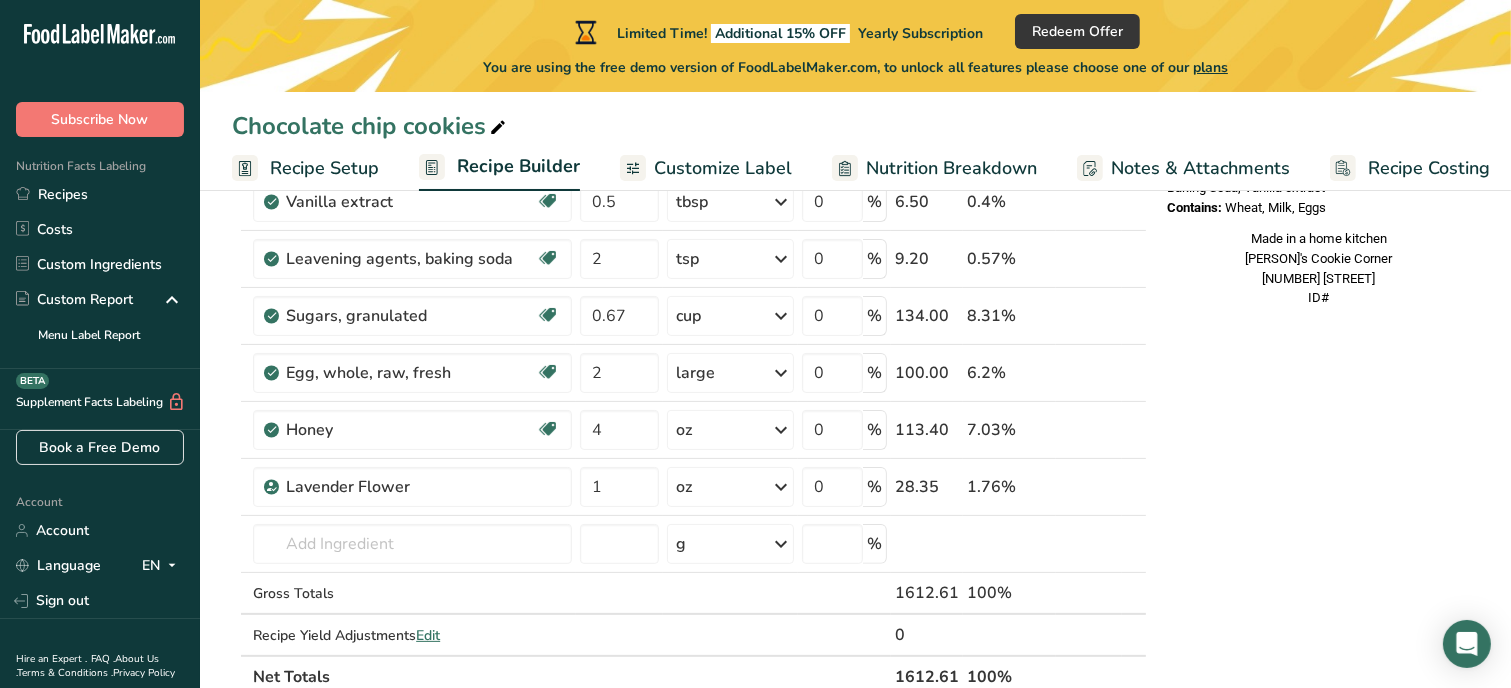scroll, scrollTop: 472, scrollLeft: 0, axis: vertical 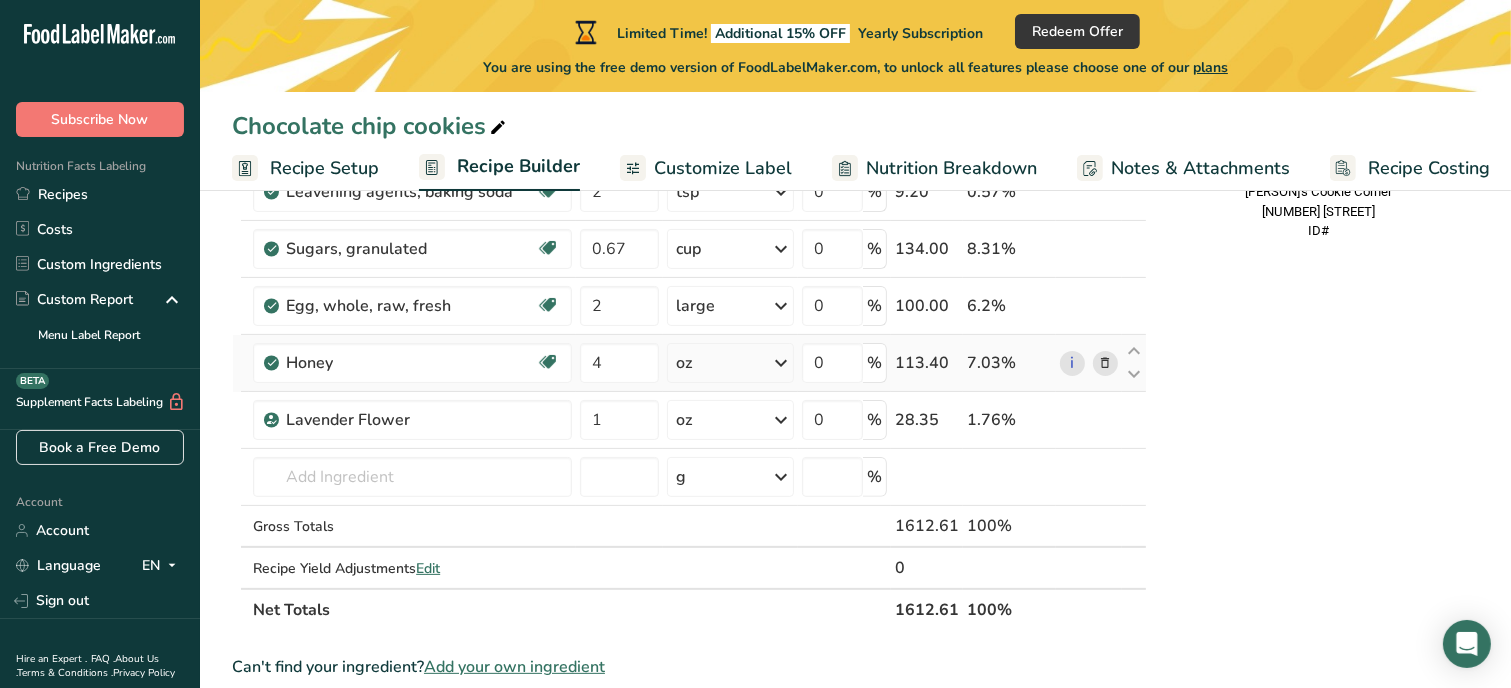 click at bounding box center [1105, 363] 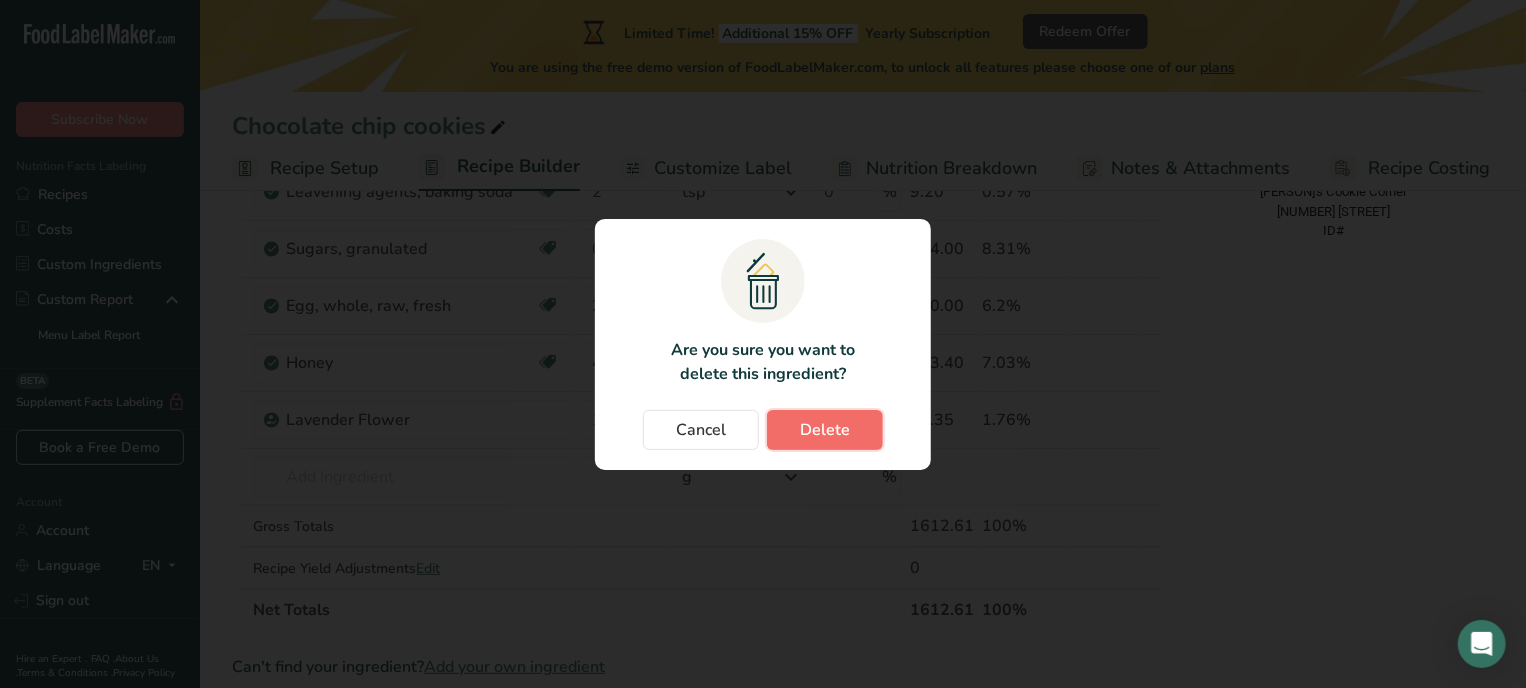 click on "Delete" at bounding box center (825, 430) 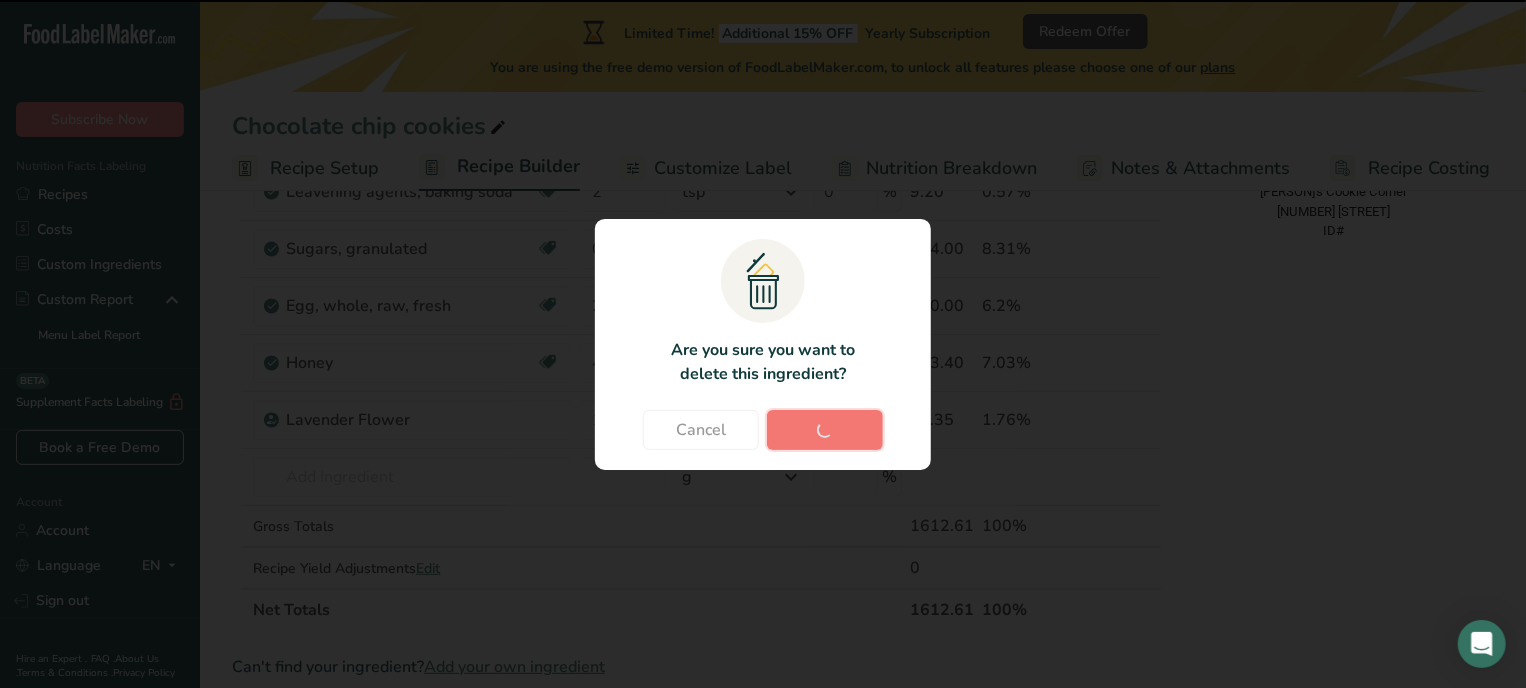 type on "1" 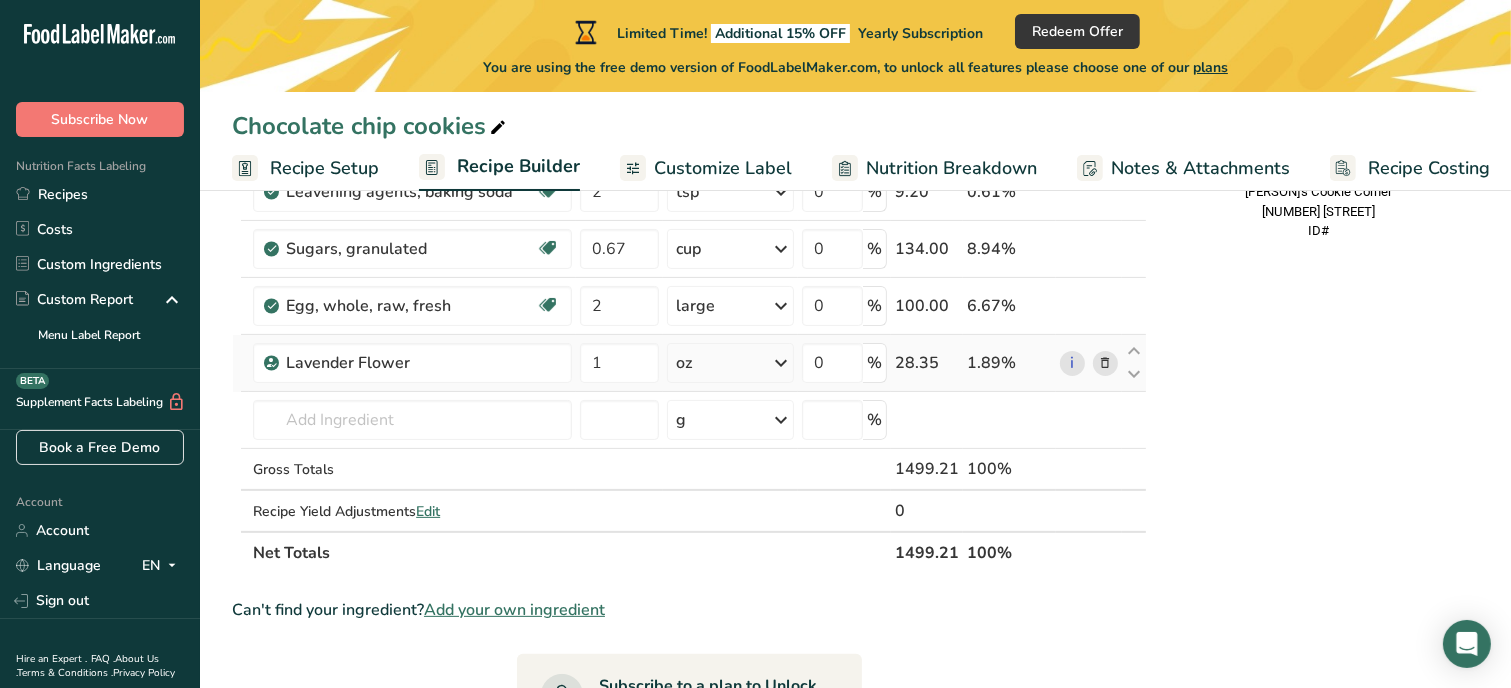 click at bounding box center [1105, 363] 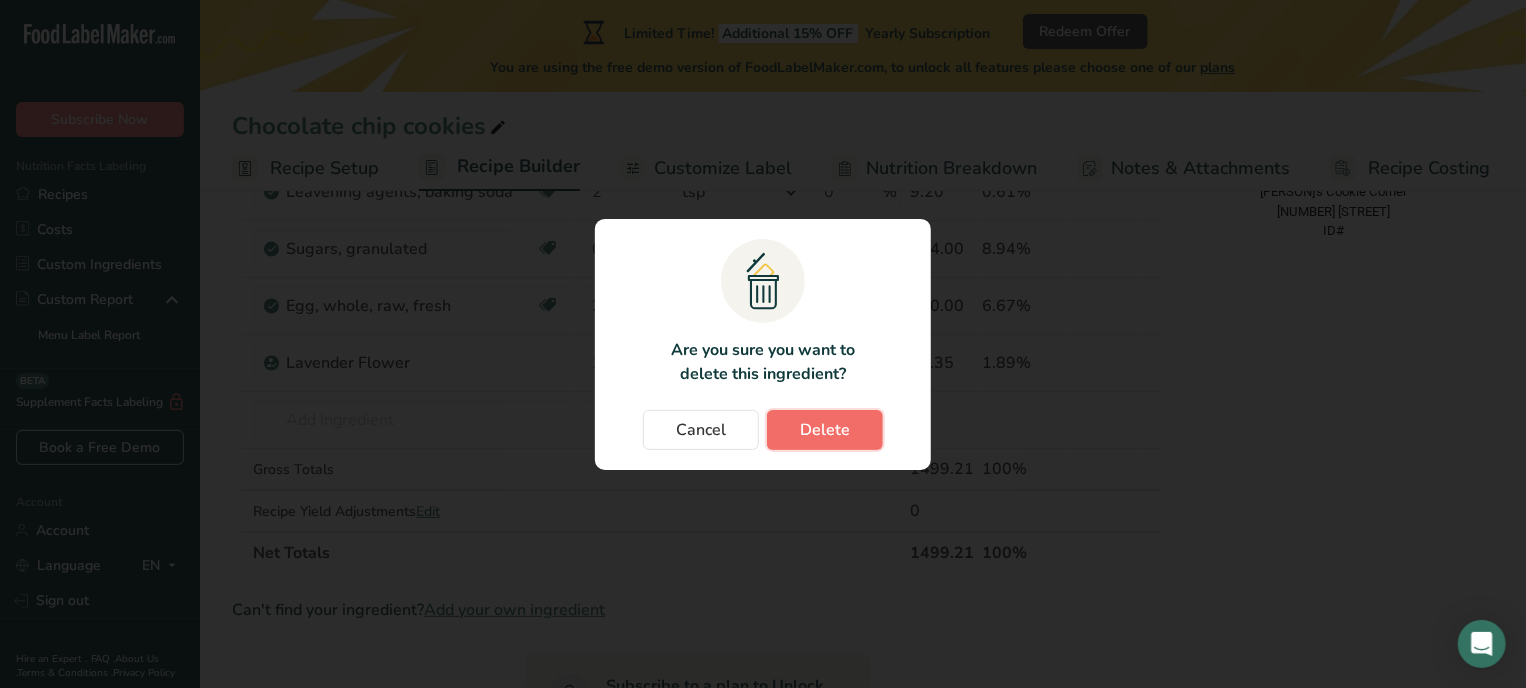 click on "Delete" at bounding box center (825, 430) 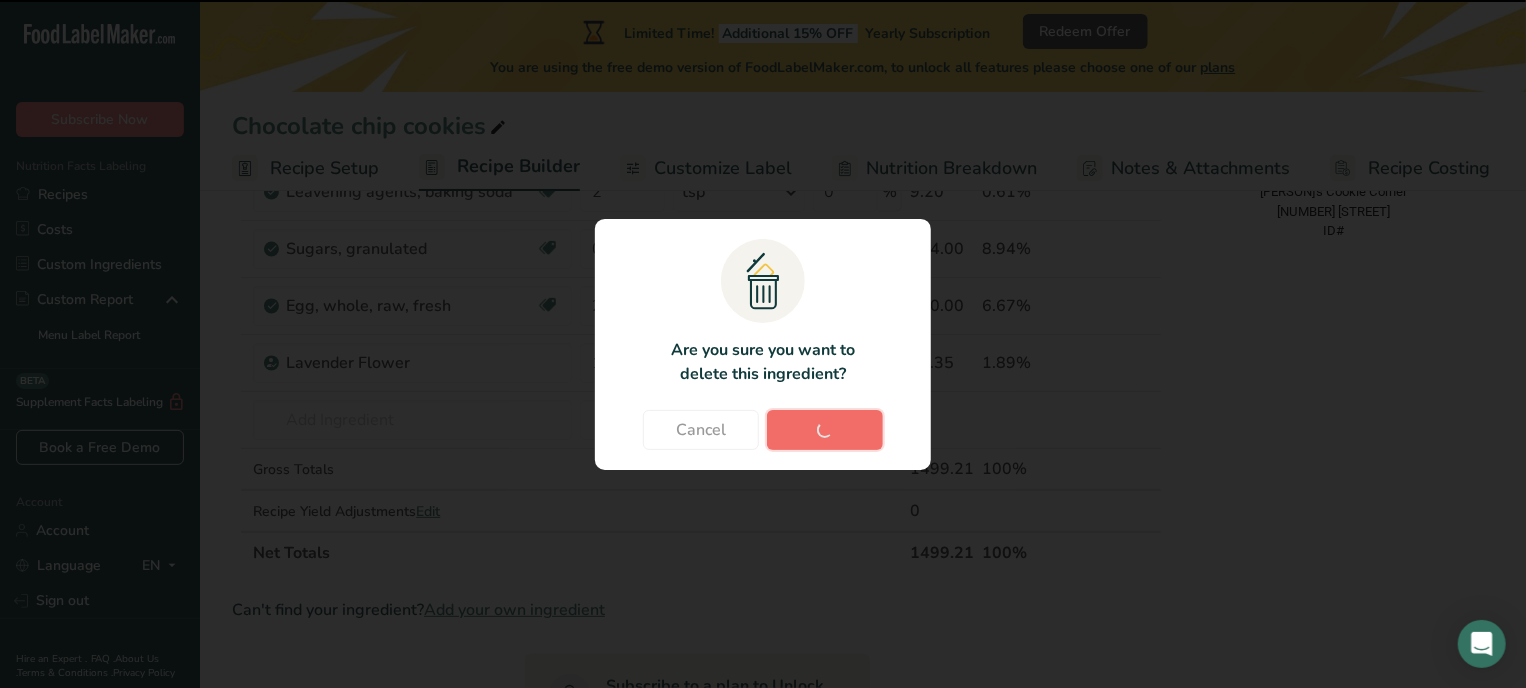 type 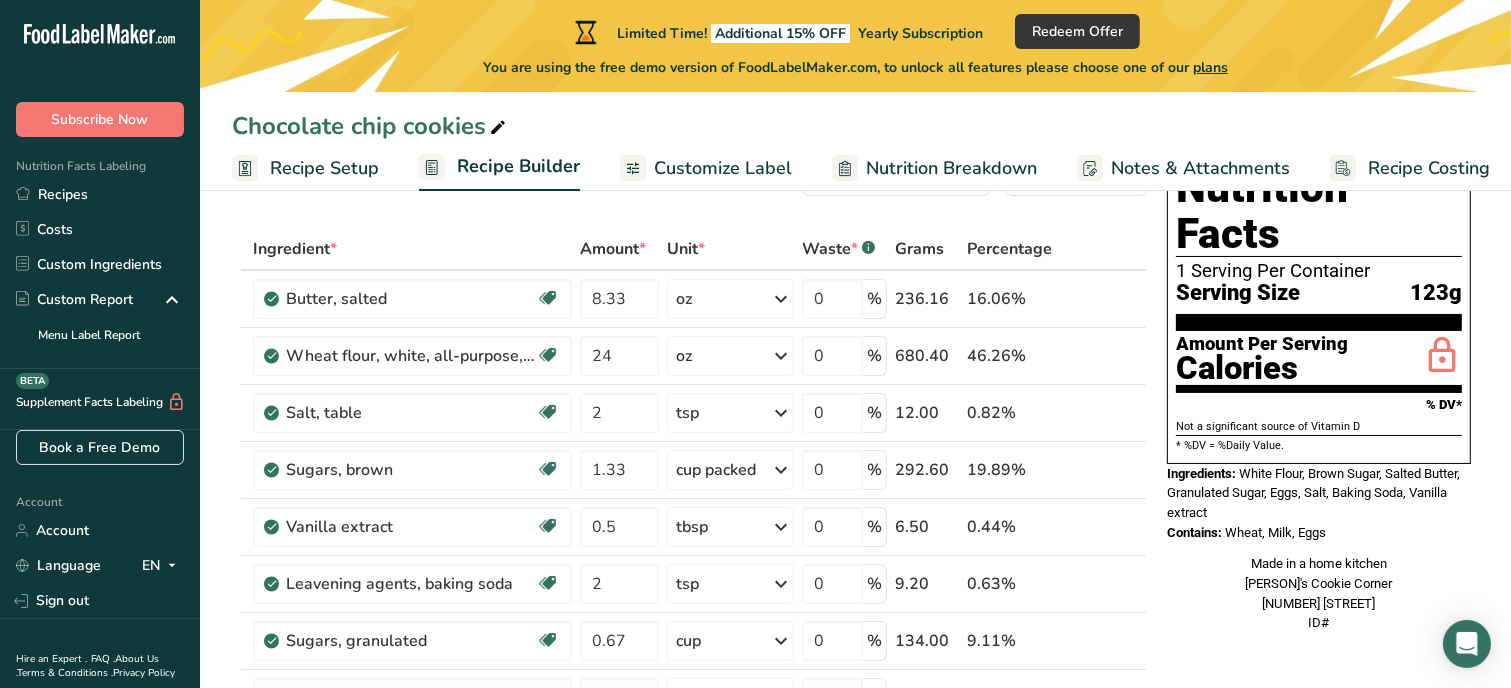 scroll, scrollTop: 120, scrollLeft: 0, axis: vertical 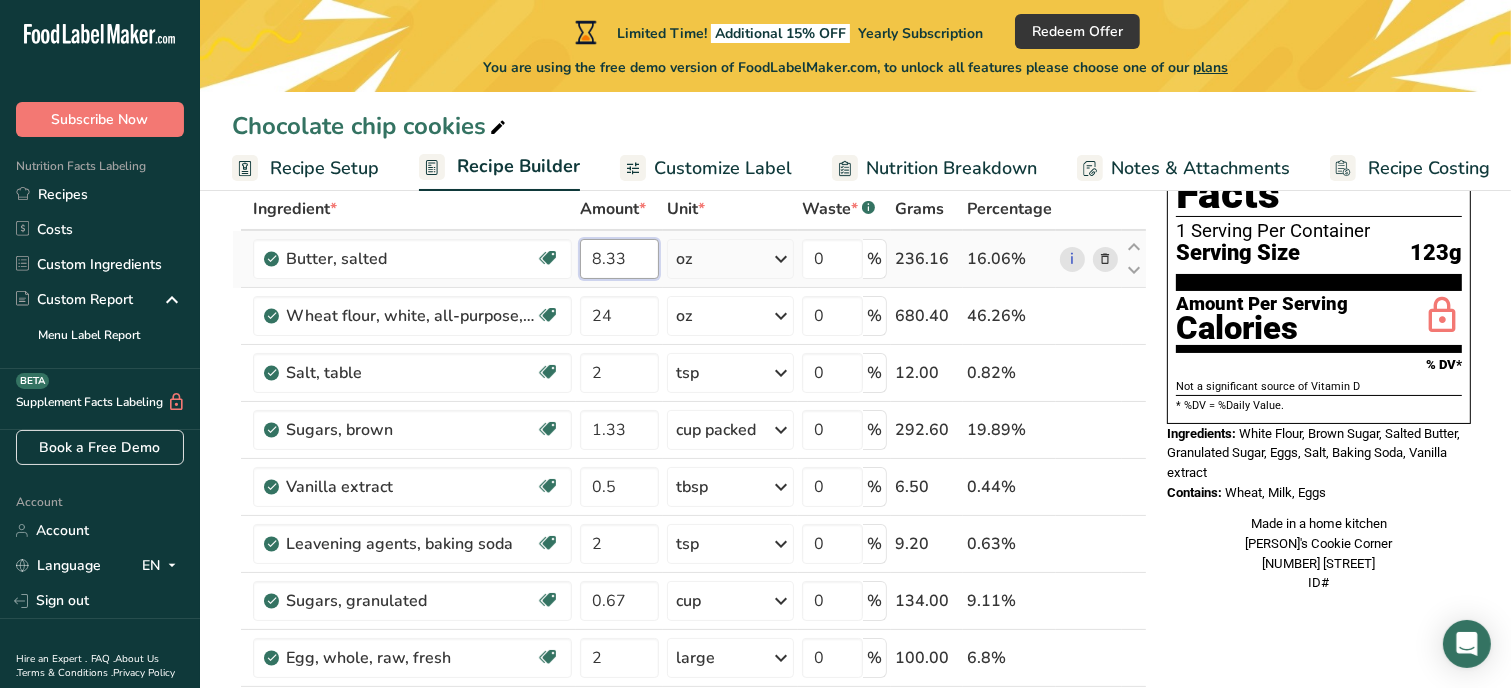 click on "8.33" at bounding box center (619, 259) 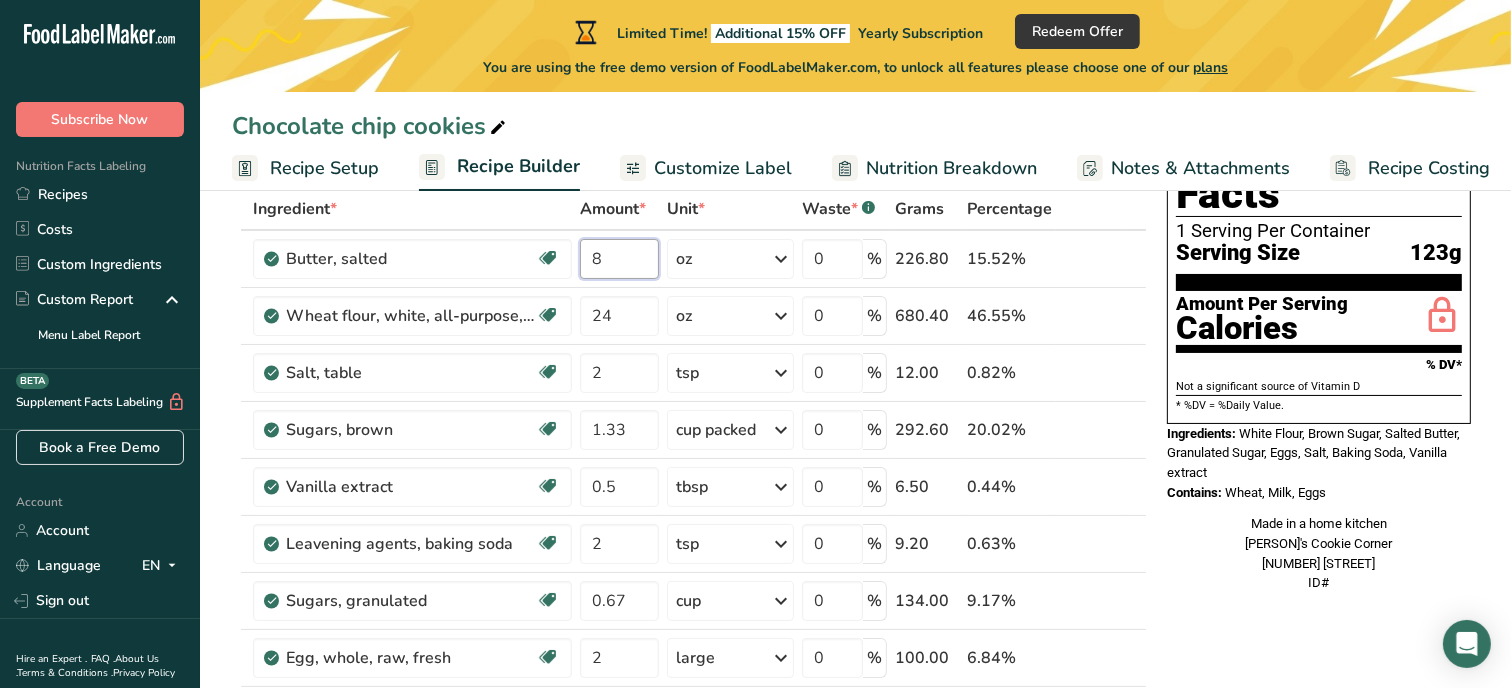 type on "8" 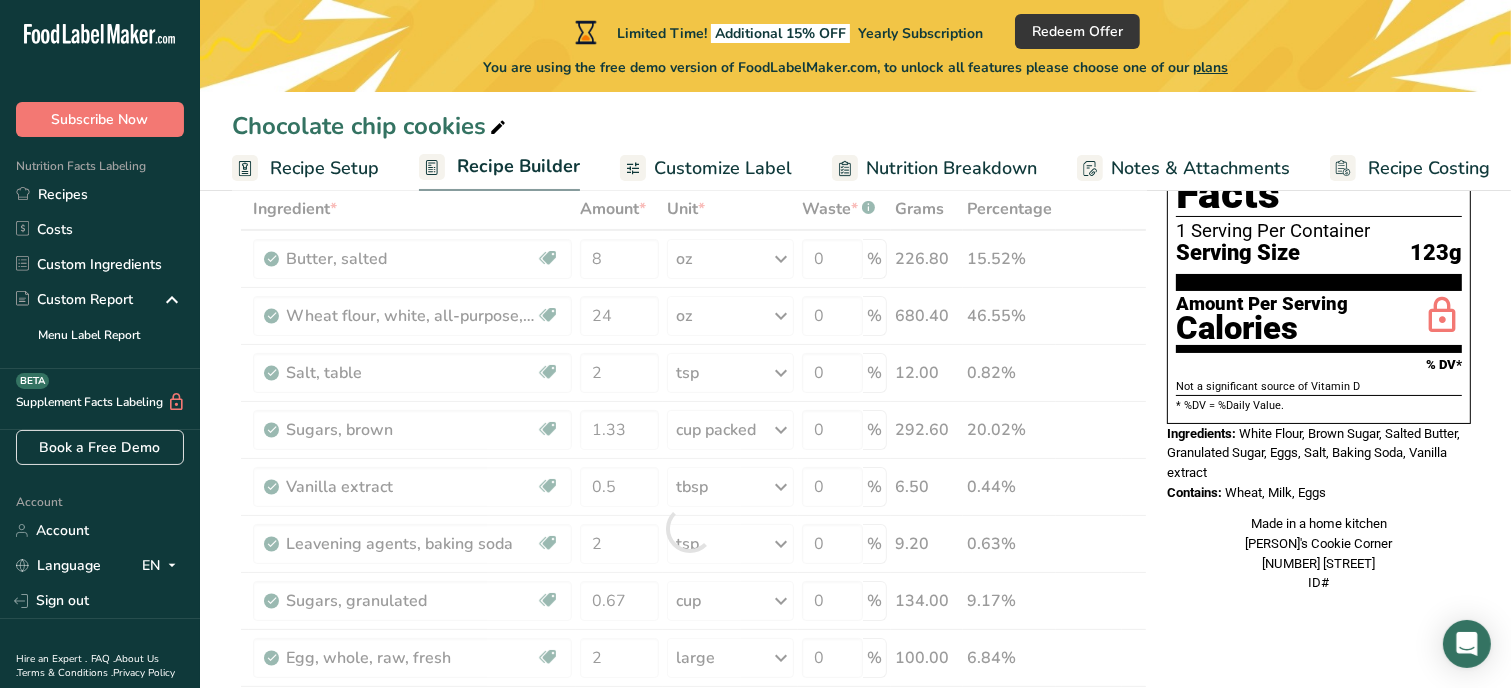 click on "Made in a home kitchen
[PERSON]'s Cookie Corner
[NUMBER] [STREET]
ID#" at bounding box center [1319, 553] 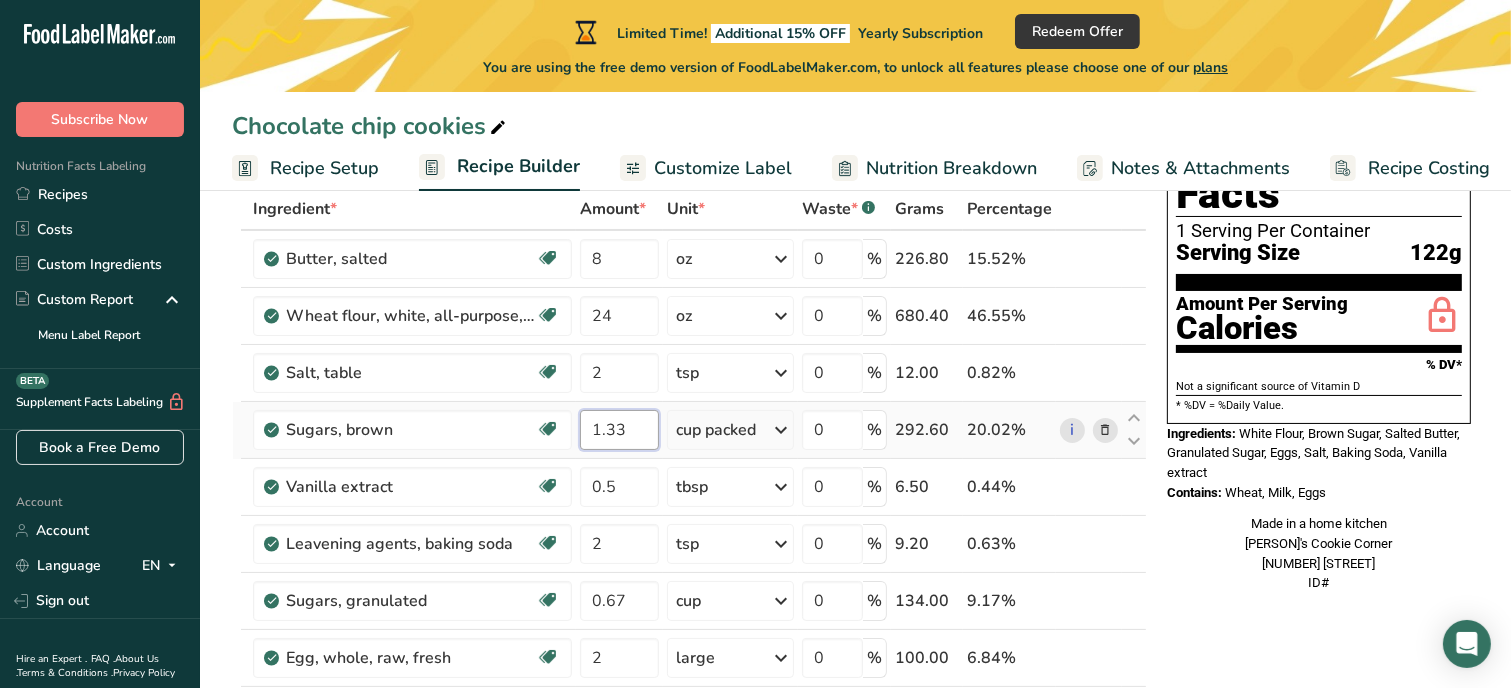 click on "1.33" at bounding box center (619, 430) 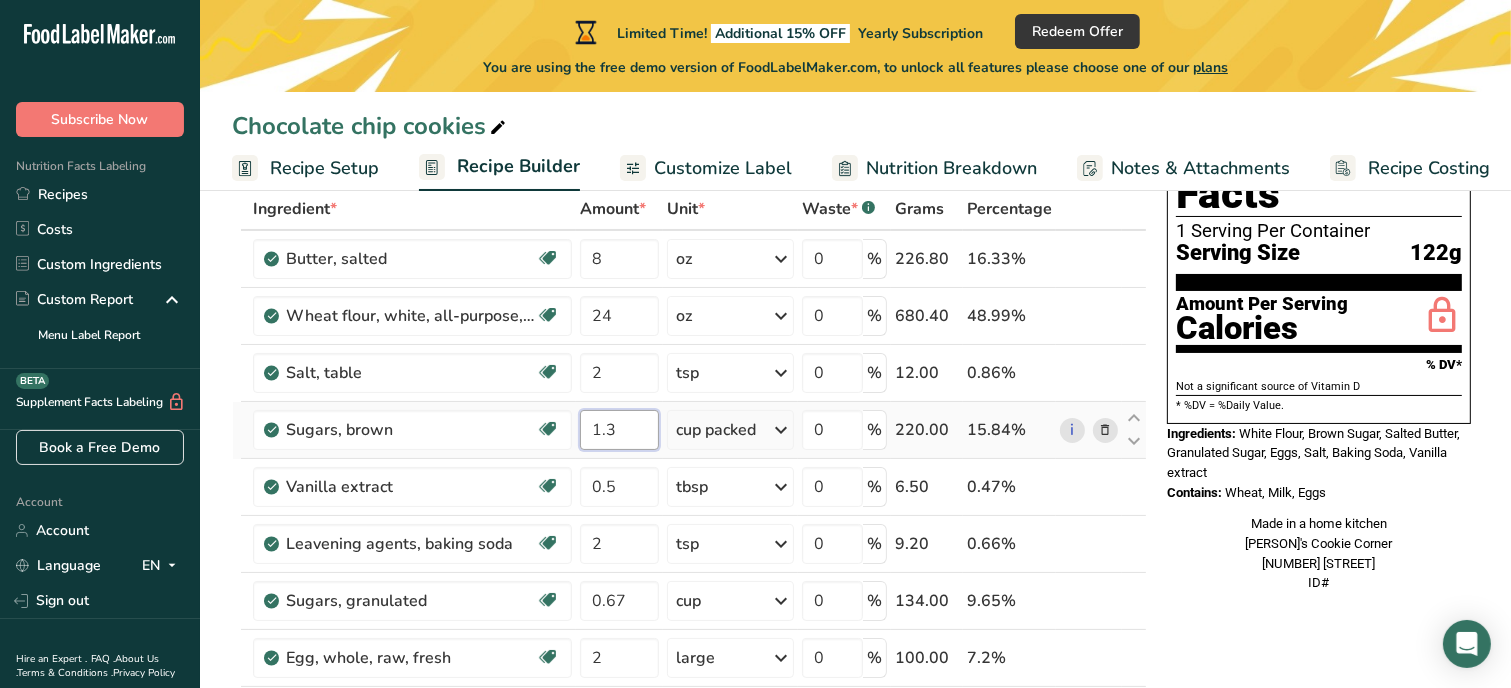 type on "1" 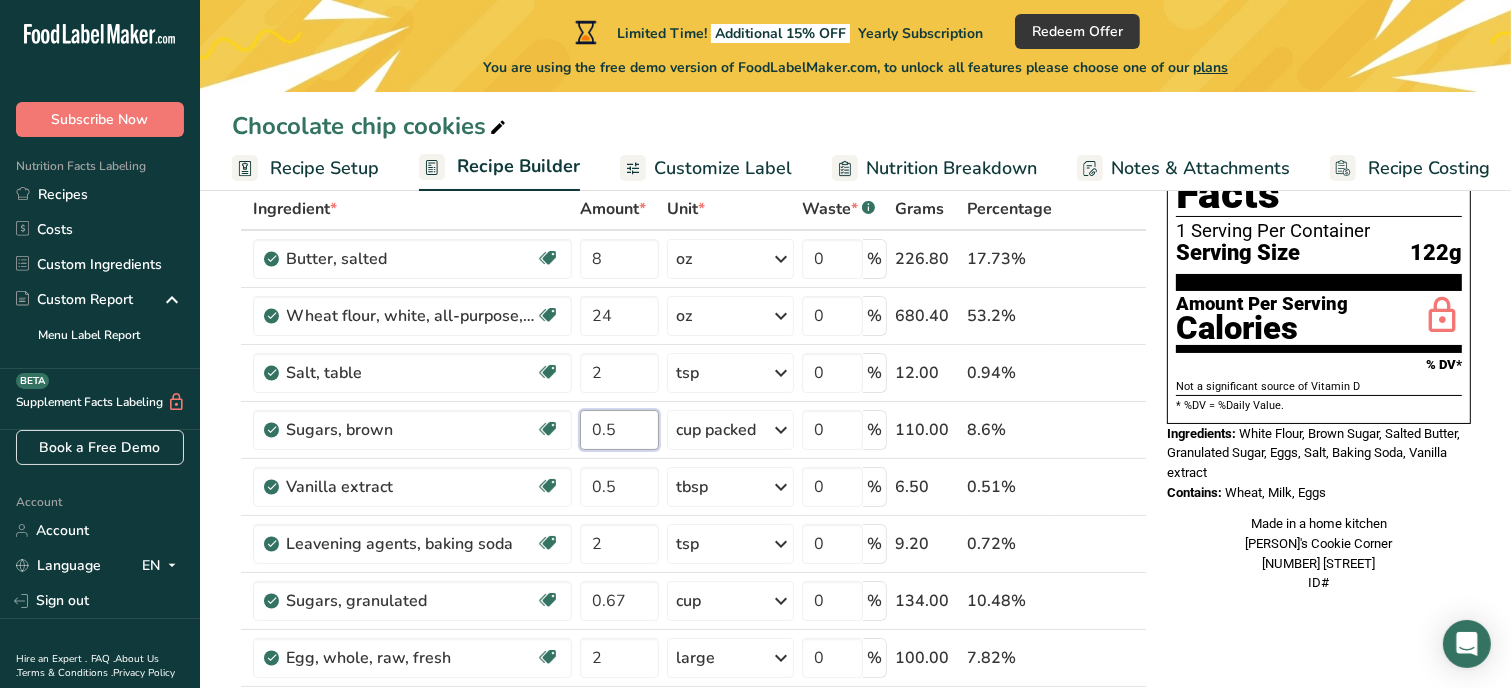 type on "0.5" 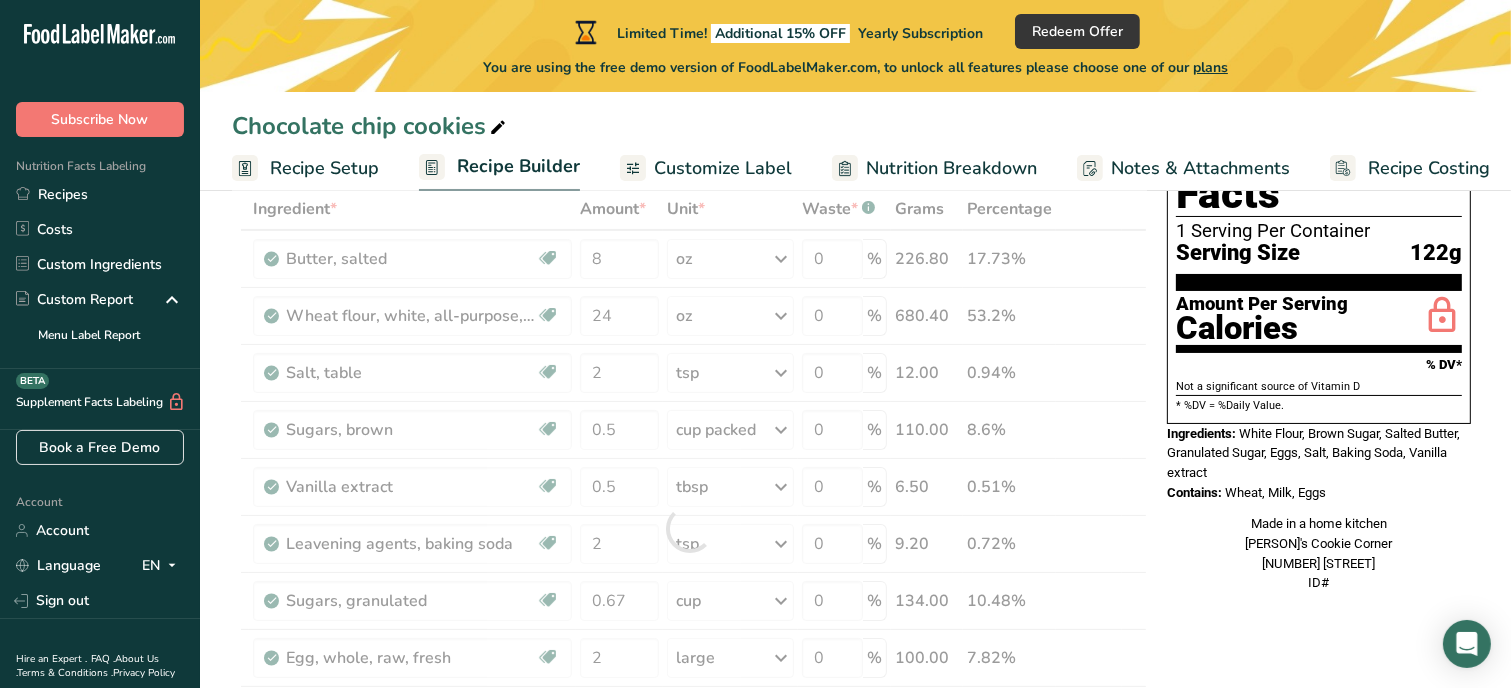 click on "Made in a home kitchen
[PERSON]'s Cookie Corner
[NUMBER] [STREET]
ID#" at bounding box center (1319, 553) 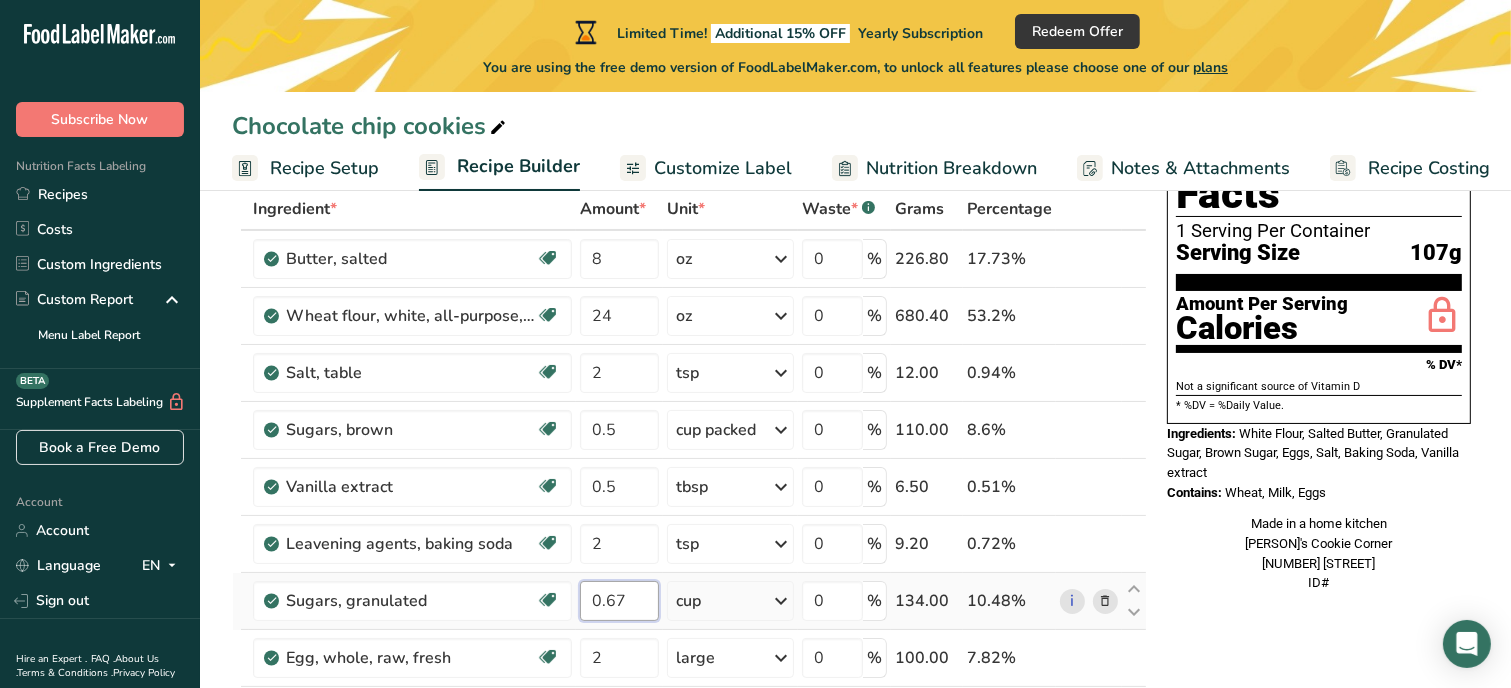 click on "0.67" at bounding box center (619, 601) 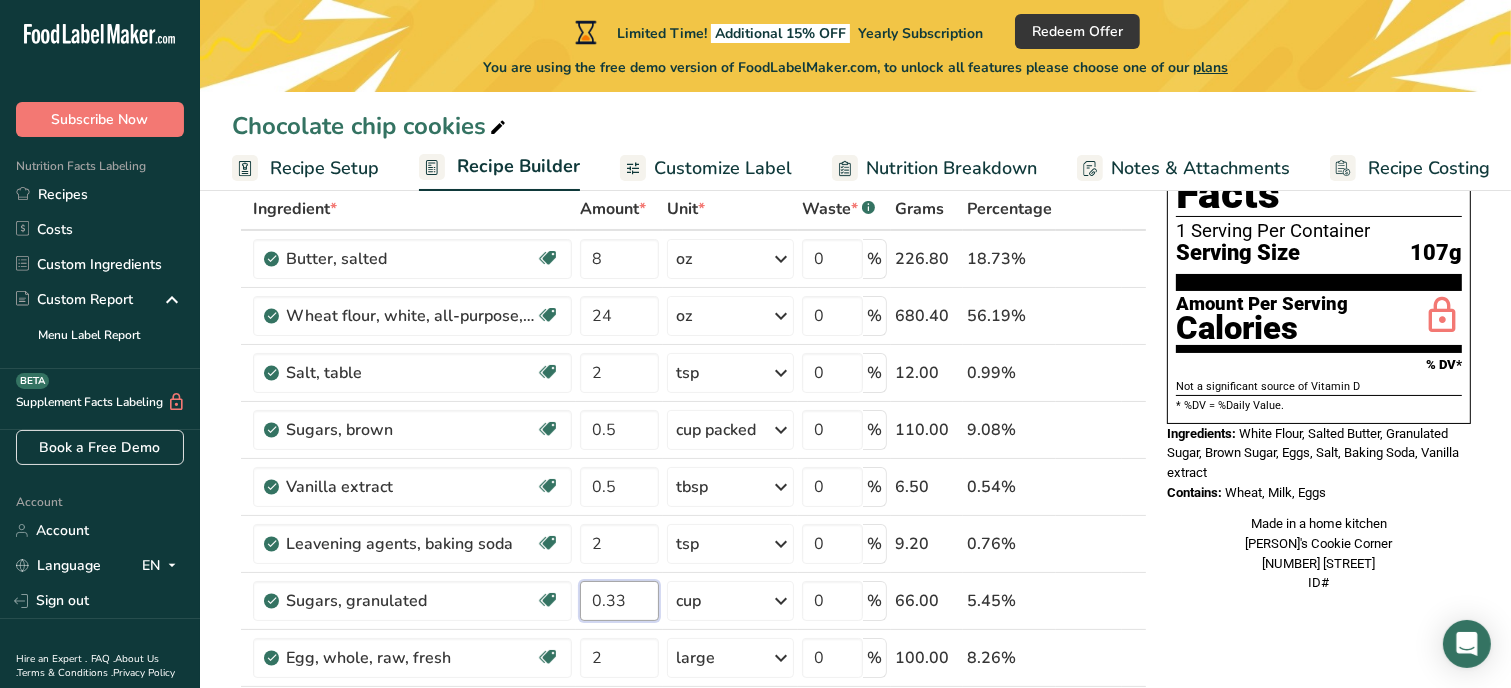type on "0.33" 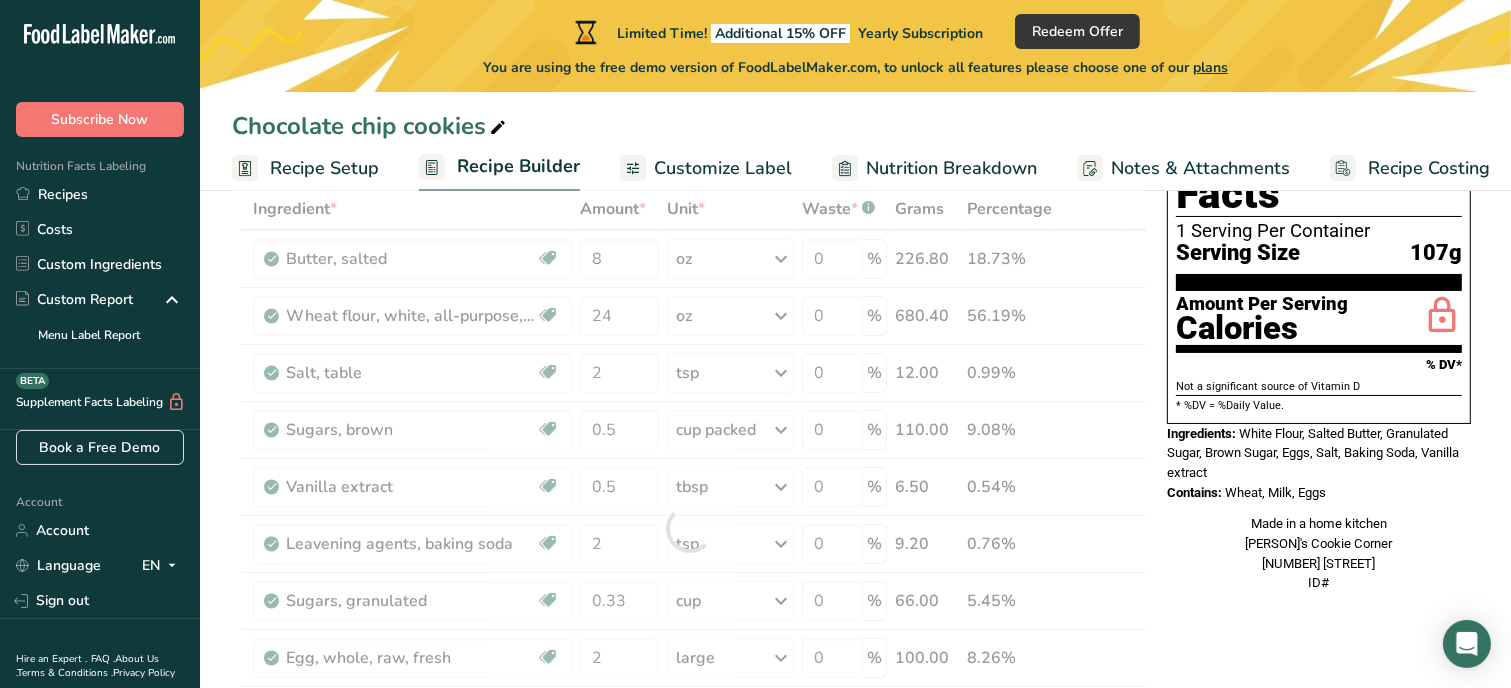 click on "Nutrition Facts
1 Serving Per Container
Serving Size
107g
Amount Per Serving
Calories
% DV*
Not a significant source of Vitamin D
* %DV = %Daily Value.
Ingredients:   White Flour, Salted Butter, Granulated Sugar, Brown Sugar, Eggs, Salt, Baking Soda, Vanilla extract   Contains:
Wheat, Milk, Eggs
Made in a home kitchen
[PERSON]'s Cookie Corner
[NUMBER] [STREET]
ID#" at bounding box center [1319, 834] 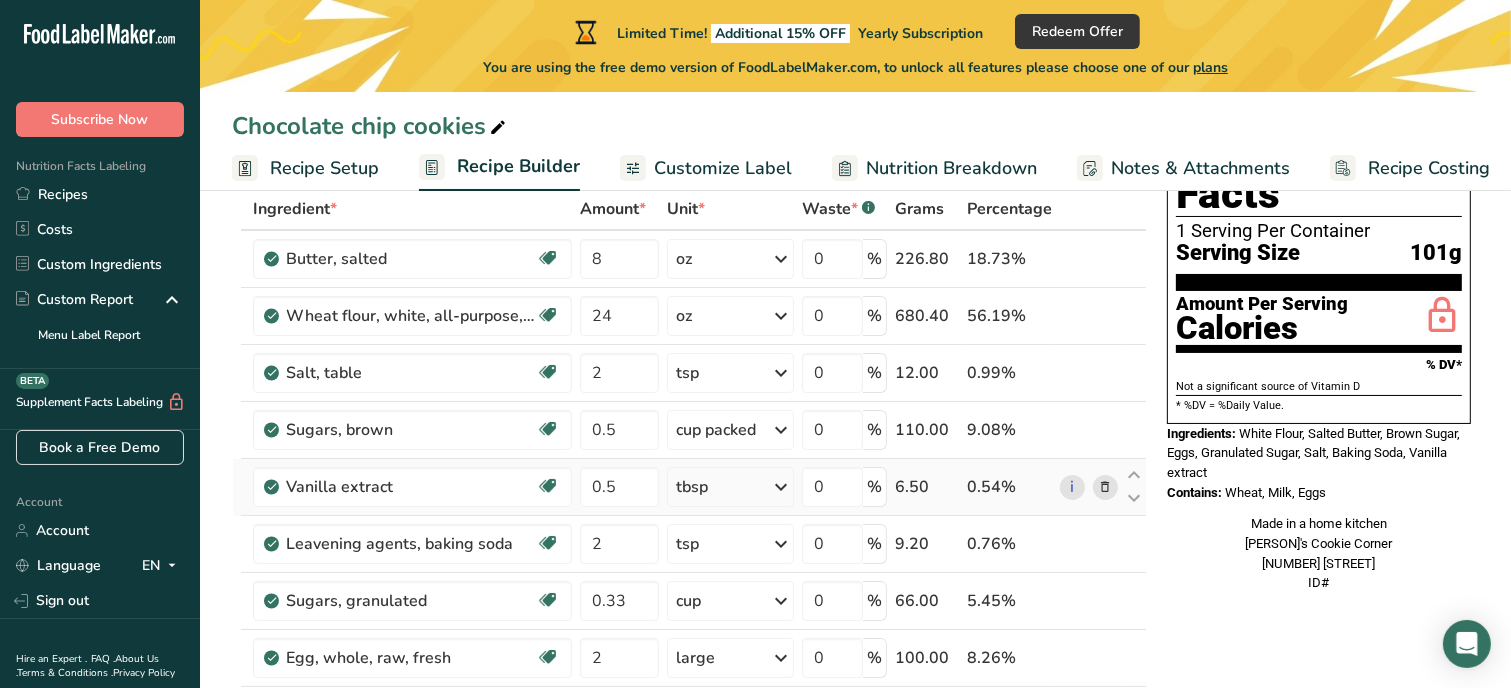 click on "tbsp" at bounding box center [730, 487] 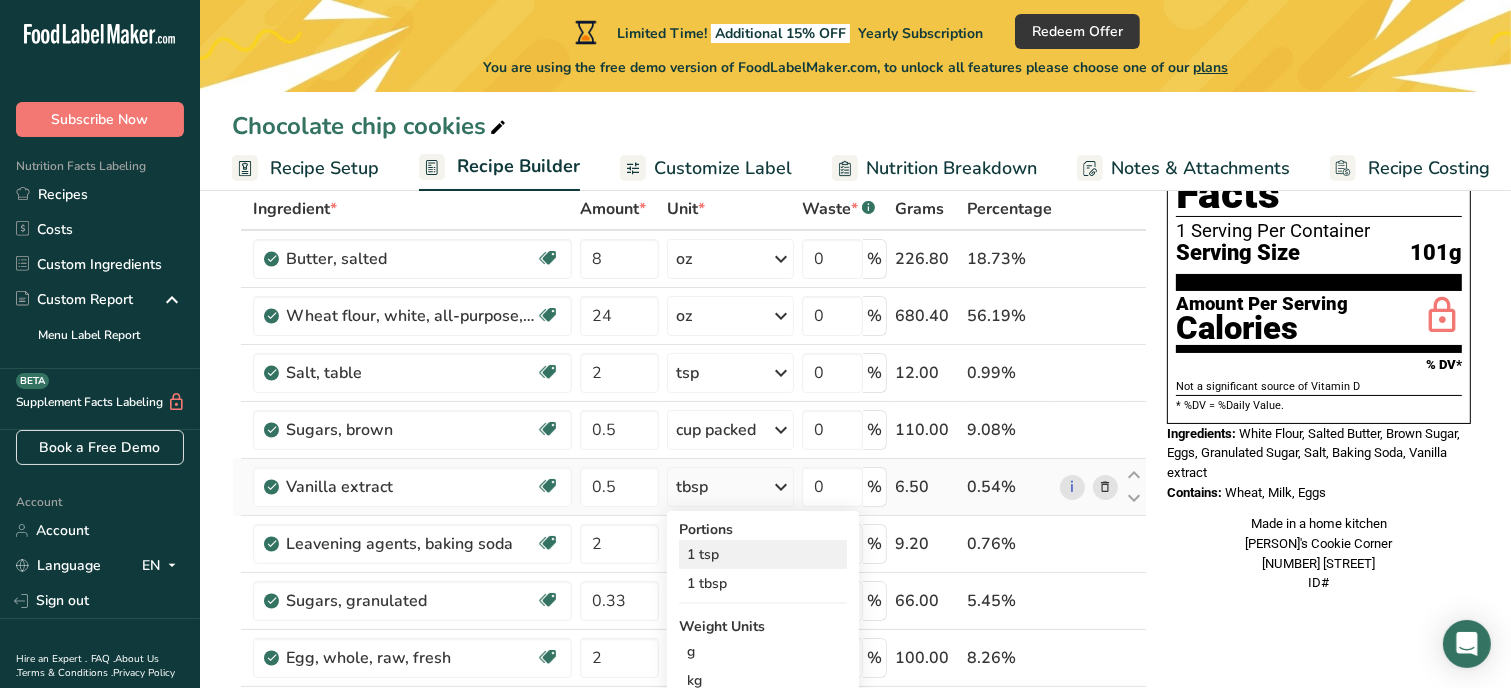 click on "1 tsp" at bounding box center [763, 554] 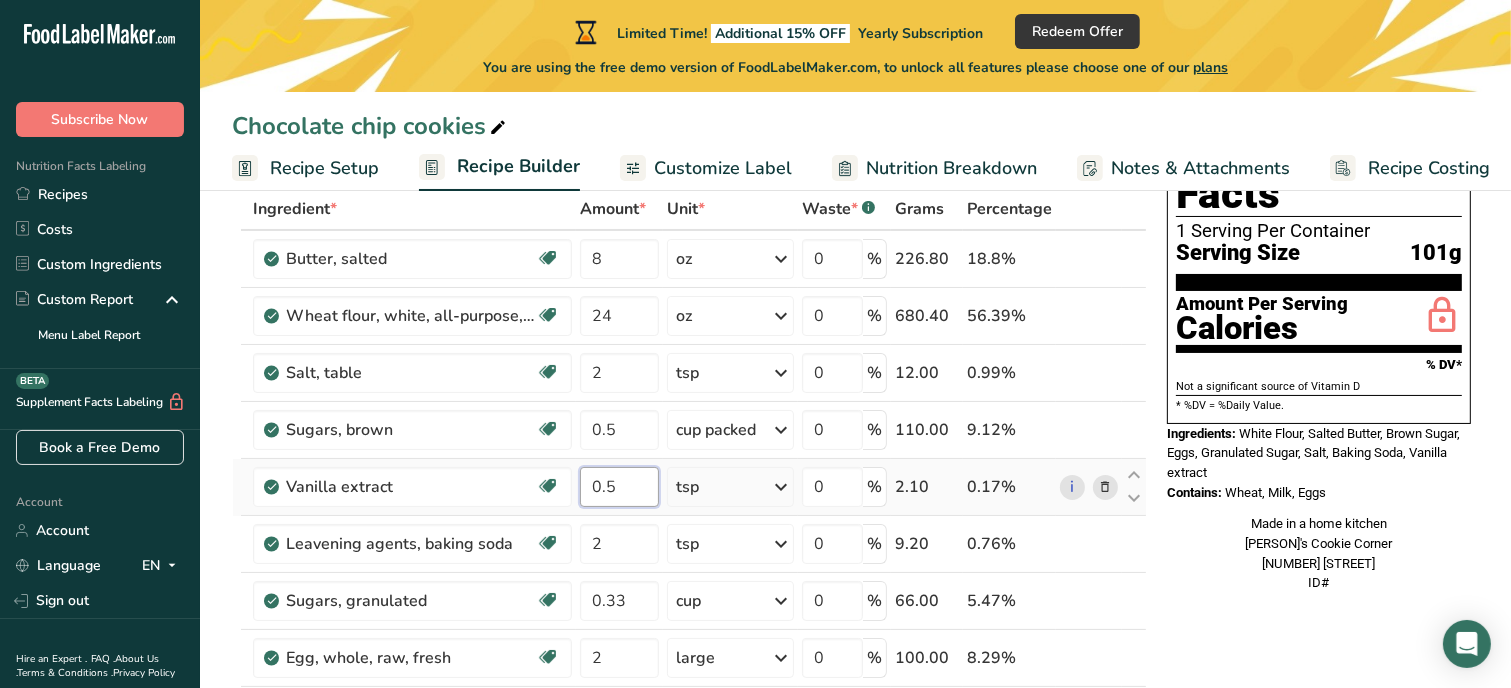 click on "0.5" at bounding box center [619, 487] 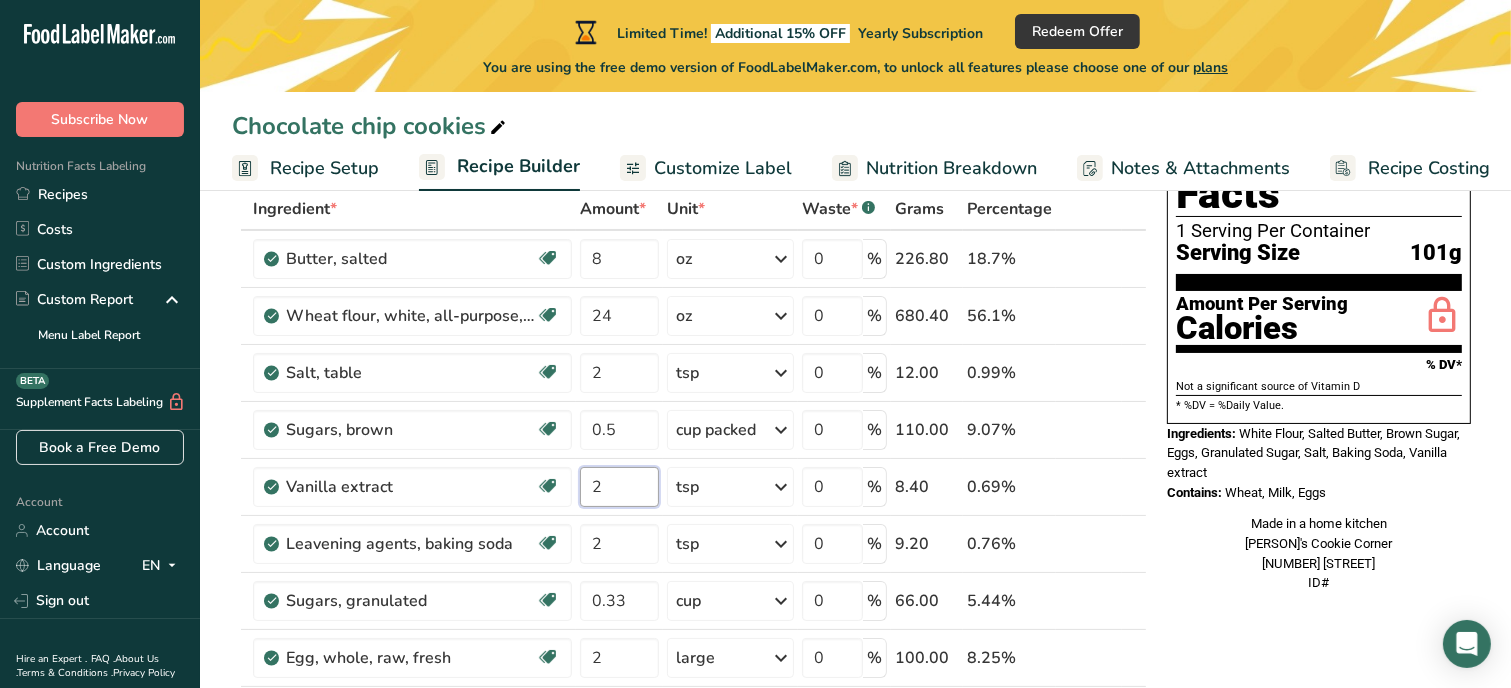 type on "2" 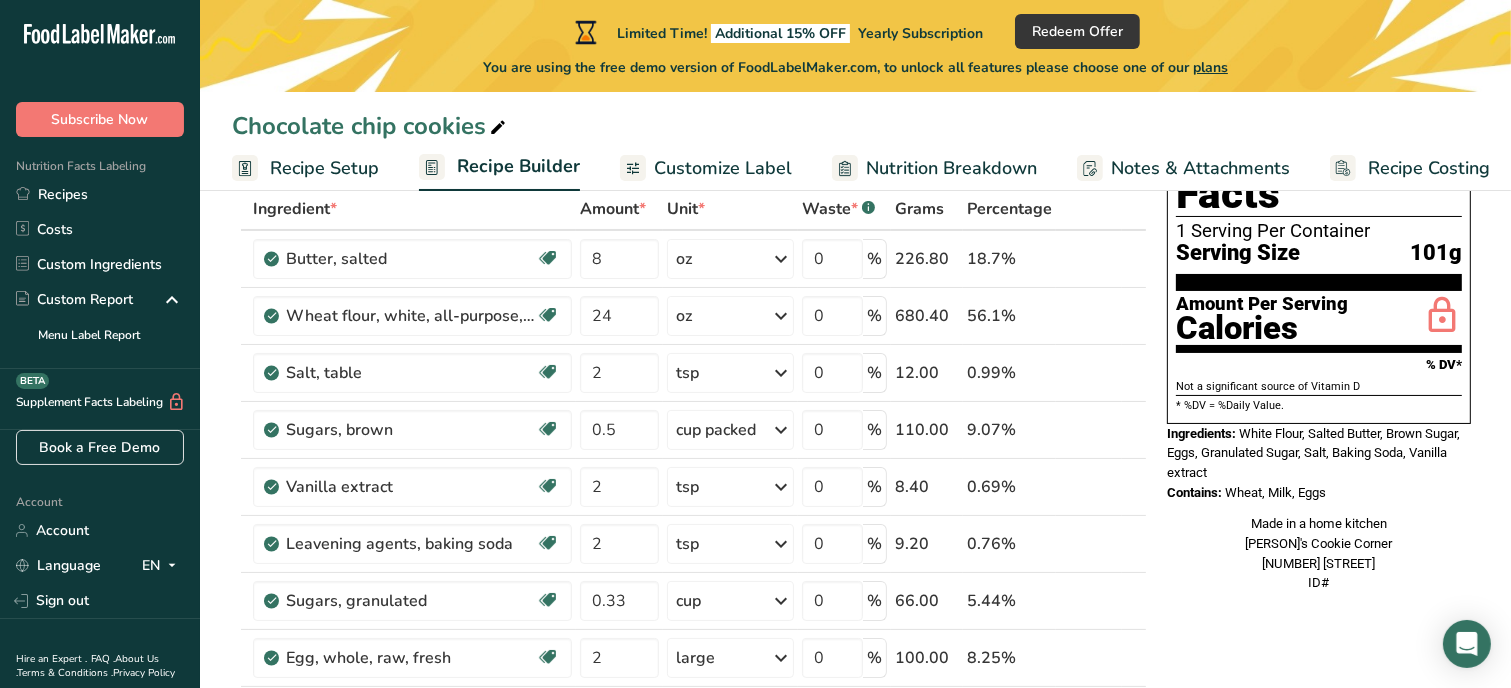 click on "Nutrition Facts
1 Serving Per Container
Serving Size
101g
Amount Per Serving
Calories
% DV*
Not a significant source of Vitamin D
* %DV = %Daily Value.
Ingredients:   White Flour, Salted Butter, Brown Sugar, Eggs, Granulated Sugar, Salt, Baking Soda, Vanilla extract   Contains:
Wheat, Milk, Eggs
Made in a home kitchen
[PERSONALISED_BUSINESS_NAME]
[NUMBER] [STREET]
ID#" at bounding box center (1319, 834) 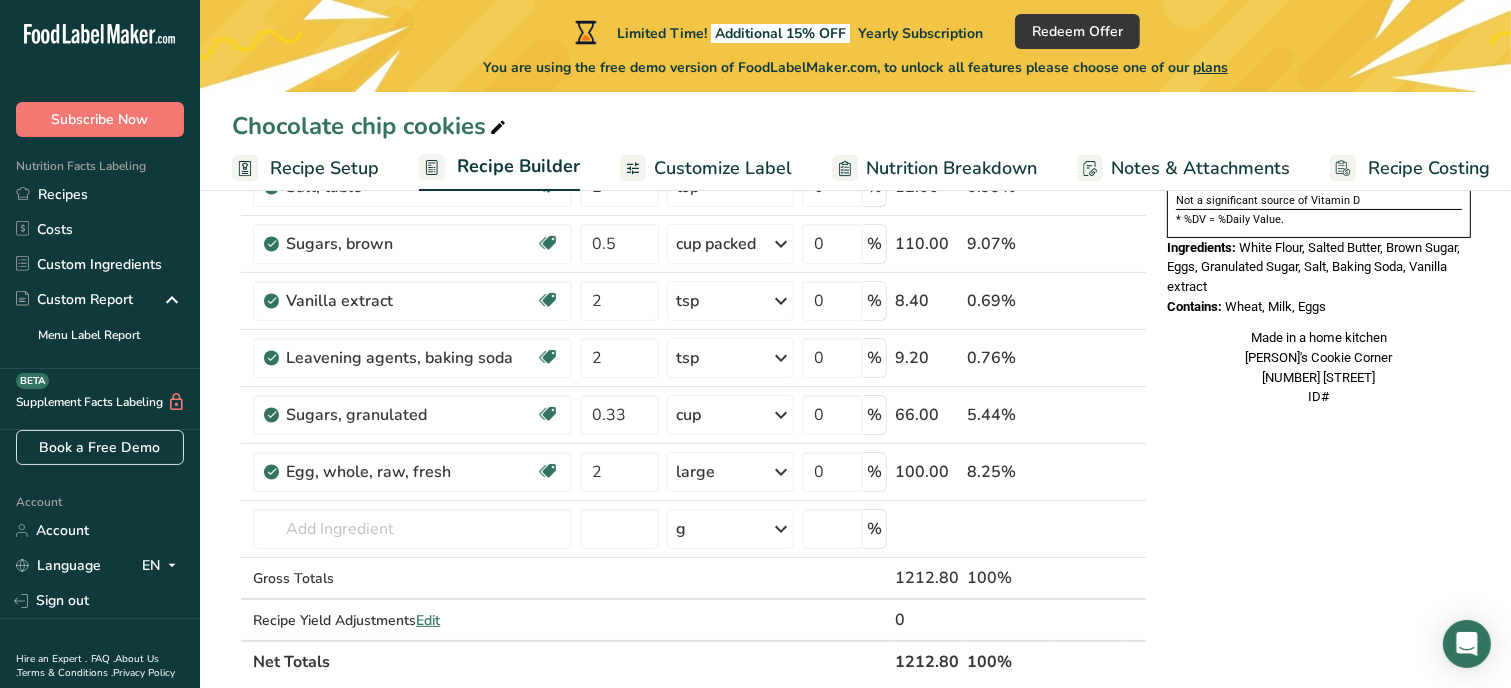 scroll, scrollTop: 320, scrollLeft: 0, axis: vertical 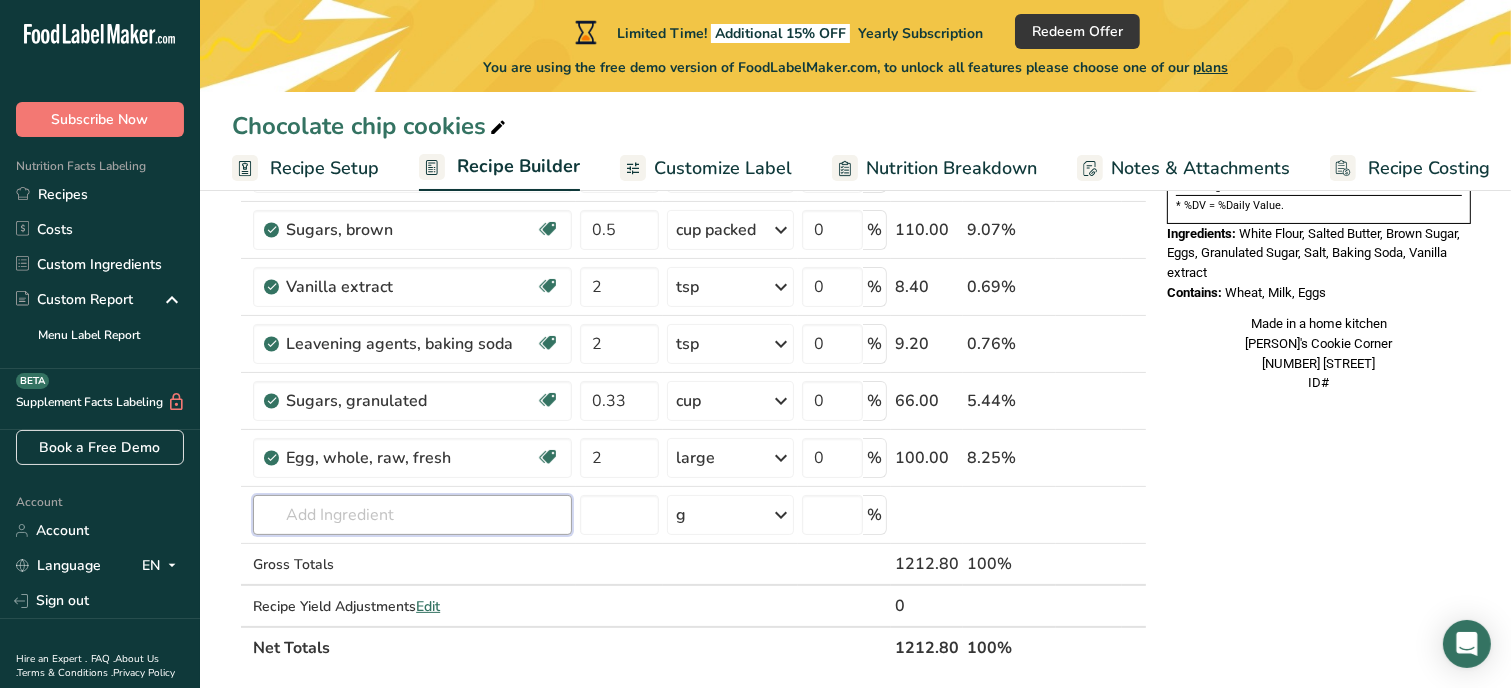 click at bounding box center (412, 515) 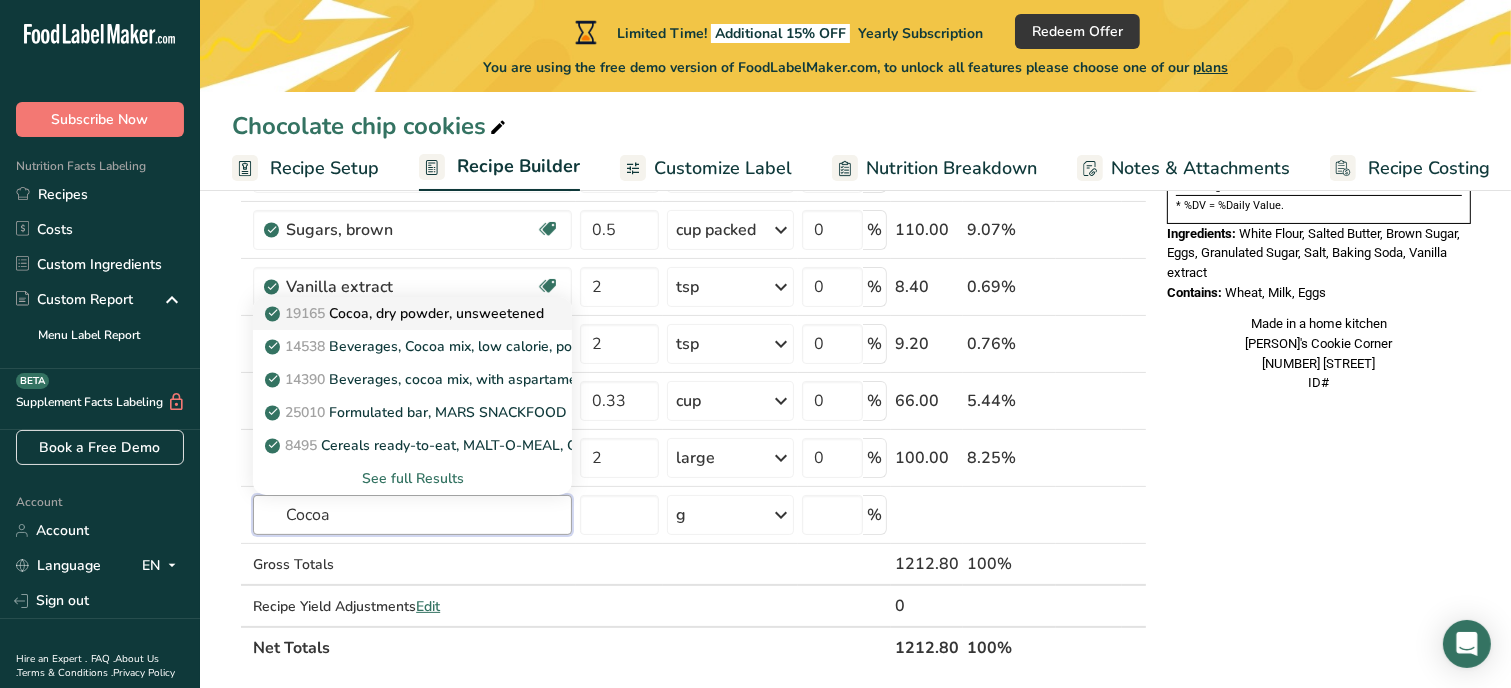 type on "Cocoa" 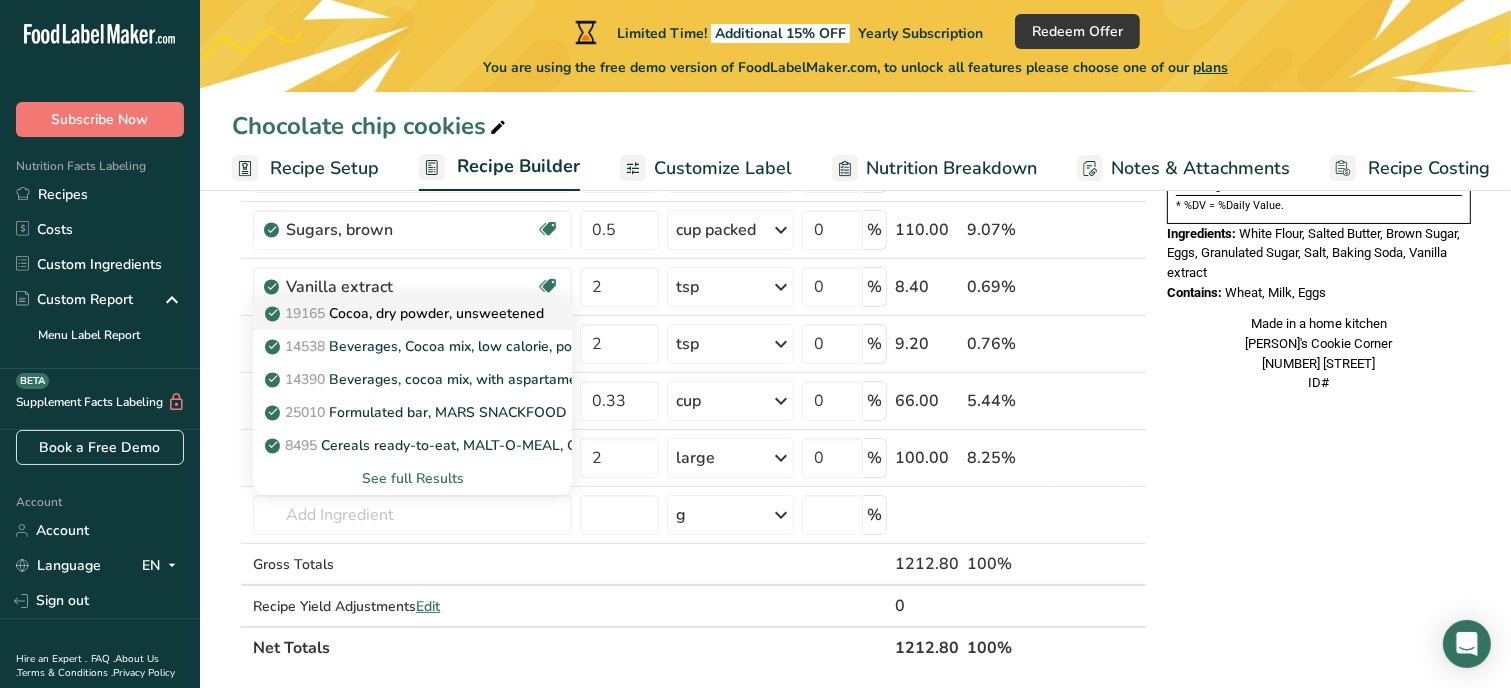 click on "19165
Cocoa, dry powder, unsweetened" at bounding box center [406, 313] 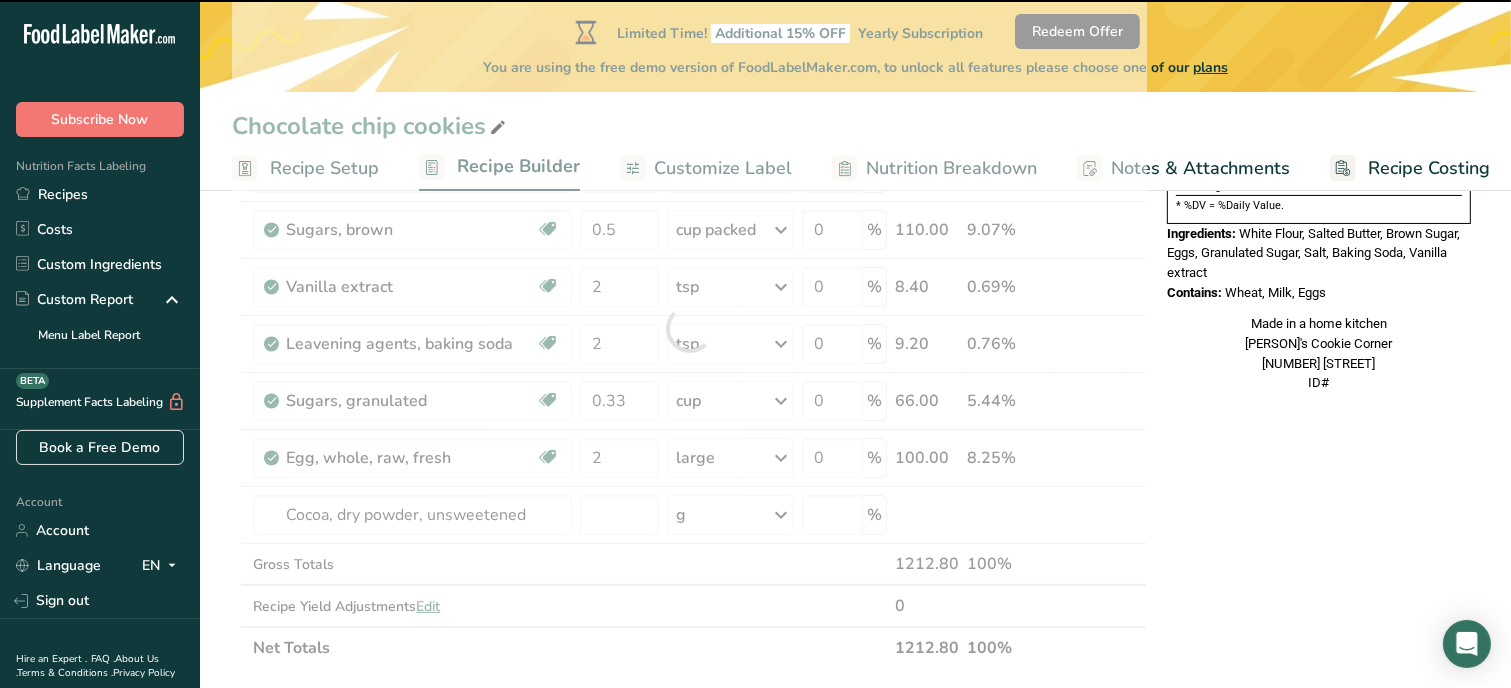 type on "0" 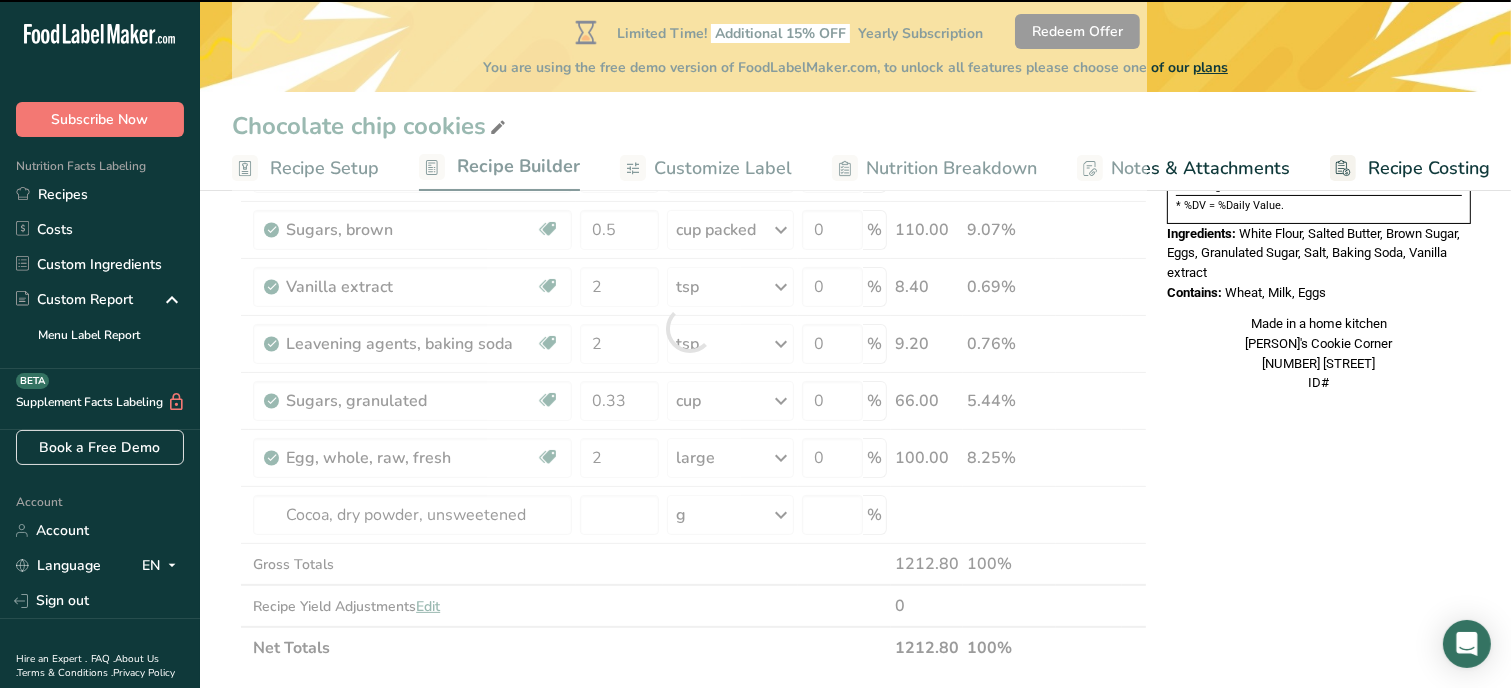 type on "0" 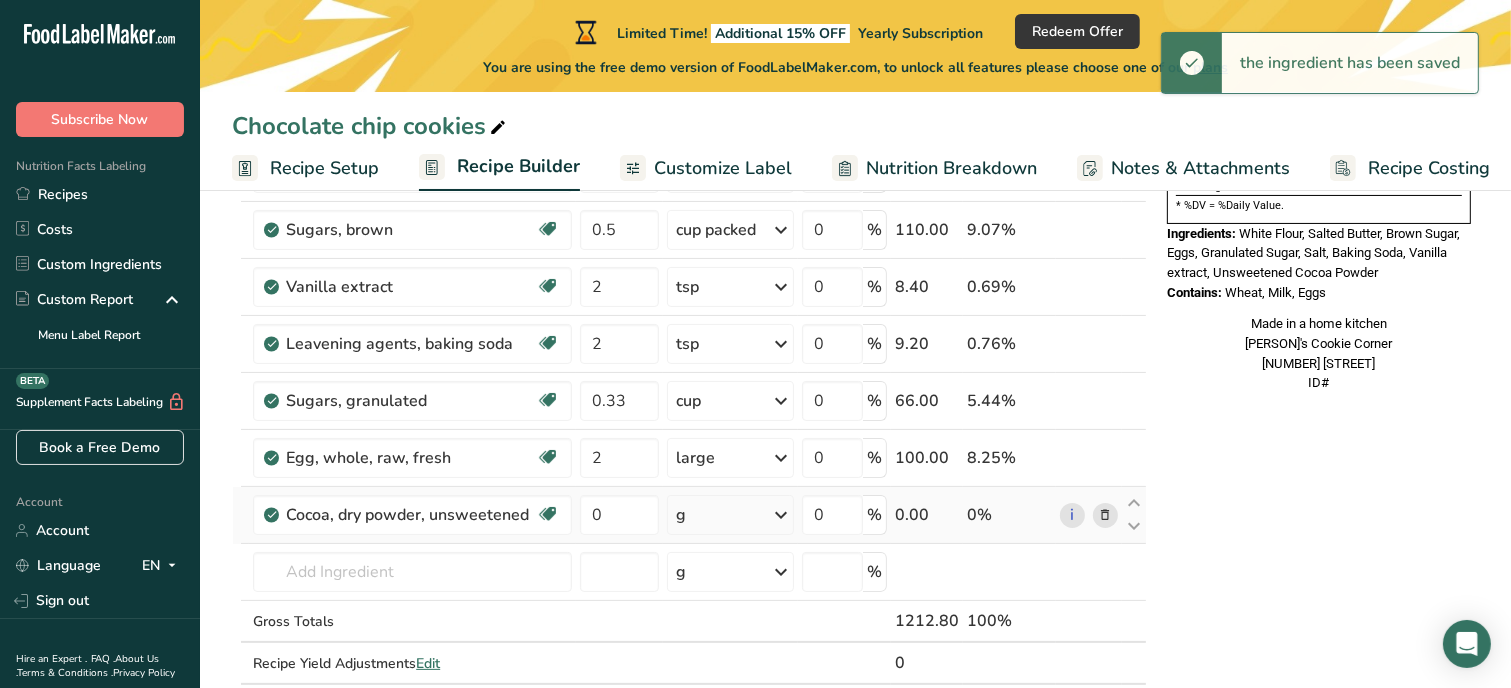 click on "g" at bounding box center (730, 515) 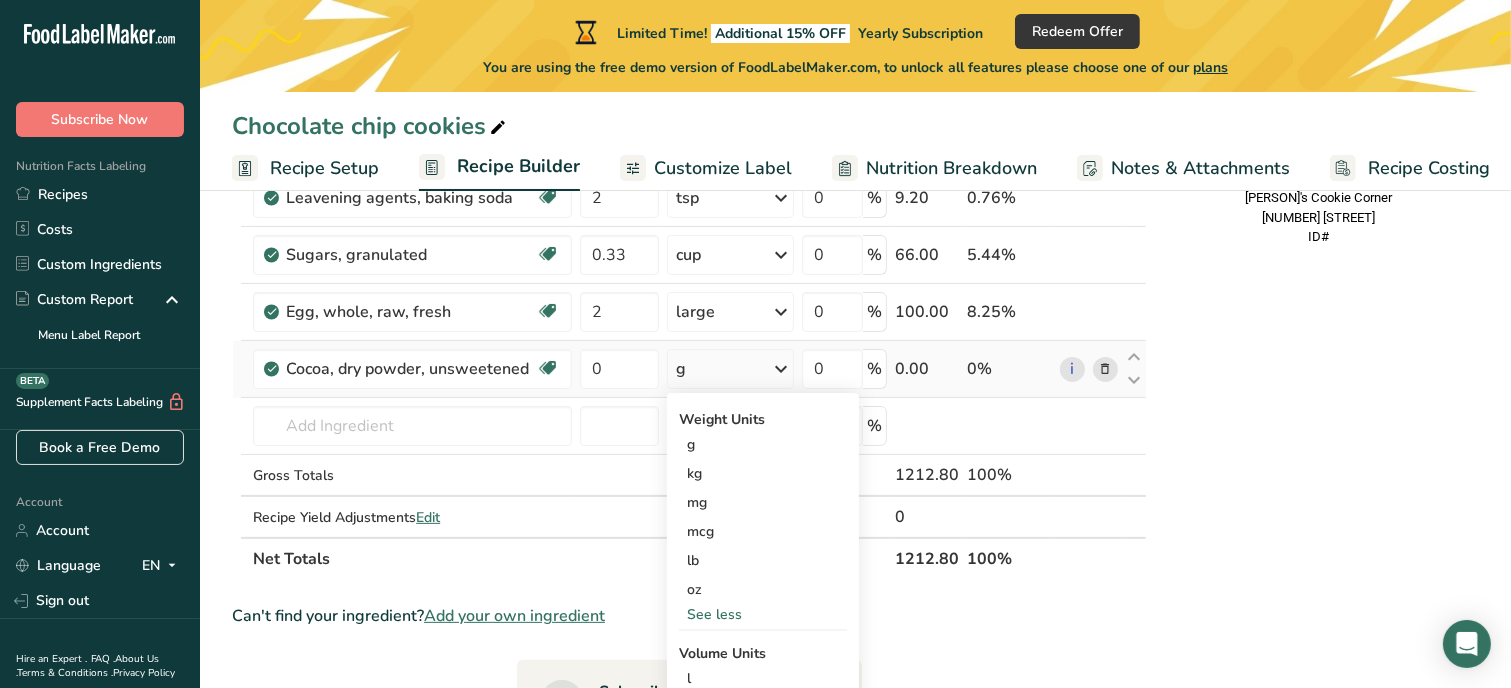 scroll, scrollTop: 480, scrollLeft: 0, axis: vertical 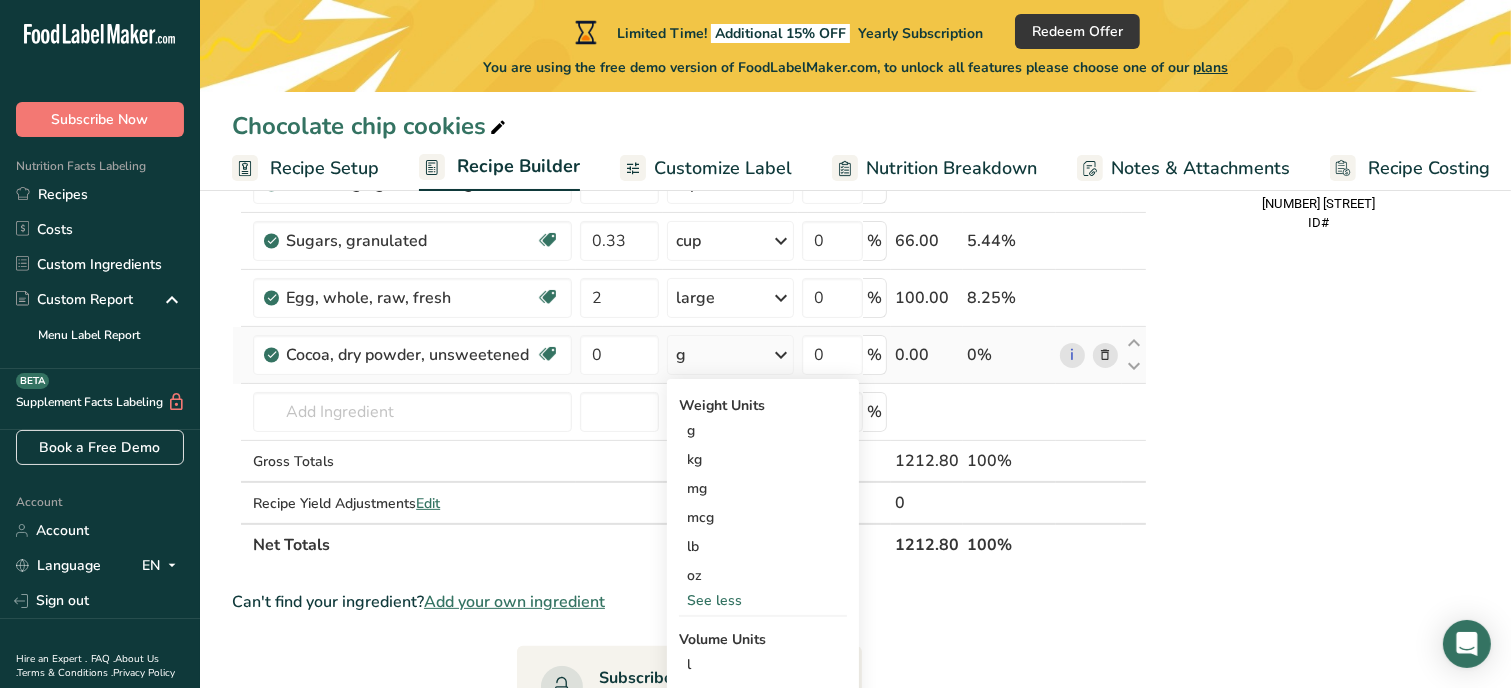 click on "oz" at bounding box center (763, 575) 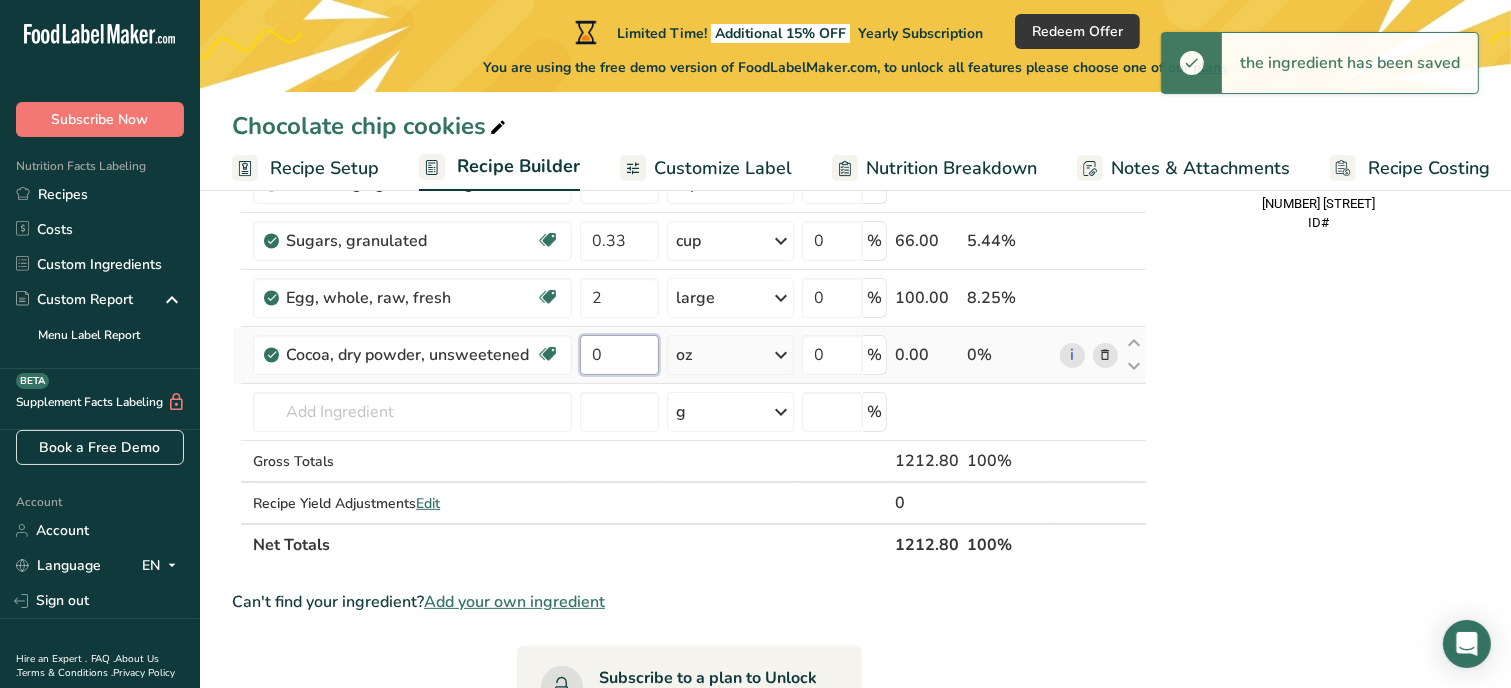click on "0" at bounding box center (619, 355) 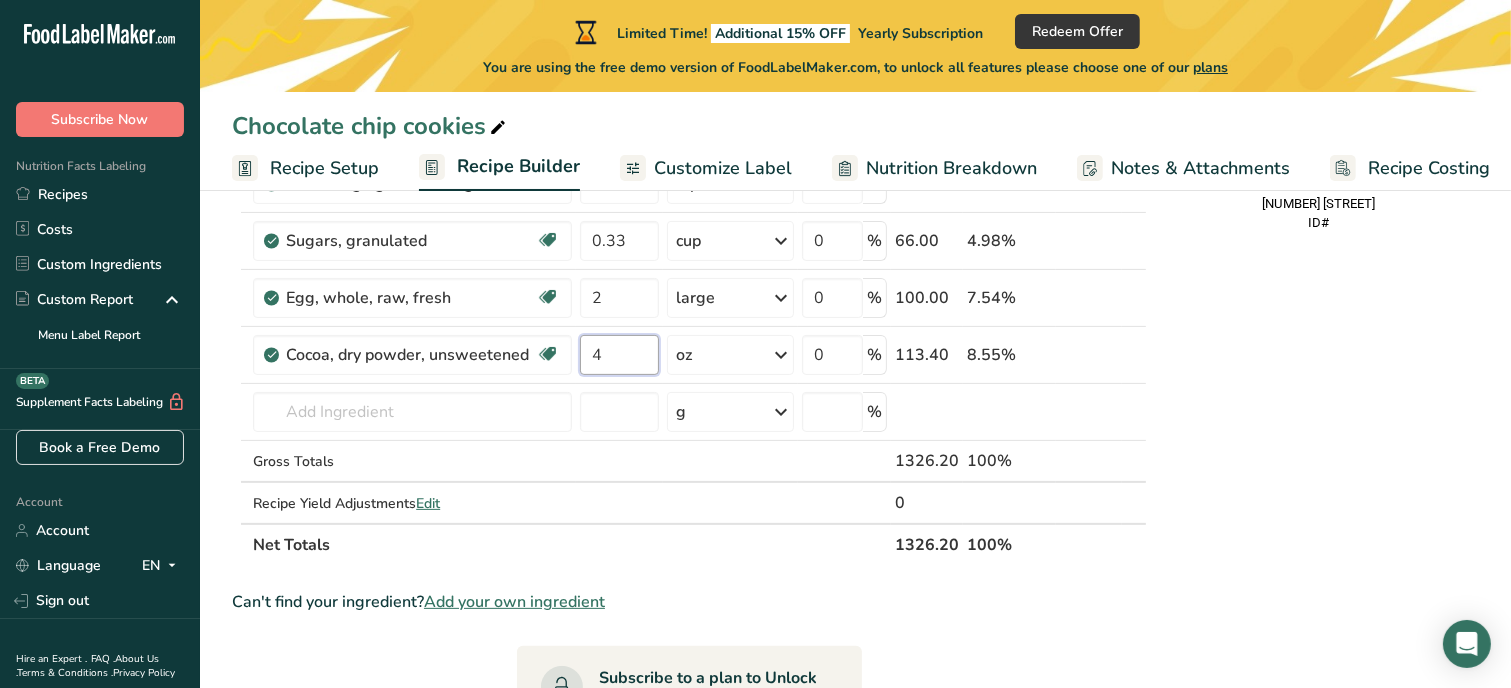 type on "4" 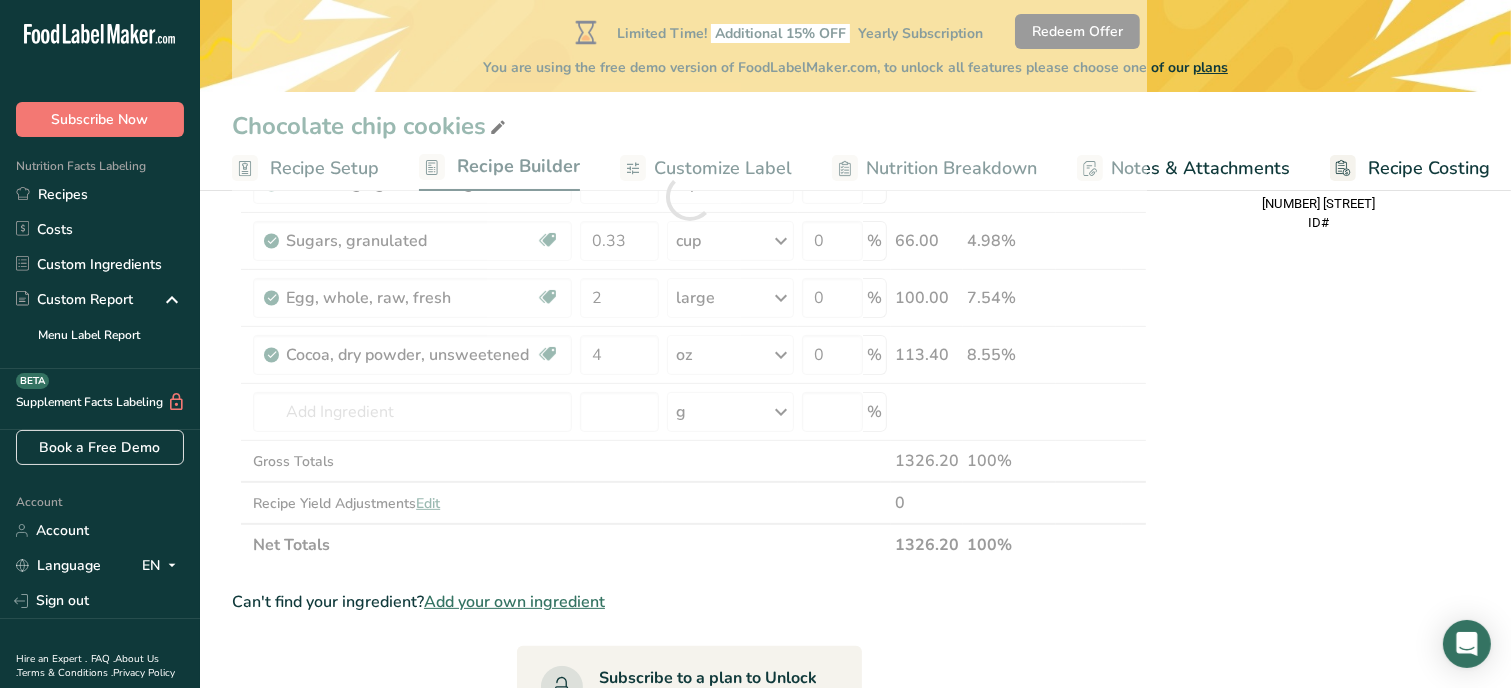 click on "Nutrition Facts
1 Serving Per Container
Serving Size
101g
Amount Per Serving
Calories
% DV*
Not a significant source of Vitamin D
* %DV = %Daily Value.
Ingredients:   White Flour, Salted Butter, Brown Sugar, Eggs, Granulated Sugar, Salt, Baking Soda, Vanilla extract, Unsweetened Cocoa Powder   Contains:
Wheat, Milk, Eggs
Made in a home kitchen
[PERSON]'s Cookie Corner
[NUMBER] [STREET]
ID#" at bounding box center [1319, 503] 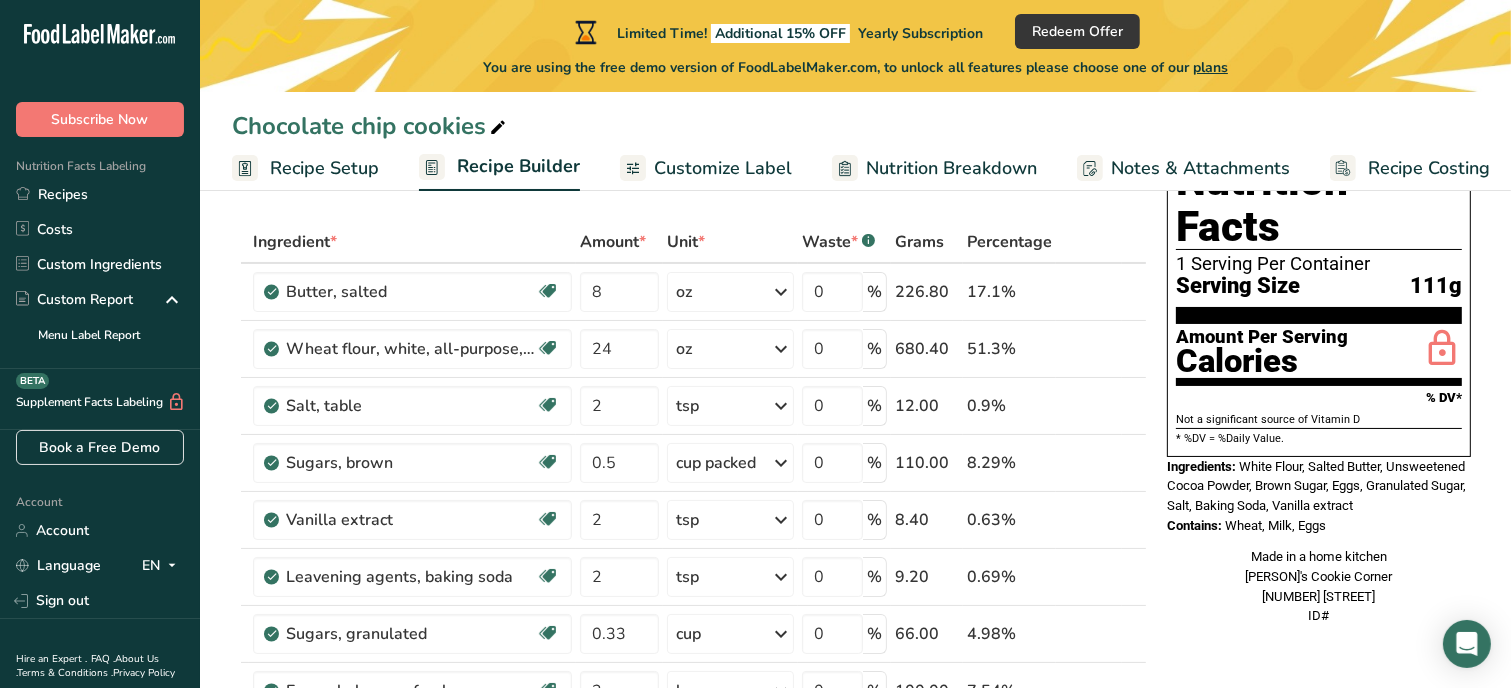 scroll, scrollTop: 80, scrollLeft: 0, axis: vertical 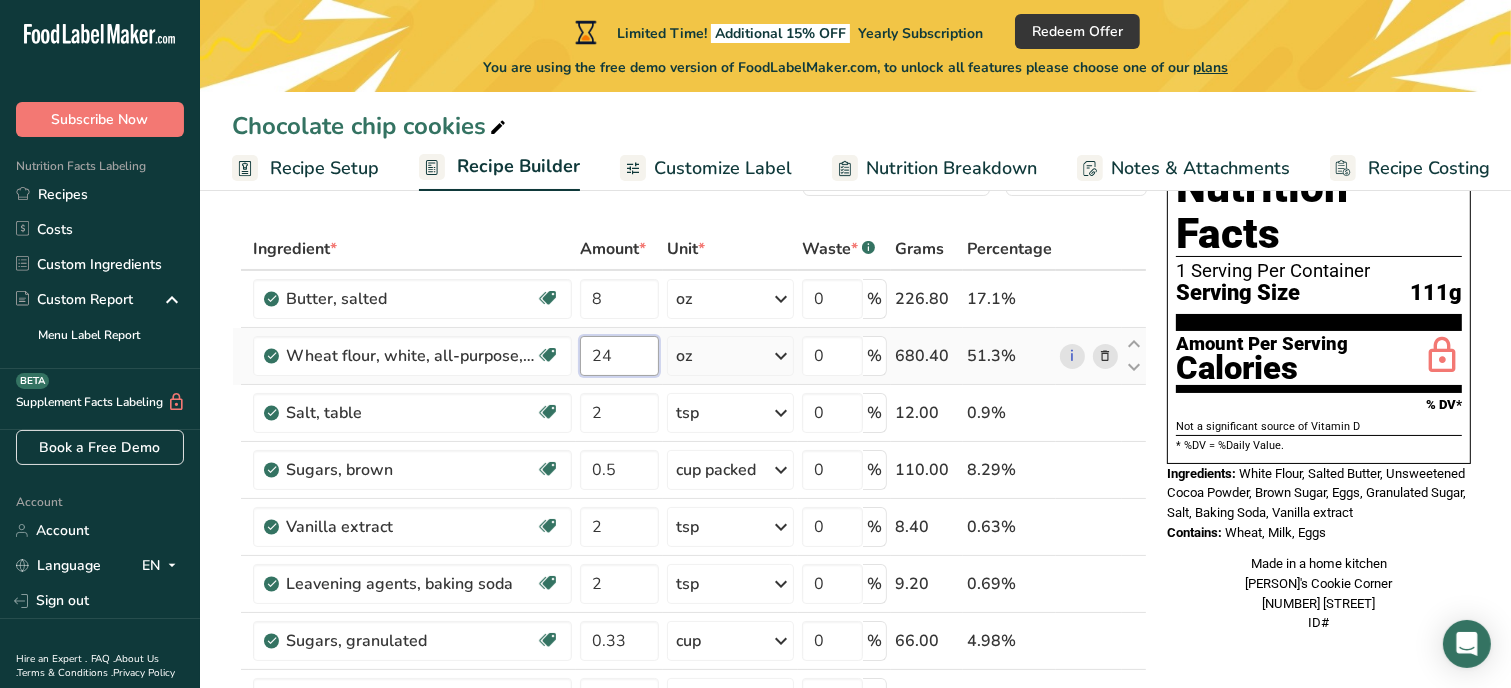 click on "24" at bounding box center (619, 356) 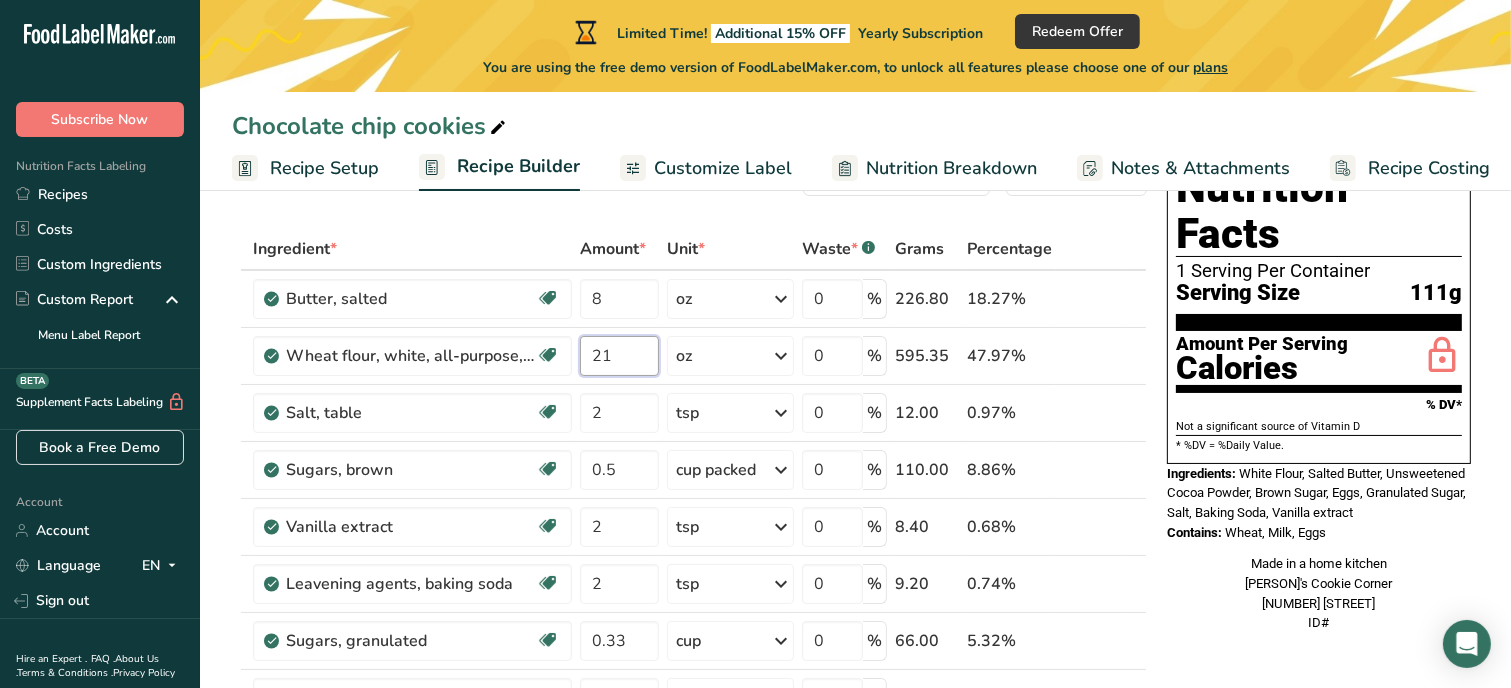 type on "21" 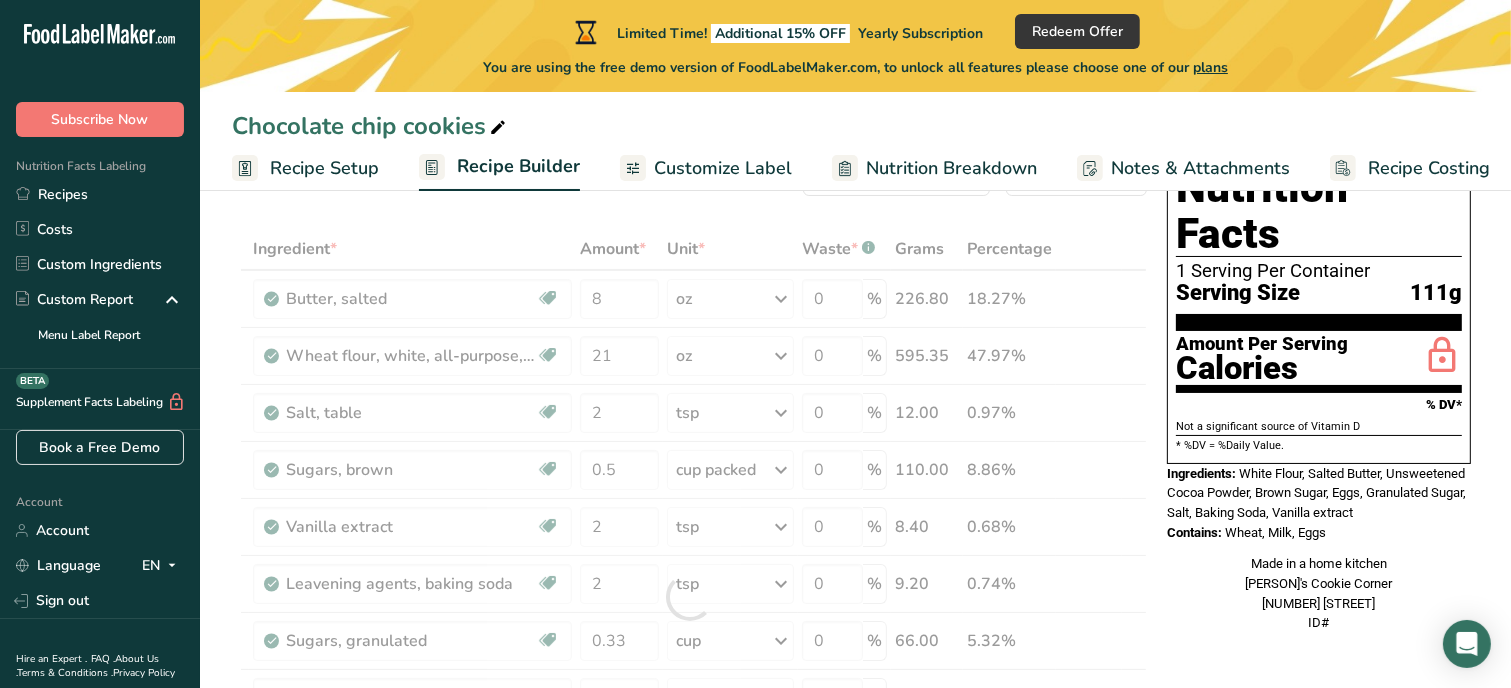 click on "Nutrition Facts
1 Serving Per Container
Serving Size
156g
Amount Per Serving
Calories
% DV*
Not a significant source of Vitamin D
* %DV = %Daily Value.
Ingredients:     Contains:
Wheat, Milk, Soy, Eggs
Made in a home kitchen
Samantha’s Cookie Corner
334 Oak Branch Street
ID#" at bounding box center (1319, 903) 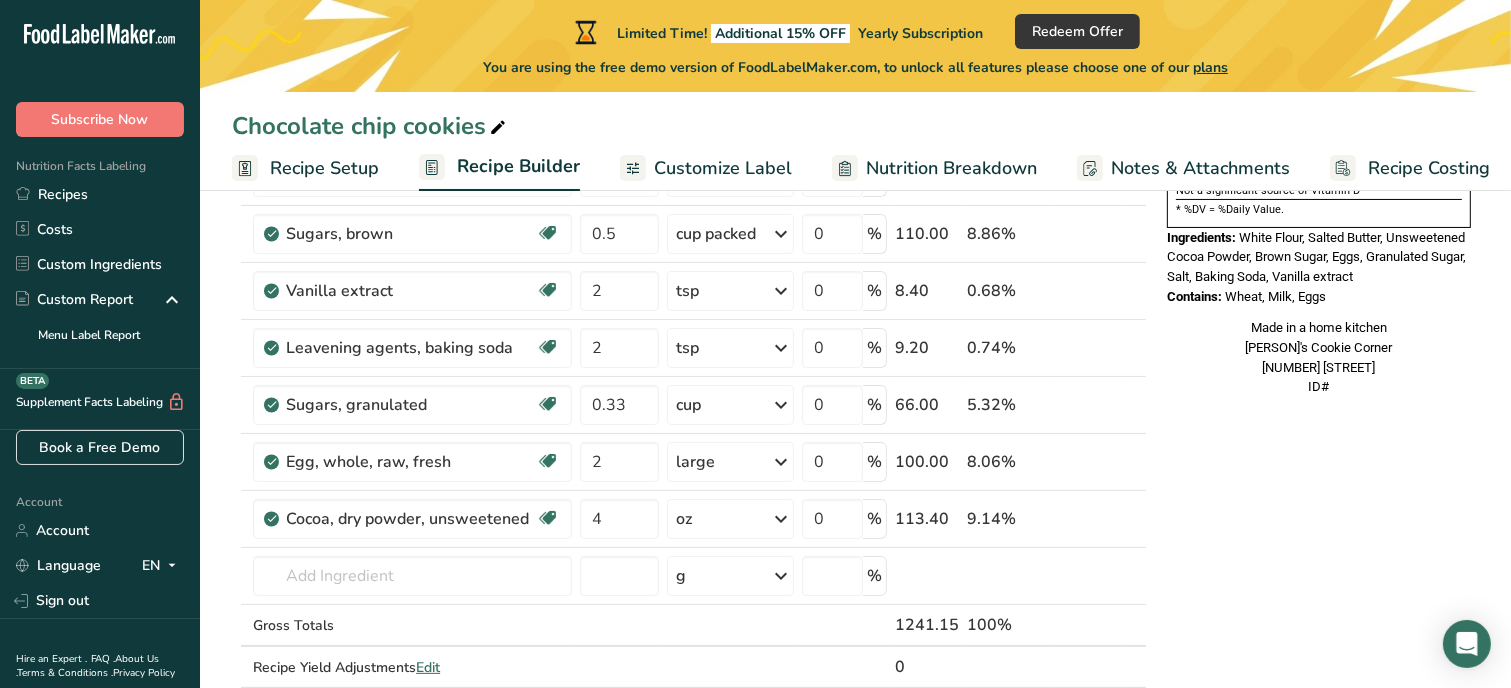 scroll, scrollTop: 320, scrollLeft: 0, axis: vertical 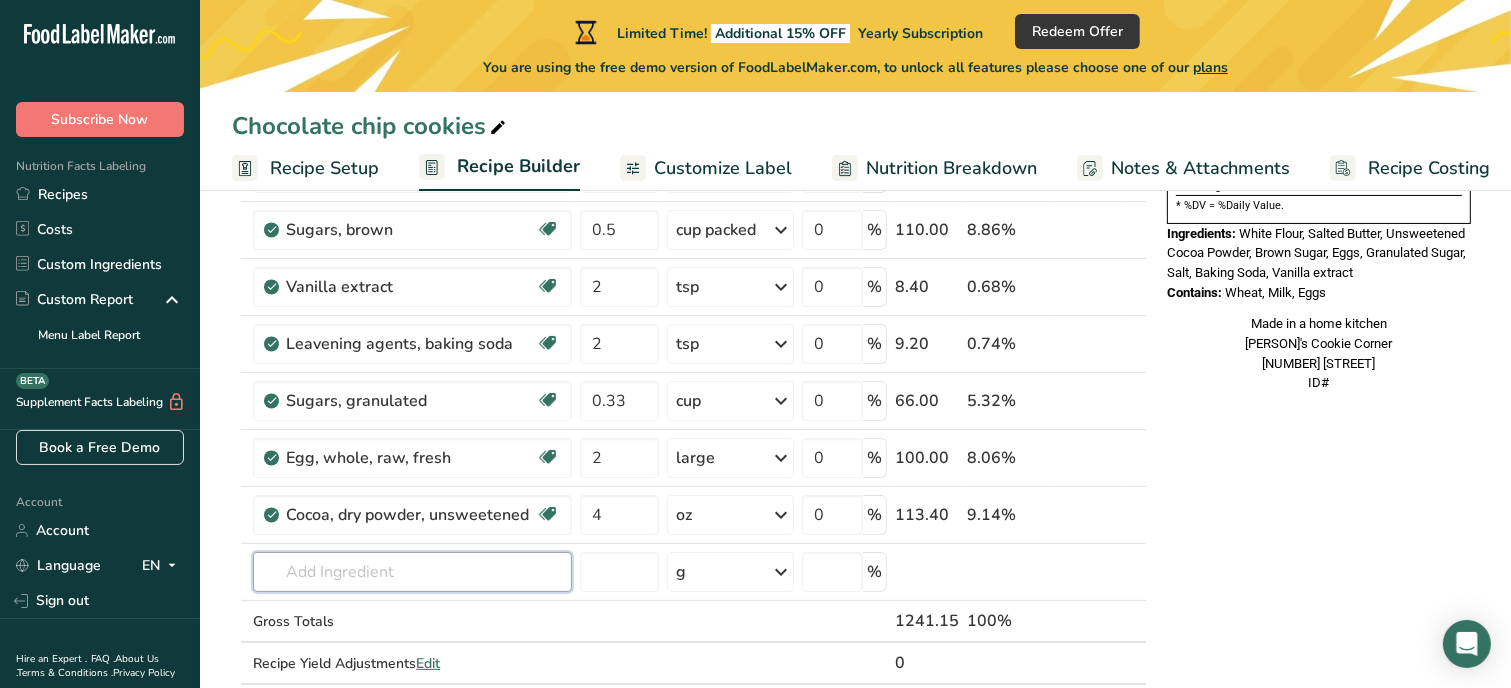 click at bounding box center [412, 572] 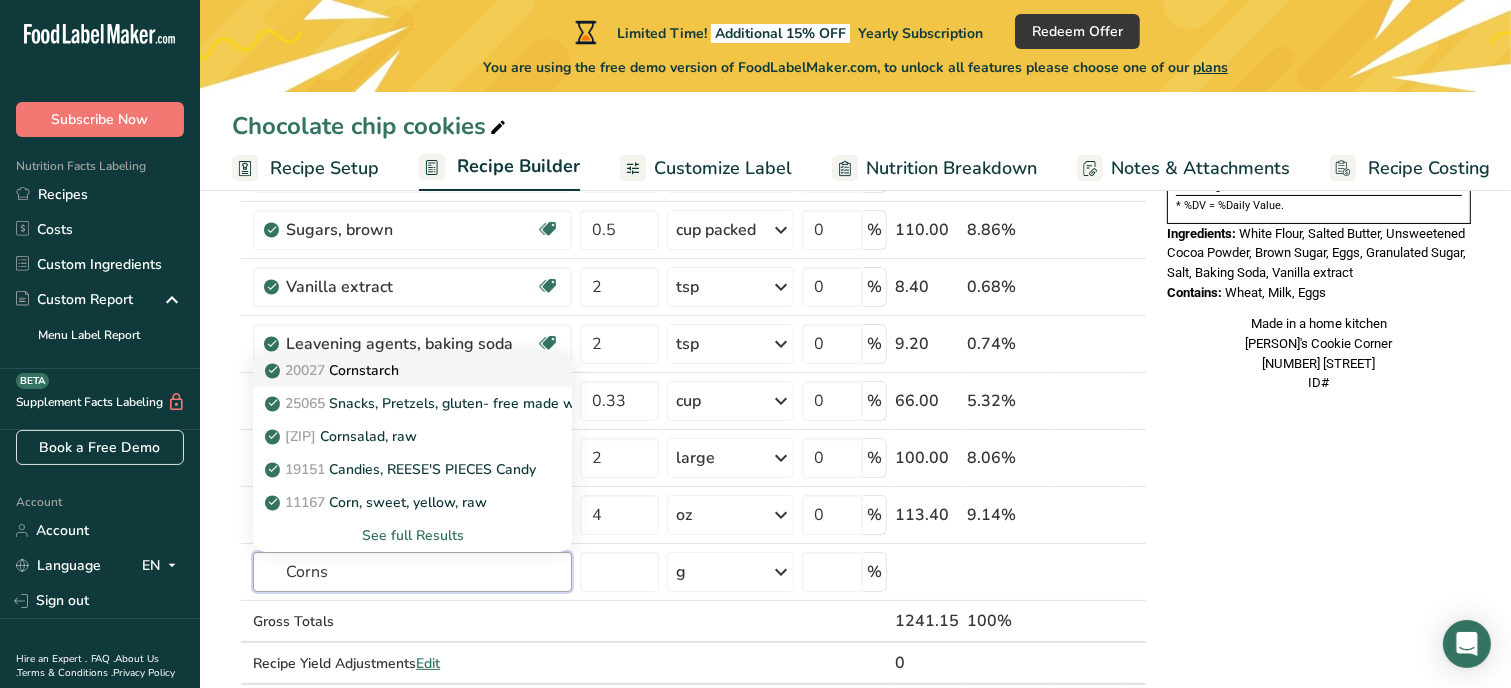type on "Corns" 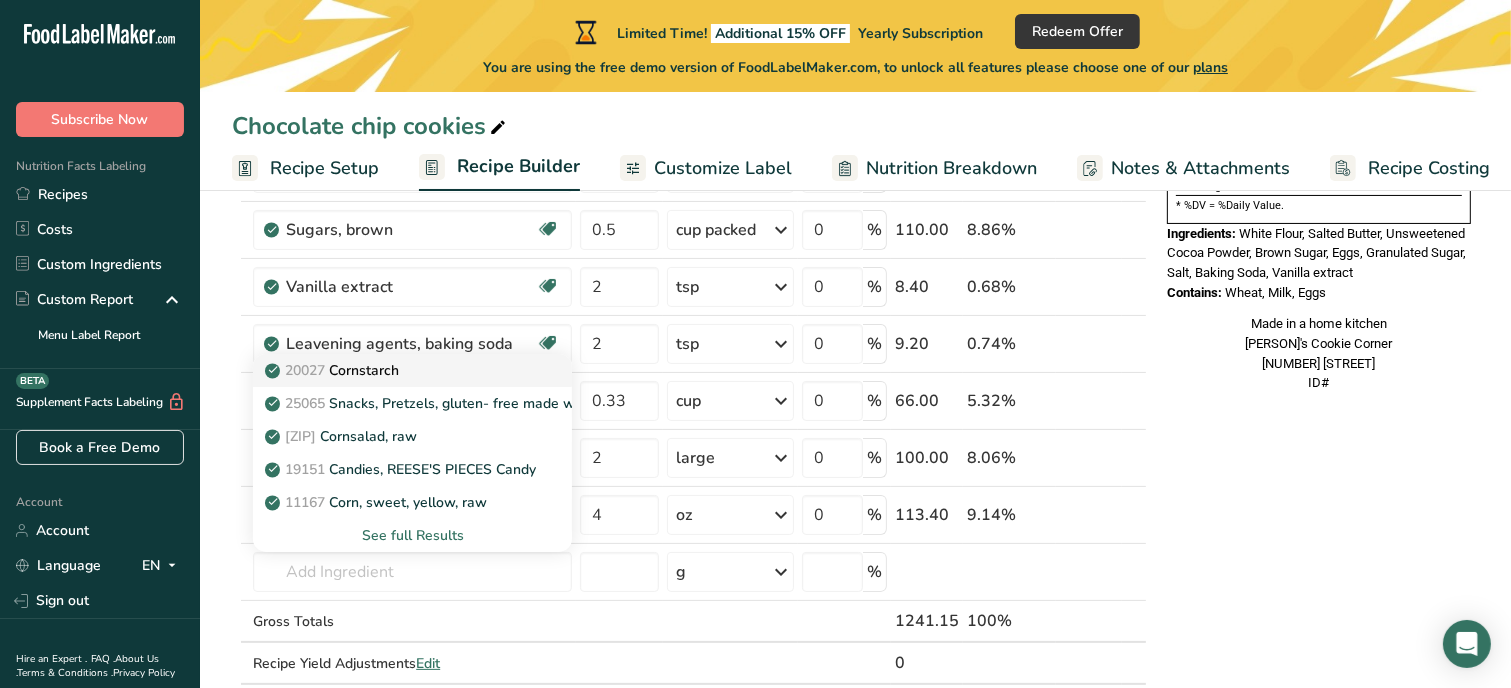 click on "20027
Cornstarch" at bounding box center [396, 370] 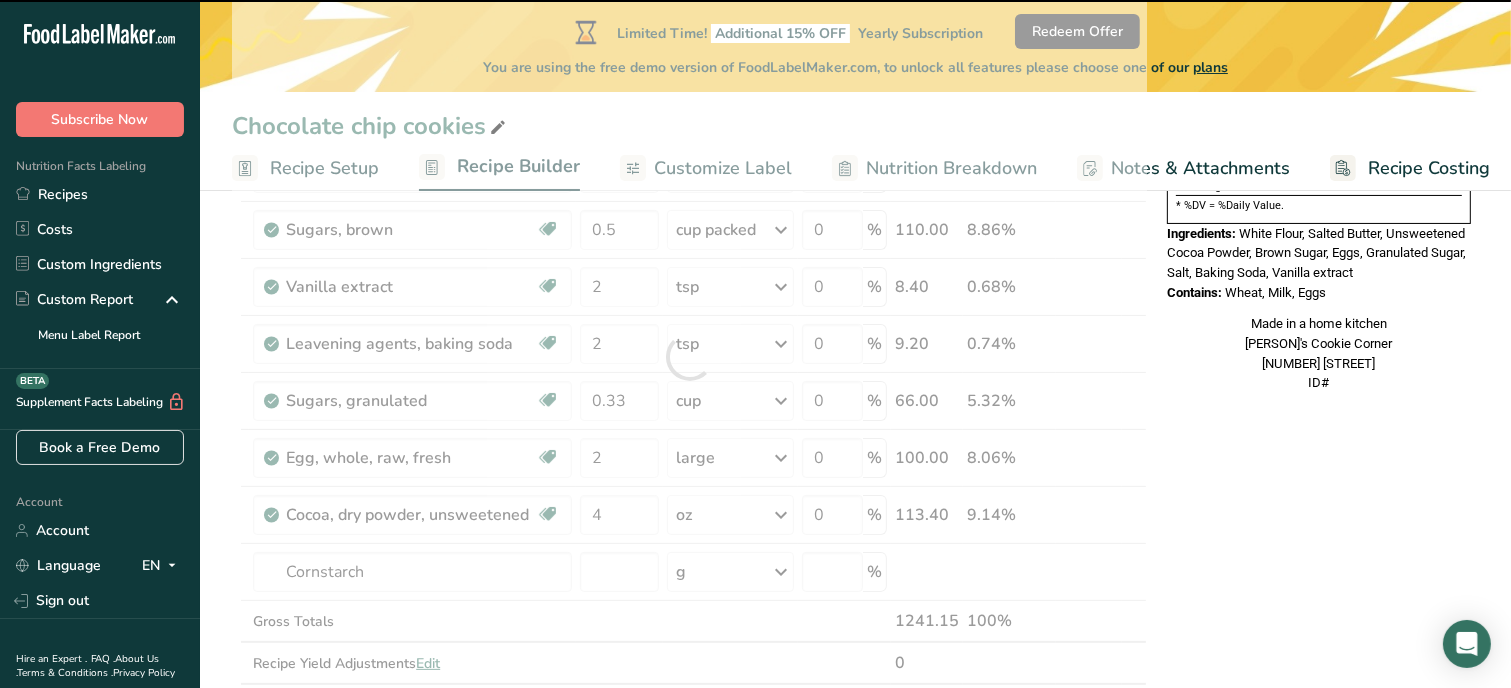type on "0" 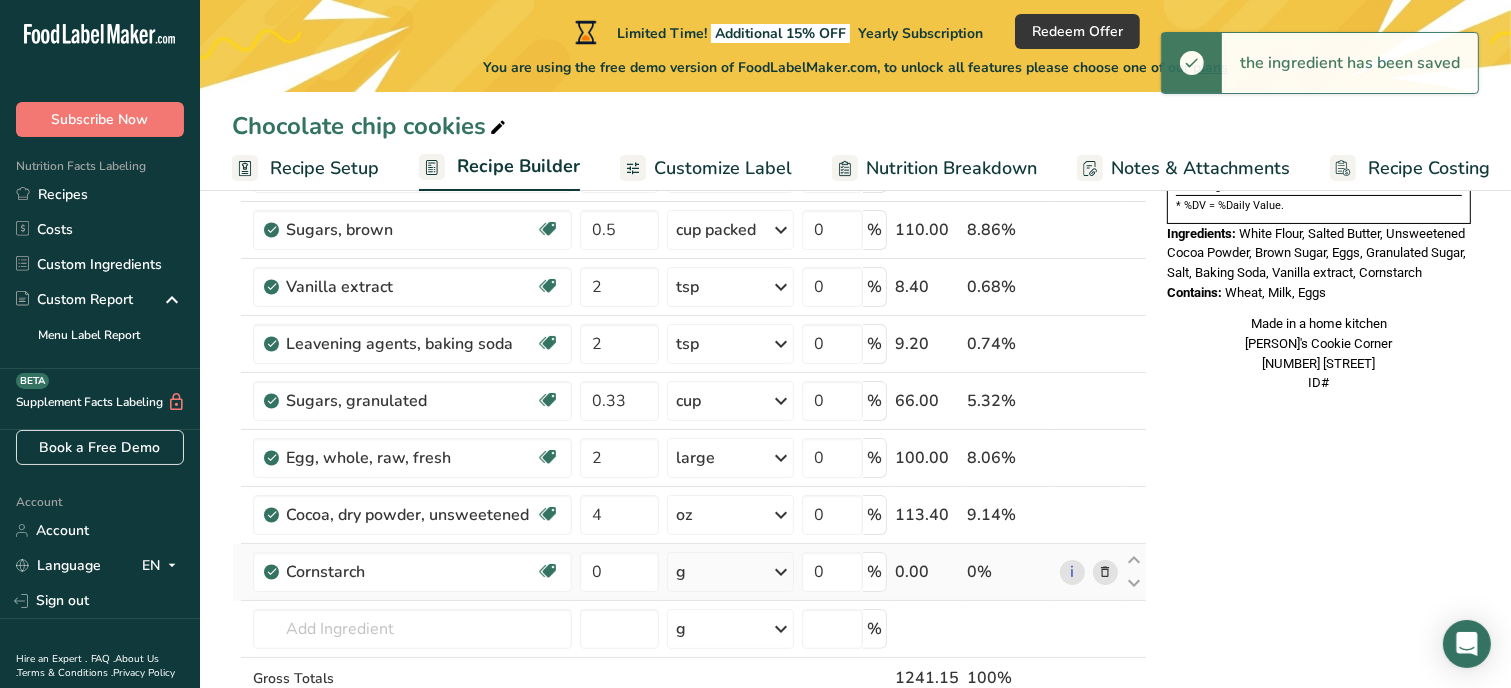 click on "g" at bounding box center [730, 572] 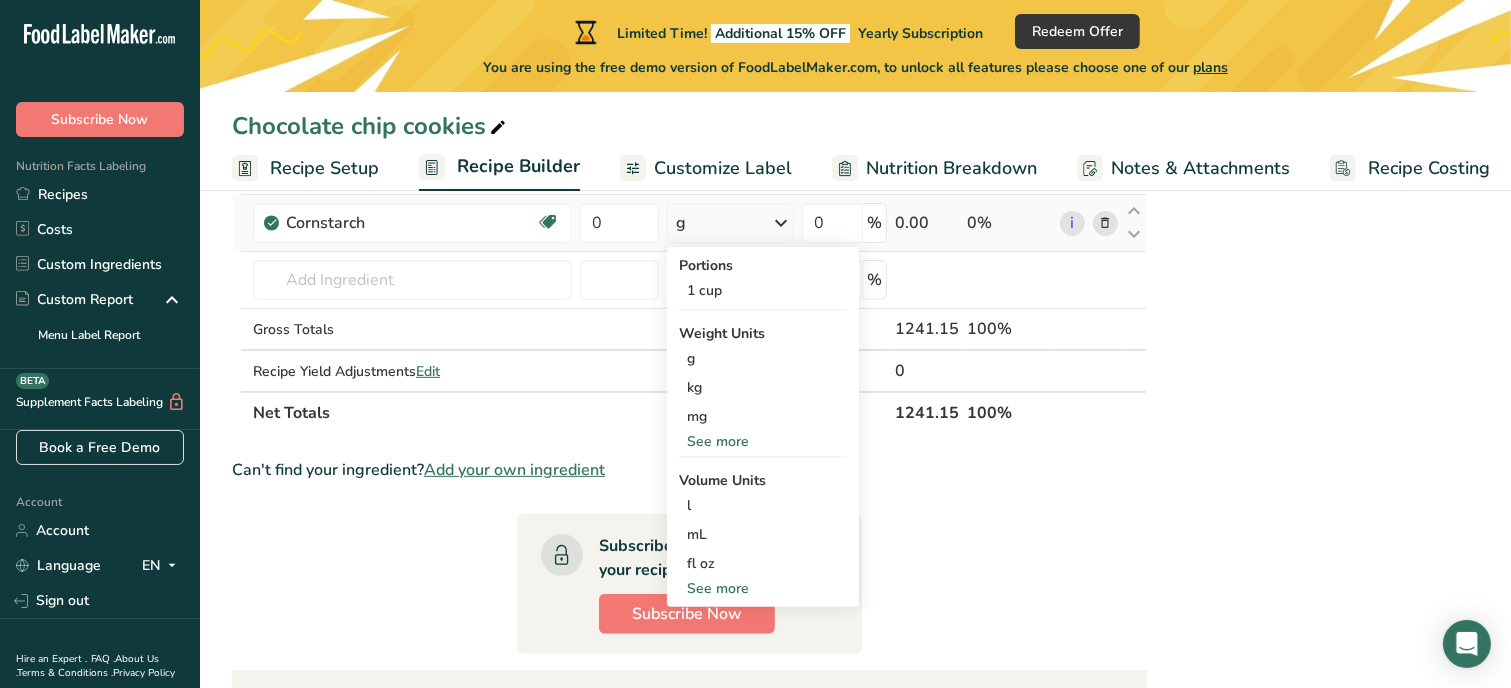 scroll, scrollTop: 680, scrollLeft: 0, axis: vertical 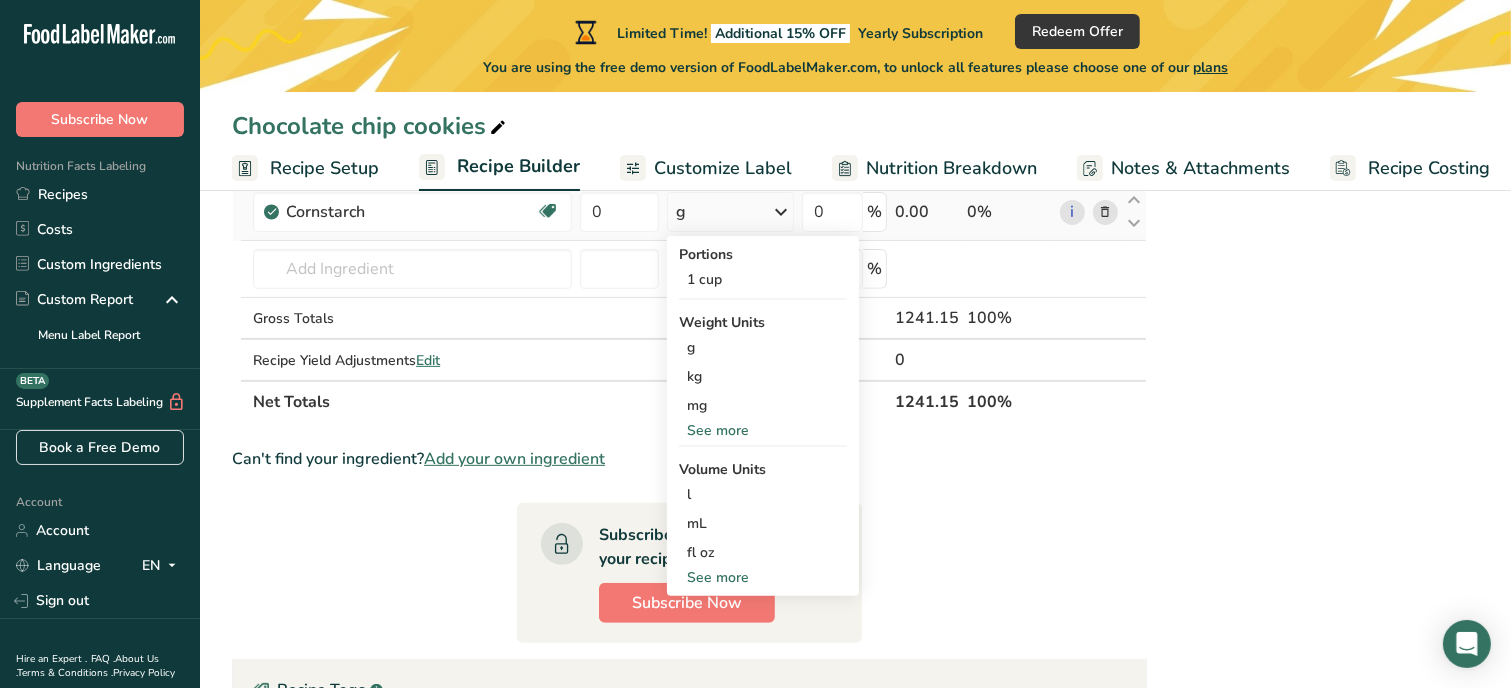 click on "See more" at bounding box center [763, 577] 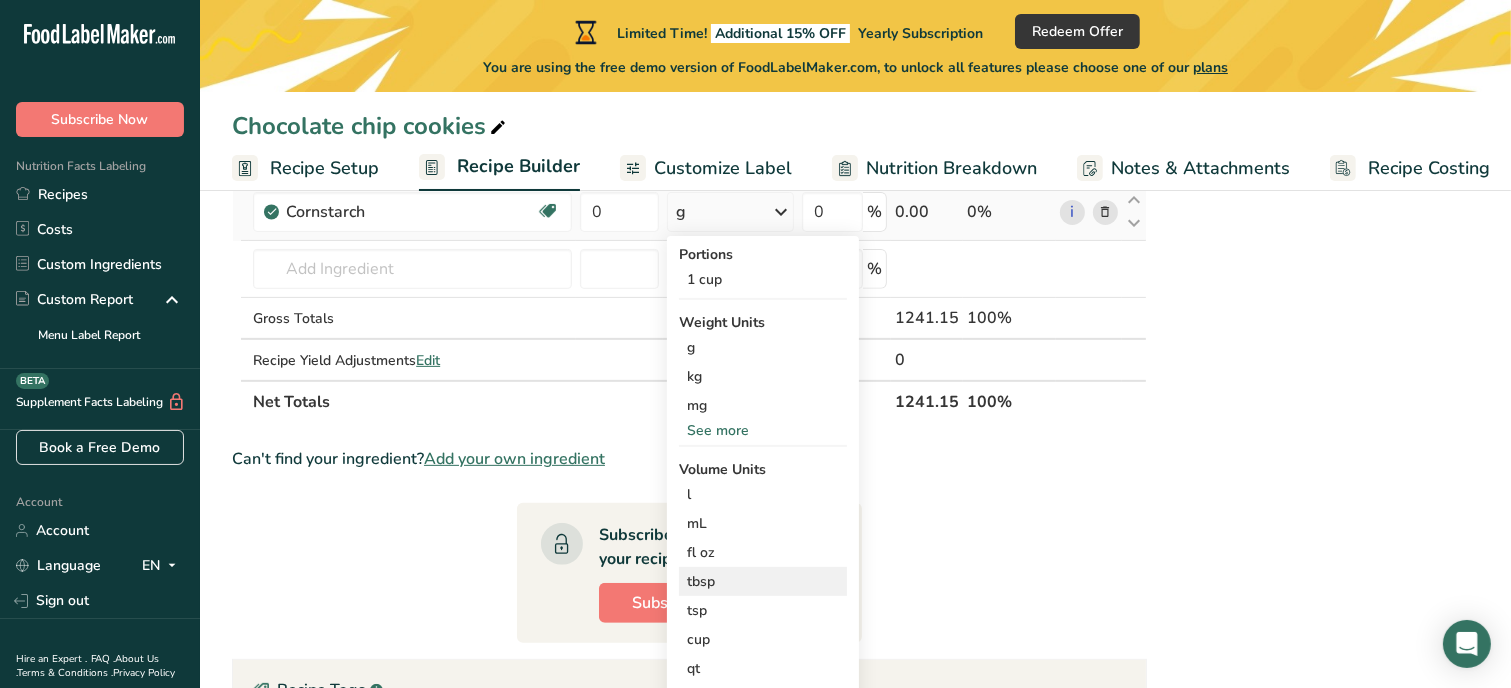click on "tbsp" at bounding box center [763, 581] 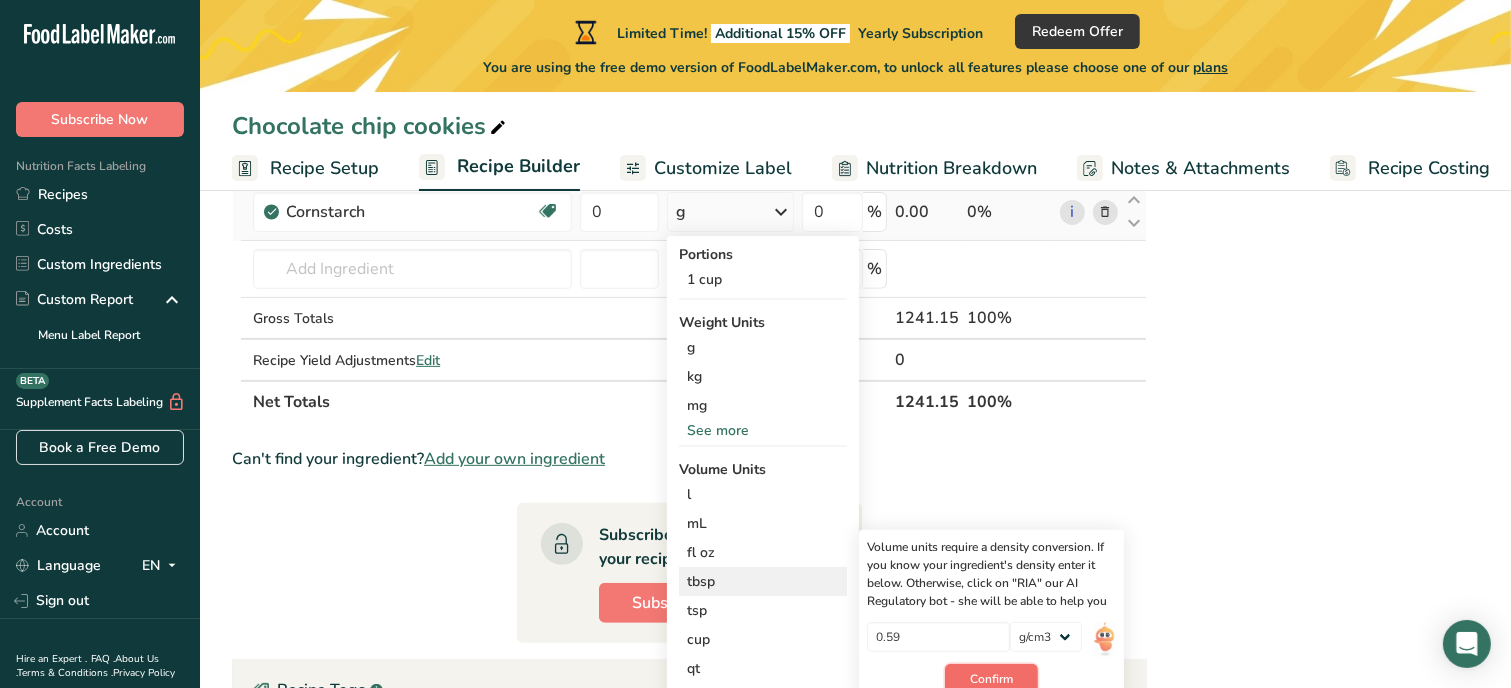 click on "Confirm" at bounding box center [991, 679] 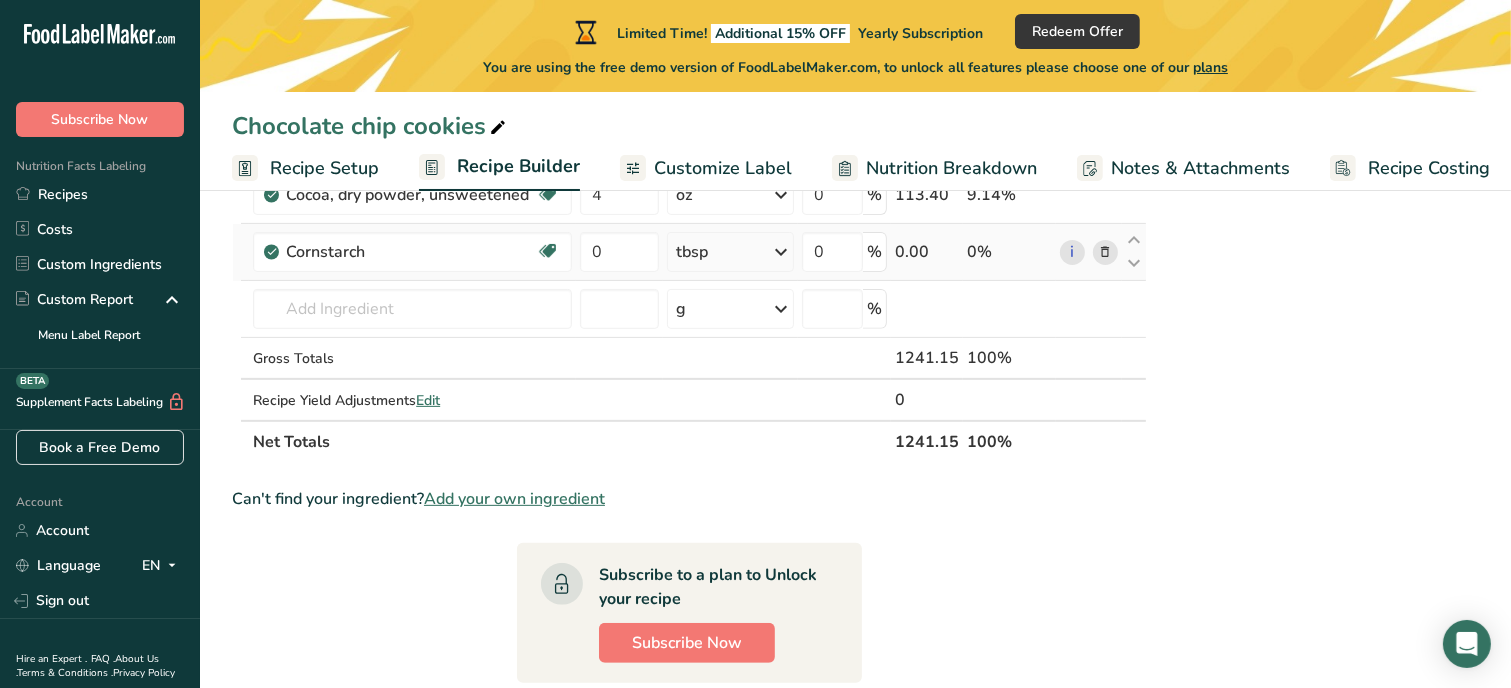 scroll, scrollTop: 600, scrollLeft: 0, axis: vertical 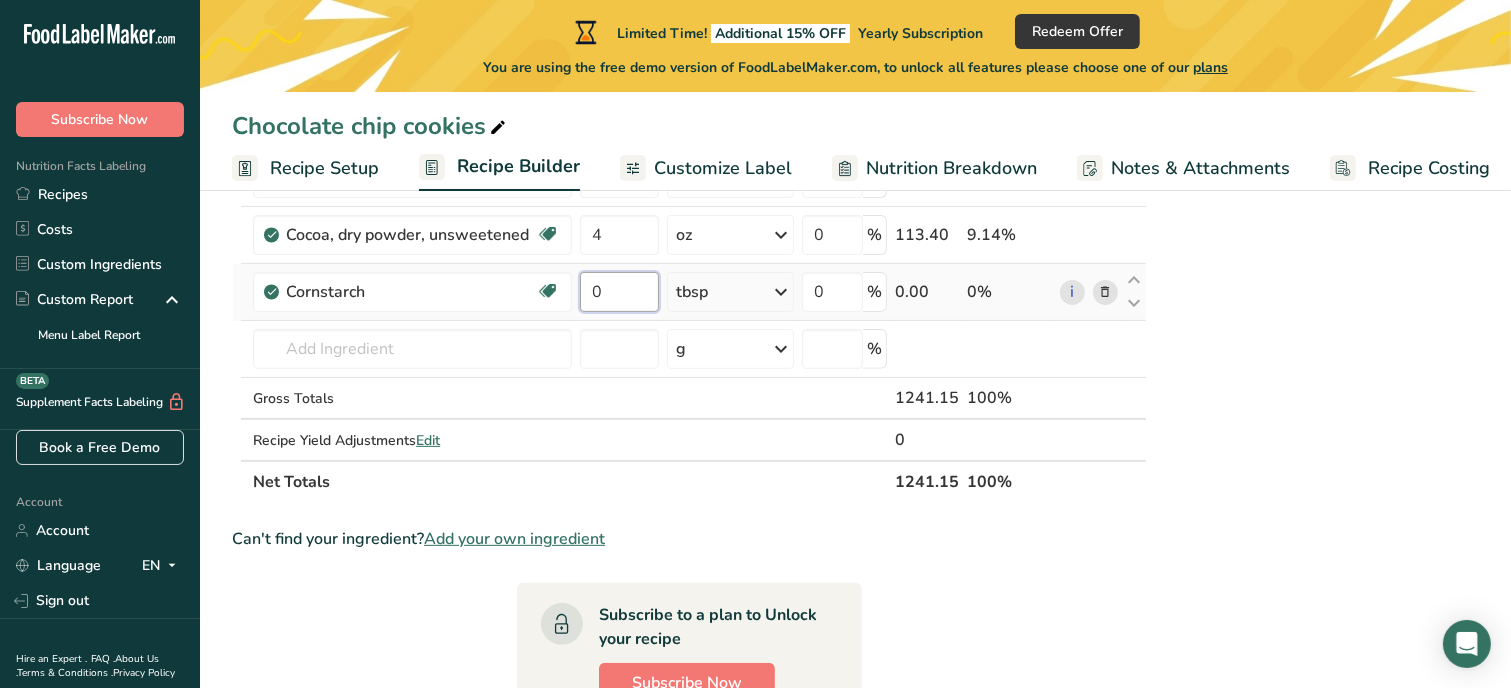 click on "0" at bounding box center (619, 292) 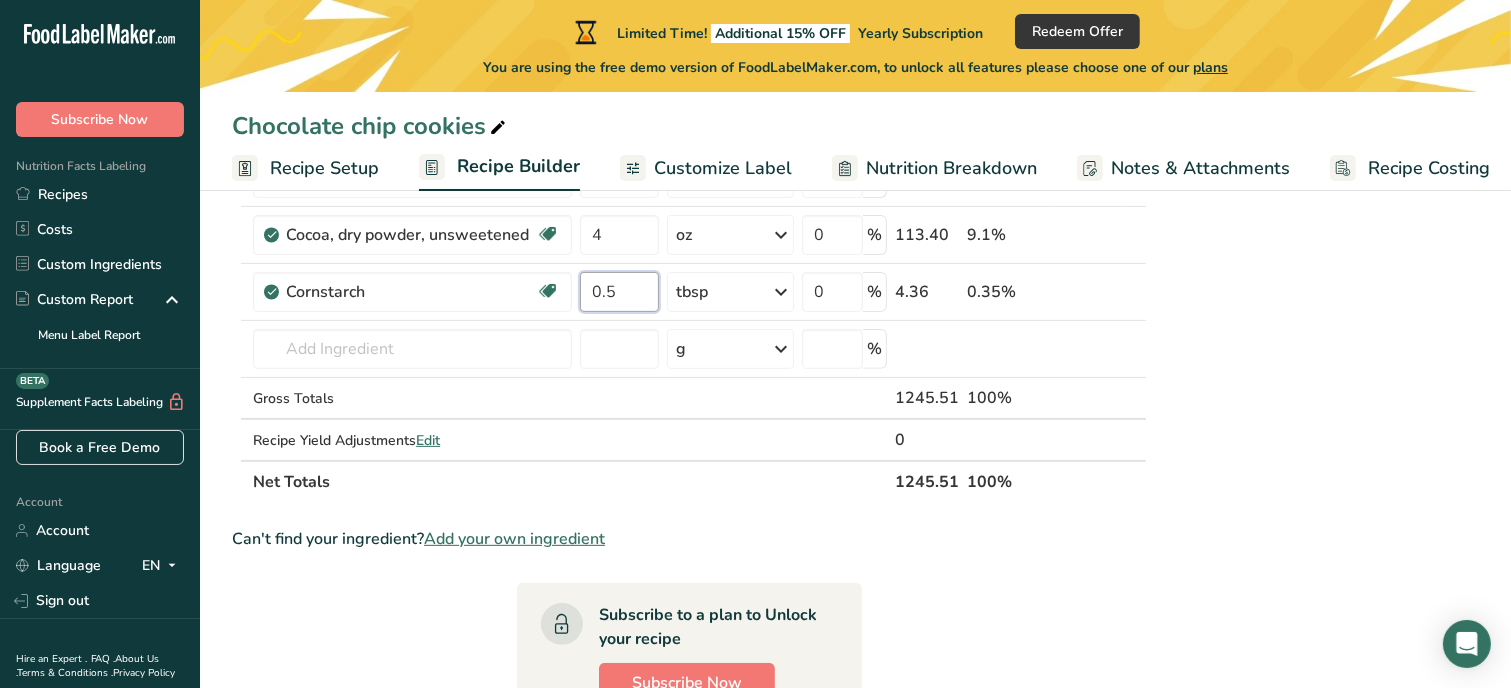 type on "0.5" 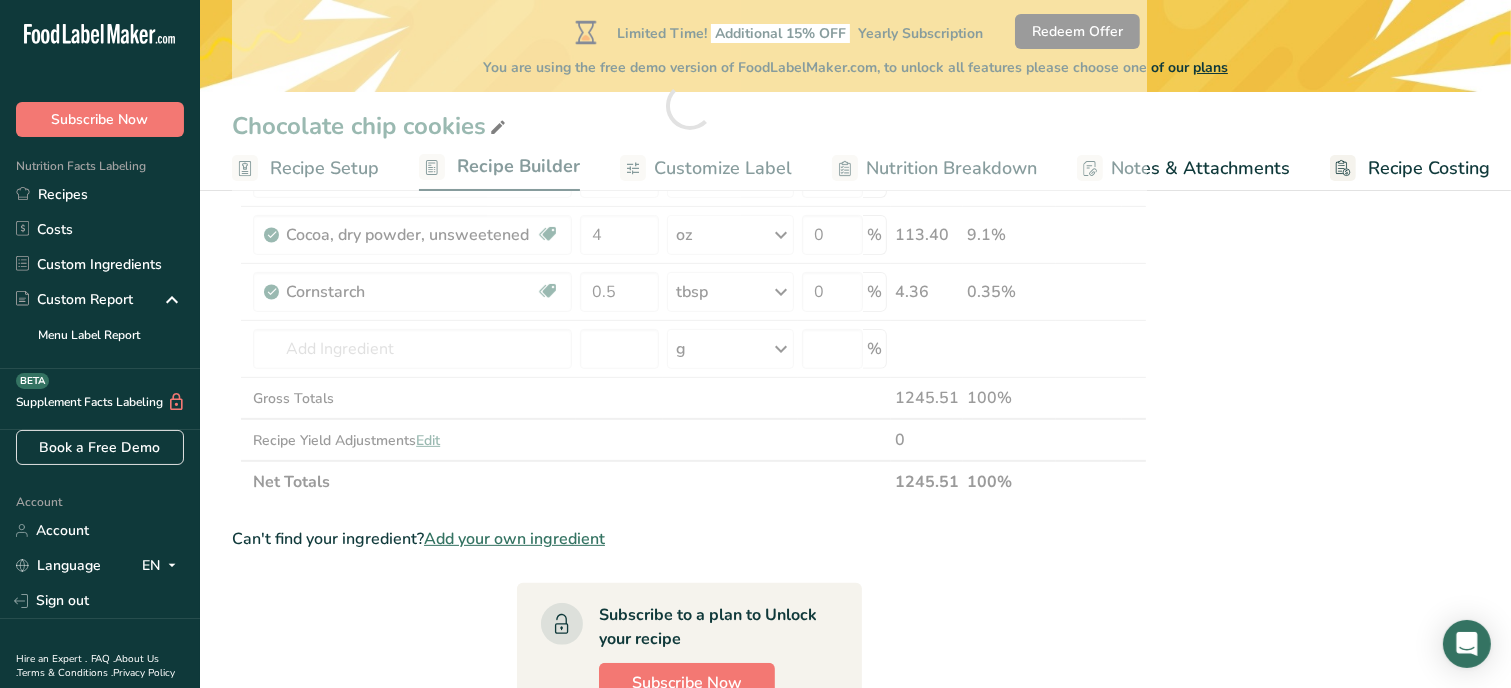 click on "Nutrition Facts
1 Serving Per Container
Serving Size
103g
Amount Per Serving
Calories
% DV*
Not a significant source of Vitamin D
* %DV = %Daily Value.
Ingredients:   White Flour, Salted Butter, Unsweetened Cocoa Powder, Brown Sugar, Eggs, Granulated Sugar, Salt, Baking Soda, Vanilla extract, Cornstarch   Contains:
Wheat, Milk, Eggs
Made in a home kitchen
[COMPANY] [PRODUCT]
[NUMBER] [STREET]
ID#" at bounding box center [1319, 411] 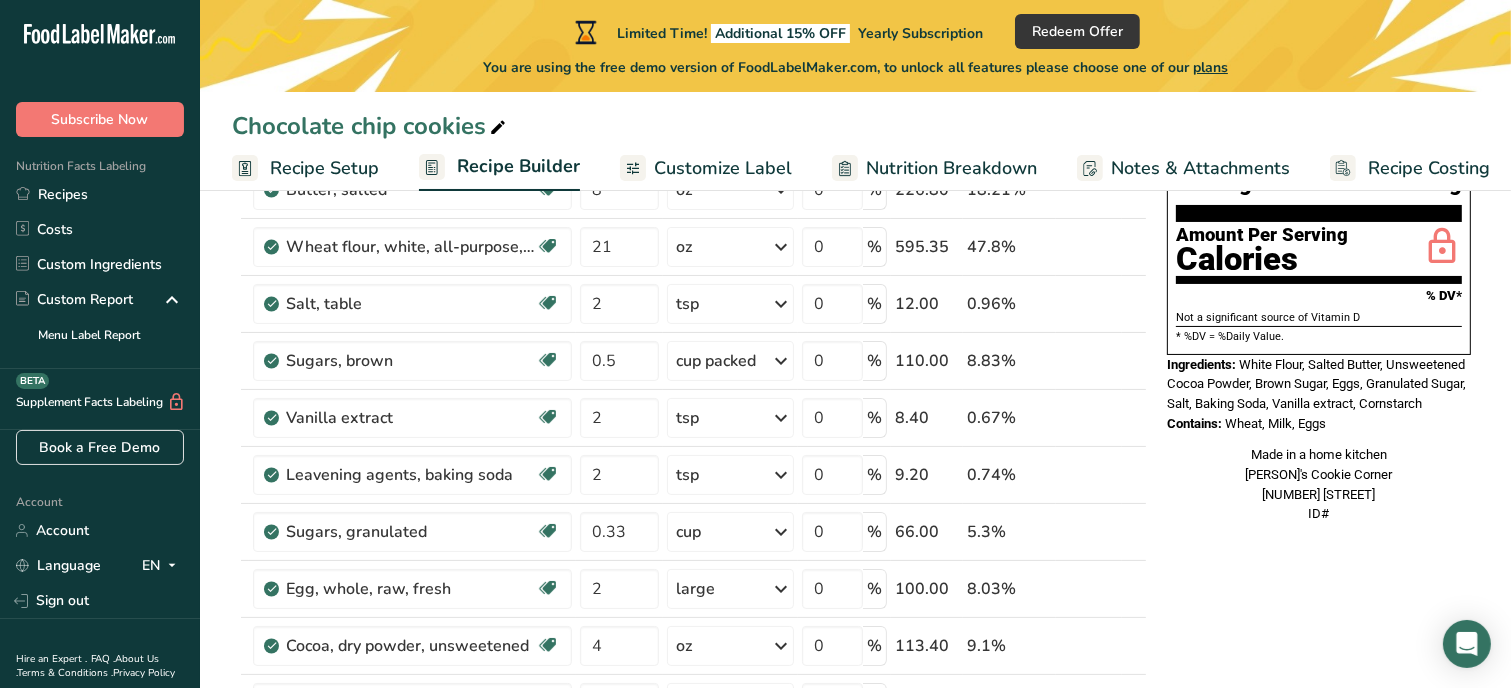 scroll, scrollTop: 200, scrollLeft: 0, axis: vertical 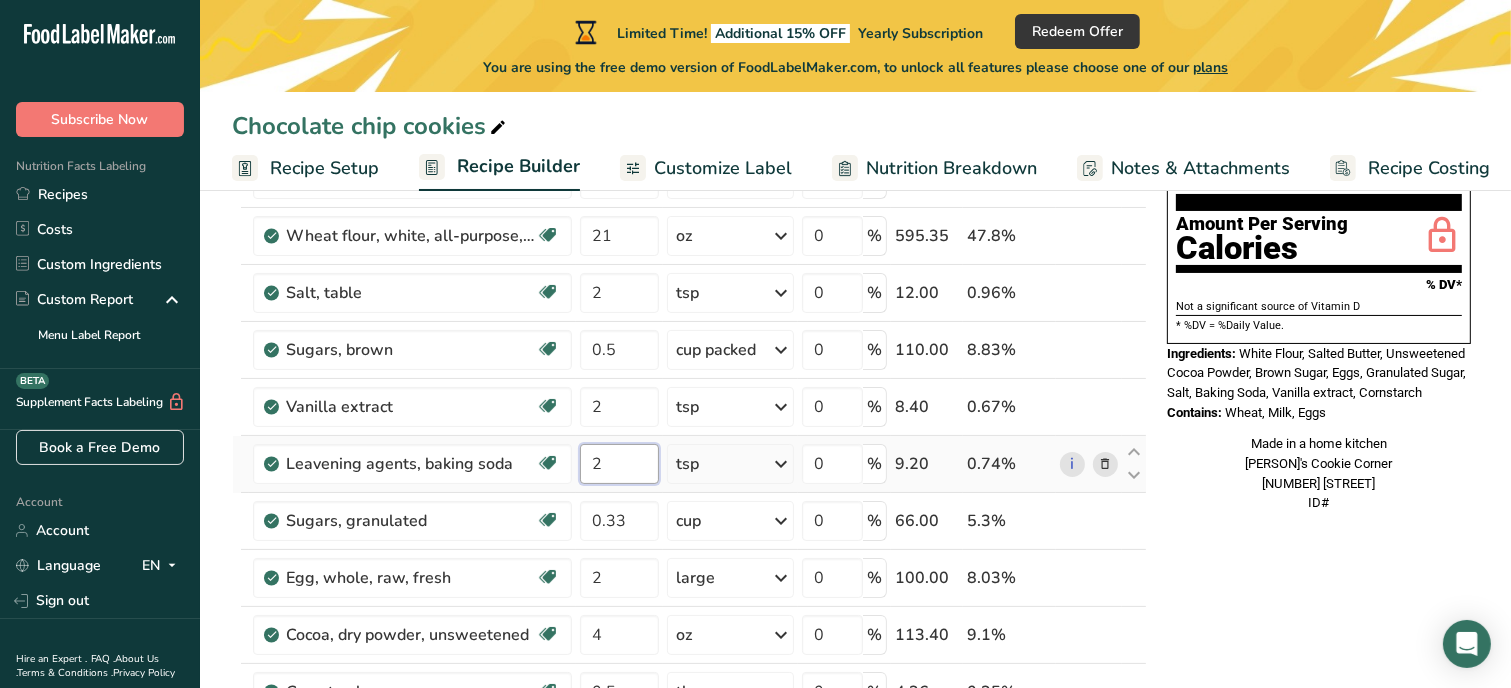 click on "2" at bounding box center (619, 464) 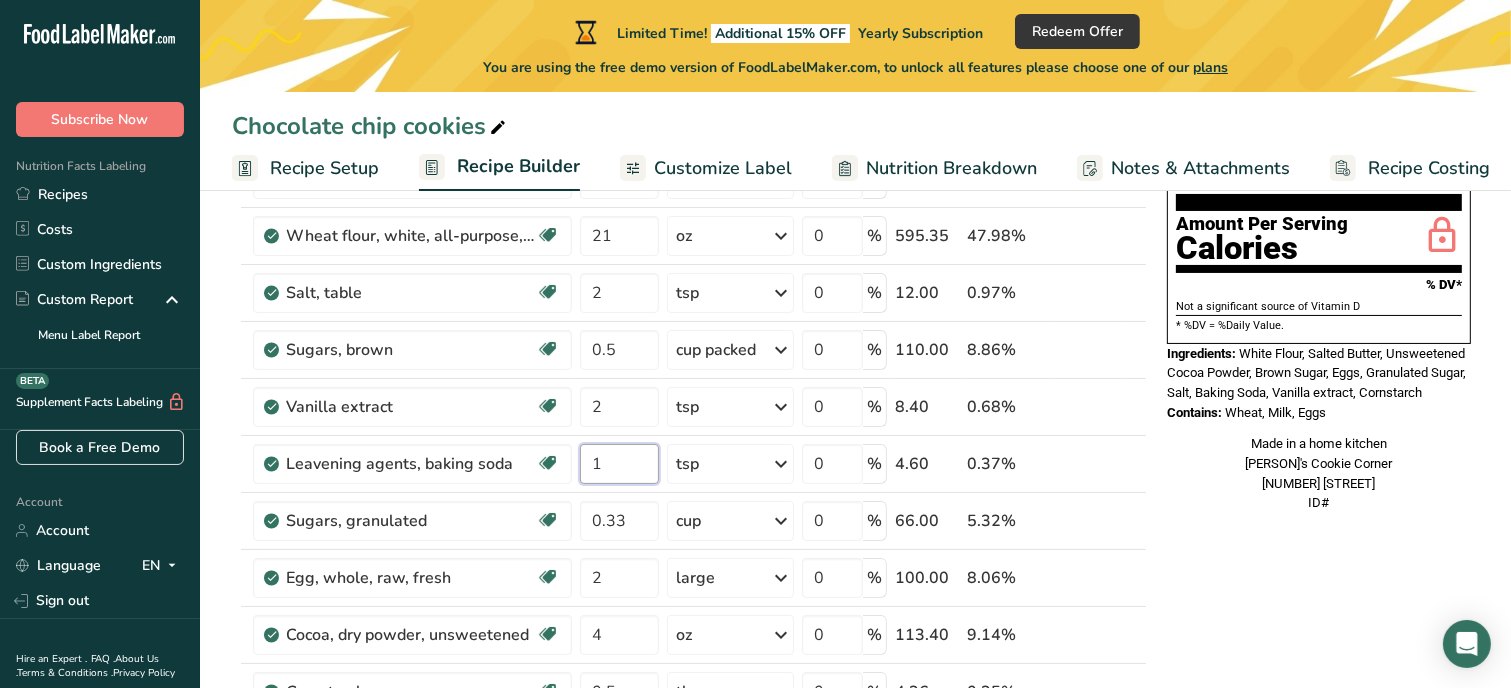 type on "1" 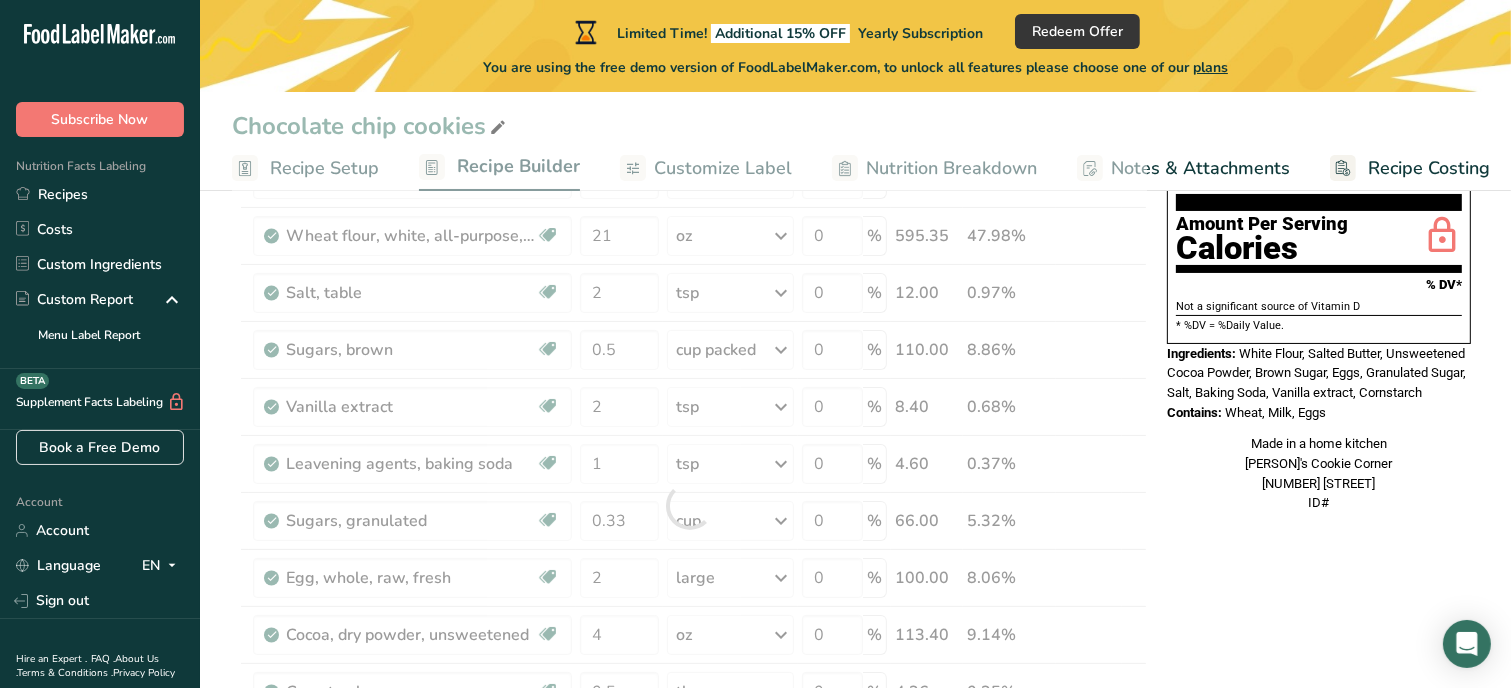 click on "Nutrition Facts
1 Serving Per Container
Serving Size
104g
Amount Per Serving
Calories
% DV*
Not a significant source of Vitamin D
* %DV = %Daily Value.
Ingredients:   White Flour, Salted Butter, Unsweetened Cocoa Powder, Brown Sugar, Eggs, Granulated Sugar, Salt, Baking Soda, Vanilla extract, Cornstarch   Contains:
Wheat, Milk, Eggs
Made in a home kitchen
[BUSINESS_NAME]
[NUMBER] [STREET]
ID#" at bounding box center [1319, 811] 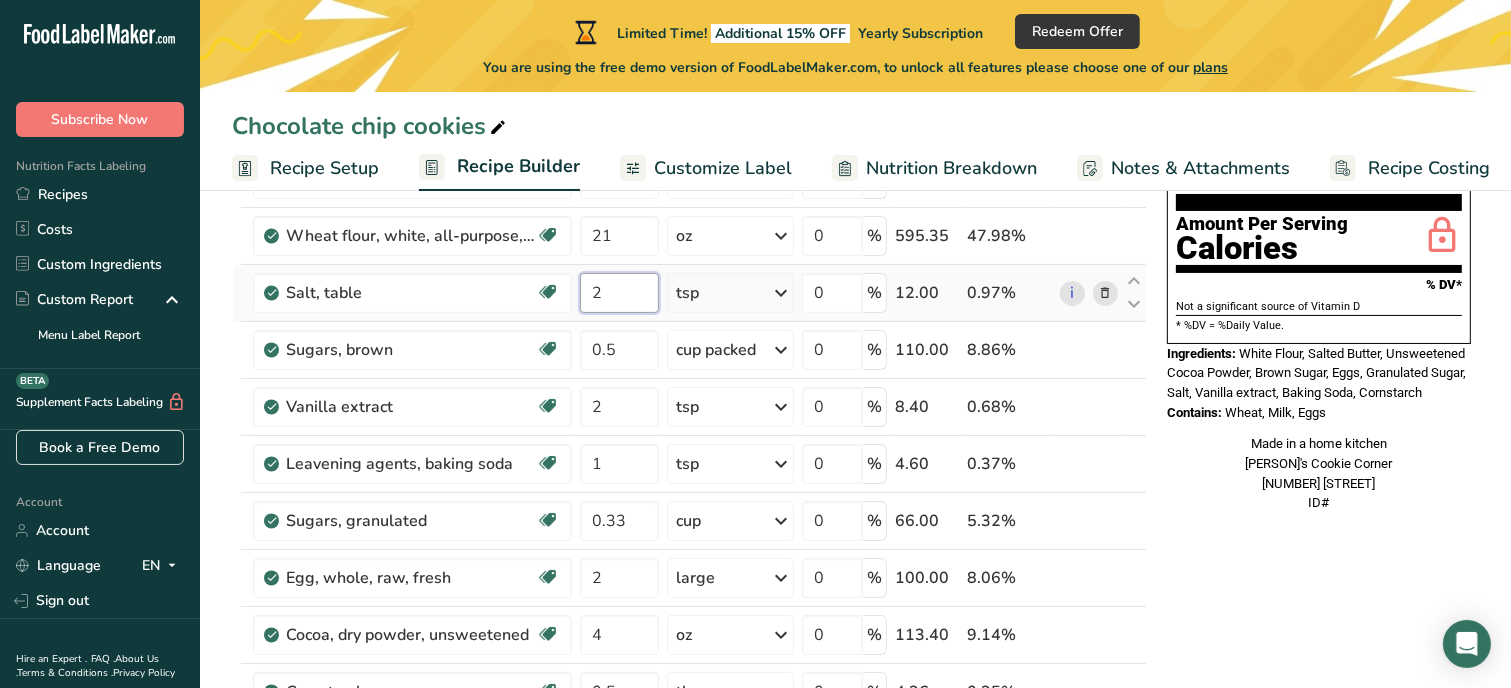 click on "2" at bounding box center (619, 293) 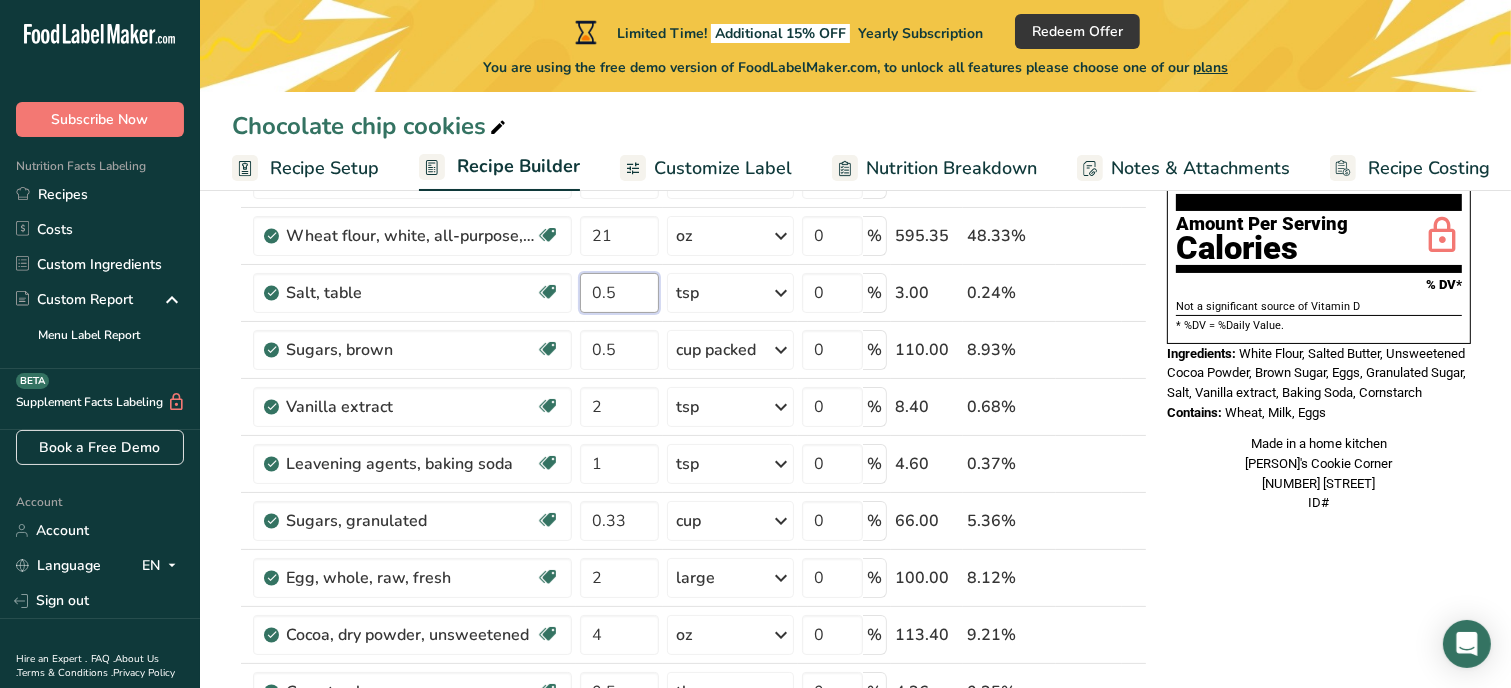type on "0.5" 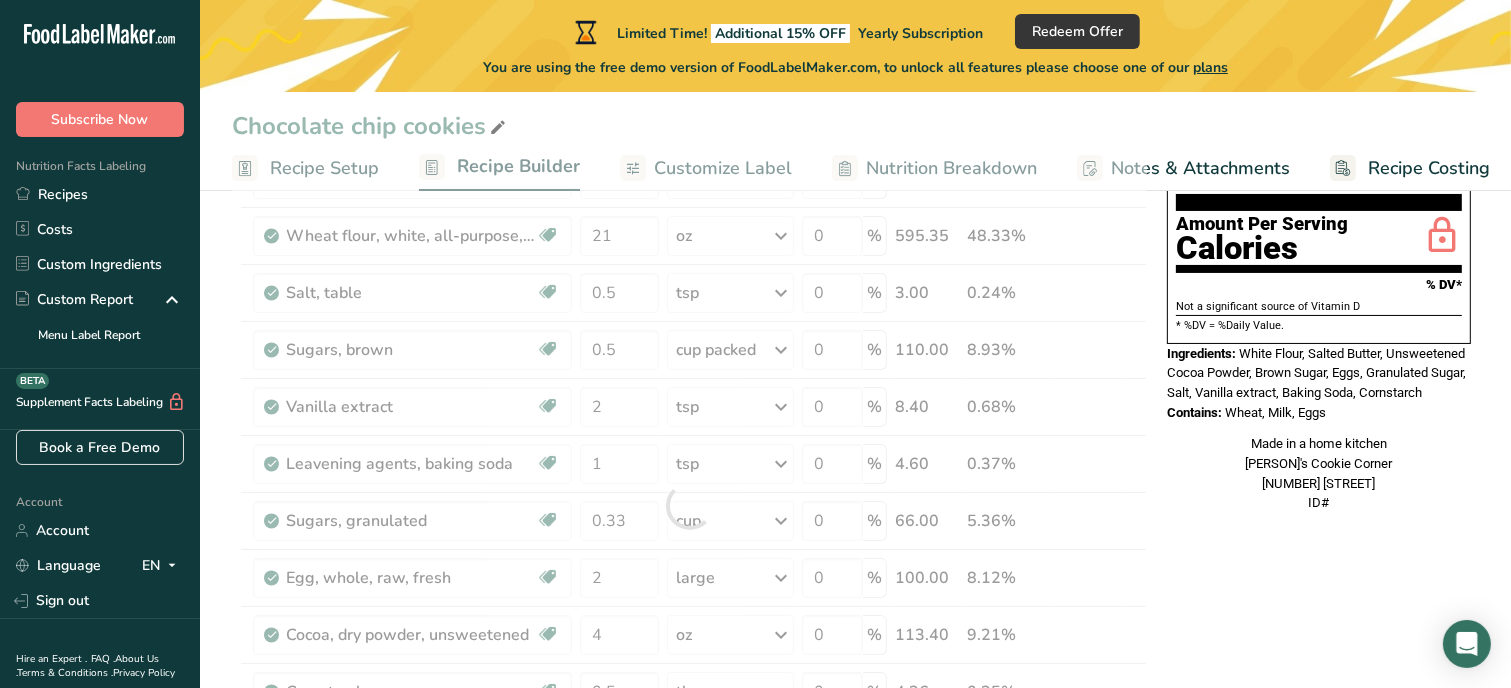 click on "Nutrition Facts
1 Serving Per Container
Serving Size
103g
Amount Per Serving
Calories
% DV*
Not a significant source of Vitamin D
* %DV = %Daily Value.
Ingredients:   White Flour, Salted Butter, Unsweetened Cocoa Powder, Brown Sugar, Eggs, Granulated Sugar, Salt, Baking Soda, Vanilla extract, Cornstarch   Contains:
Wheat, Milk, Eggs
Made in a home kitchen
[BUSINESS_NAME]
[NUMBER] [STREET]
ID#" at bounding box center [1319, 811] 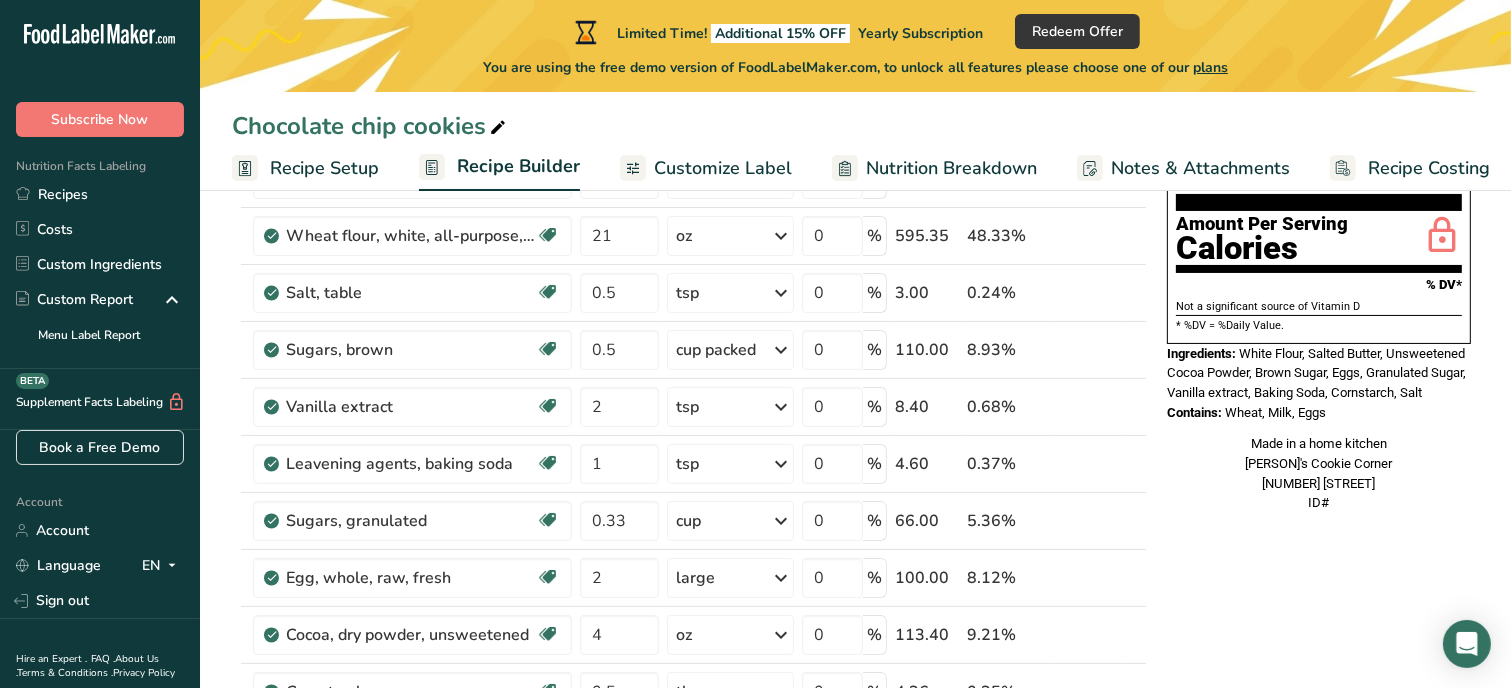 drag, startPoint x: 1241, startPoint y: 310, endPoint x: 1344, endPoint y: 388, distance: 129.2014 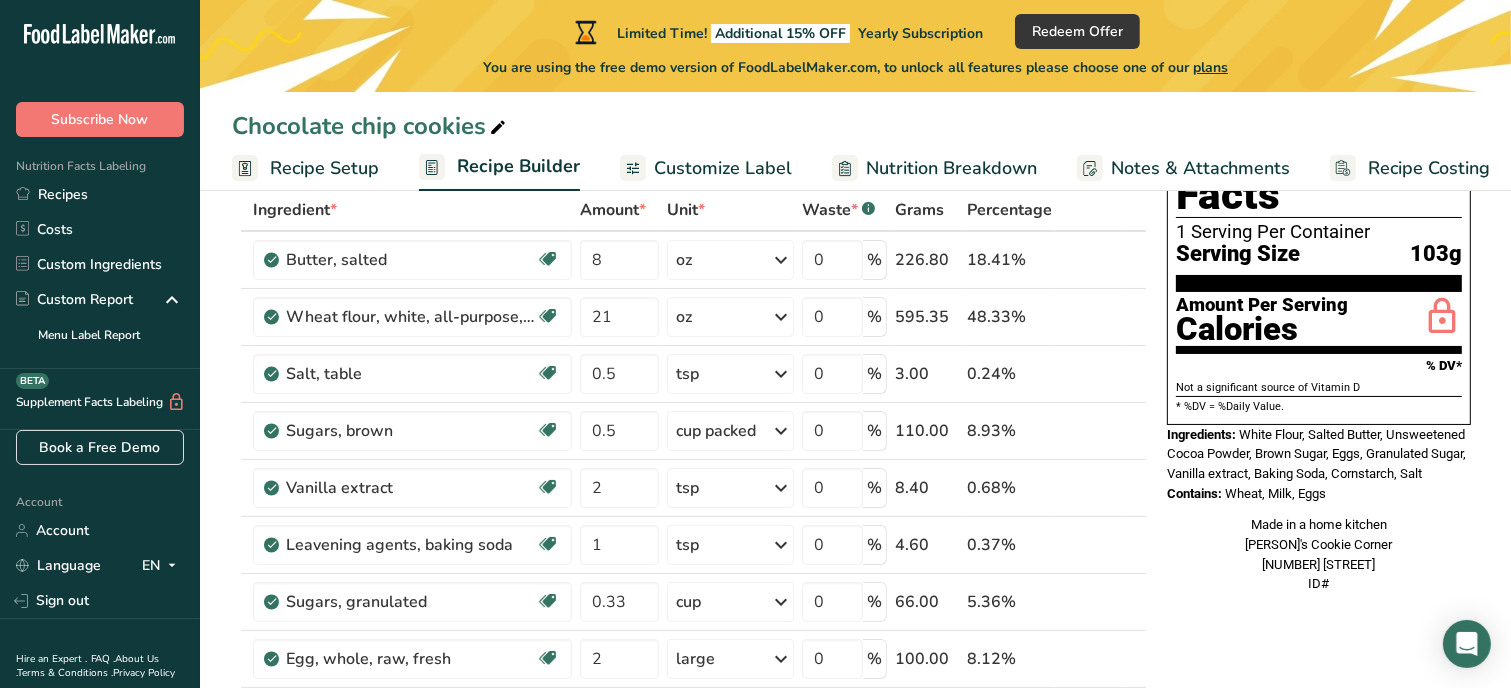 scroll, scrollTop: 120, scrollLeft: 0, axis: vertical 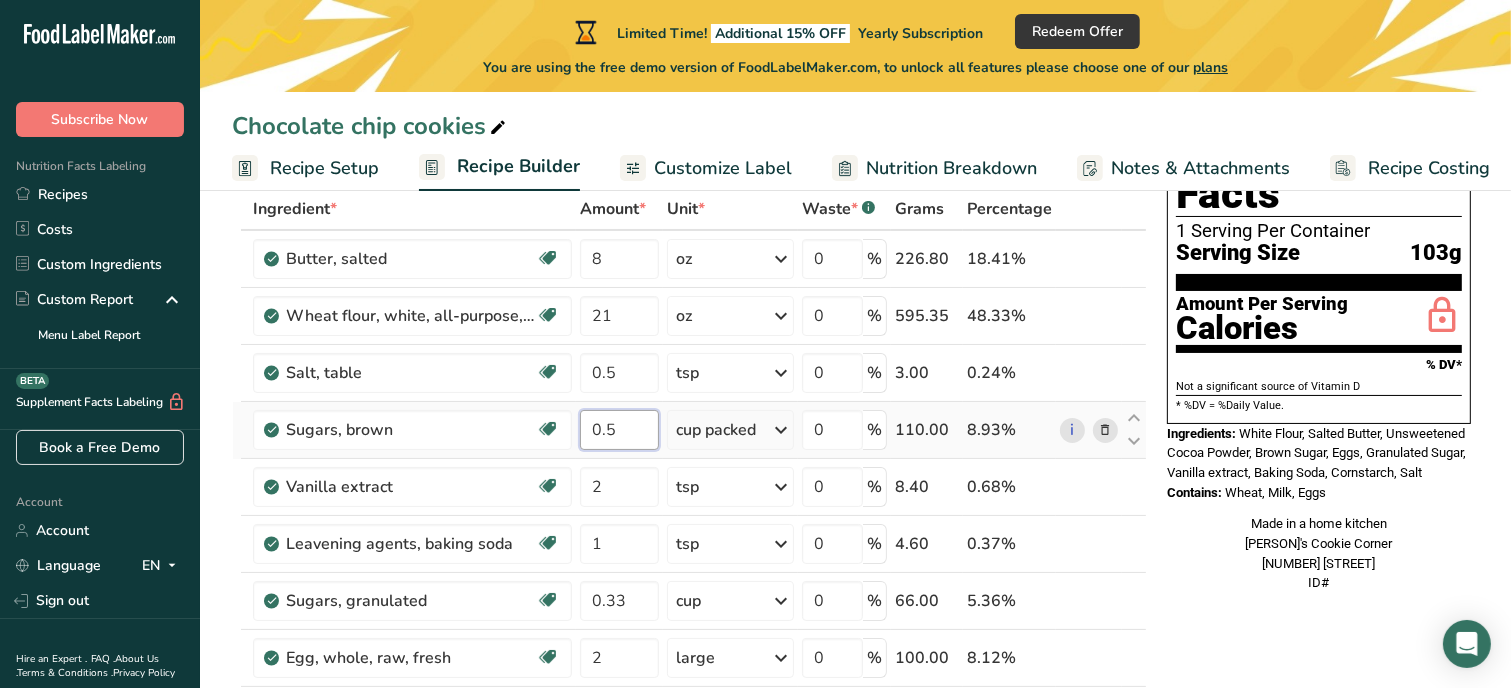 click on "0.5" at bounding box center [619, 430] 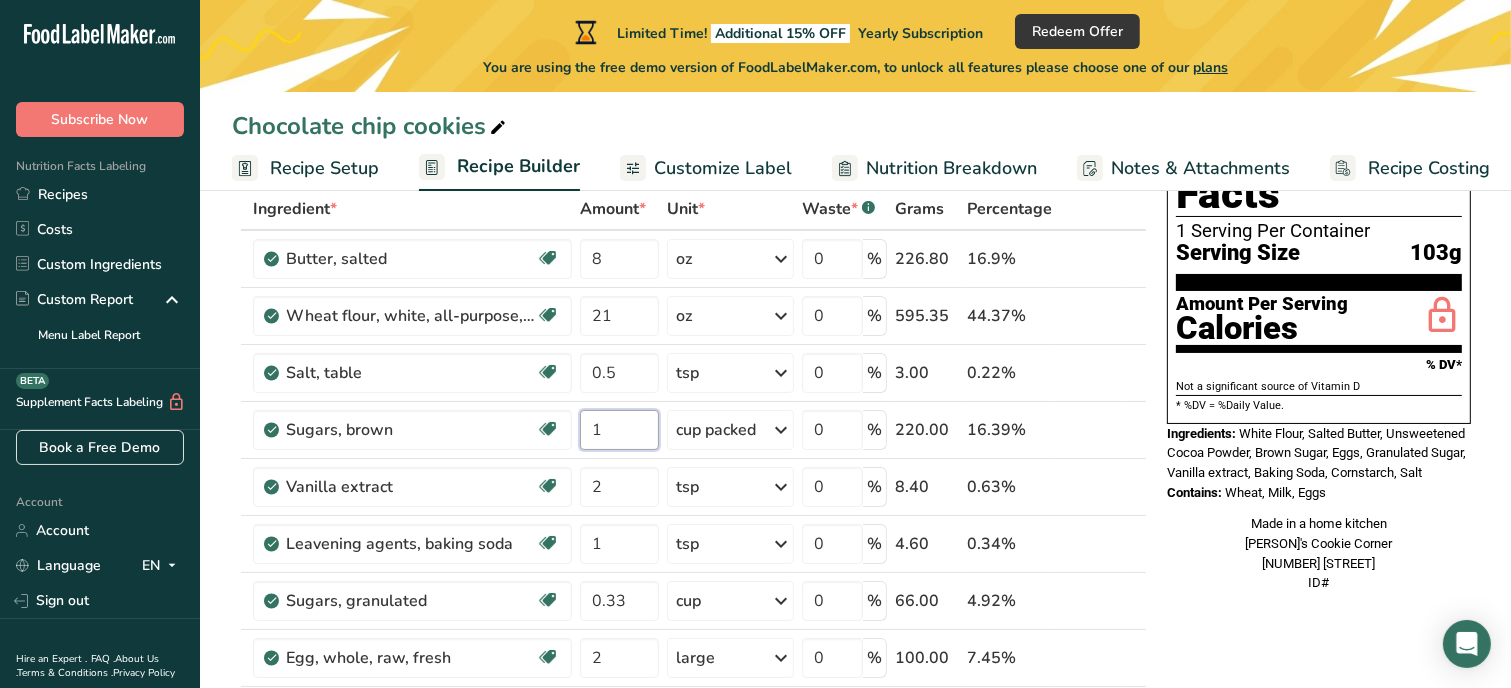 type on "1" 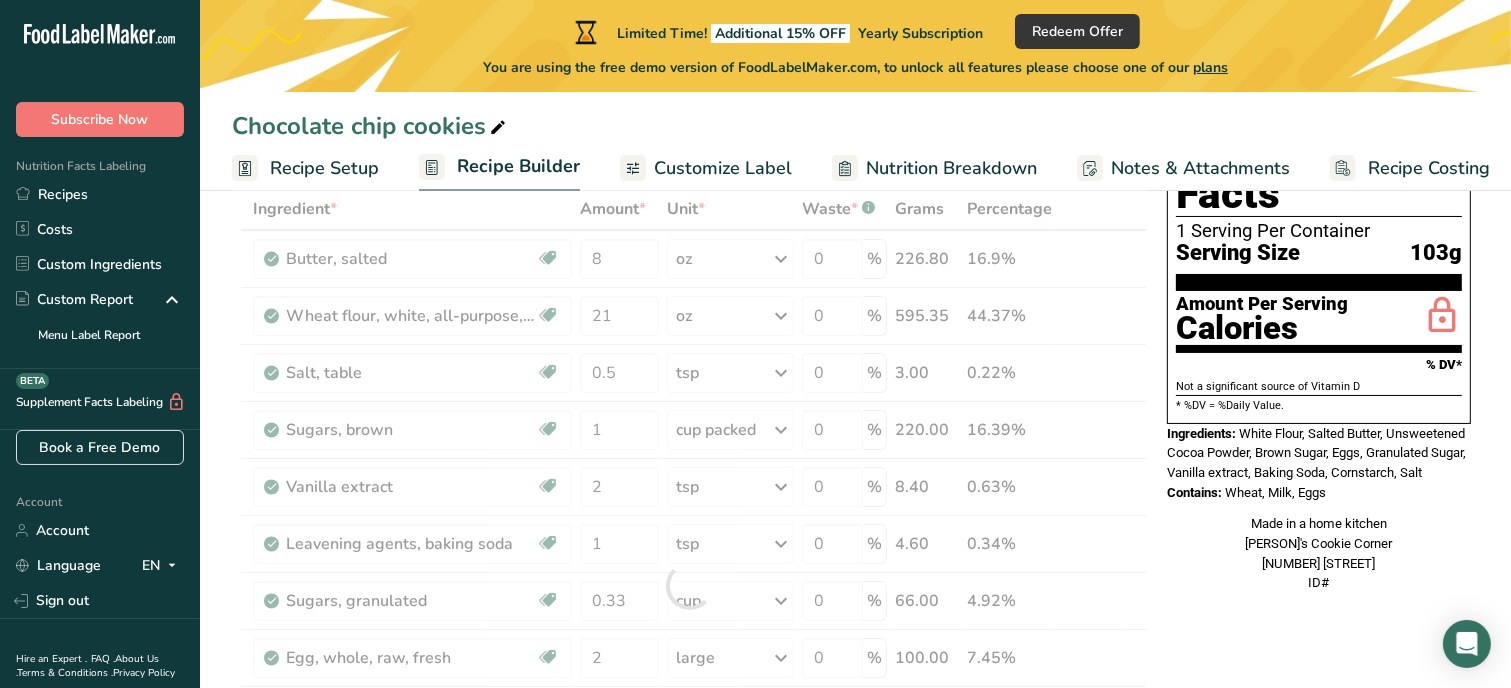click on "Made in a home kitchen
[PERSON]'s Cookie Corner
[NUMBER] [STREET]
ID#" at bounding box center [1319, 553] 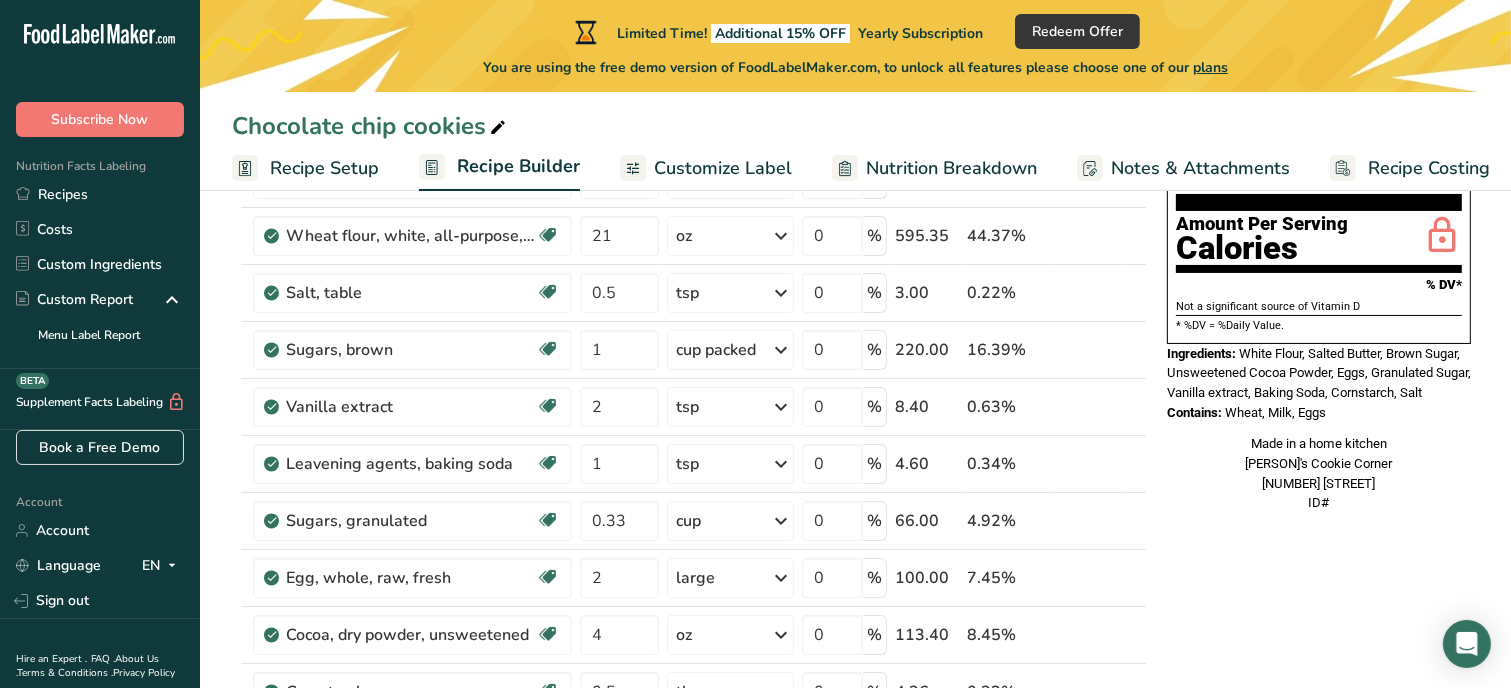 scroll, scrollTop: 240, scrollLeft: 0, axis: vertical 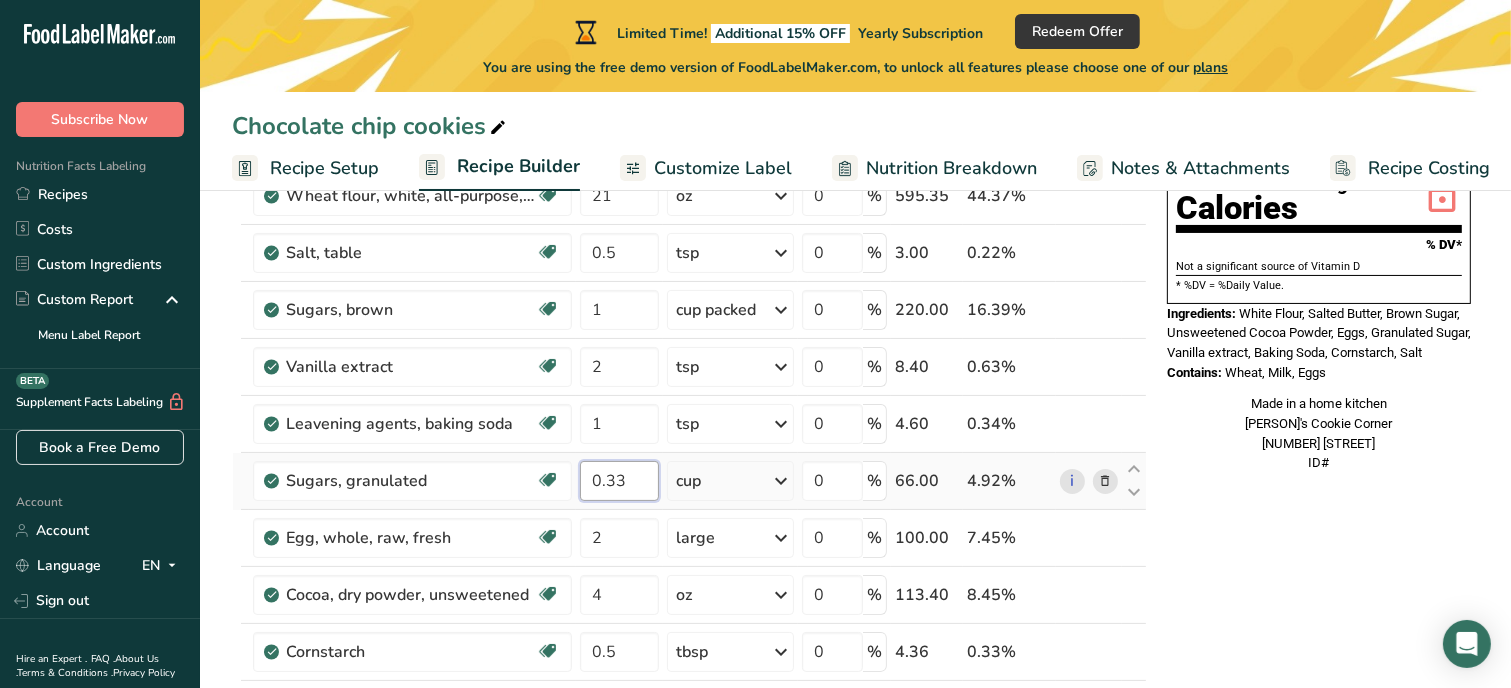 click on "0.33" at bounding box center [619, 481] 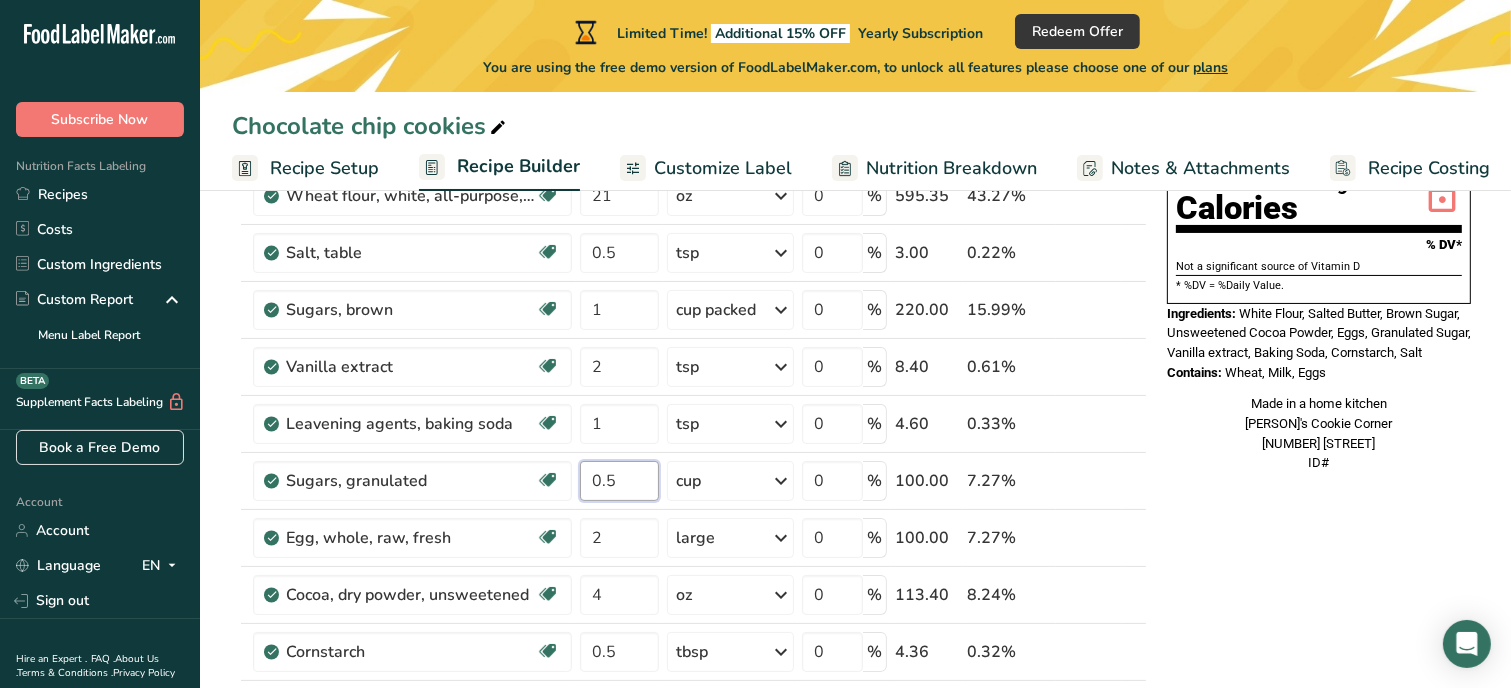 type on "0.5" 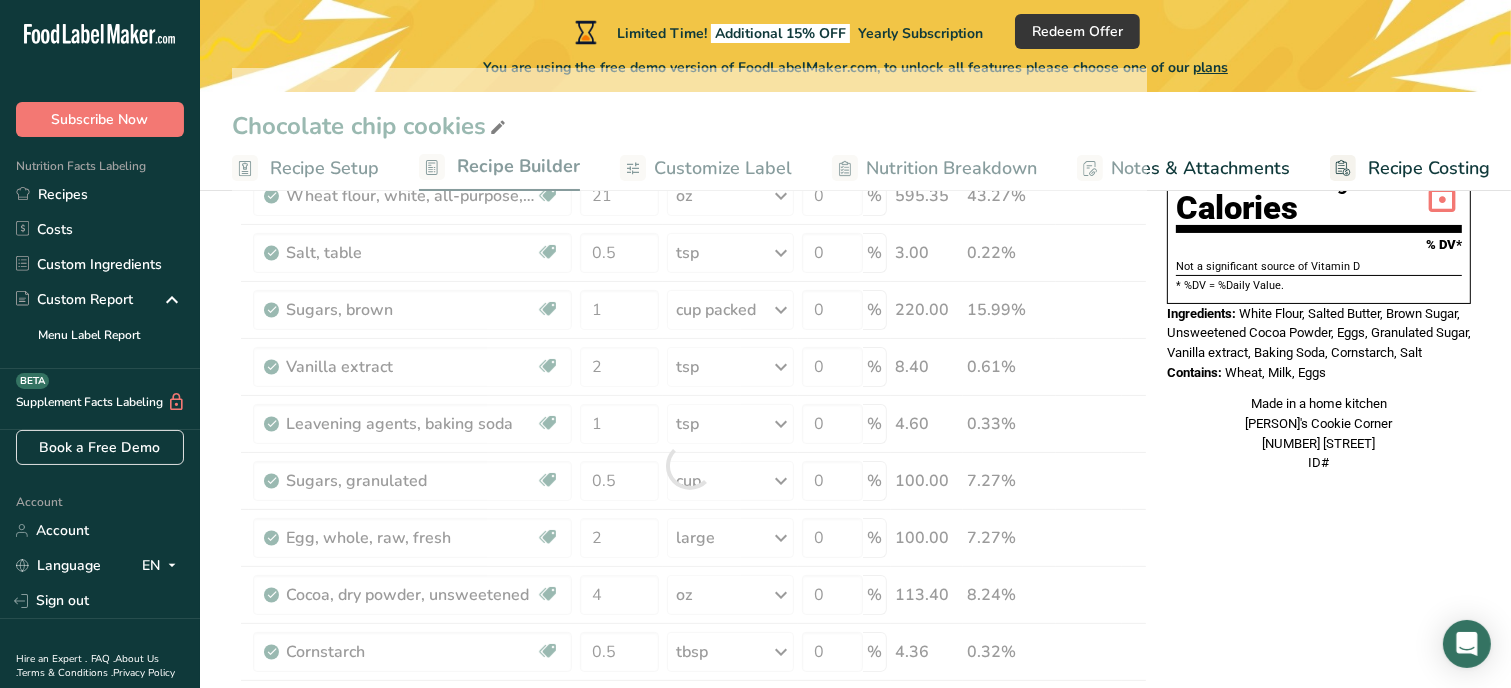 click on "Nutrition Facts
1 Serving Per Container
Serving Size
112g
Amount Per Serving
Calories
% DV*
Not a significant source of Vitamin D
* %DV = %Daily Value.
Ingredients:   White Flour, Salted Butter, Brown Sugar, Unsweetened Cocoa Powder, Salt, Granulated Sugar, Eggs, Vanilla extract, Baking Soda, Cornstarch   Contains:
Wheat, Milk, Eggs
Made in a home kitchen
[COMPANY] [PRODUCT]
[NUMBER] [STREET]
ID#" at bounding box center [1319, 771] 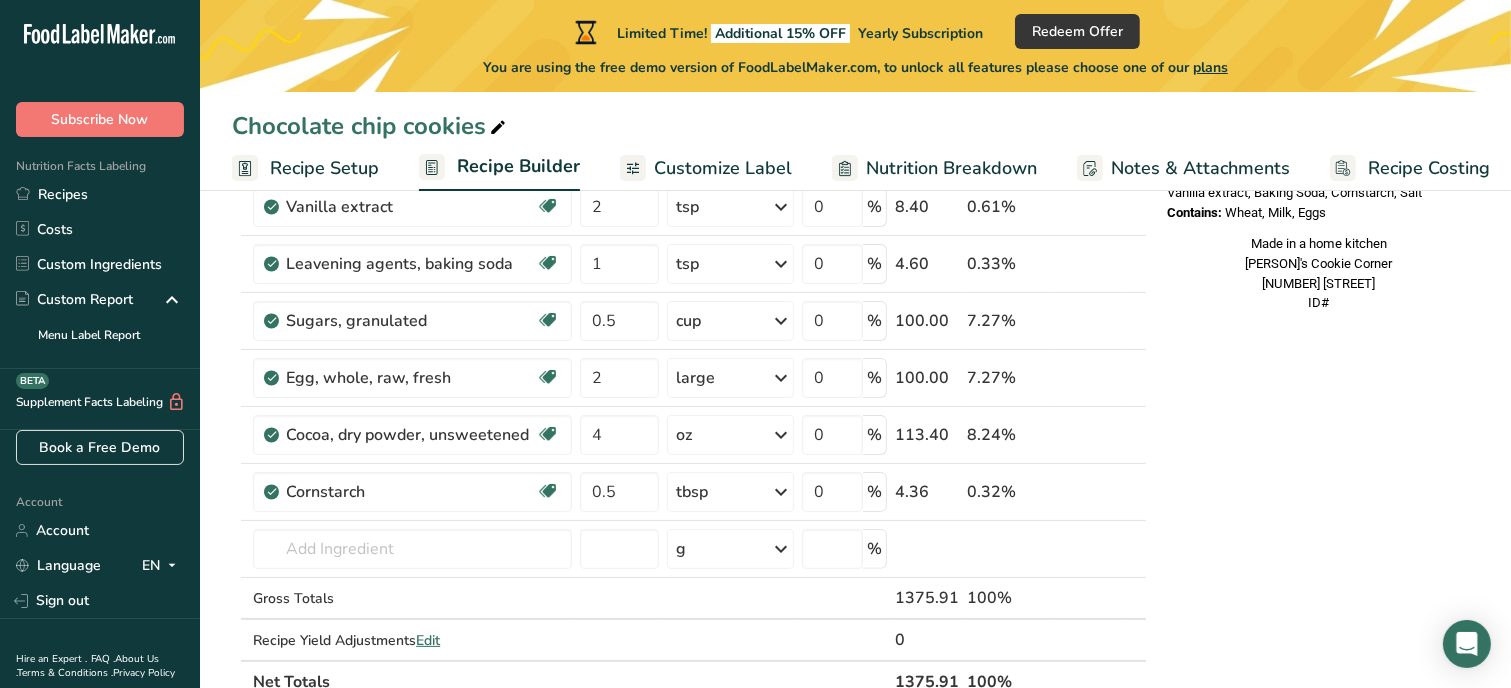 scroll, scrollTop: 440, scrollLeft: 0, axis: vertical 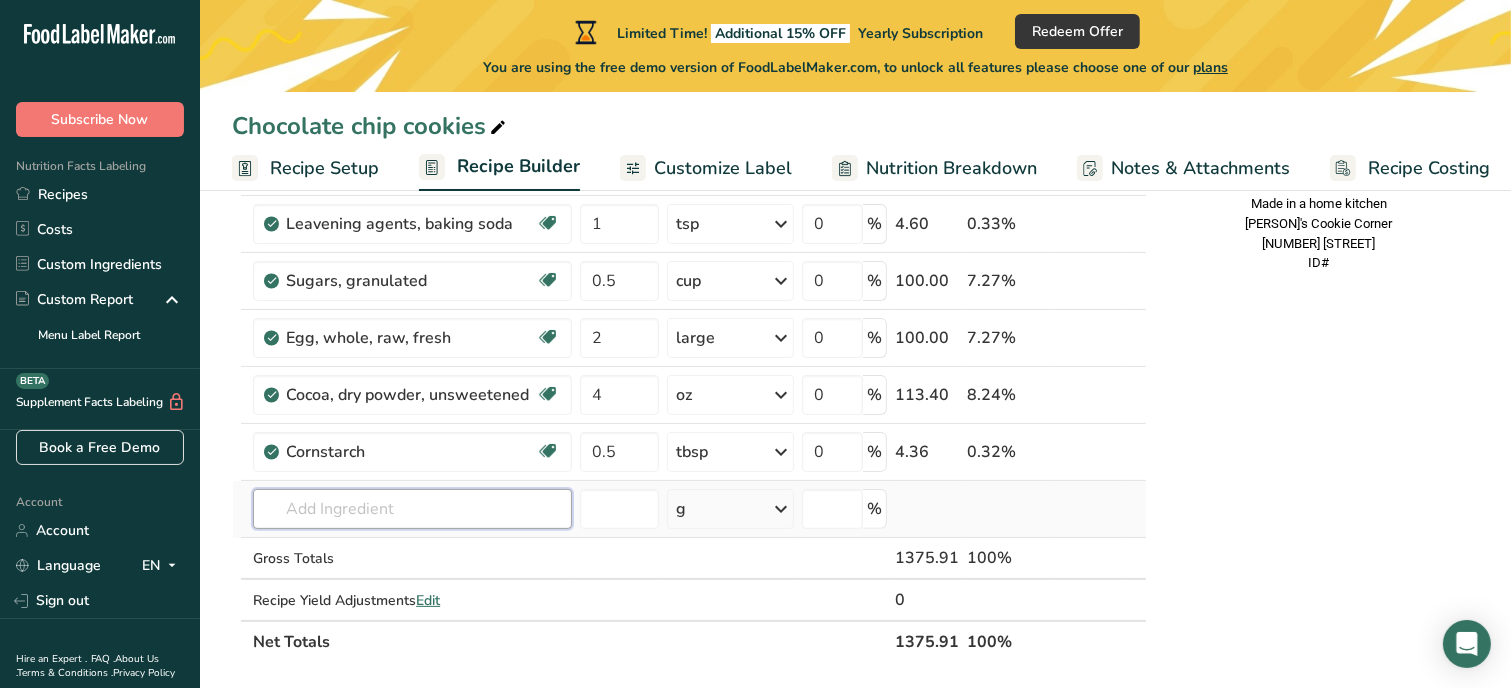 click at bounding box center (412, 509) 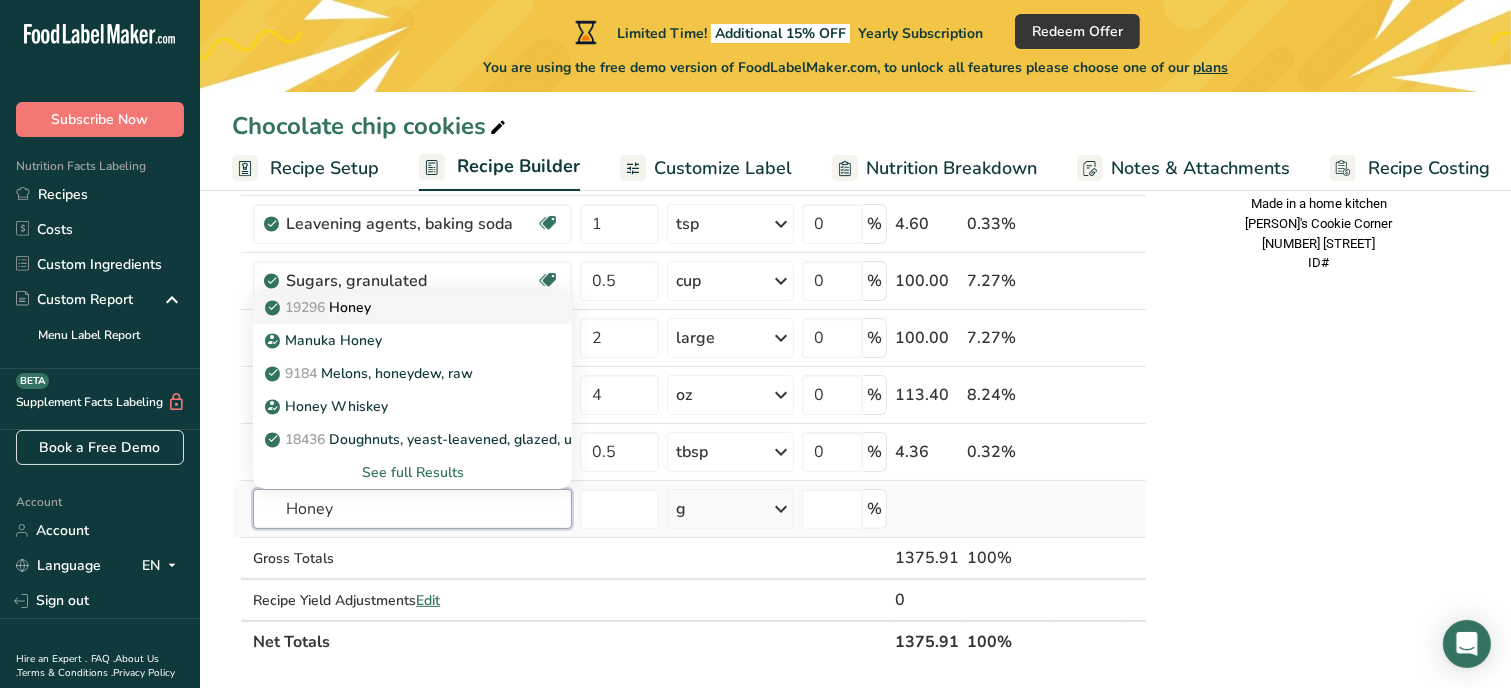 type on "Honey" 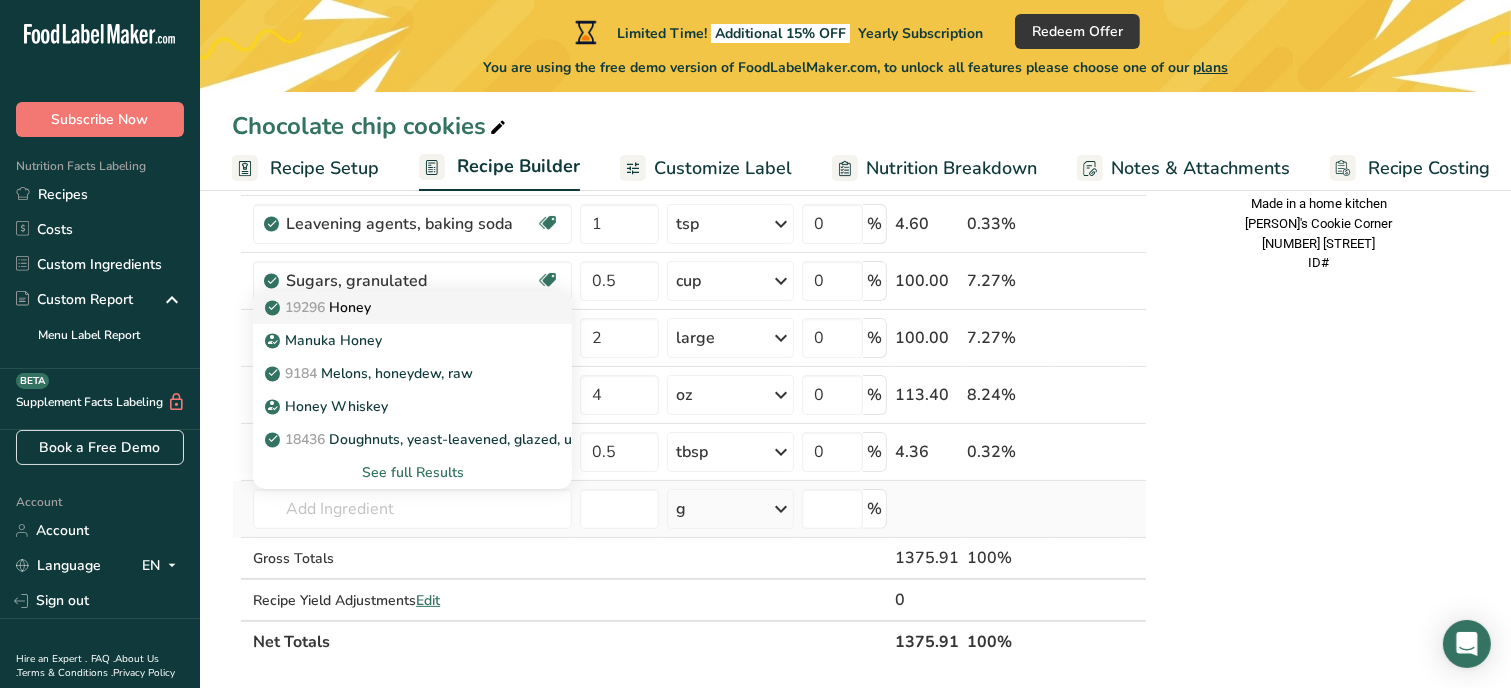 click on "19296
Honey" at bounding box center (396, 307) 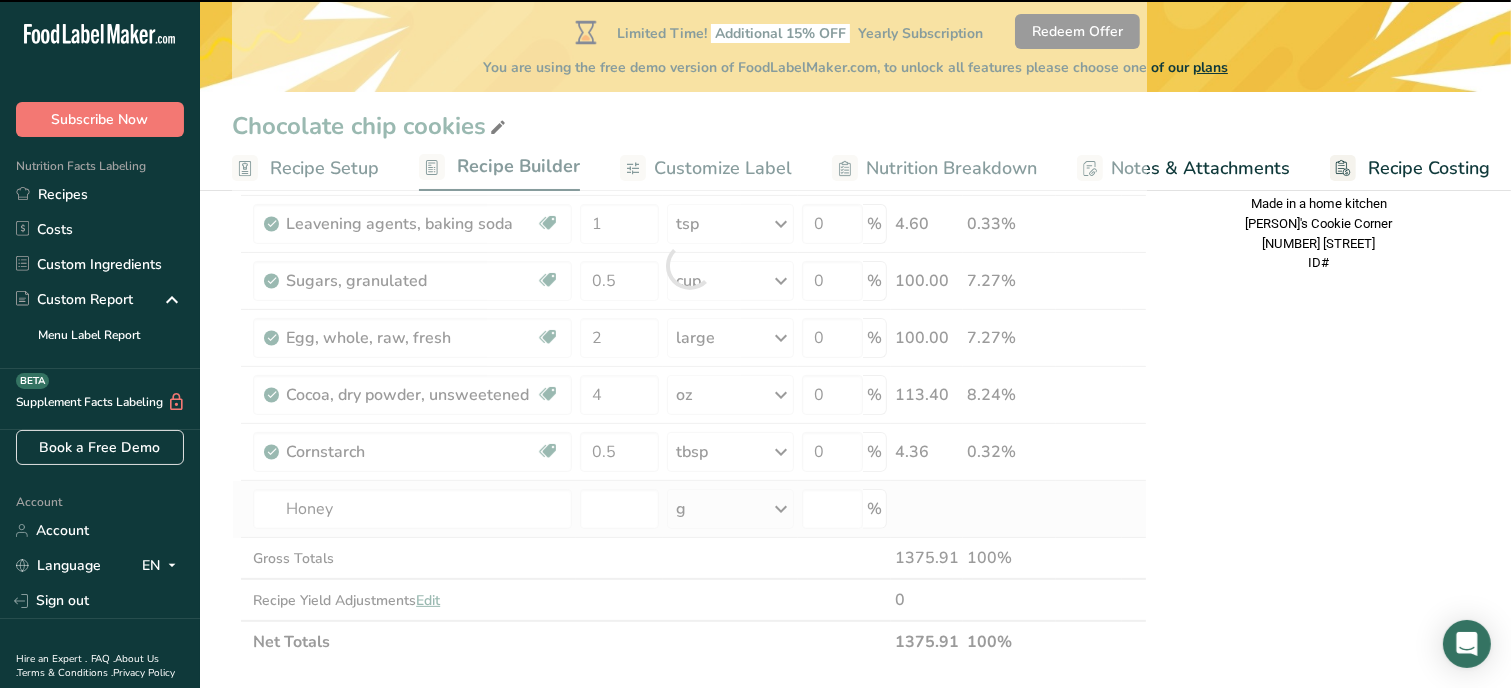type on "0" 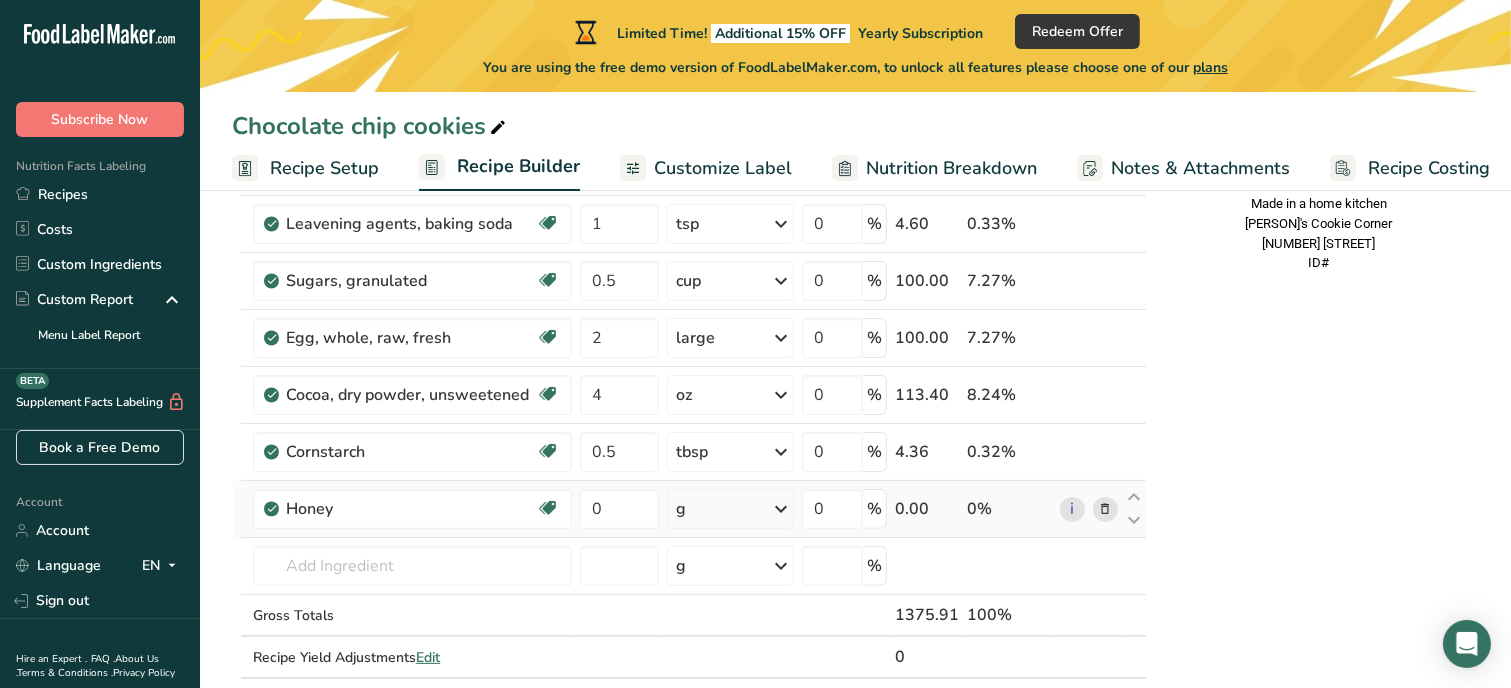 click on "g" at bounding box center (730, 509) 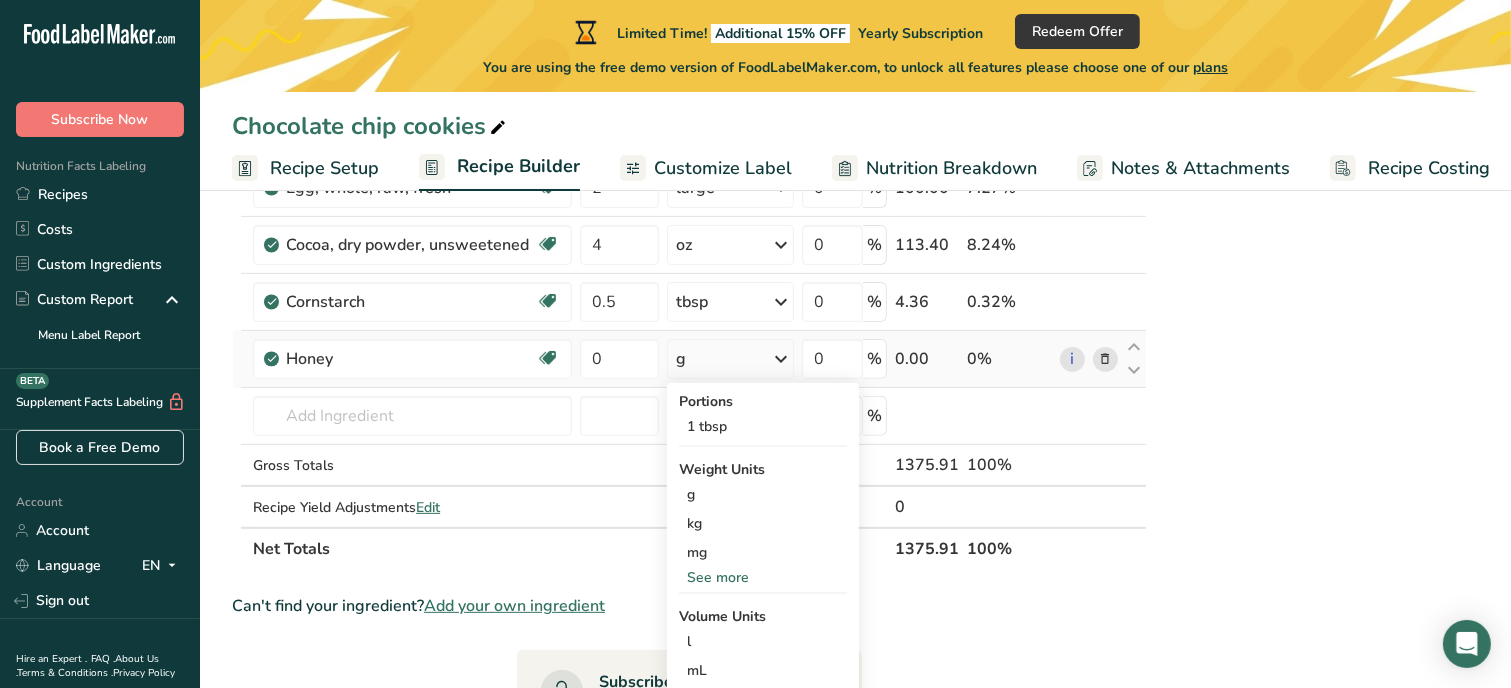 scroll, scrollTop: 600, scrollLeft: 0, axis: vertical 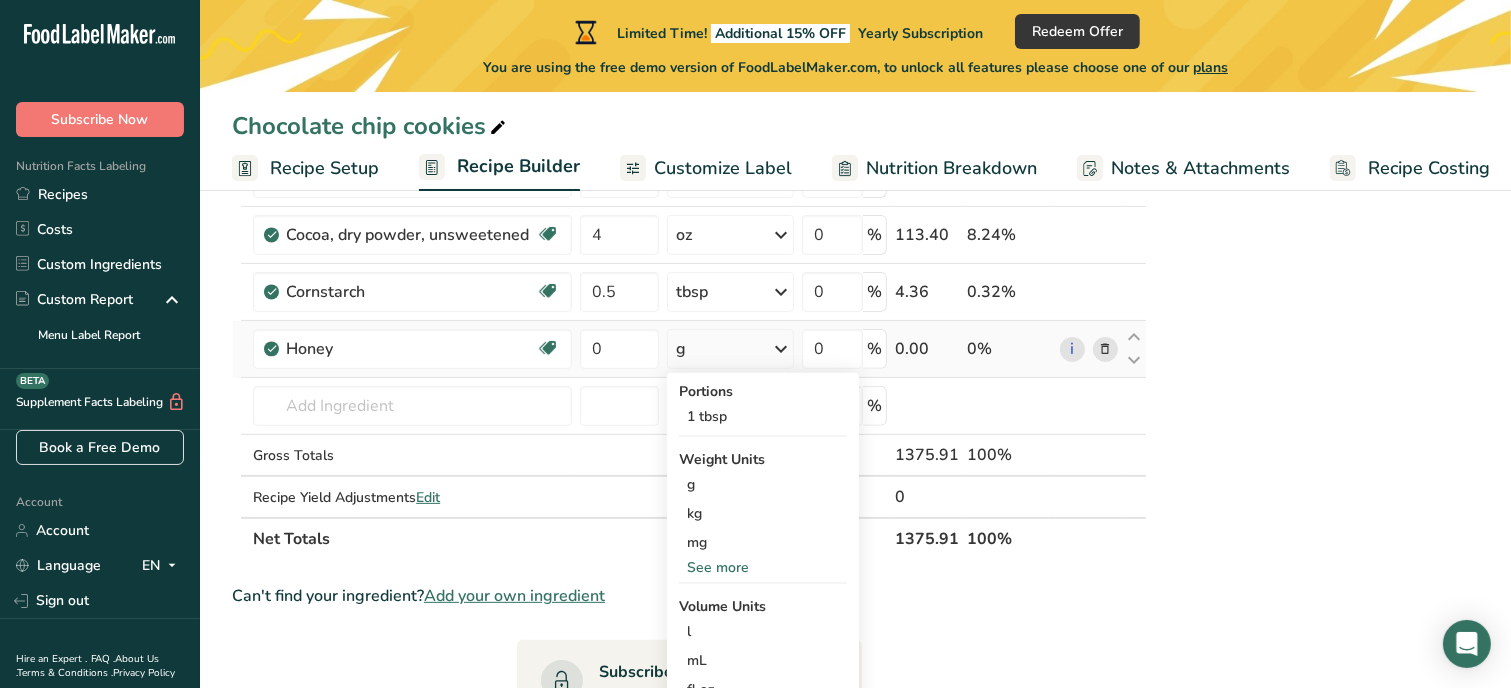 click on "See more" at bounding box center [763, 567] 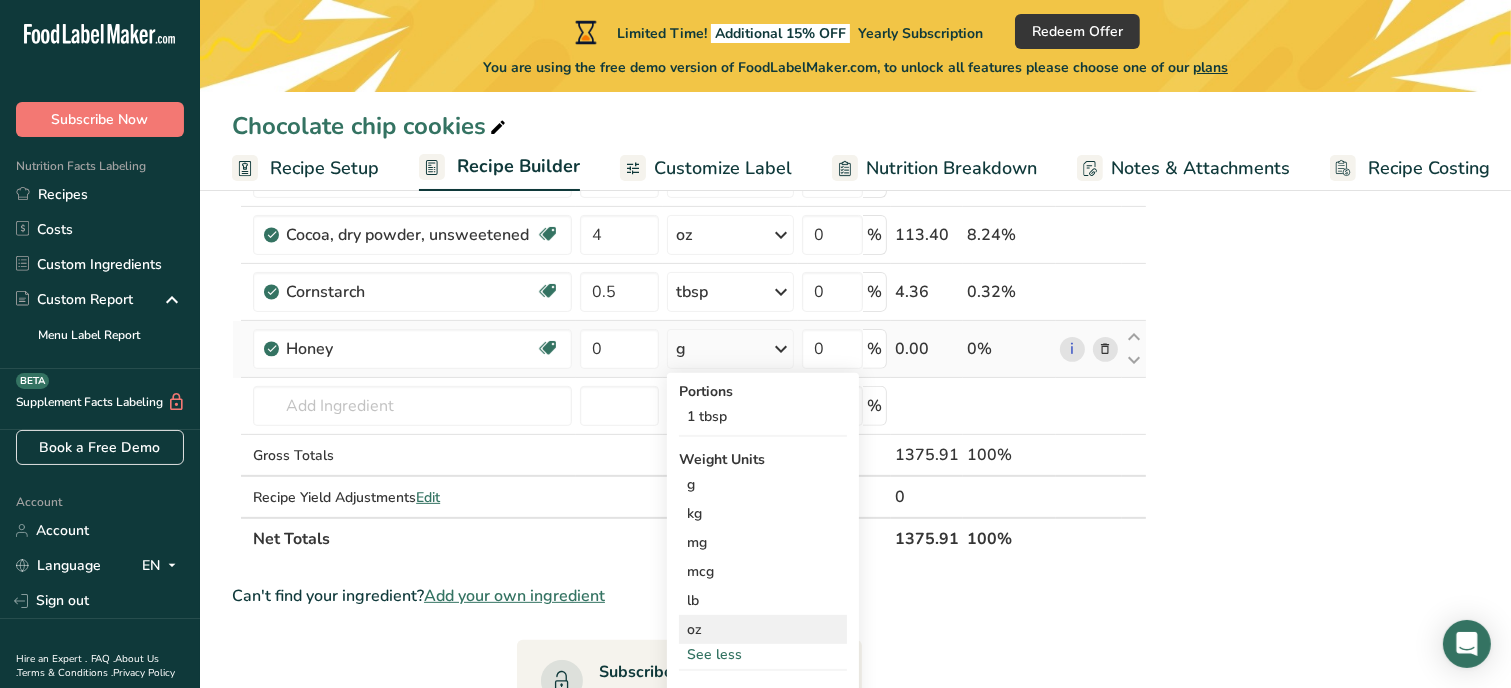 click on "oz" at bounding box center (763, 629) 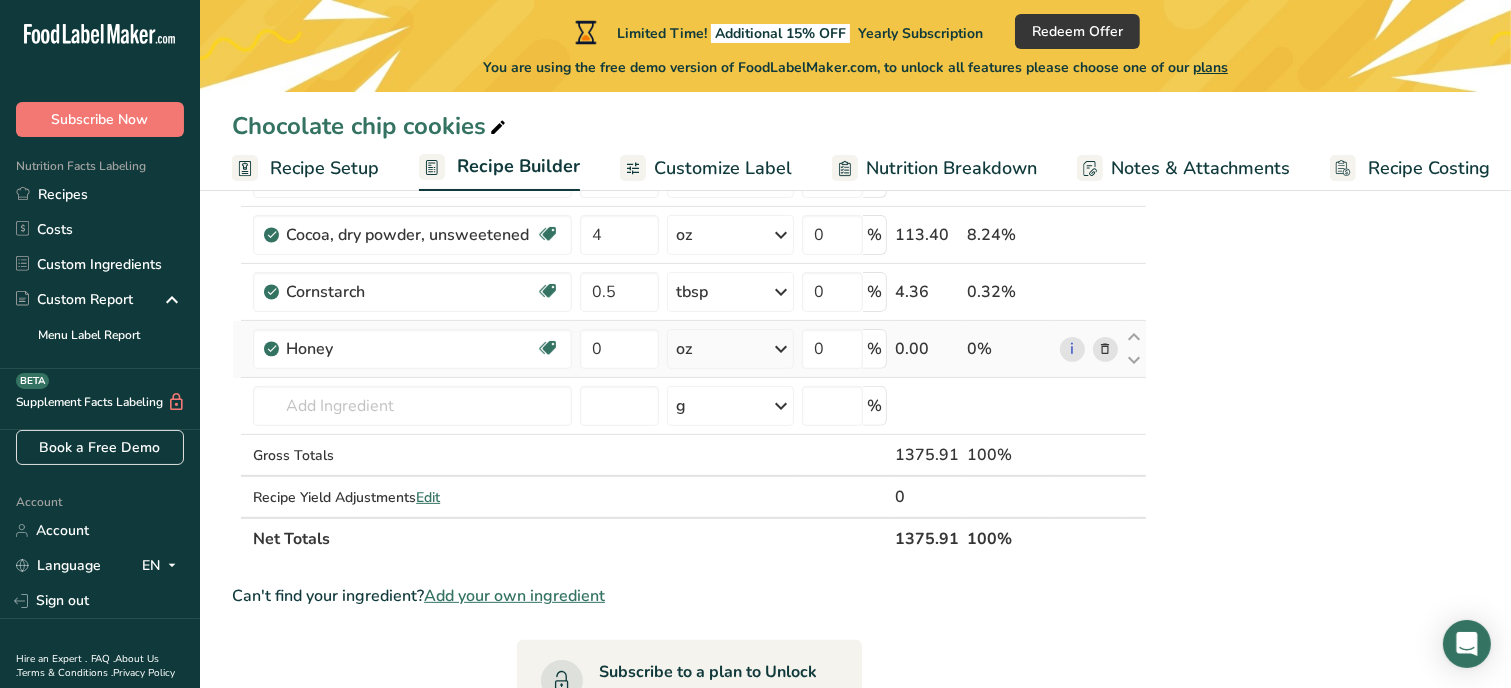 click on "0" at bounding box center [619, 349] 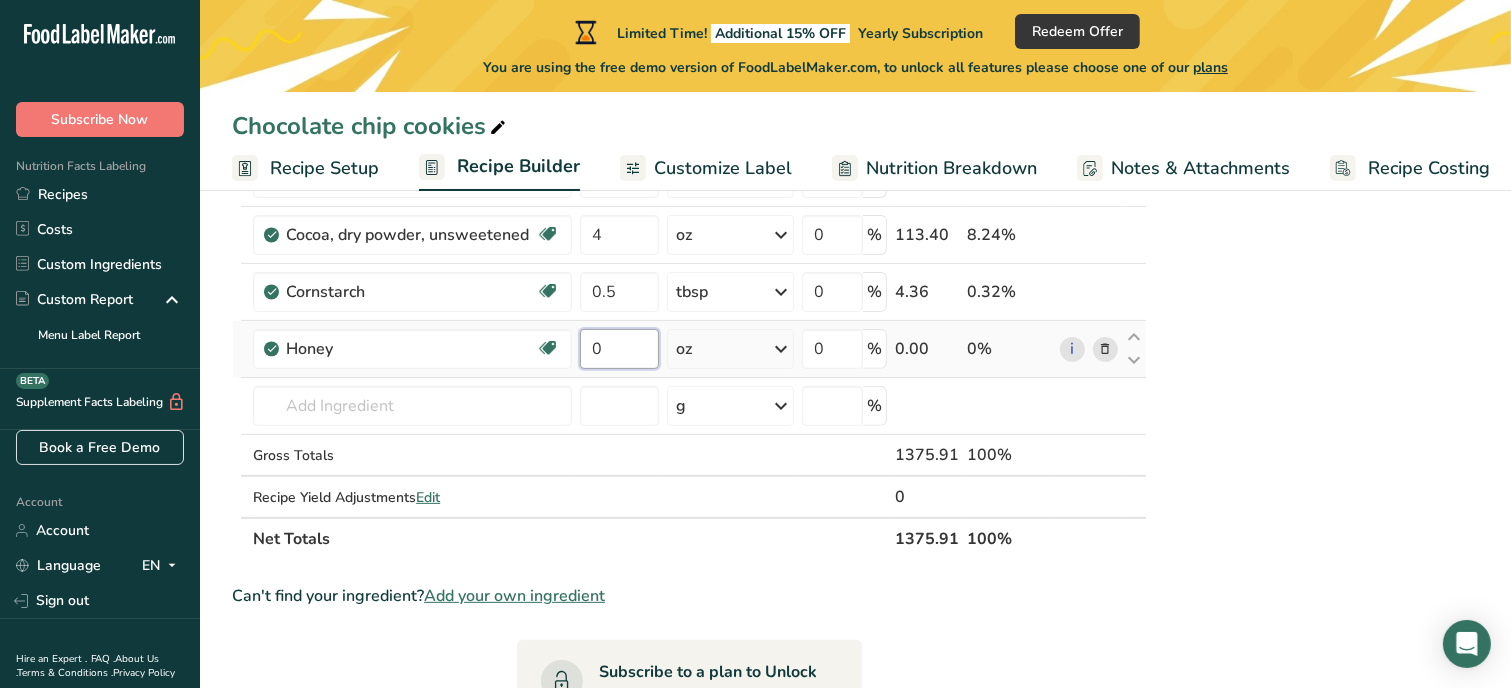 click on "0" at bounding box center (619, 349) 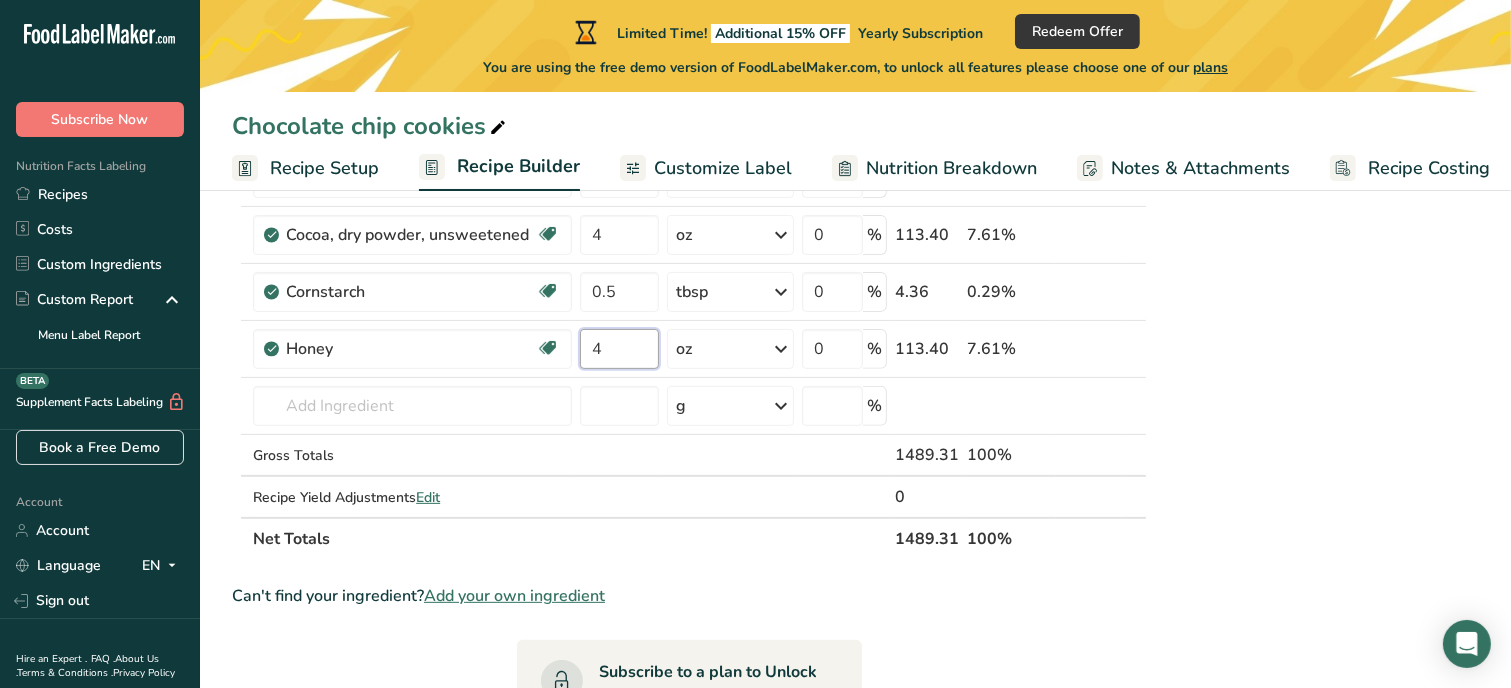 type on "4" 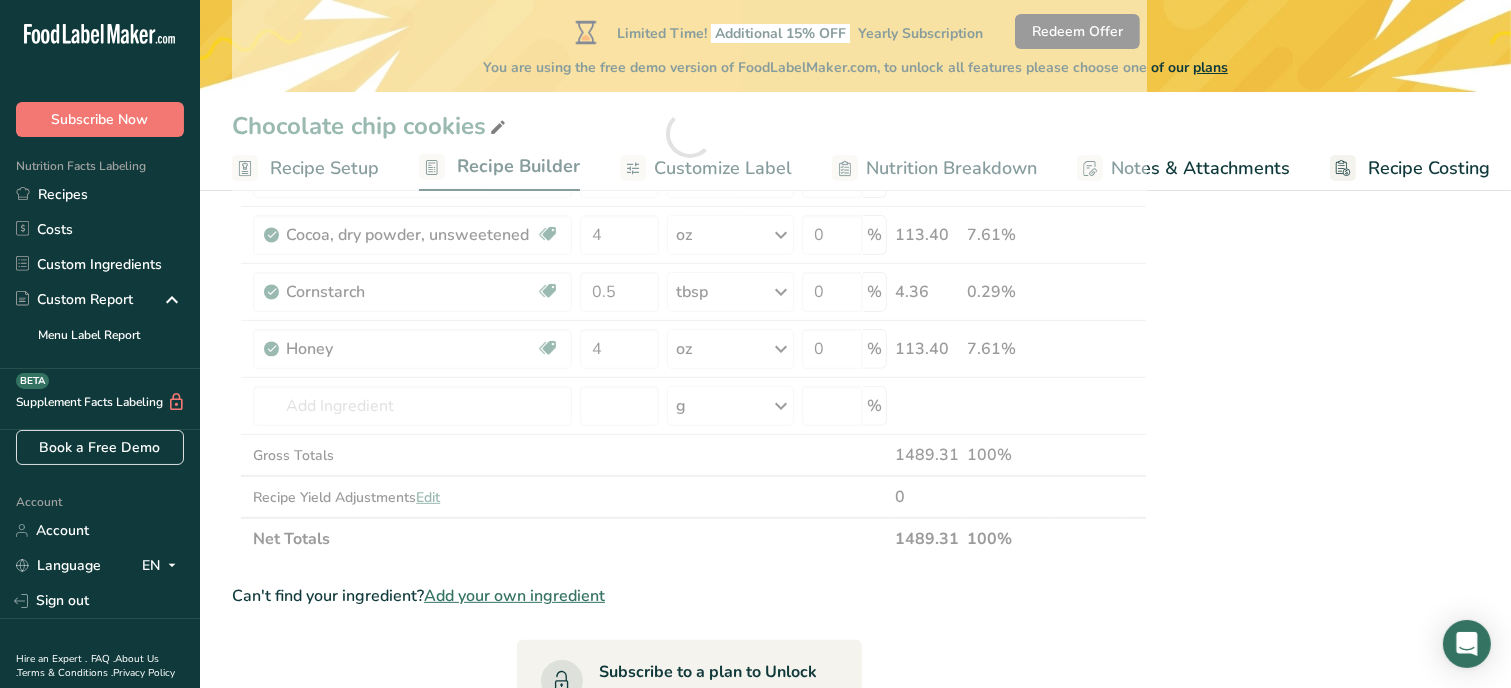 click on "Nutrition Facts
1 Serving Per Container
Serving Size
115g
Amount Per Serving
Calories
% DV*
Not a significant source of Vitamin D
* %DV = %Daily Value.
Ingredients:   White Flour, Salted Butter, Brown Sugar, Unsweetened Cocoa Powder, Granulated Sugar, Eggs, Vanilla extract, Baking Soda, Cornstarch, Salt, Honey   Contains:
Wheat, Milk, Eggs
Made in a home kitchen
[COMPANY] [PRODUCT]
[NUMBER] [STREET]
ID#" at bounding box center [1319, 440] 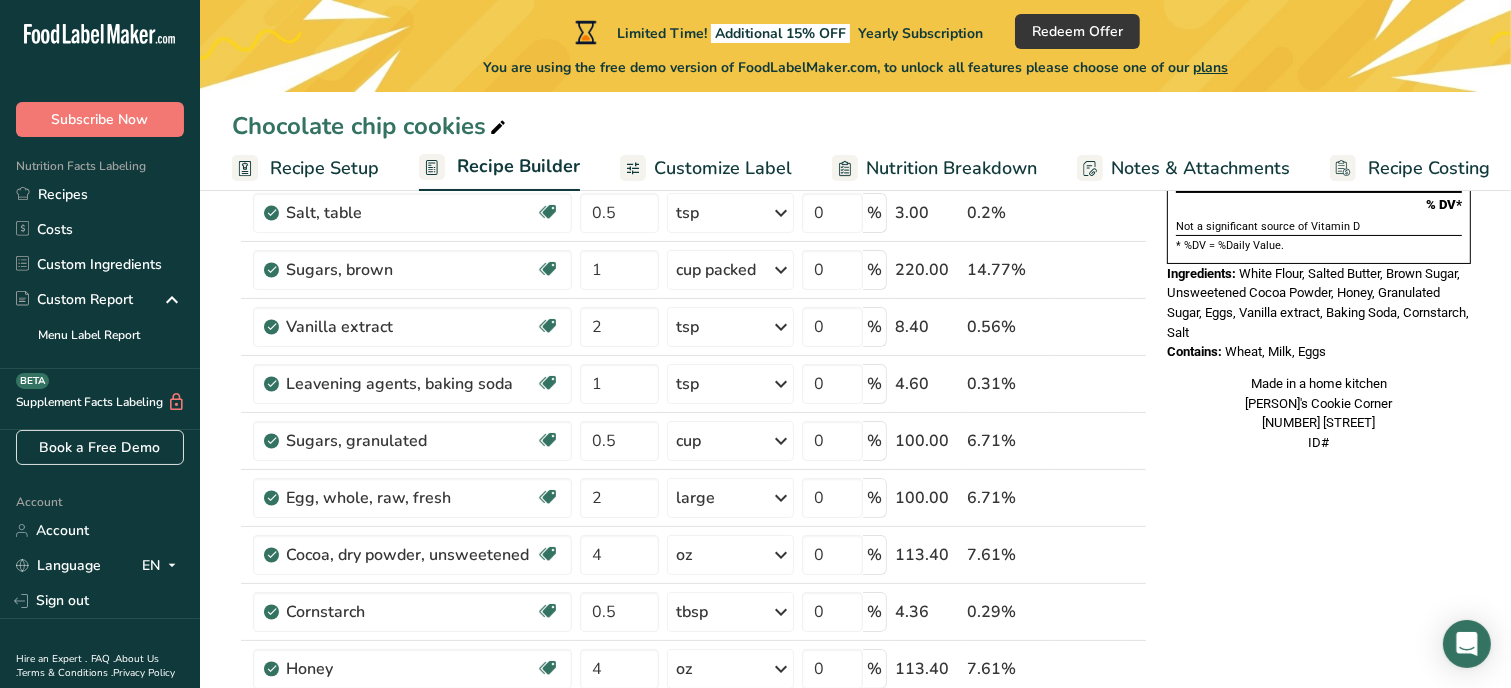scroll, scrollTop: 240, scrollLeft: 0, axis: vertical 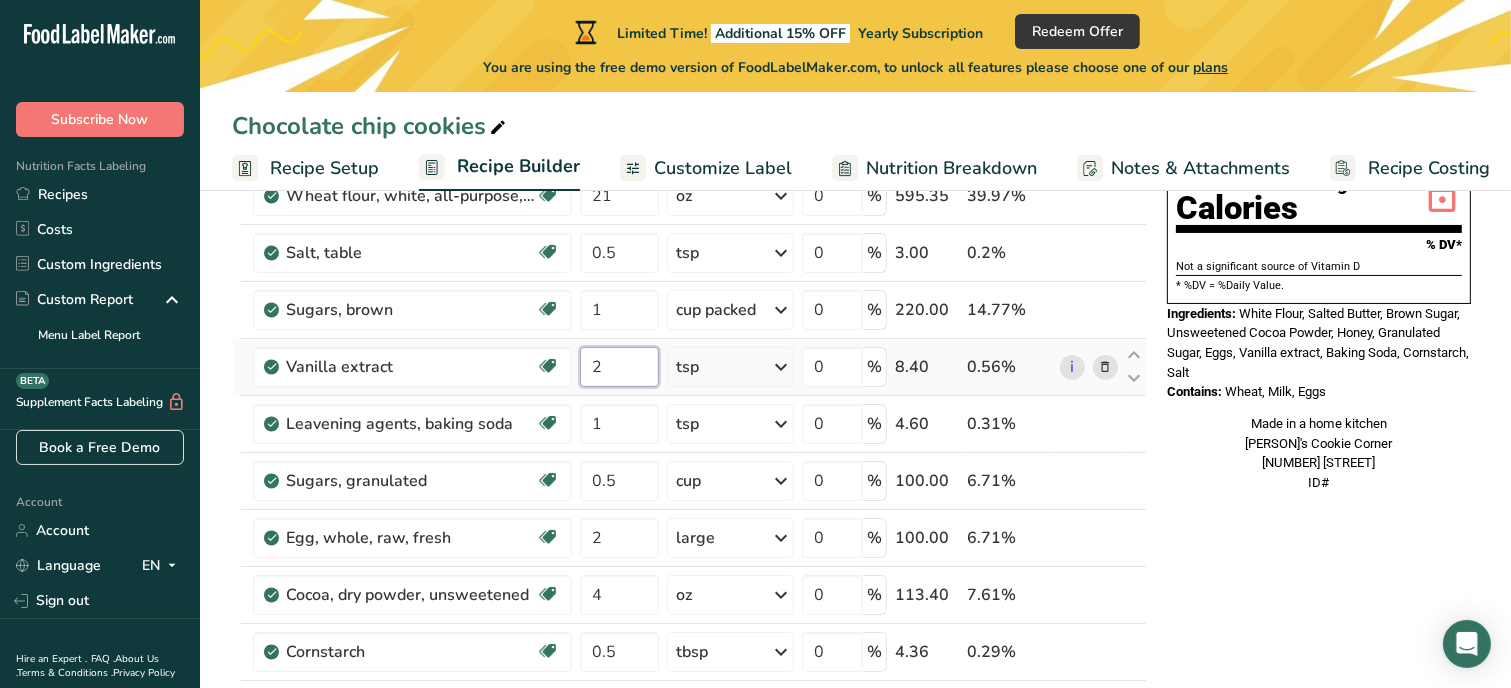 click on "2" at bounding box center (619, 367) 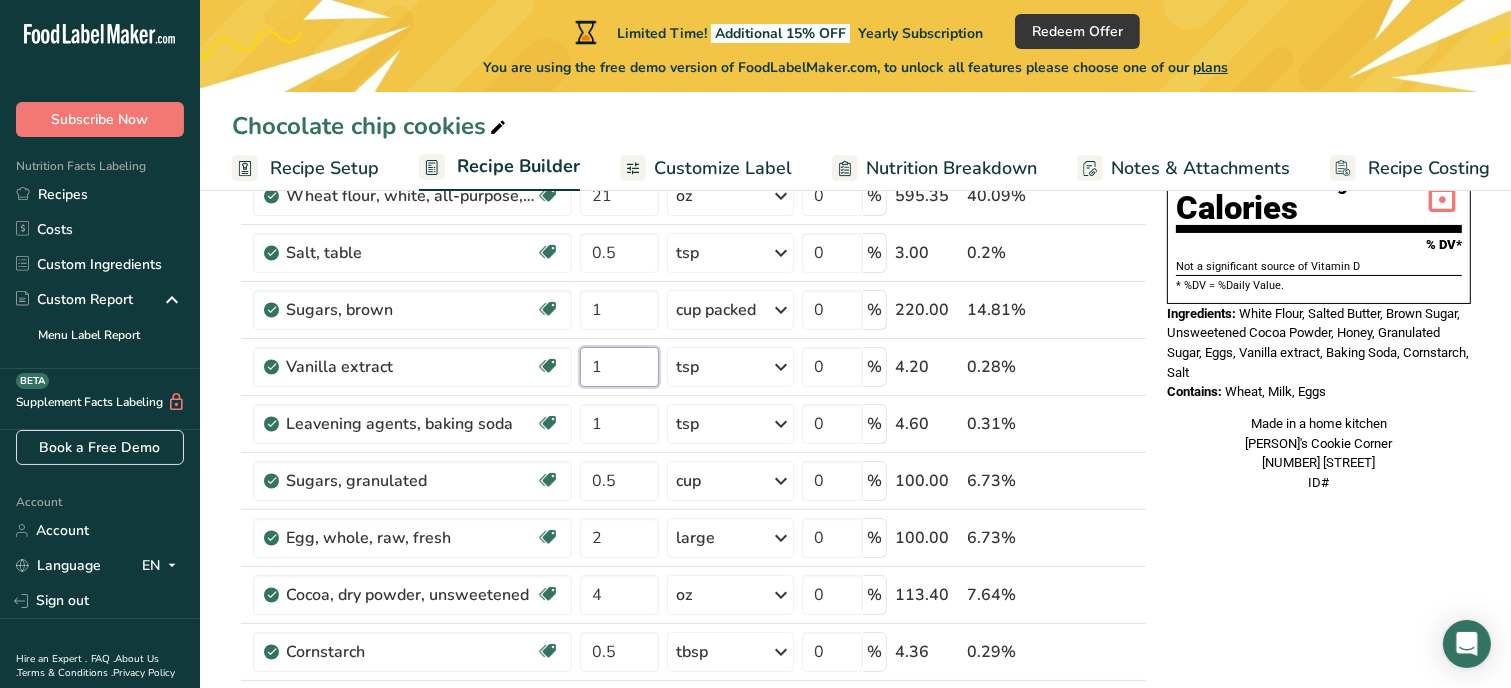 type on "1" 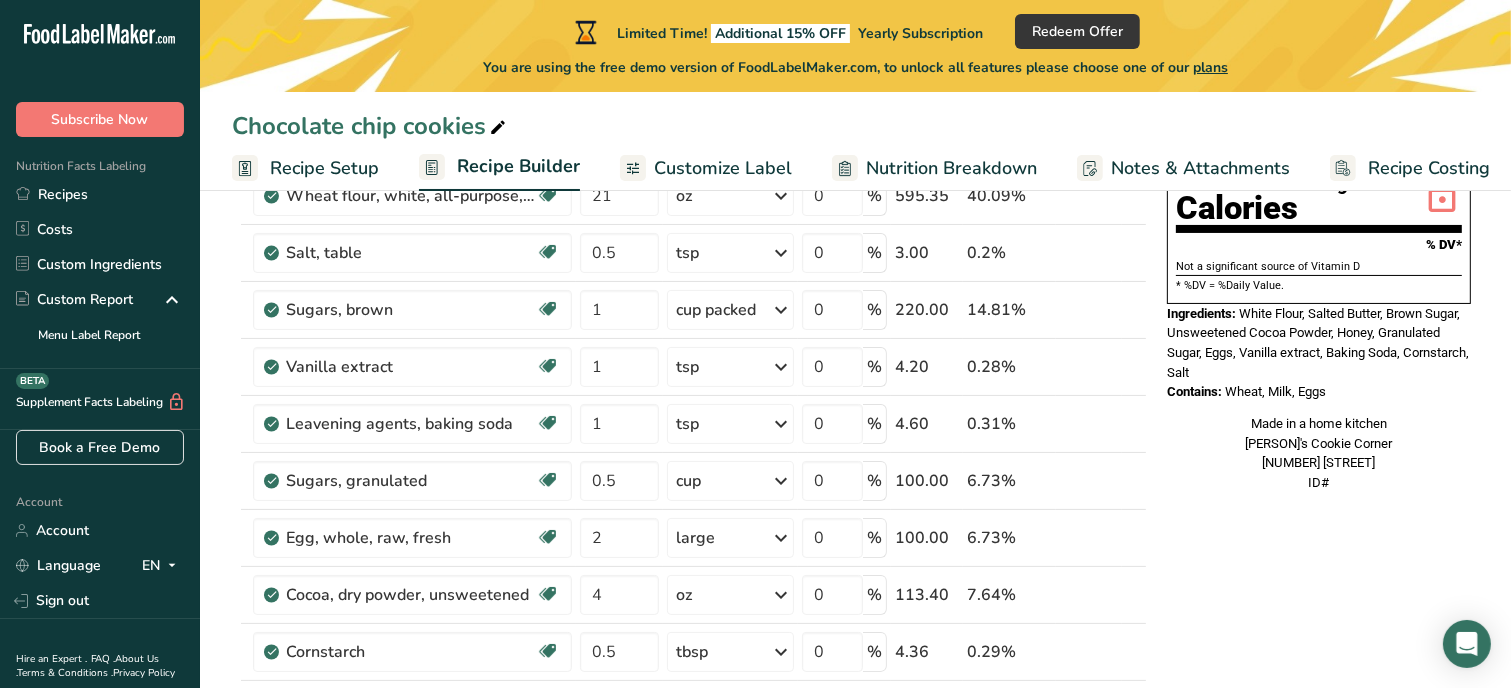 click on "Nutrition Facts
1 Serving Per Container
Serving Size
124g
Amount Per Serving
Calories
% DV*
Not a significant source of Vitamin D
* %DV = %Daily Value.
Ingredients:   White Flour, Salted Butter, Brown Sugar, Unsweetened Cocoa Powder, Honey, Granulated Sugar, Eggs, Vanilla extract, Baking Soda, Cornstarch, Salt   Contains:
Wheat, Milk, Eggs
Made in a home kitchen
[PERSONALISED_BUSINESS_NAME]
[NUMBER] [STREET]
ID#" at bounding box center [1319, 800] 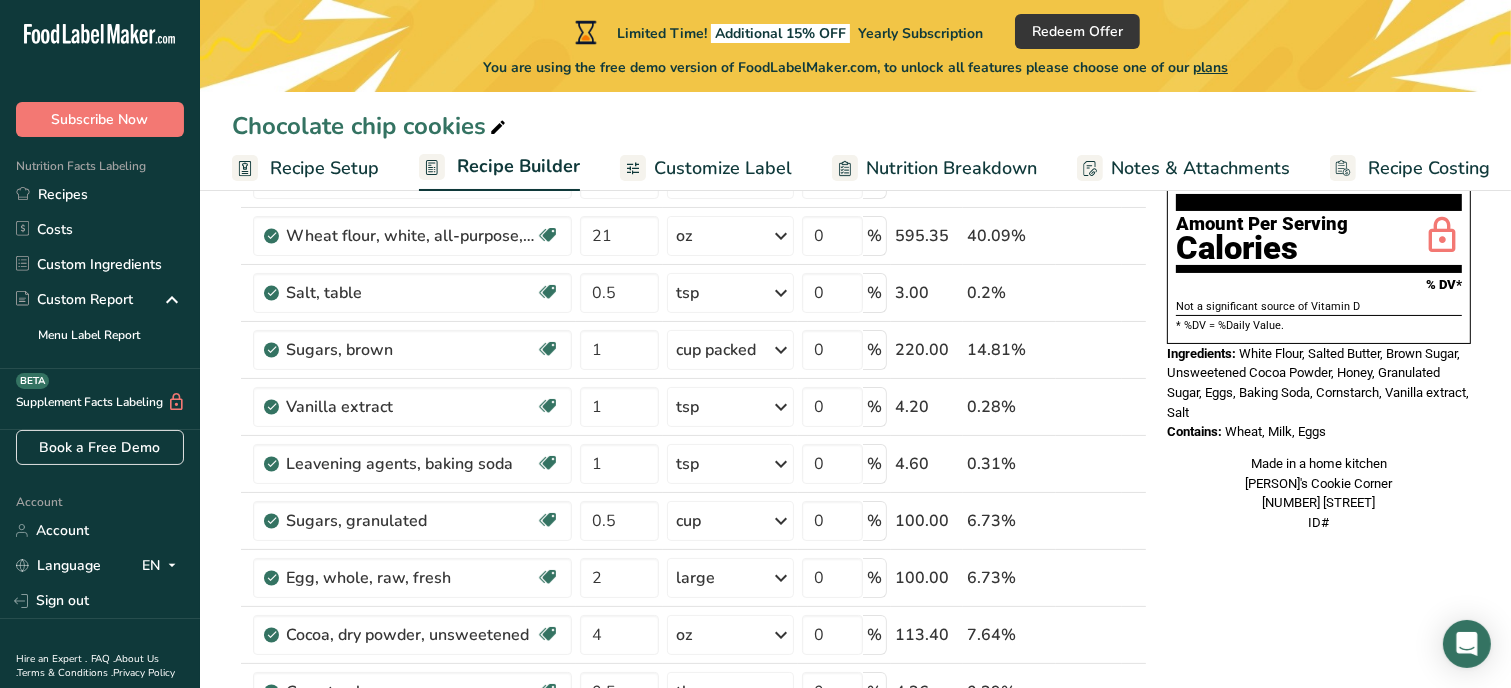 scroll, scrollTop: 160, scrollLeft: 0, axis: vertical 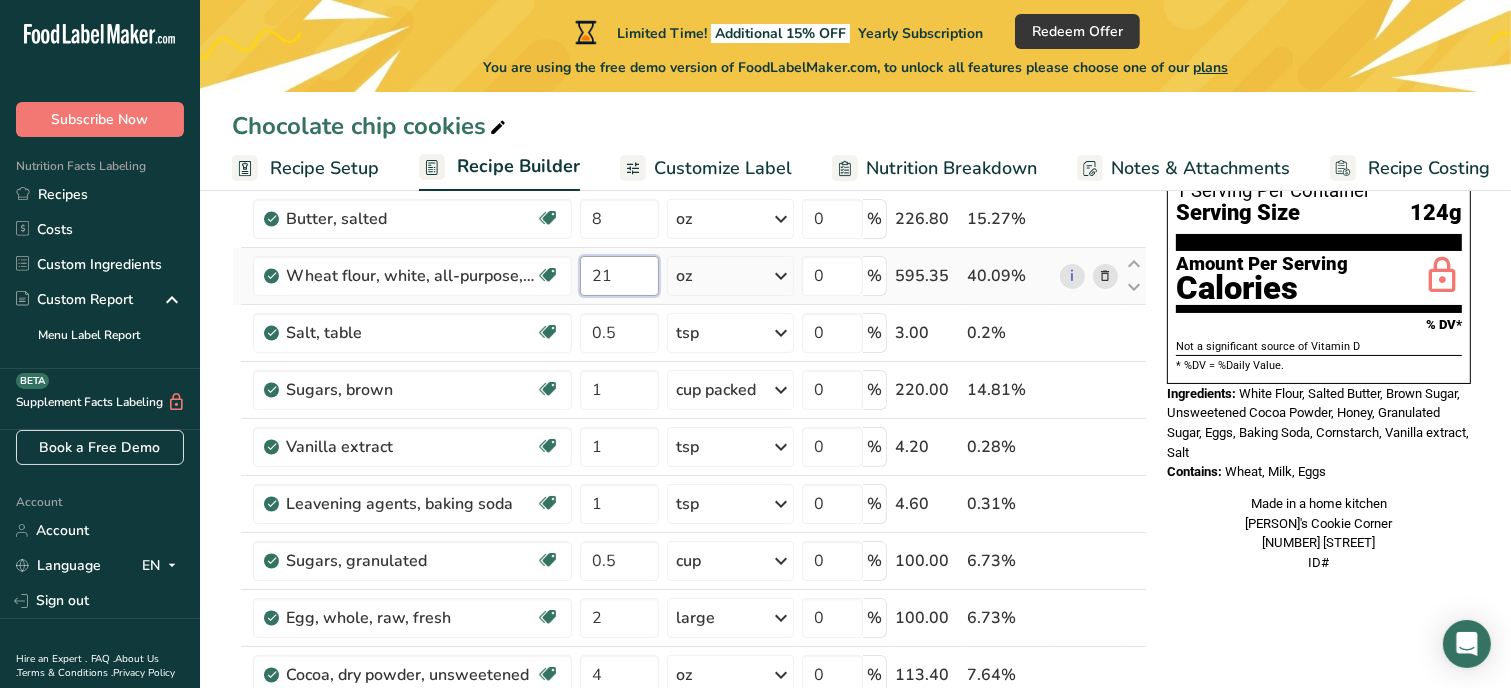 click on "21" at bounding box center (619, 276) 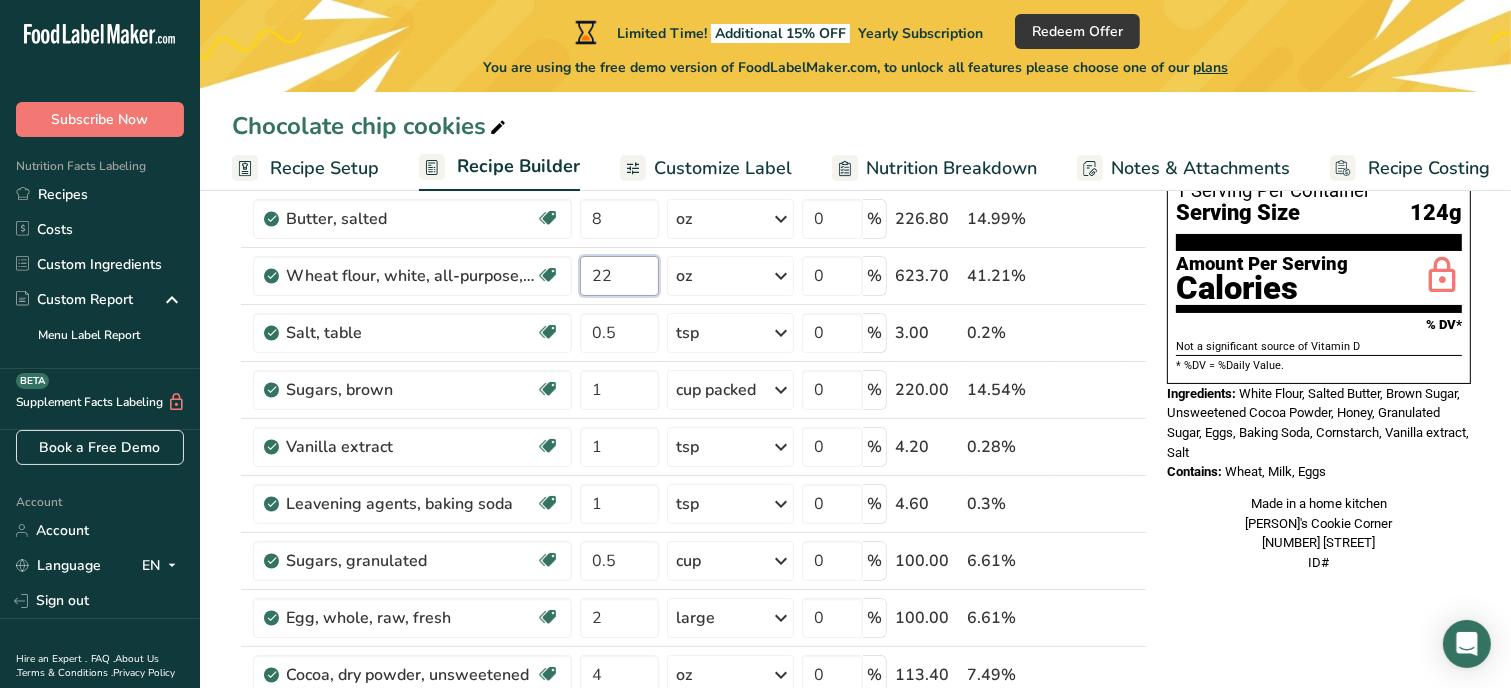 type on "22" 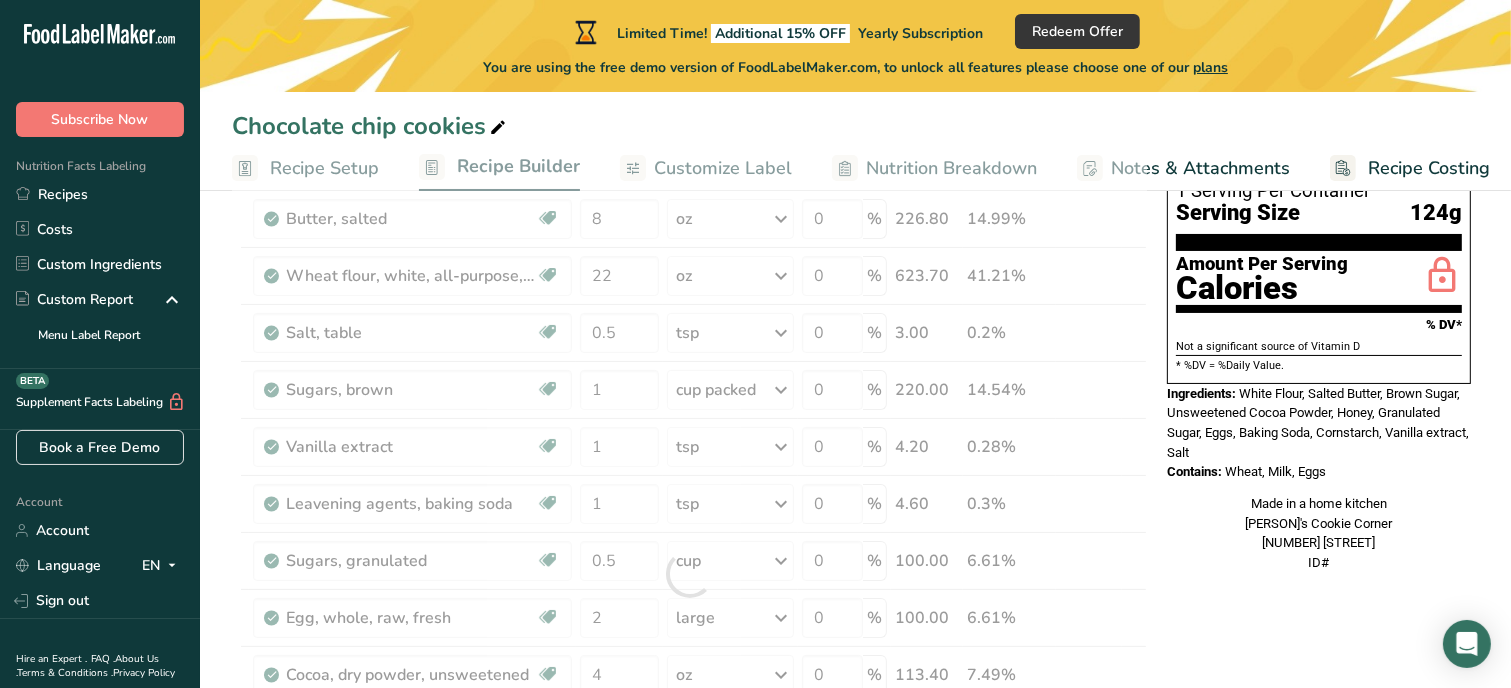 click on "Nutrition Facts
1 Serving Per Container
Serving Size
124g
Amount Per Serving
Calories
% DV*
Not a significant source of Vitamin D
* %DV = %Daily Value.
Ingredients:   White Flour, Salted Butter, Brown Sugar, Unsweetened Cocoa Powder, Honey, Granulated Sugar, Eggs, Baking Soda, Cornstarch, Vanilla extract, Salt   Contains:
Wheat, Milk, Eggs
Made in a home kitchen
[BUSINESS_NAME]
[NUMBER] [STREET]
ID#" at bounding box center (1319, 330) 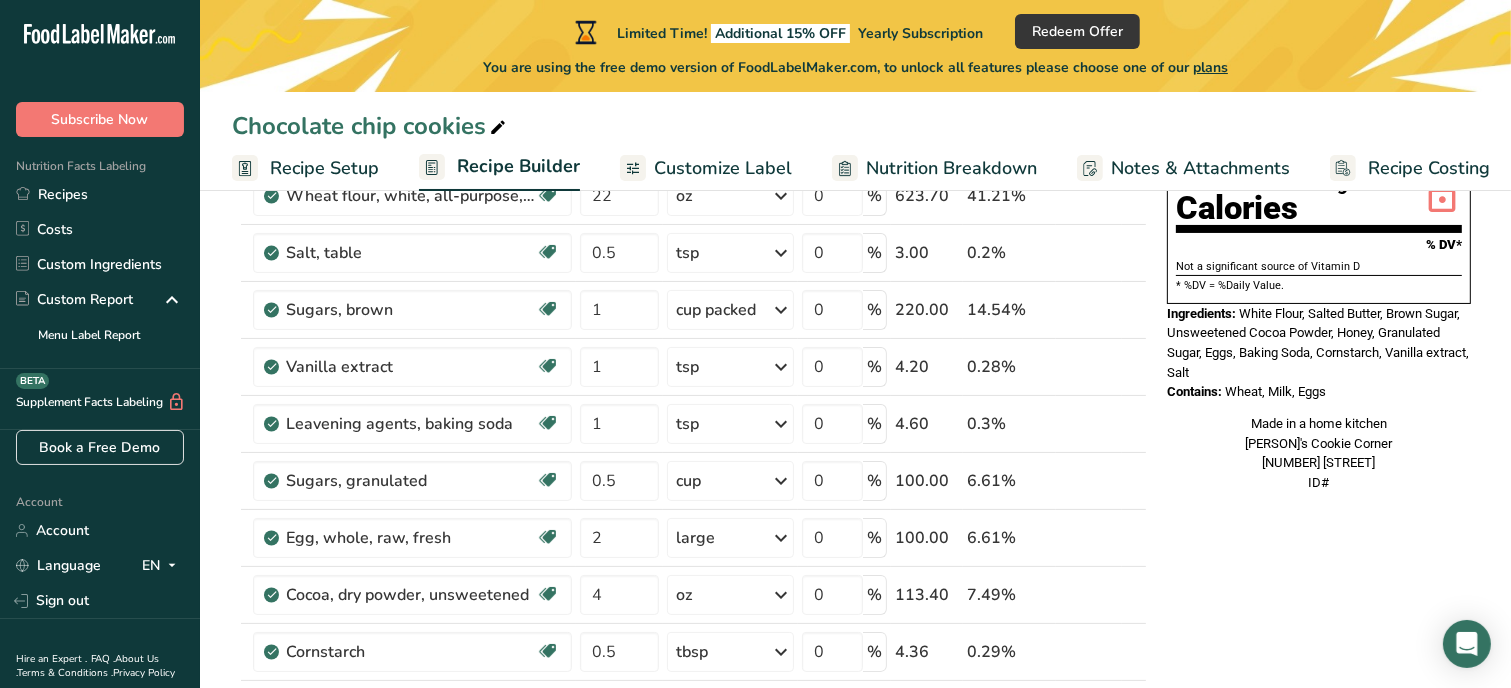 scroll, scrollTop: 280, scrollLeft: 0, axis: vertical 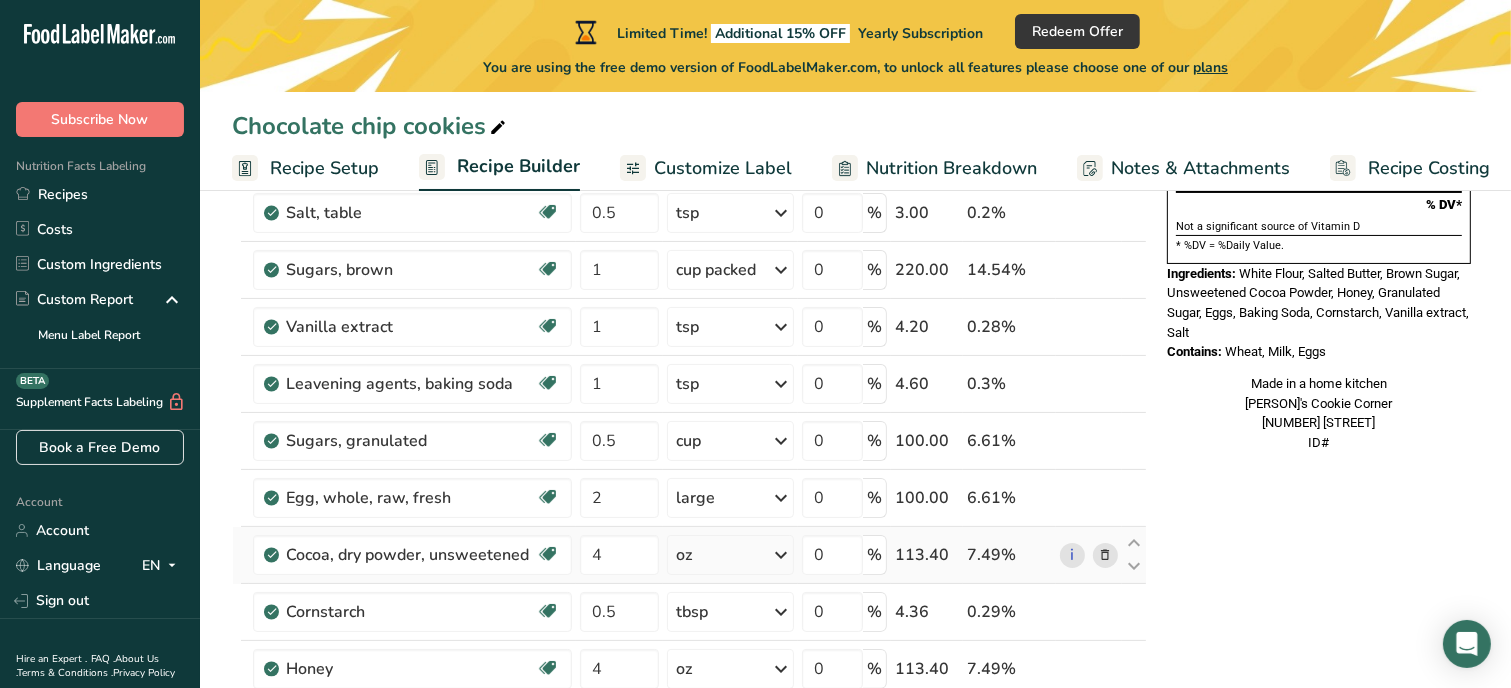 click at bounding box center [1105, 555] 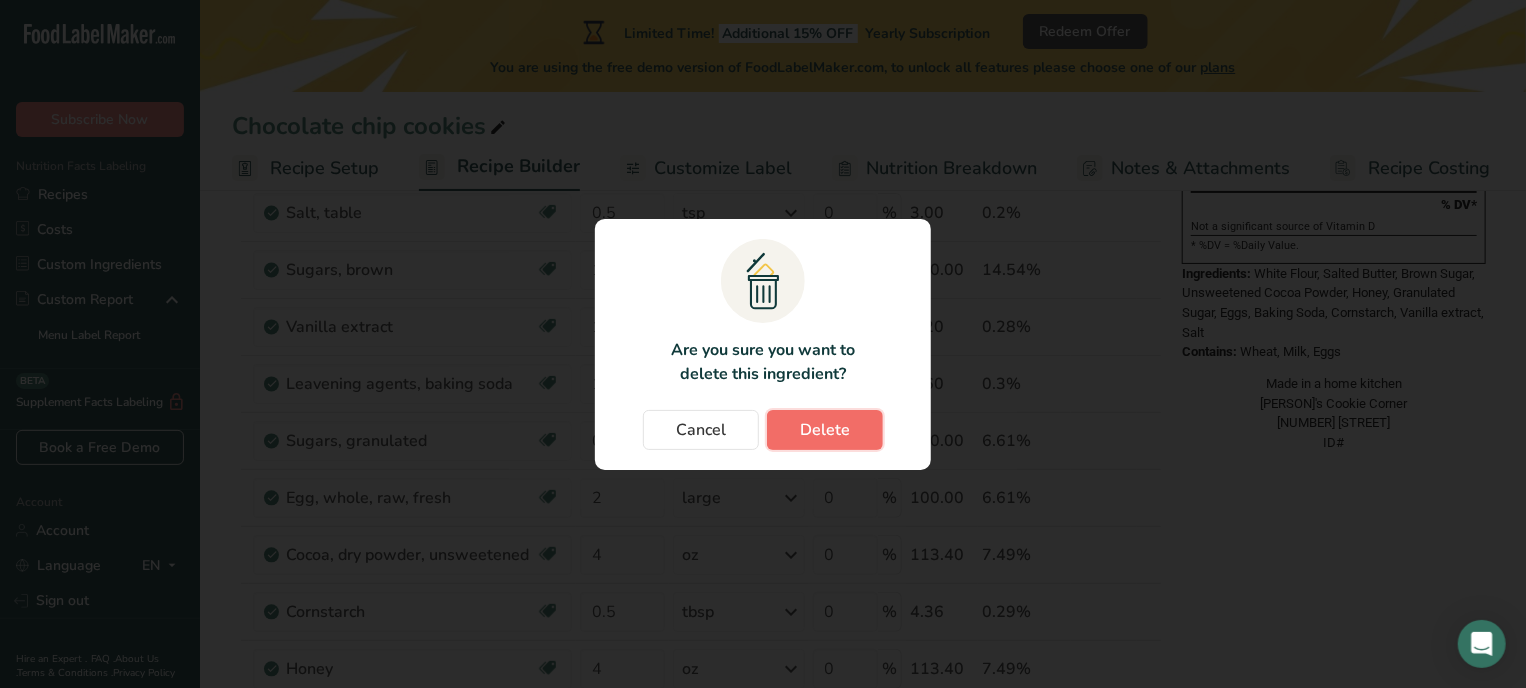 click on "Delete" at bounding box center [825, 430] 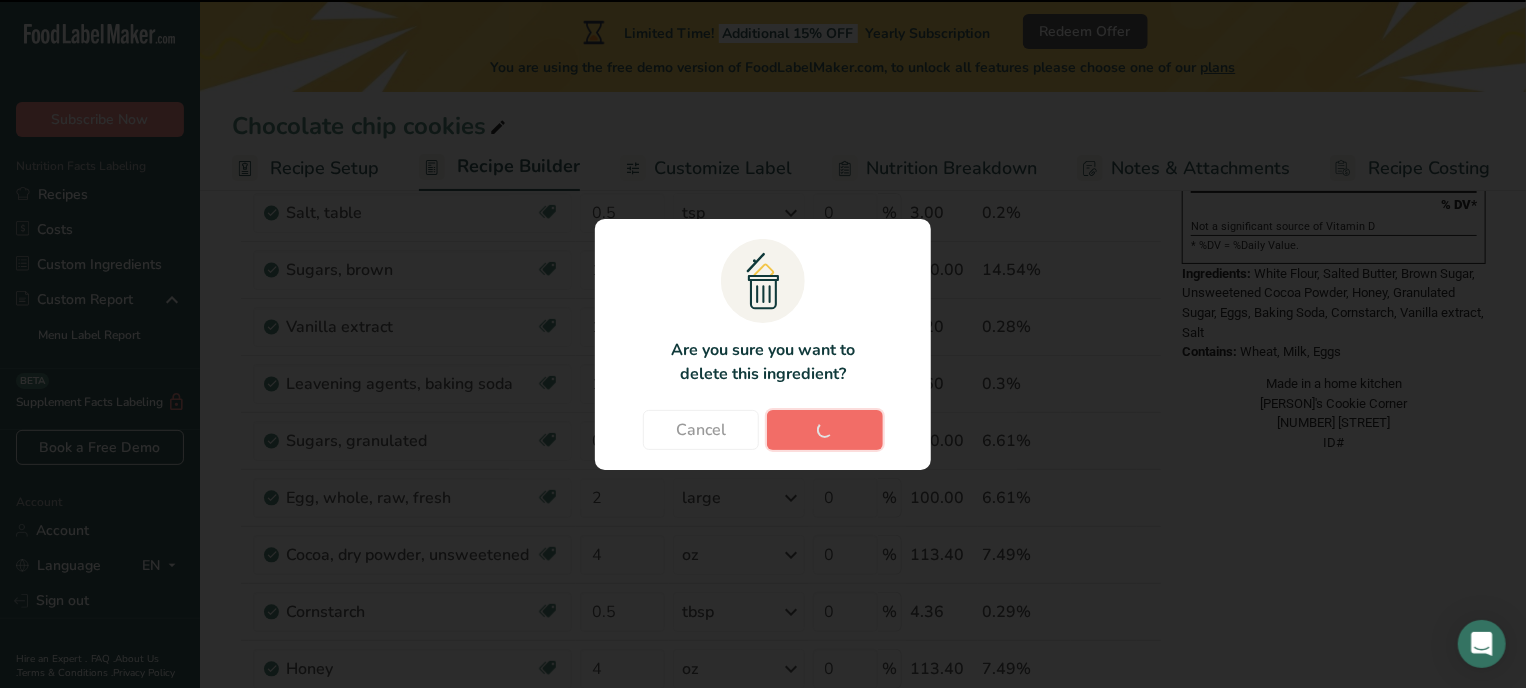 type on "0.5" 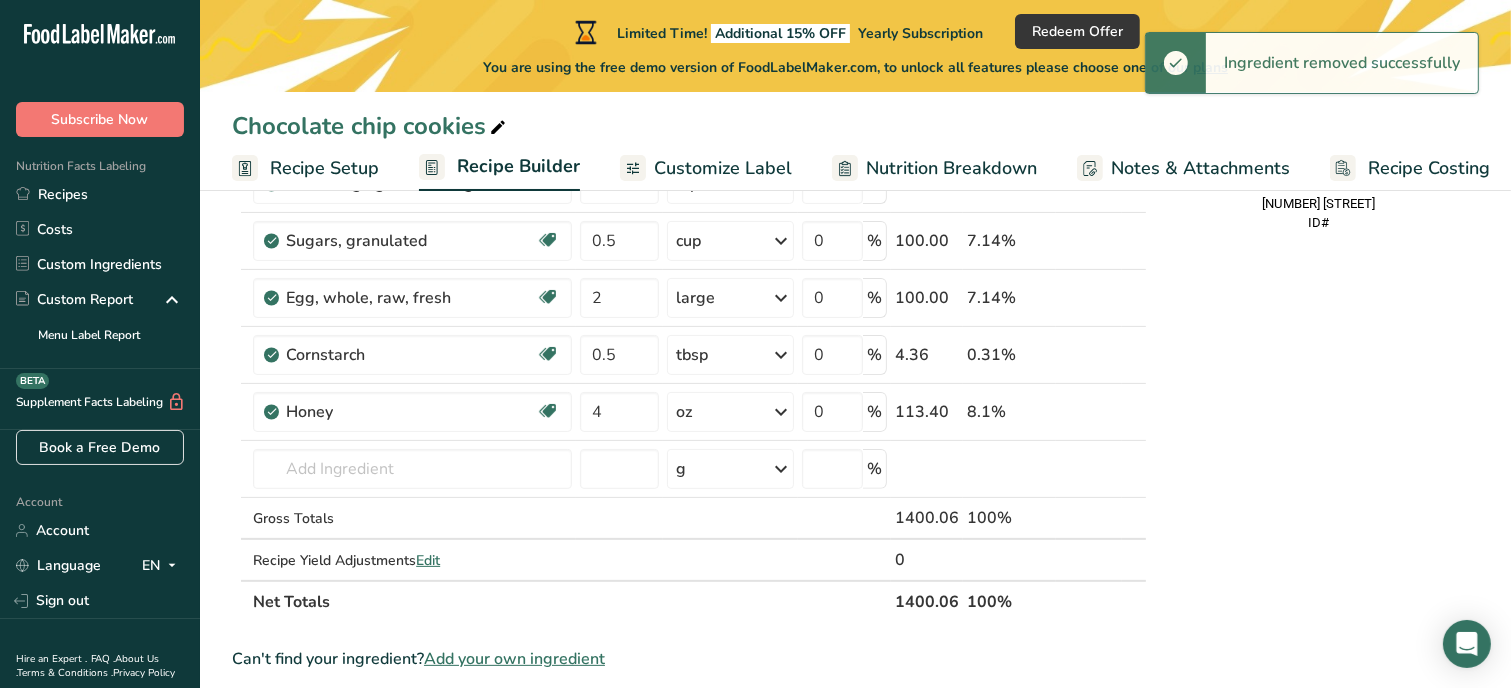 scroll, scrollTop: 520, scrollLeft: 0, axis: vertical 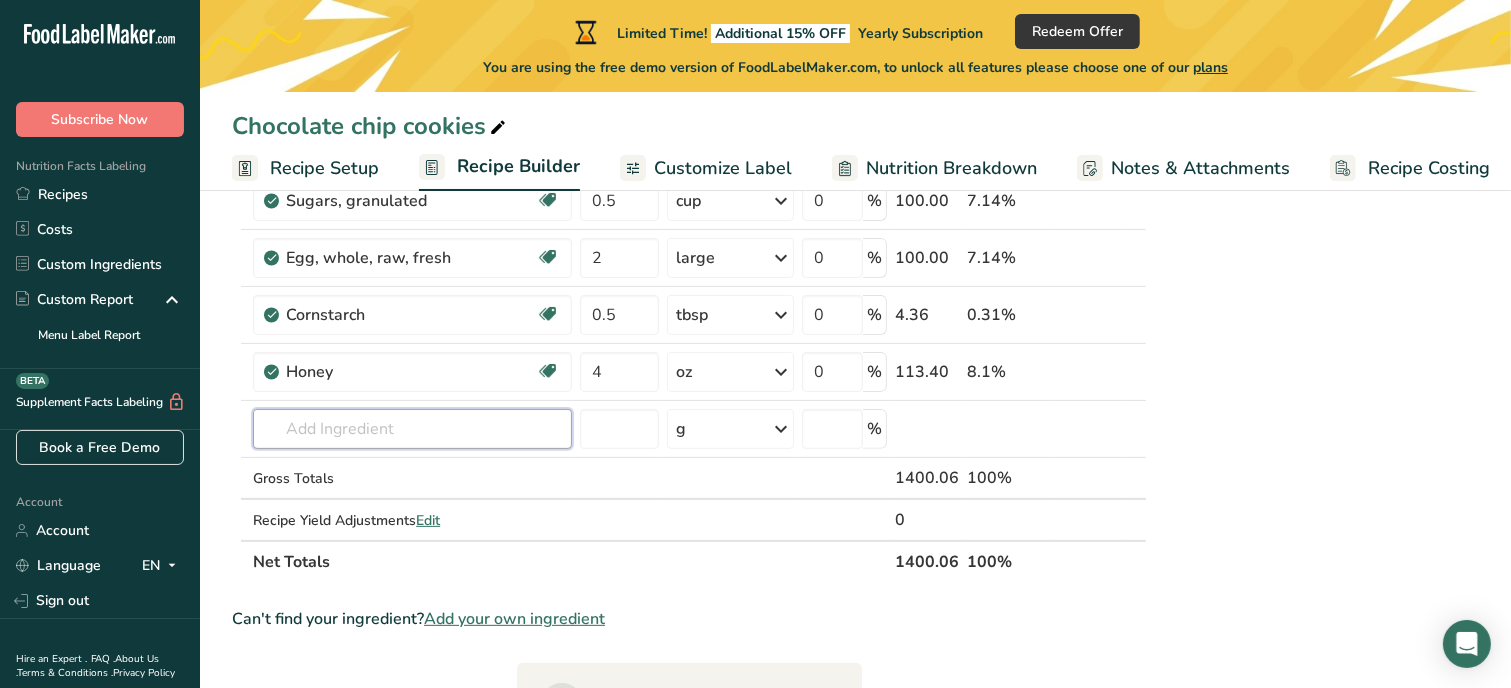 click at bounding box center [412, 429] 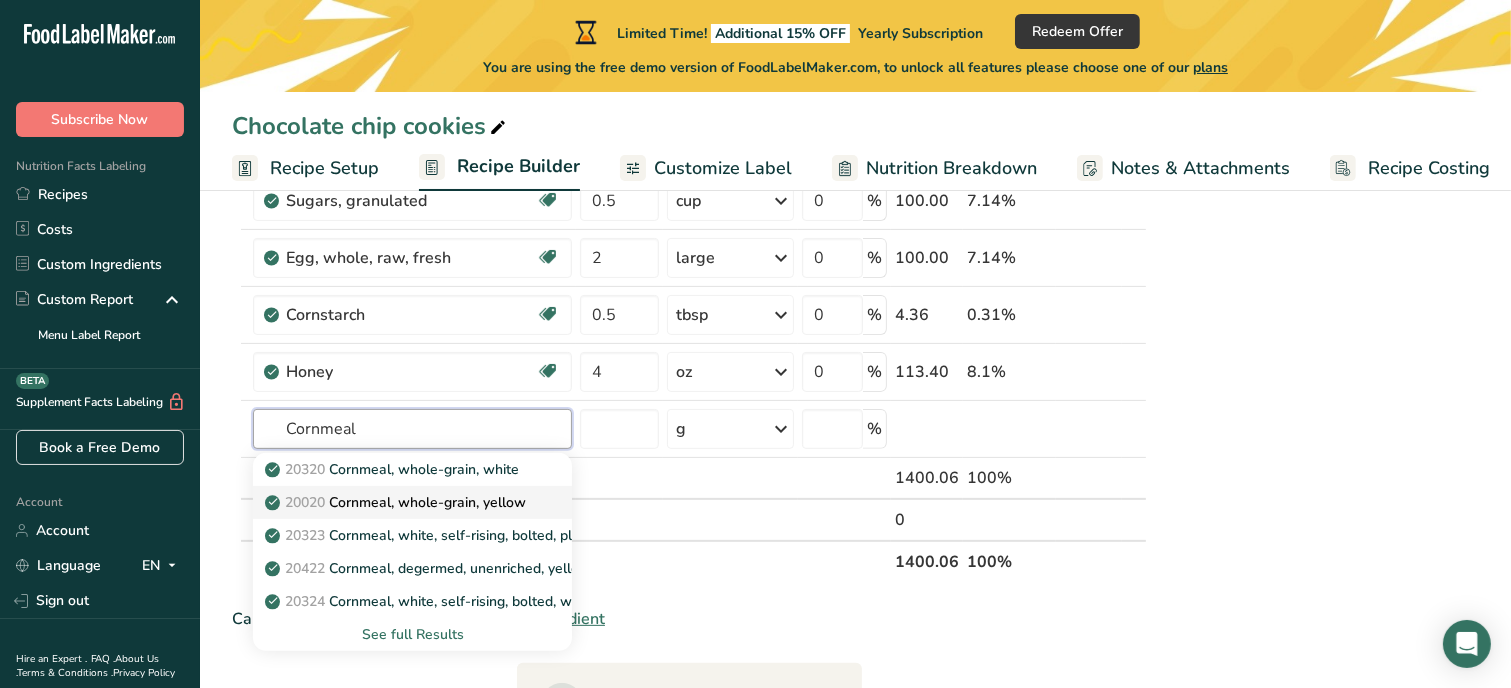 type on "Cornmeal" 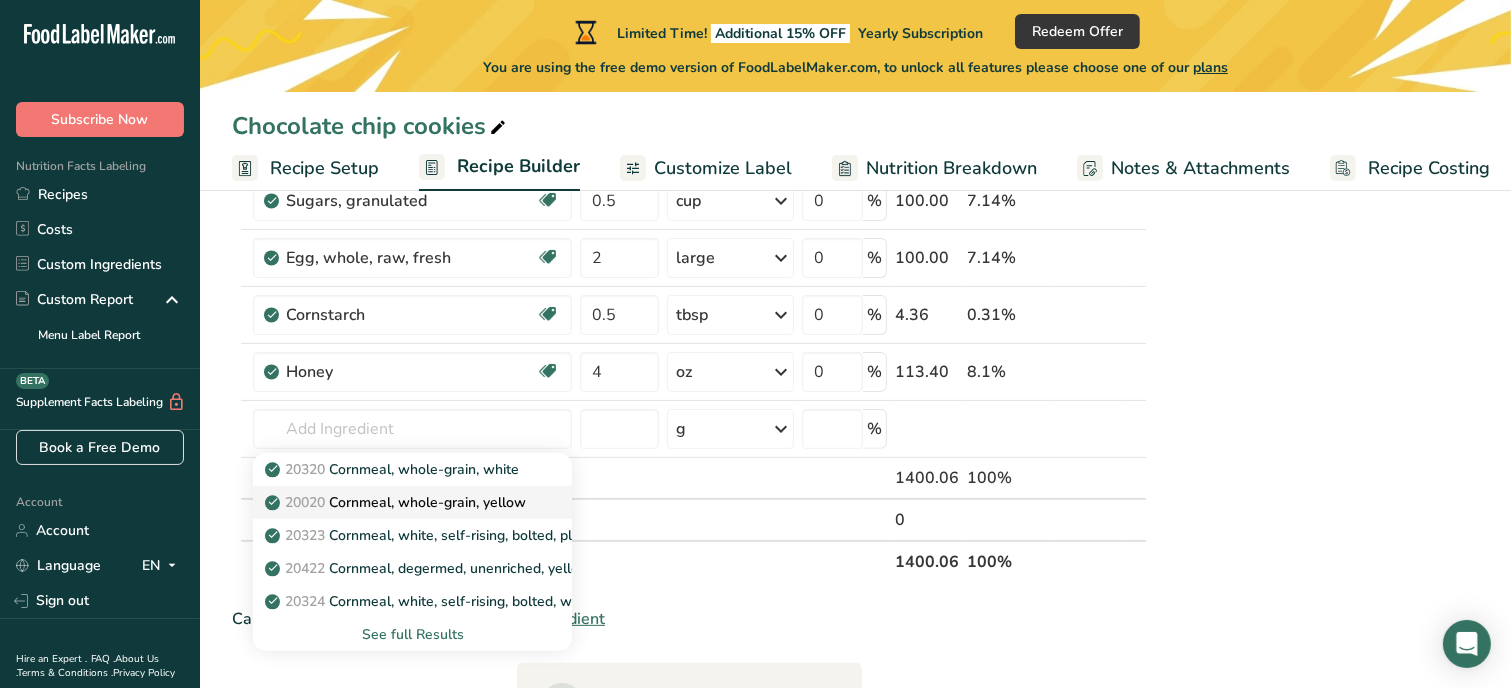 click on "20020
Cornmeal, whole-grain, yellow" at bounding box center (397, 502) 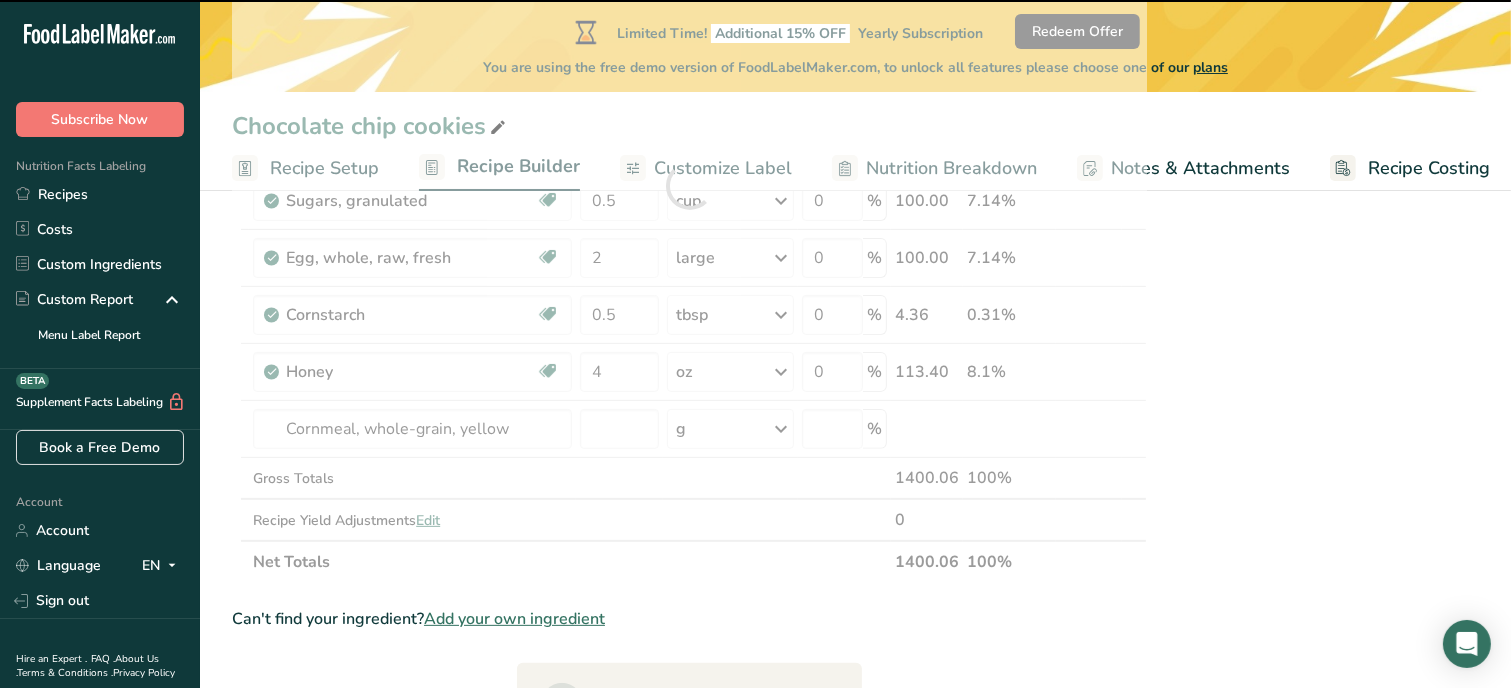 type on "0" 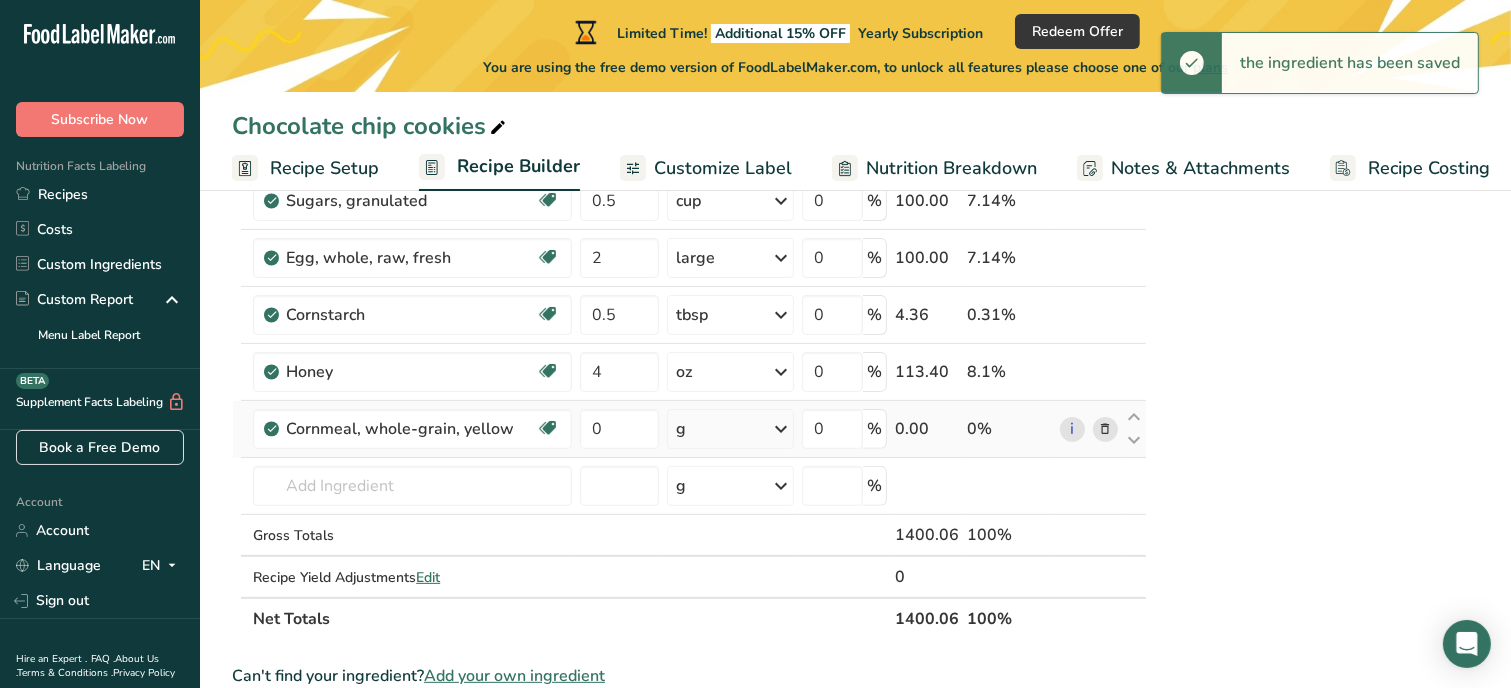 click on "g" at bounding box center (730, 429) 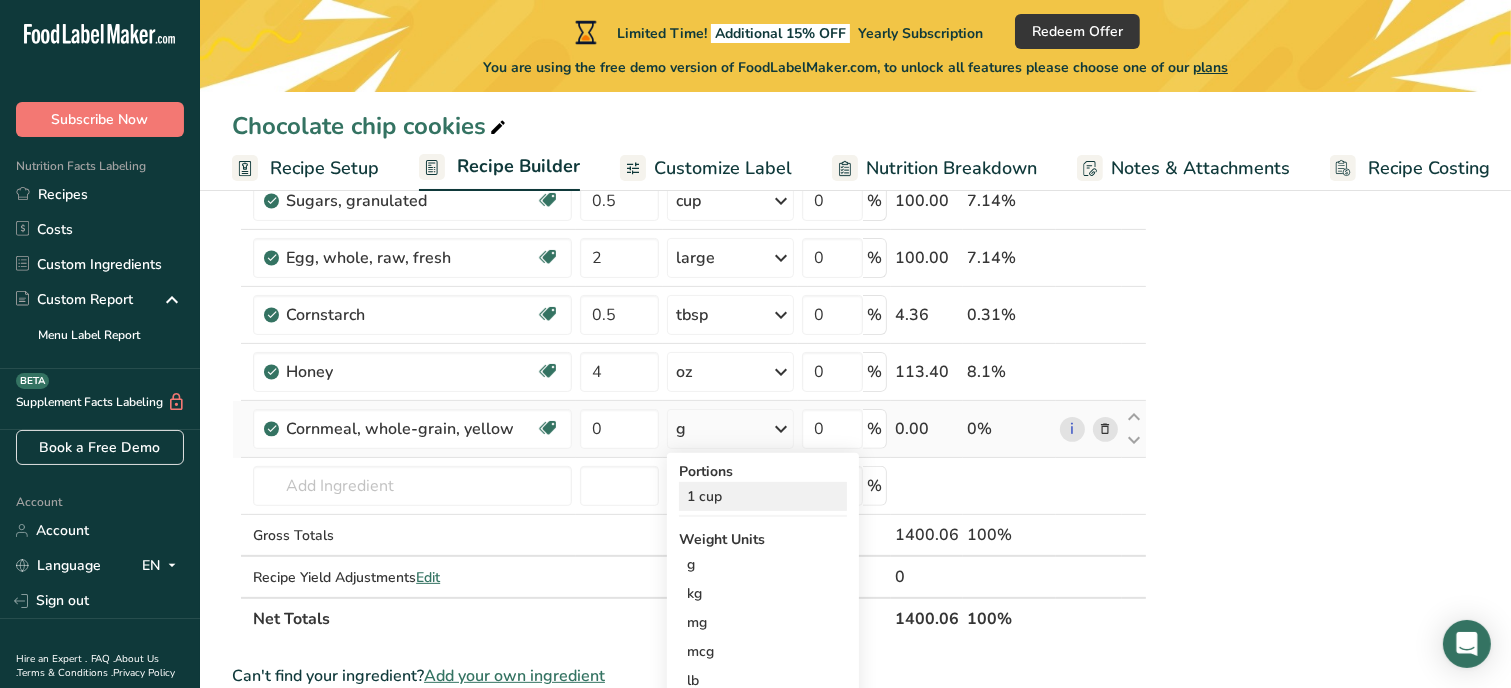 click on "1 cup" at bounding box center (763, 496) 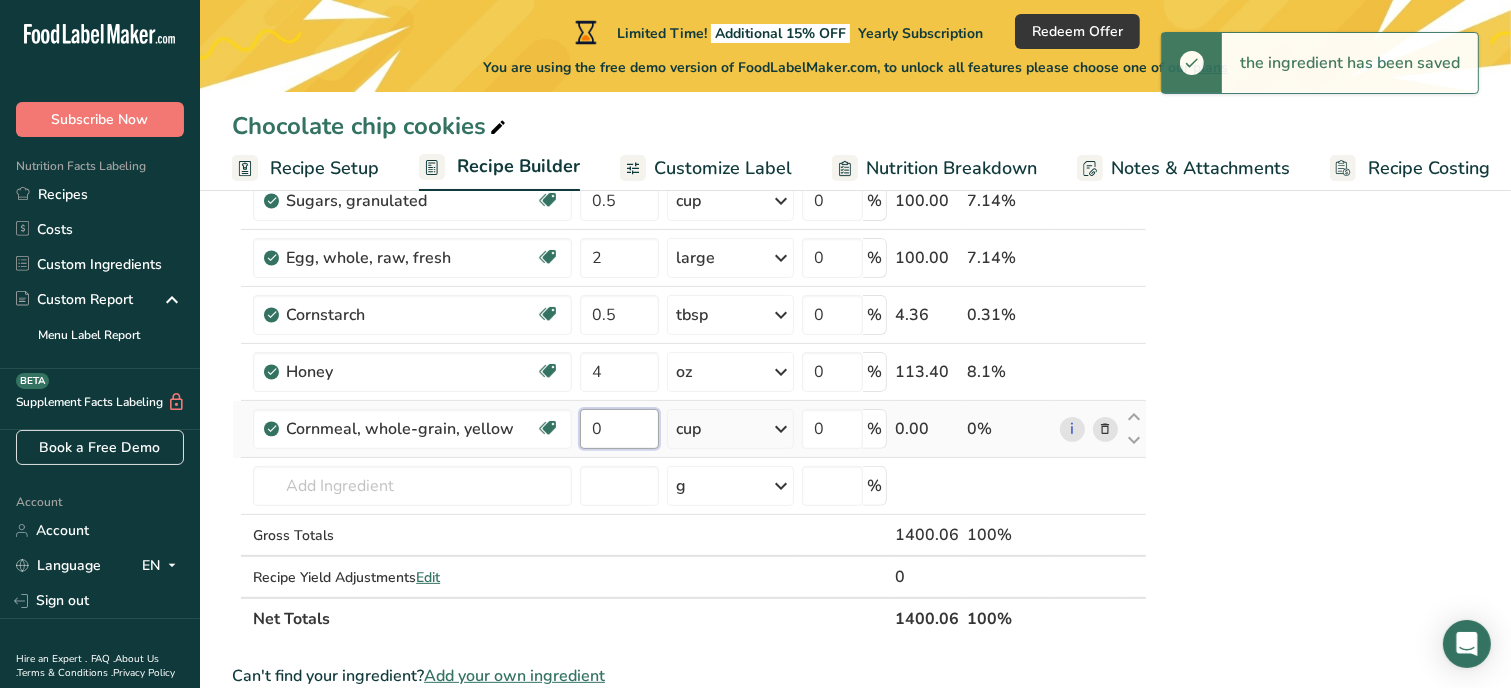 click on "0" at bounding box center (619, 429) 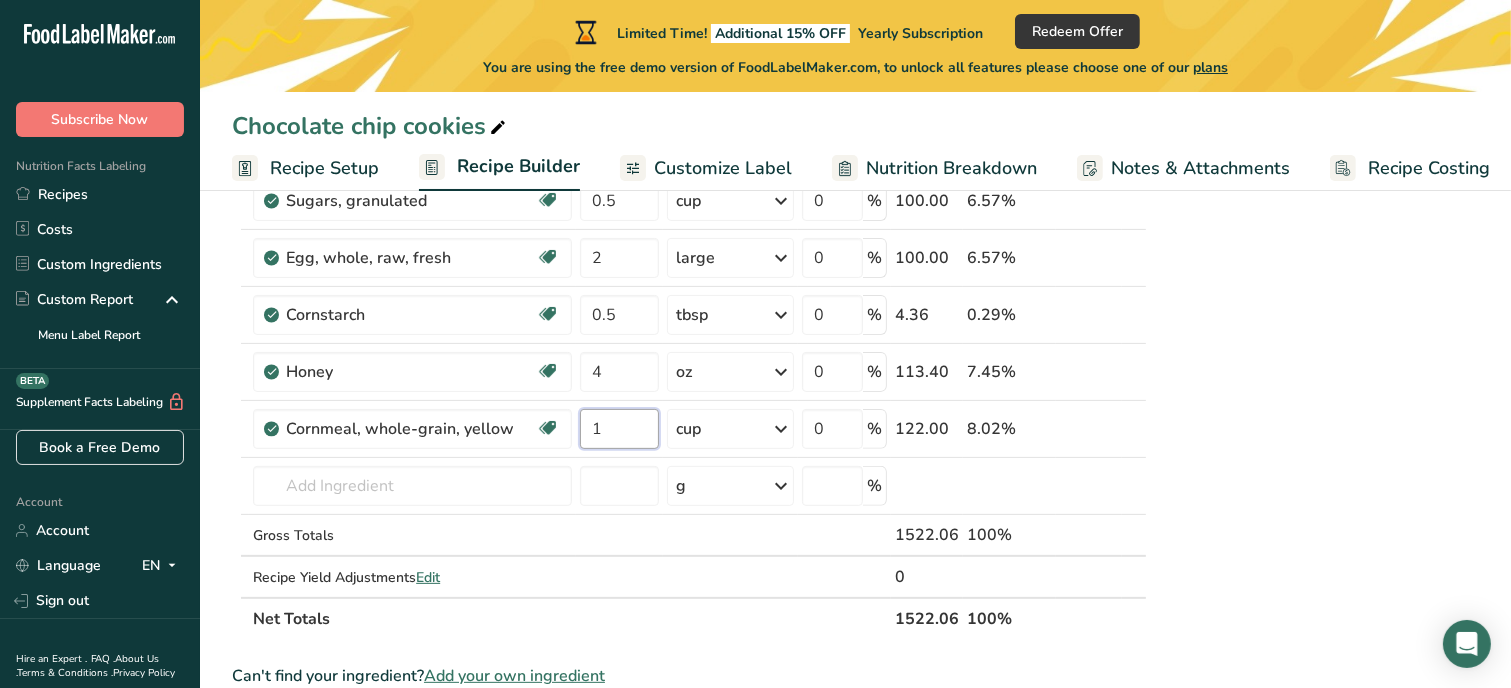 type on "1" 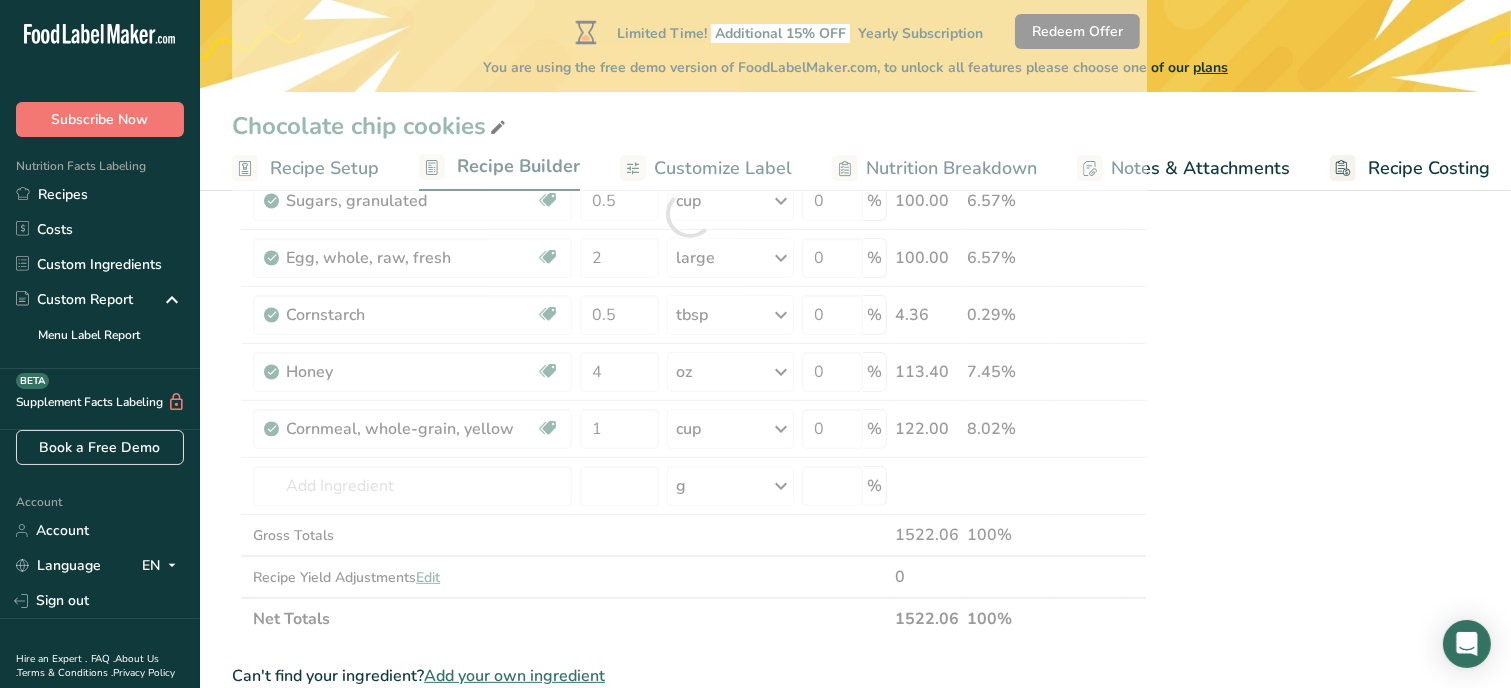 click on "Nutrition Facts
1 Serving Per Container
Serving Size
117g
Amount Per Serving
Calories
% DV*
Not a significant source of Vitamin D
* %DV = %Daily Value.
Ingredients:   White Flour, Salted Butter, Brown Sugar, Honey, Granulated Sugar, Eggs, Baking Soda, Cornstarch, Vanilla extract, Salt, Cornmeal   Contains:
Wheat, Milk, Eggs
Made in a home kitchen
[PERSONALISED_BUSINESS_NAME]
[NUMBER] [STREET]
ID#" at bounding box center (1319, 520) 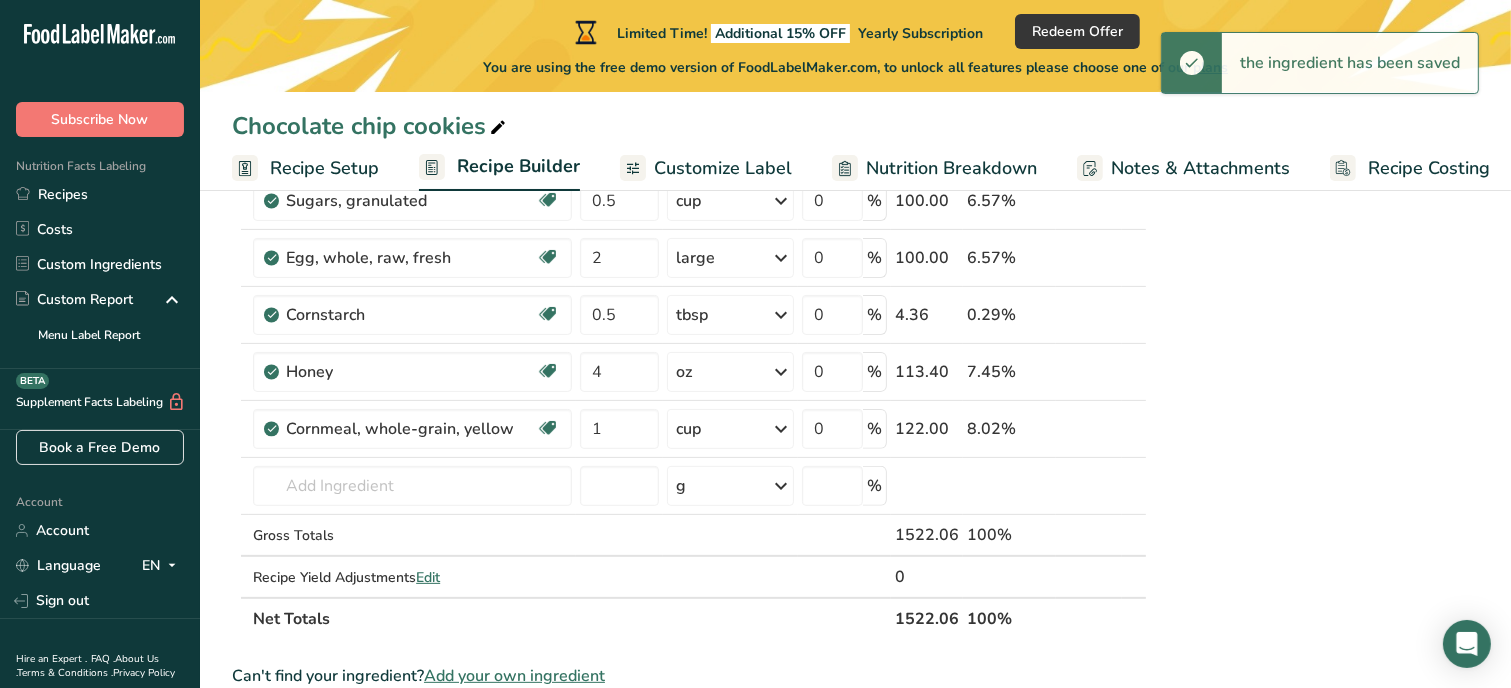 scroll, scrollTop: 480, scrollLeft: 0, axis: vertical 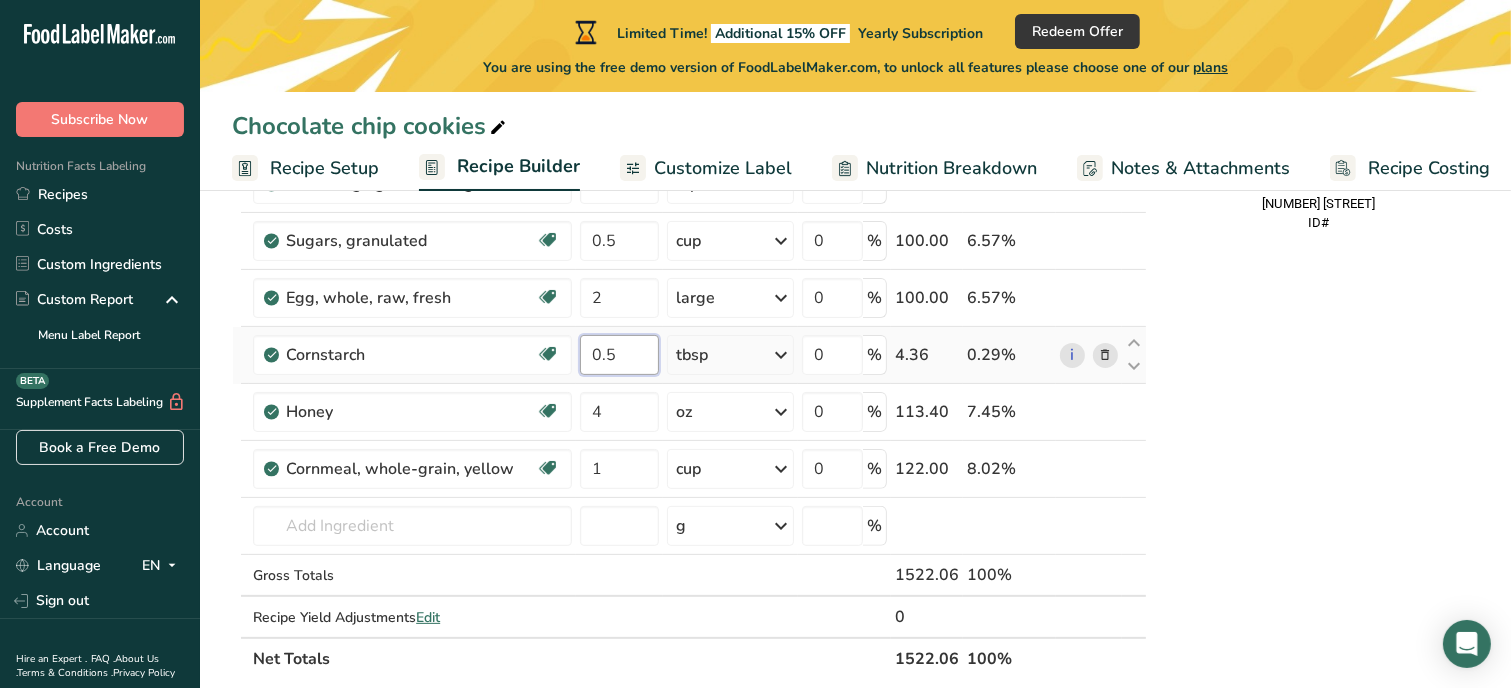 click on "0.5" at bounding box center (619, 355) 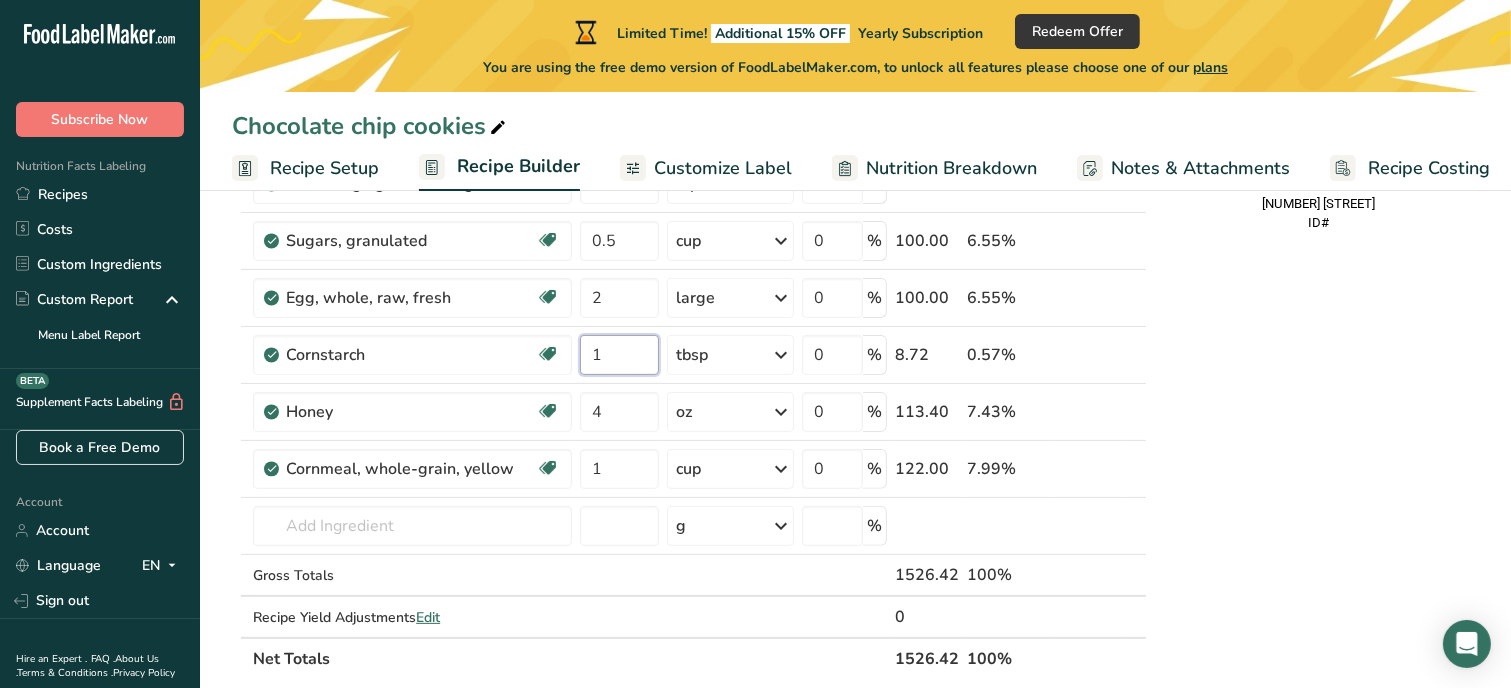 type on "1" 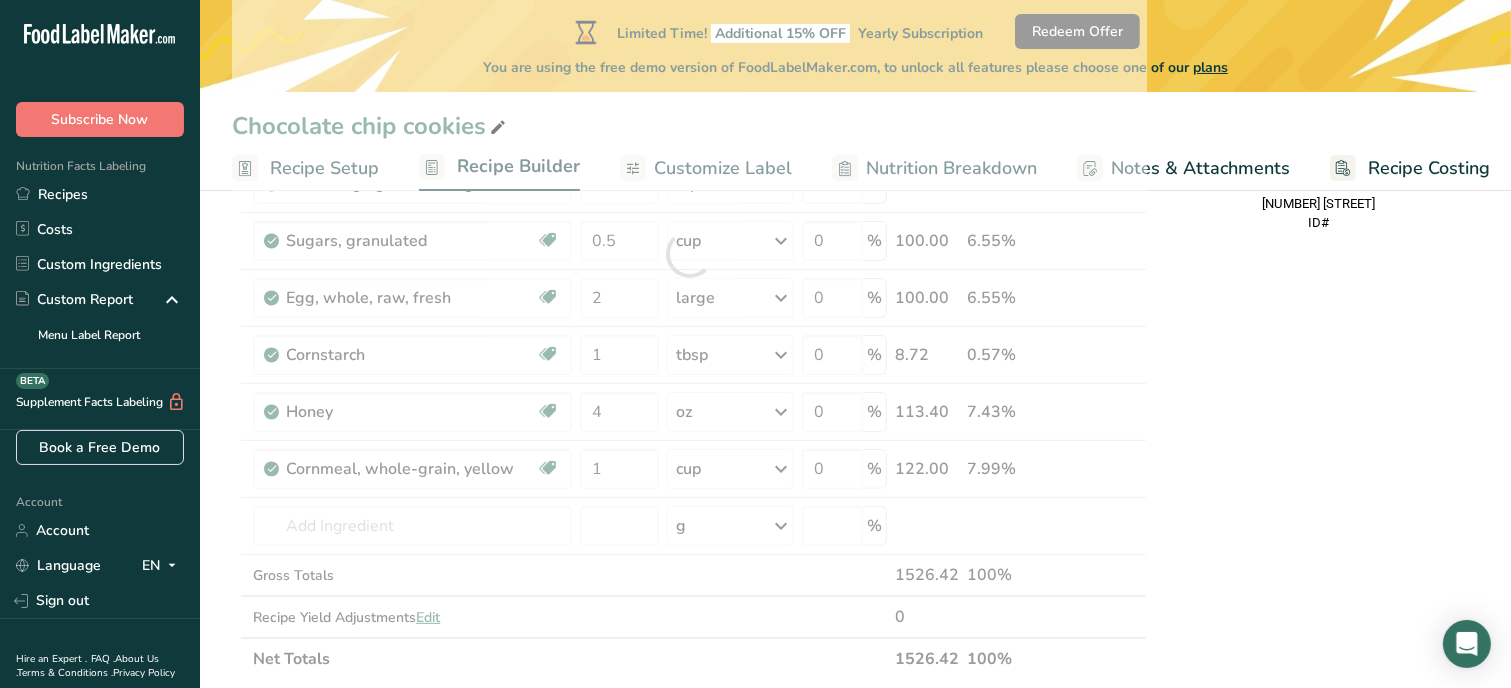 click on "Nutrition Facts
1 Serving Per Container
Serving Size
127g
Amount Per Serving
Calories
% DV*
Not a significant source of Vitamin D
* %DV = %Daily Value.
Ingredients:   White Flour, Salted Butter, Brown Sugar, Cornmeal, Honey, Granulated Sugar, Eggs, Baking Soda, Cornstarch, Vanilla extract, Salt   Contains:
Wheat, Milk, Eggs
Made in a home kitchen
[PERSONALISED_BUSINESS_NAME]
[NUMBER] [STREET]
ID#" at bounding box center [1319, 560] 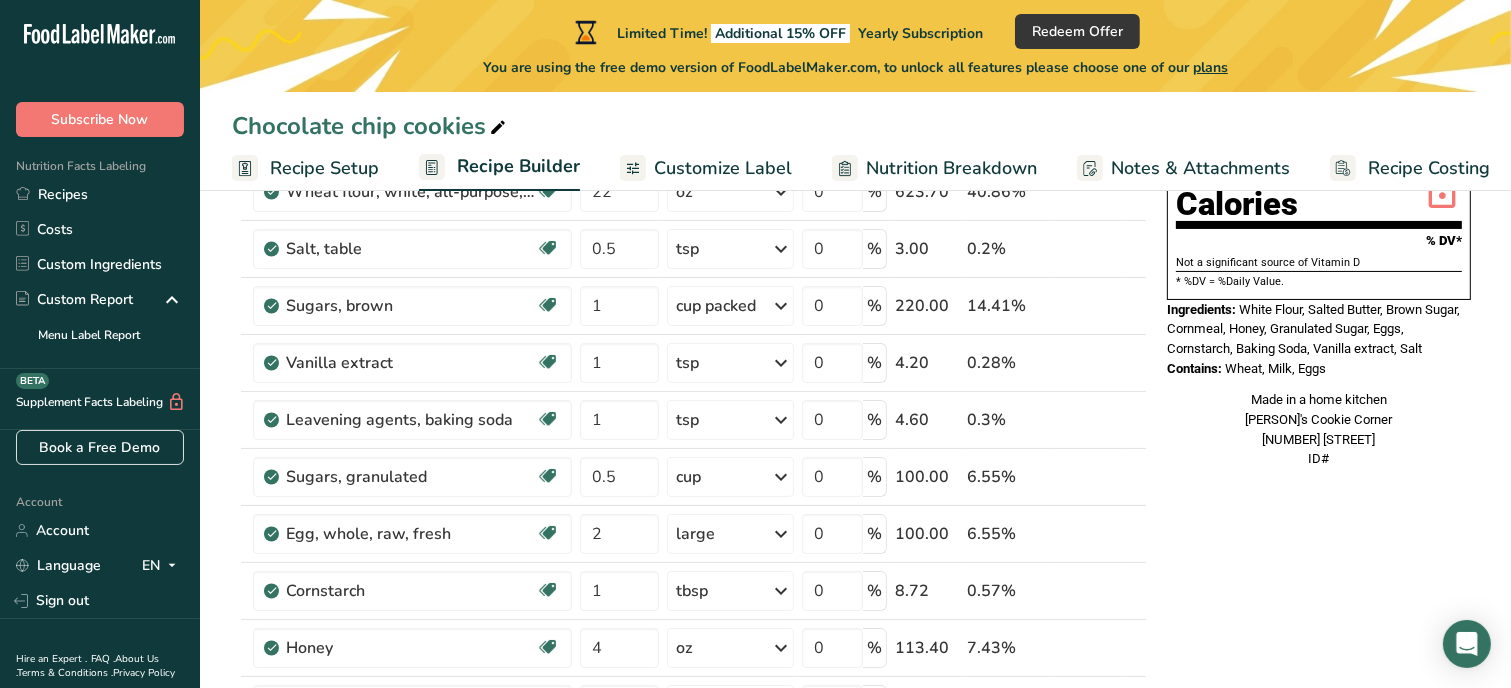 scroll, scrollTop: 240, scrollLeft: 0, axis: vertical 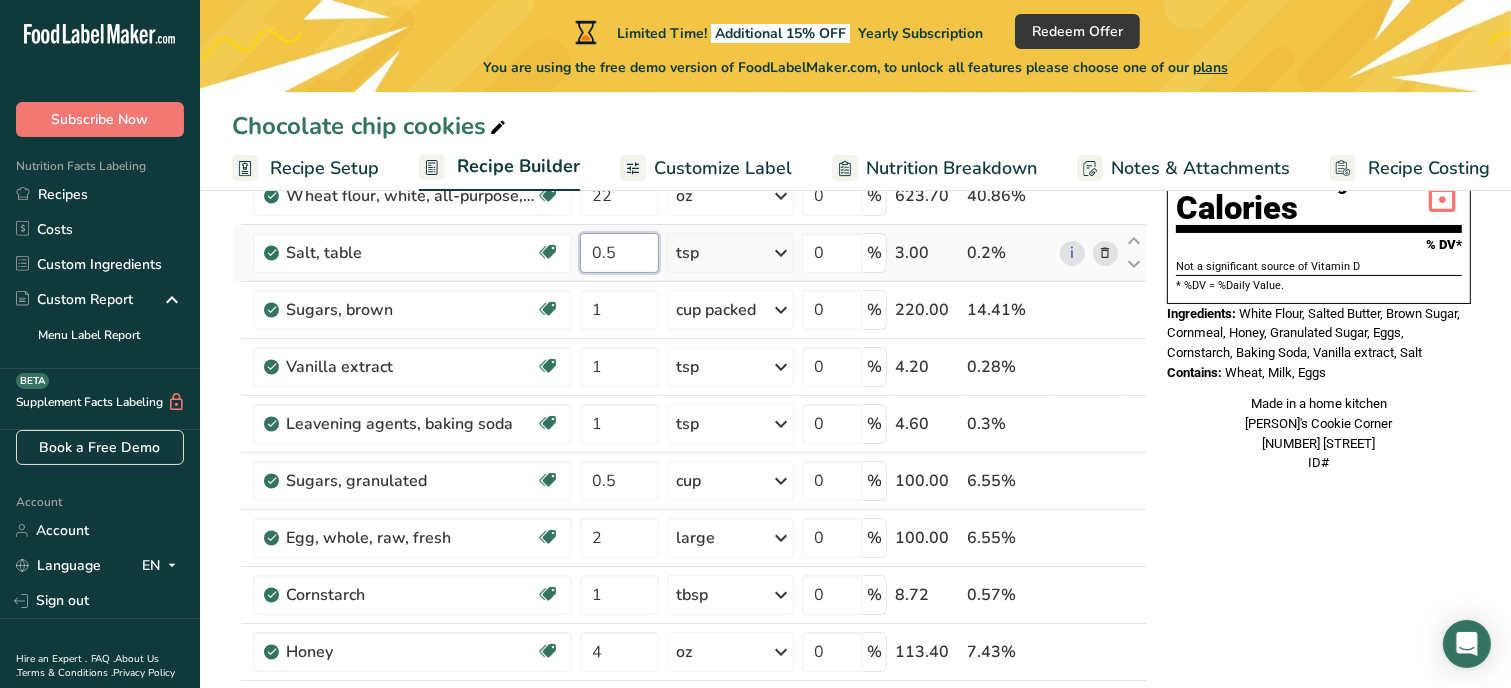 click on "0.5" at bounding box center [619, 253] 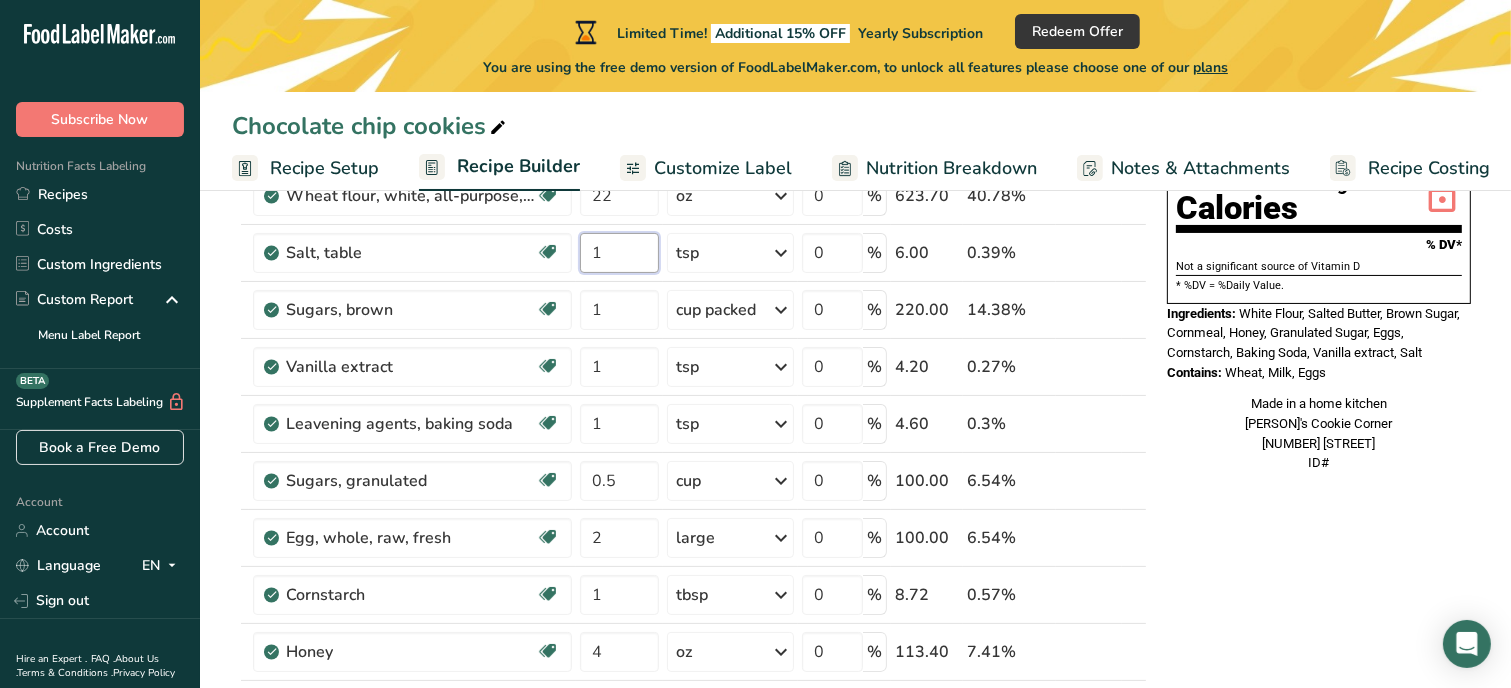 type on "1" 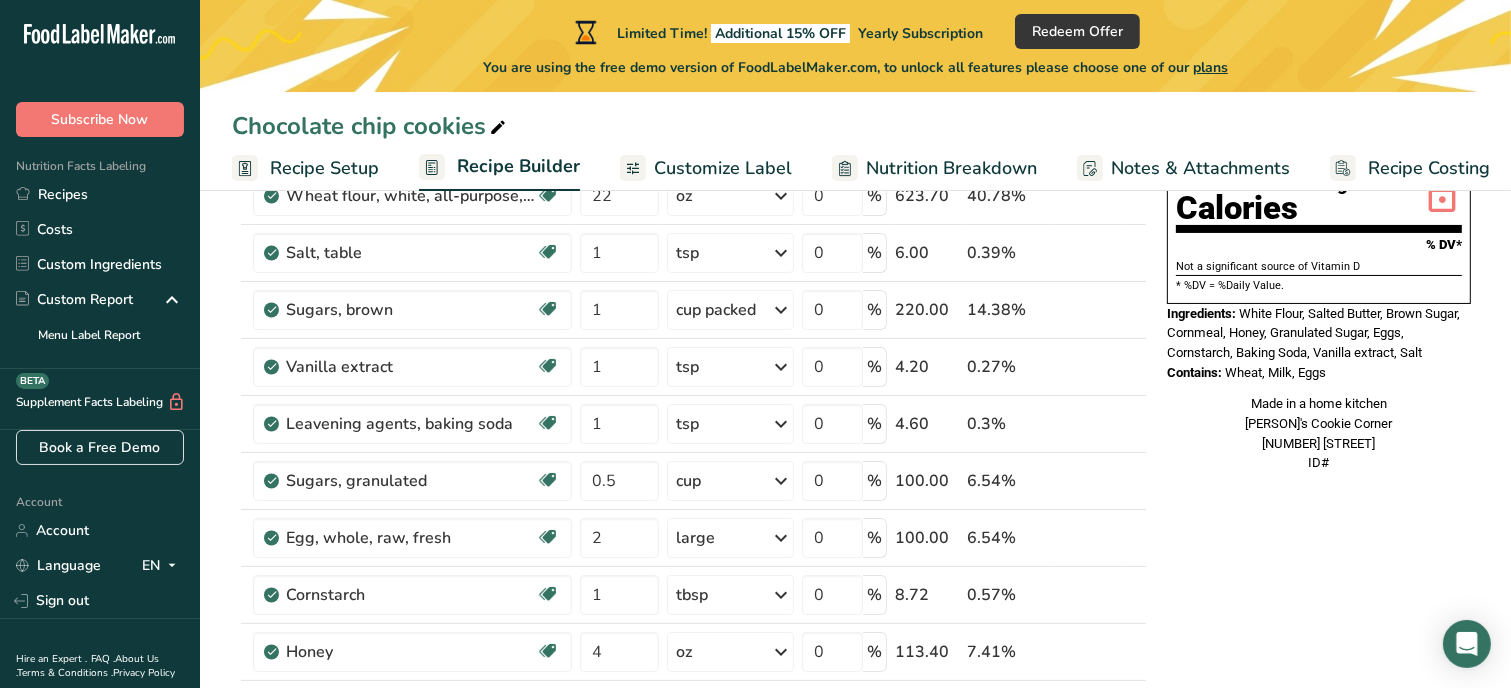click on "Nutrition Facts
1 Serving Per Container
Serving Size
127g
Amount Per Serving
Calories
% DV*
Not a significant source of Vitamin D
* %DV = %Daily Value.
Ingredients:   White Flour, Salted Butter, Brown Sugar, Cornmeal, Honey, Granulated Sugar, Eggs, Cornstarch, Baking Soda, Vanilla extract, Salt   Contains:
Wheat, Milk, Eggs
Made in a home kitchen
[PERSON]'s Cookie Corner
[NUMBER] [STREET]
ID#" at bounding box center [1319, 800] 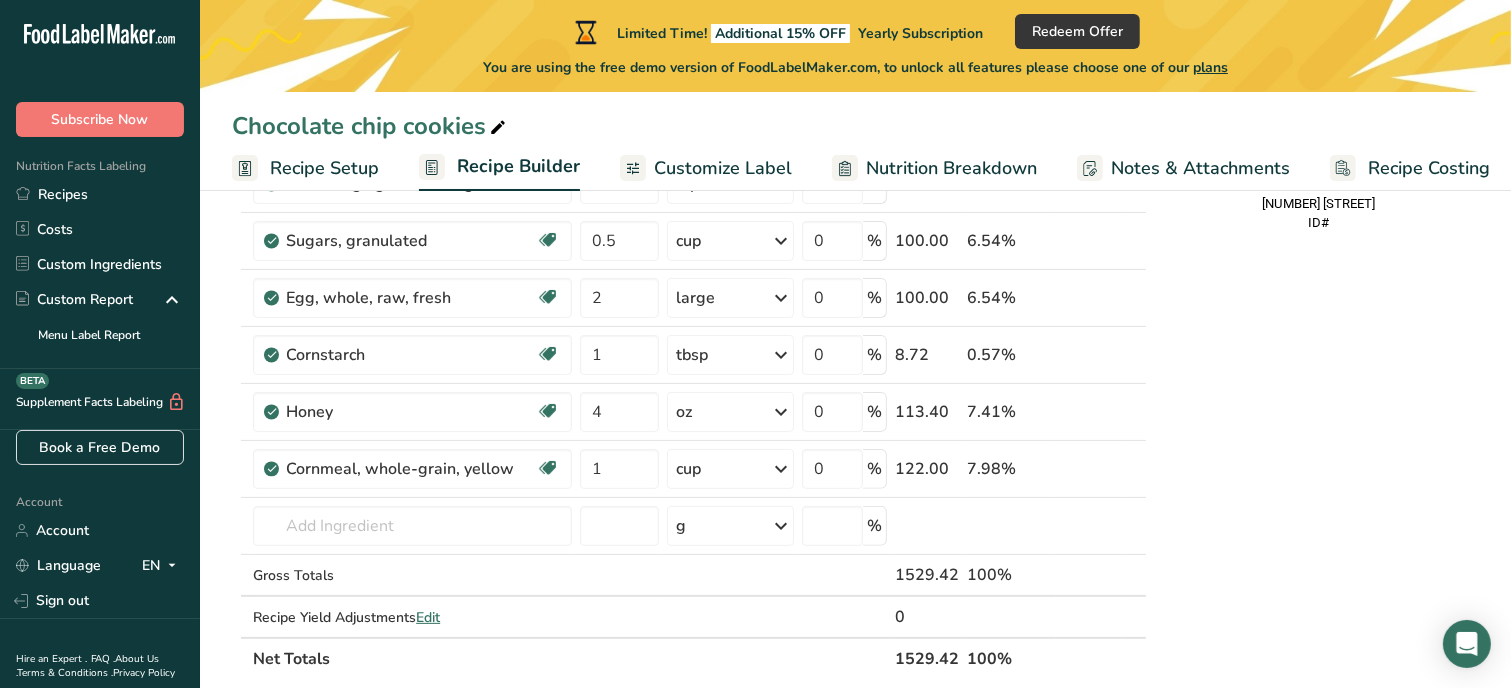 scroll, scrollTop: 520, scrollLeft: 0, axis: vertical 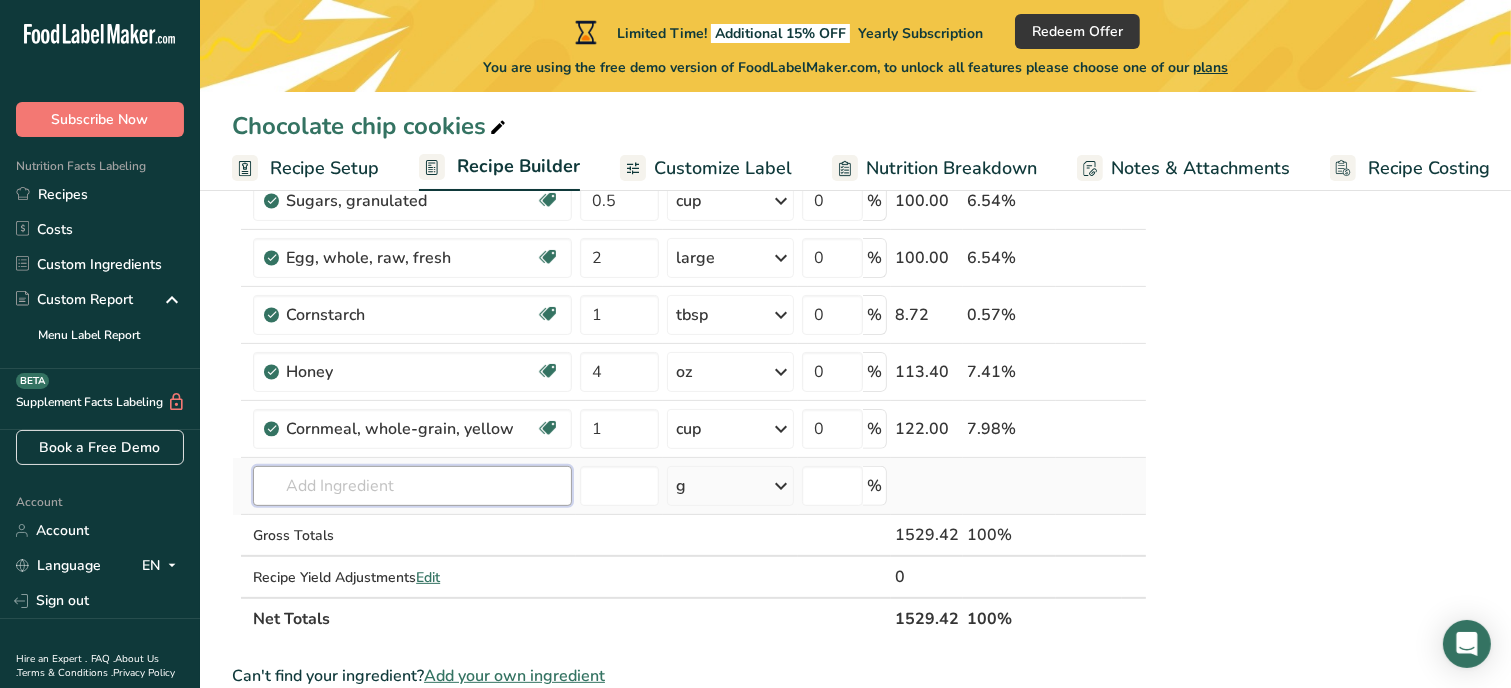 click at bounding box center [412, 486] 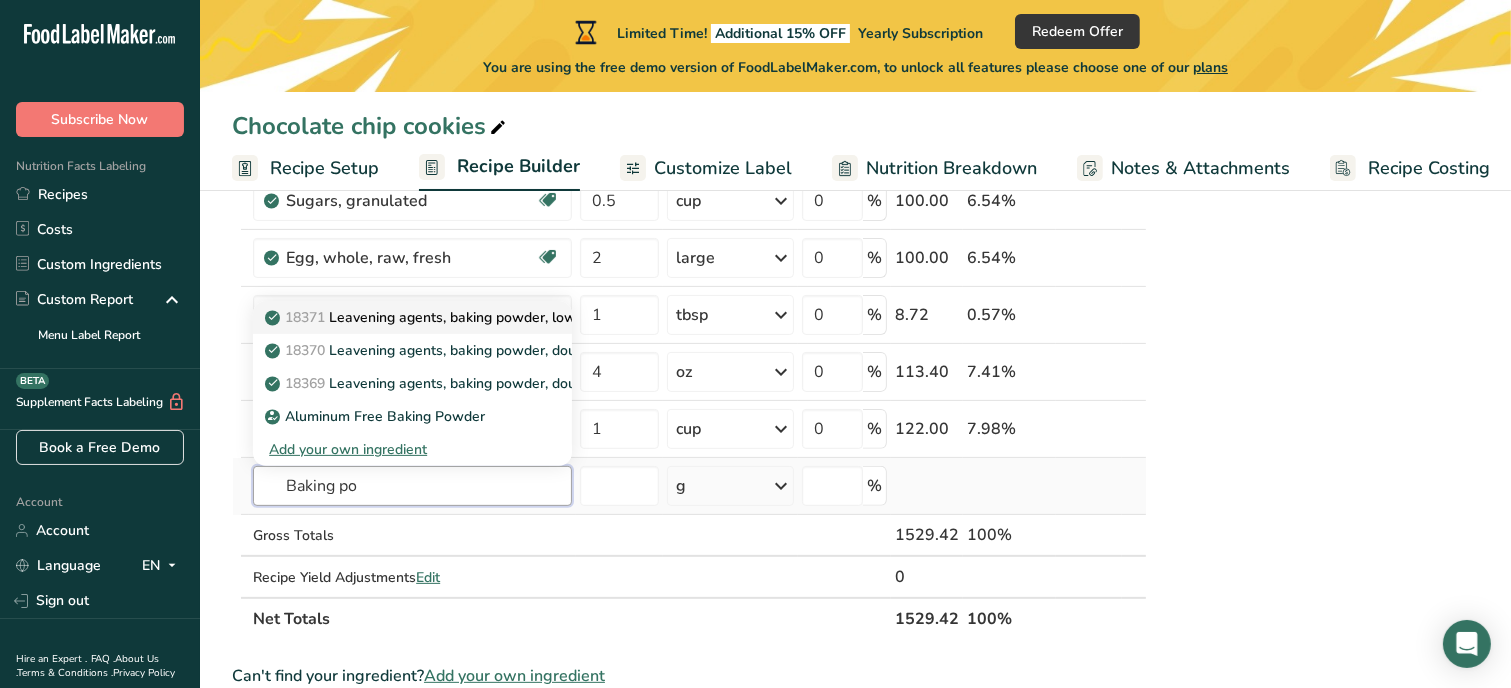type on "Baking po" 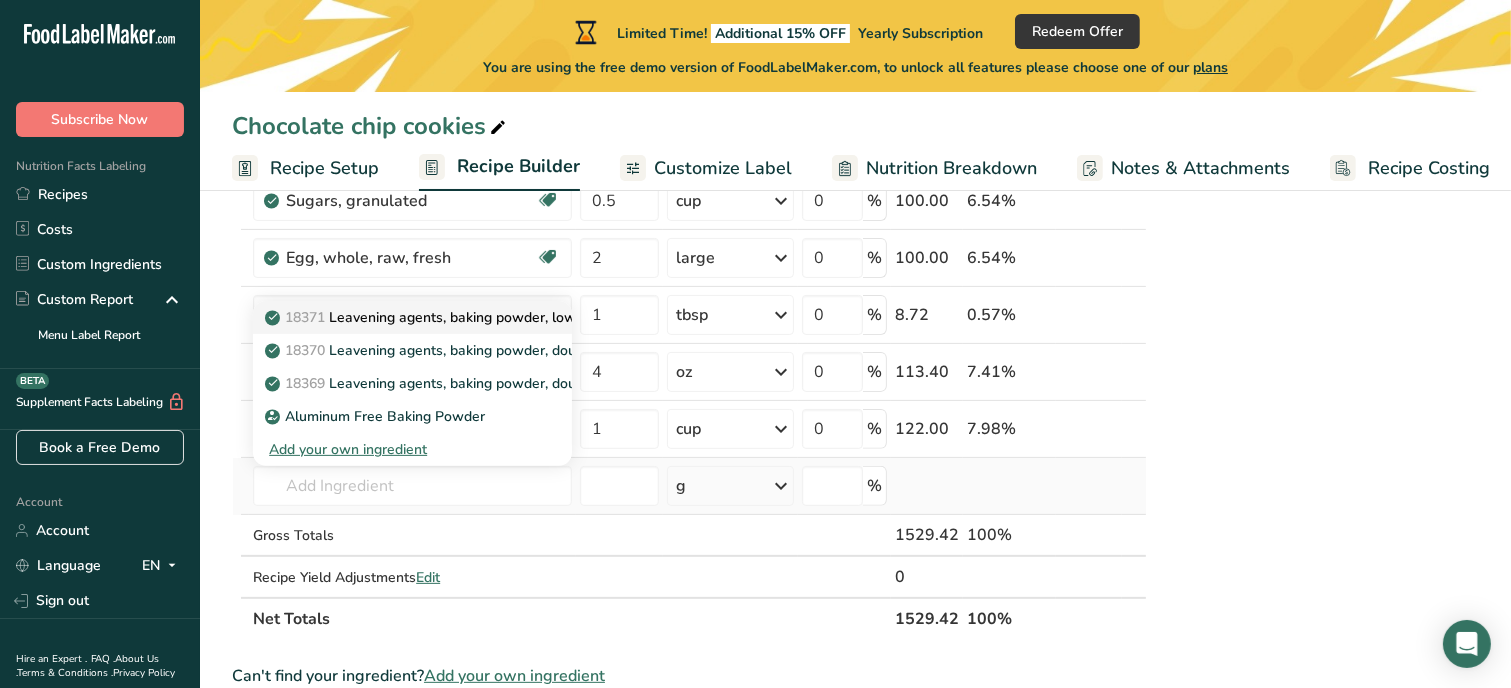 click on "18371
Leavening agents, baking powder, low-sodium" at bounding box center (412, 317) 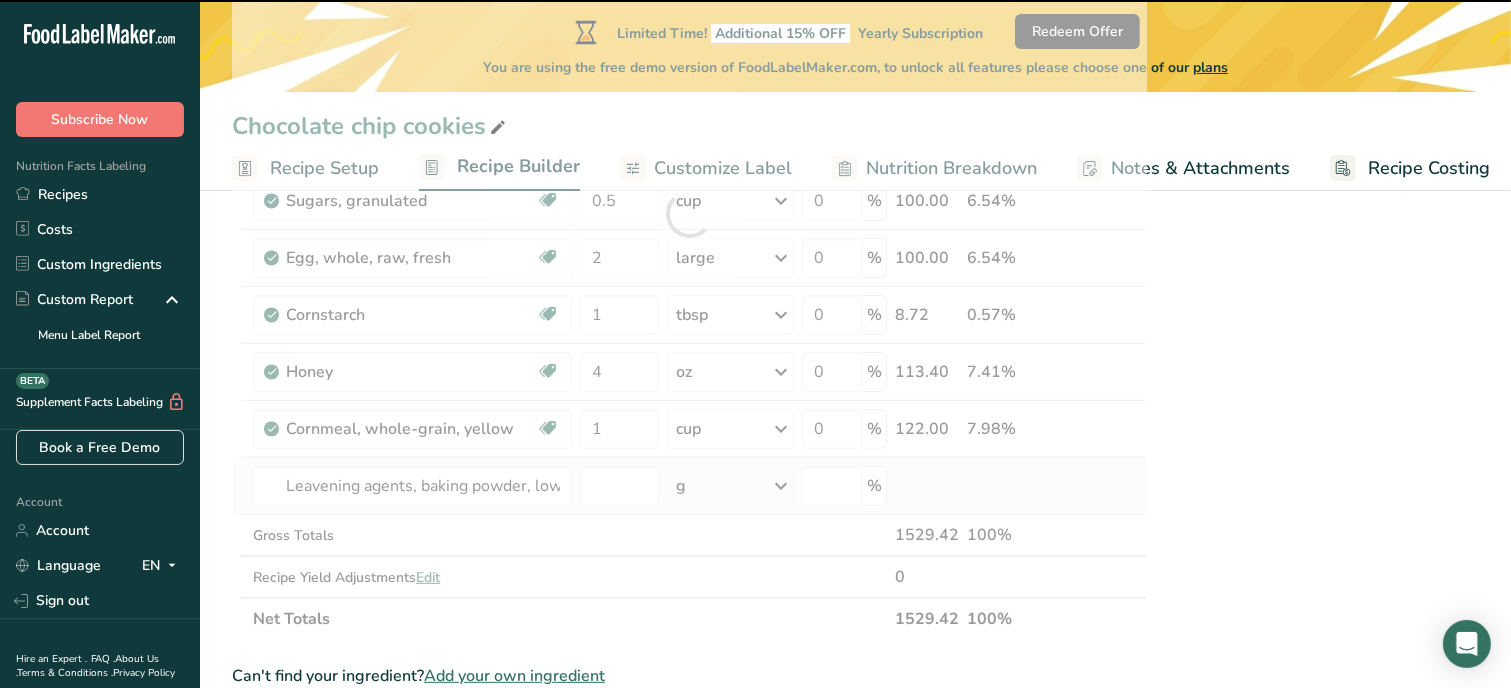 type on "0" 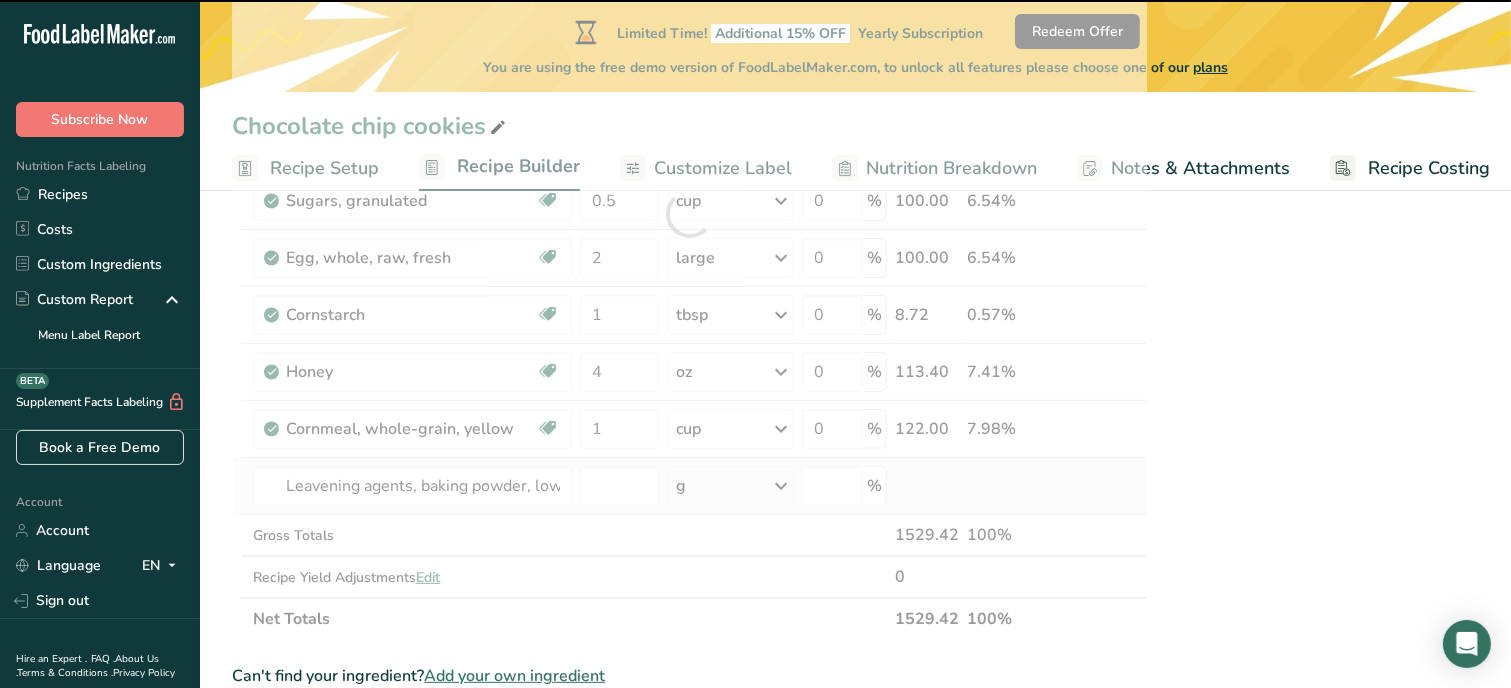 type on "0" 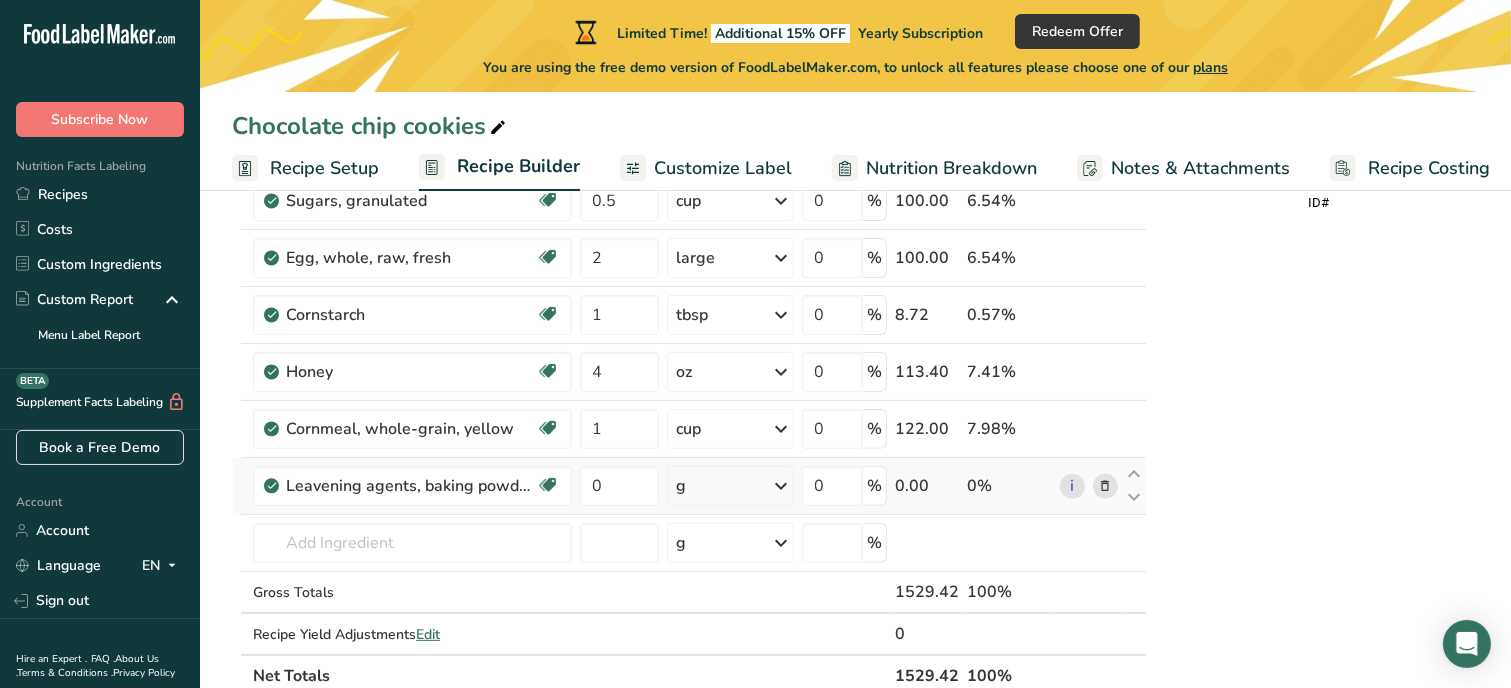 click on "g" at bounding box center (730, 486) 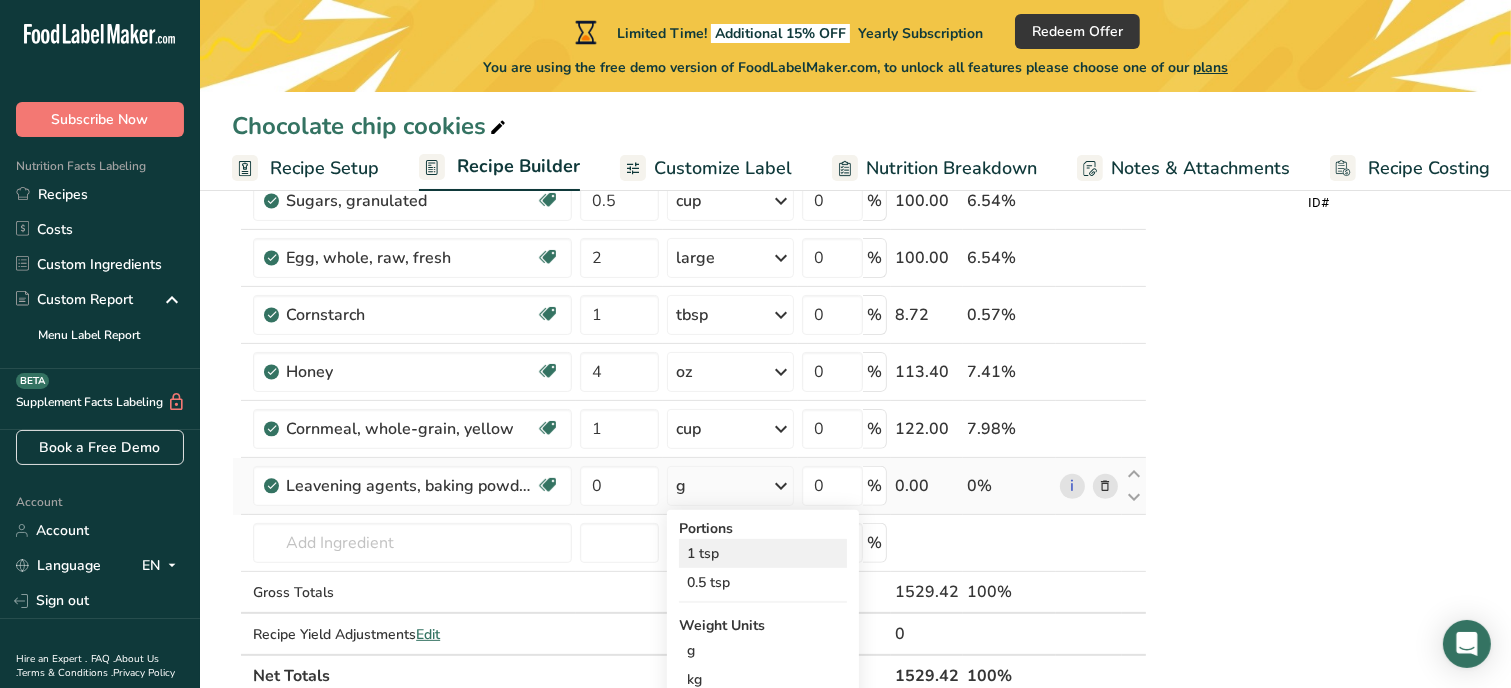 click on "1 tsp" at bounding box center (763, 553) 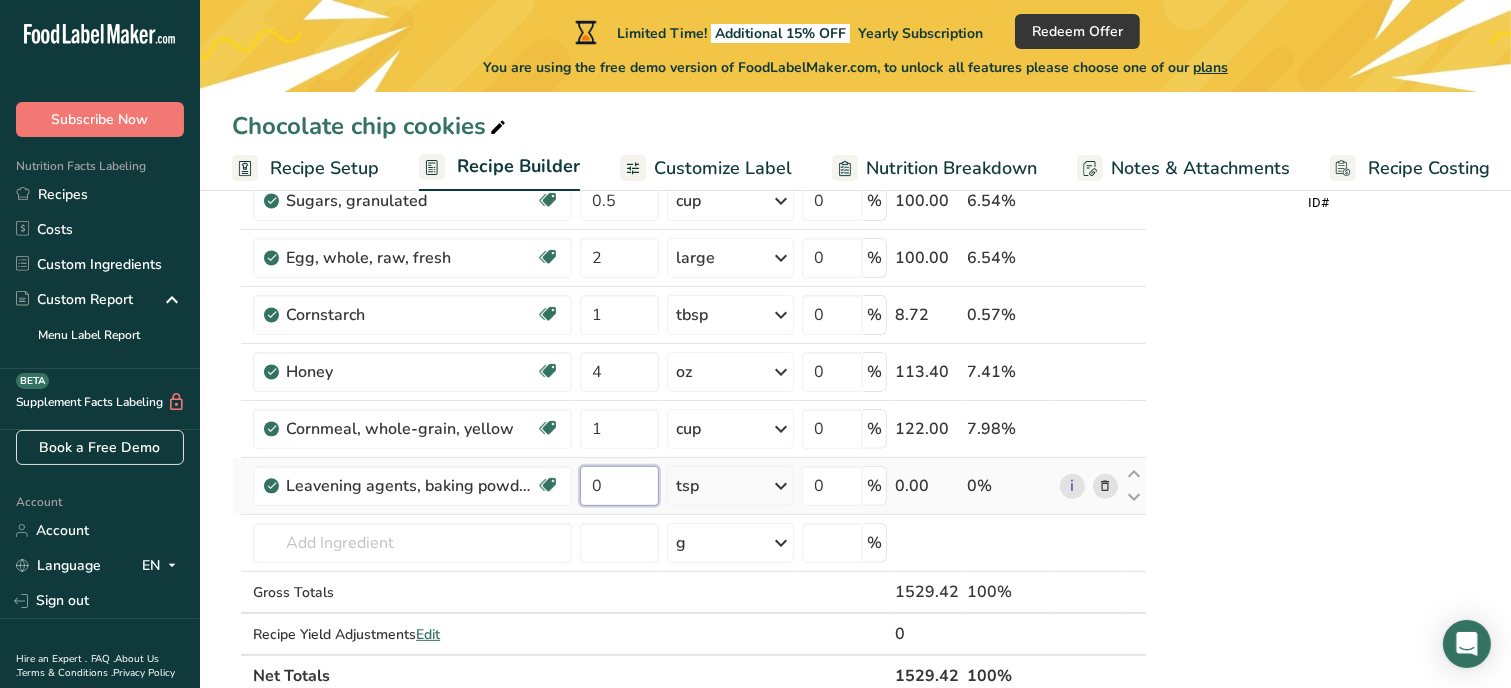 click on "0" at bounding box center [619, 486] 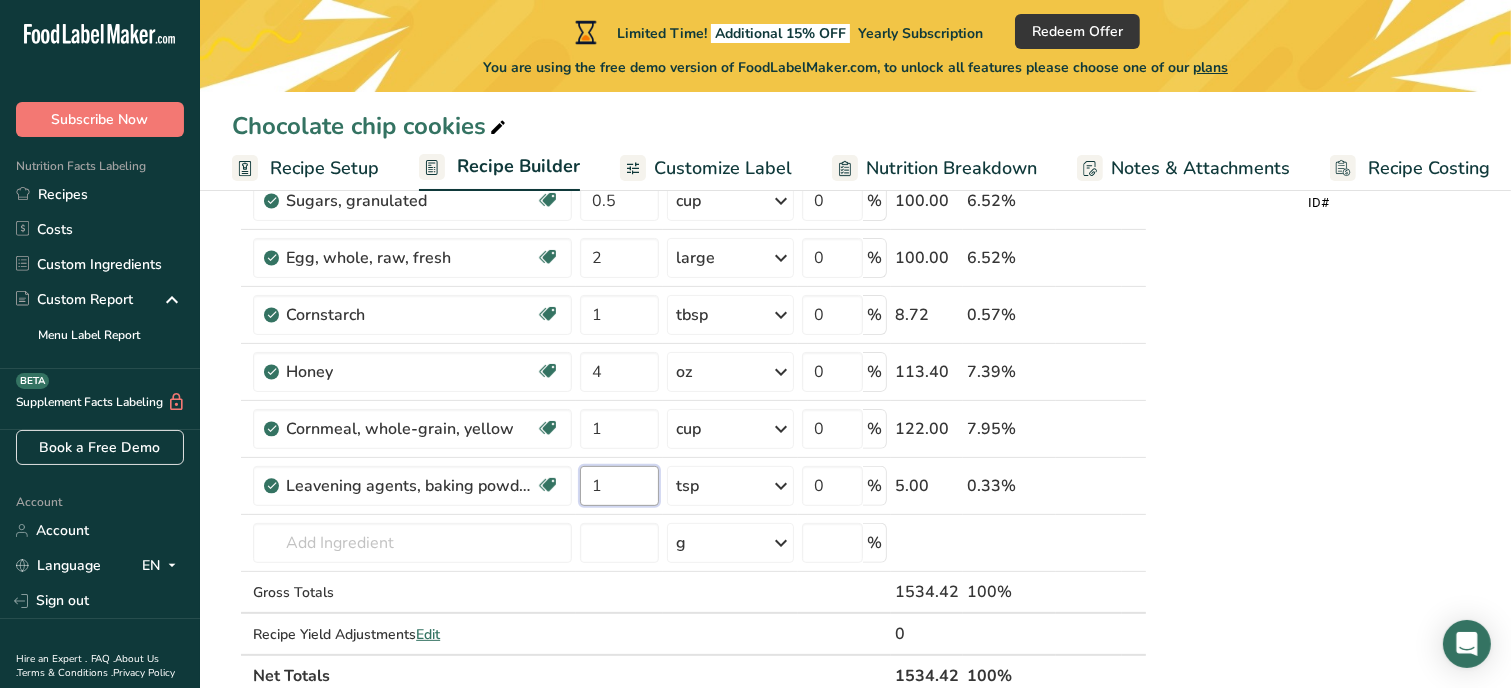 type on "1" 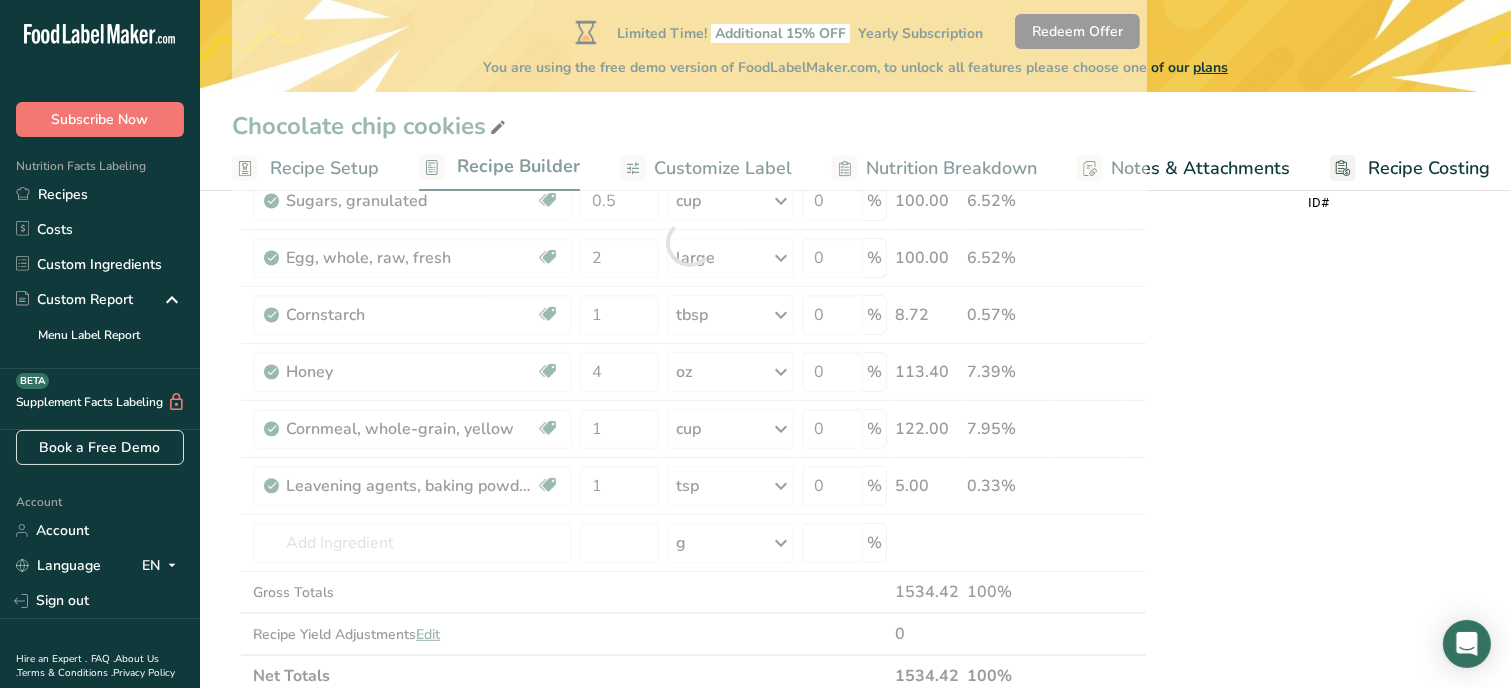 click on "Nutrition Facts
1 Serving Per Container
Serving Size
127g
Amount Per Serving
Calories
% DV*
Not a significant source of Vitamin D
* %DV = %Daily Value.
Ingredients:   White Flour, Salted Butter, Brown Sugar, Cornmeal, Honey, Granulated Sugar, Eggs, Cornstarch, Salt, Baking Soda, Vanilla extract, Baking Powder   Contains:
Wheat, Milk, Eggs
Made in a home kitchen
[BUSINESS_NAME]
[NUMBER] [STREET]
ID#" at bounding box center [1319, 548] 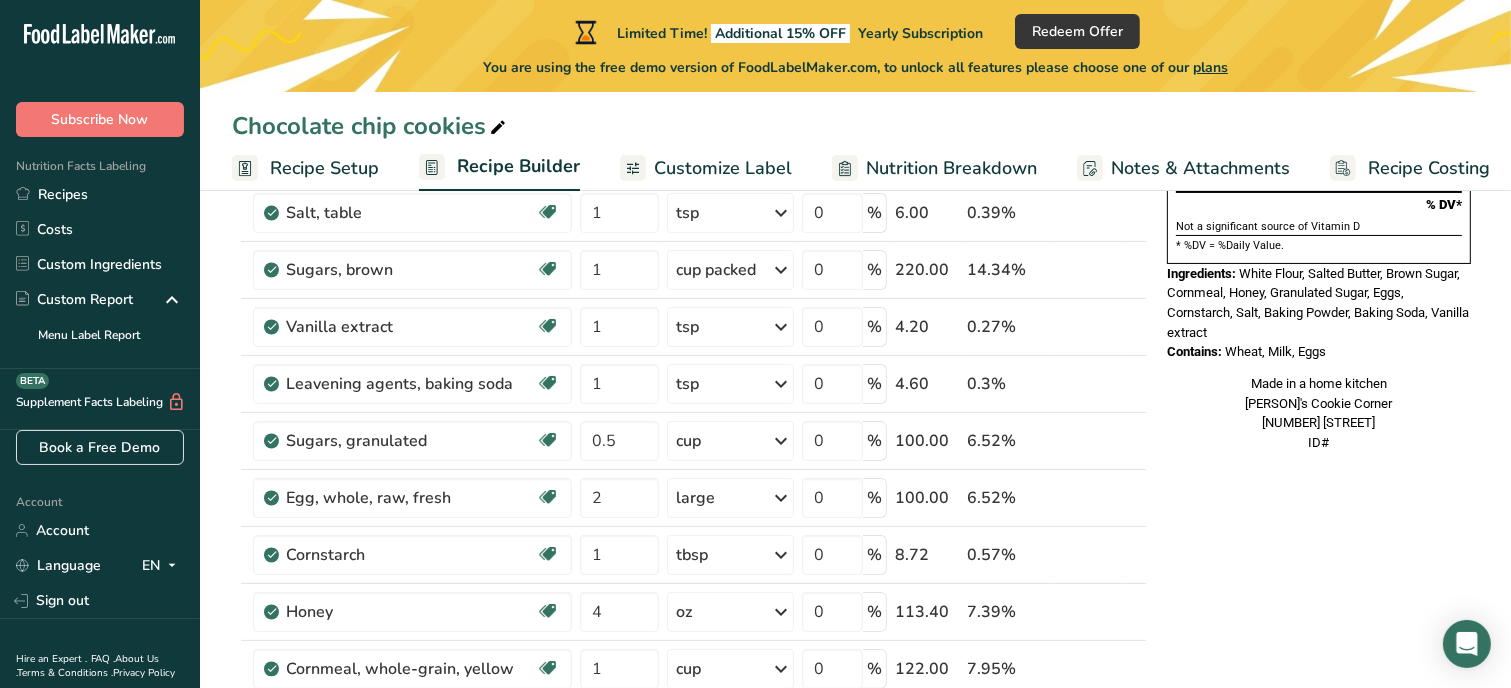 scroll, scrollTop: 320, scrollLeft: 0, axis: vertical 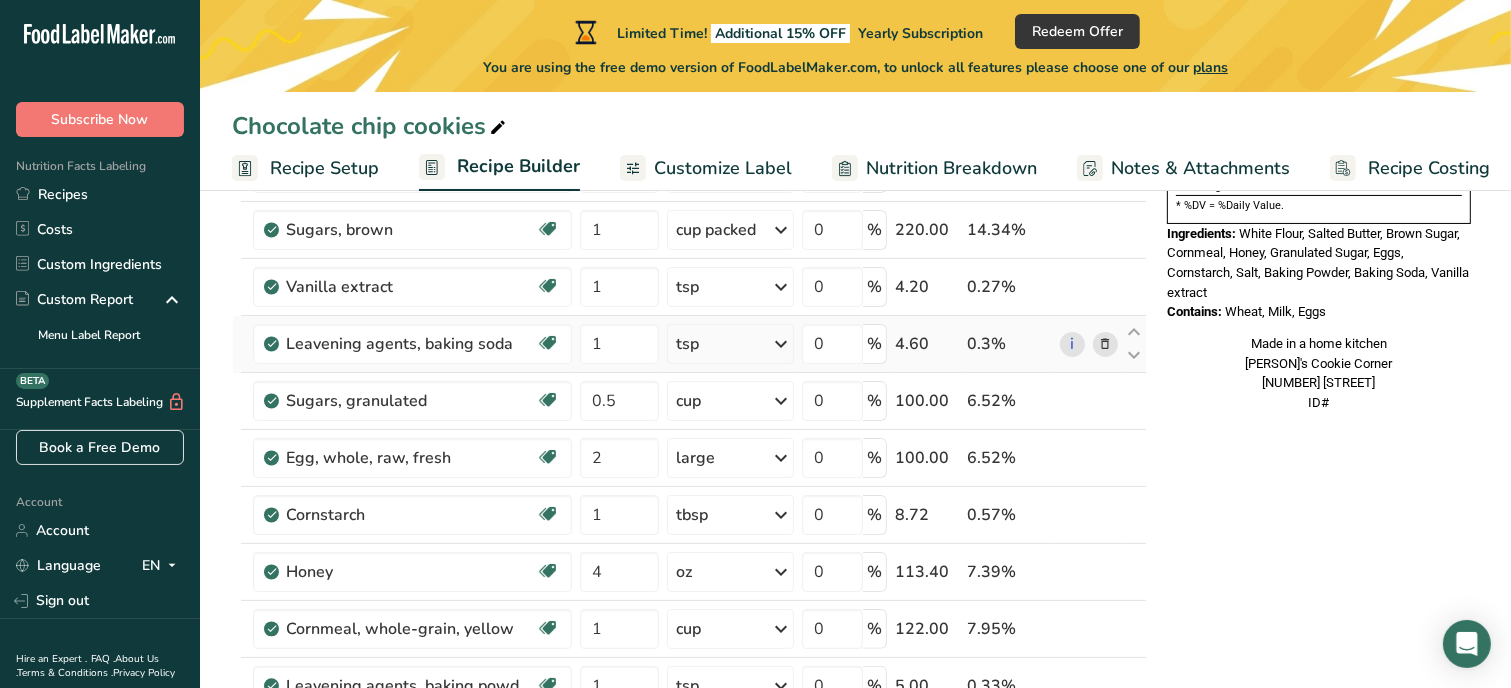 click at bounding box center (1105, 344) 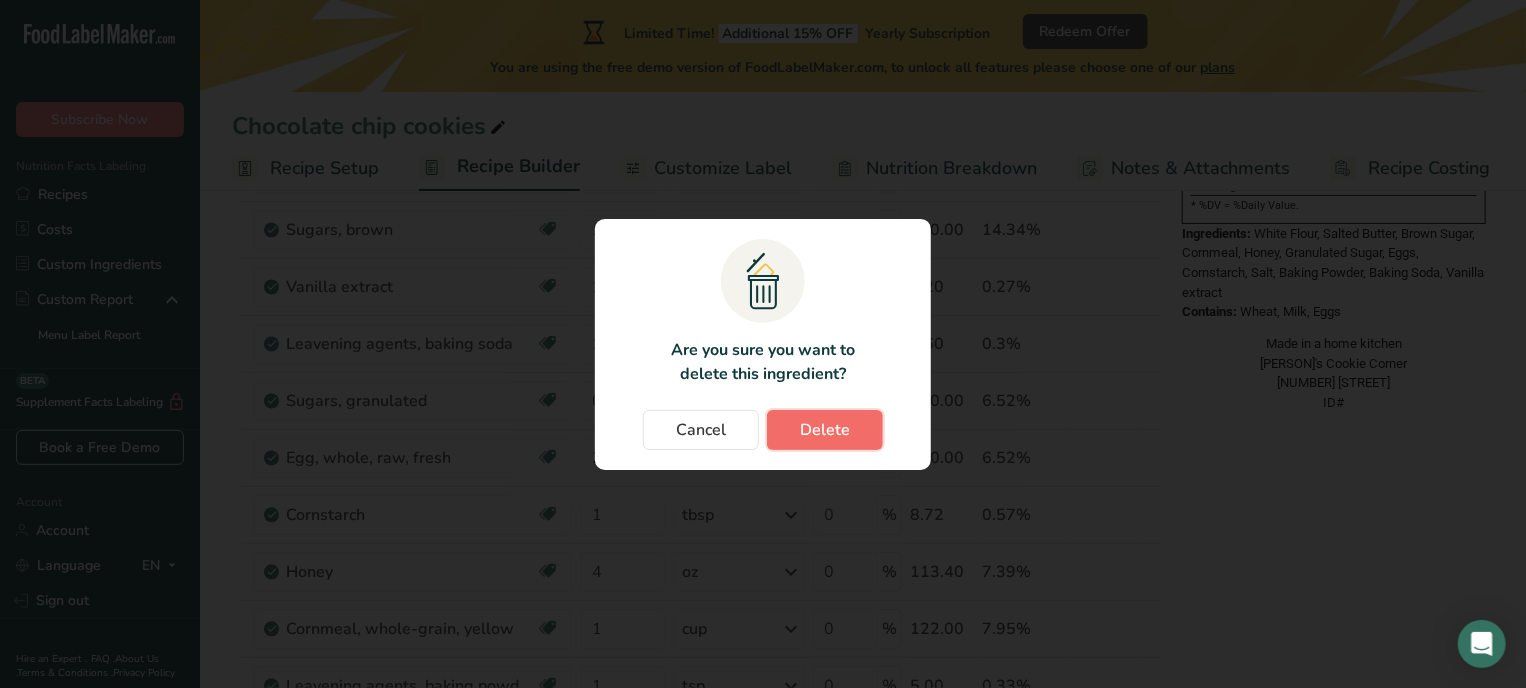 click on "Delete" at bounding box center [825, 430] 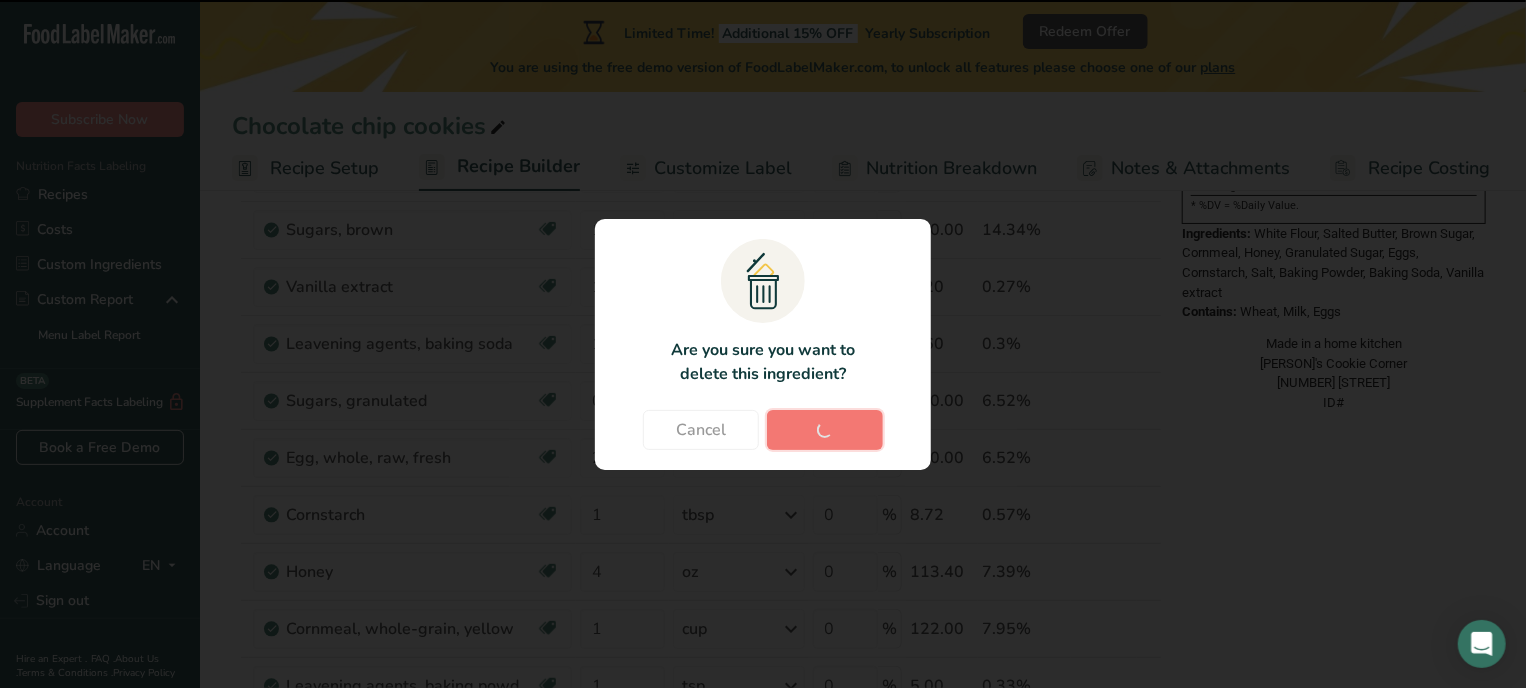 type on "0.5" 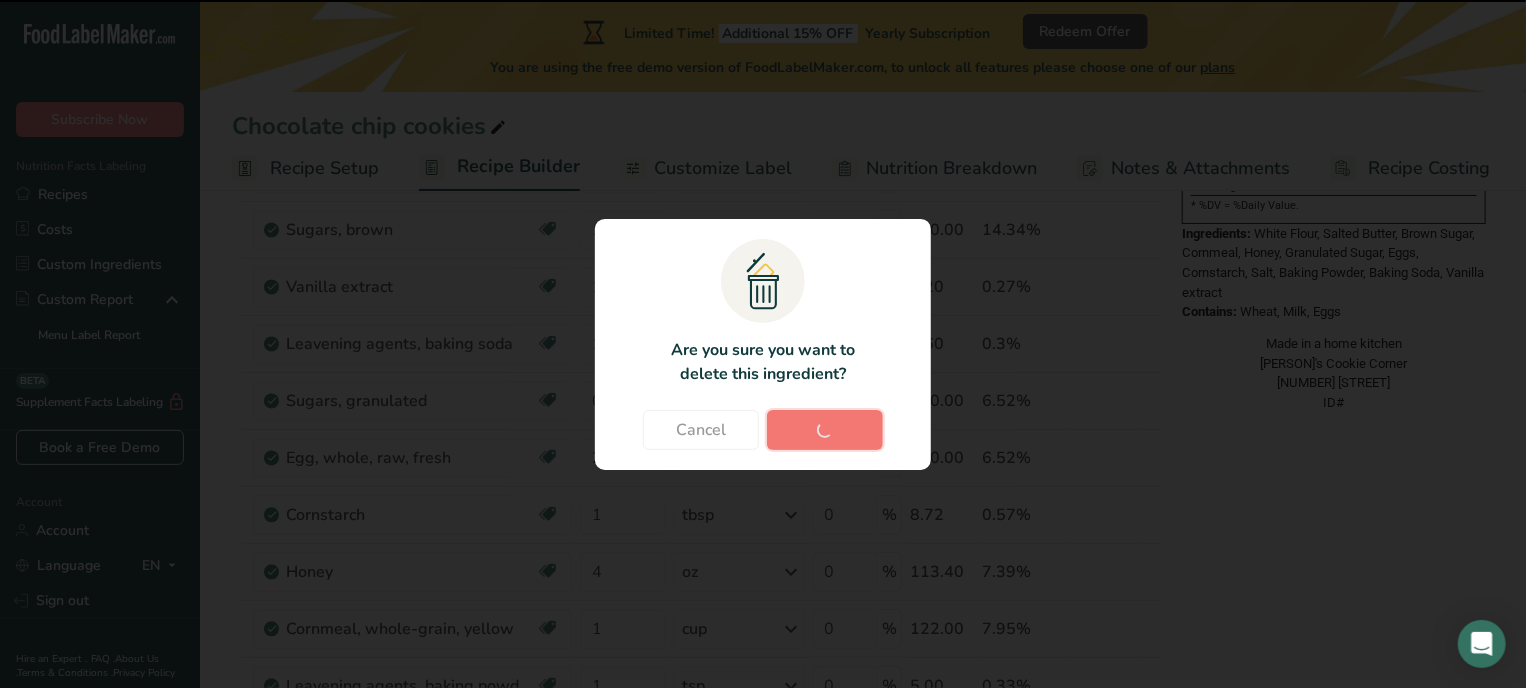 type on "2" 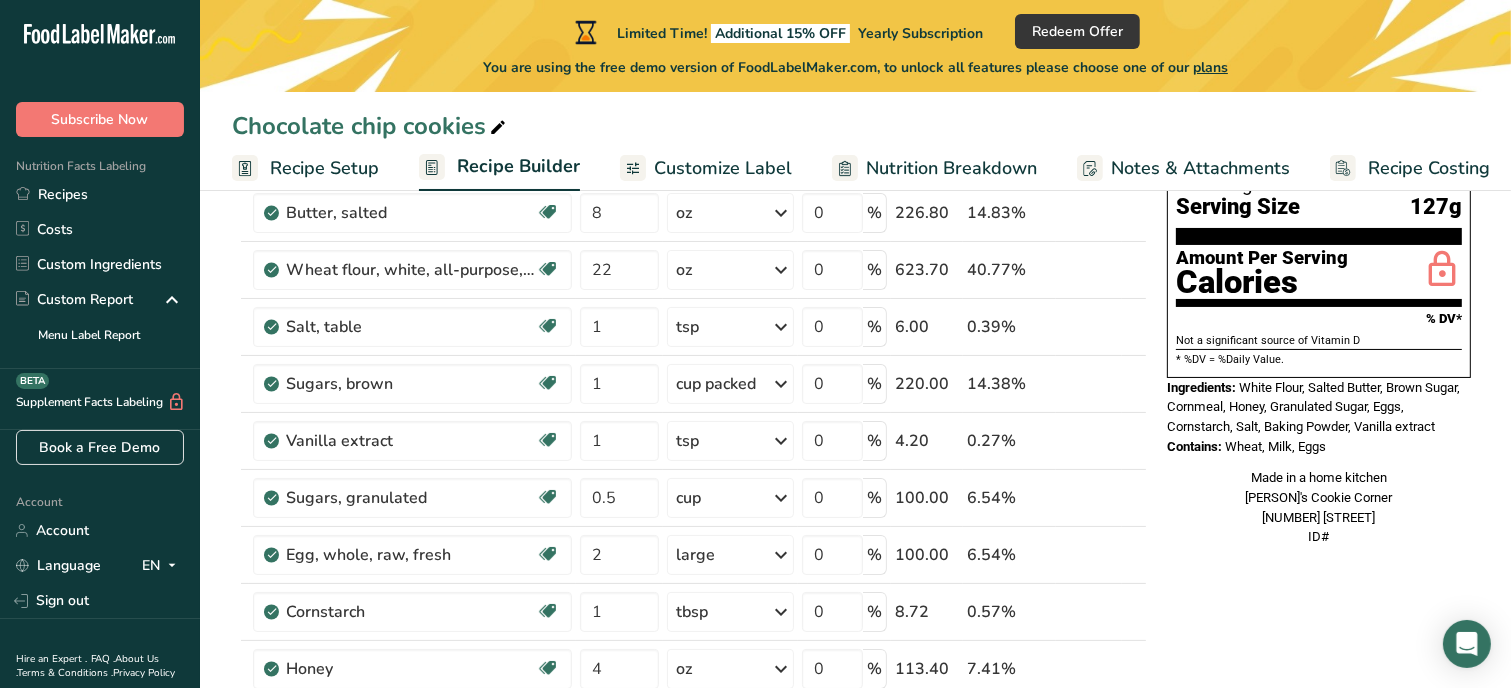 scroll, scrollTop: 80, scrollLeft: 0, axis: vertical 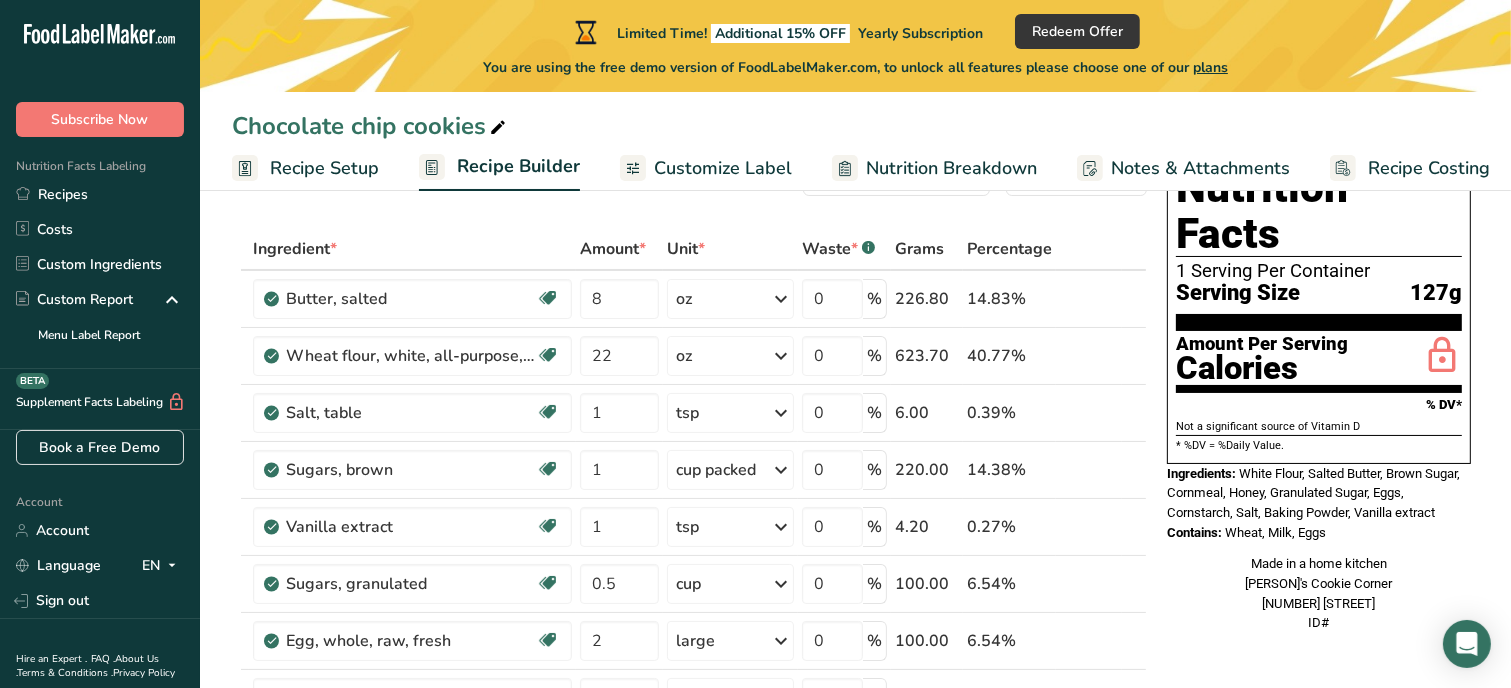 drag, startPoint x: 1241, startPoint y: 419, endPoint x: 1343, endPoint y: 482, distance: 119.88744 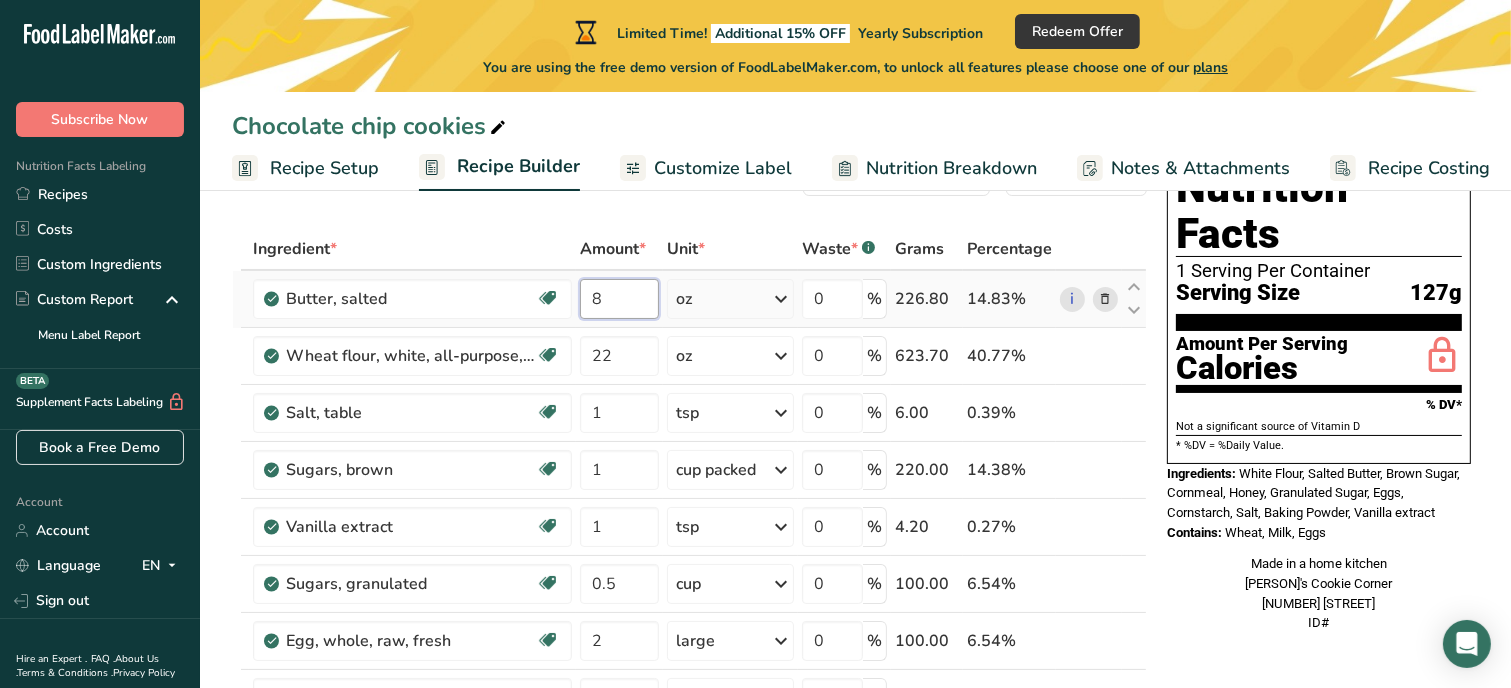click on "8" at bounding box center [619, 299] 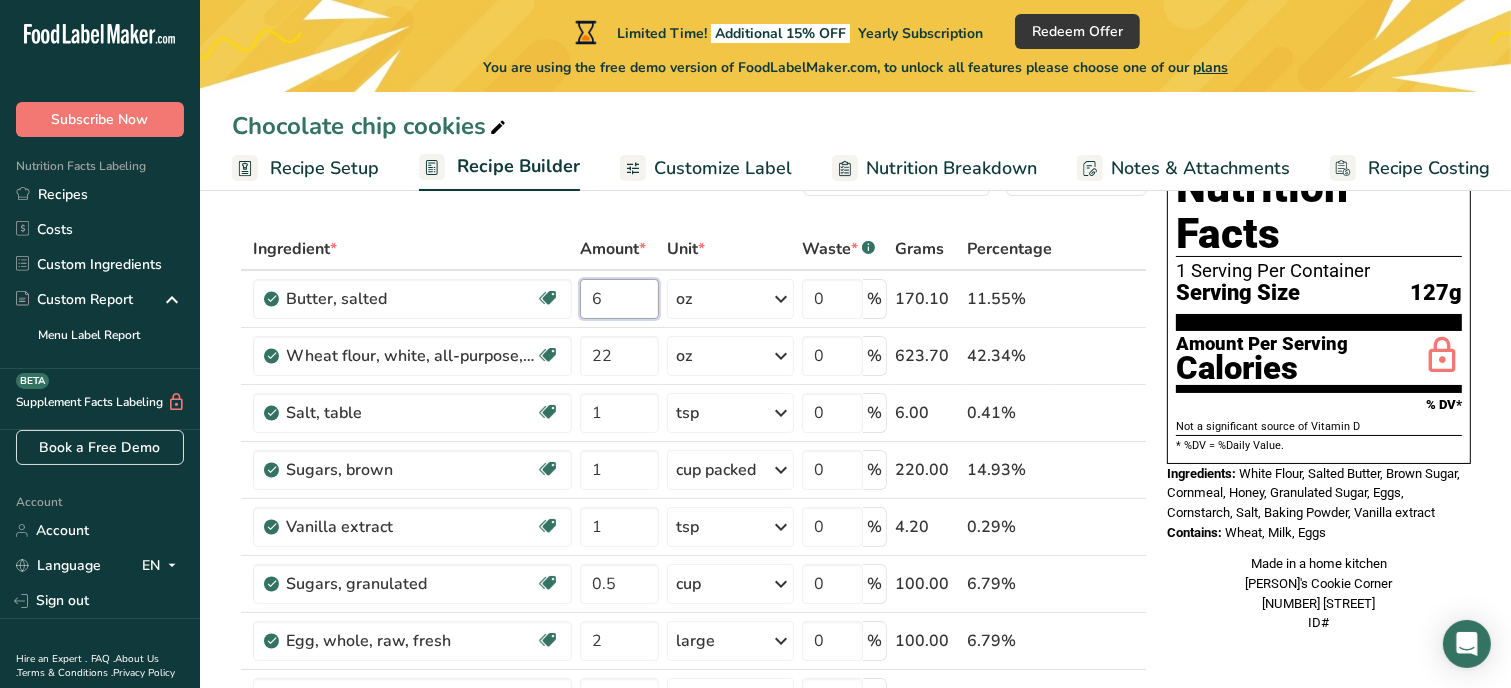 type on "6" 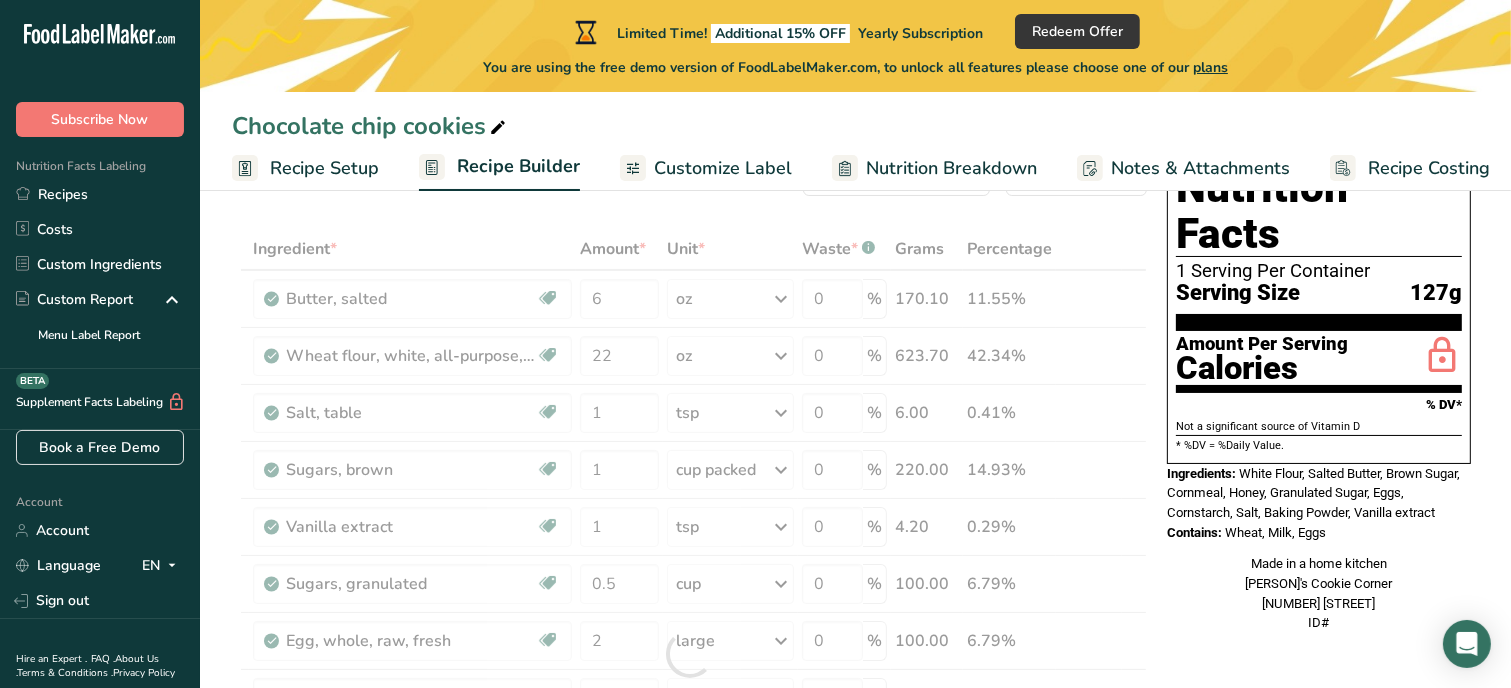 click on "Nutrition Facts
1 Serving Per Container
Serving Size
127g
Amount Per Serving
Calories
% DV*
Not a significant source of Vitamin D
* %DV = %Daily Value.
Ingredients:   White Flour, Salted Butter, Brown Sugar, Cornmeal, Honey, Granulated Sugar, Eggs, Cornstarch, Salt, Baking Powder, Vanilla extract   Contains:
Wheat, Milk, Eggs
Made in a home kitchen
[PERSONALISED_BUSINESS_NAME]
[NUMBER] [STREET]
ID#" at bounding box center [1319, 394] 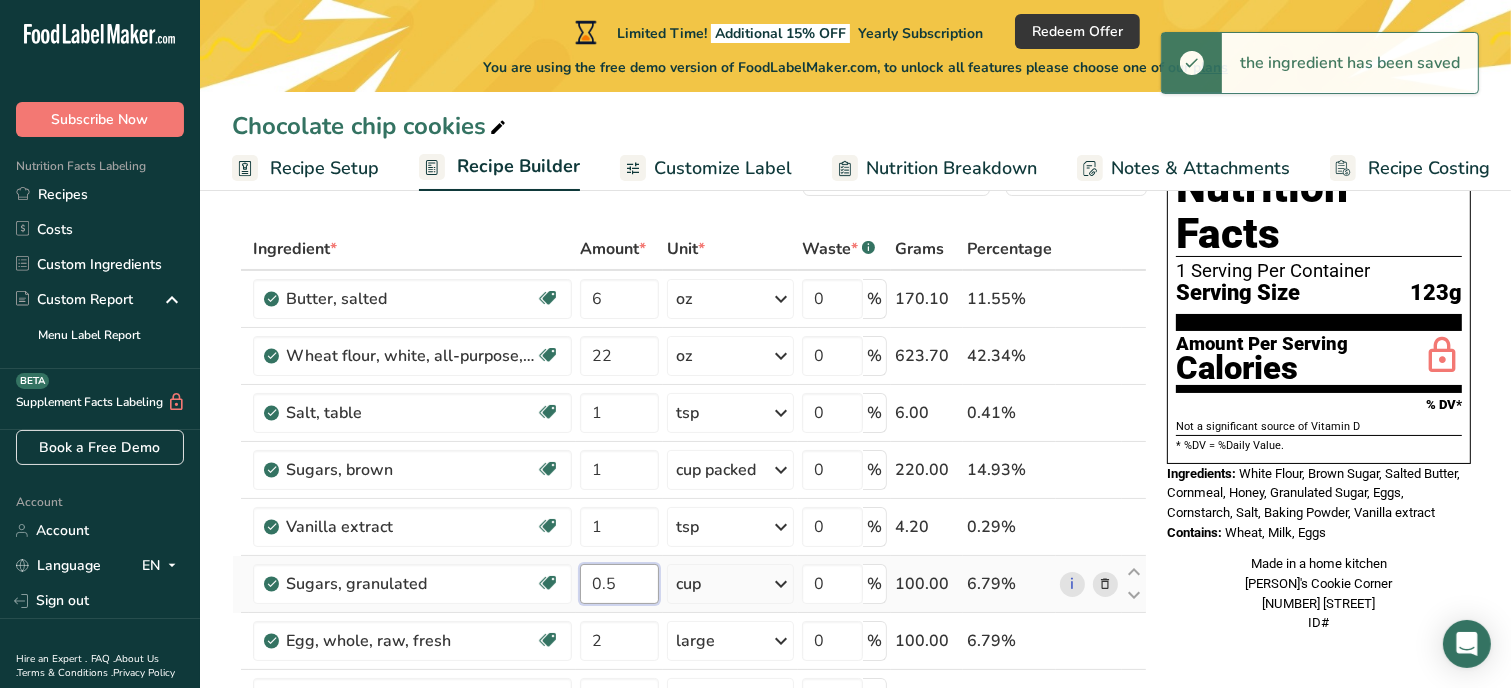click on "0.5" at bounding box center [619, 584] 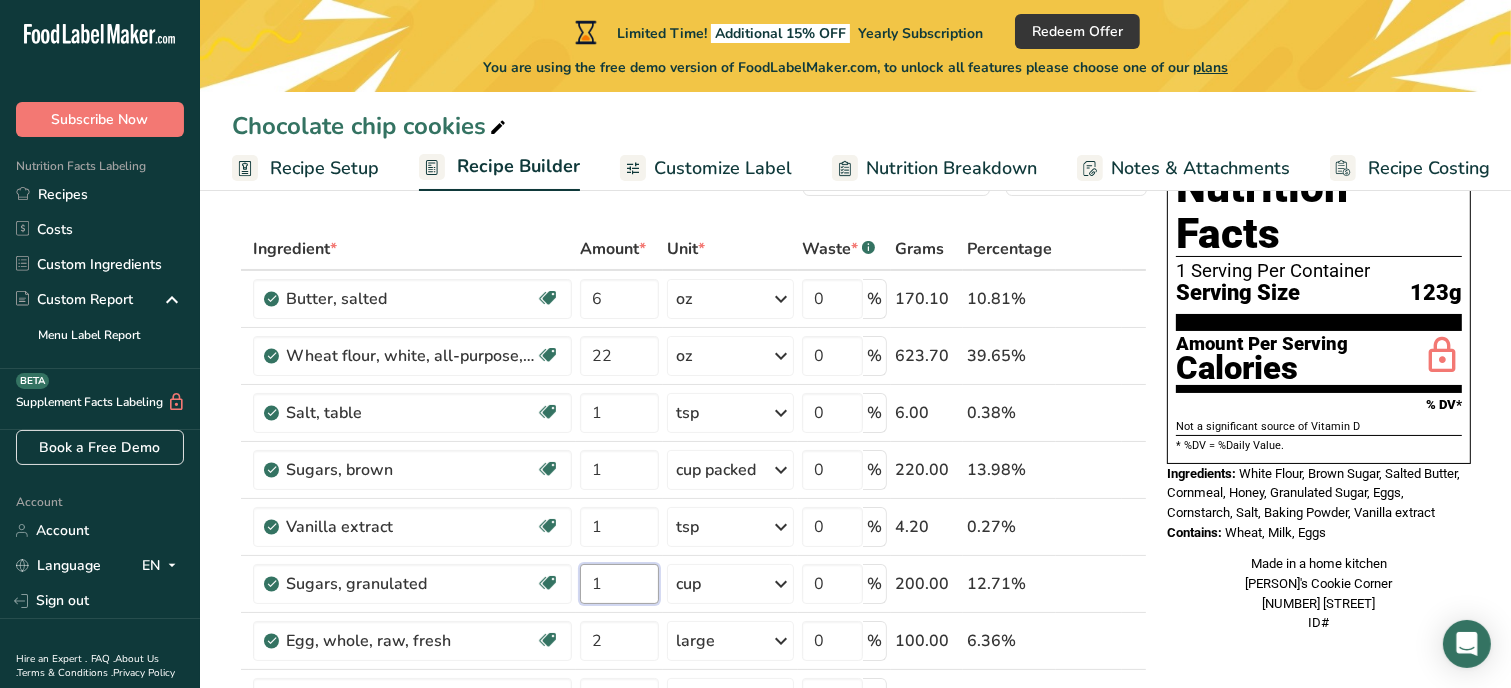 type on "1" 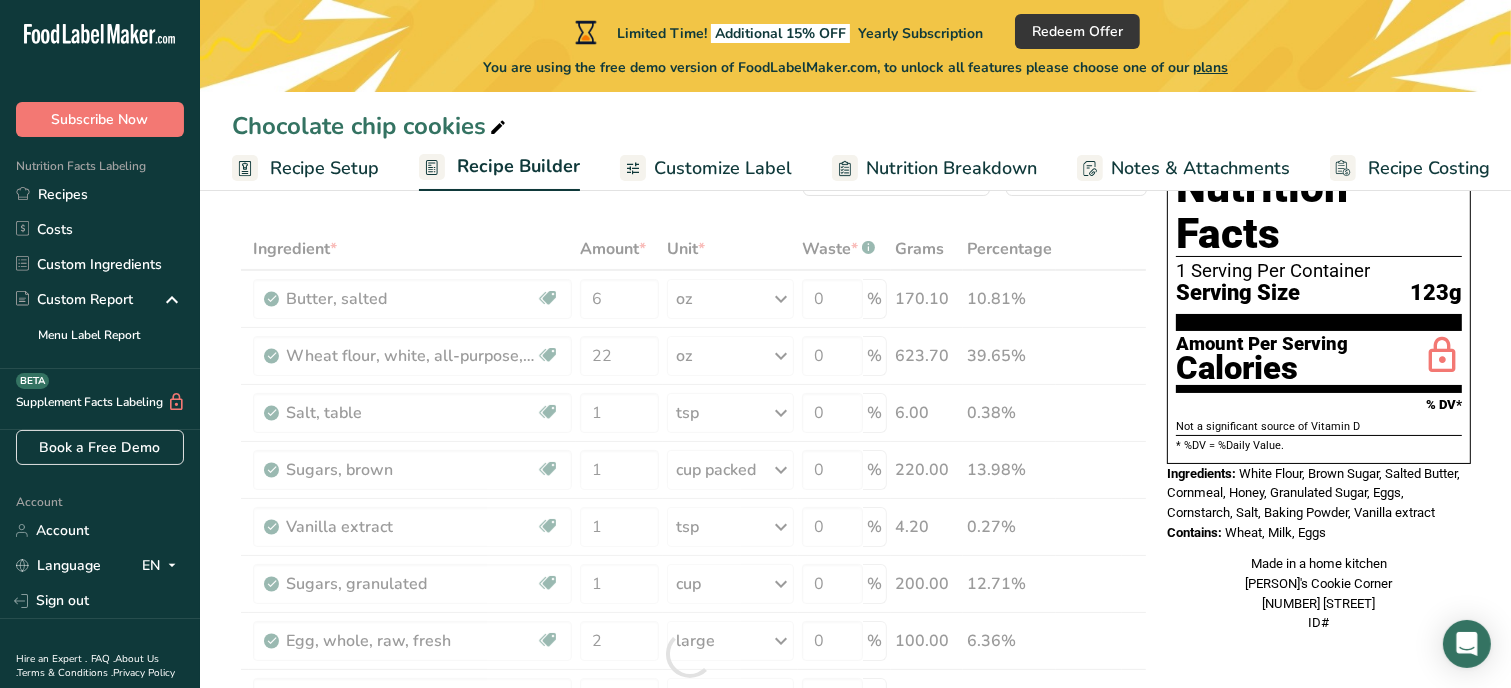 click on "Nutrition Facts
1 Serving Per Container
Serving Size
123g
Amount Per Serving
Calories
% DV*
Not a significant source of Vitamin D
* %DV = %Daily Value.
Ingredients:   White Flour, Brown Sugar, Salted Butter, Cornmeal, Honey, Granulated Sugar, Eggs, Cornstarch, Salt, Baking Powder, Vanilla extract   Contains:
Wheat, Milk, Eggs
Made in a home kitchen
[COMPANY] [PRODUCT]
[NUMBER] [STREET]
ID#" at bounding box center [1319, 400] 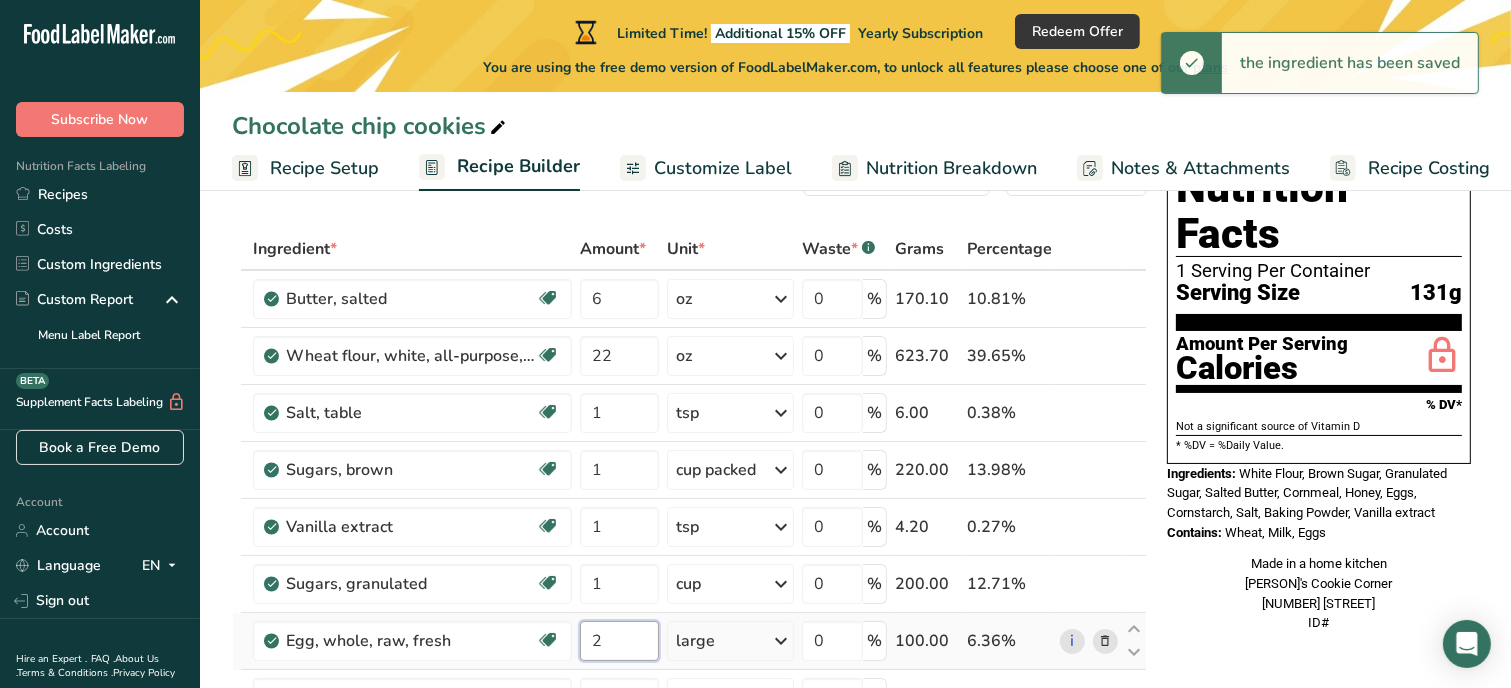click on "2" at bounding box center (619, 641) 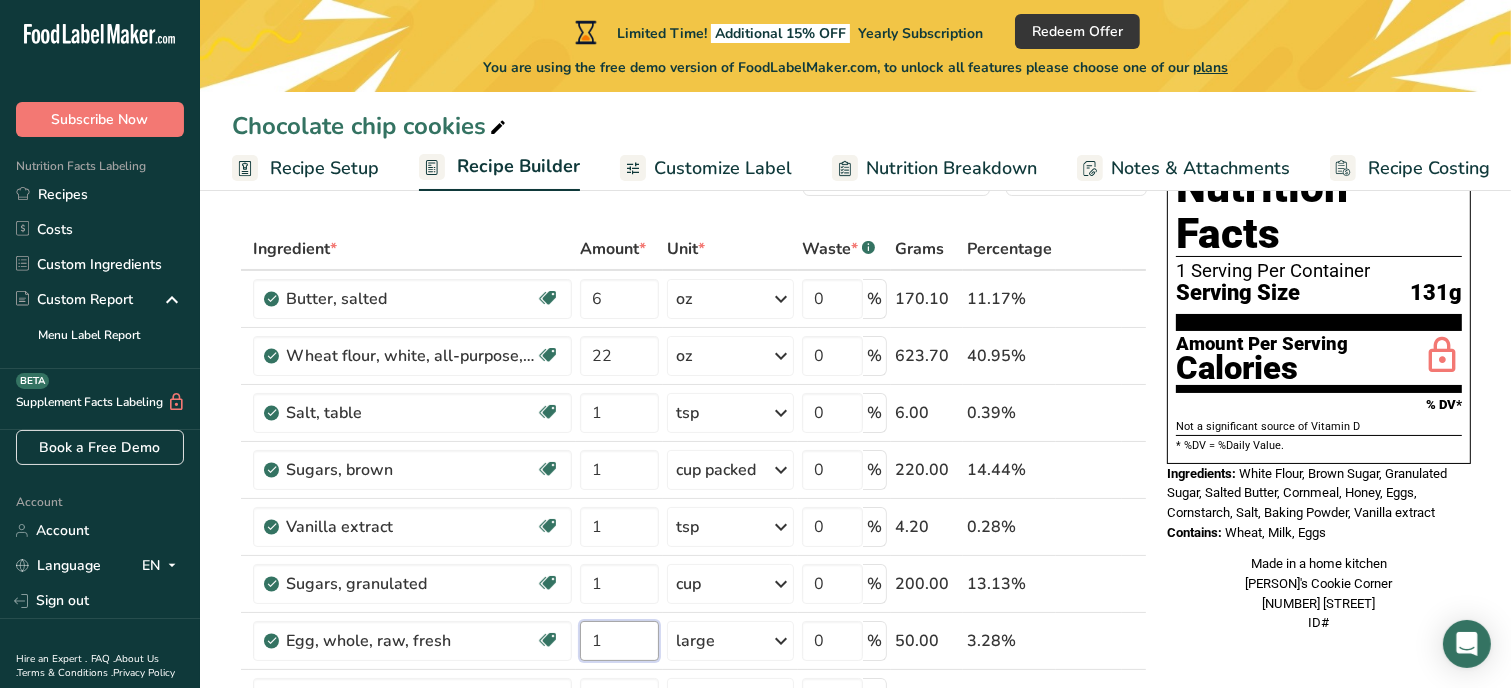 type on "1" 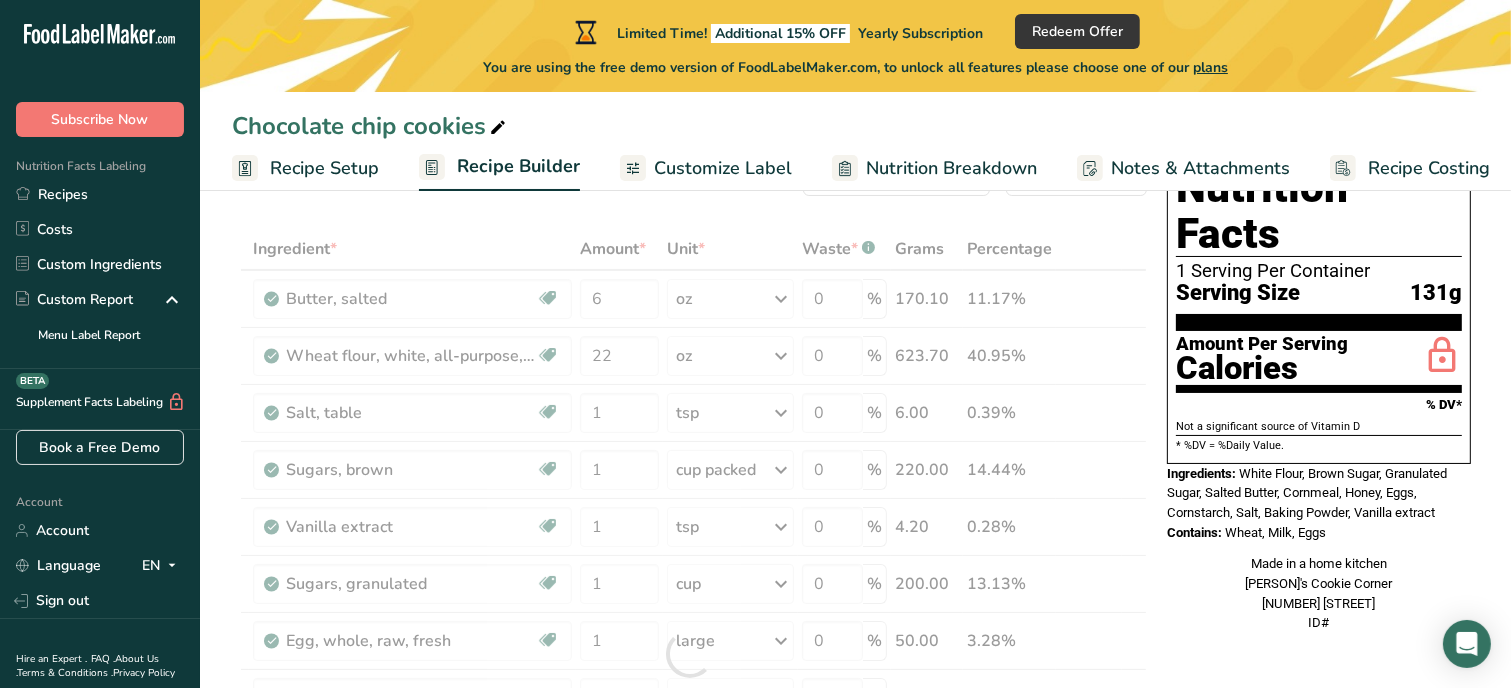 click on "Nutrition Facts
1 Serving Per Container
Serving Size
131g
Amount Per Serving
Calories
% DV*
Not a significant source of Vitamin D
* %DV = %Daily Value.
Ingredients:   White Flour, Brown Sugar, Granulated Sugar, Salted Butter, Cornmeal, Honey, Eggs, Cornstarch, Salt, Baking Powder, Vanilla extract   Contains:
Wheat, Milk, Eggs
Made in a home kitchen
[PERSONALISED_BUSINESS_NAME]
[NUMBER] [STREET]
ID#" at bounding box center (1319, 400) 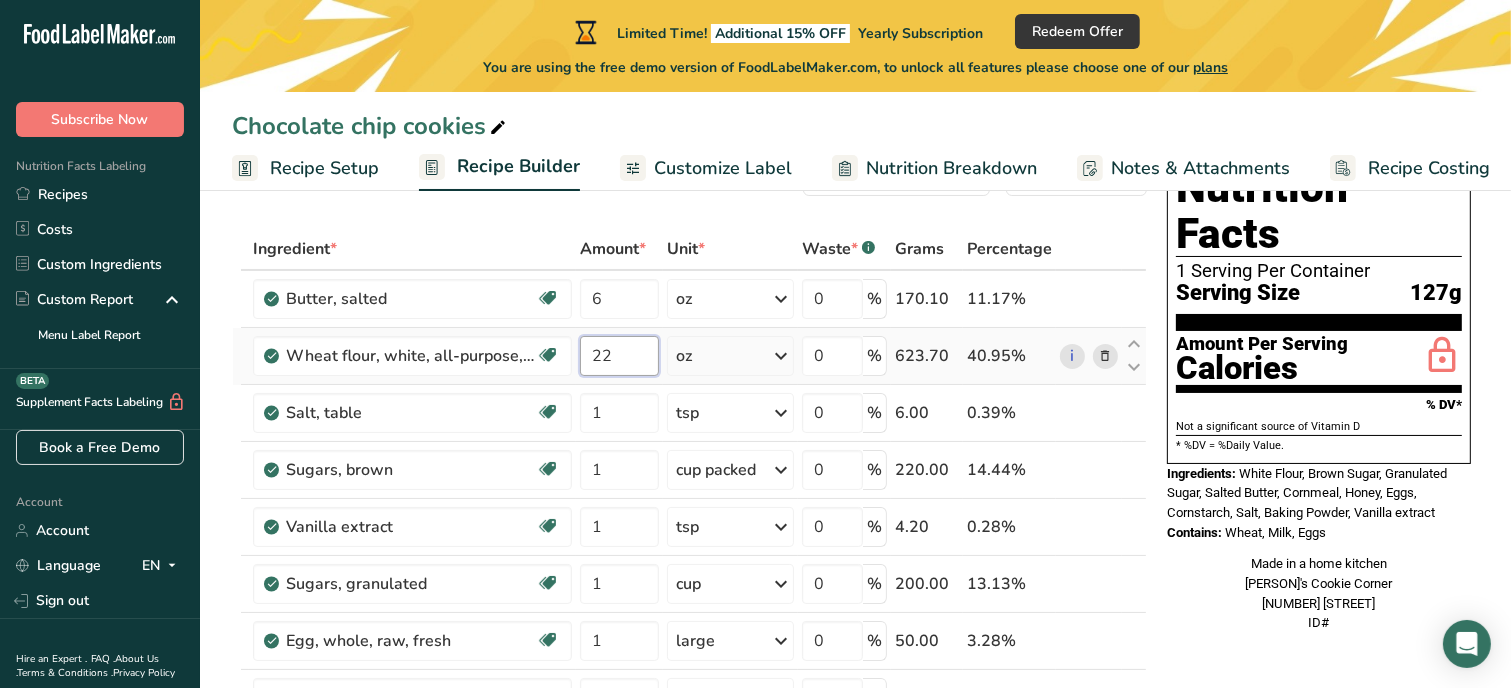 click on "22" at bounding box center [619, 356] 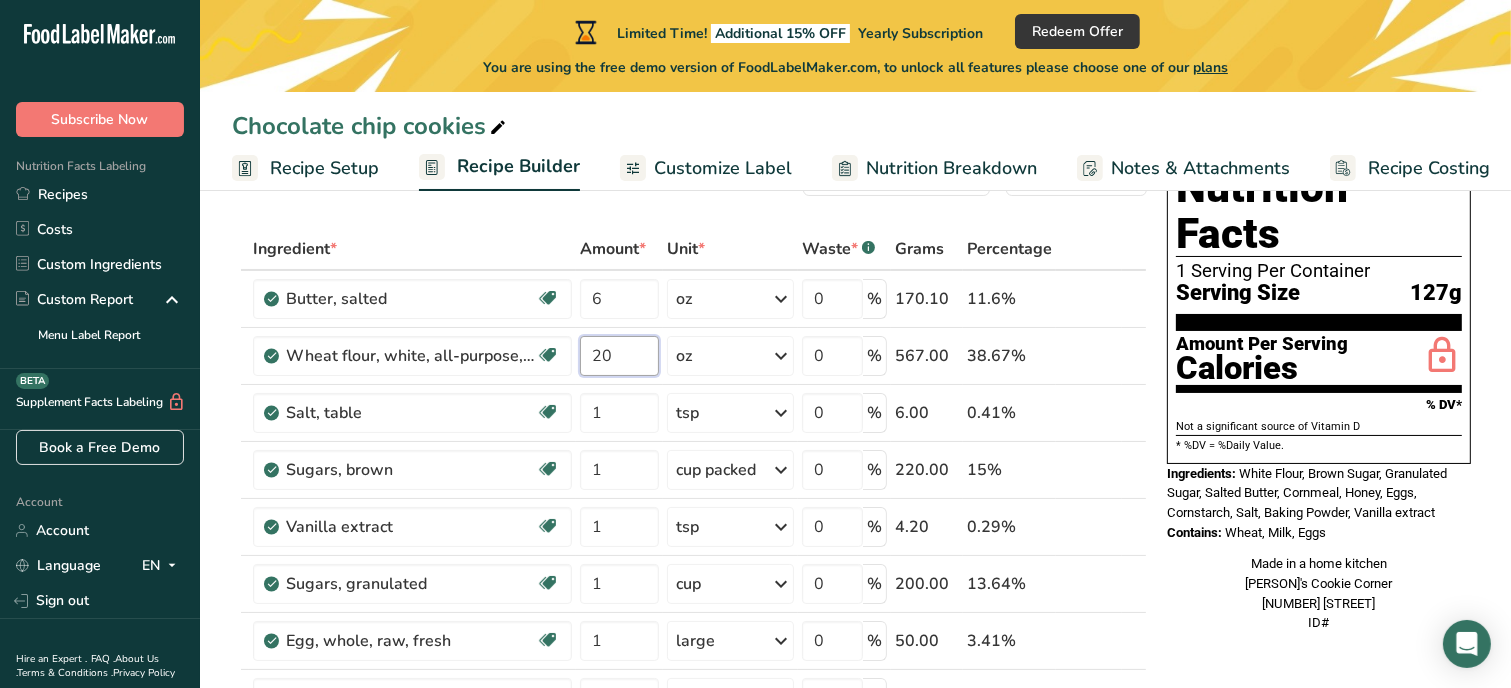 type on "20" 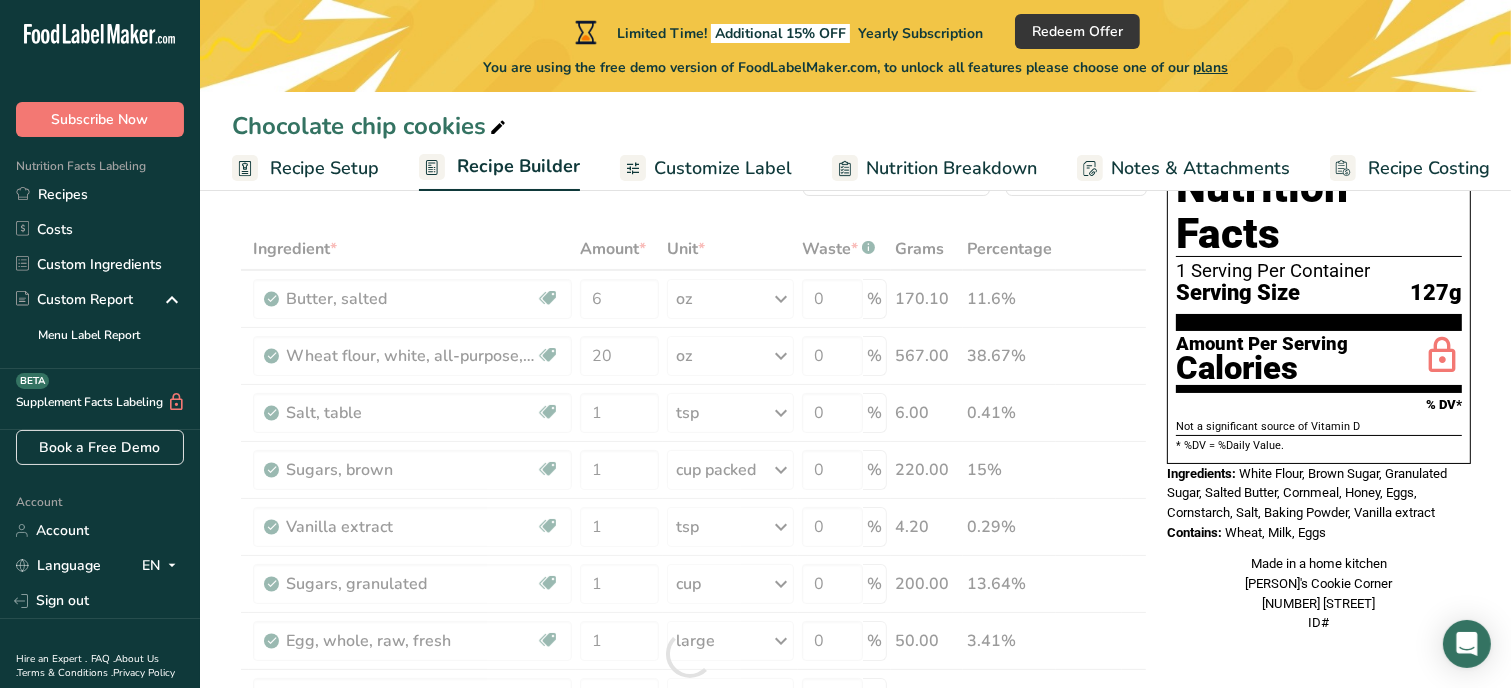 click on "Nutrition Facts
1 Serving Per Container
Serving Size
127g
Amount Per Serving
Calories
% DV*
Not a significant source of Vitamin D
* %DV = %Daily Value.
Ingredients:   White Flour, Brown Sugar, Granulated Sugar, Salted Butter, Cornmeal, Honey, Eggs, Cornstarch, Salt, Baking Powder, Vanilla extract   Contains:
Wheat, Milk, Eggs
Made in a home kitchen
[PERSONALISED_BUSINESS_NAME]
[NUMBER] [STREET]
ID#" at bounding box center [1319, 400] 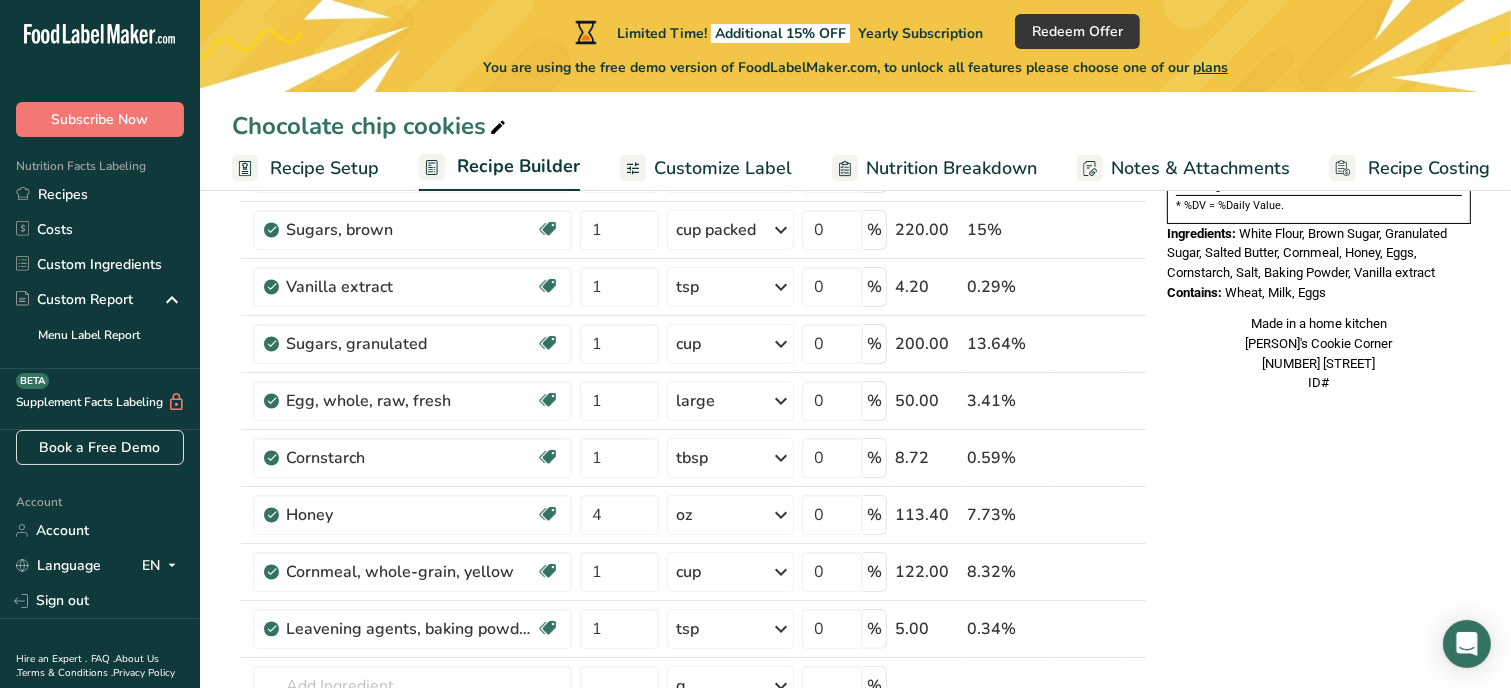 scroll, scrollTop: 360, scrollLeft: 0, axis: vertical 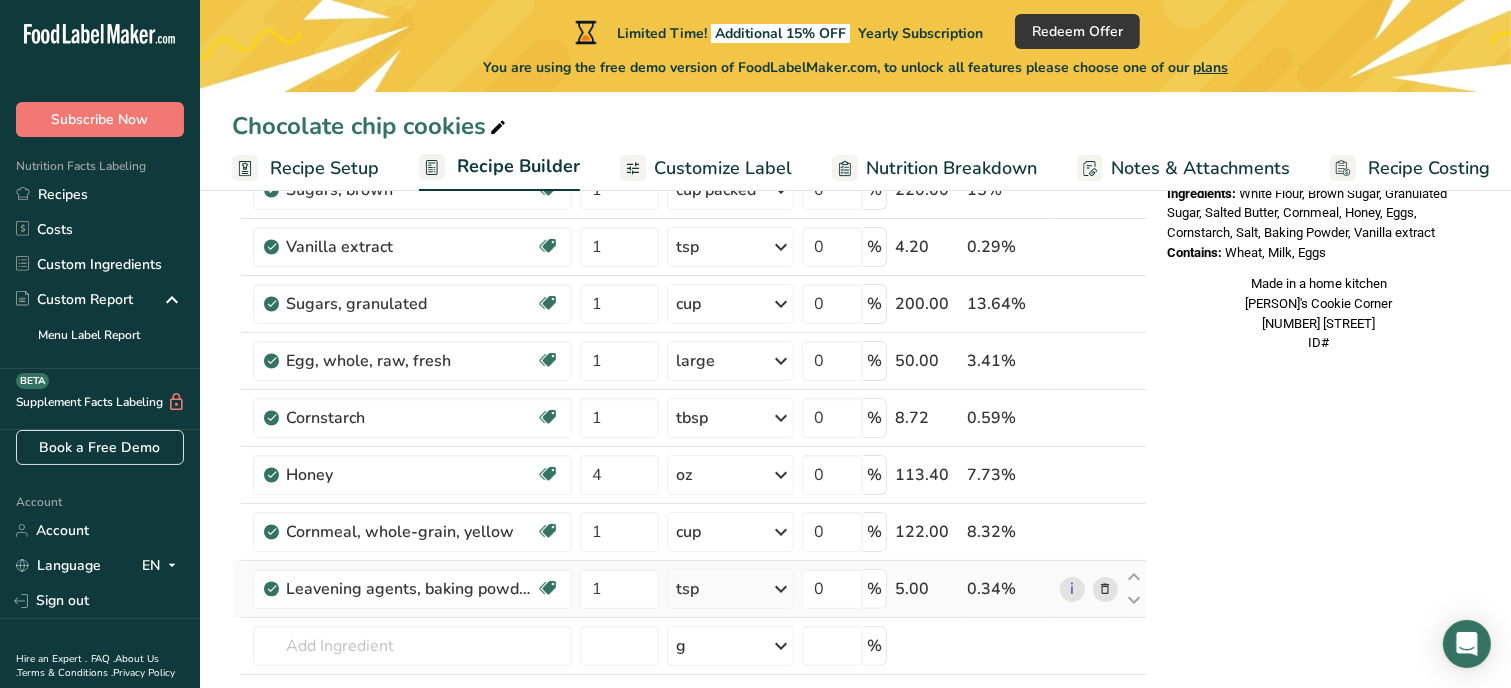 click at bounding box center (1105, 589) 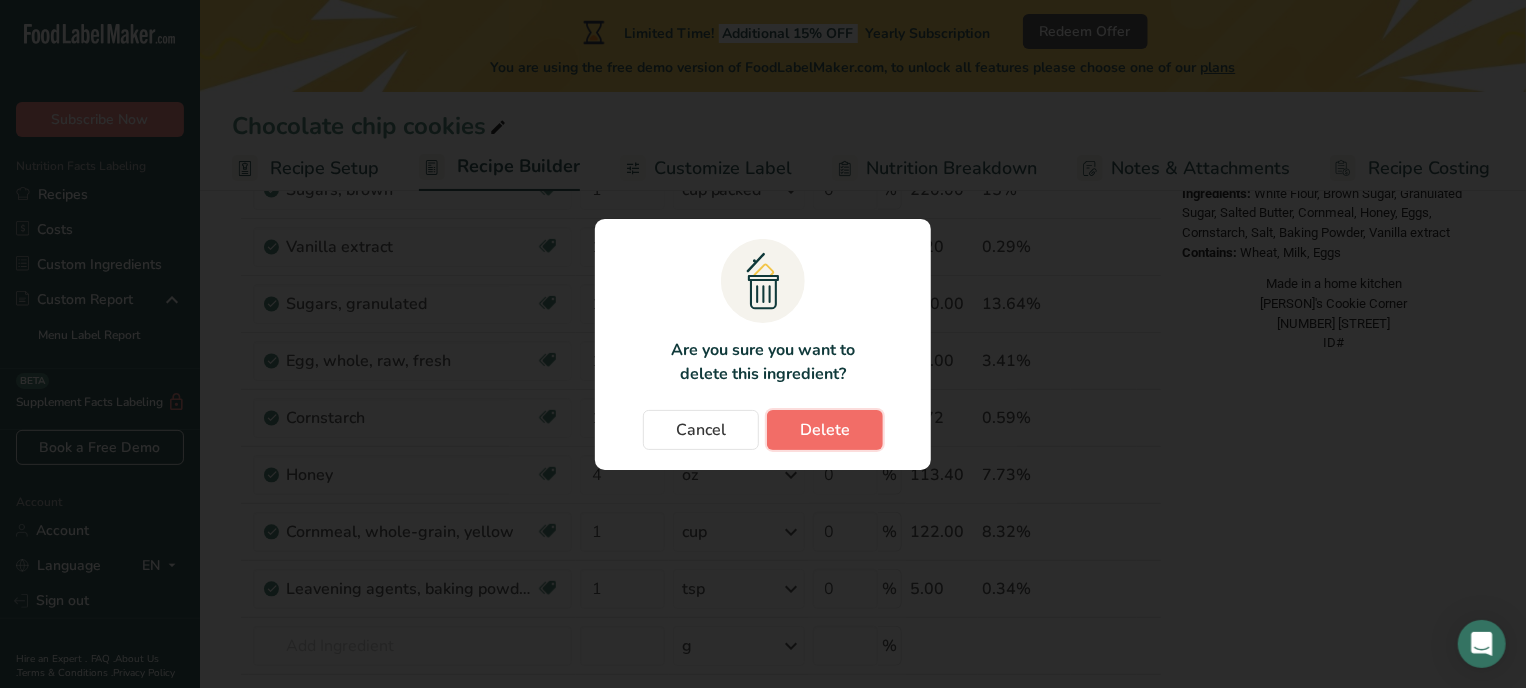 click on "Delete" at bounding box center (825, 430) 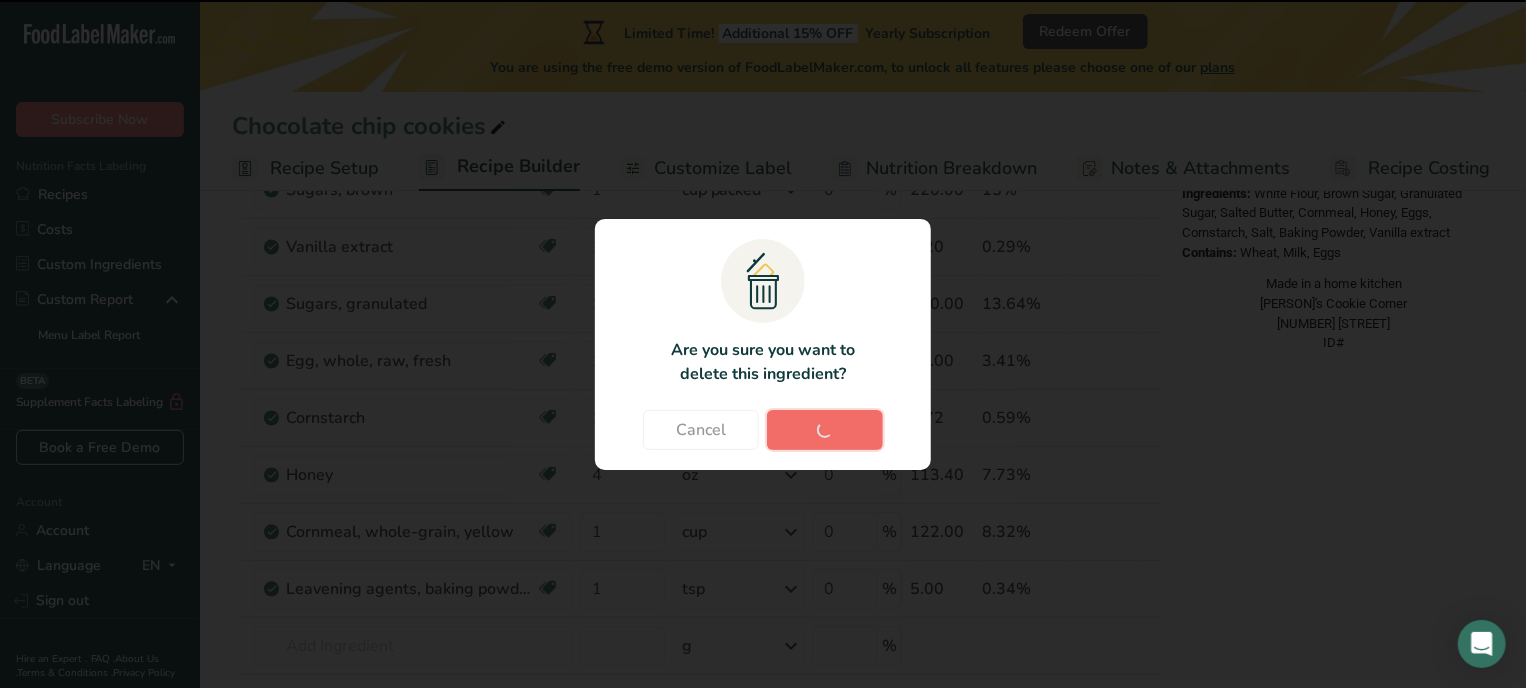 type 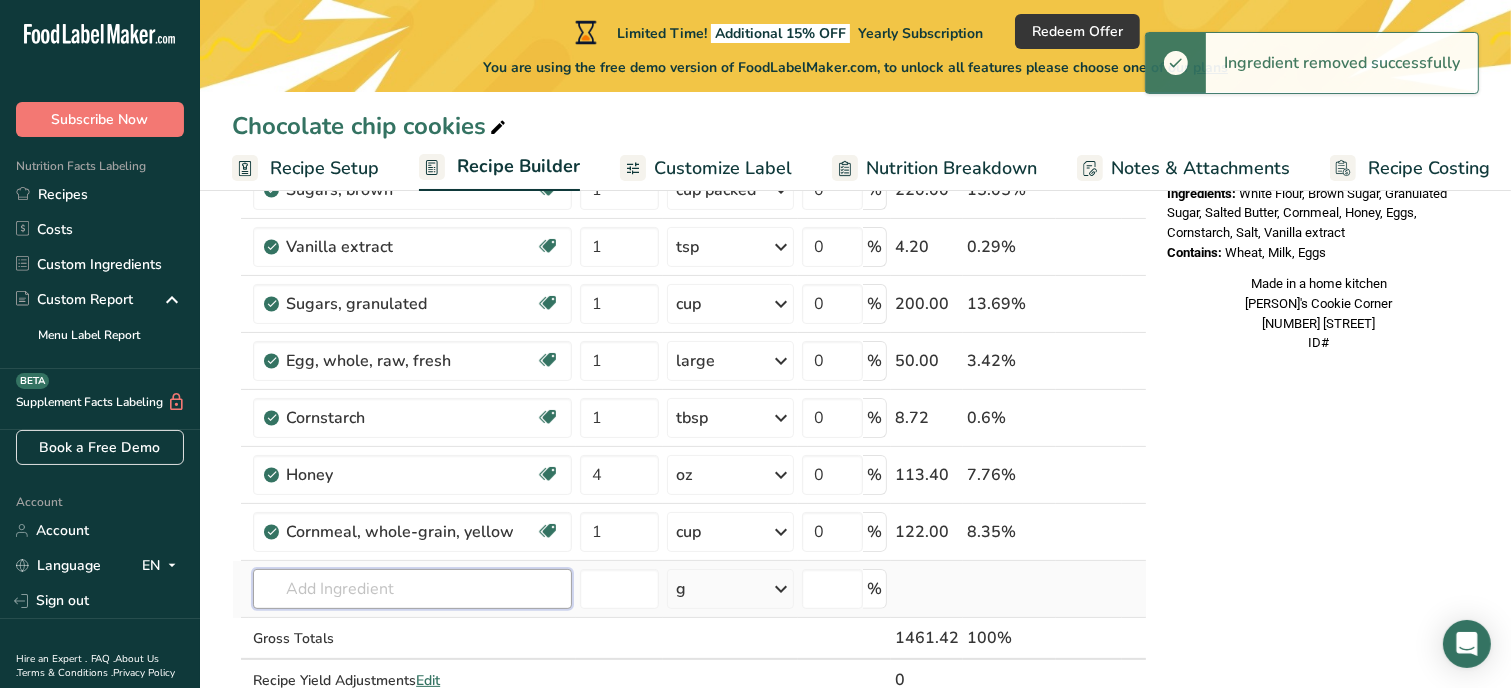 click at bounding box center (412, 589) 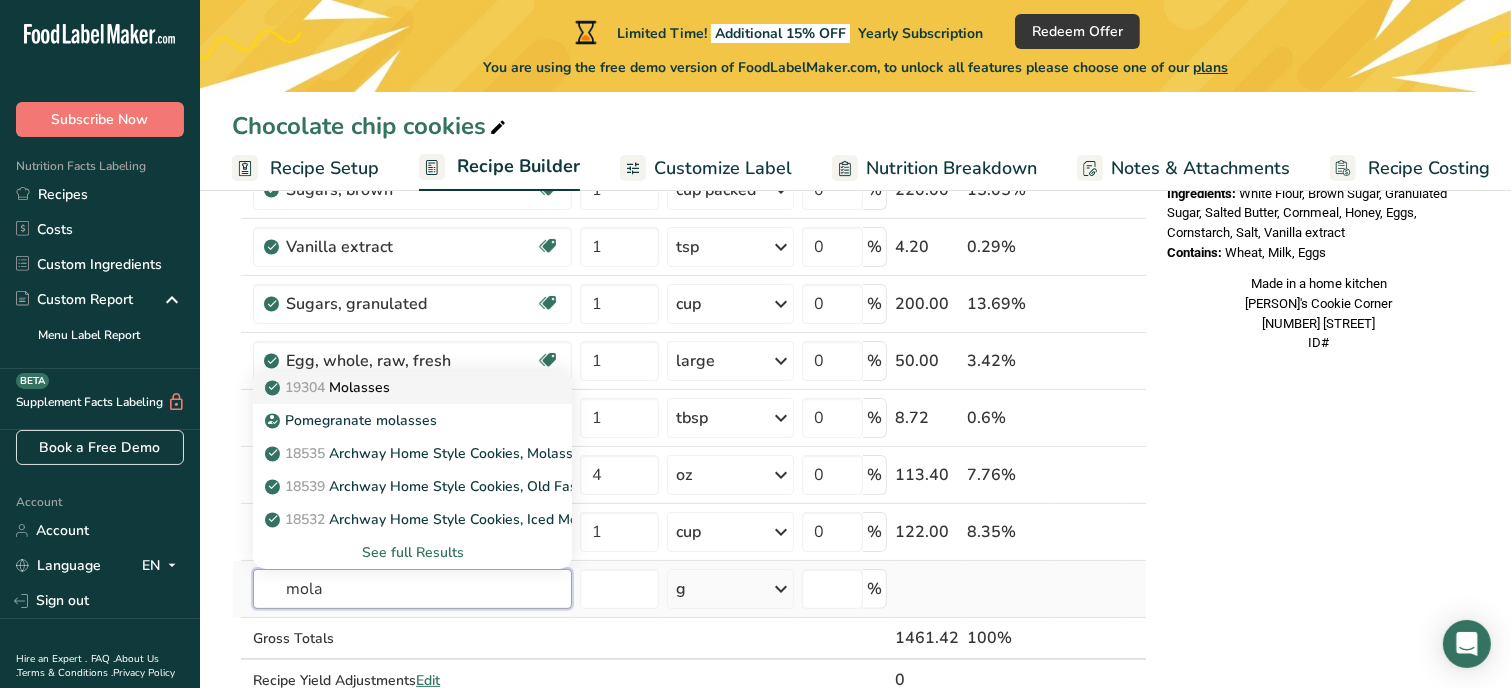 type on "mola" 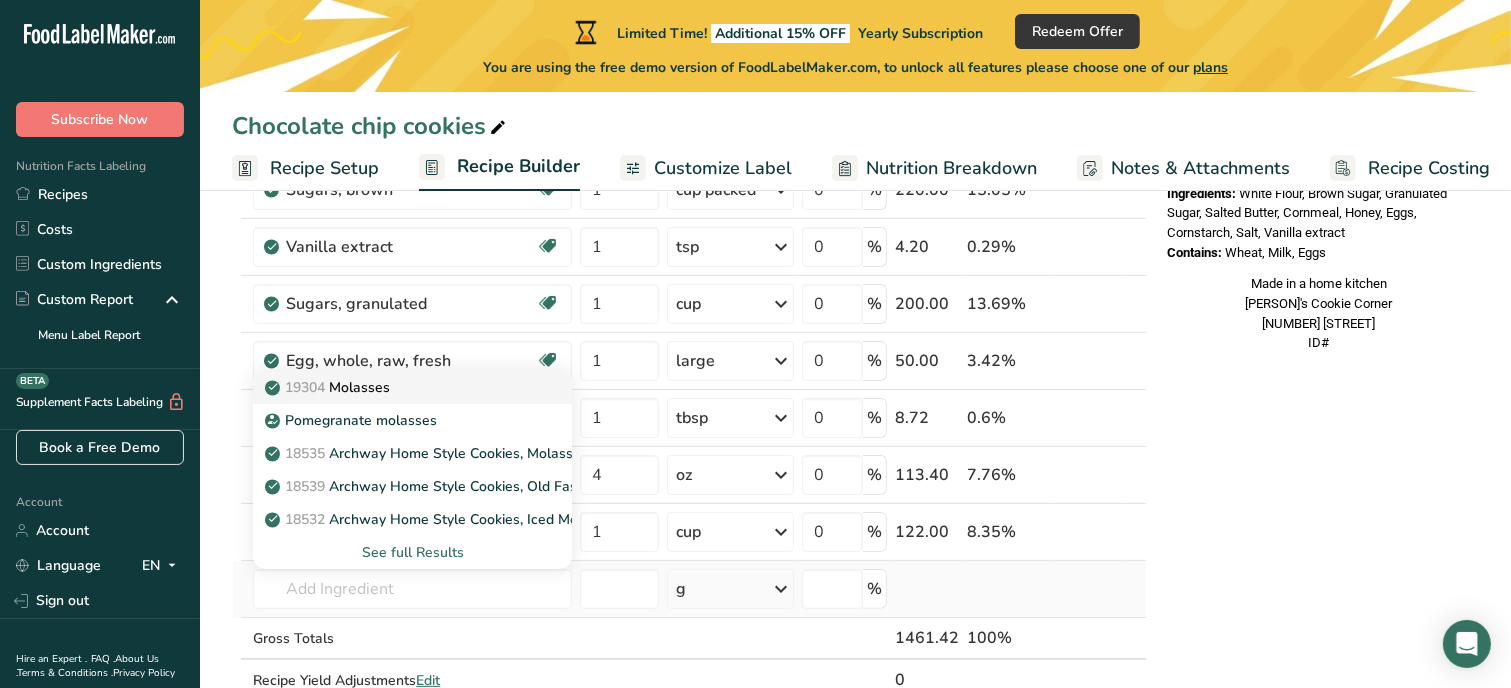 click on "19304
Molasses" at bounding box center (329, 387) 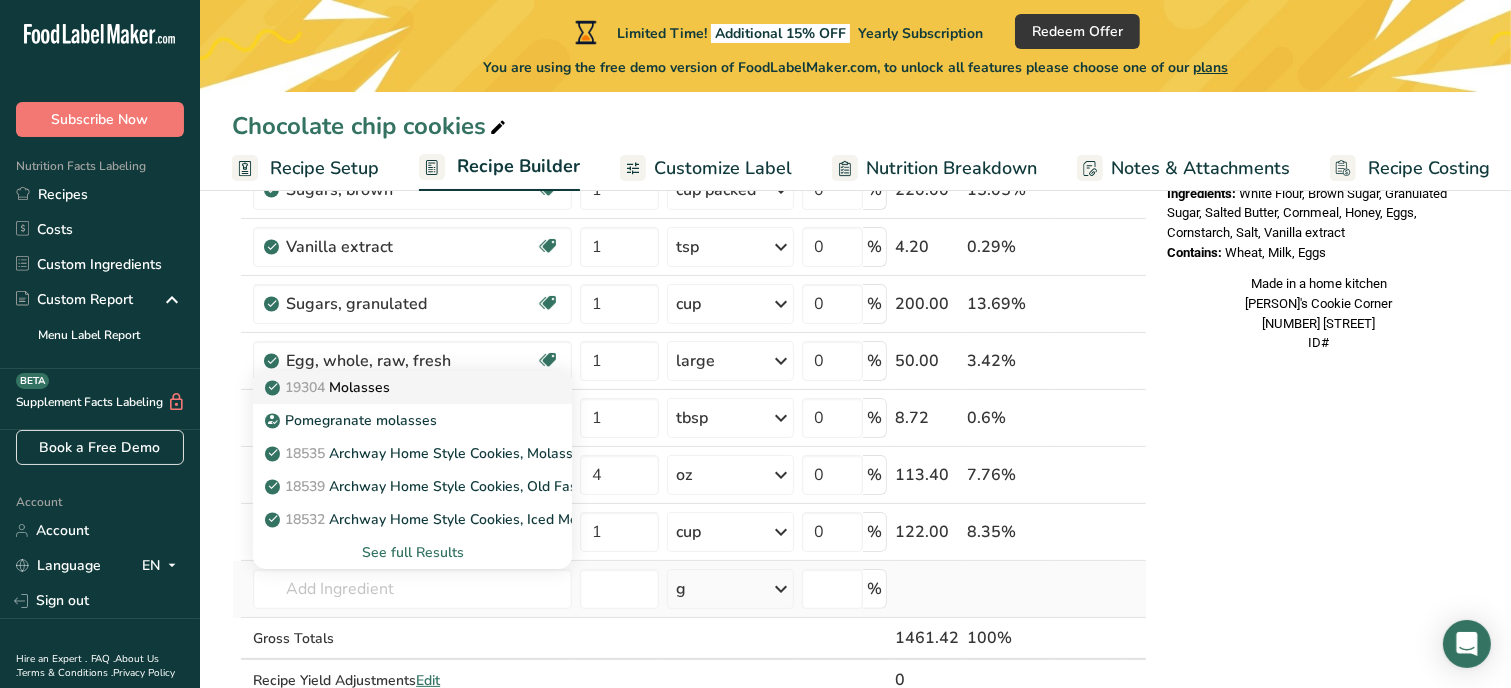 type on "Molasses" 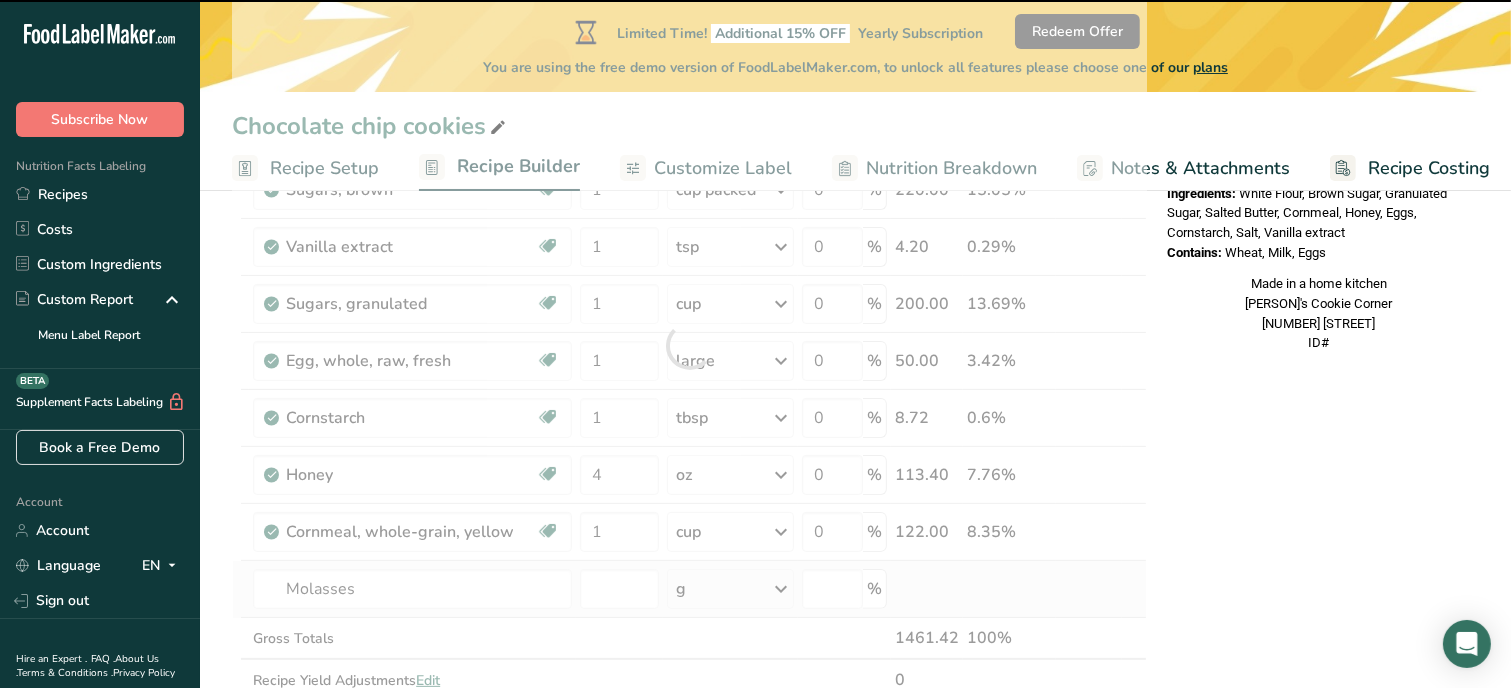 type on "0" 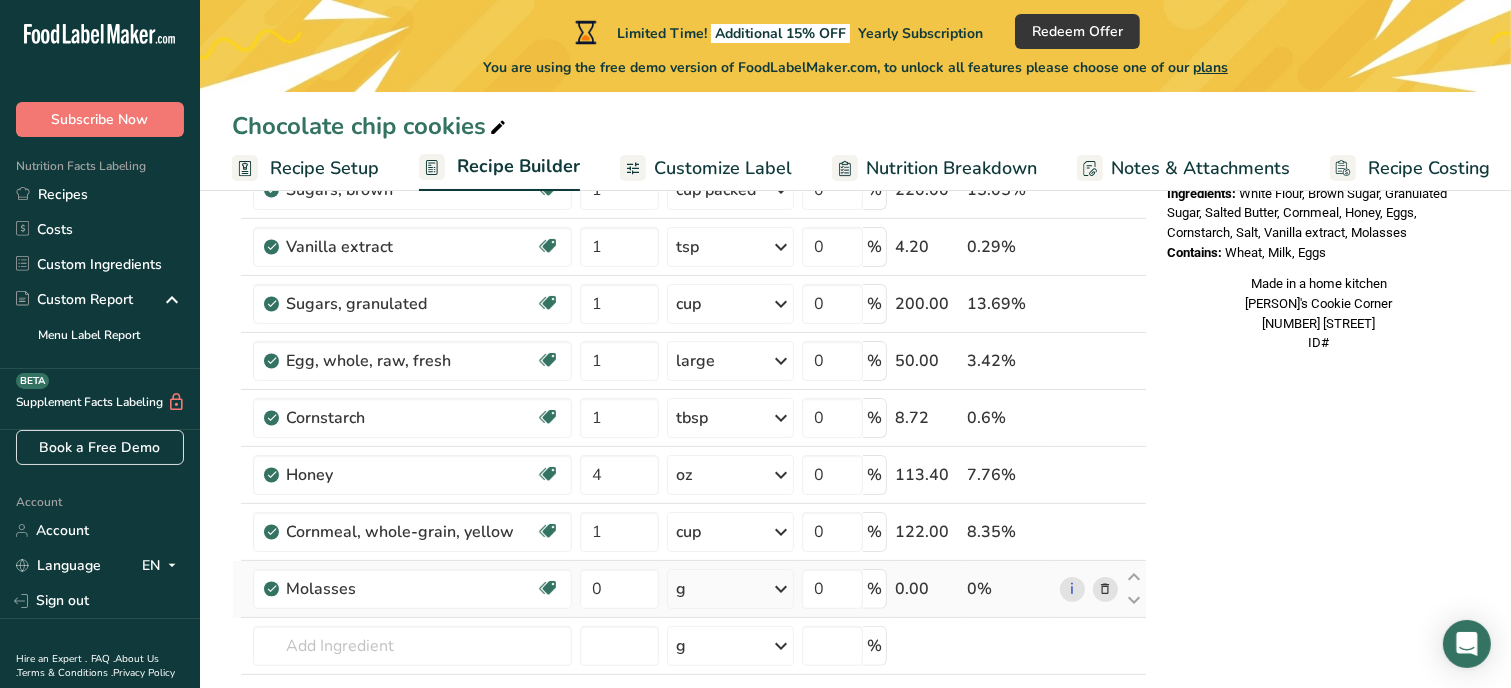 click on "g" at bounding box center (730, 589) 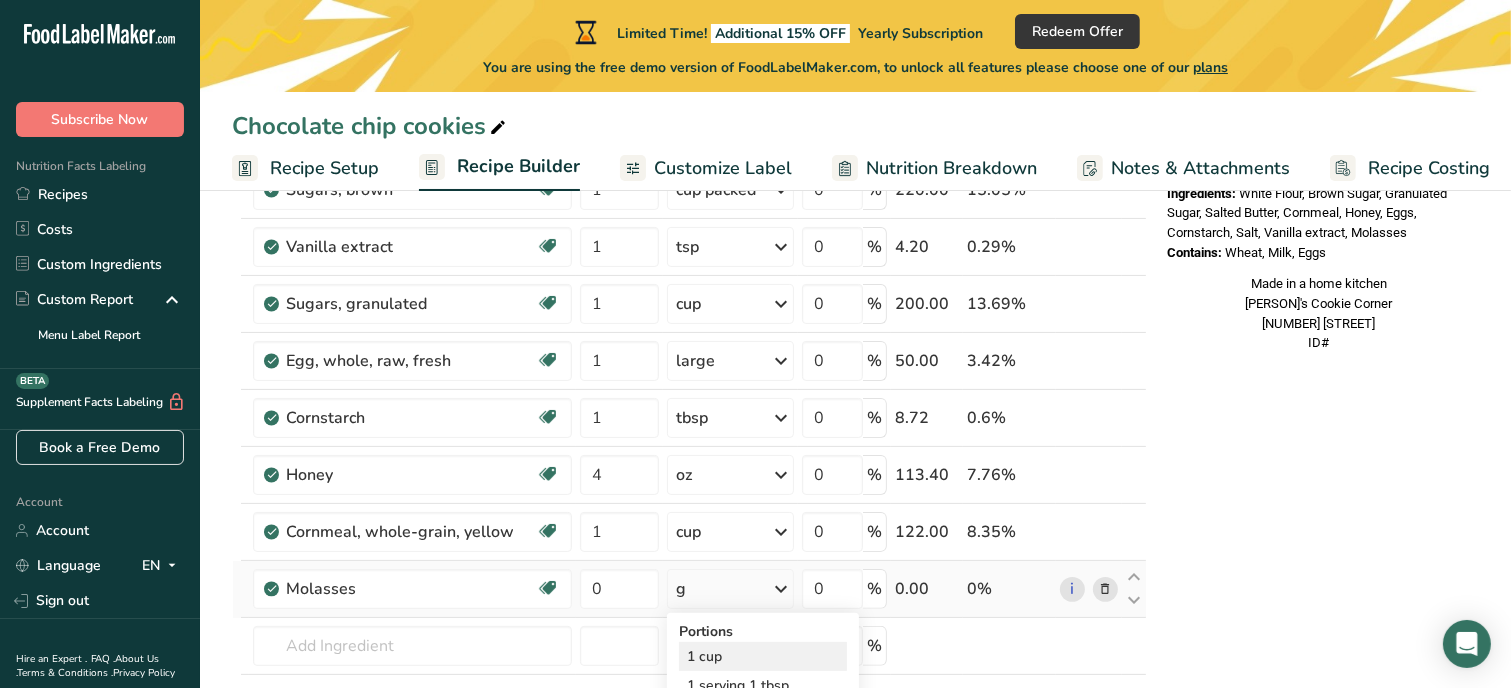 click on "1 cup" at bounding box center (763, 656) 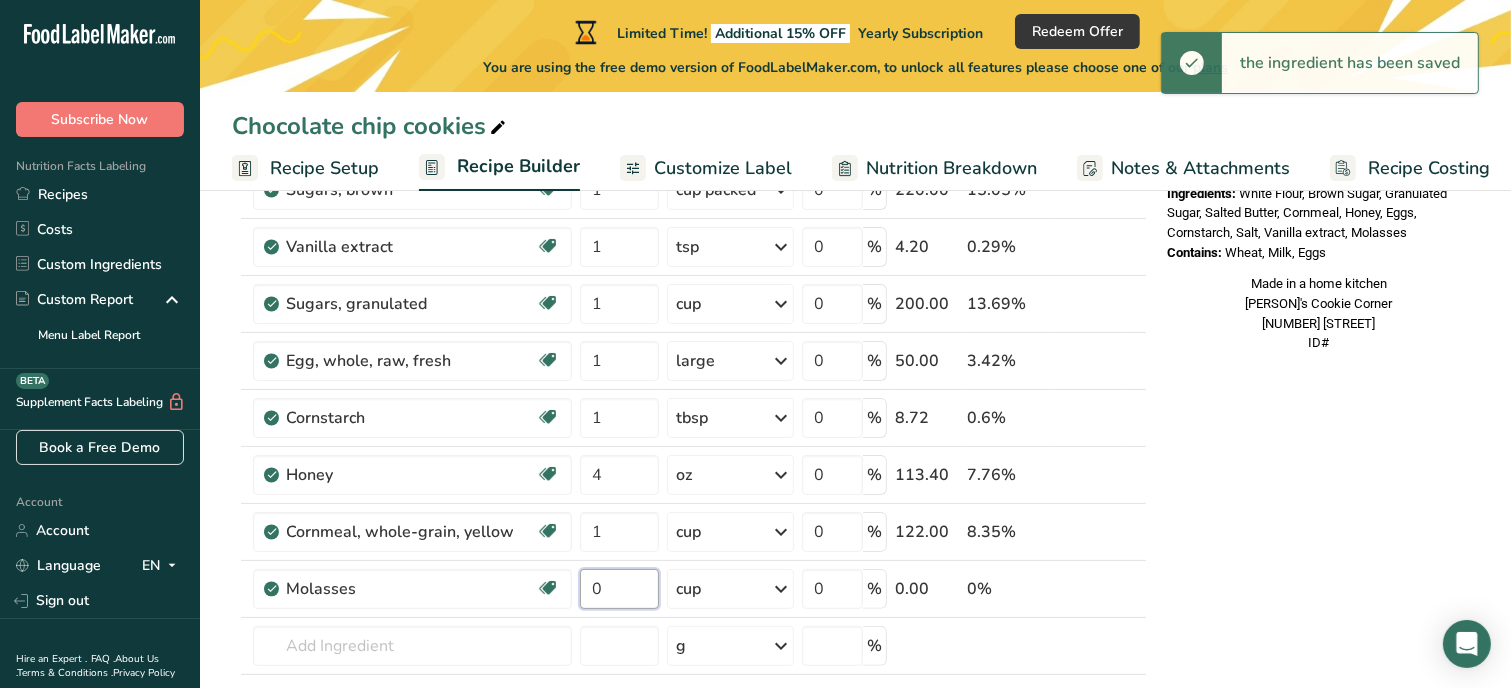 click on "0" at bounding box center (619, 589) 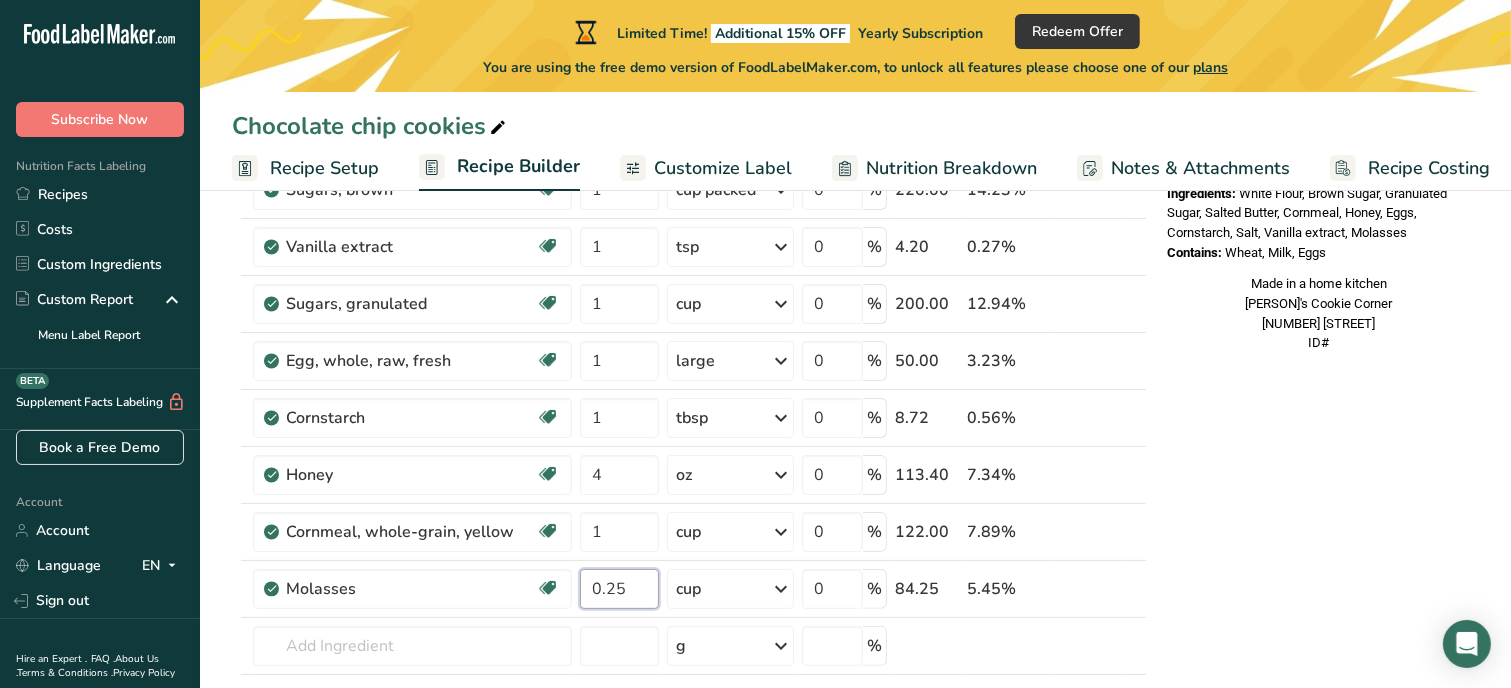 type on "0.25" 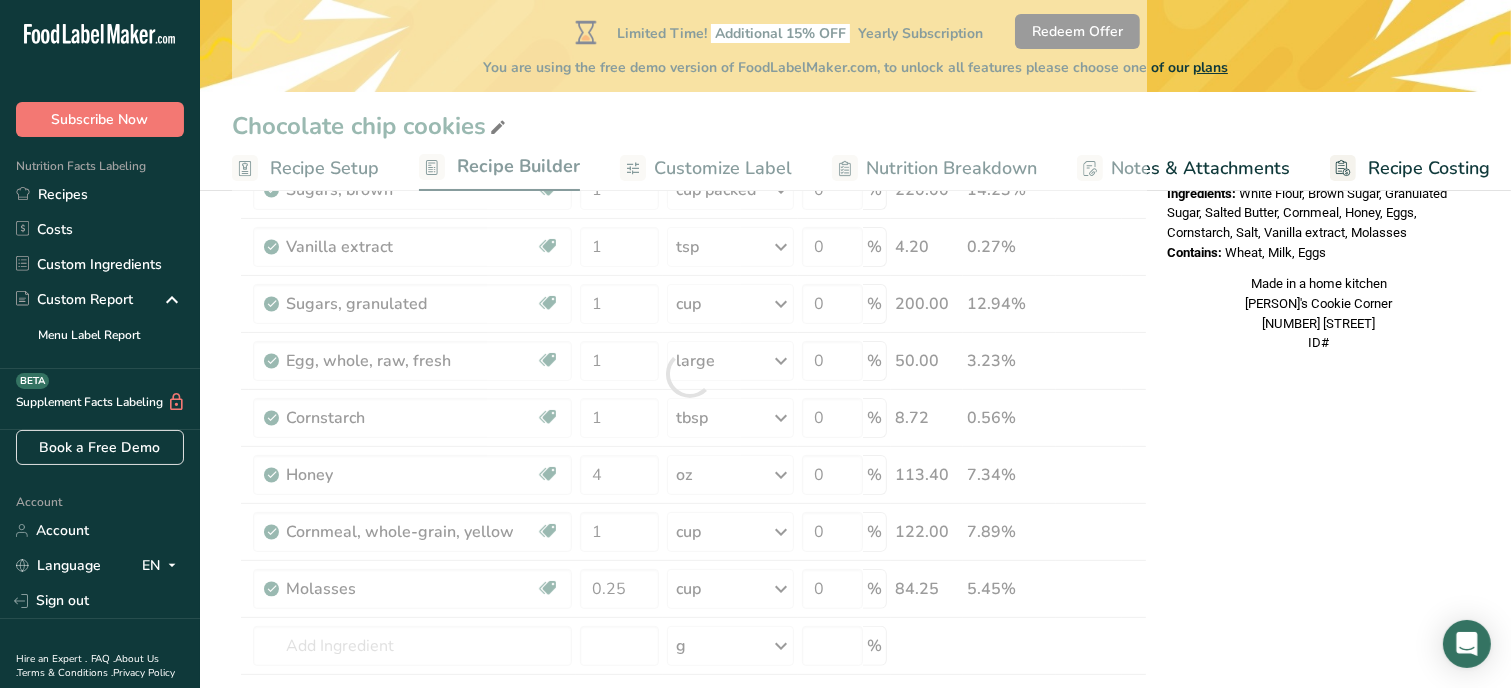 click on "Nutrition Facts
1 Serving Per Container
Serving Size
122g
Amount Per Serving
Calories
% DV*
Not a significant source of Vitamin D
* %DV = %Daily Value.
Ingredients:   White Flour, Brown Sugar, Granulated Sugar, Salted Butter, Cornmeal, Honey, Eggs, Cornstarch, Salt, Vanilla extract, Molasses   Contains:
Wheat, Milk, Eggs
Made in a home kitchen
[PERSON]'s Cookie Corner
[NUMBER] [STREET]
ID#" at bounding box center [1319, 680] 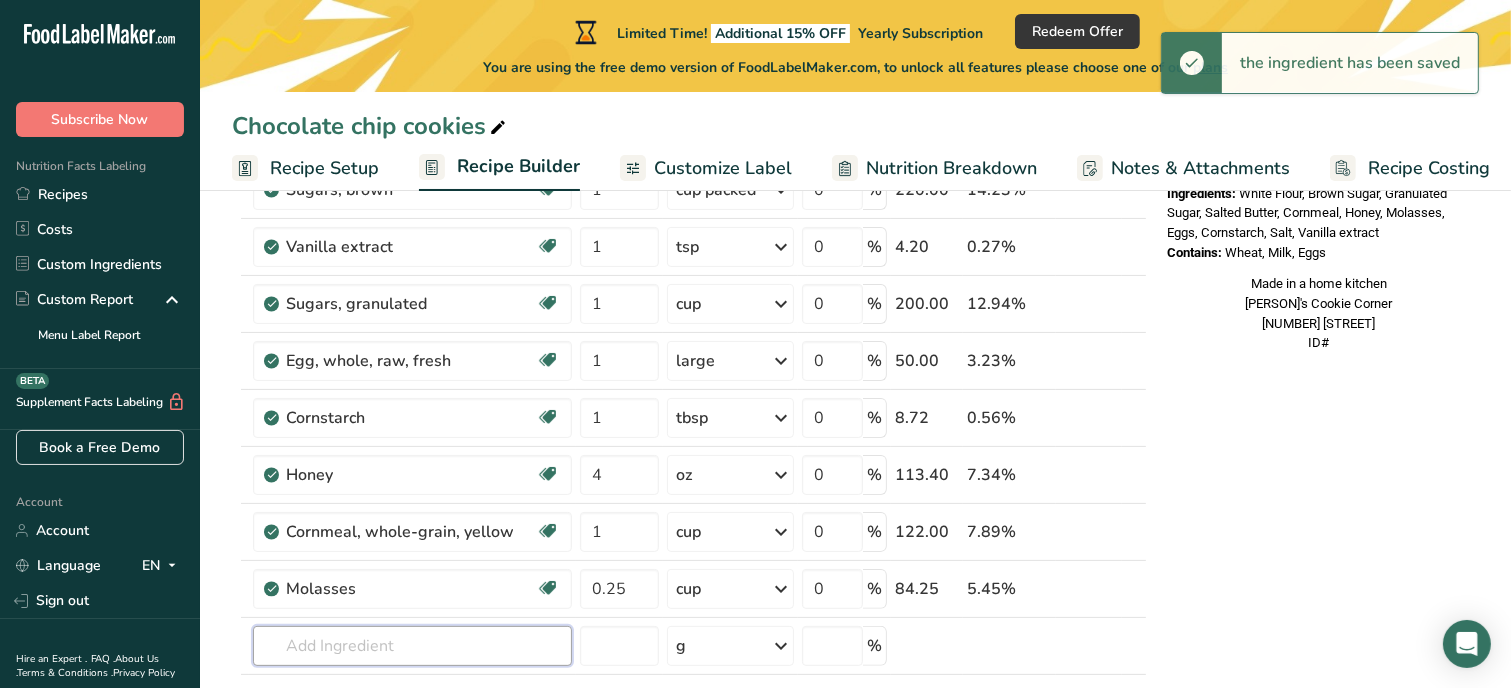 click at bounding box center (412, 646) 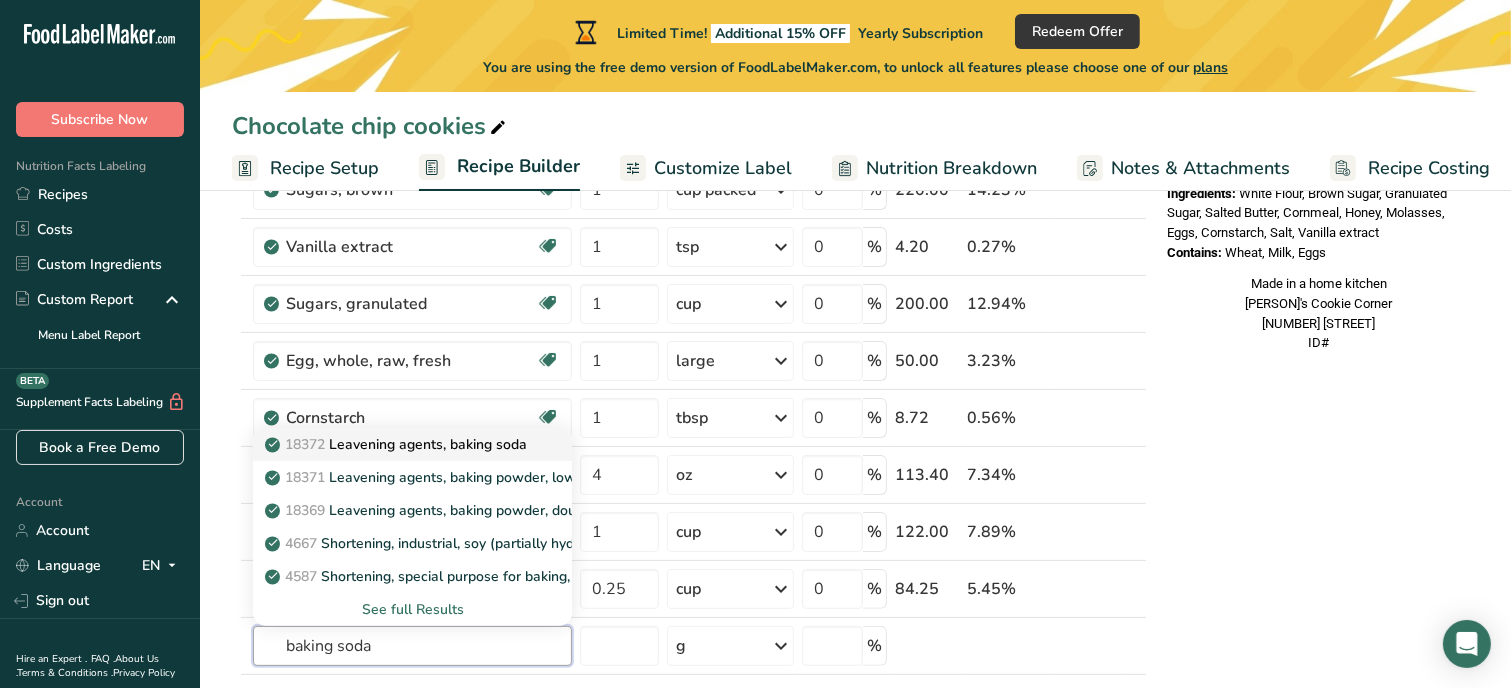 type on "baking soda" 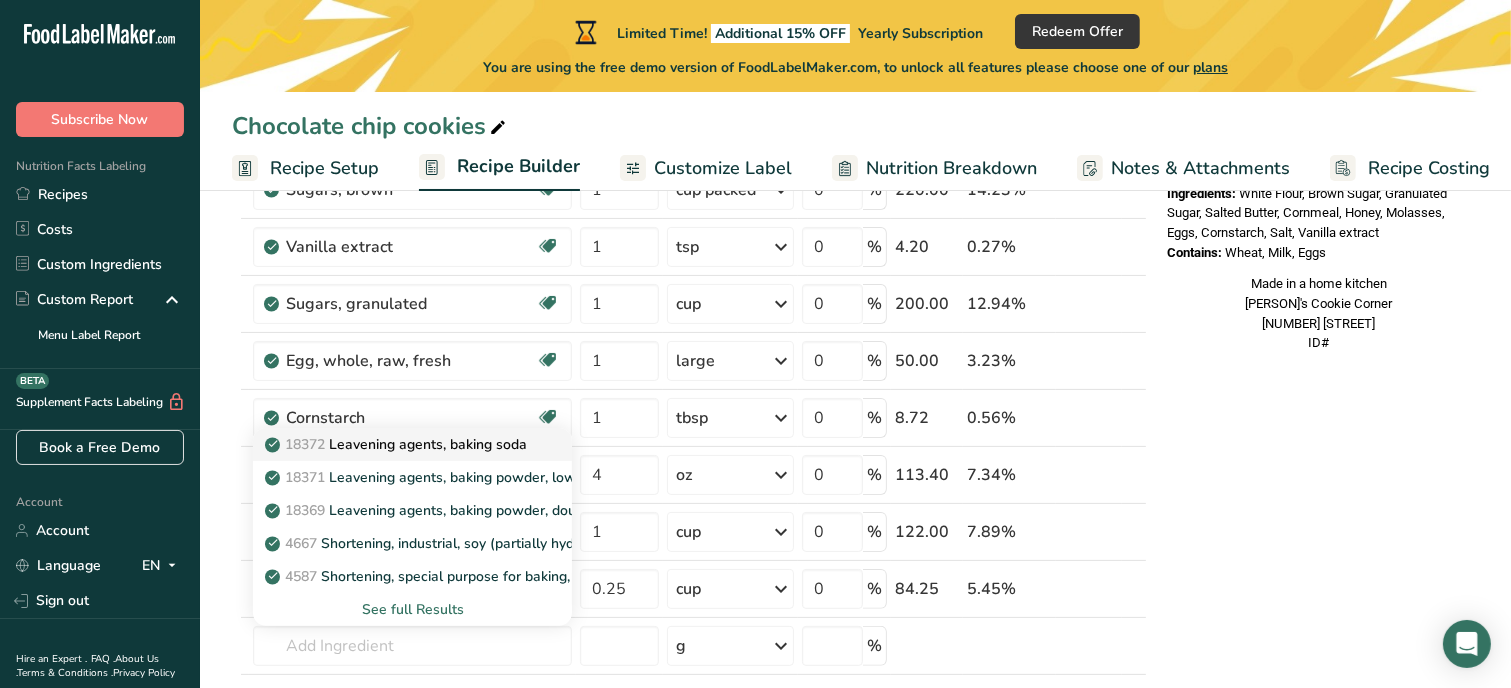 click on "18372
Leavening agents, baking soda" at bounding box center (398, 444) 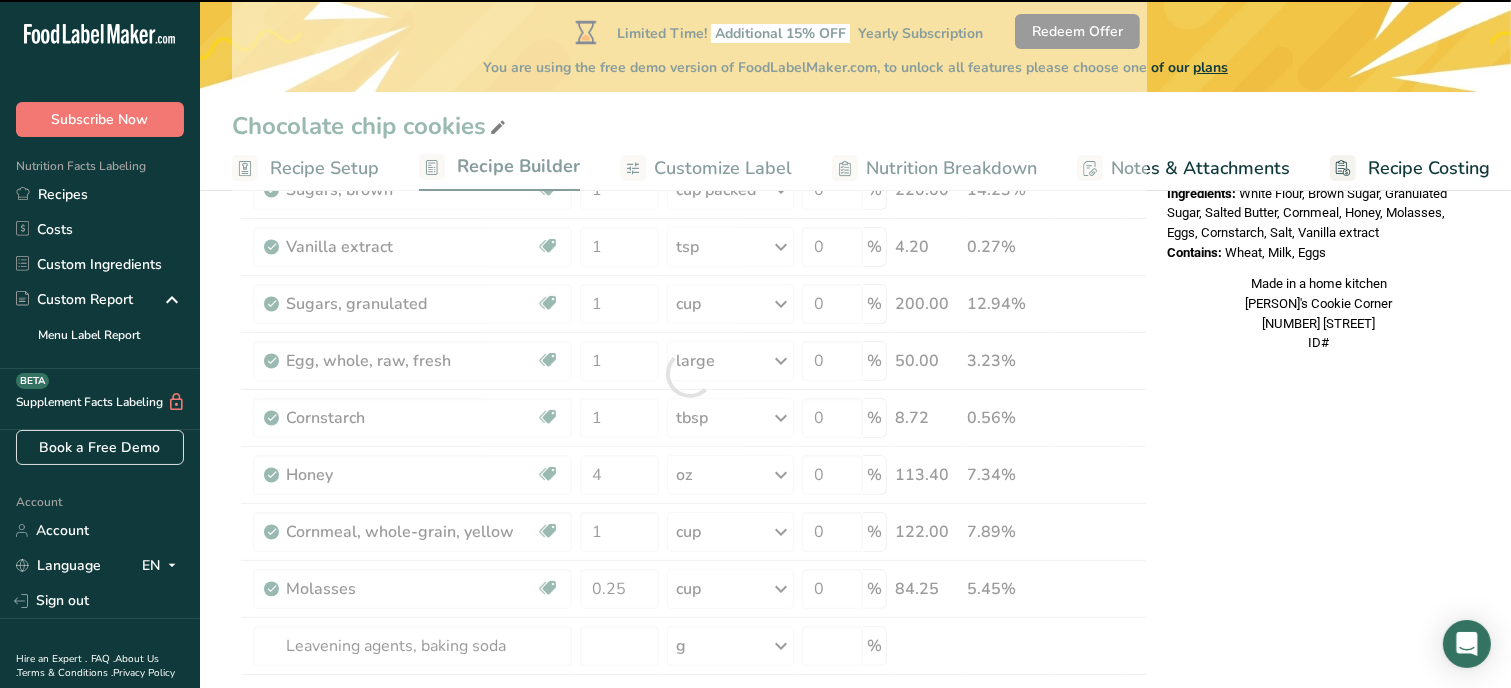 type on "0" 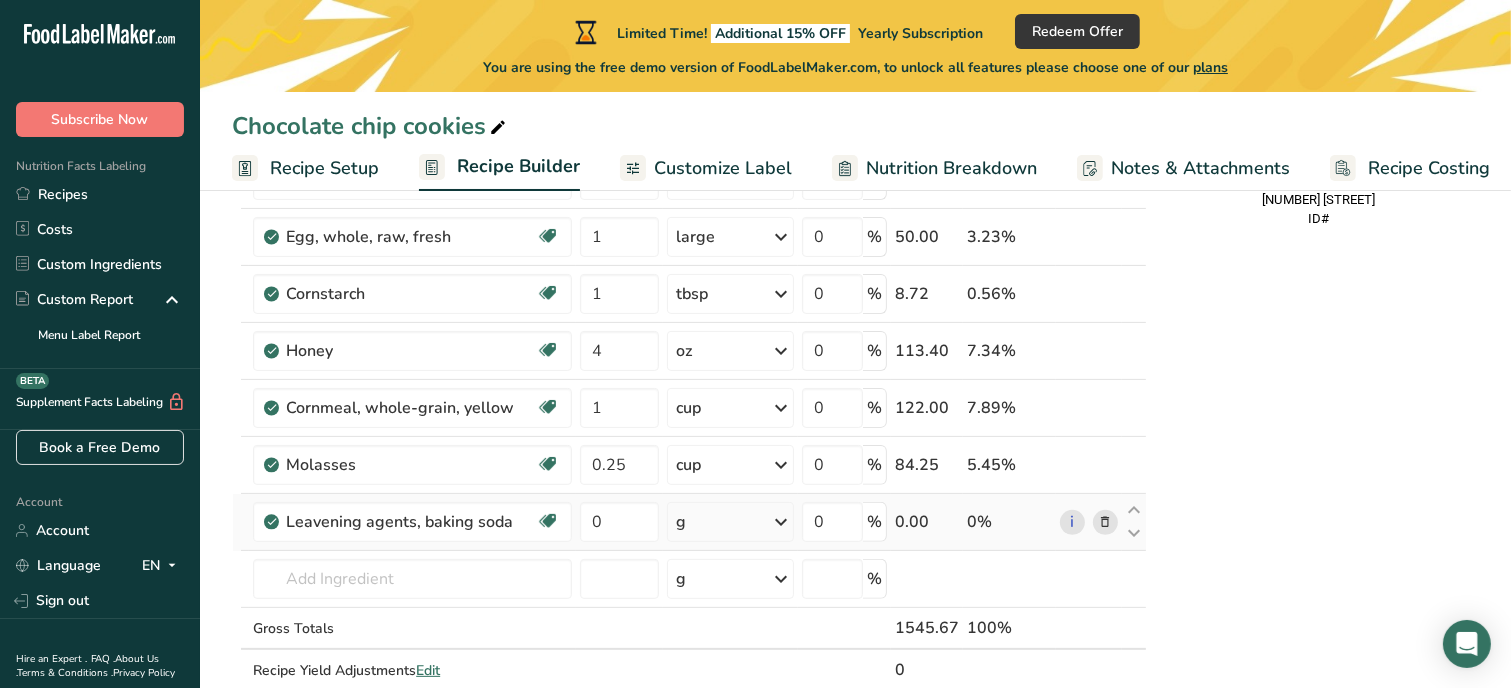 scroll, scrollTop: 520, scrollLeft: 0, axis: vertical 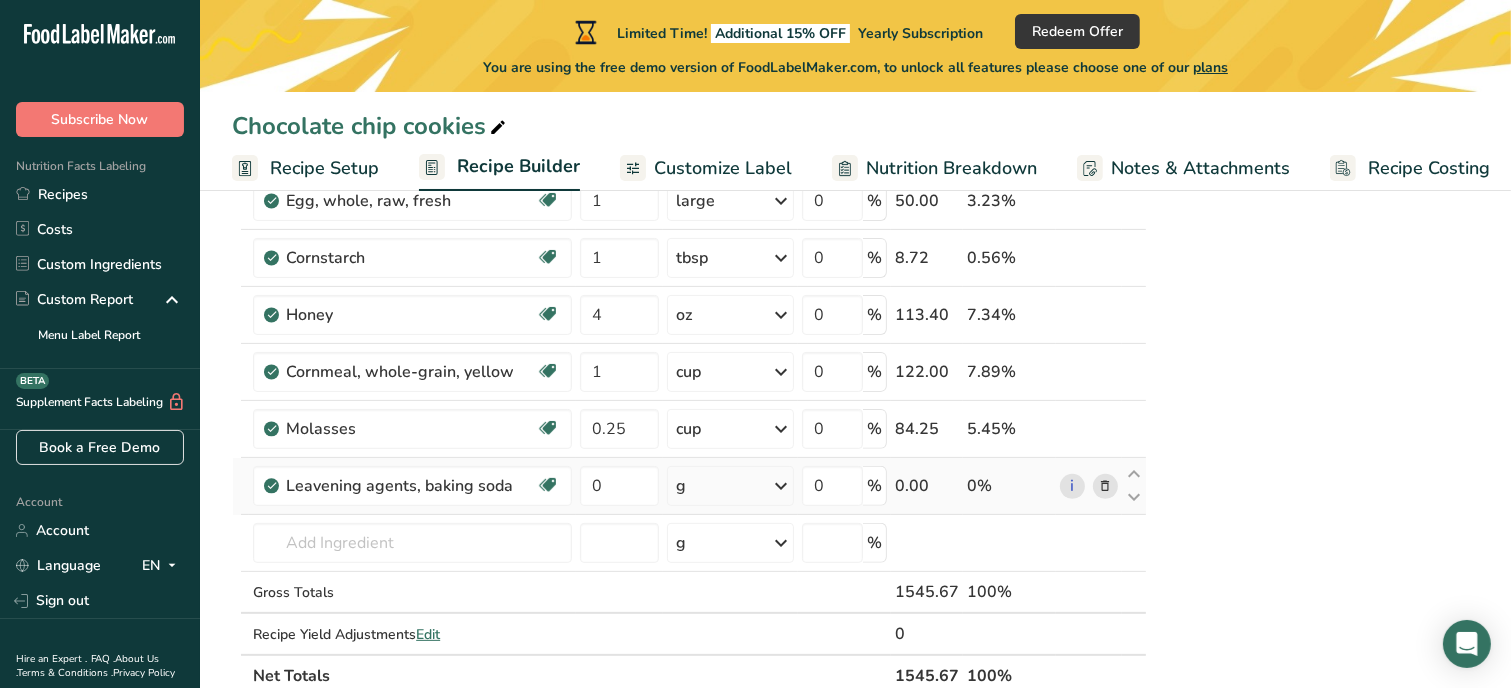 click on "g" at bounding box center [730, 486] 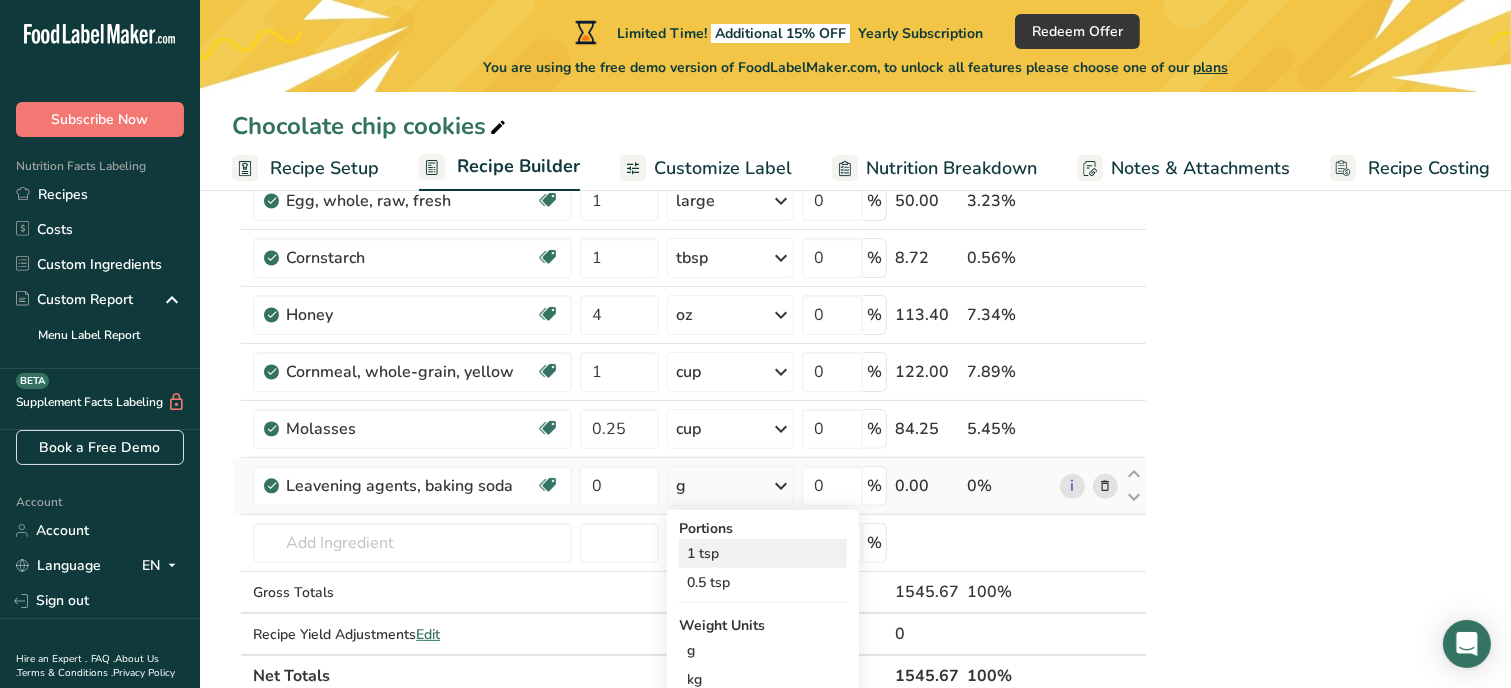 click on "1 tsp" at bounding box center (763, 553) 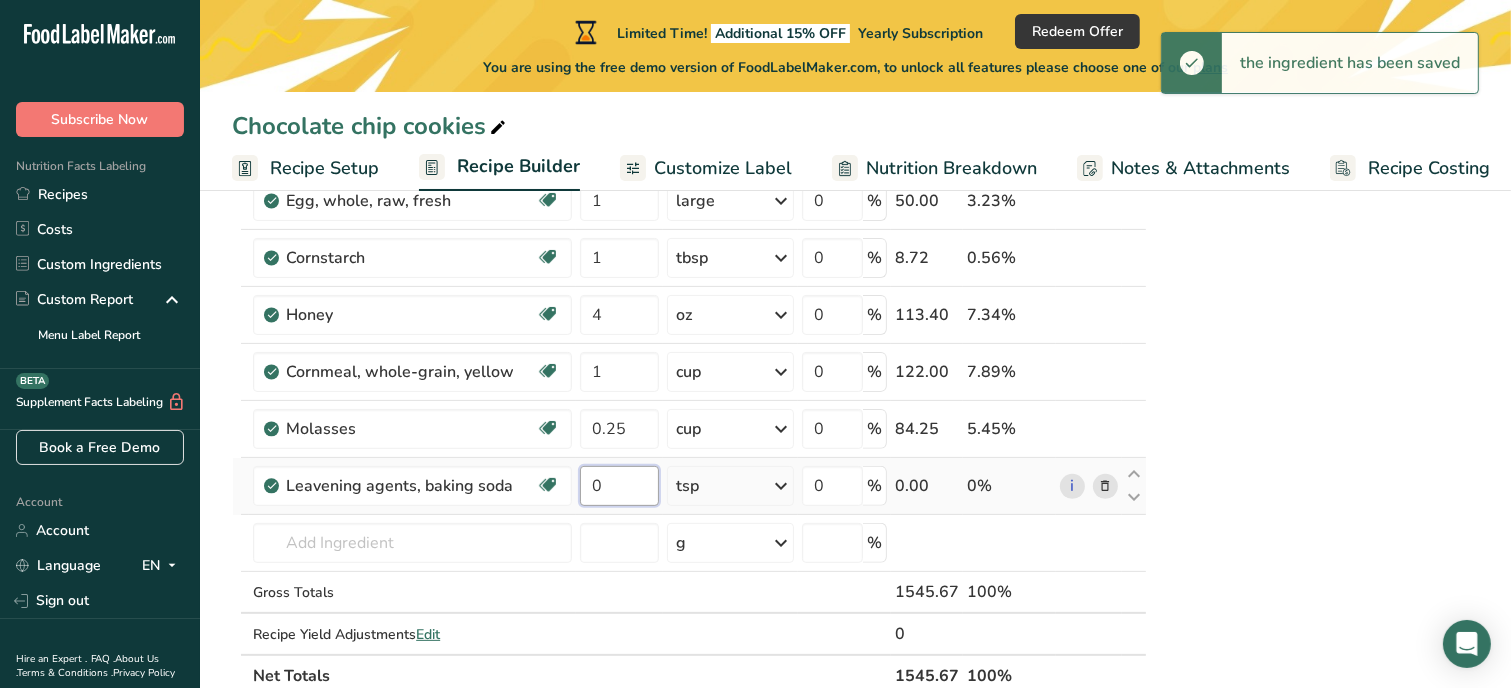 click on "0" at bounding box center (619, 486) 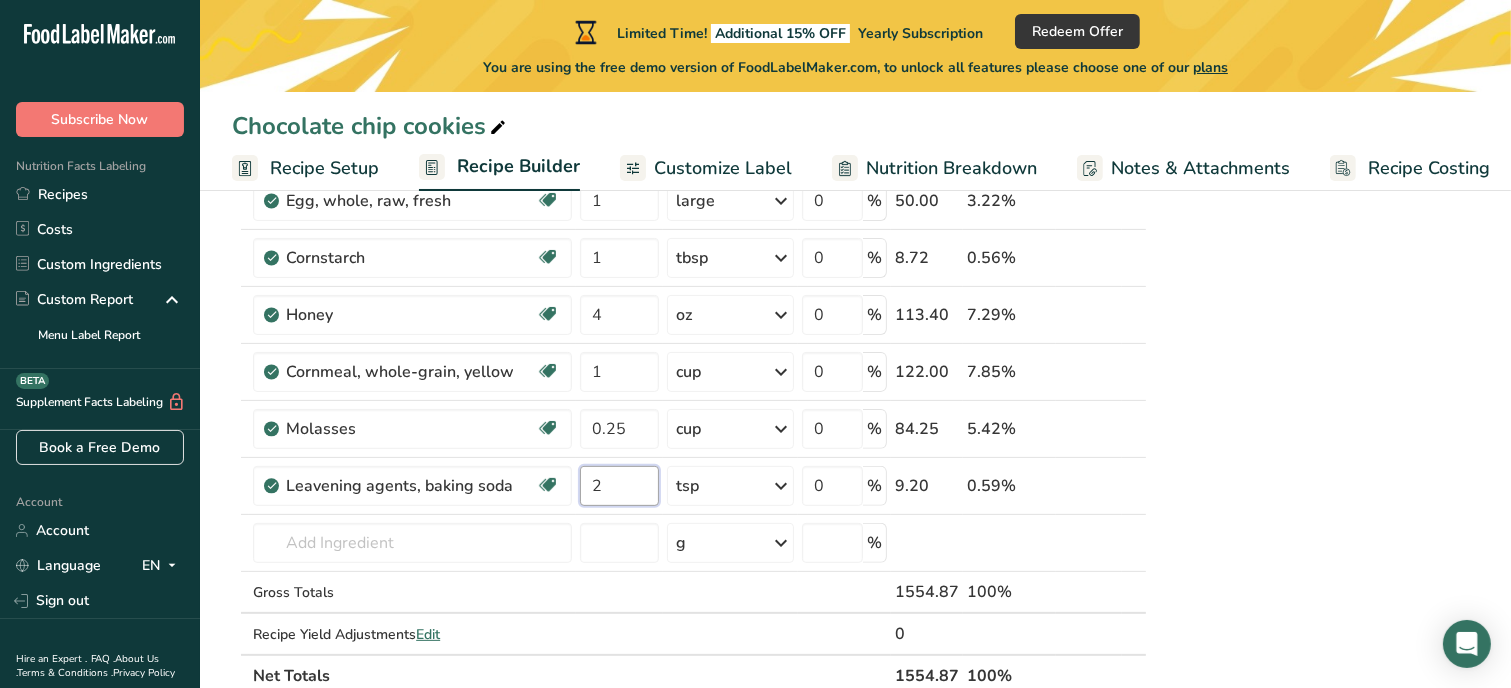 type on "2" 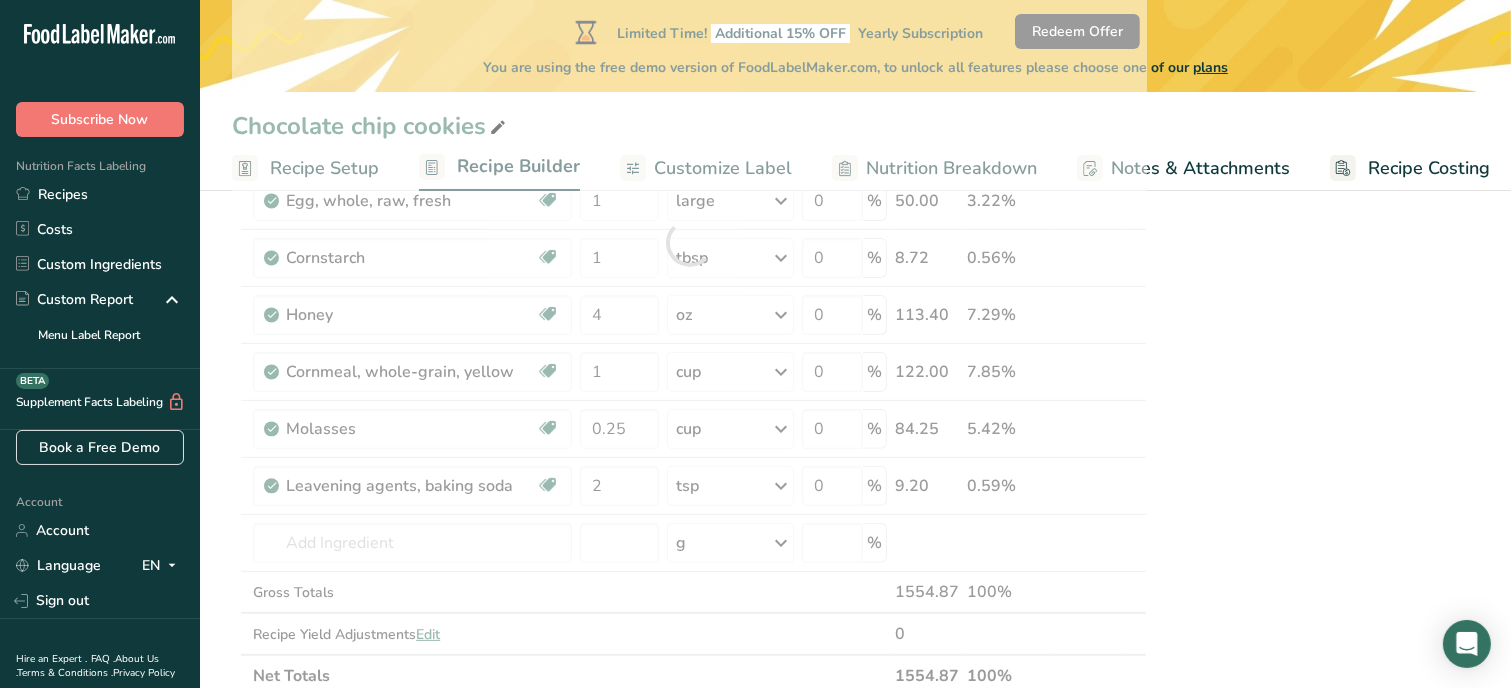 click on "Nutrition Facts
1 Serving Per Container
Serving Size
129g
Amount Per Serving
Calories
% DV*
Not a significant source of Vitamin D
* %DV = %Daily Value.
Ingredients:   White Flour, Brown Sugar, Granulated Sugar, Salted Butter, Cornmeal, Honey, Molasses, Eggs, Cornstarch, Salt, Vanilla extract, Baking Soda   Contains:
Wheat, Milk, Eggs
Made in a home kitchen
[PERSONALISED_BUSINESS_NAME]
[NUMBER] [STREET]
ID#" at bounding box center (1319, 548) 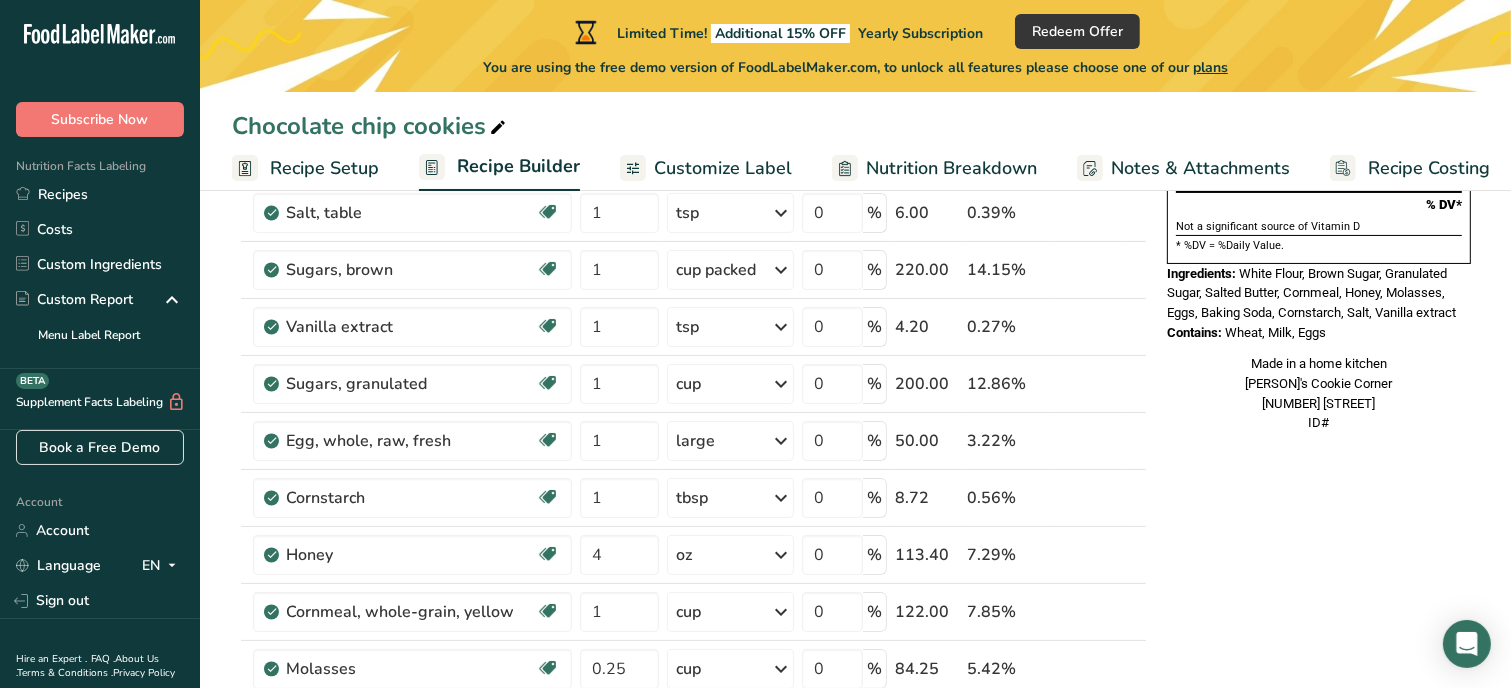 scroll, scrollTop: 240, scrollLeft: 0, axis: vertical 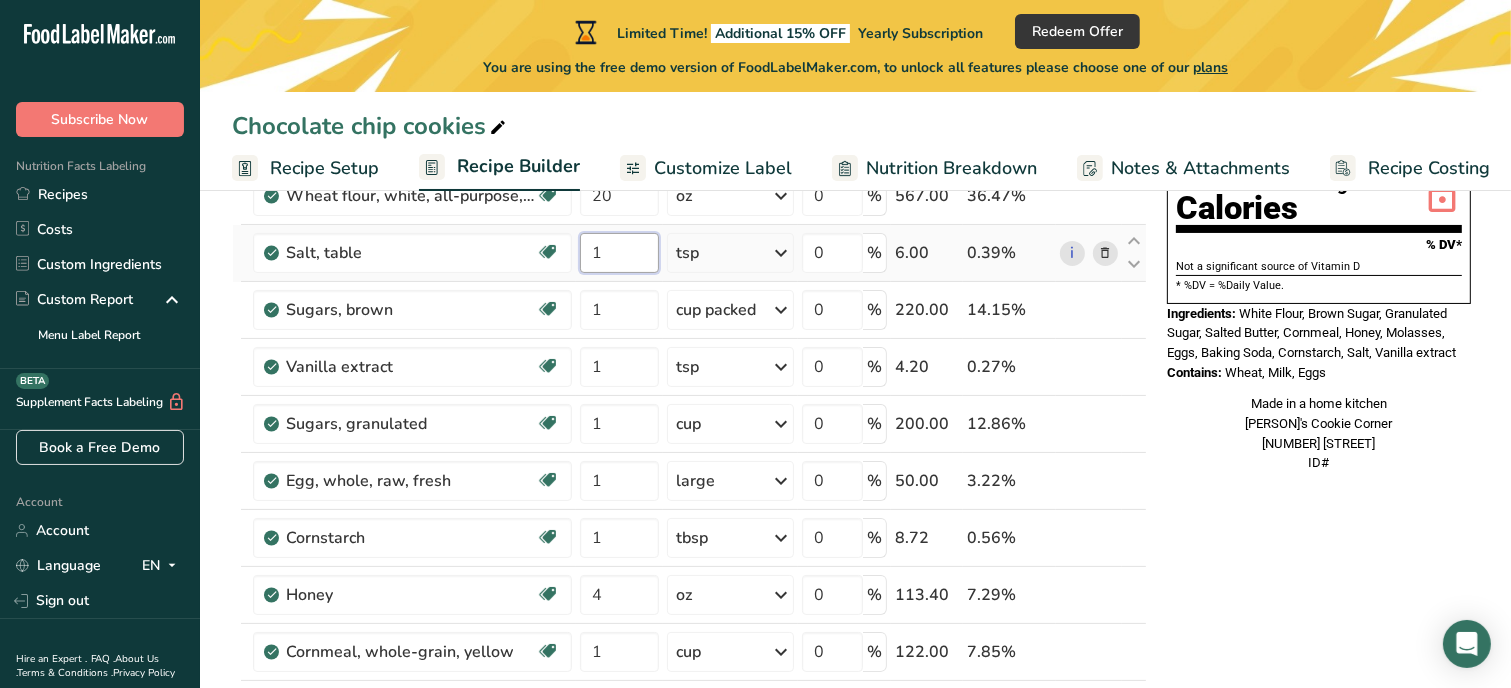 click on "1" at bounding box center [619, 253] 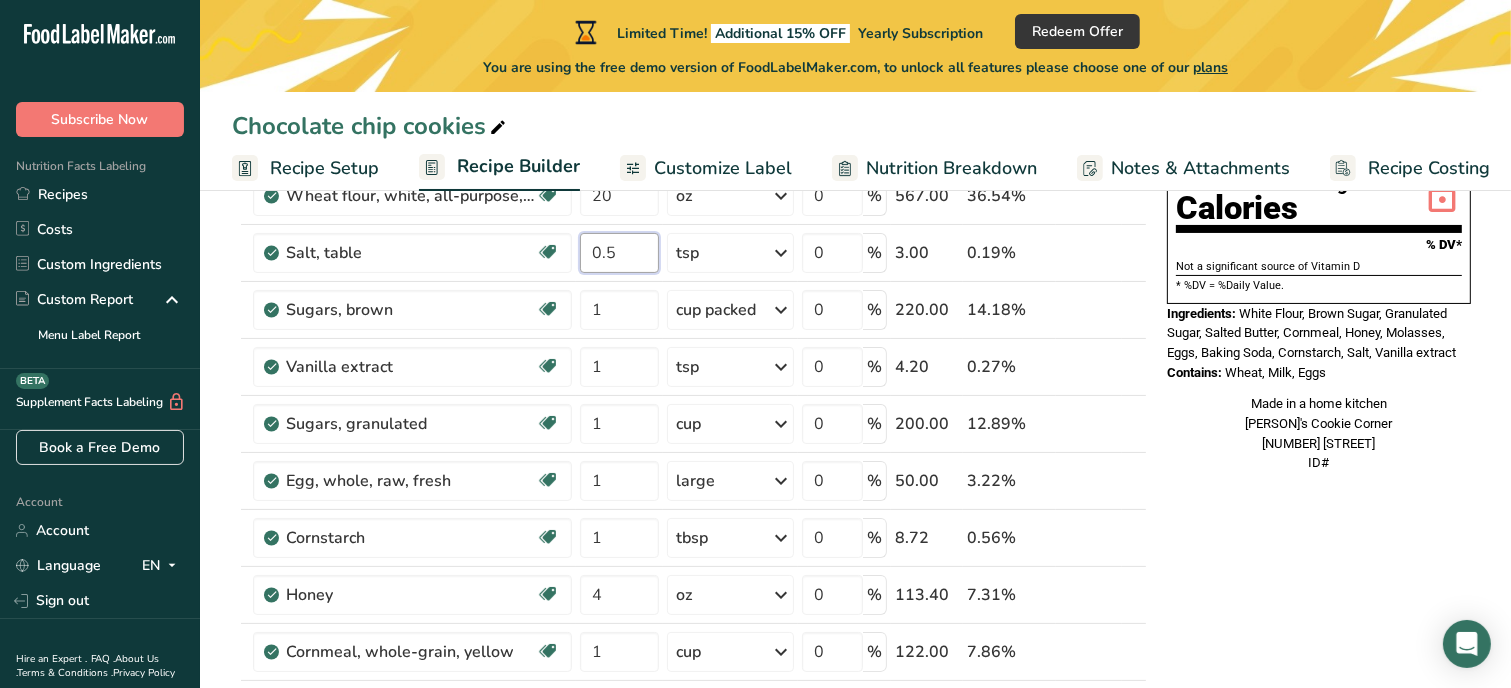 type on "0.5" 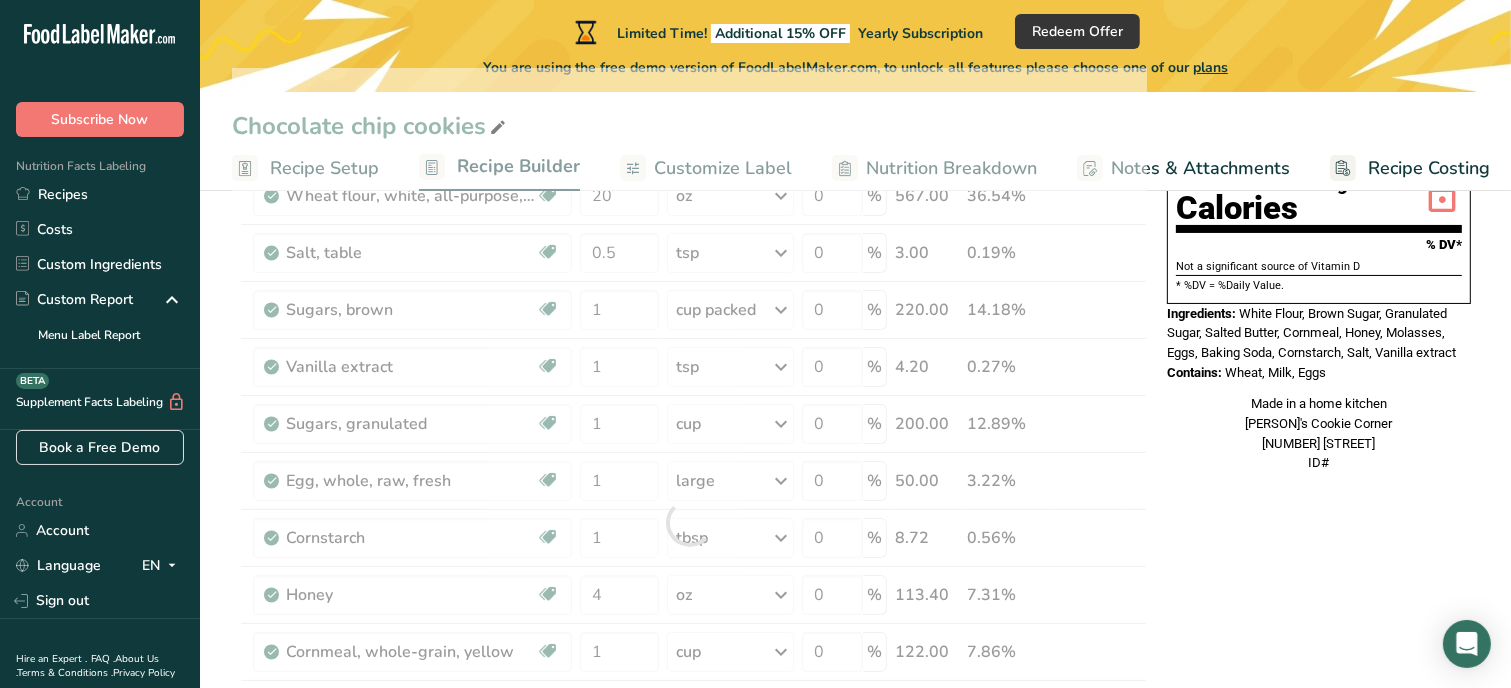 click on "Nutrition Facts
1 Serving Per Container
Serving Size
130g
Amount Per Serving
Calories
% DV*
Not a significant source of Vitamin D
* %DV = %Daily Value.
Ingredients:   White Flour, Brown Sugar, Granulated Sugar, Salted Butter, Cornmeal, Honey, Molasses, Eggs, Baking Soda, Cornstarch, Salt, Vanilla extract   Contains:
Wheat, Milk, Eggs
Made in a home kitchen
[COMPANY] [PRODUCT]
[NUMBER] [STREET]
ID#" at bounding box center (1319, 828) 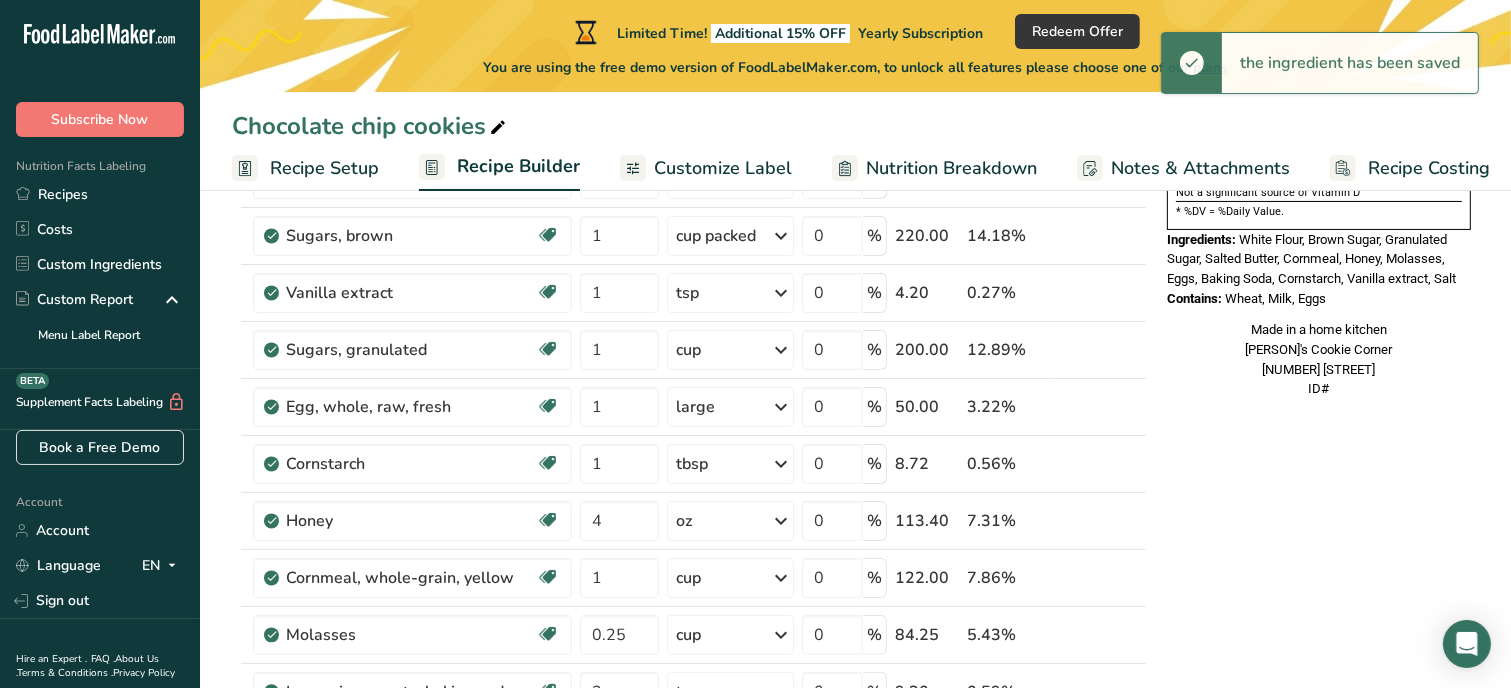 scroll, scrollTop: 320, scrollLeft: 0, axis: vertical 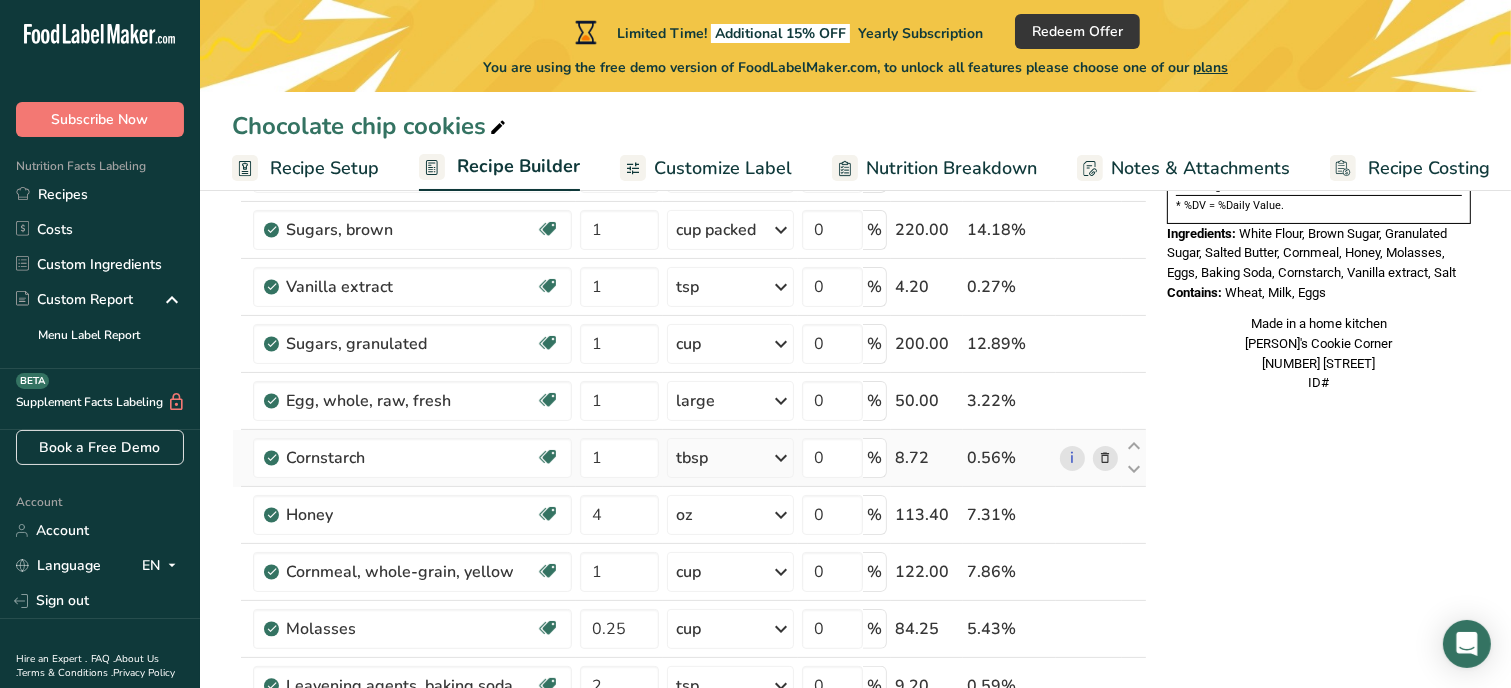 click at bounding box center (1105, 458) 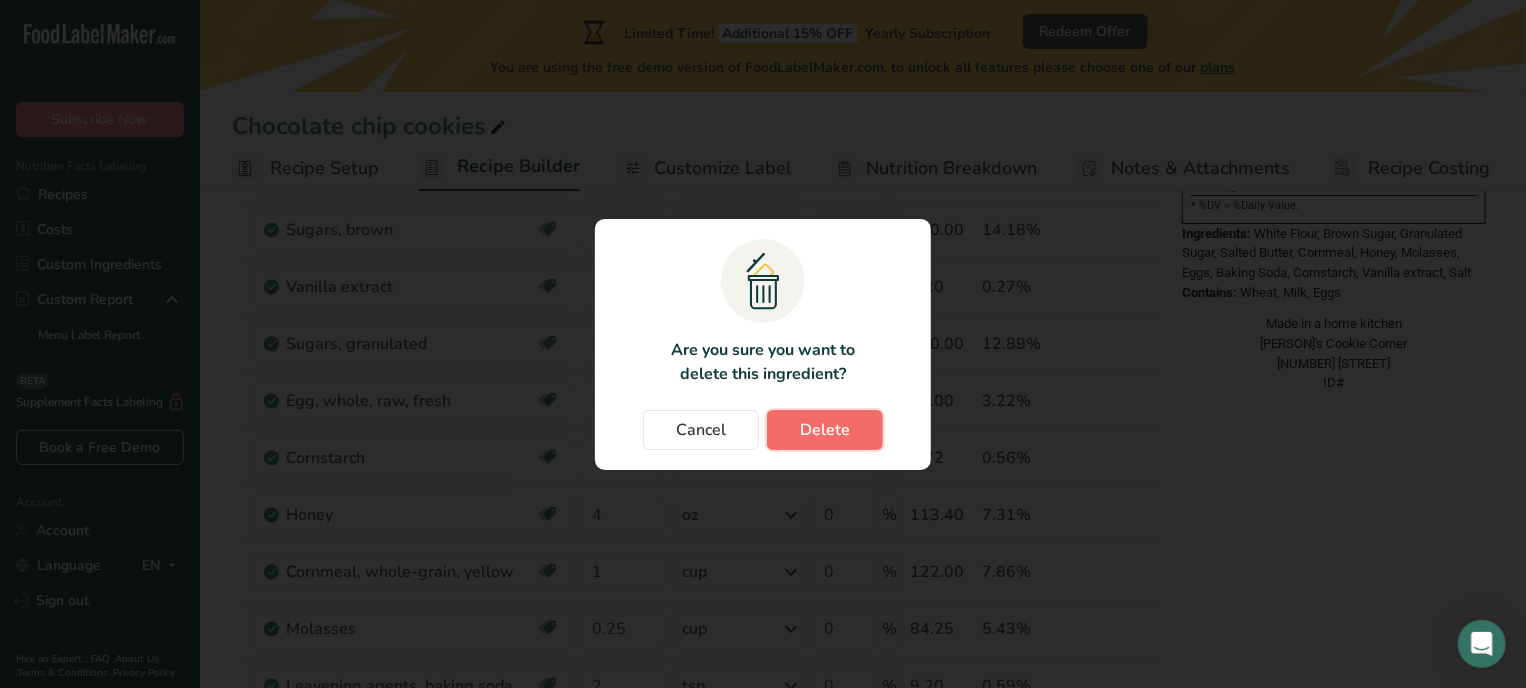 click on "Delete" at bounding box center (825, 430) 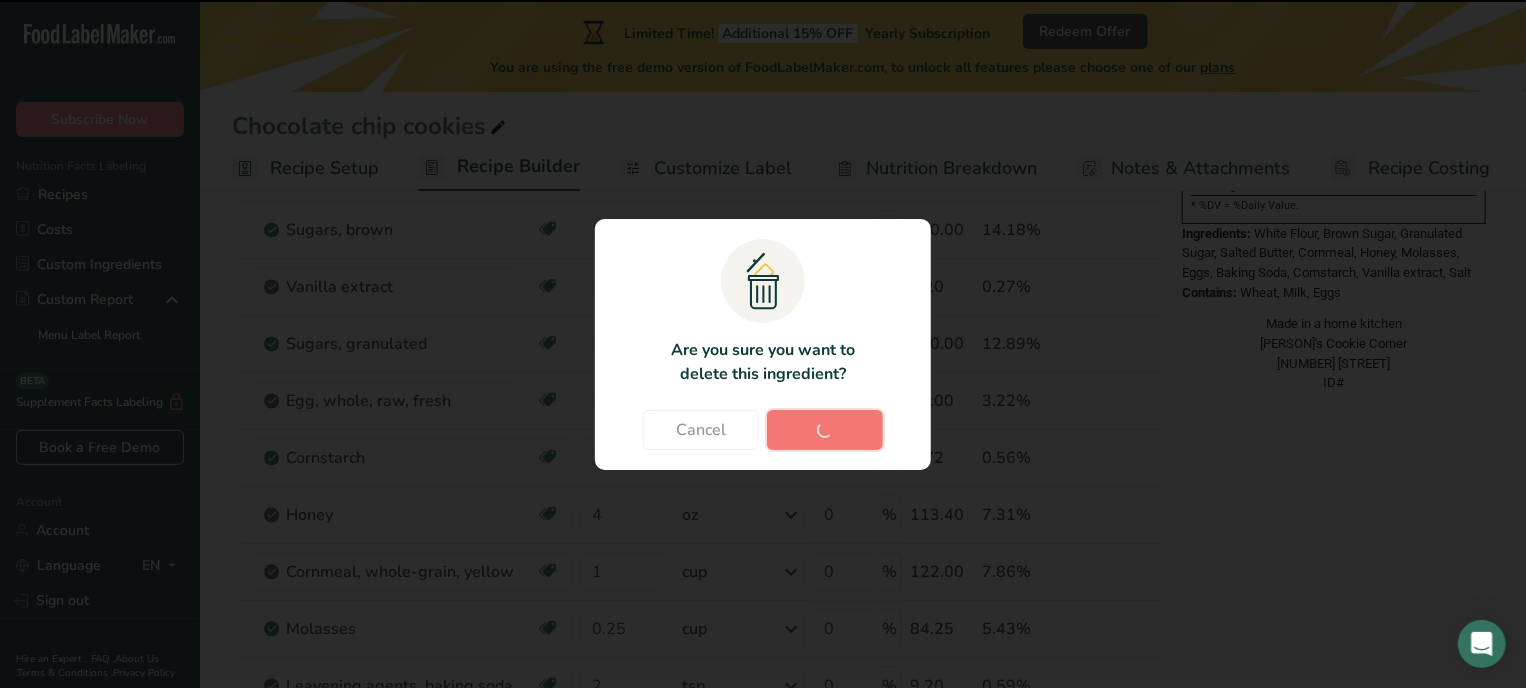 type on "4" 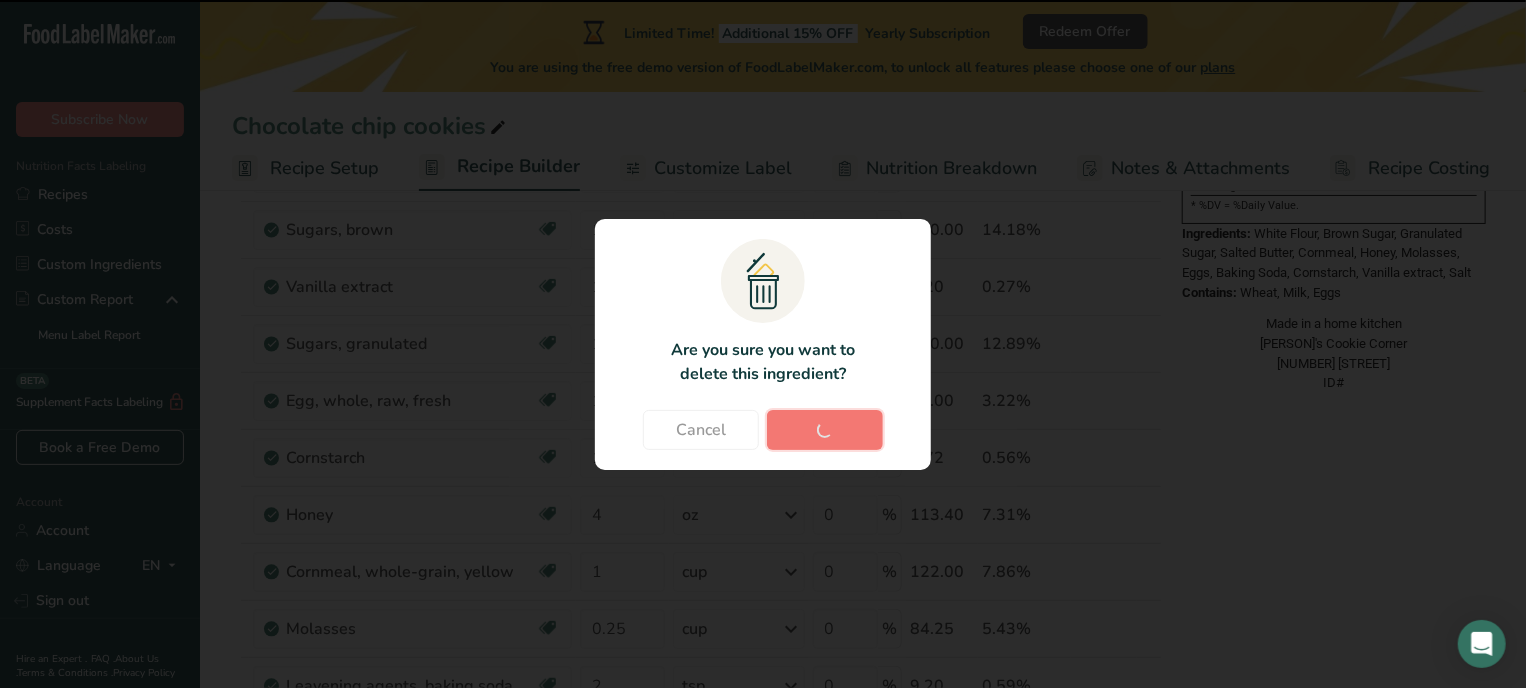type on "1" 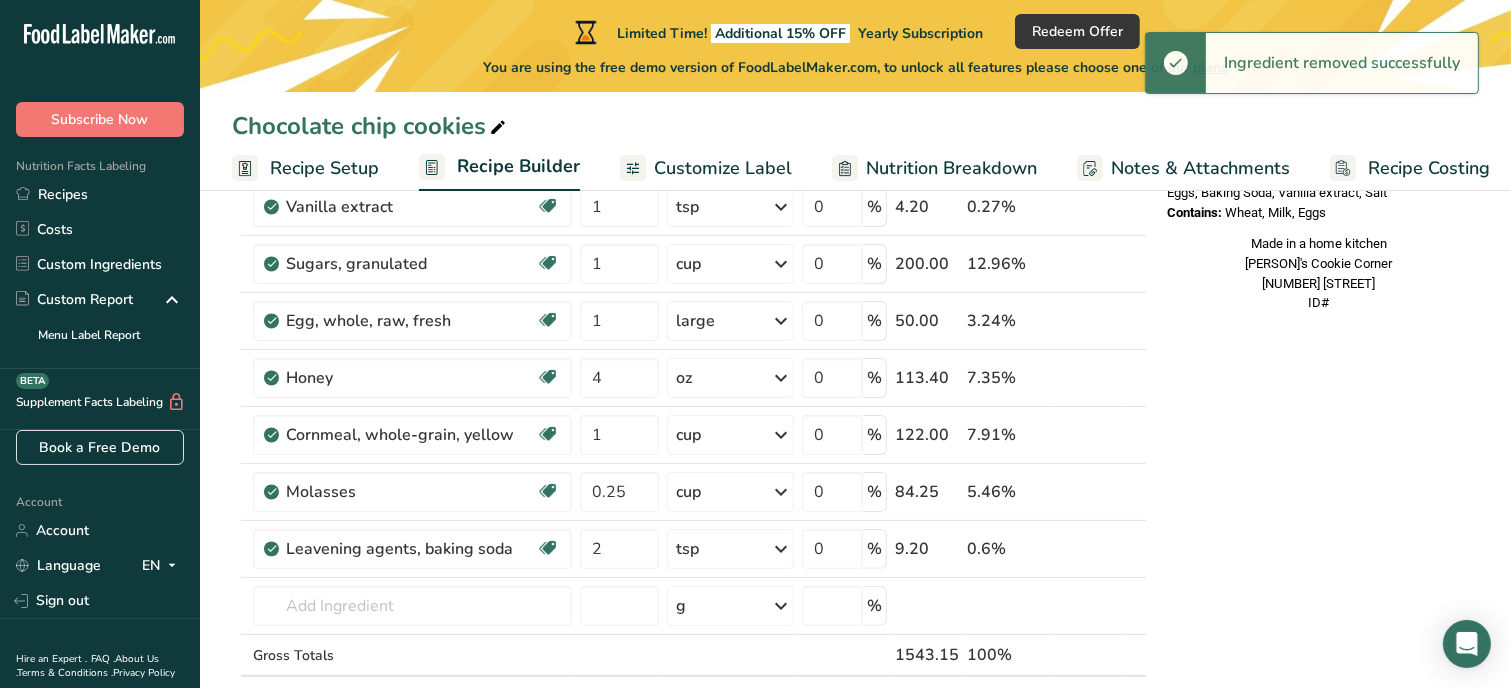 scroll, scrollTop: 440, scrollLeft: 0, axis: vertical 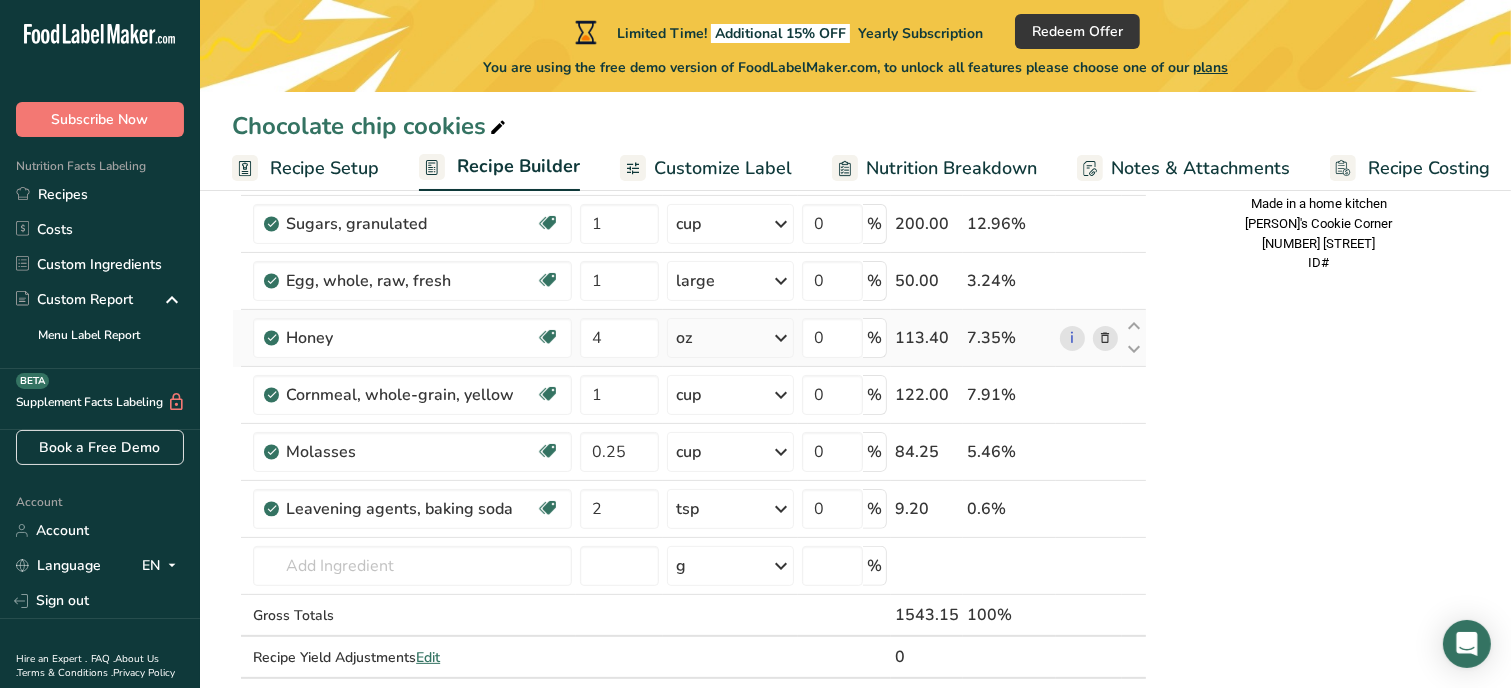 click at bounding box center (1105, 338) 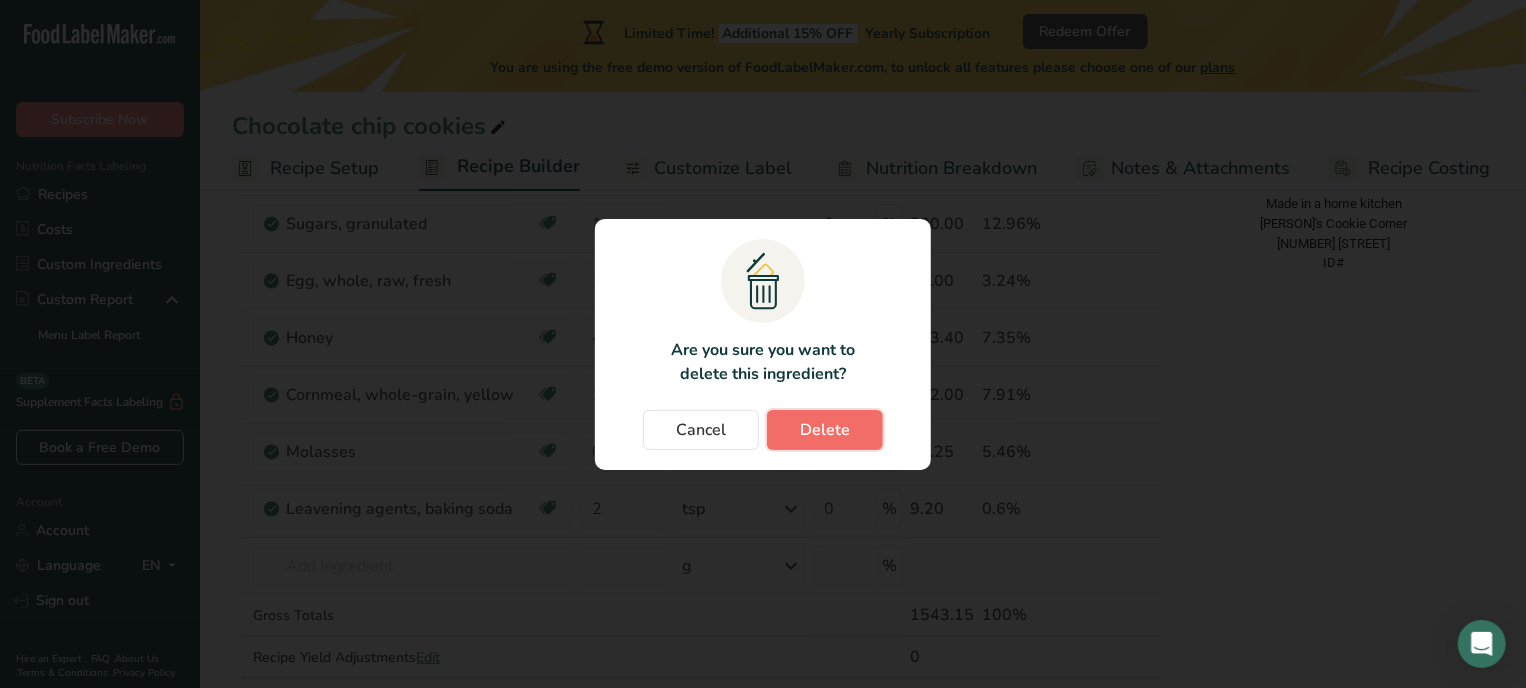 click on "Delete" at bounding box center [825, 430] 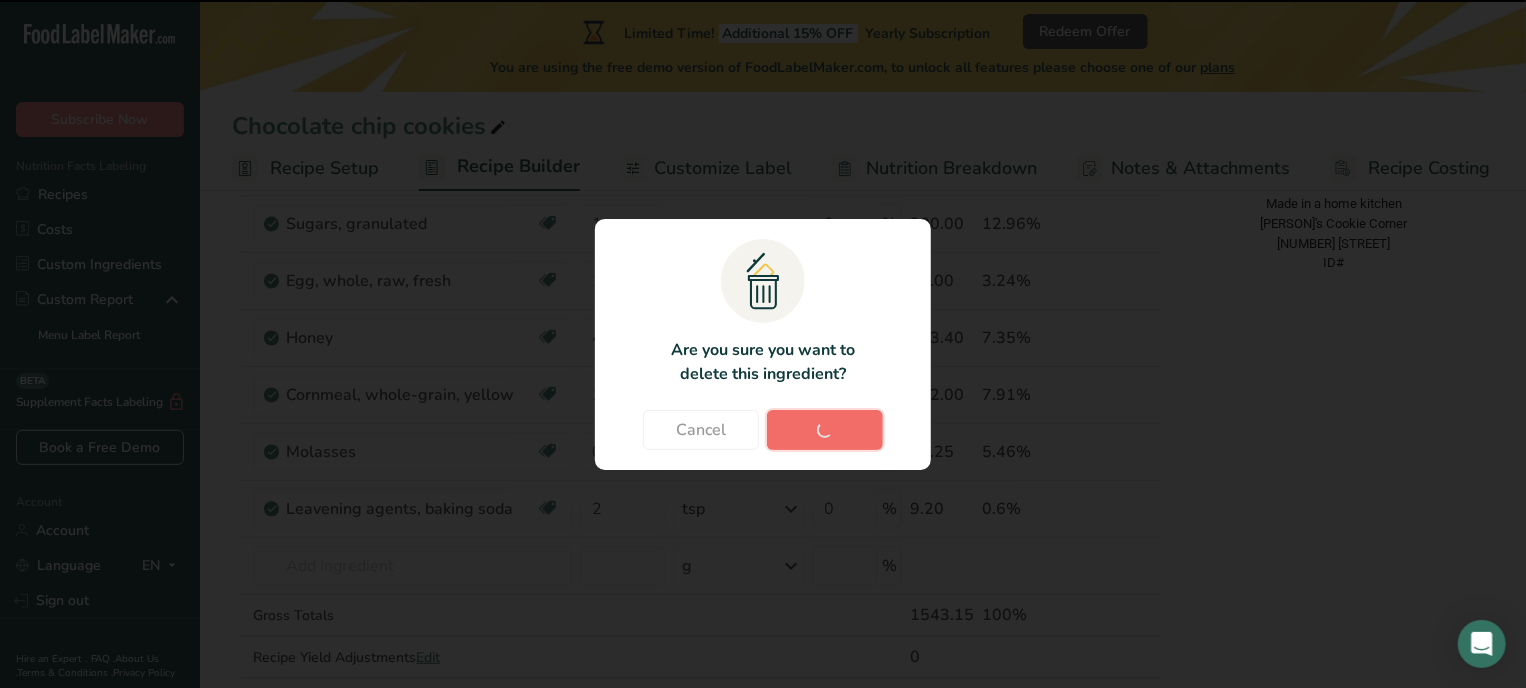 type on "1" 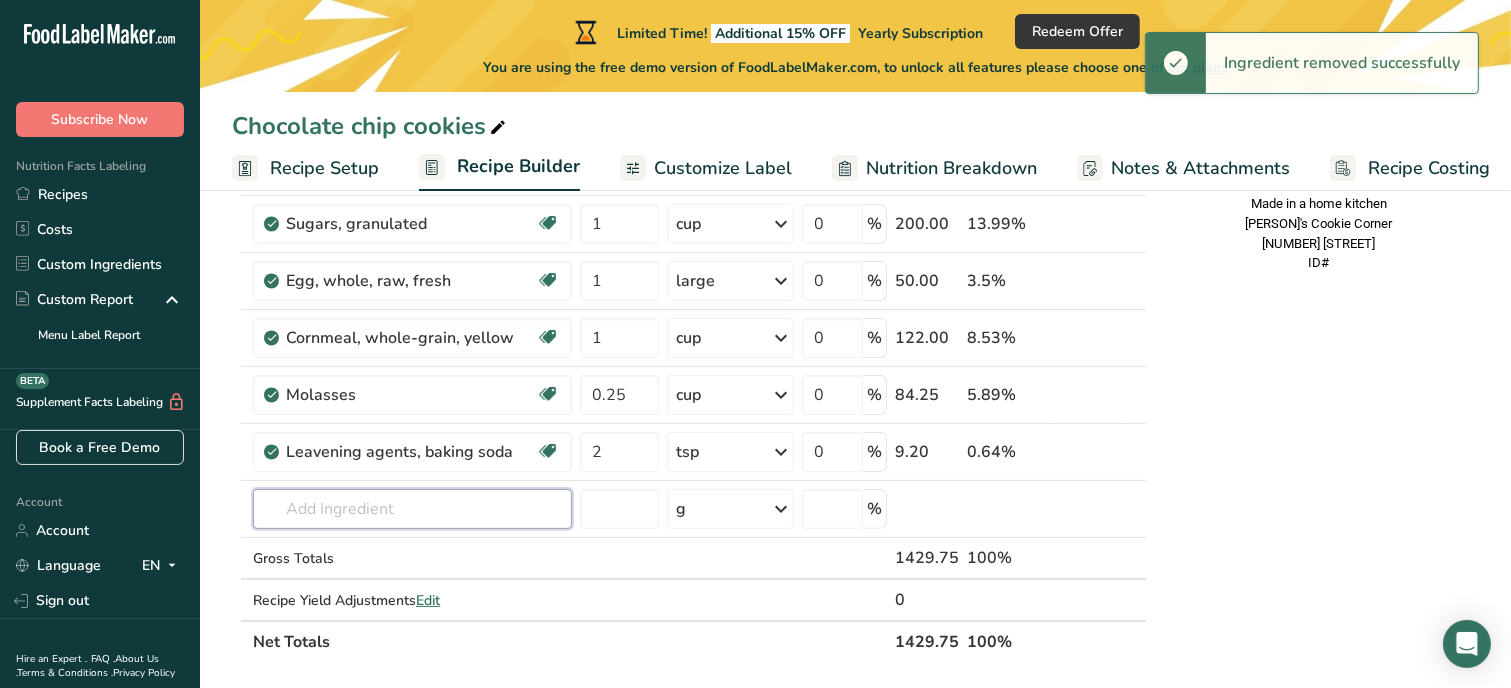 click at bounding box center (412, 509) 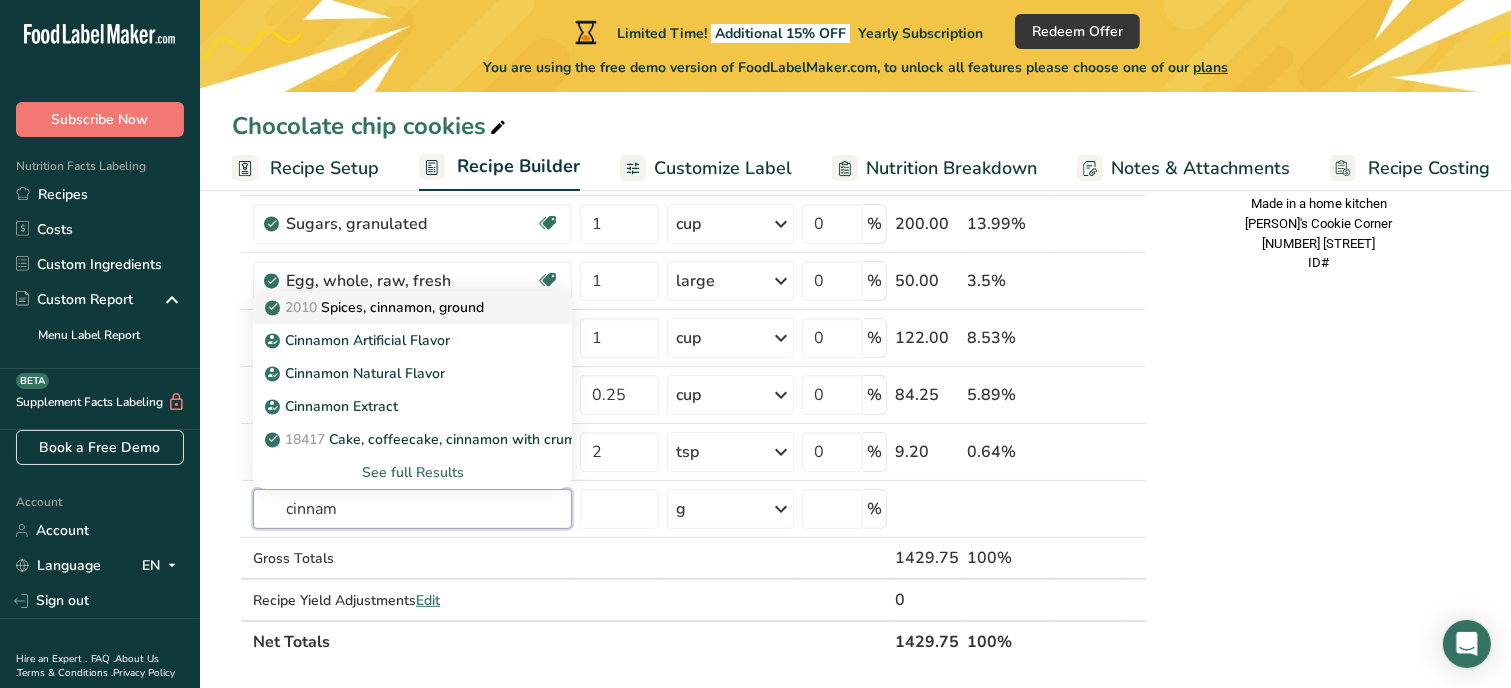 type on "cinnam" 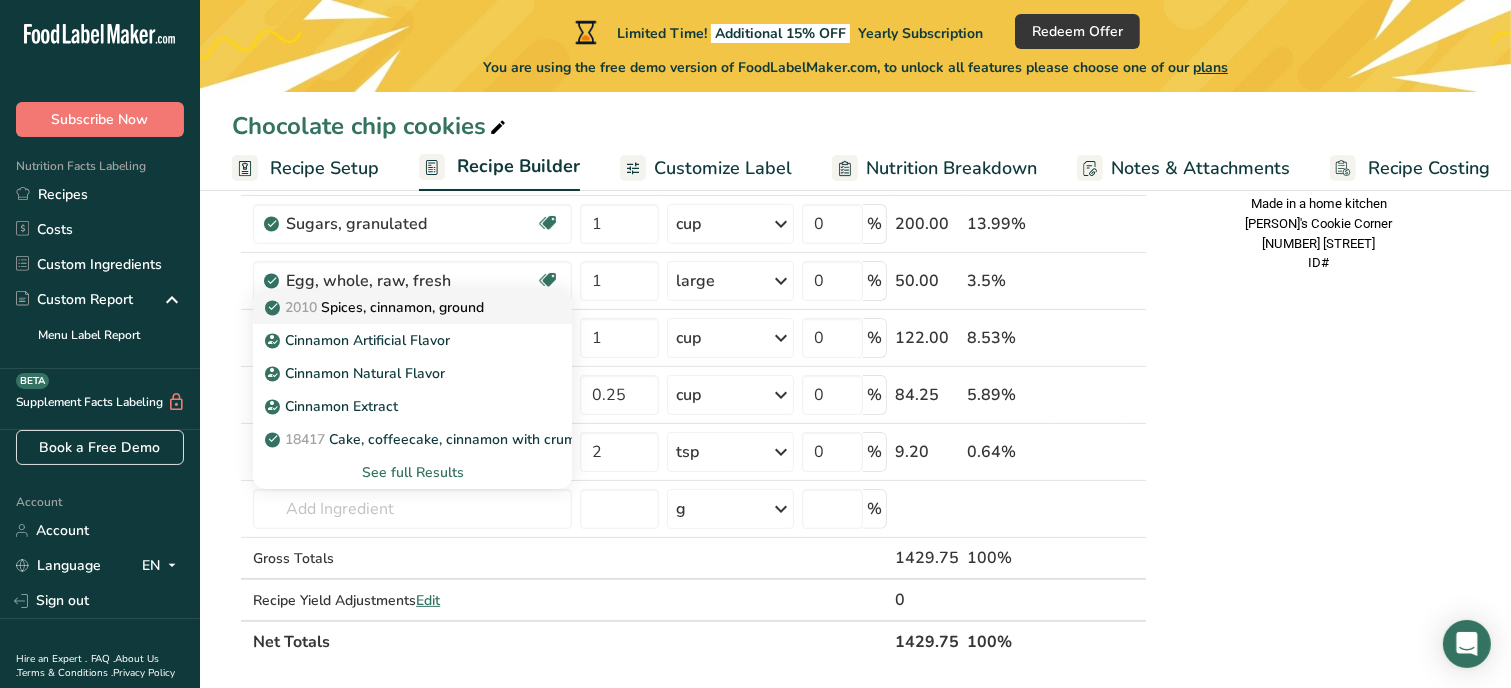 click on "2010
Spices, cinnamon, ground" at bounding box center (376, 307) 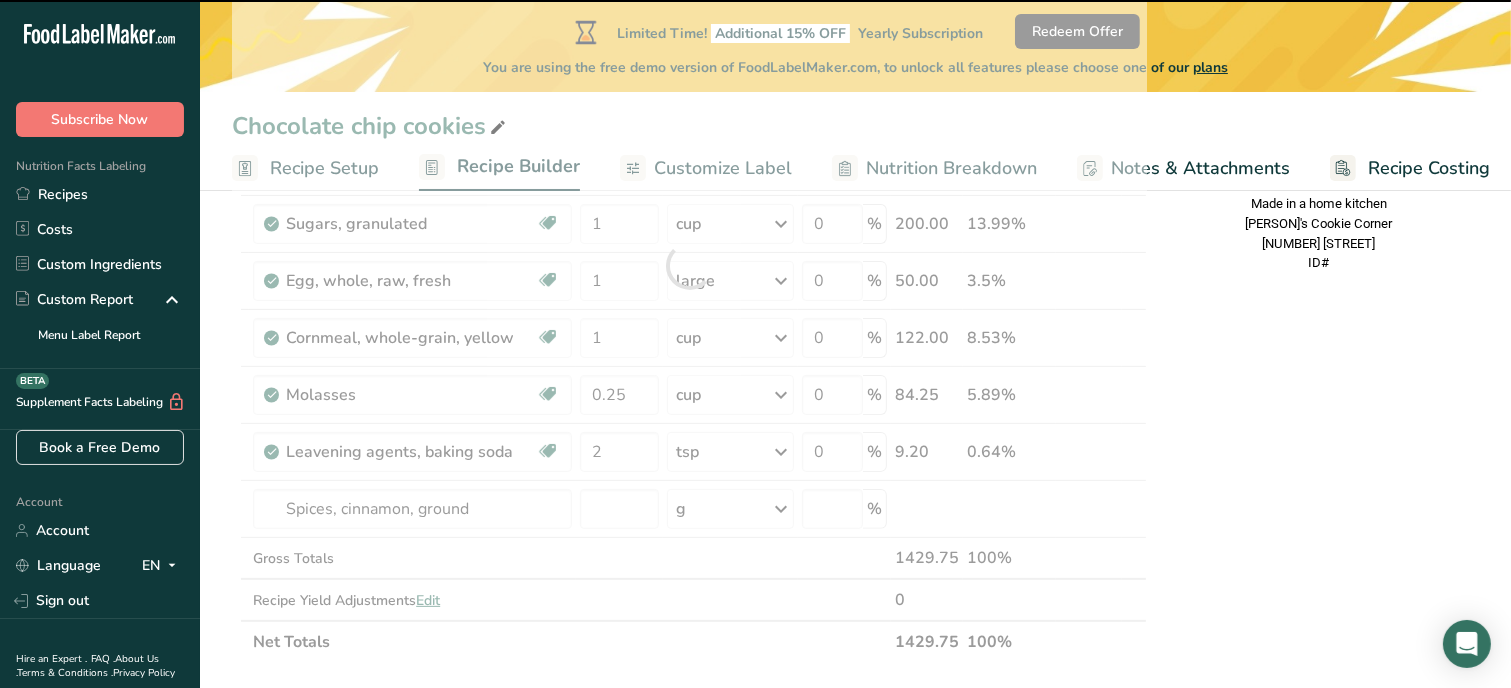 type on "0" 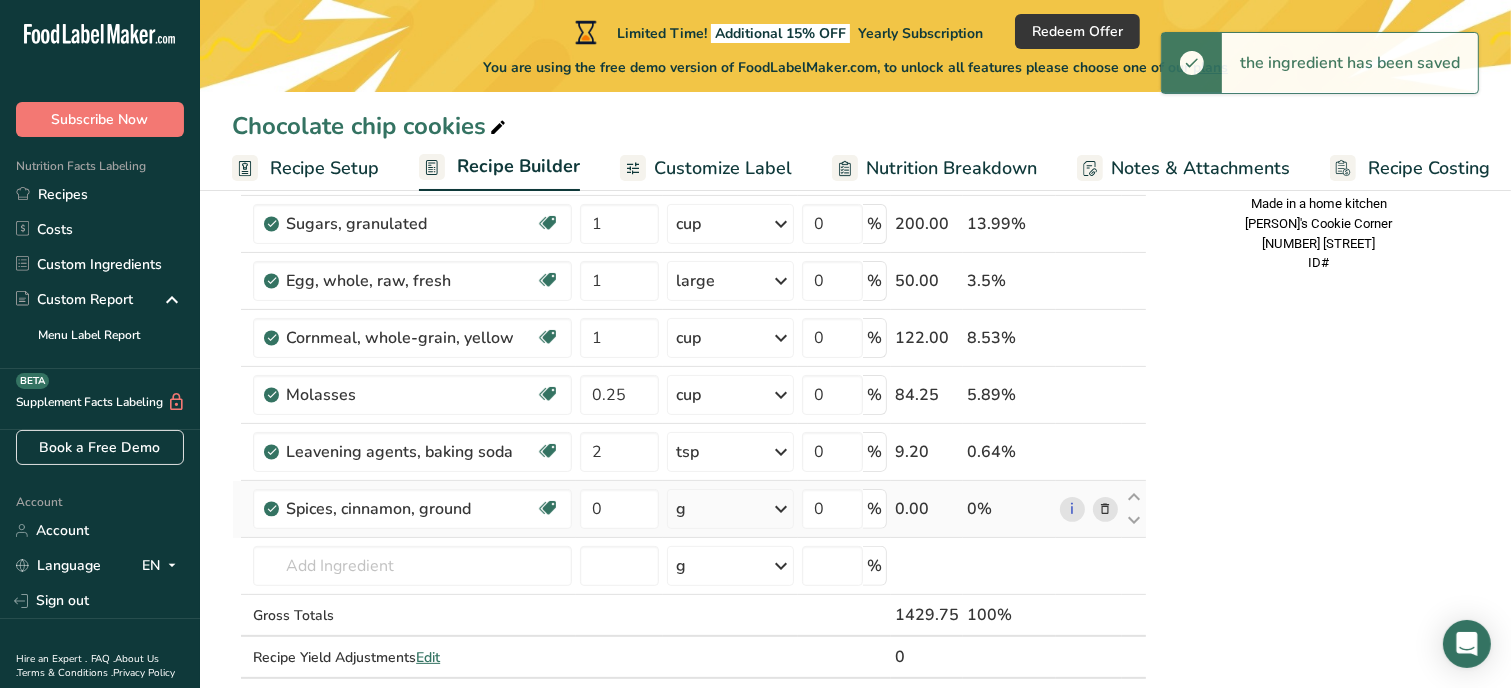 click on "g" at bounding box center [730, 509] 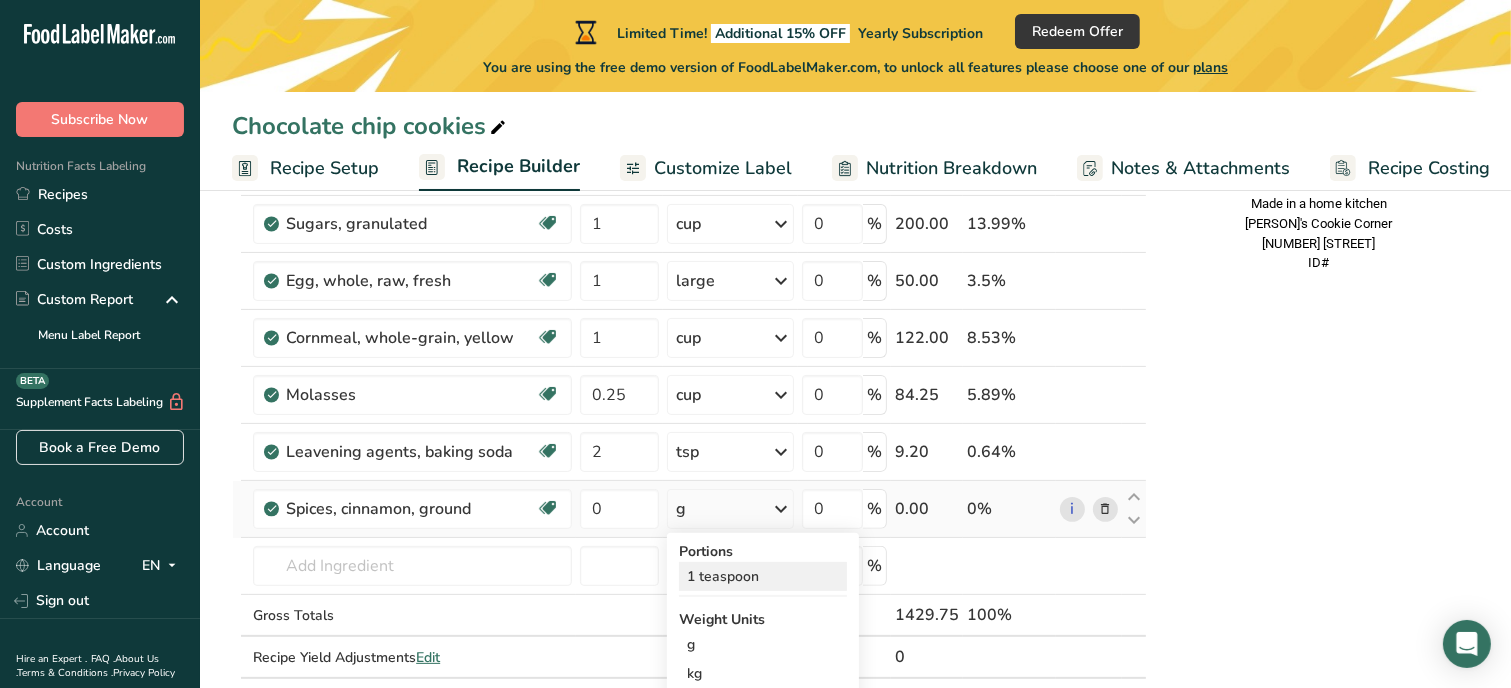 click on "1 teaspoon" at bounding box center [763, 576] 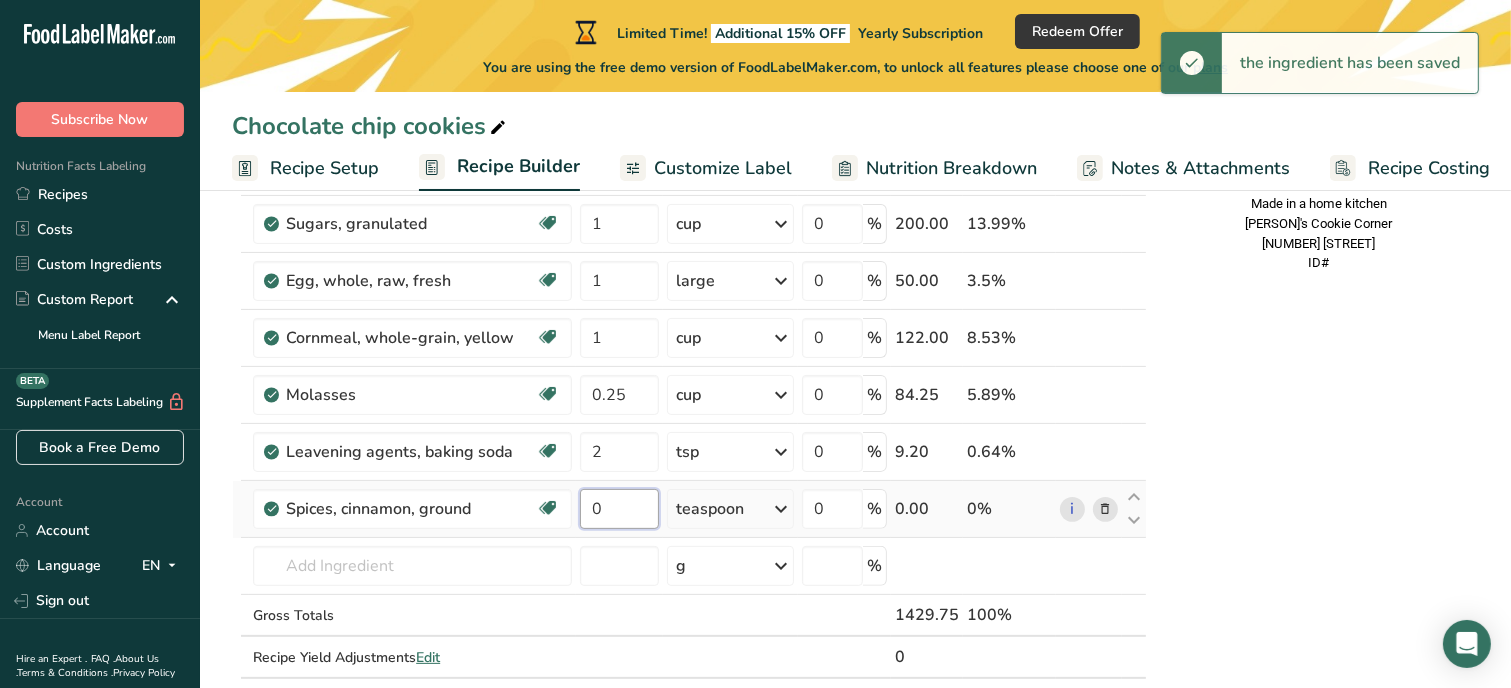 click on "0" at bounding box center [619, 509] 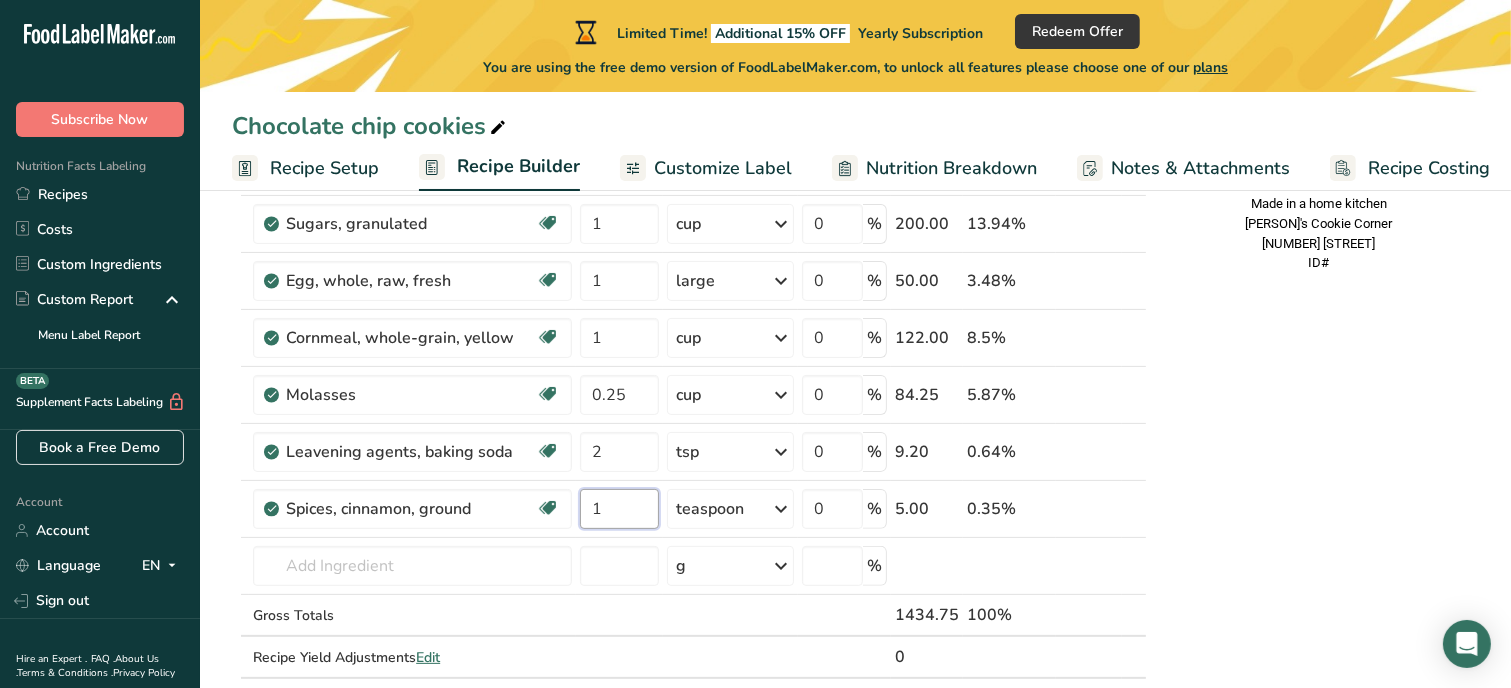 type on "1" 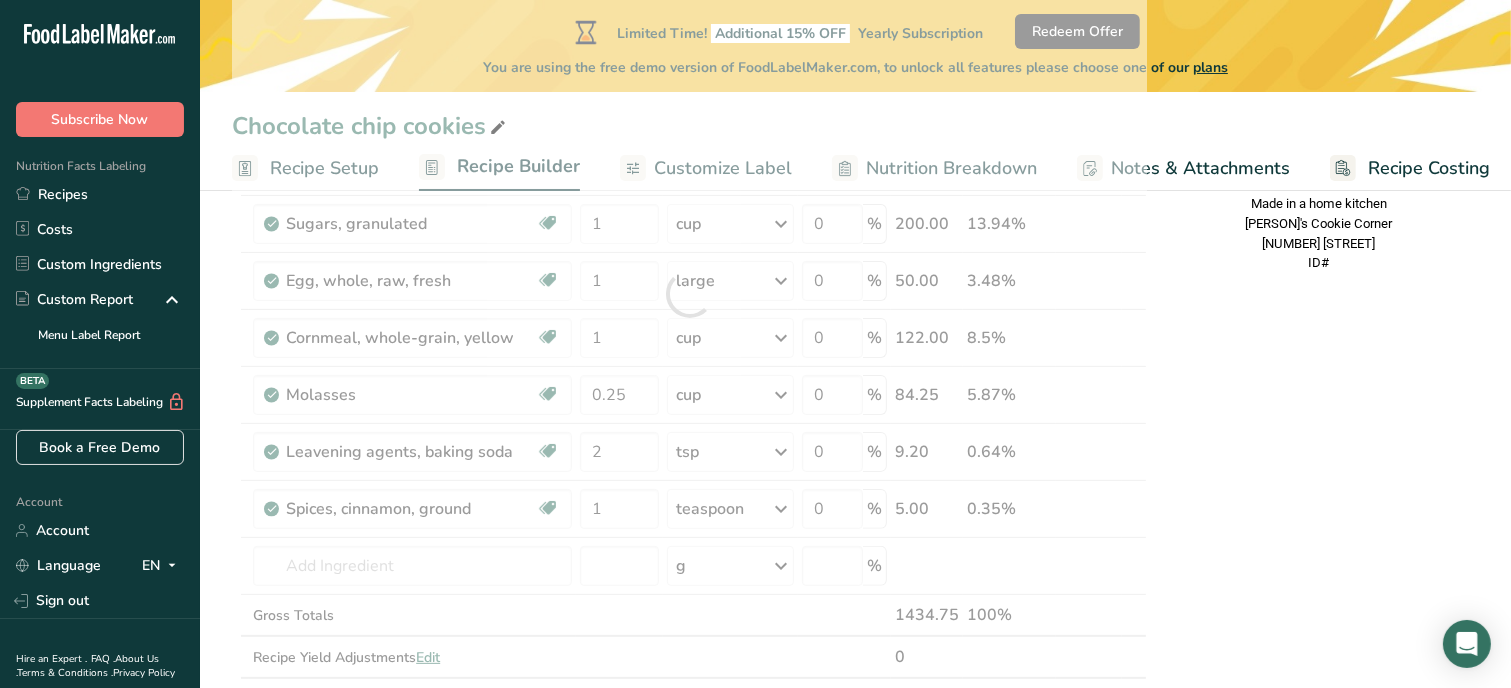 click on "Nutrition Facts
1 Serving Per Container
Serving Size
119g
Amount Per Serving
Calories
% DV*
Not a significant source of Vitamin D
* %DV = %Daily Value.
Ingredients:   White Flour, Brown Sugar, Granulated Sugar, Salted Butter, Cornmeal, Molasses, Eggs, Baking Soda, Vanilla extract, Salt, Cinnamon   Contains:
Wheat, Milk, Eggs
Made in a home kitchen
[BUSINESS_NAME]
[NUMBER] [STREET]
ID#" at bounding box center [1319, 600] 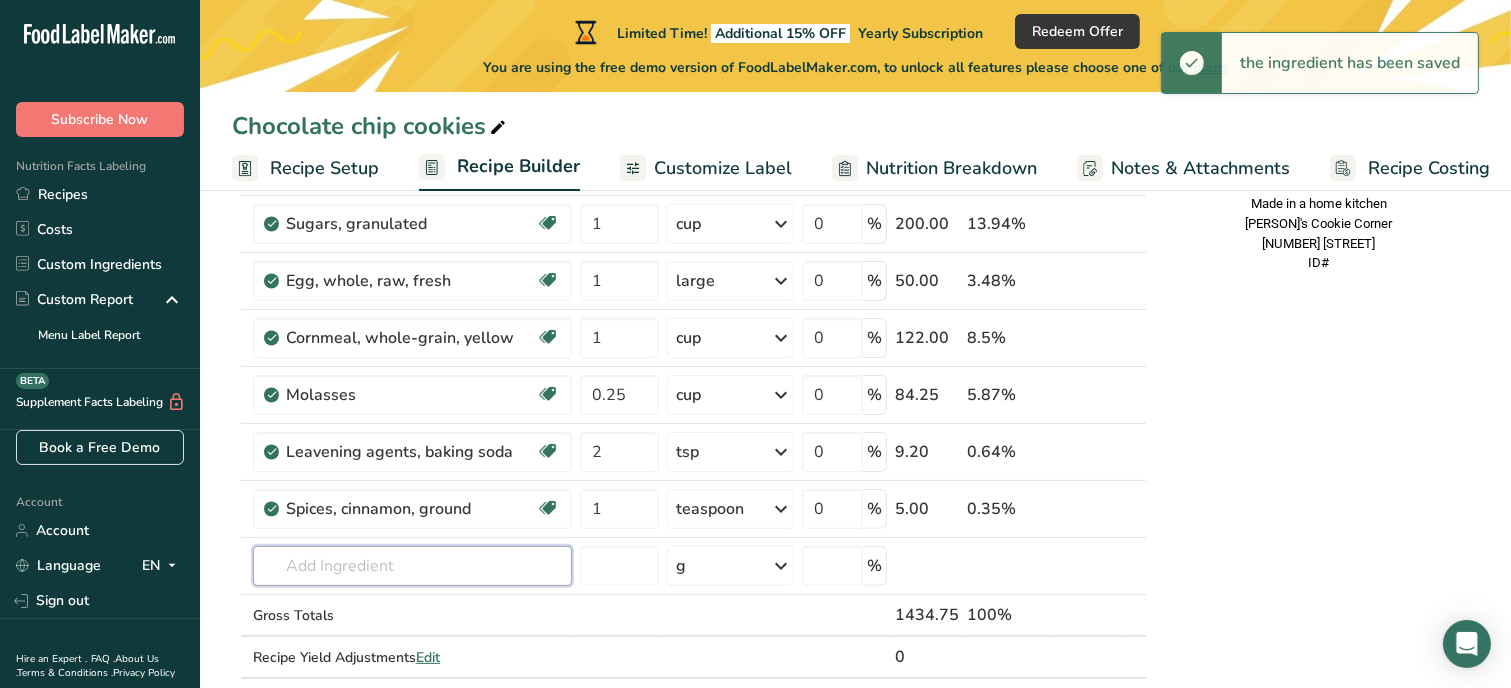 click at bounding box center (412, 566) 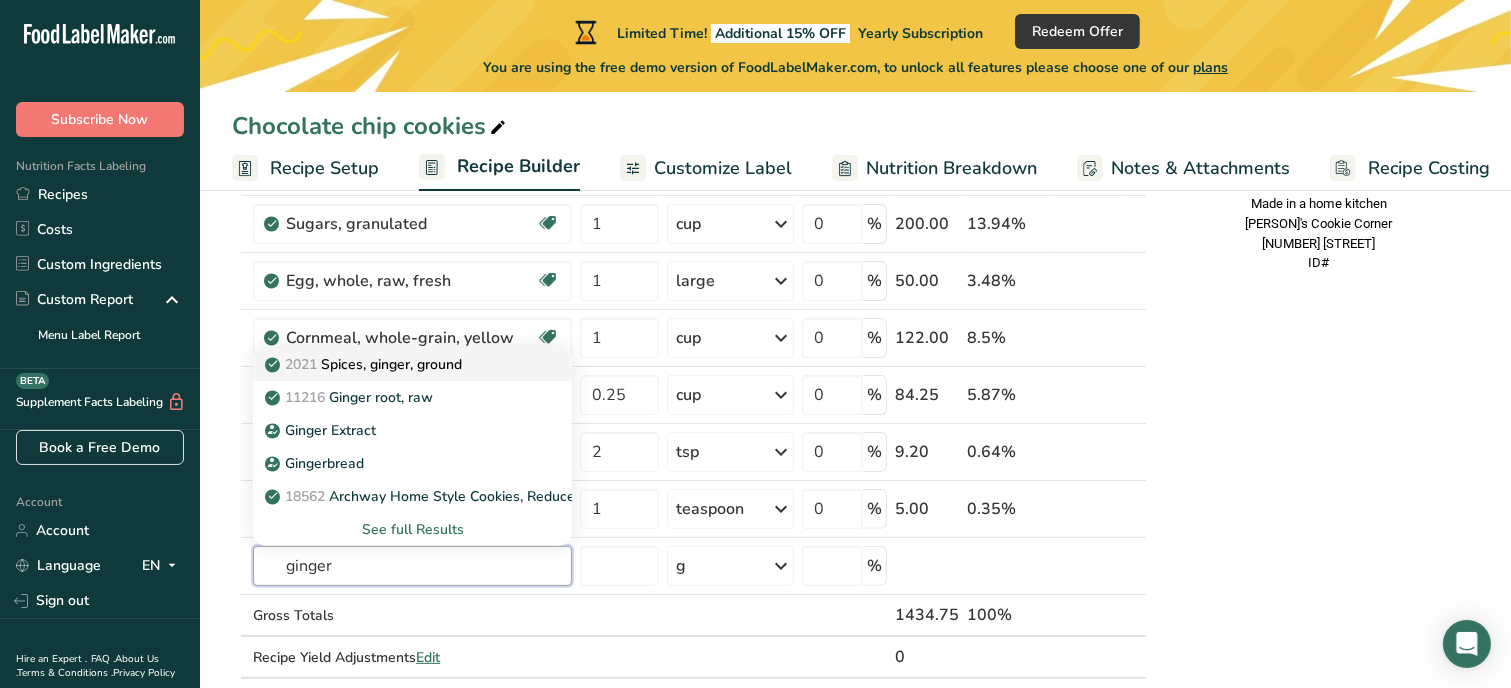 type on "ginger" 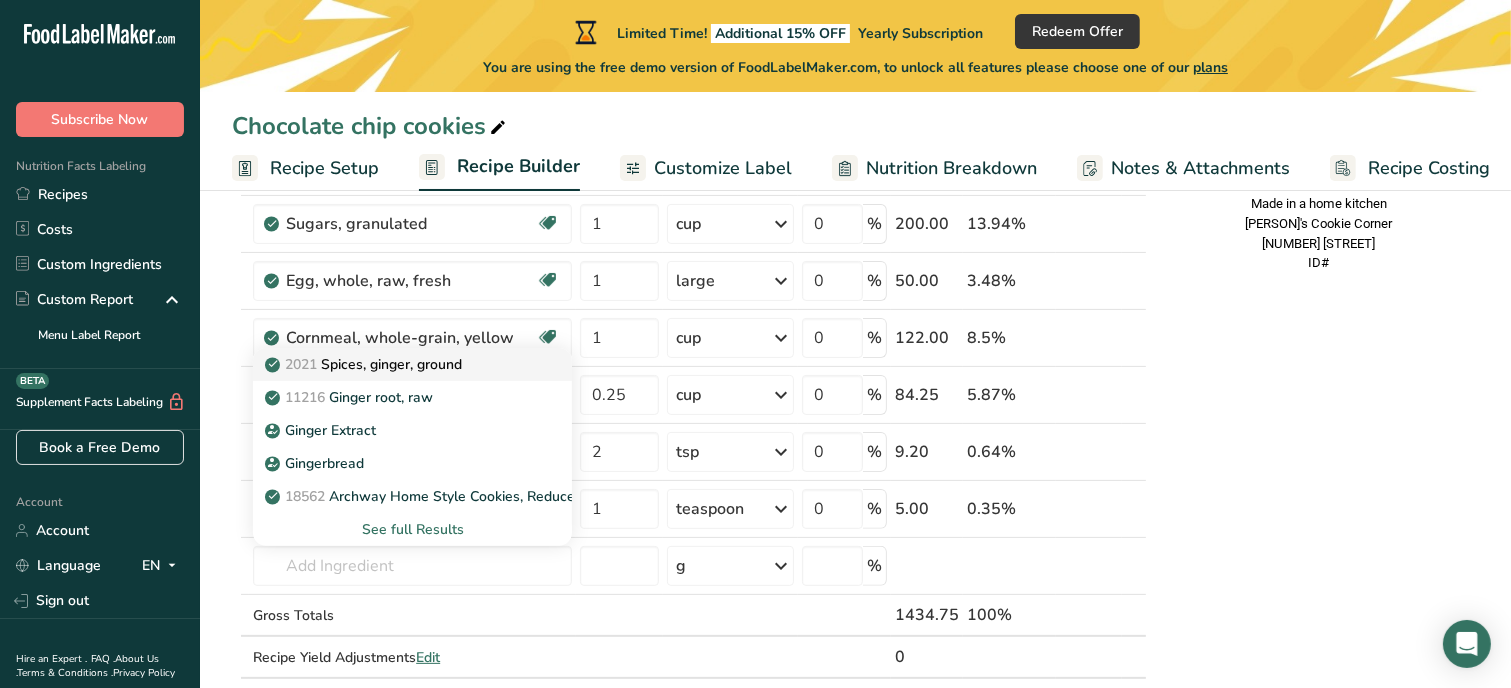 click on "2021
Spices, ginger, ground" at bounding box center [365, 364] 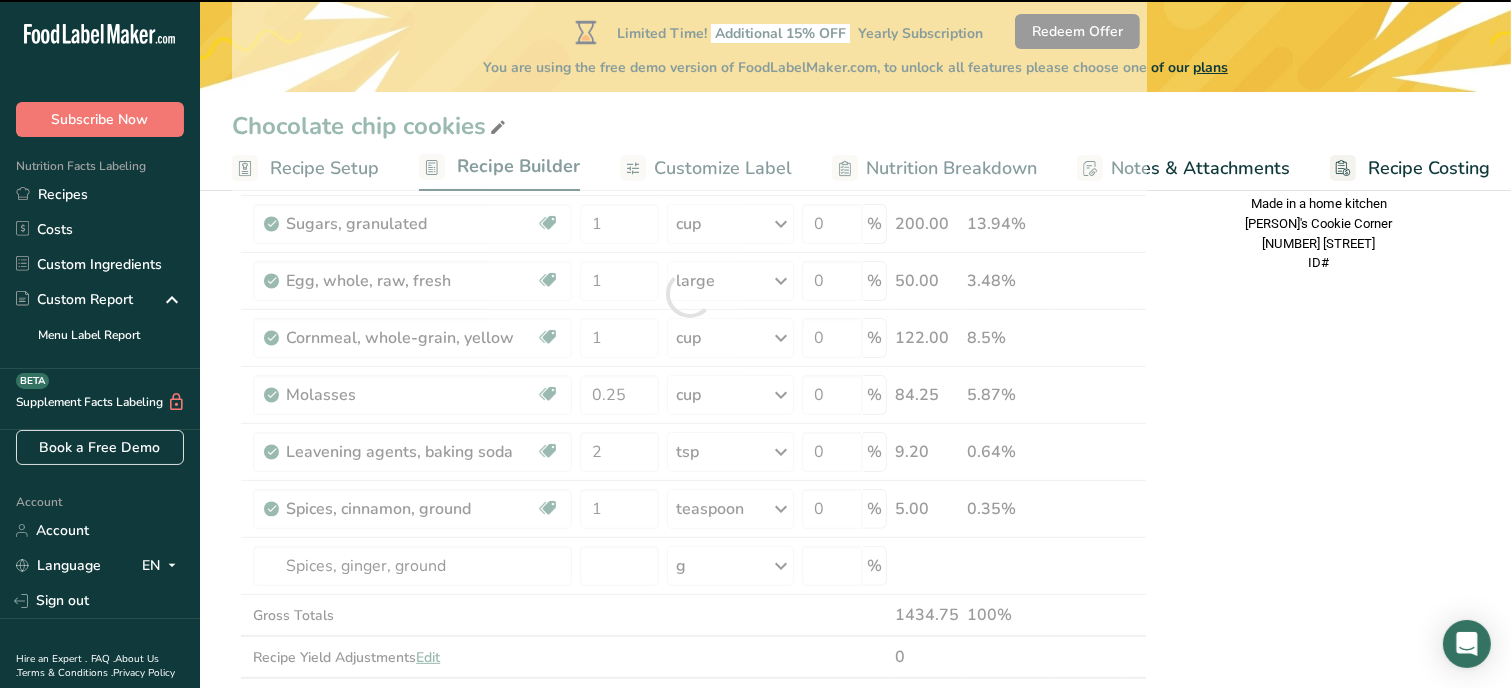 type on "0" 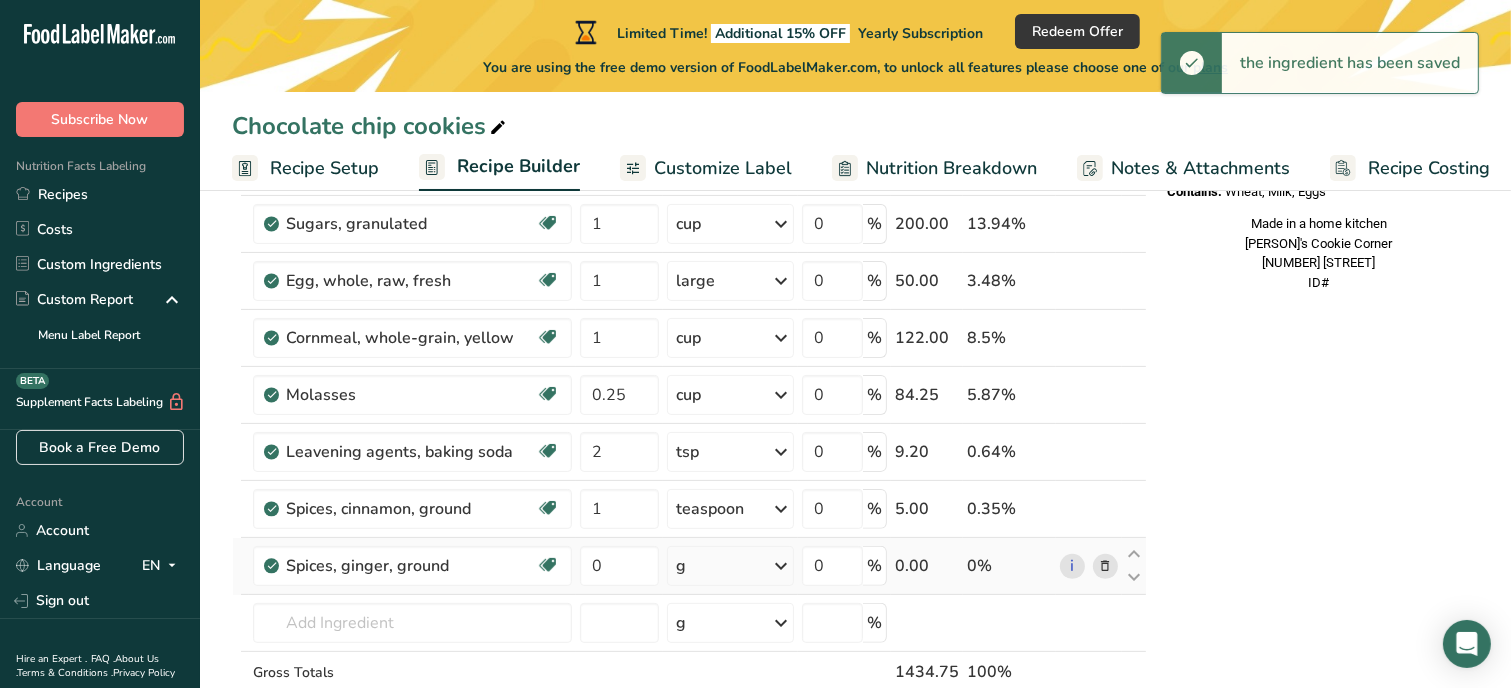 click on "g" at bounding box center (730, 566) 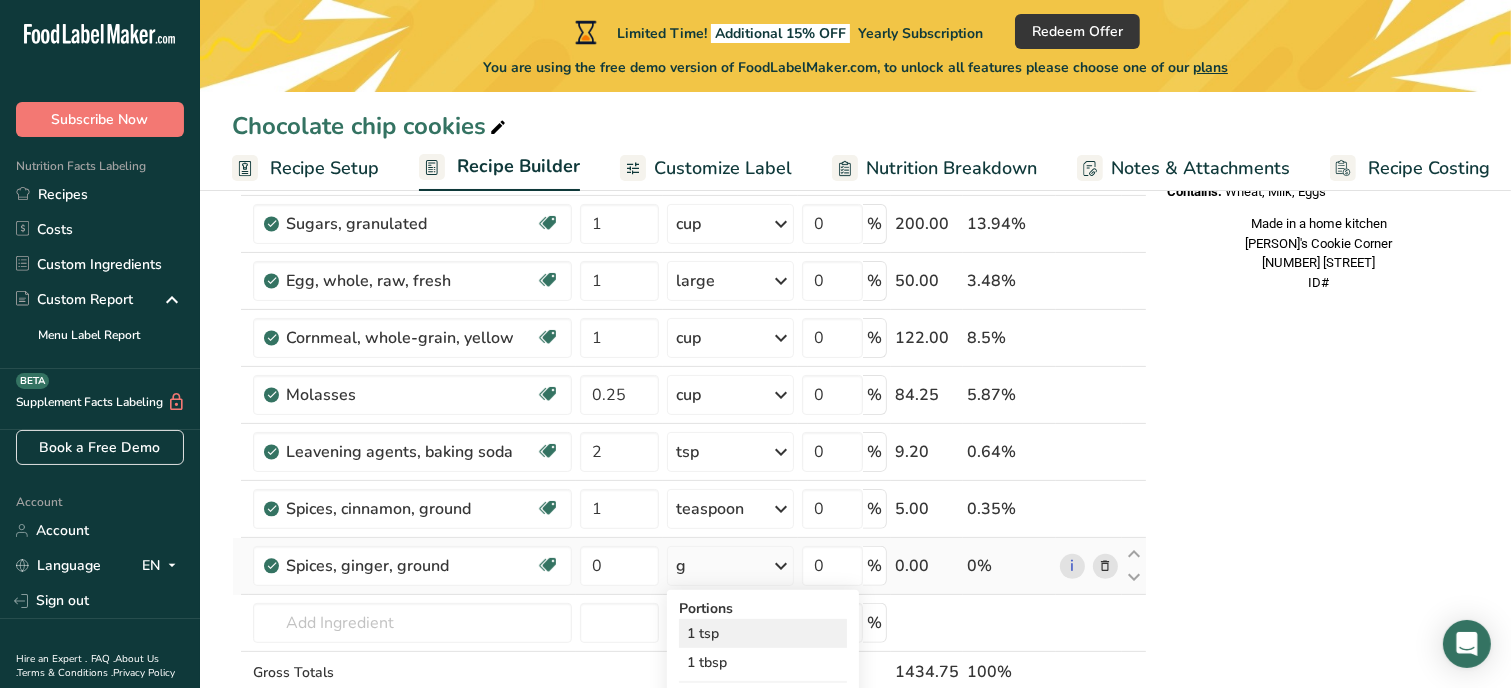 click on "1 tsp" at bounding box center [763, 633] 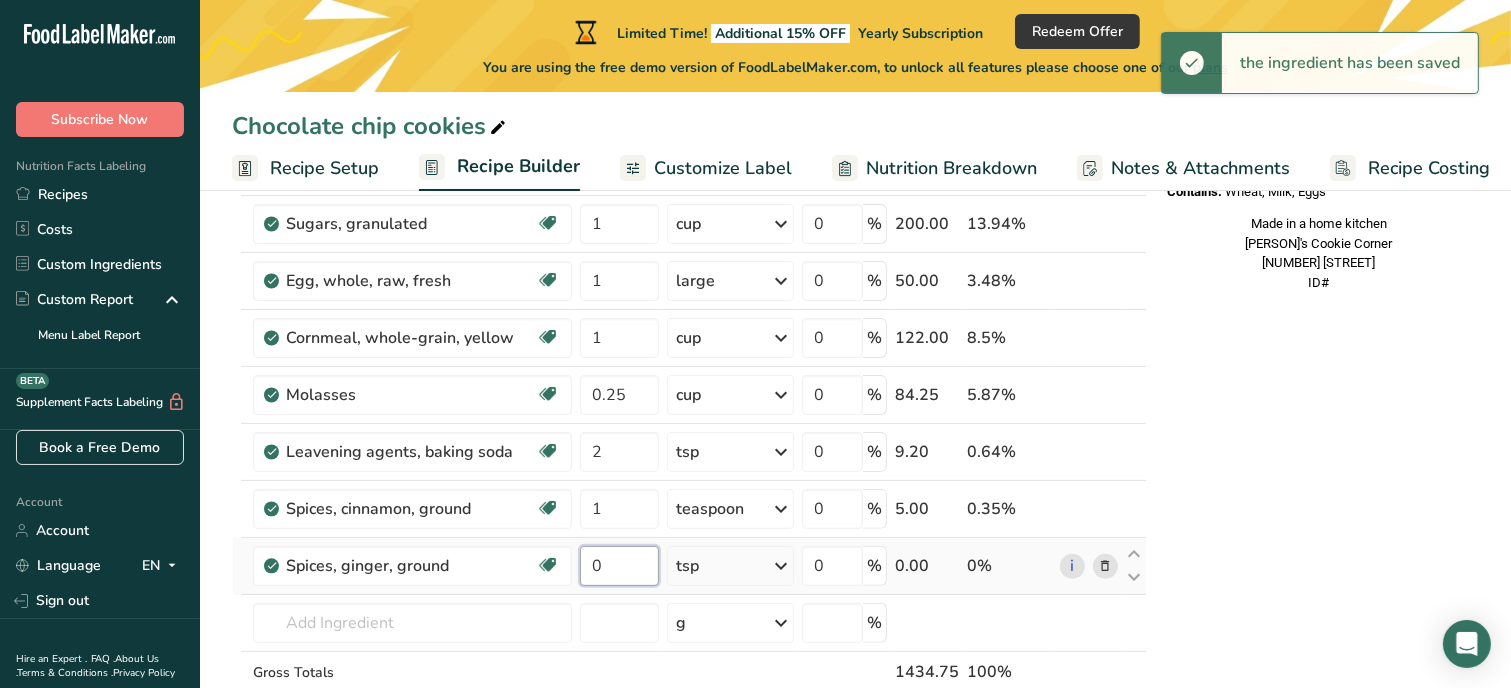 click on "0" at bounding box center (619, 566) 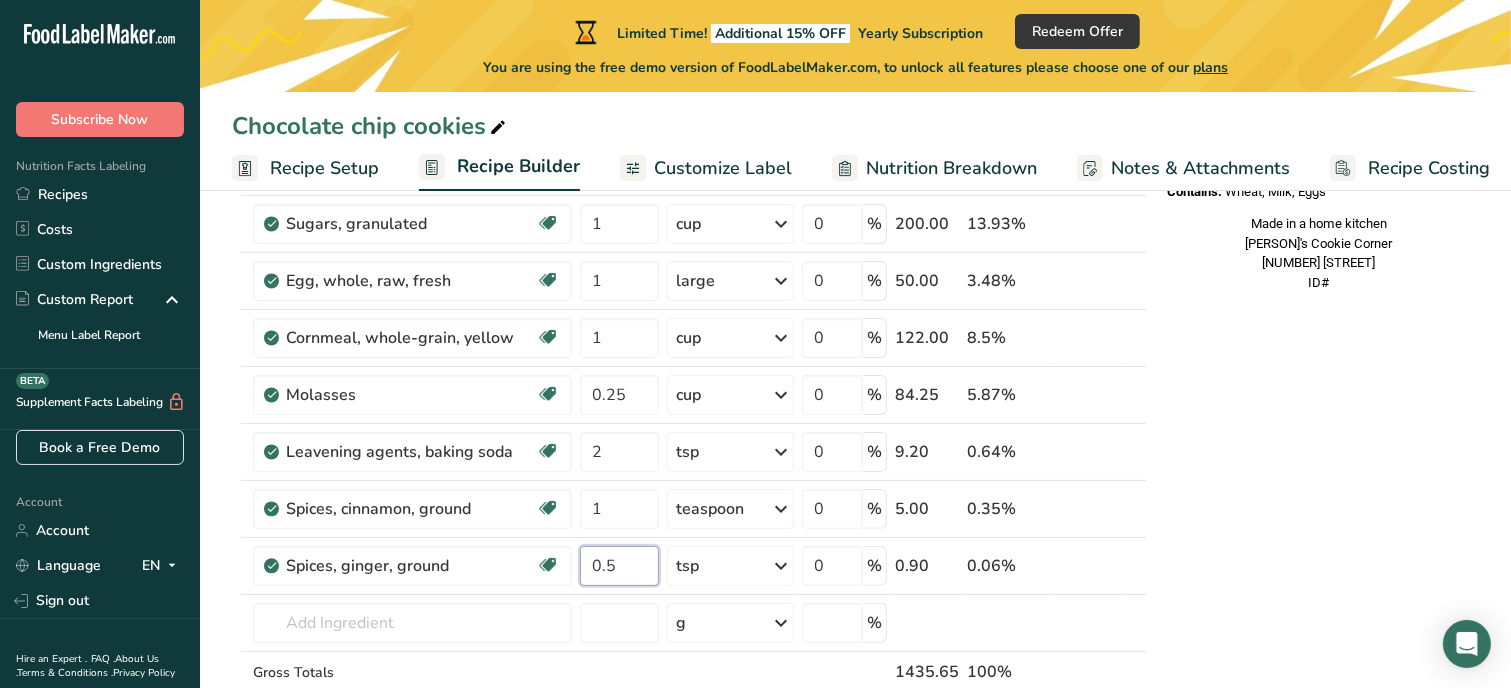 type on "0.5" 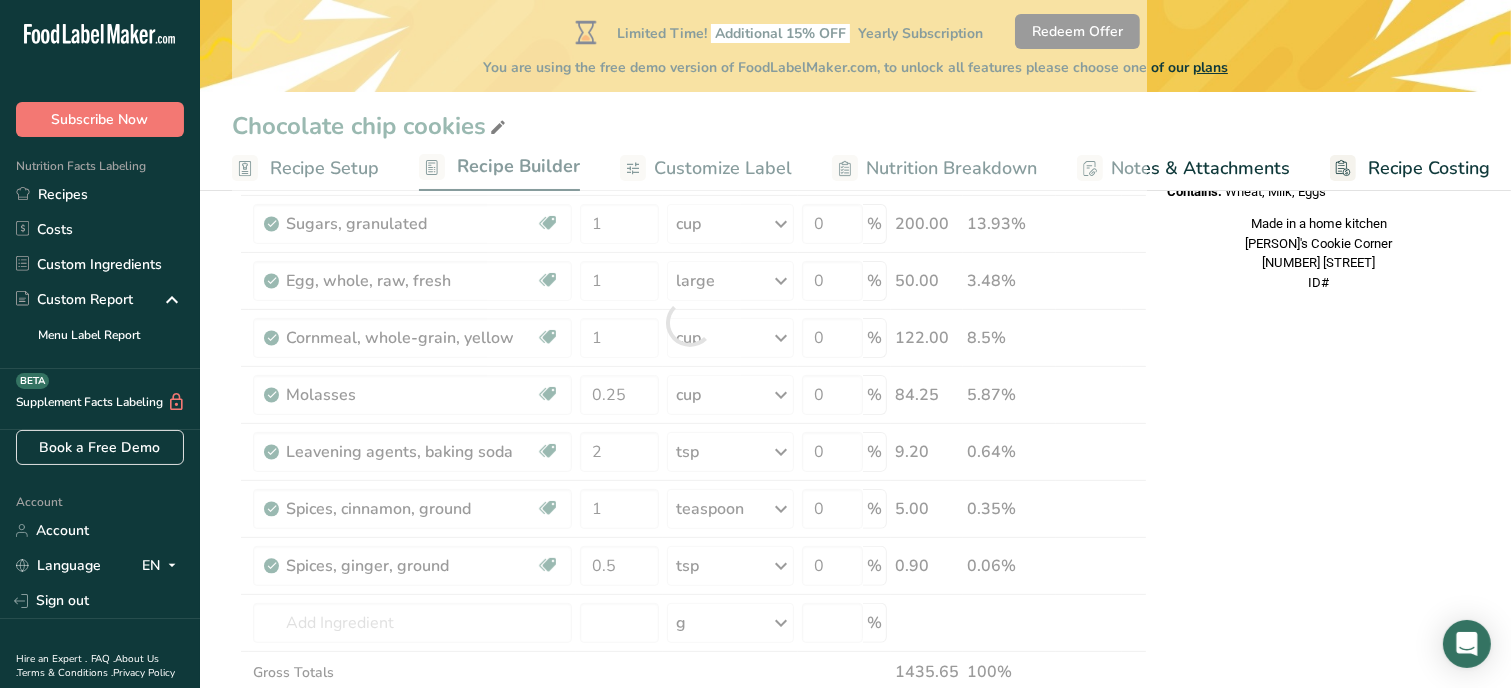 click on "Nutrition Facts
1 Serving Per Container
Serving Size
120g
Amount Per Serving
Calories
% DV*
Not a significant source of Vitamin D
* %DV = %Daily Value.
Ingredients:   White Flour, Brown Sugar, Granulated Sugar, Salted Butter, Cornmeal, Molasses, Eggs, Baking Soda, Cinnamon, Vanilla extract, Salt, Ground ginger   Contains:
Wheat, Milk, Eggs
Made in a home kitchen
[BUSINESS_NAME]
[NUMBER] [STREET]
ID#" at bounding box center [1319, 628] 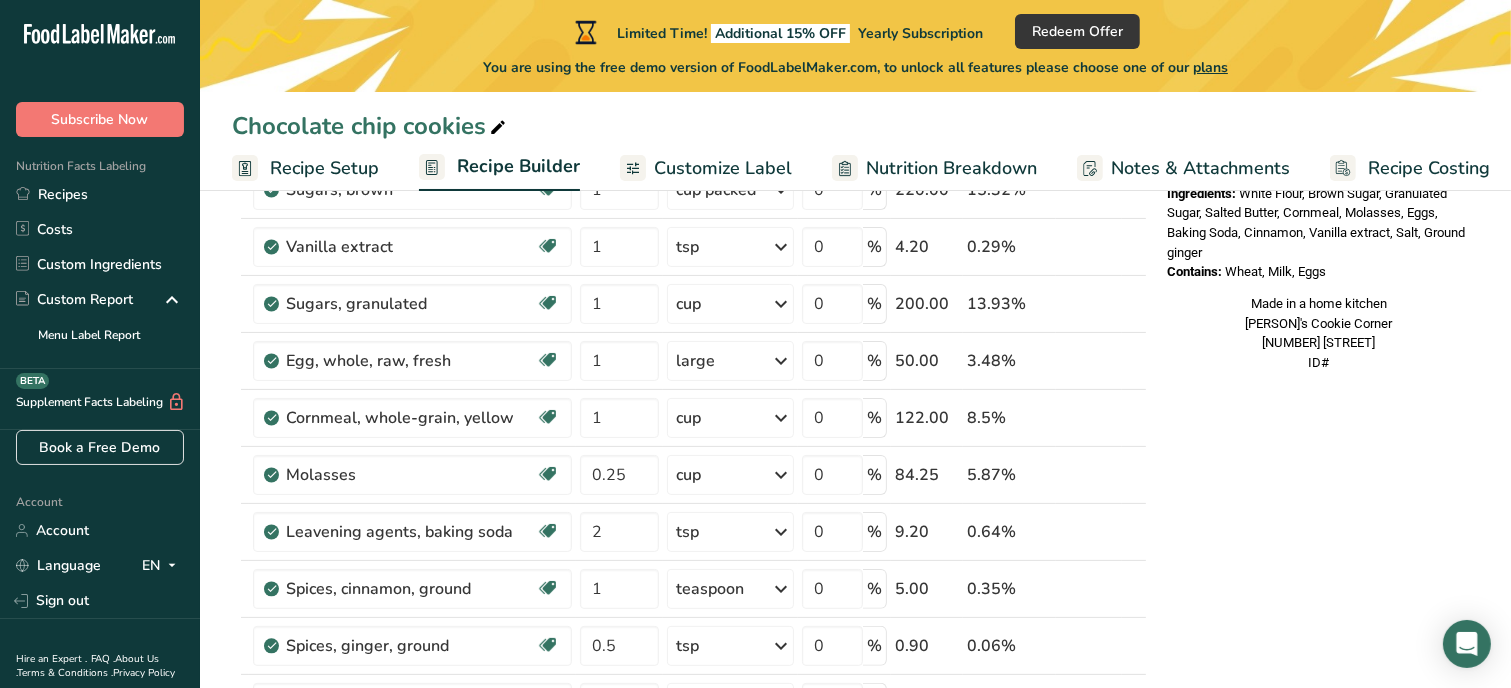 scroll, scrollTop: 320, scrollLeft: 0, axis: vertical 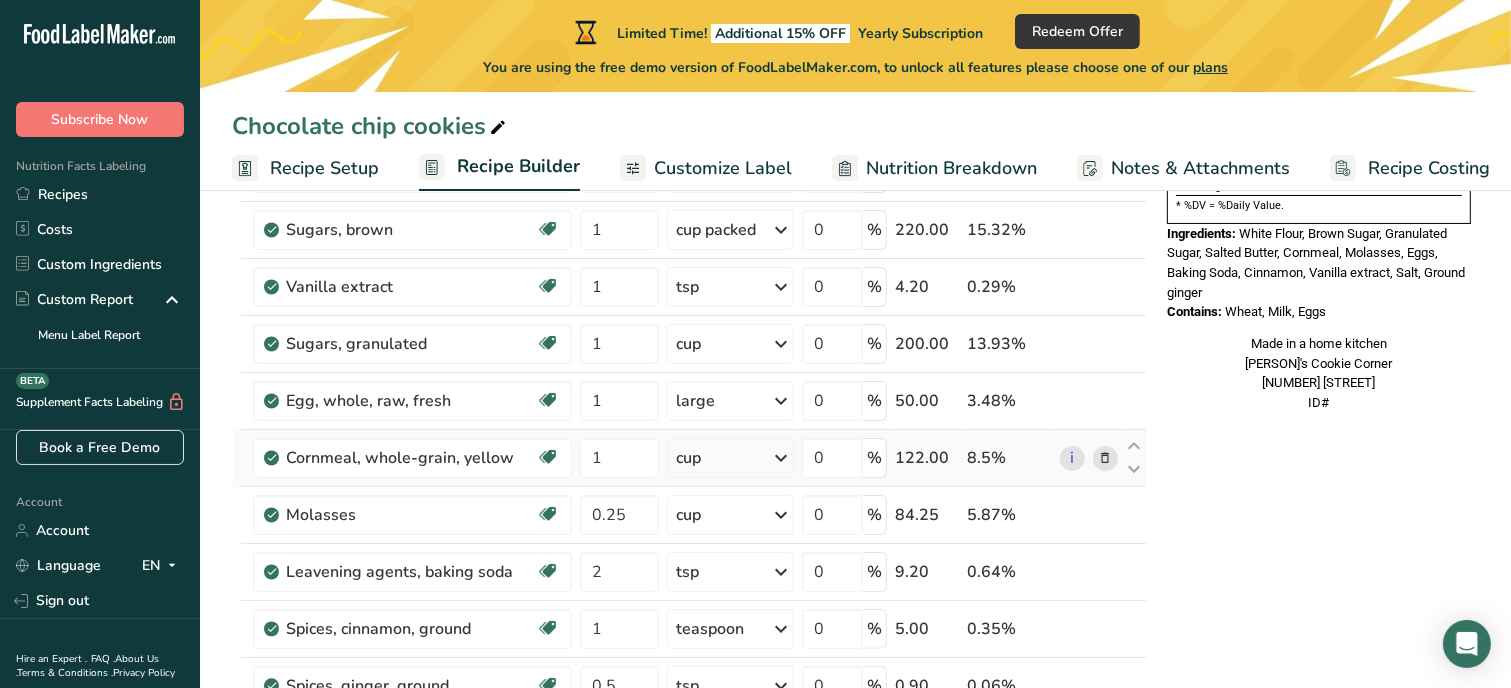 click at bounding box center (1105, 458) 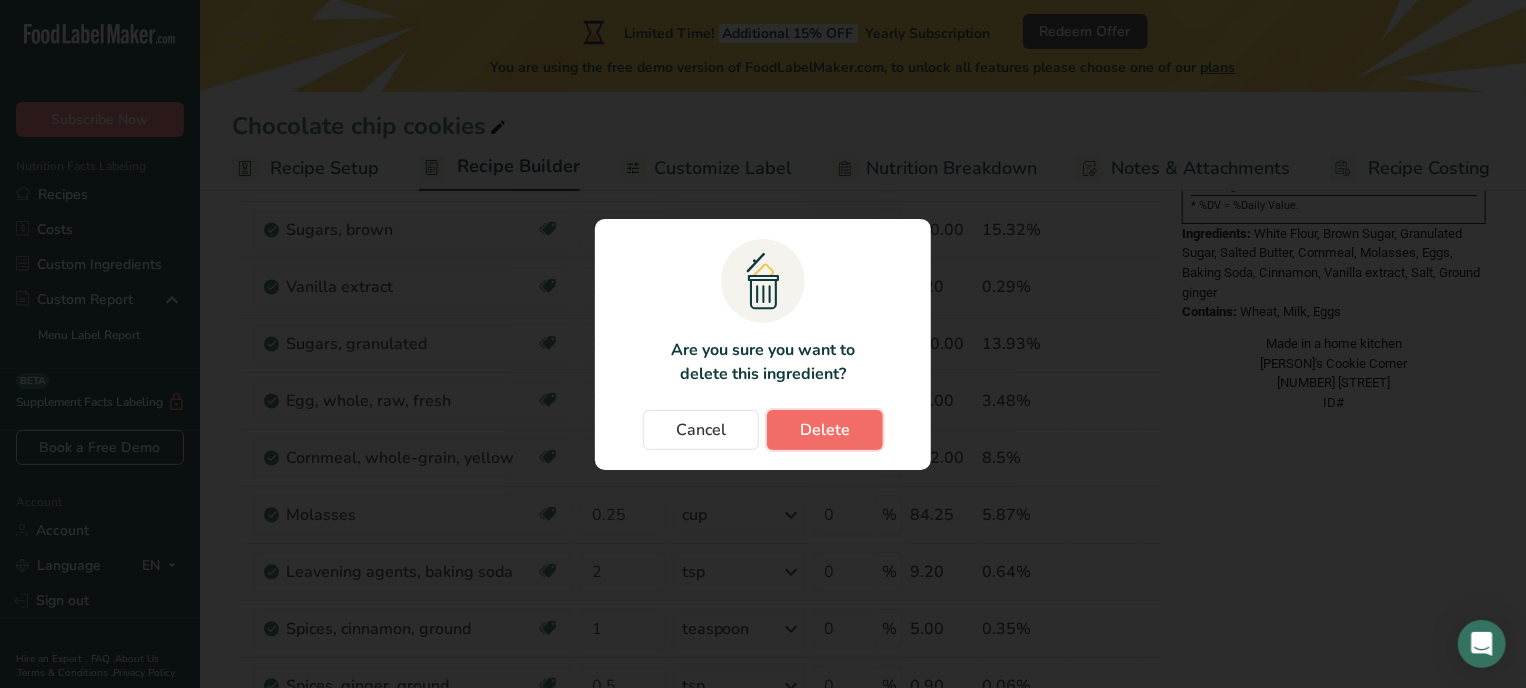 click on "Delete" at bounding box center [825, 430] 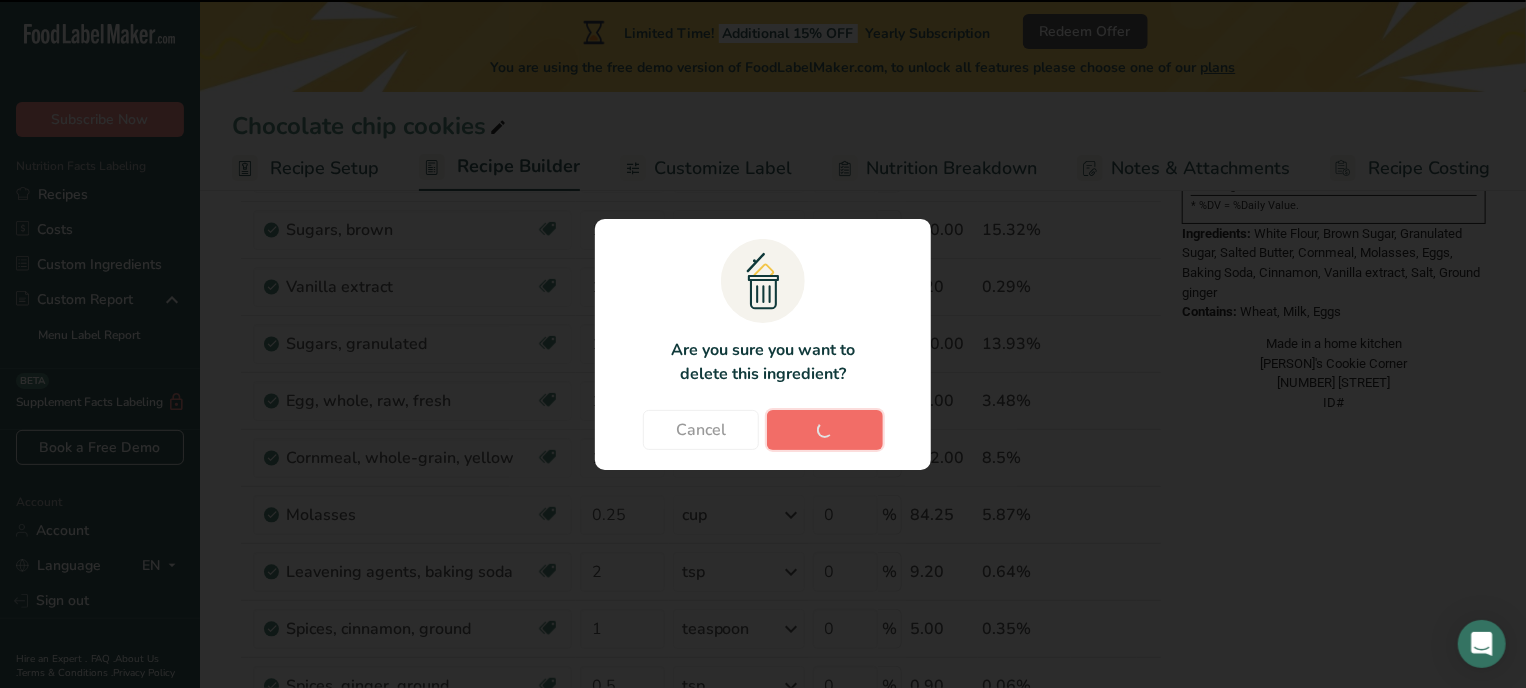 type on "0.25" 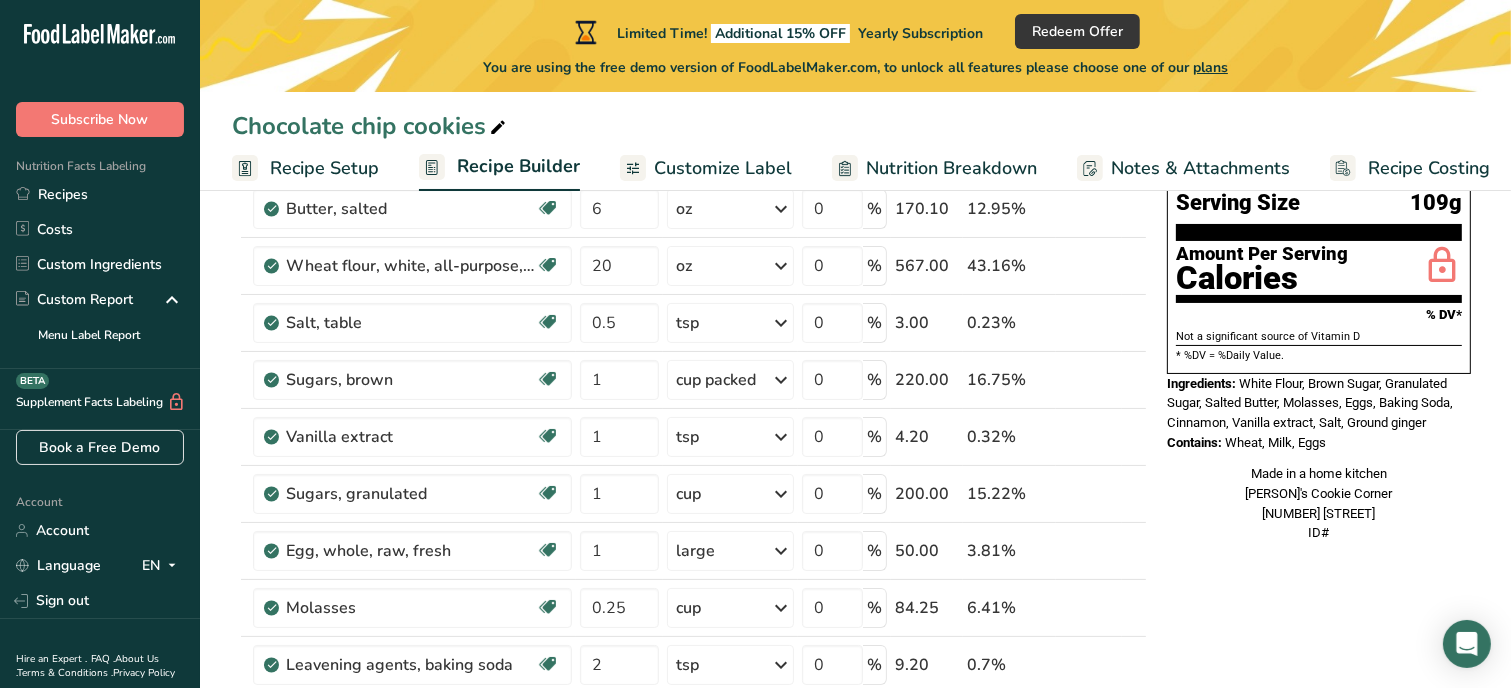 scroll, scrollTop: 160, scrollLeft: 0, axis: vertical 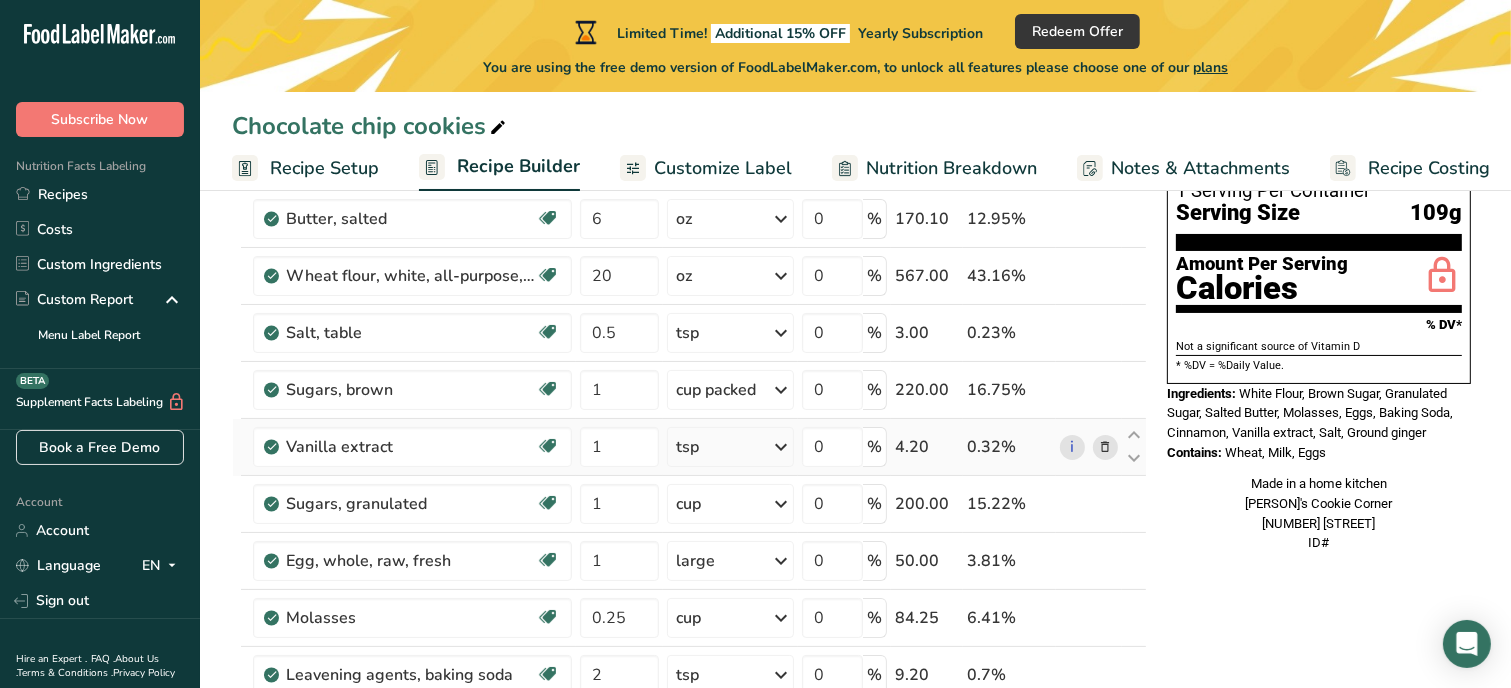 click at bounding box center [1105, 447] 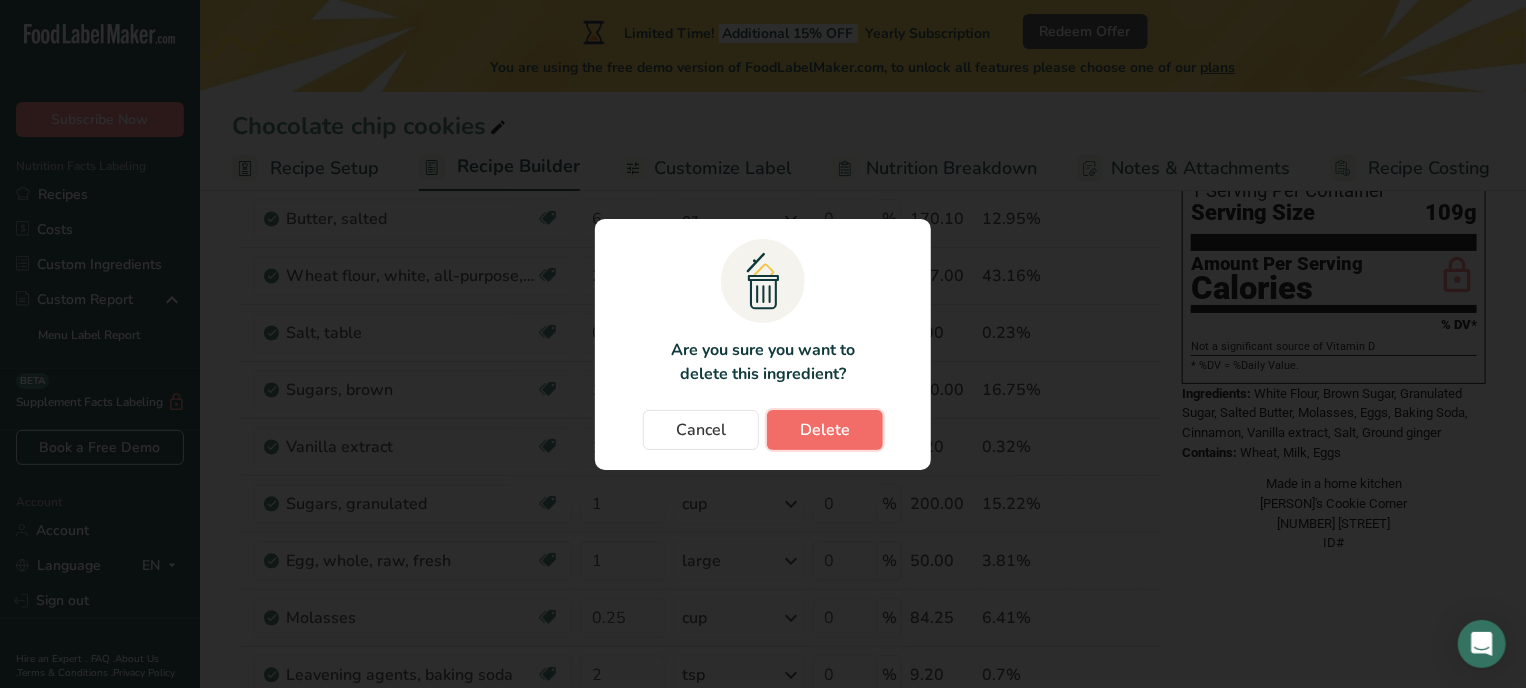 click on "Delete" at bounding box center (825, 430) 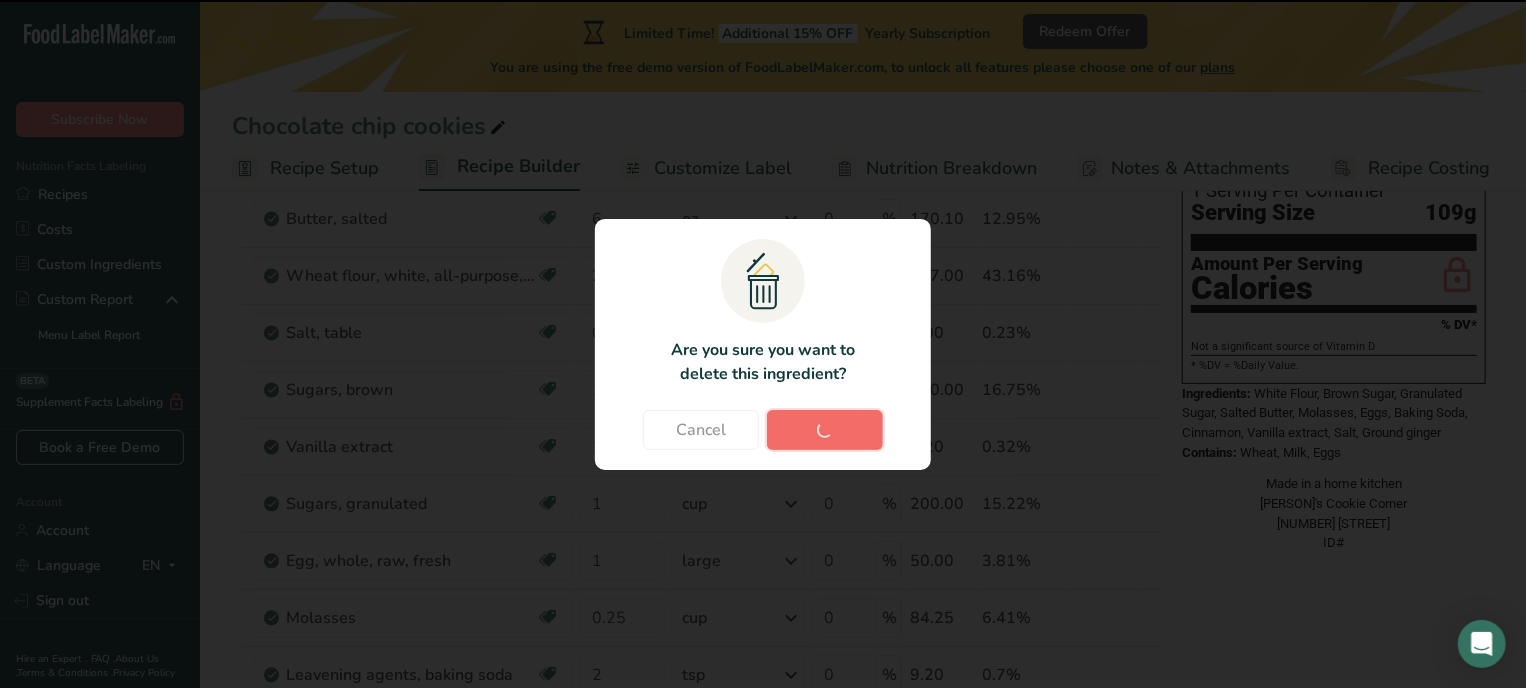 type on "0.25" 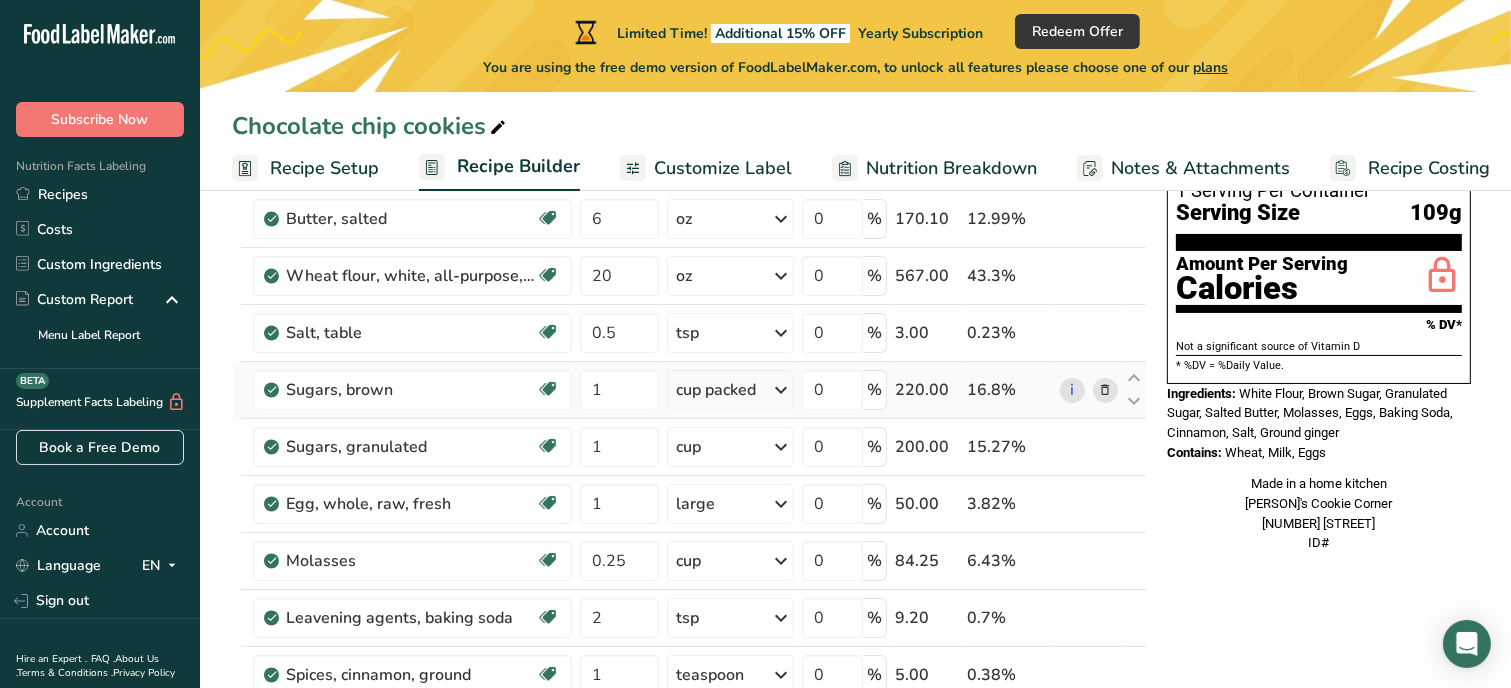 click at bounding box center (1105, 390) 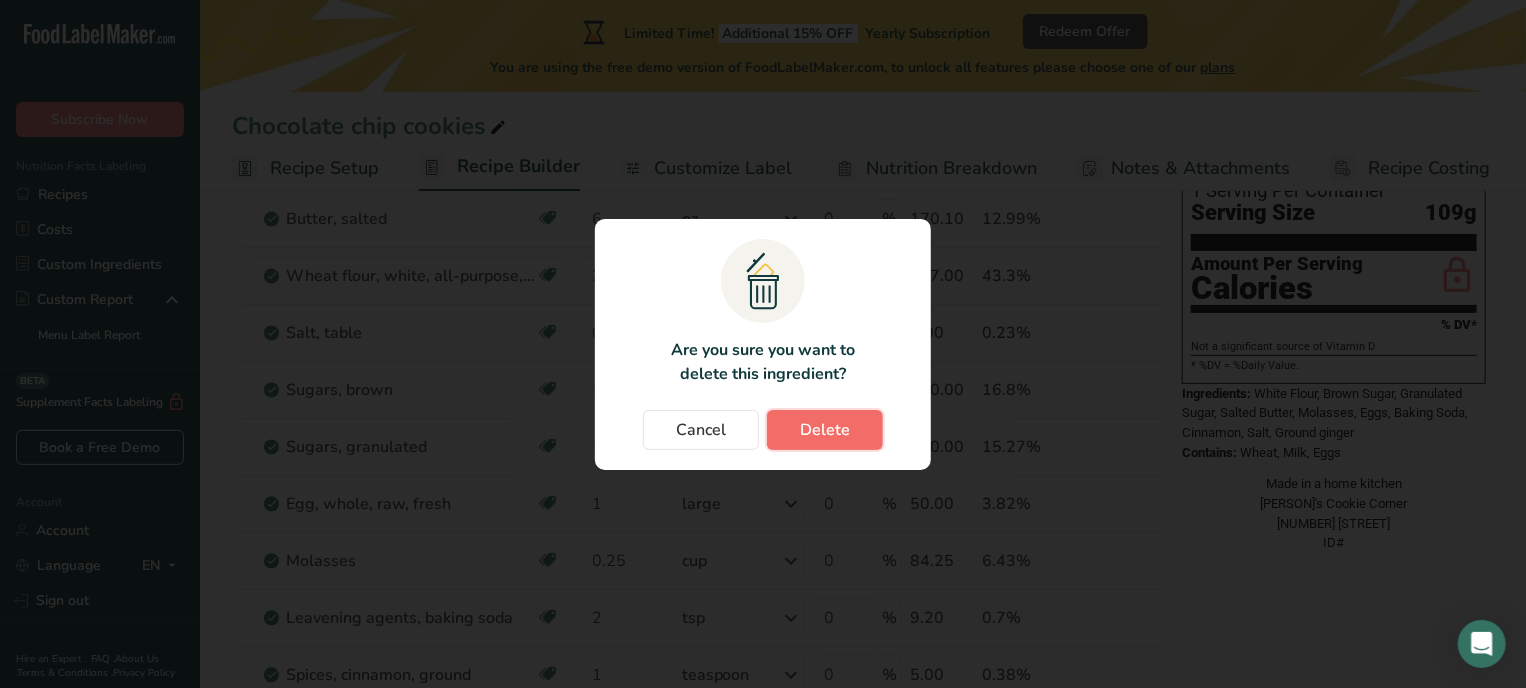 click on "Delete" at bounding box center (825, 430) 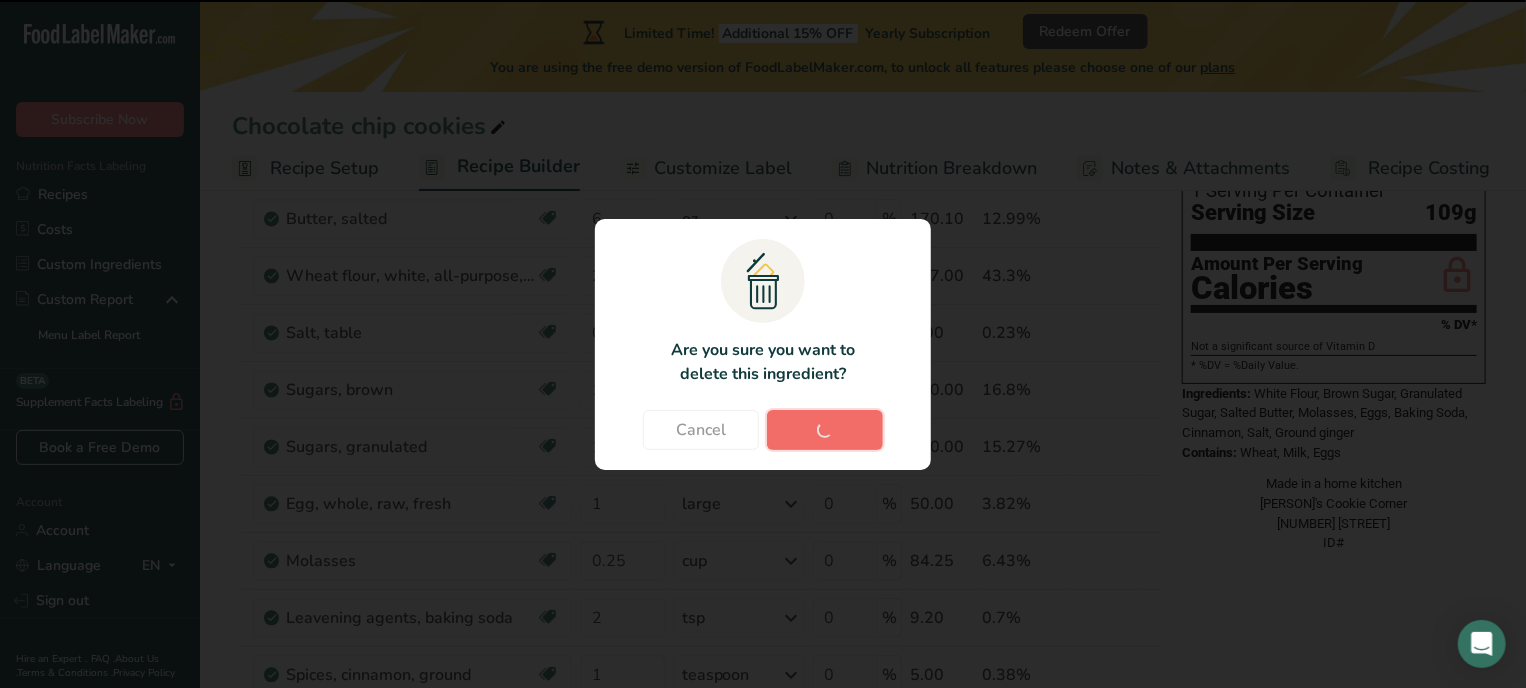 type on "0.25" 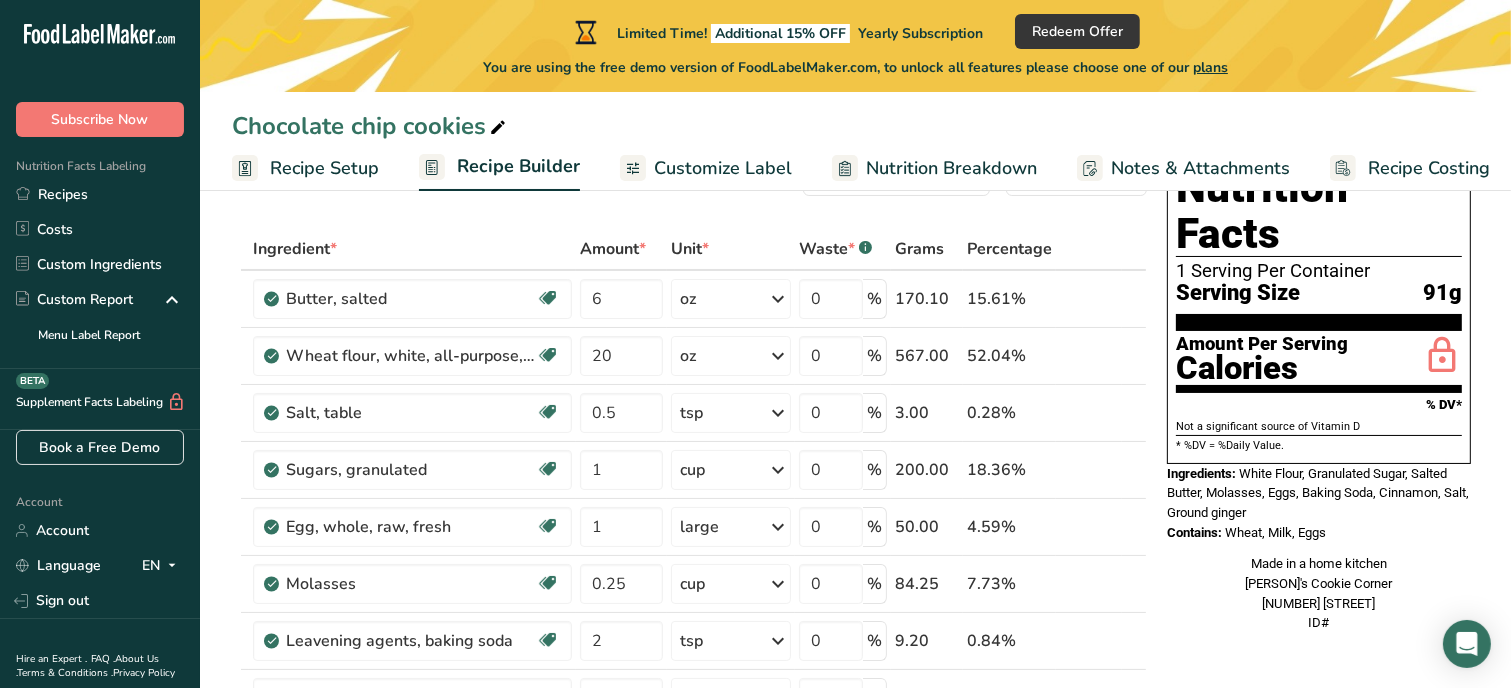 scroll, scrollTop: 120, scrollLeft: 0, axis: vertical 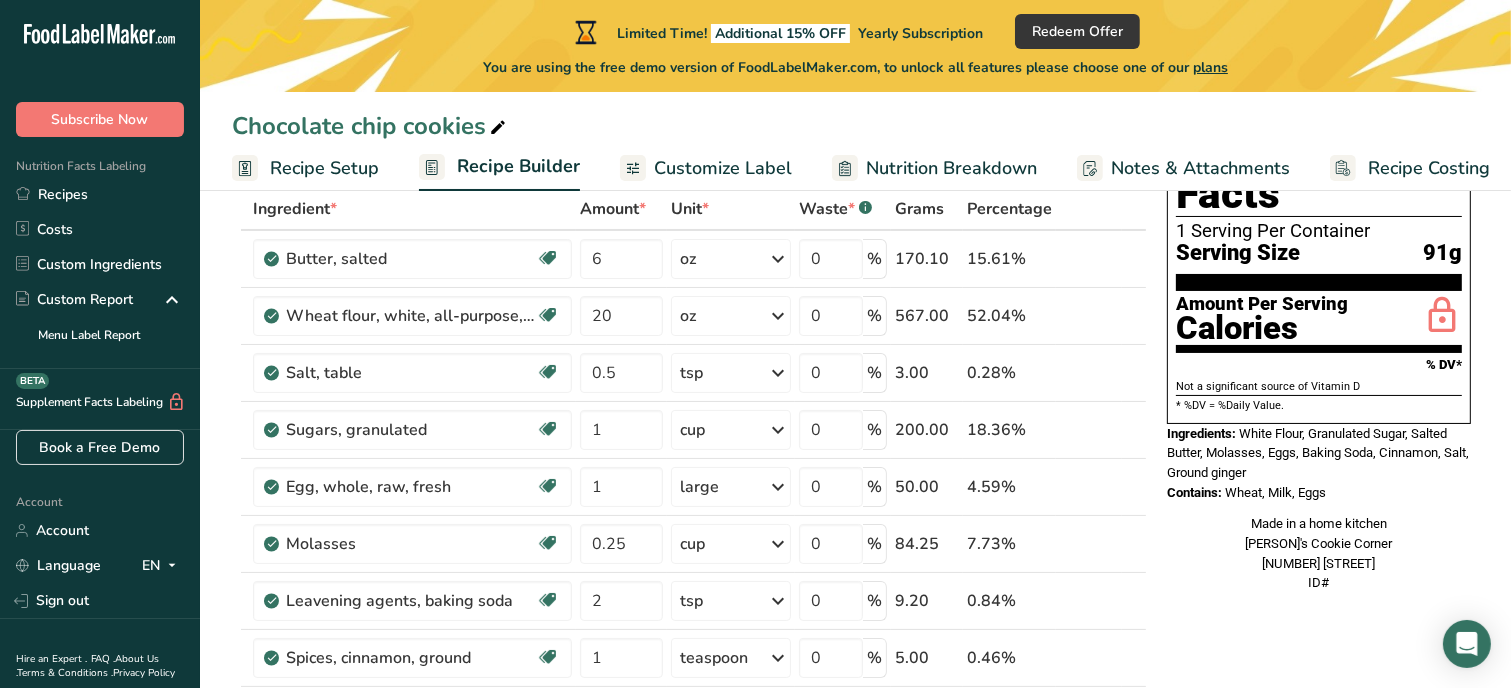 drag, startPoint x: 1241, startPoint y: 384, endPoint x: 1325, endPoint y: 443, distance: 102.64989 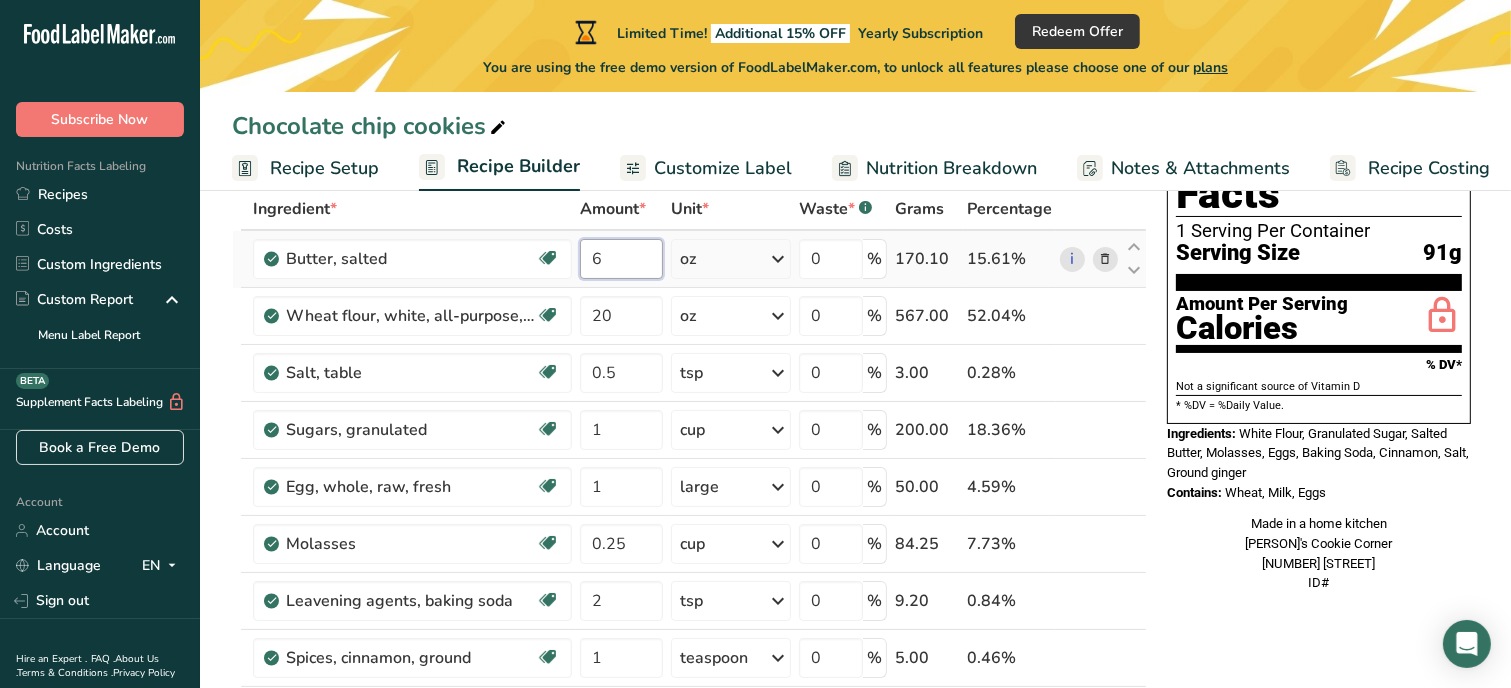 click on "6" at bounding box center (621, 259) 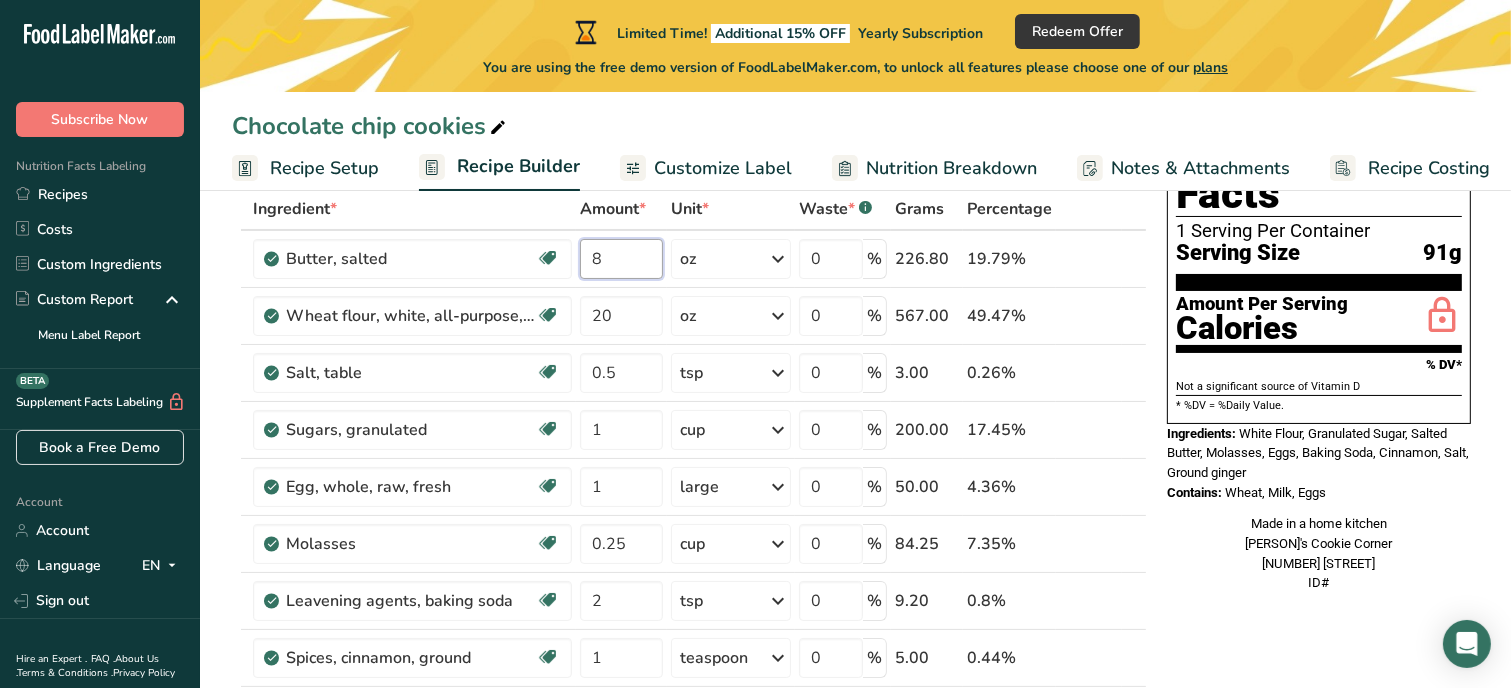 type on "8" 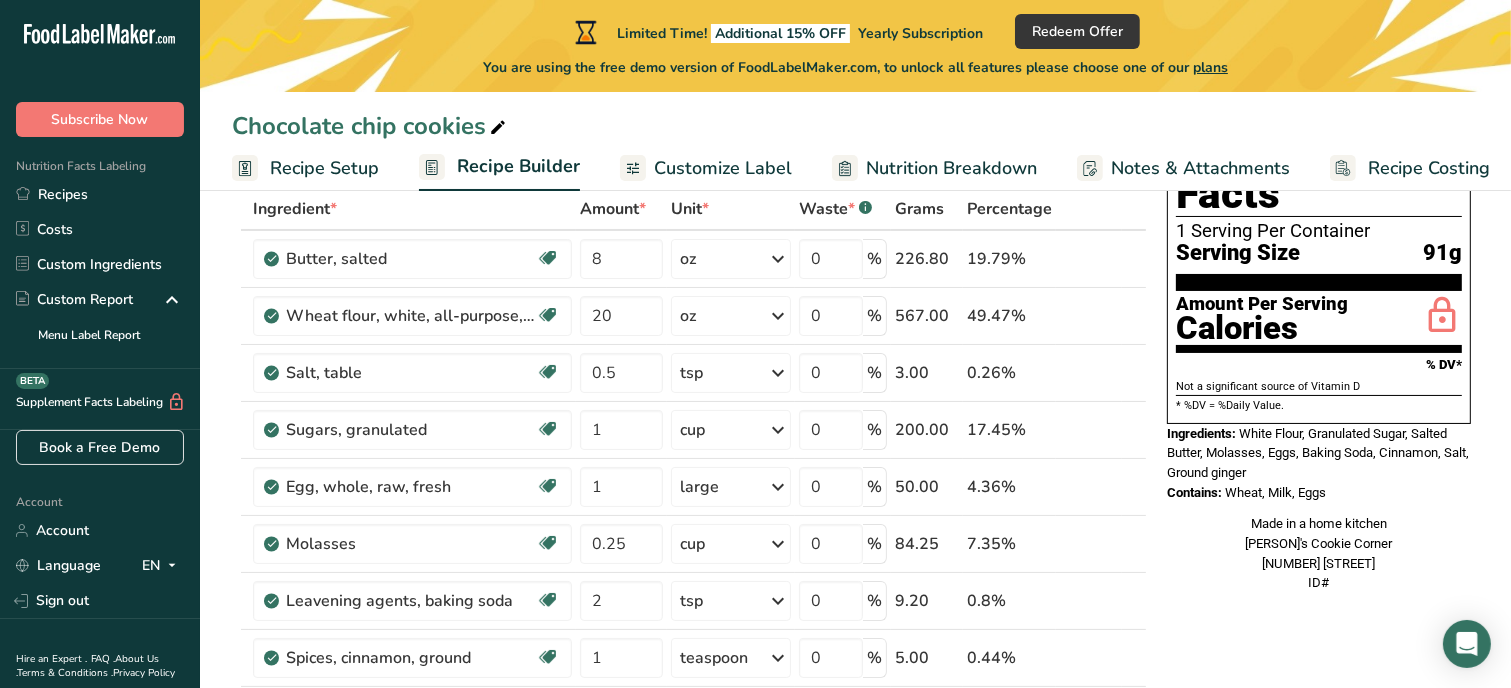 click on "Nutrition Facts
1 Serving Per Container
Serving Size
91g
Amount Per Serving
Calories
% DV*
Not a significant source of Vitamin D
* %DV = %Daily Value.
Ingredients:   White Flour, Granulated Sugar, Salted Butter, Molasses, Eggs, Baking Soda, Cinnamon, Salt, Ground ginger   Contains:
Wheat, Milk, Eggs
Made in a home kitchen
[PERSON]'s Cookie Corner
[NUMBER] [STREET]
ID#" at bounding box center (1319, 863) 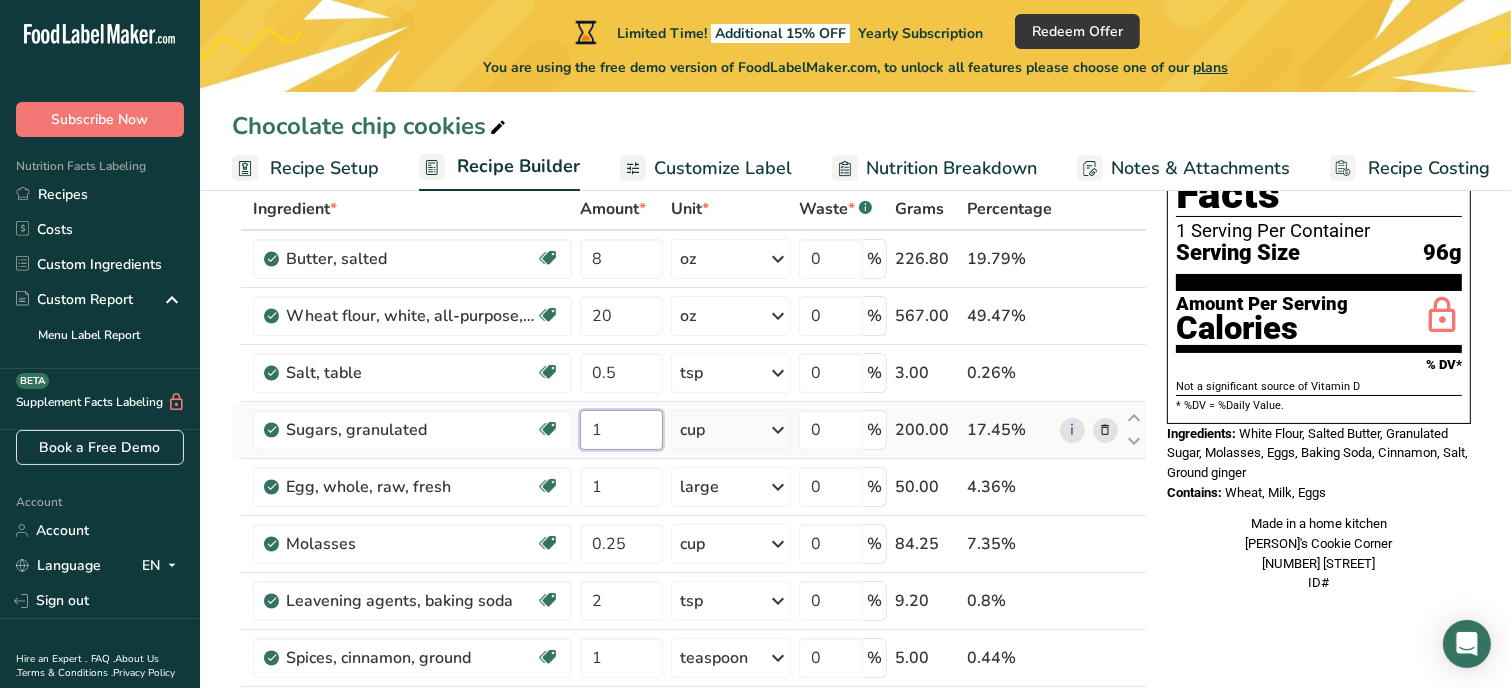 click on "1" at bounding box center [621, 430] 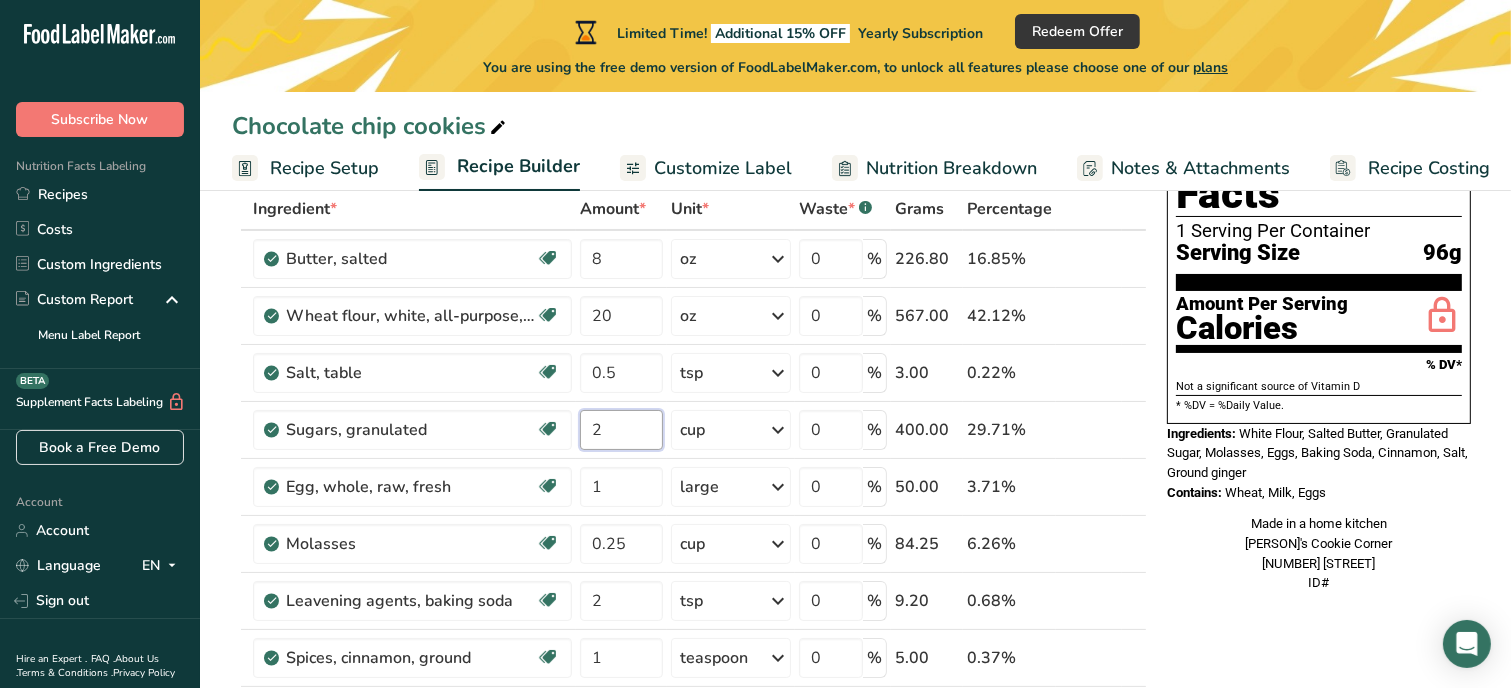 type on "2" 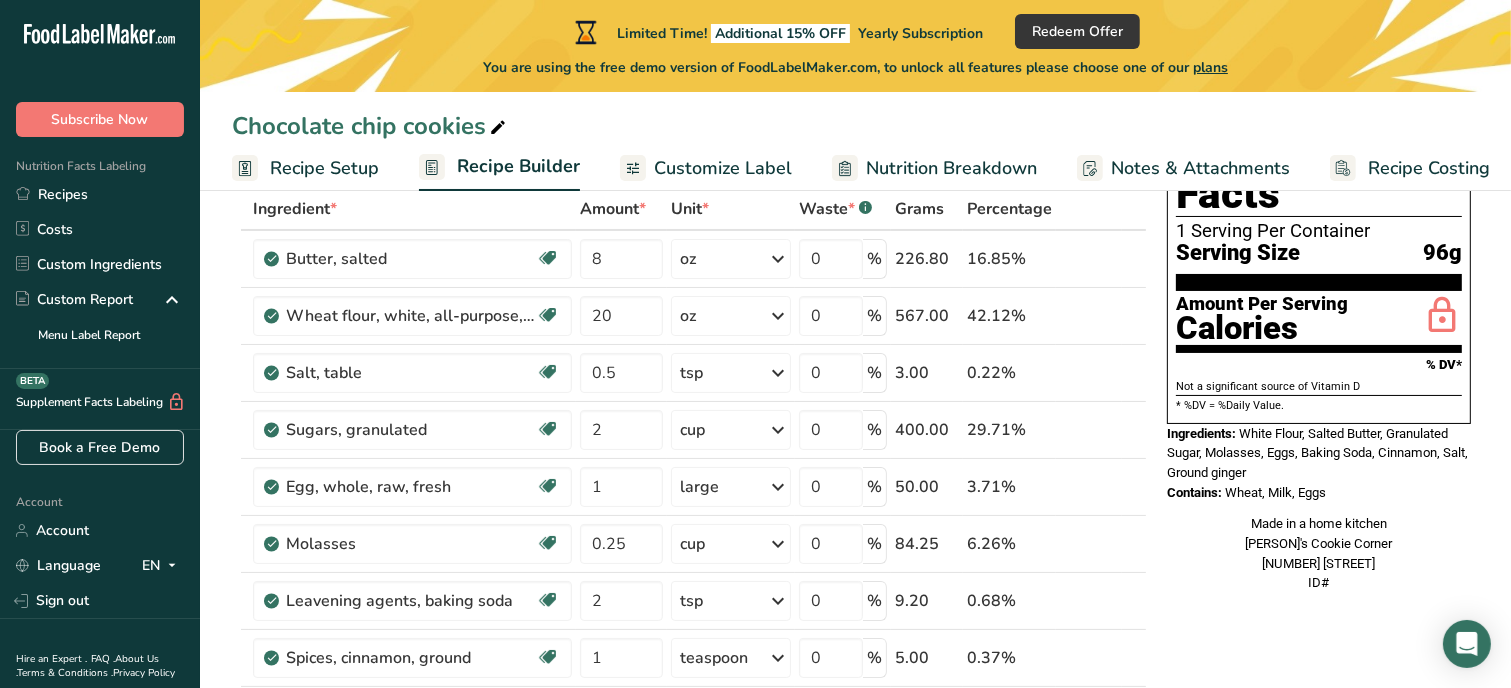click on "Made in a home kitchen
[PERSON]'s Cookie Corner
[NUMBER] [STREET]
ID#" at bounding box center [1319, 553] 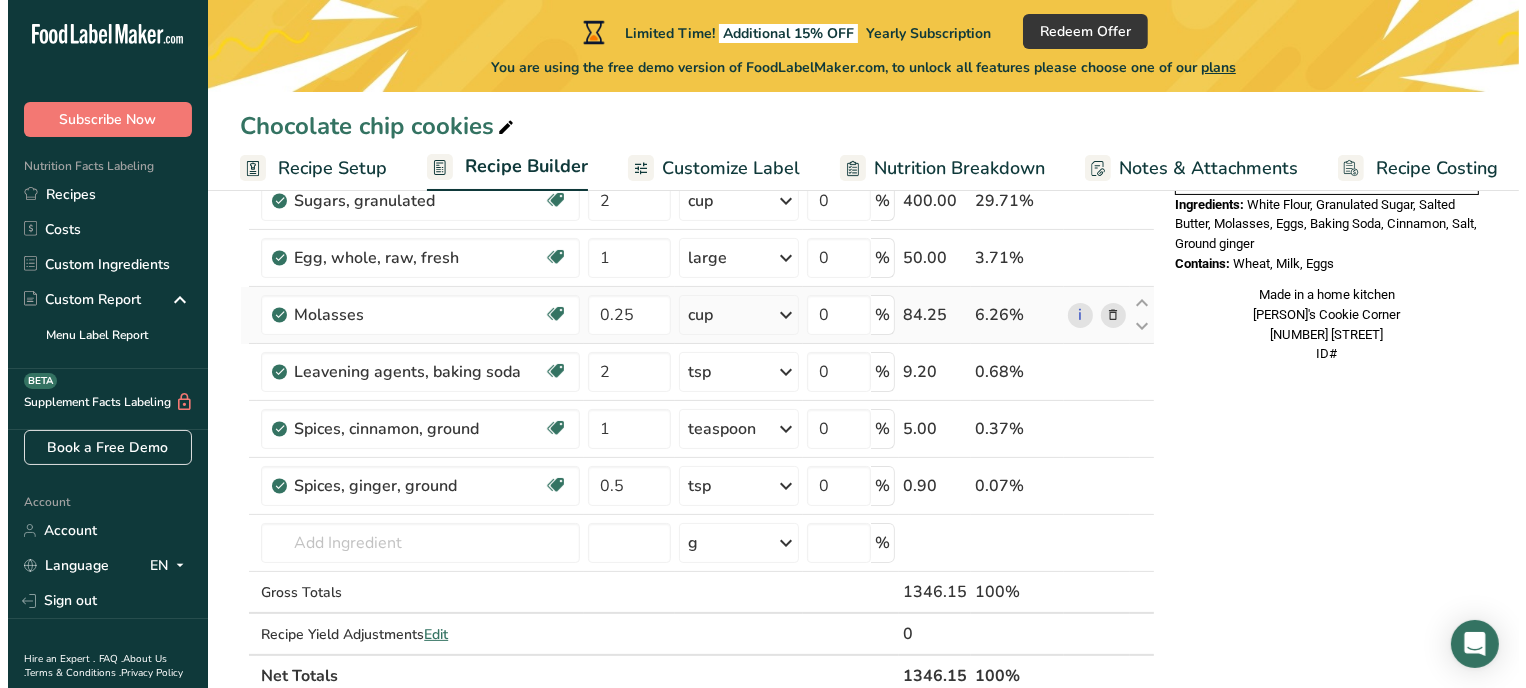 scroll, scrollTop: 360, scrollLeft: 0, axis: vertical 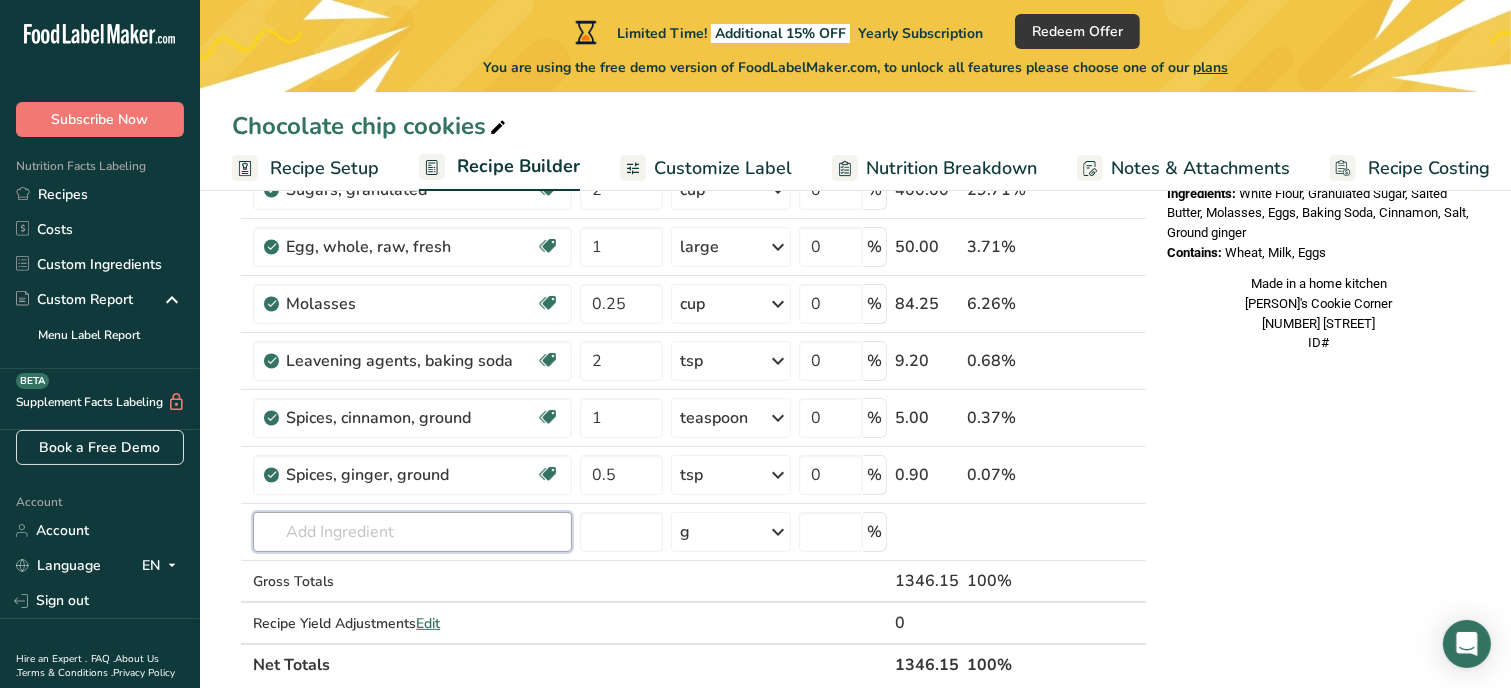 click at bounding box center (412, 532) 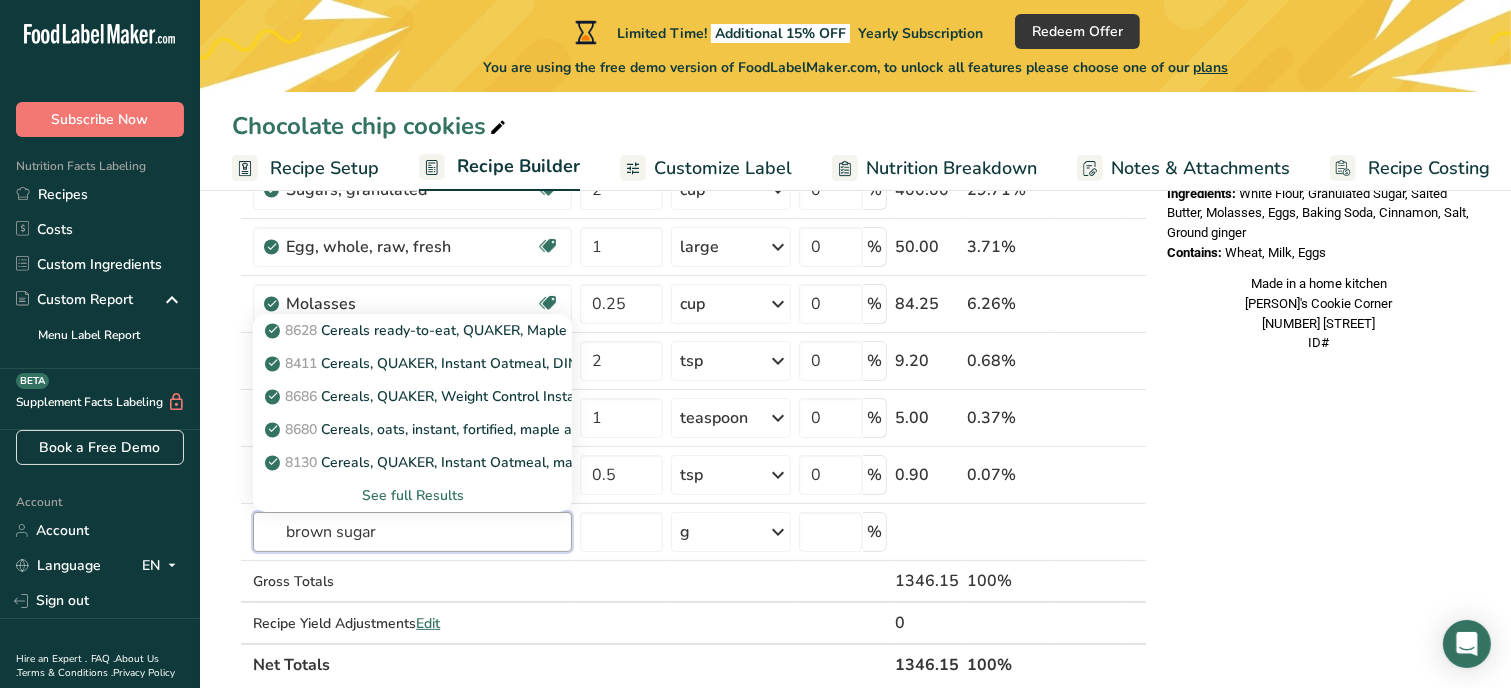 type on "brown sugar" 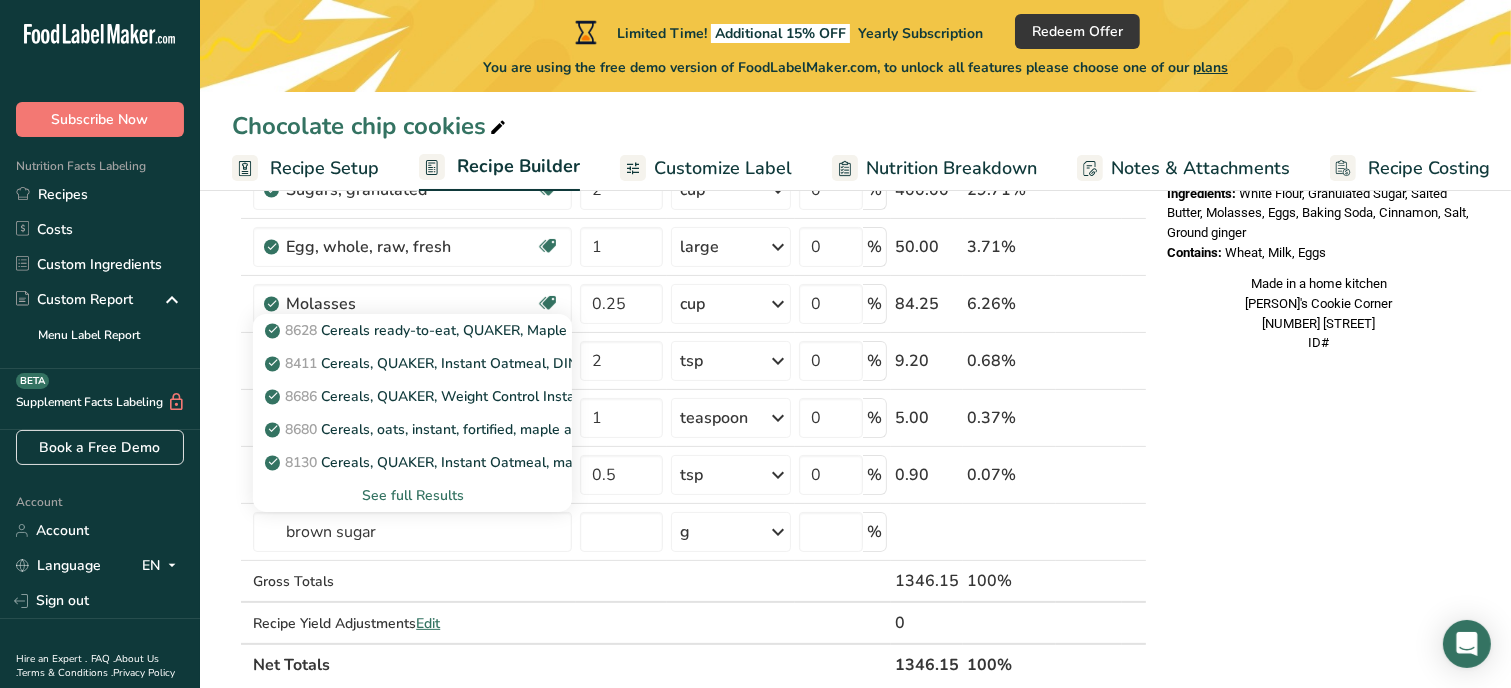 type 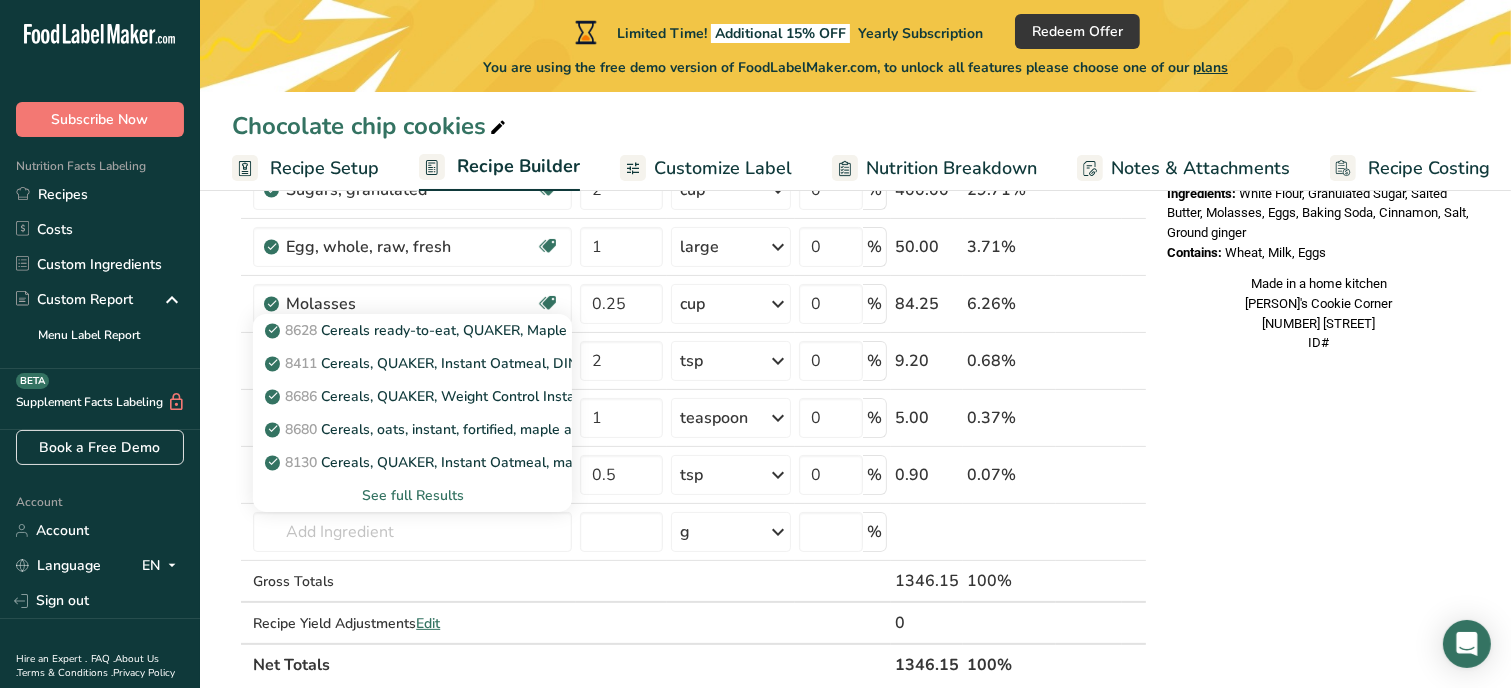 click on "See full Results" at bounding box center (412, 495) 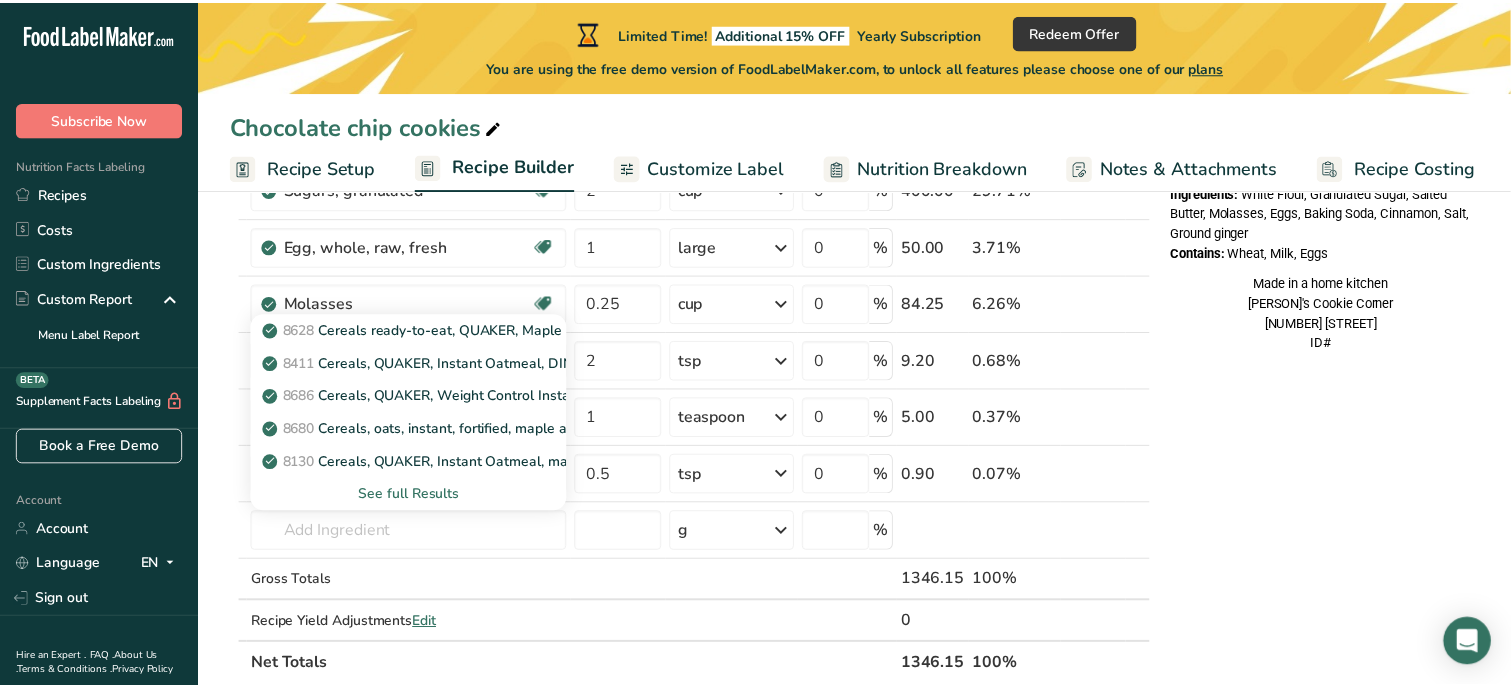 scroll, scrollTop: 264, scrollLeft: 0, axis: vertical 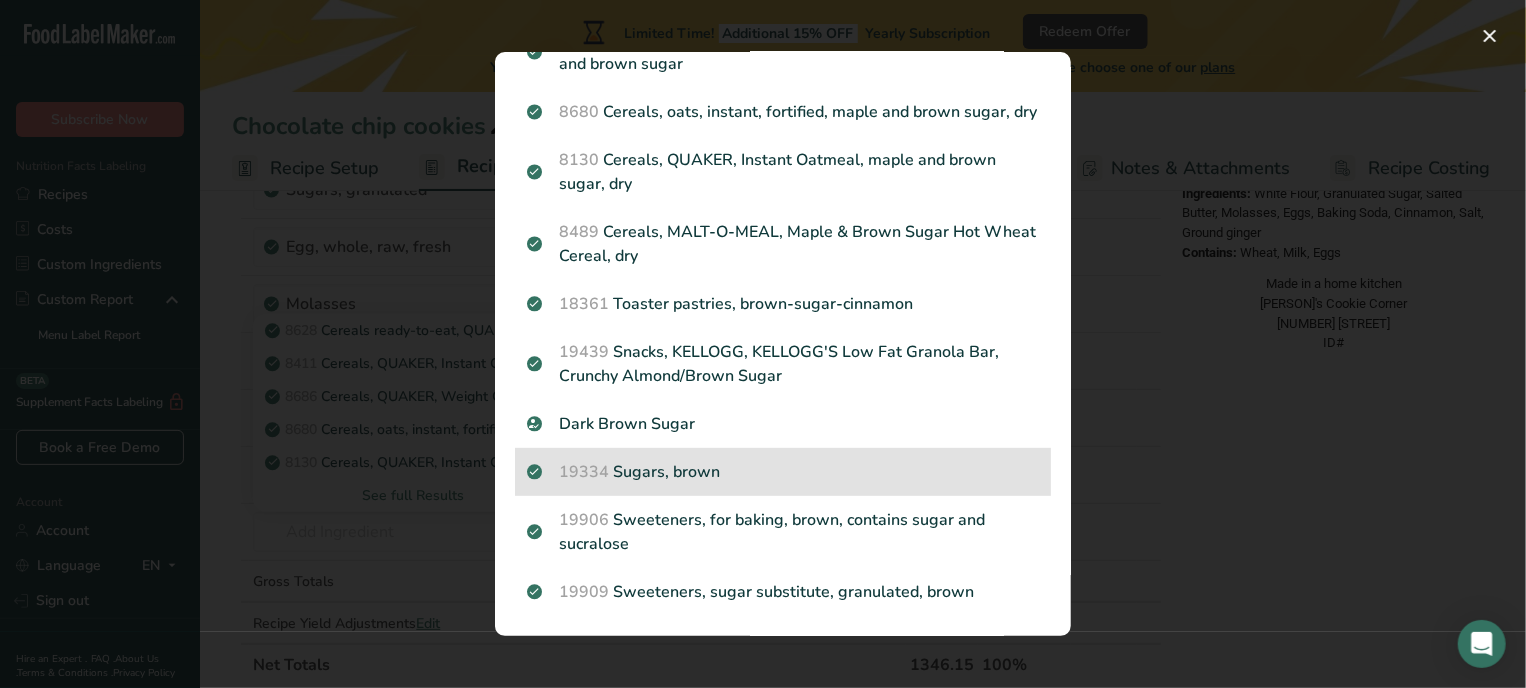 click on "19334
Sugars, brown" at bounding box center (783, 472) 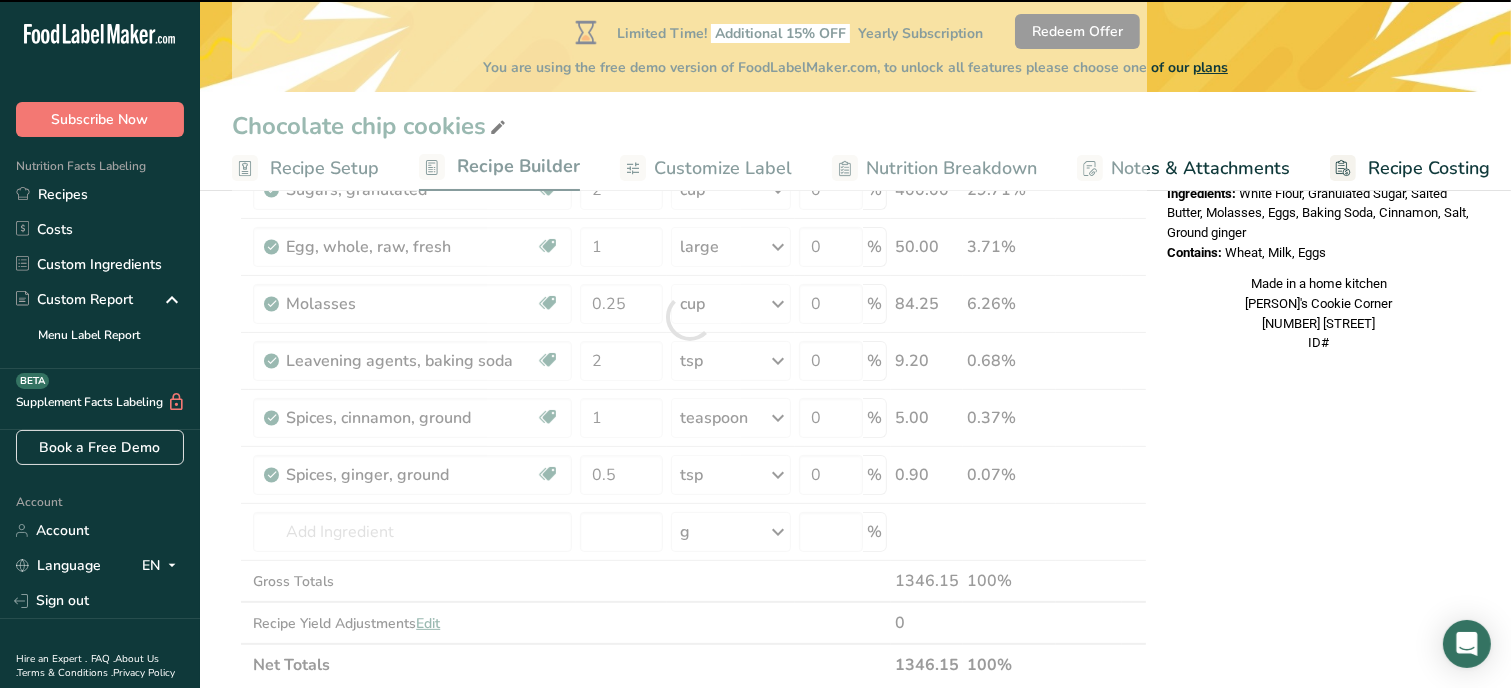 type on "0" 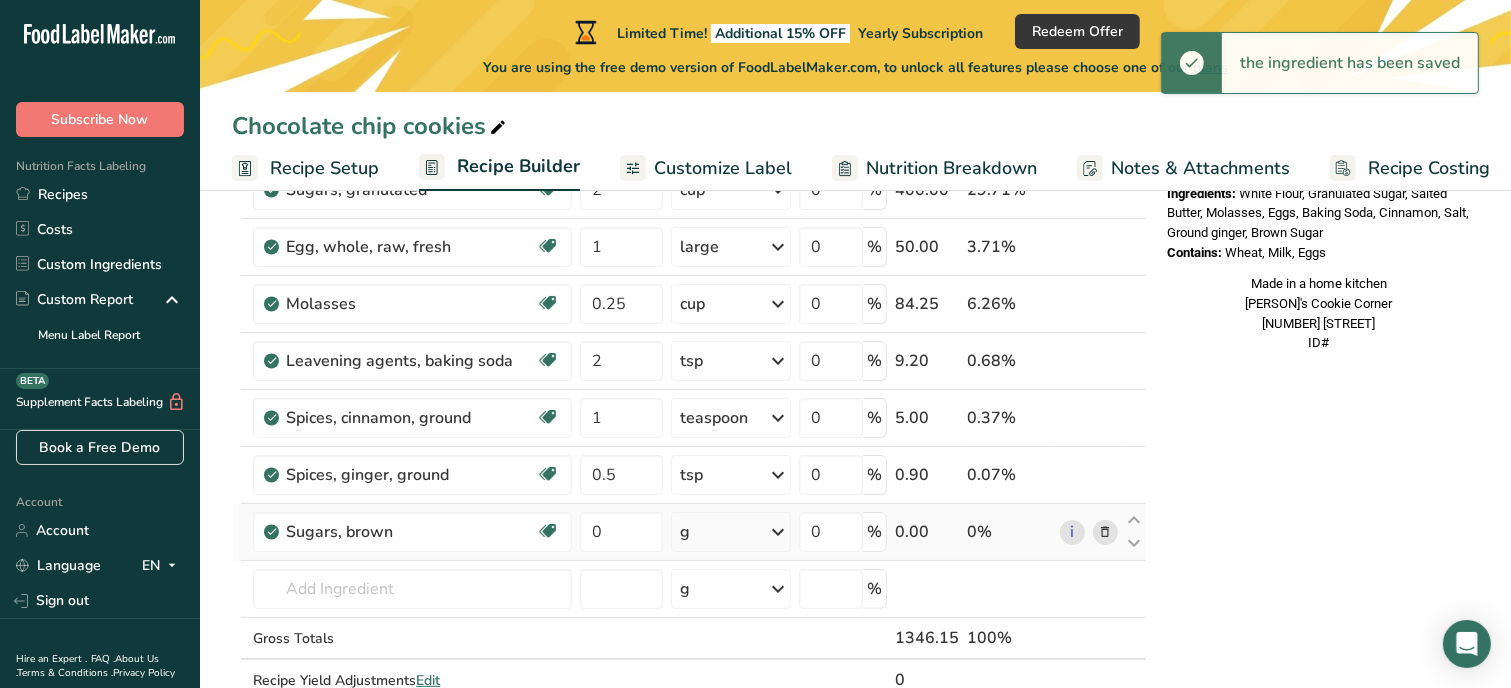 click on "g" at bounding box center [685, 532] 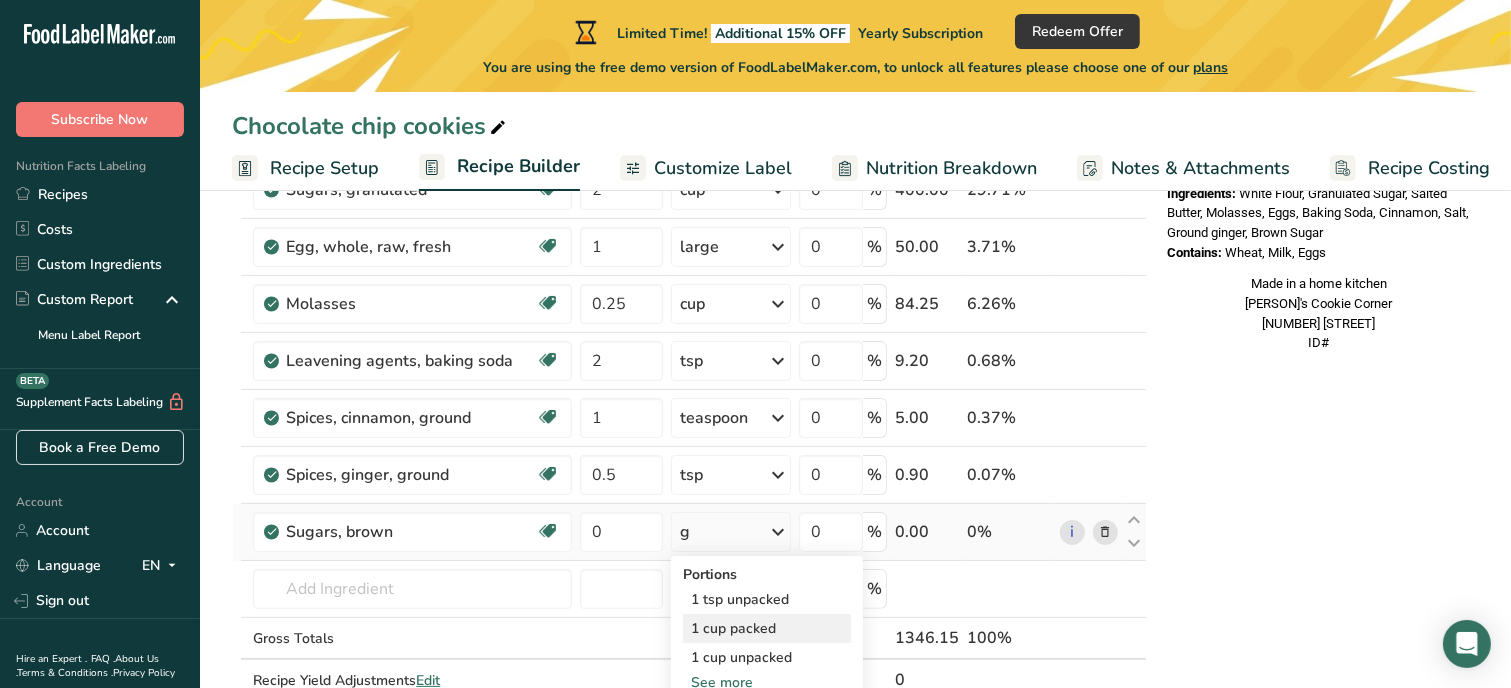 click on "1 cup packed" at bounding box center [767, 628] 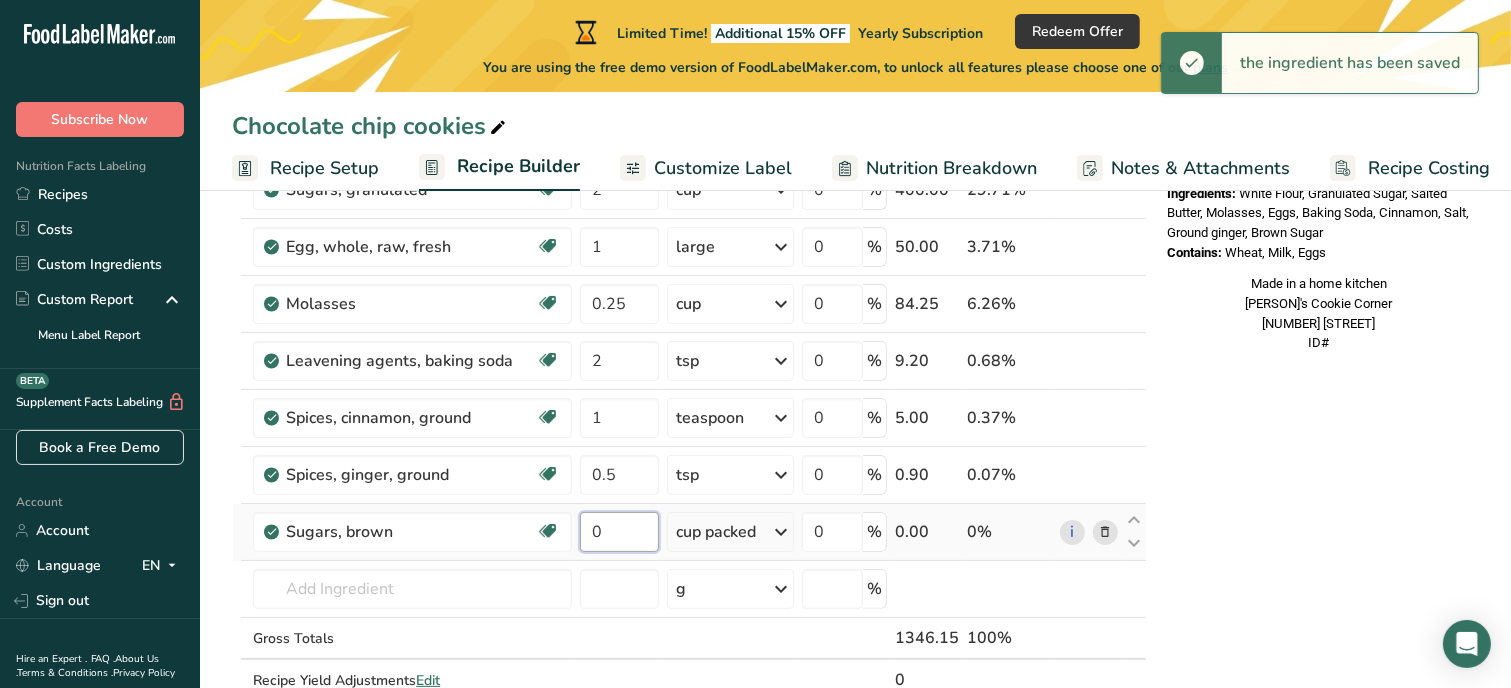 click on "0" at bounding box center (619, 532) 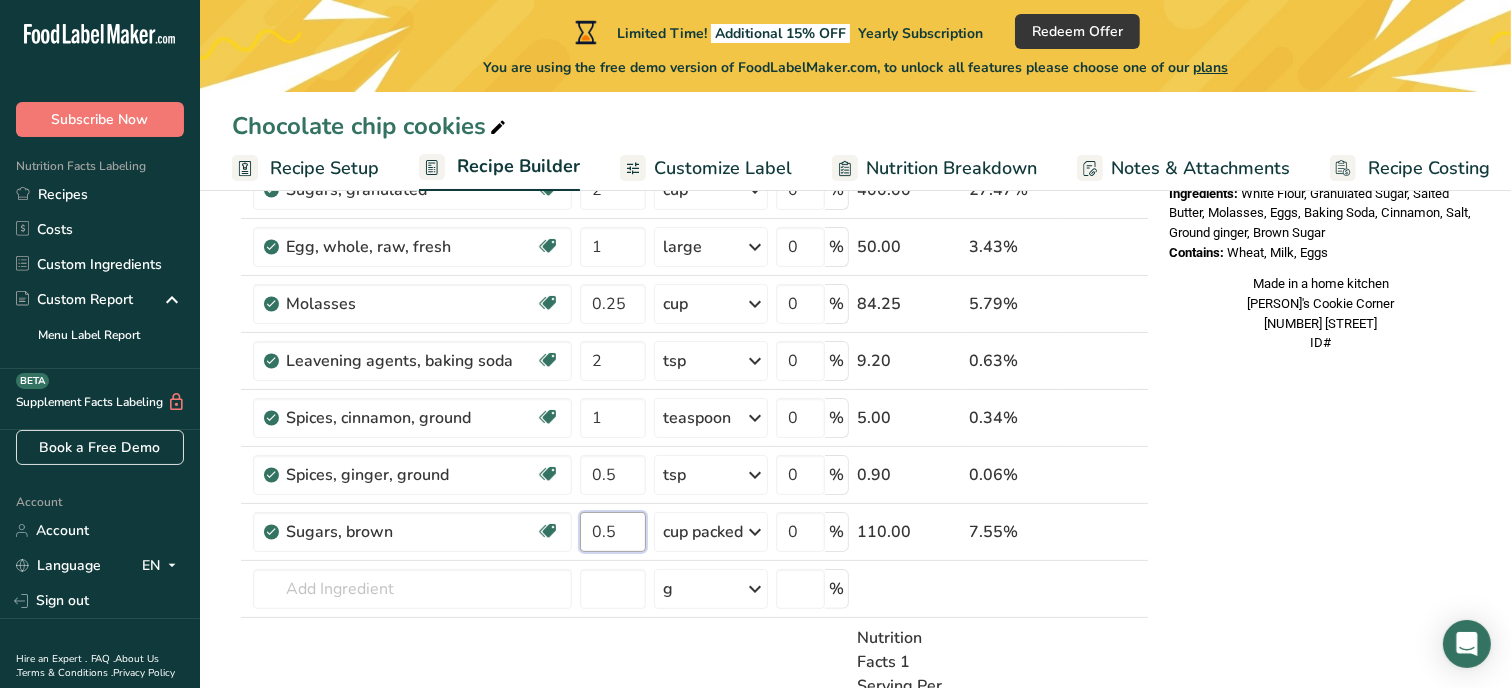 type on "0.5" 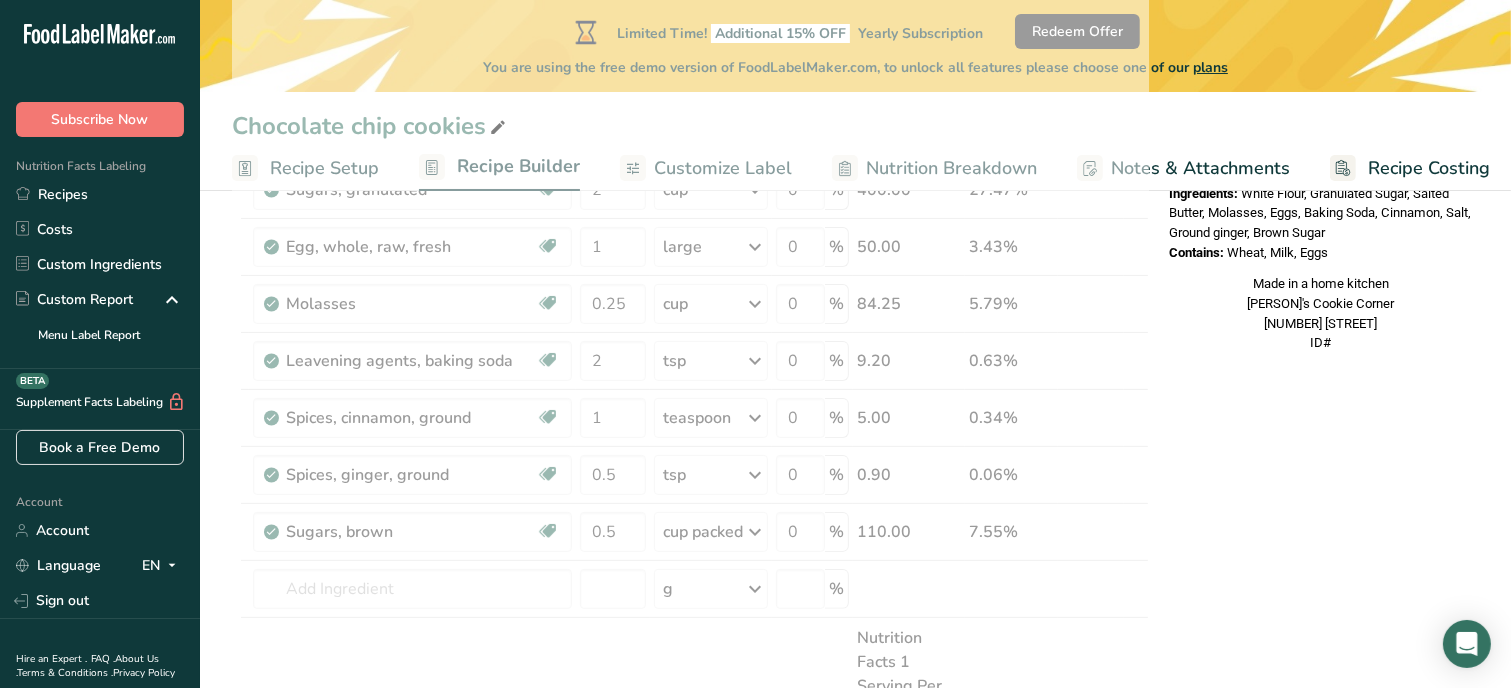 click on "Nutrition Facts
1 Serving Per Container
Serving Size
112g
Amount Per Serving
Calories
% DV*
Not a significant source of Vitamin D
* %DV = %Daily Value.
Ingredients:   White Flour, Granulated Sugar, Salted Butter, Molasses, Eggs, Baking Soda, Cinnamon, Salt, Ground ginger, Brown Sugar   Contains:
Wheat, Milk, Eggs
Made in a home kitchen
[BUSINESS_NAME]
[NUMBER] [STREET]
ID#" at bounding box center (1321, 1515) 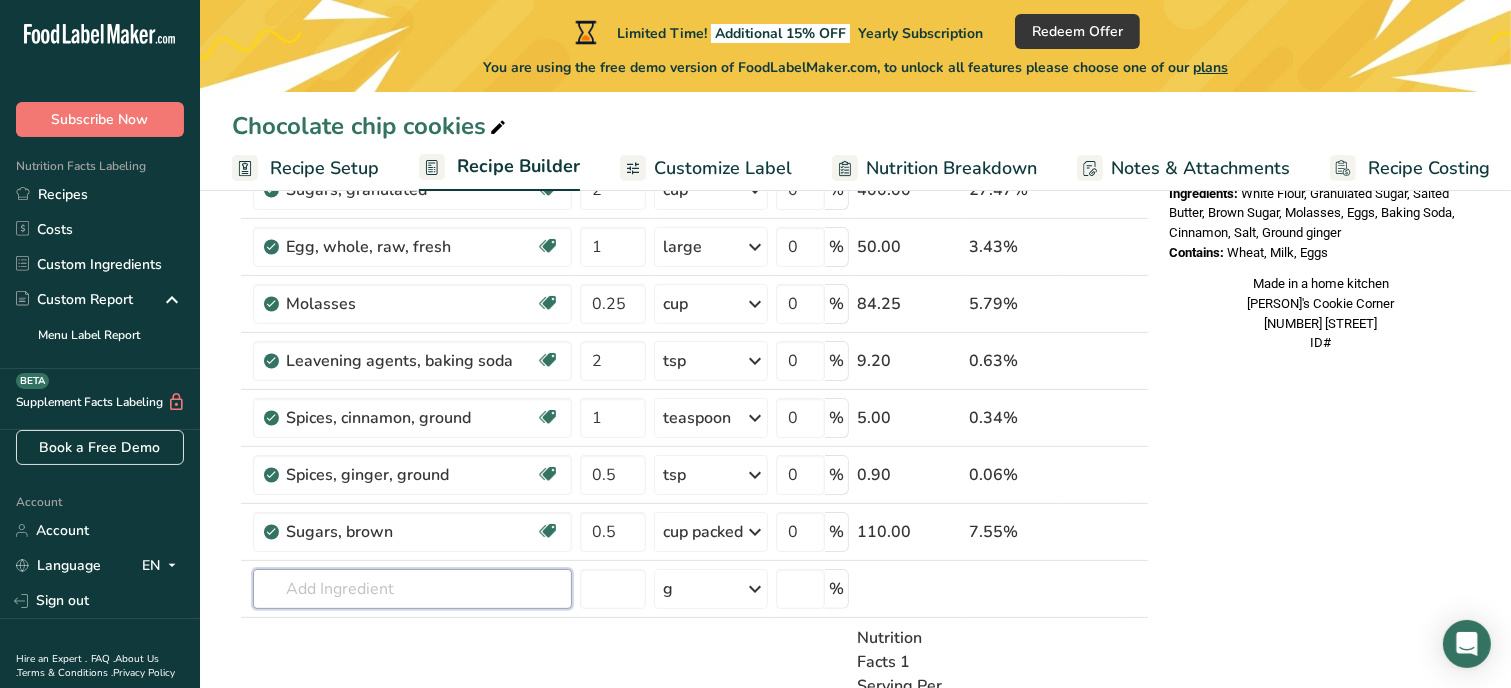 click at bounding box center (412, 589) 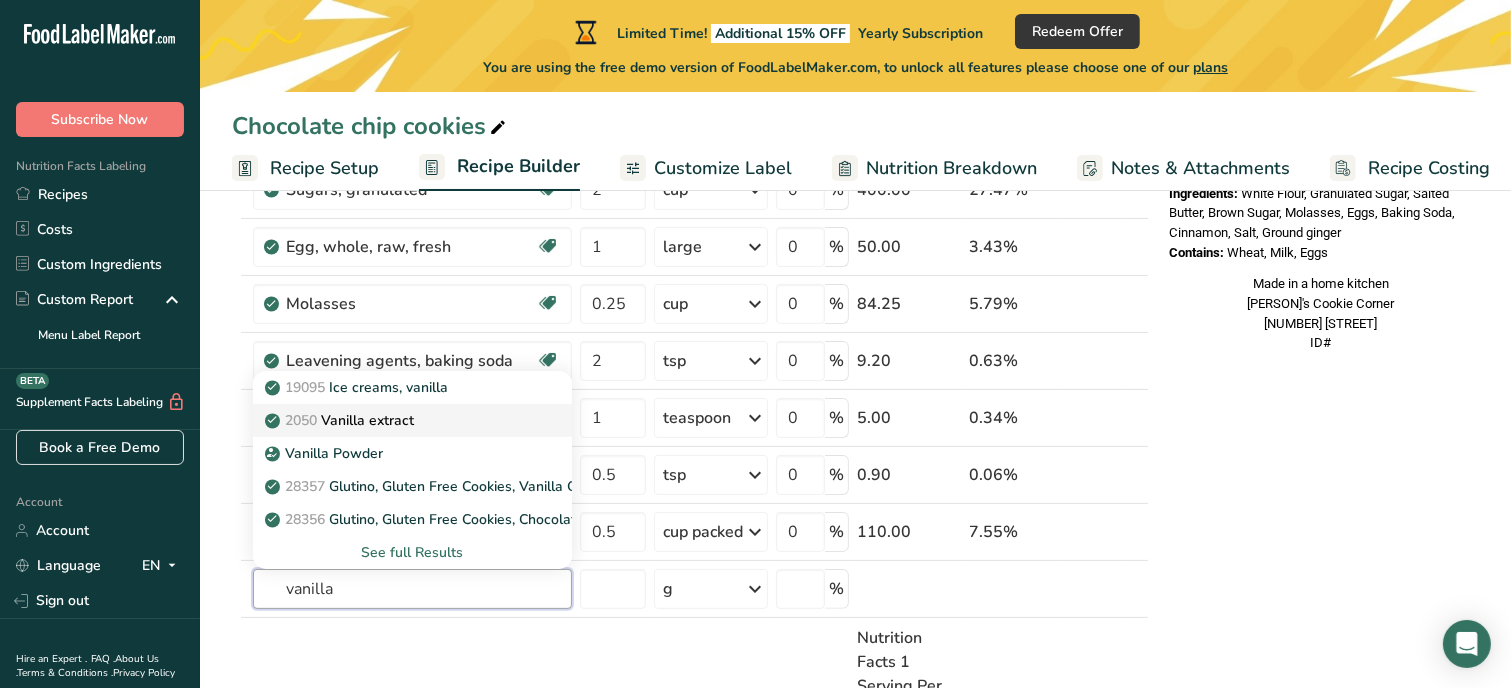 type on "vanilla" 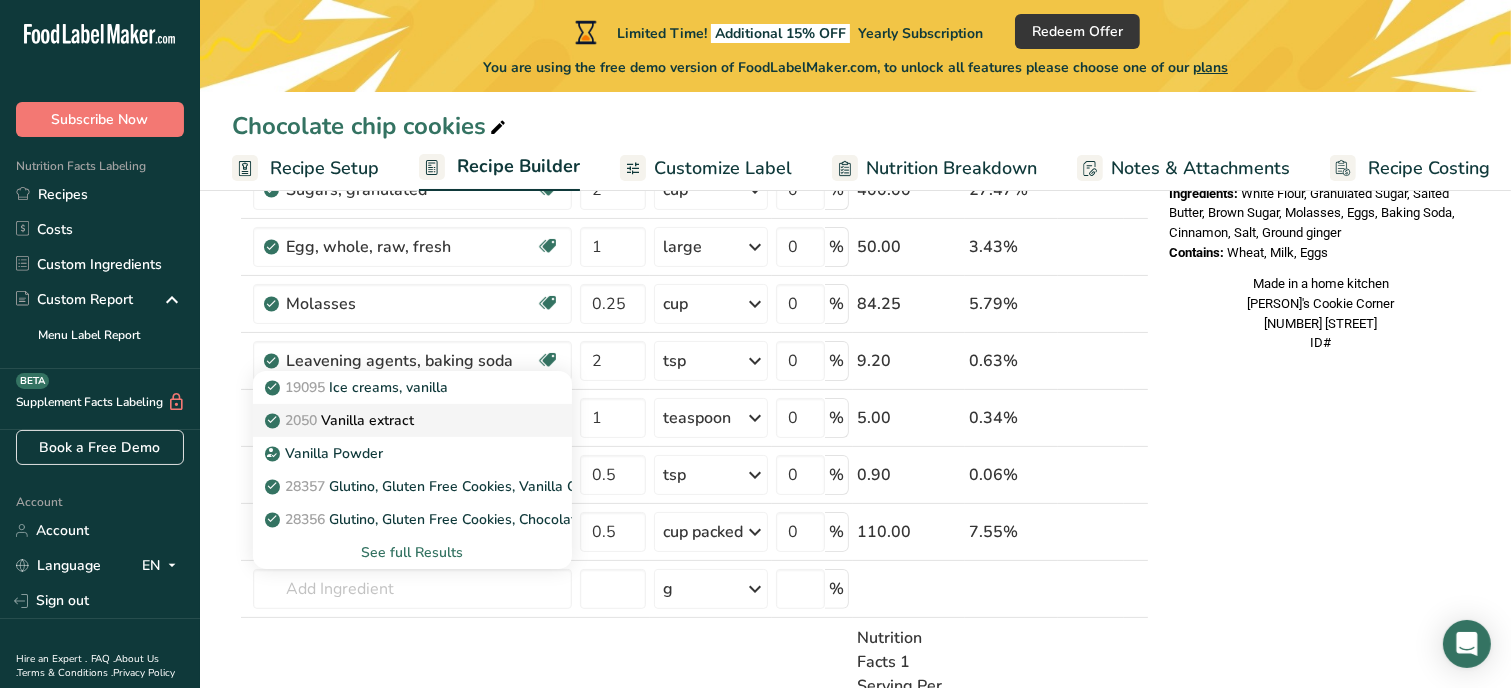 click on "2050
Vanilla extract" at bounding box center (412, 420) 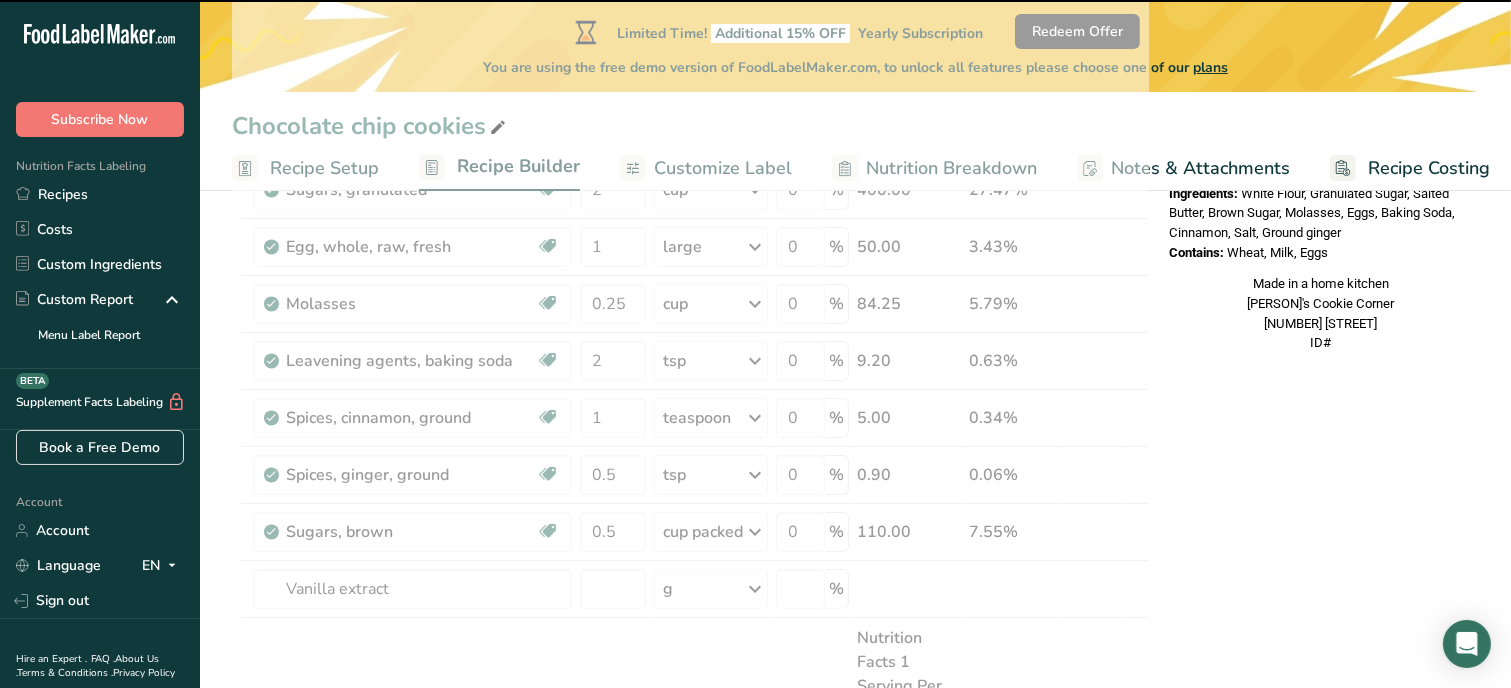 type on "0" 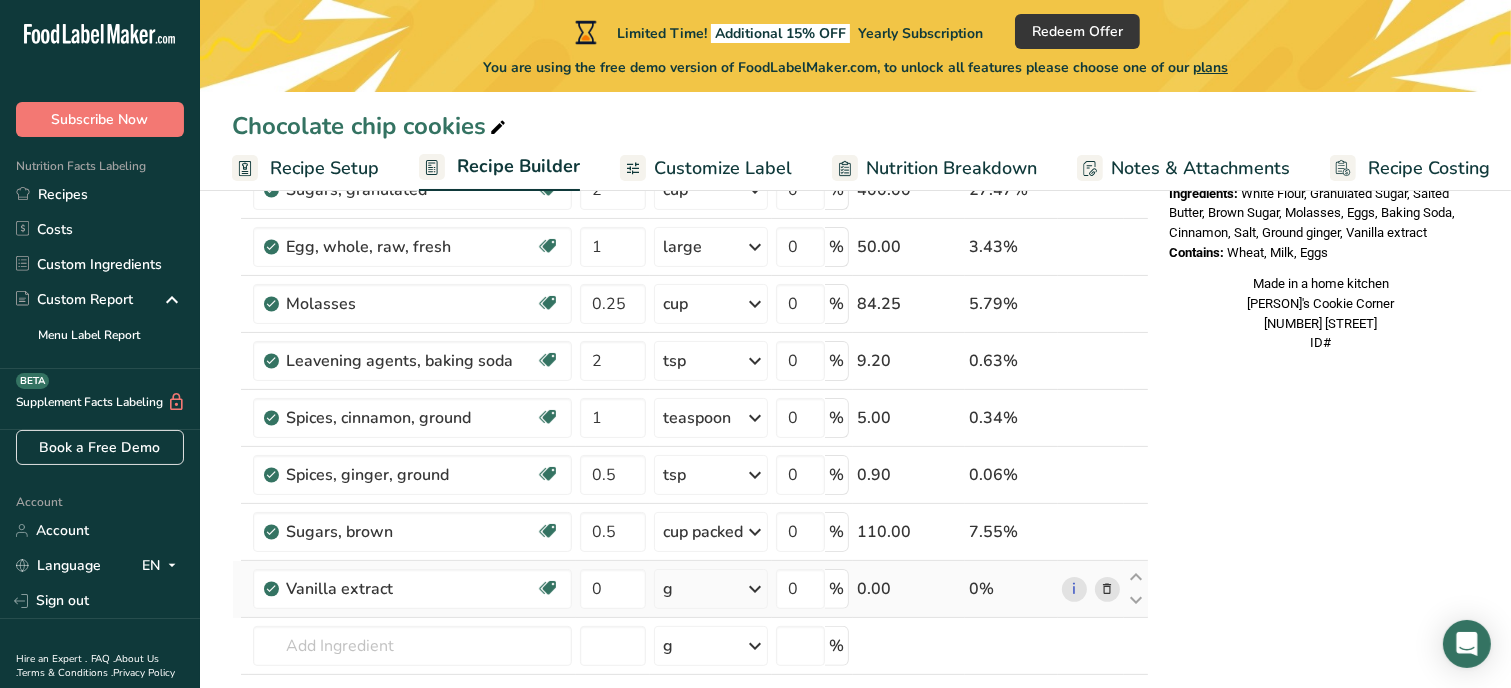 click on "g" at bounding box center (711, 589) 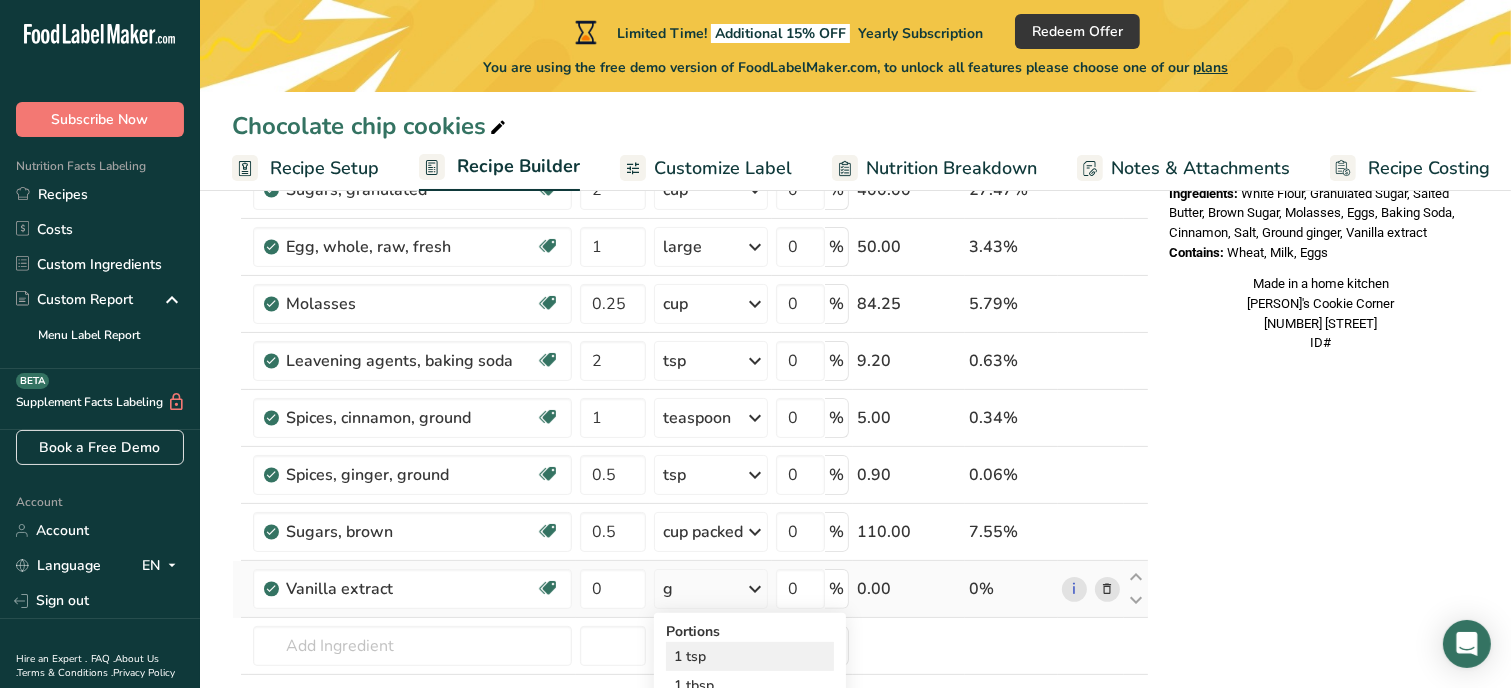 click on "1 tsp" at bounding box center [750, 656] 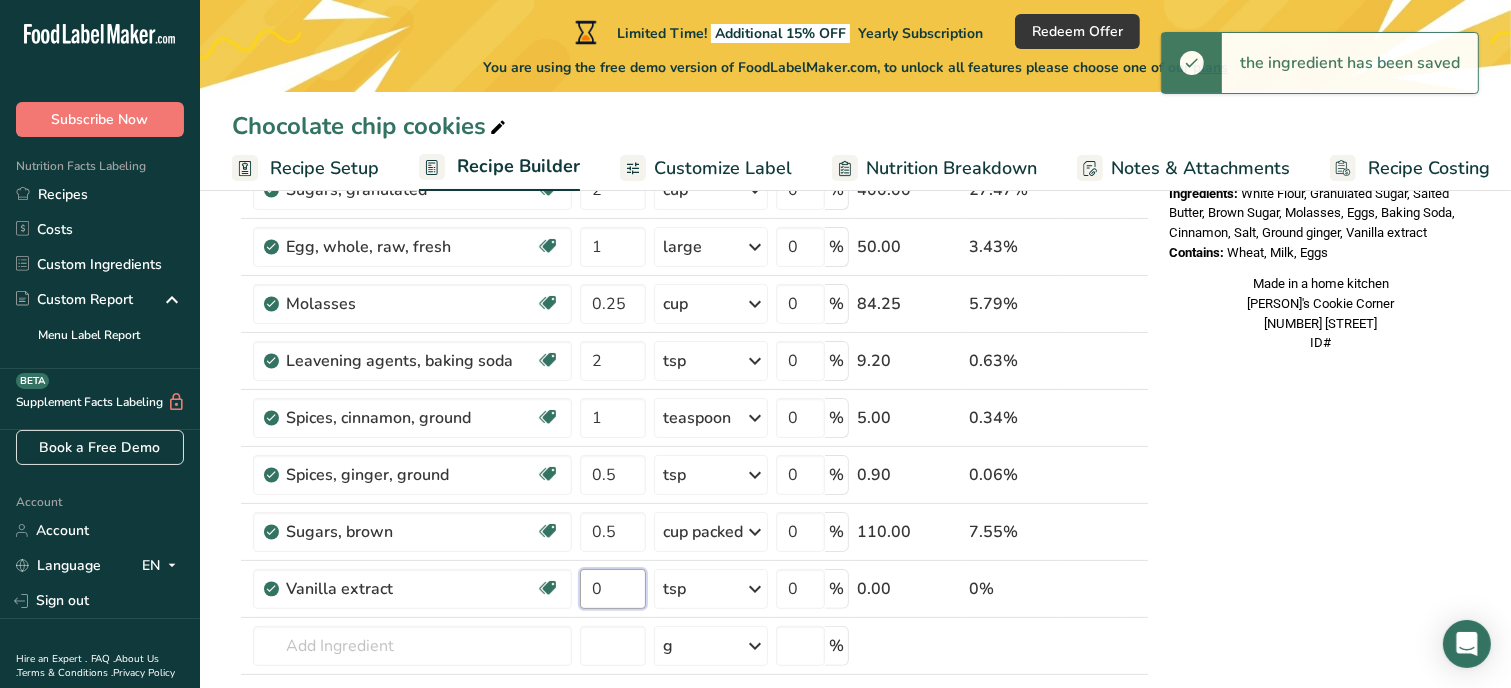 click on "0" at bounding box center (613, 589) 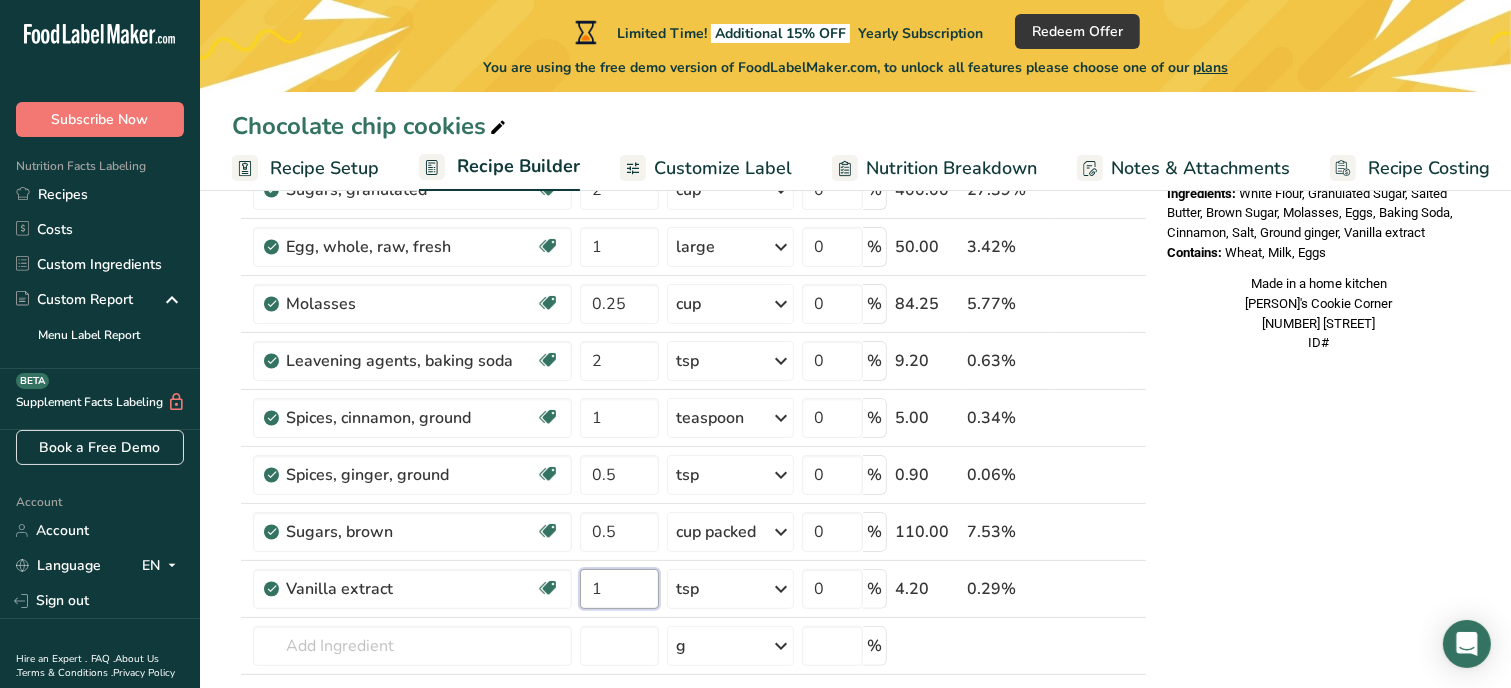 type on "1" 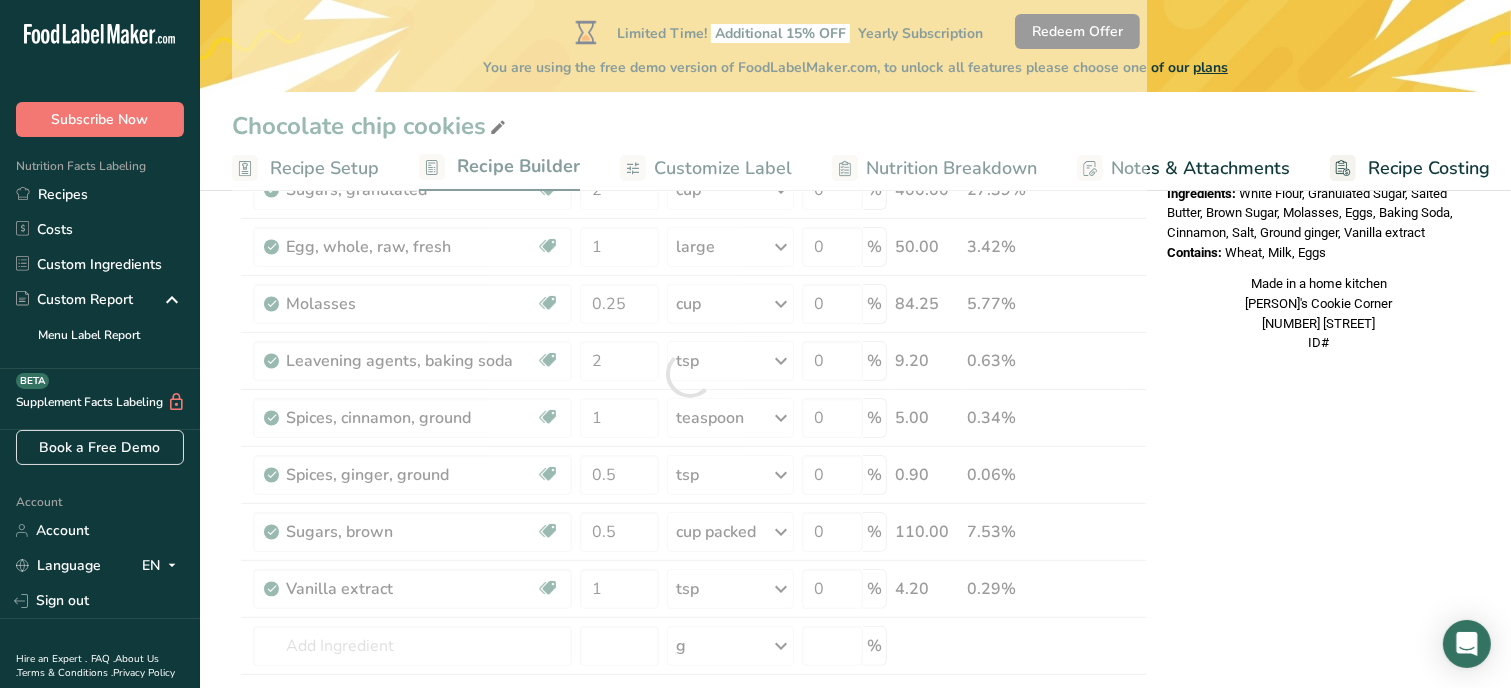 click on "Nutrition Facts
1 Serving Per Container
Serving Size
121g
Amount Per Serving
Calories
% DV*
Not a significant source of Vitamin D
* %DV = %Daily Value.
Ingredients:   White Flour, Granulated Sugar, Salted Butter, Brown Sugar, Molasses, Eggs, Baking Soda, Cinnamon, Salt, Ground ginger, Vanilla extract   Contains:
Wheat, Milk, Eggs
Made in a home kitchen
[PERSON]'s Cookie Corner
[NUMBER] [STREET]
ID#" at bounding box center [1319, 680] 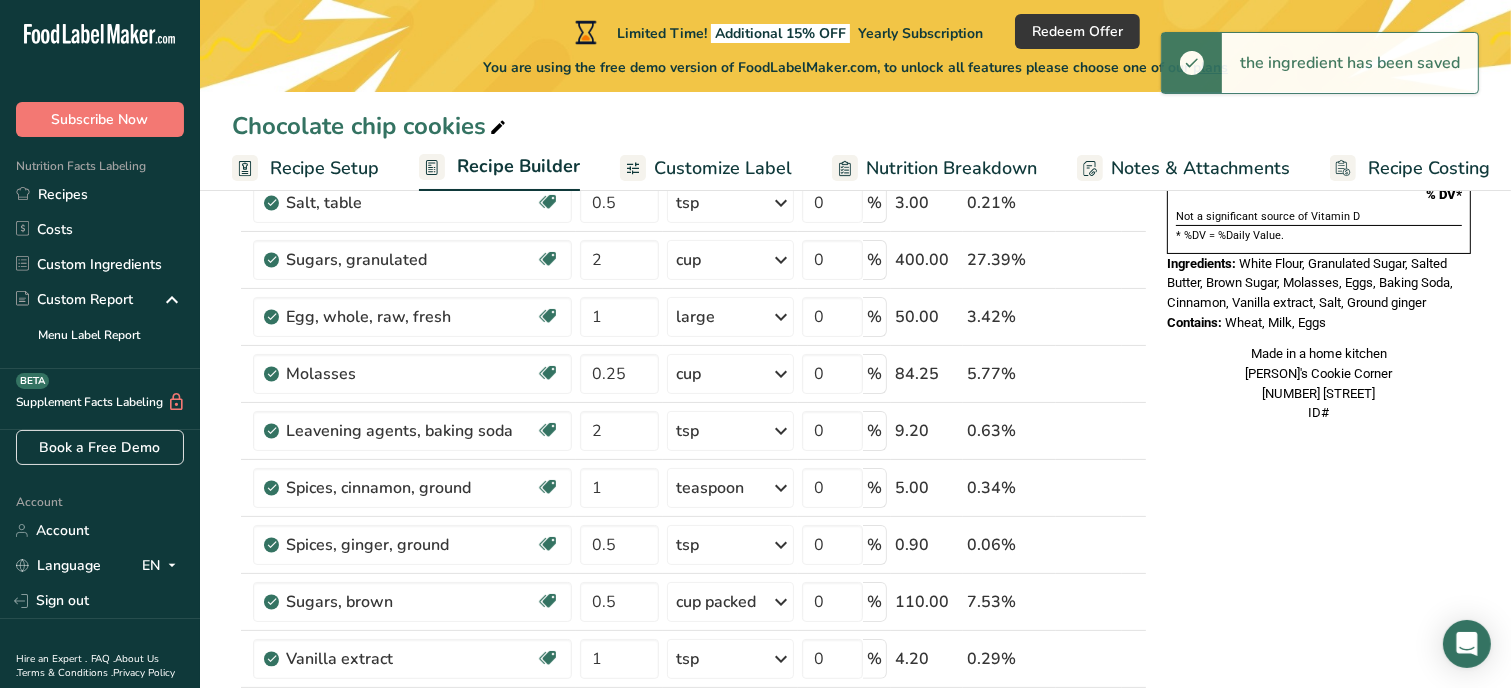 scroll, scrollTop: 280, scrollLeft: 0, axis: vertical 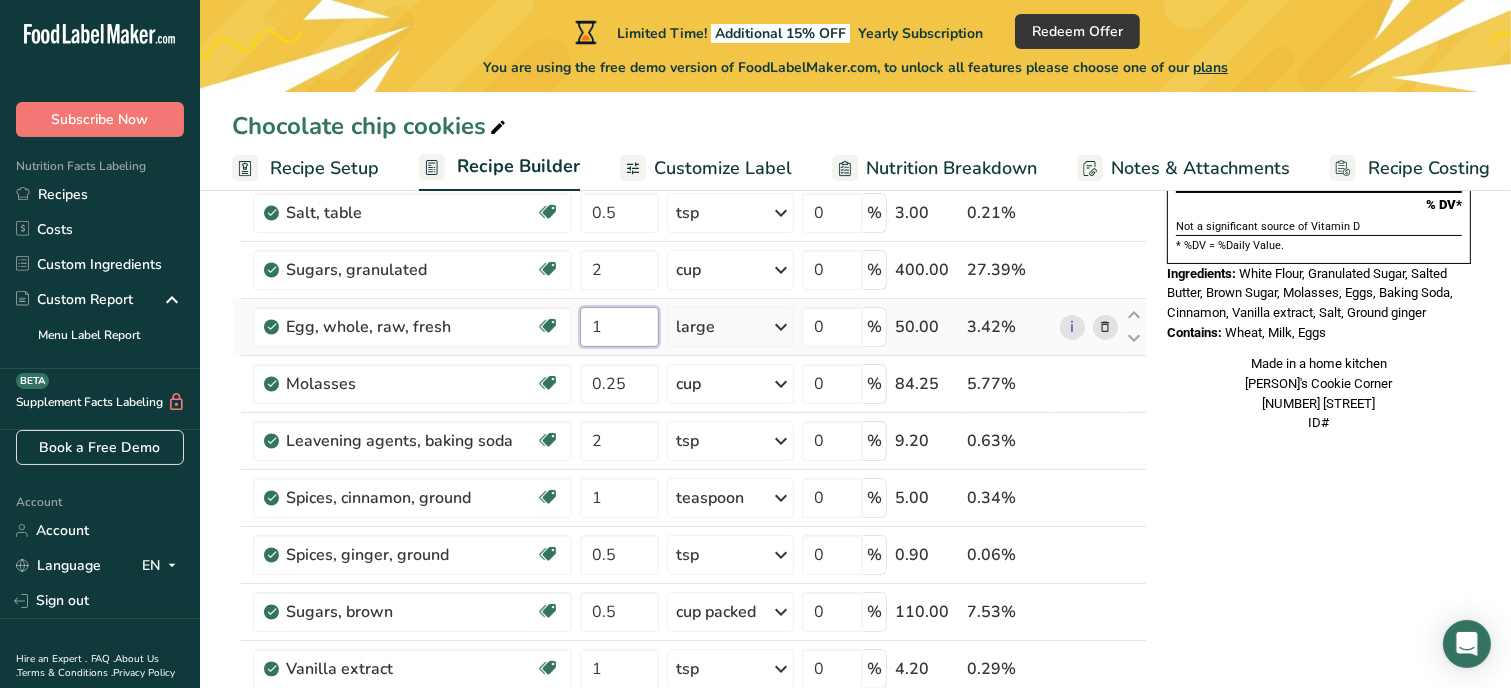 click on "1" at bounding box center [619, 327] 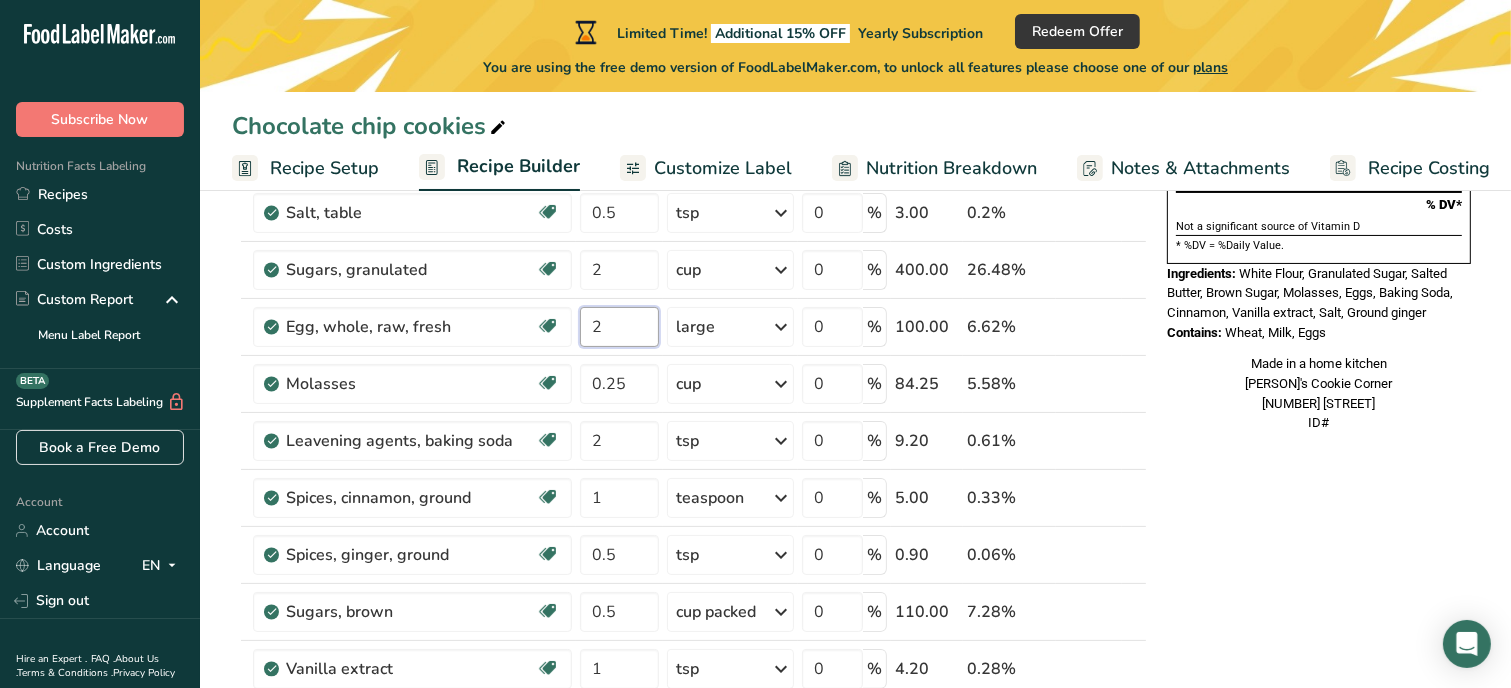 type on "2" 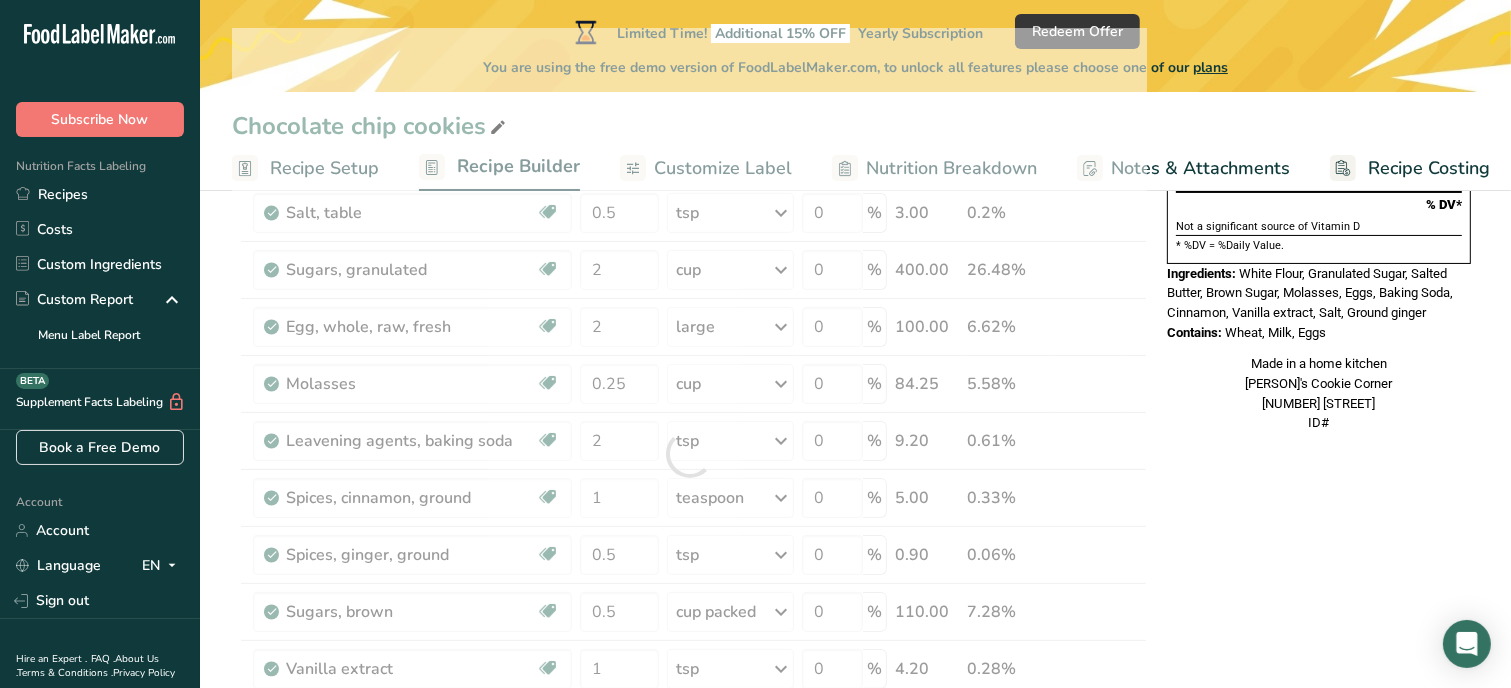 click on "Nutrition Facts
1 Serving Per Container
Serving Size
122g
Amount Per Serving
Calories
% DV*
Not a significant source of Vitamin D
* %DV = %Daily Value.
Ingredients:   White Flour, Granulated Sugar, Salted Butter, Brown Sugar, Molasses, Eggs, Baking Soda, Cinnamon, Vanilla extract, Salt, Ground ginger   Contains:
Wheat, Milk, Eggs
Made in a home kitchen
[COMPANY] [PRODUCT]
[NUMBER] [STREET]
ID#" at bounding box center [1319, 760] 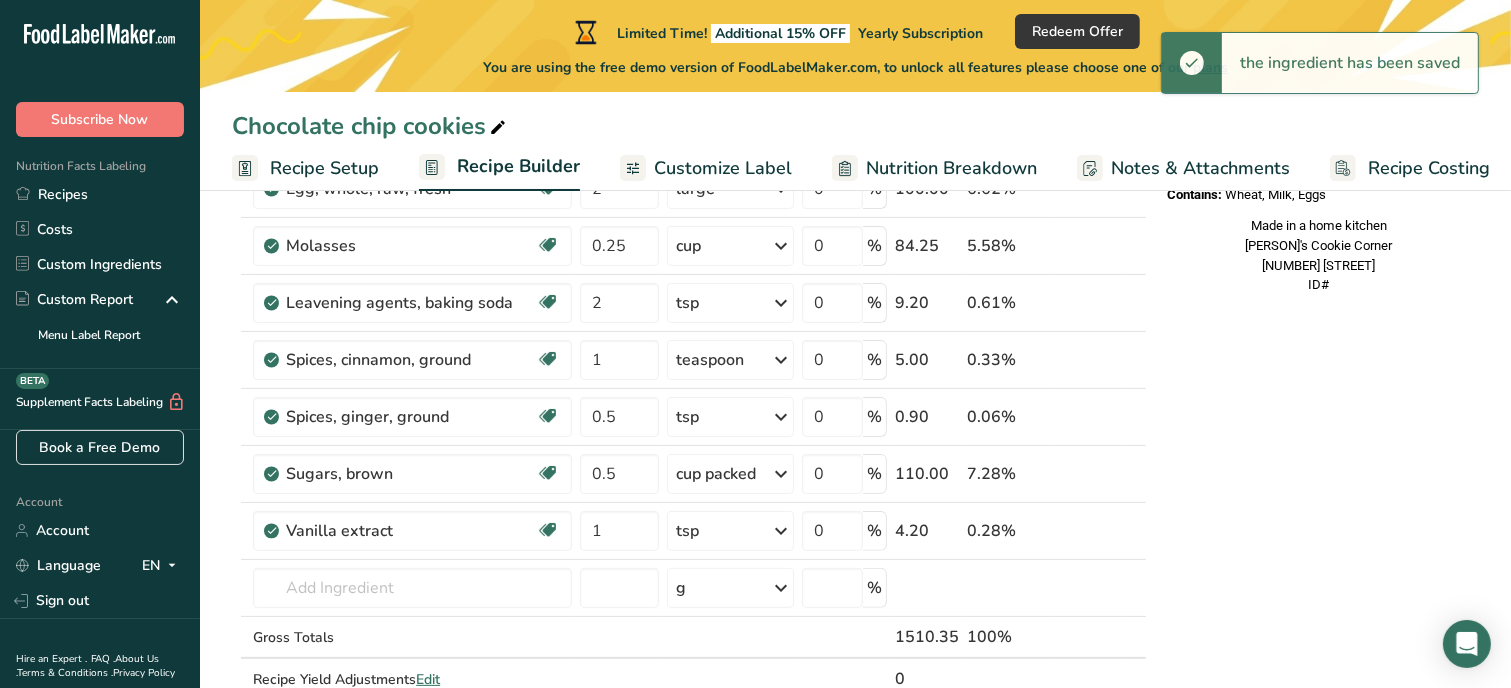 scroll, scrollTop: 440, scrollLeft: 0, axis: vertical 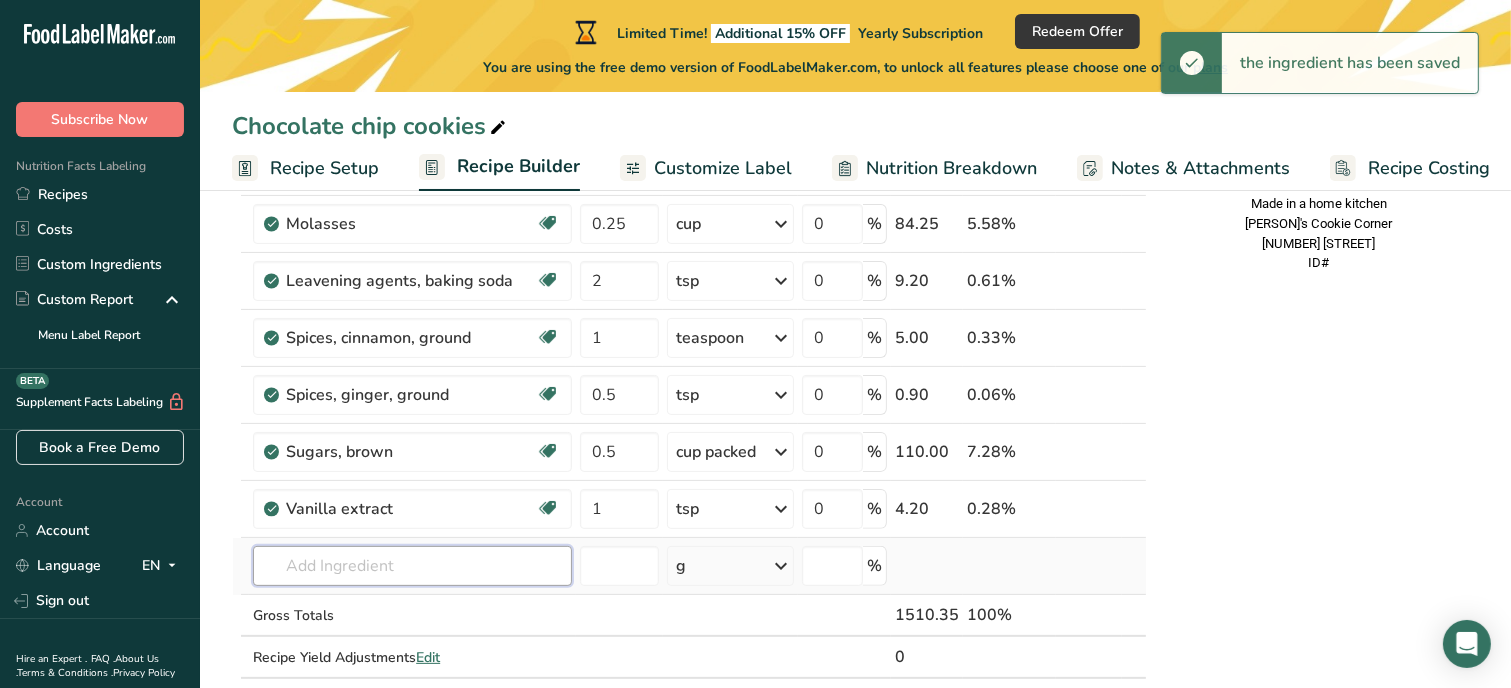 click at bounding box center [412, 566] 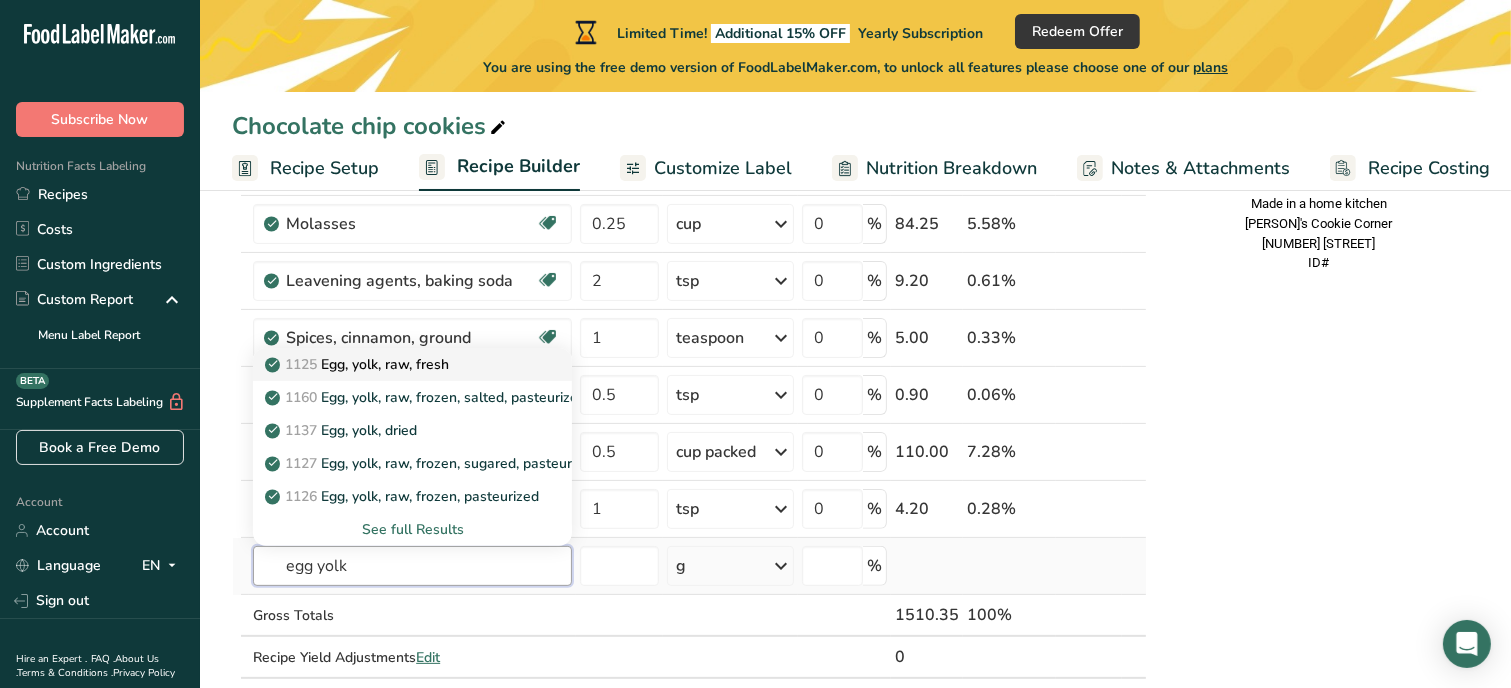 type on "egg yolk" 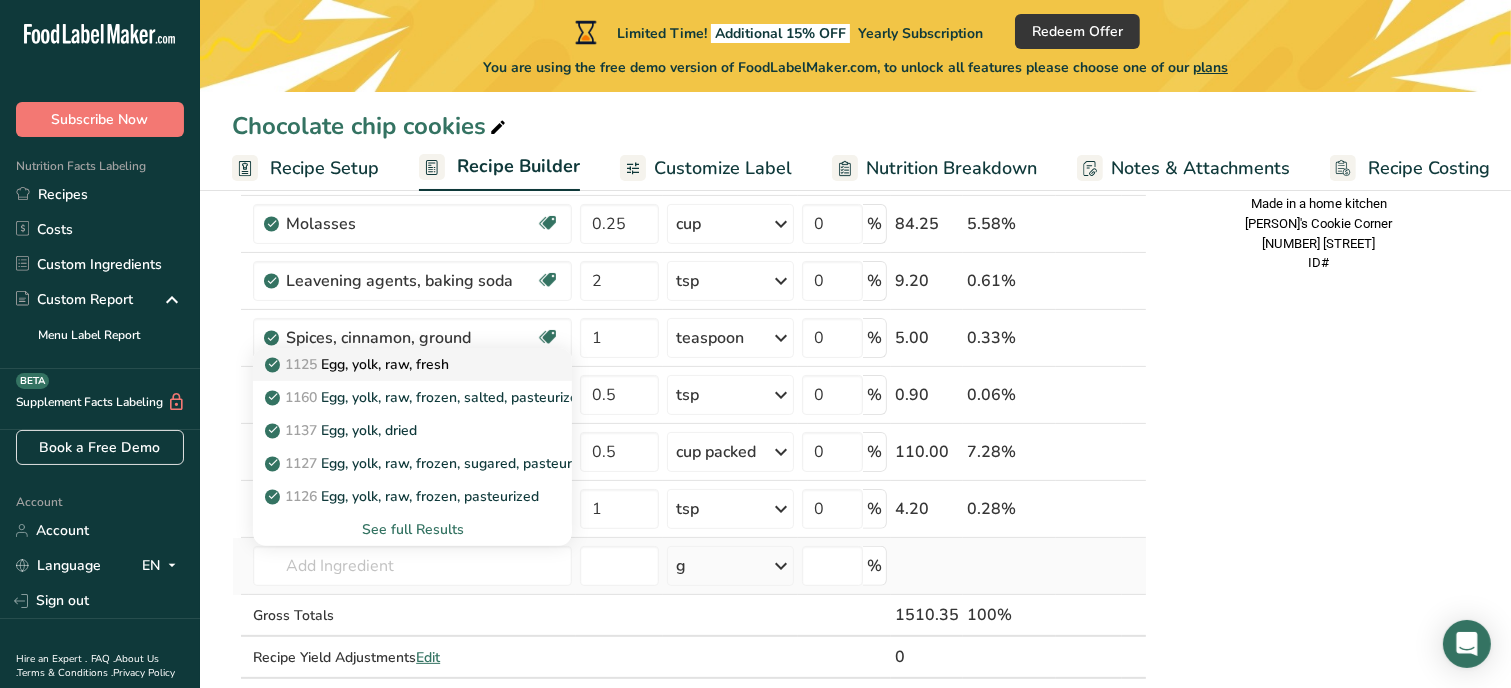 click on "1125
Egg, yolk, raw, fresh" at bounding box center (359, 364) 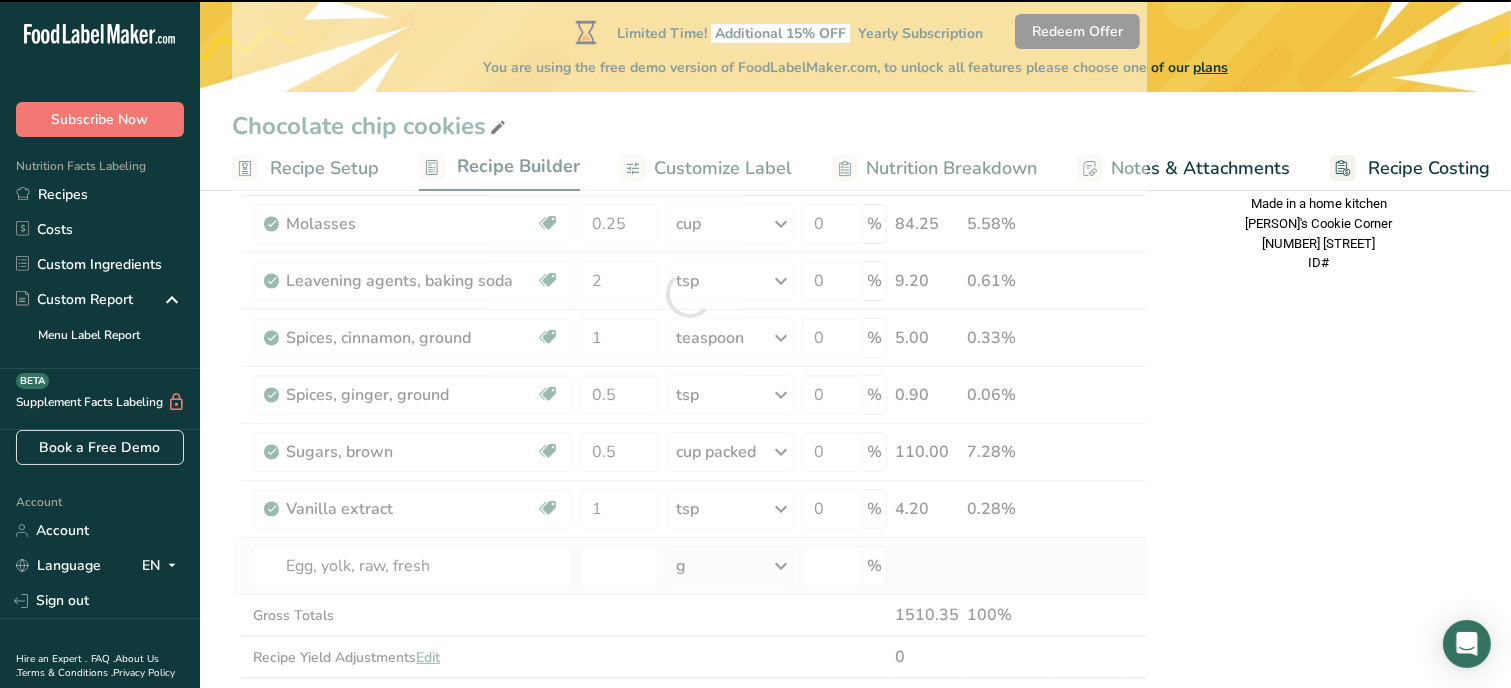 type on "0" 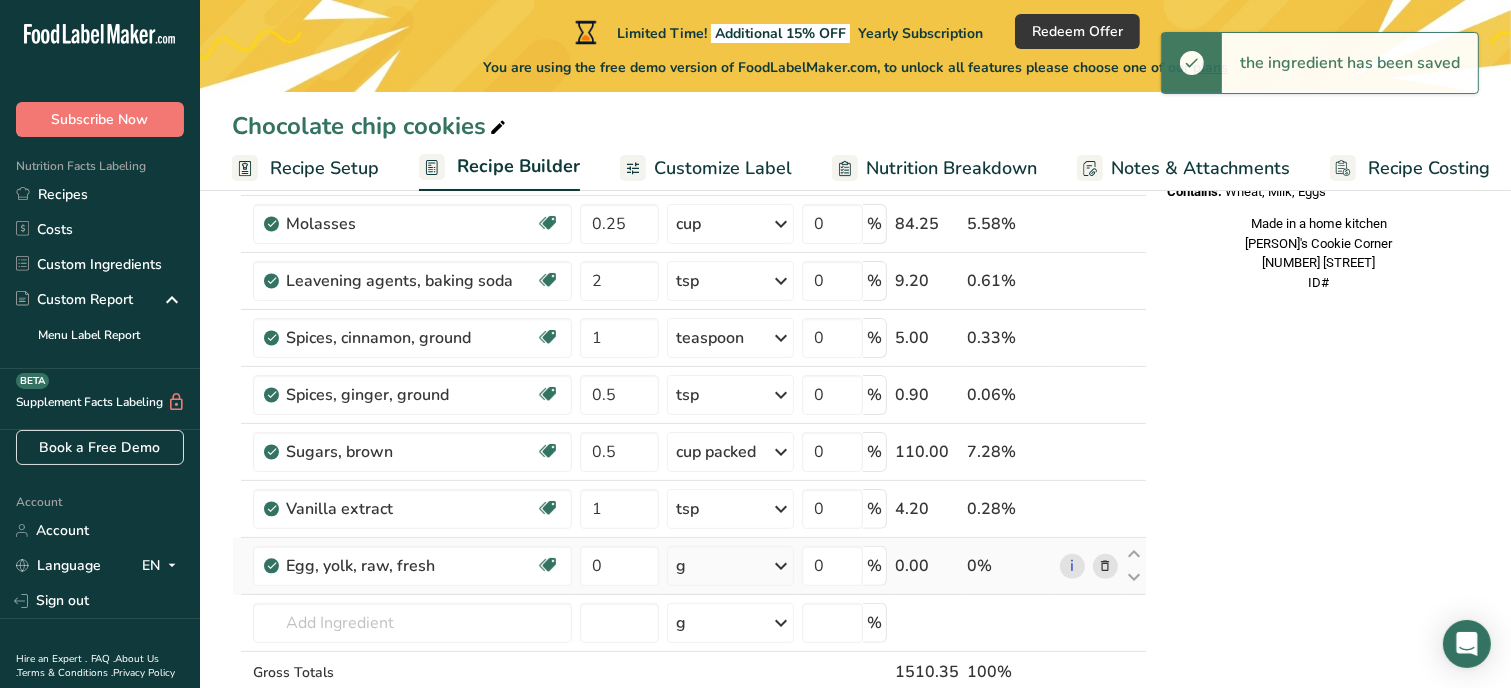 click on "g" at bounding box center (730, 566) 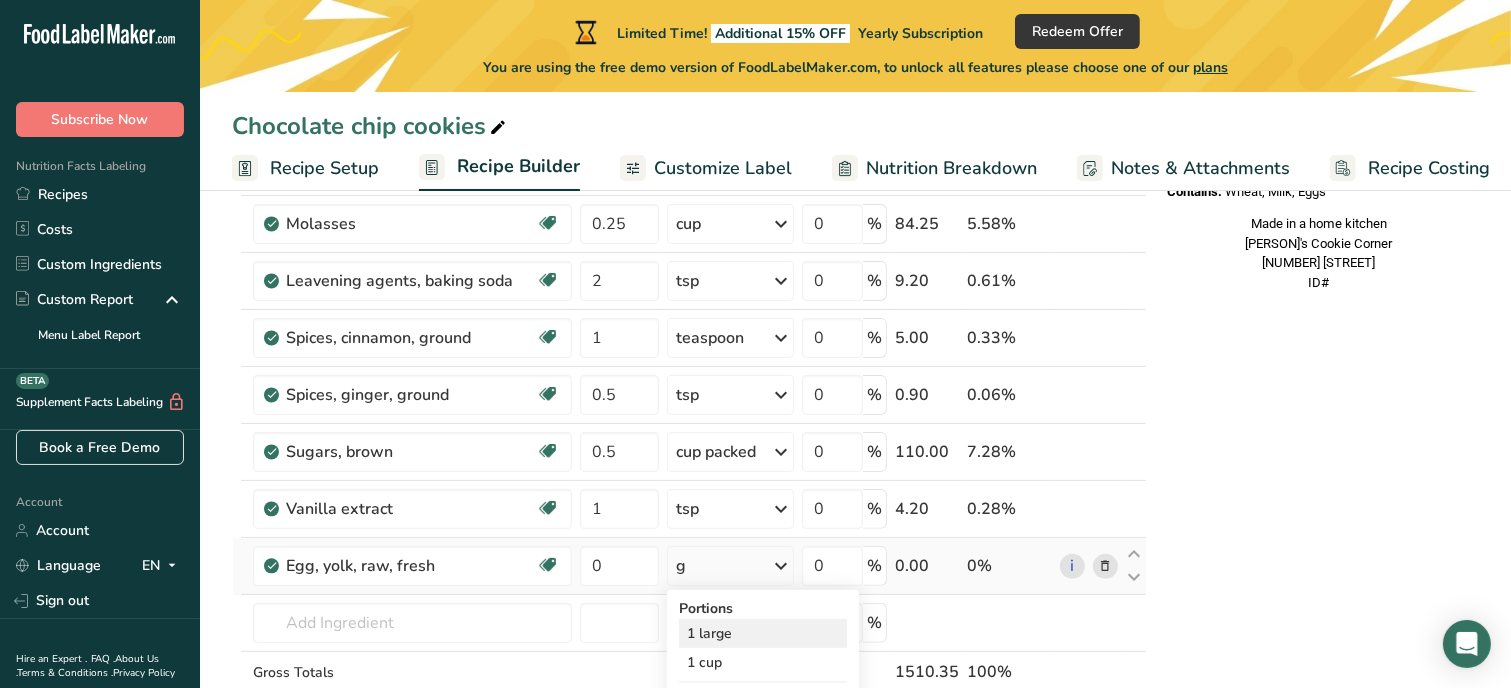 click on "1 large" at bounding box center [763, 633] 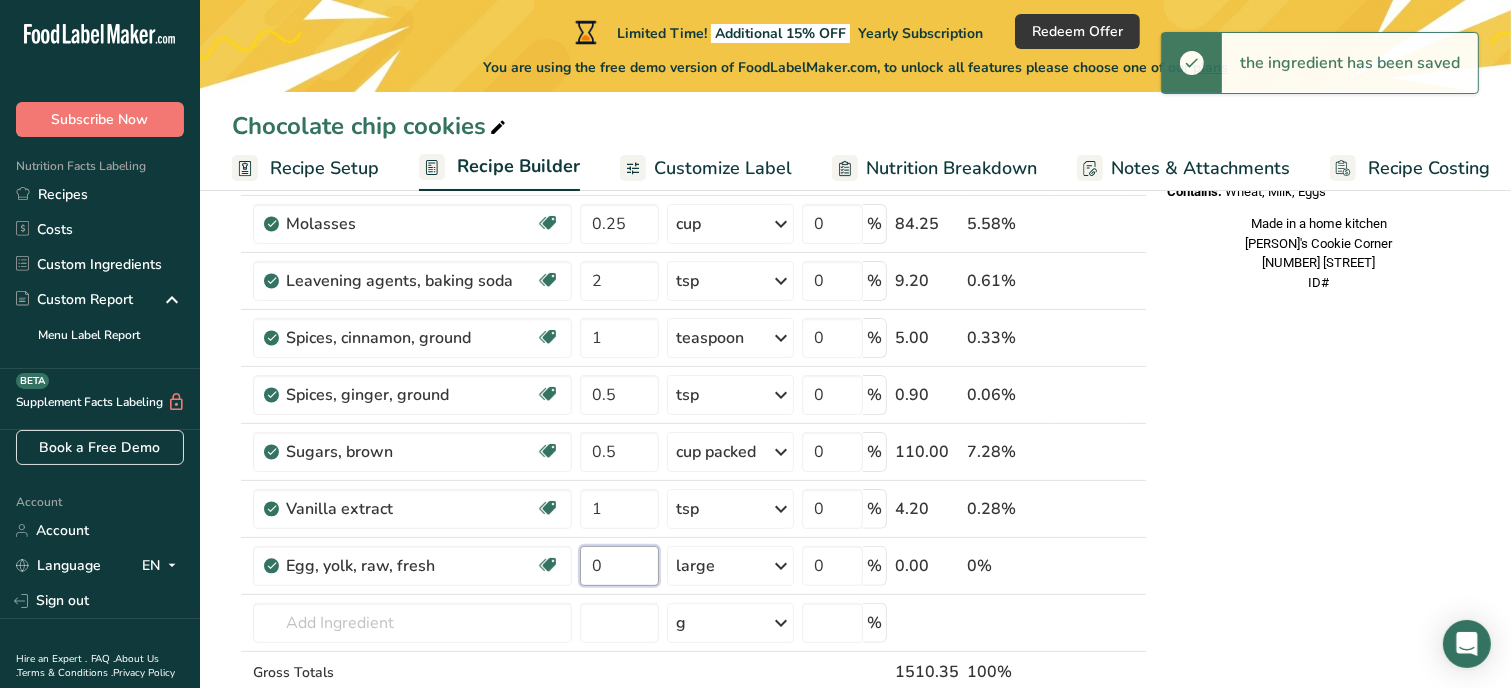 click on "0" at bounding box center [619, 566] 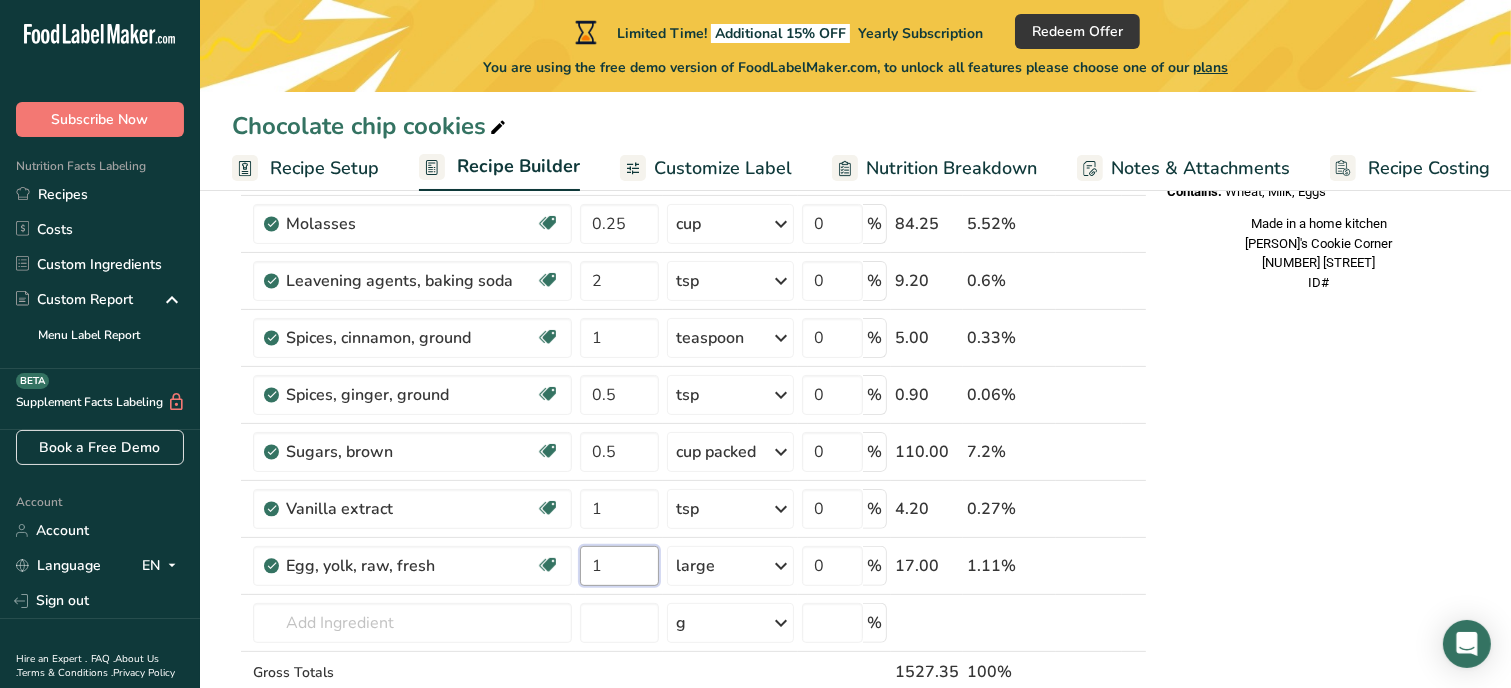 type on "1" 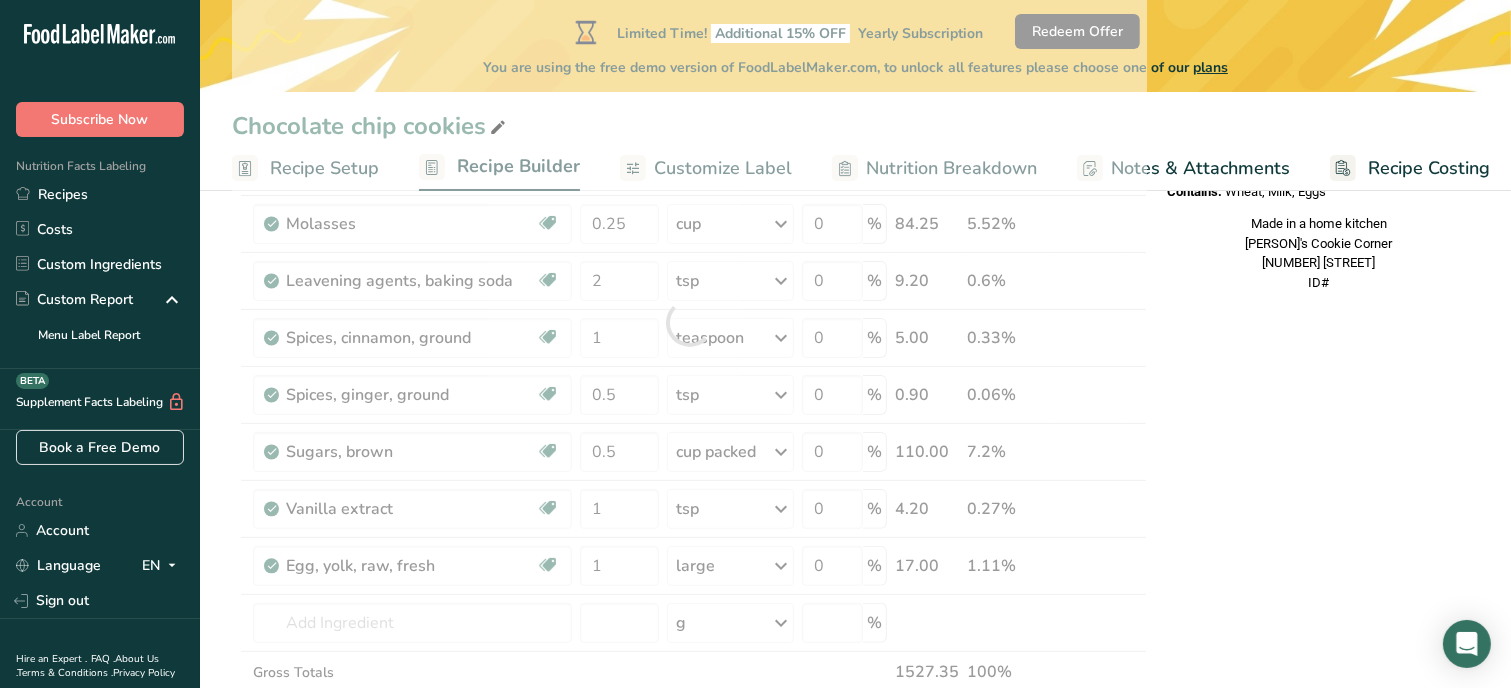 click on "Nutrition Facts
1 Serving Per Container
Serving Size
126g
Amount Per Serving
Calories
% DV*
Not a significant source of Vitamin D
* %DV = %Daily Value.
Ingredients:   White Flour, Granulated Sugar, Salted Butter, Brown Sugar, Eggs, Molasses, Baking Soda, Cinnamon, Vanilla extract, Salt, Ground ginger, Egg Yolk   Contains:
Wheat, Milk, Eggs
Made in a home kitchen
[NAME]'s Cookie Corner
[NUMBER] [STREET]
ID#" at bounding box center (1319, 628) 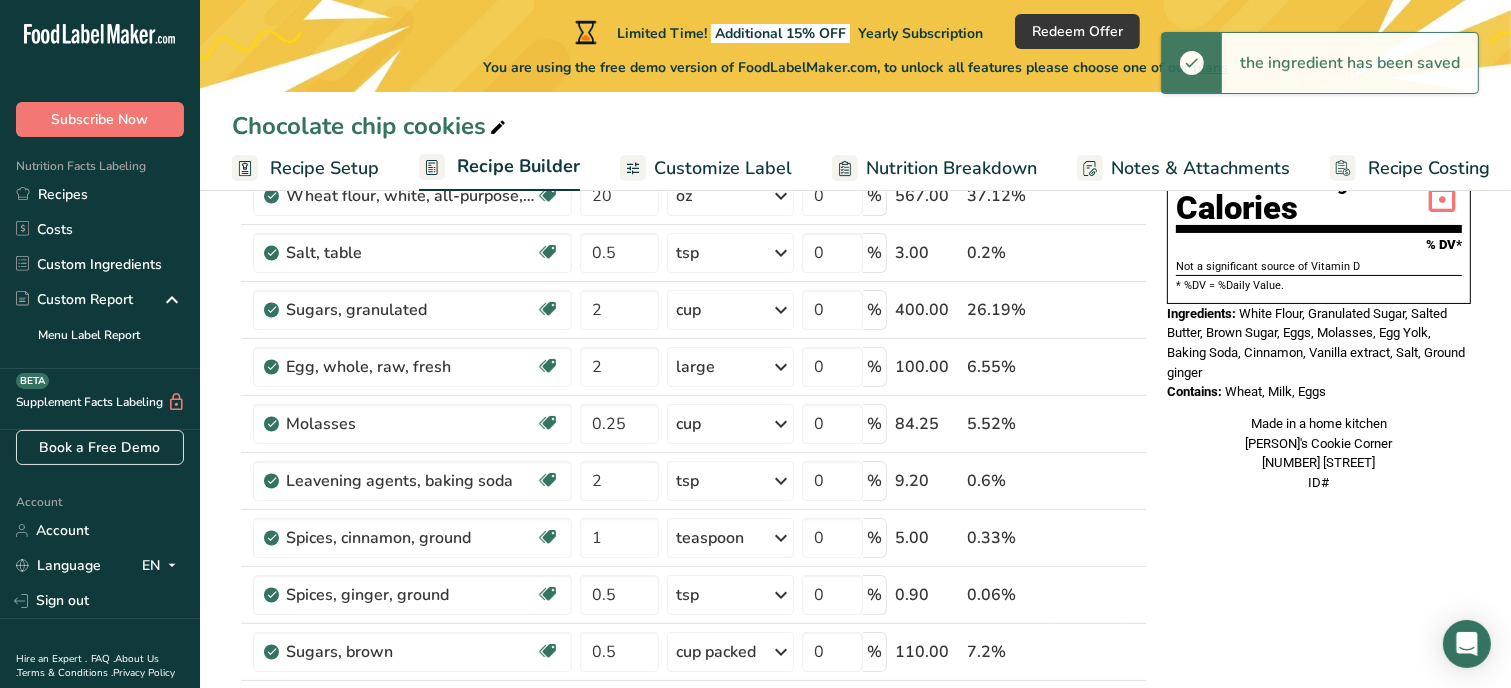 scroll, scrollTop: 200, scrollLeft: 0, axis: vertical 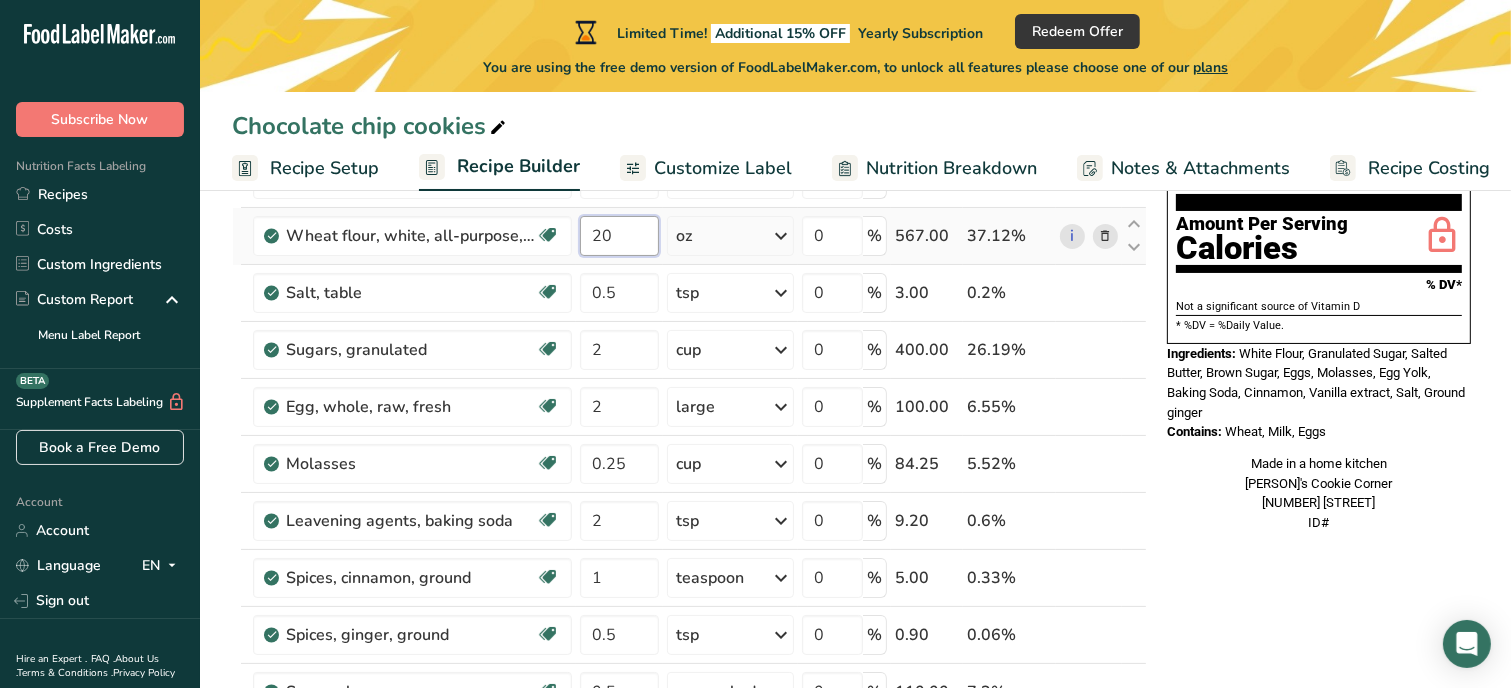 click on "20" at bounding box center [619, 236] 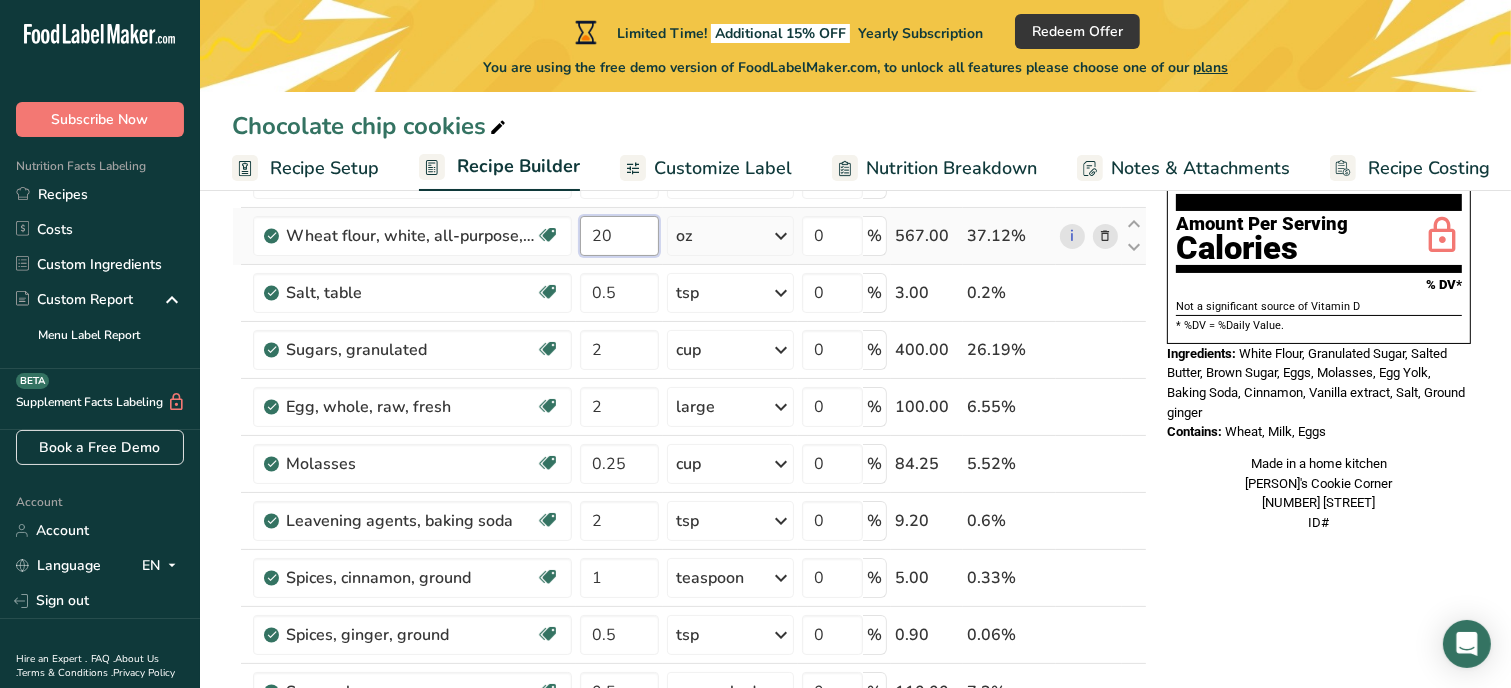 type on "2" 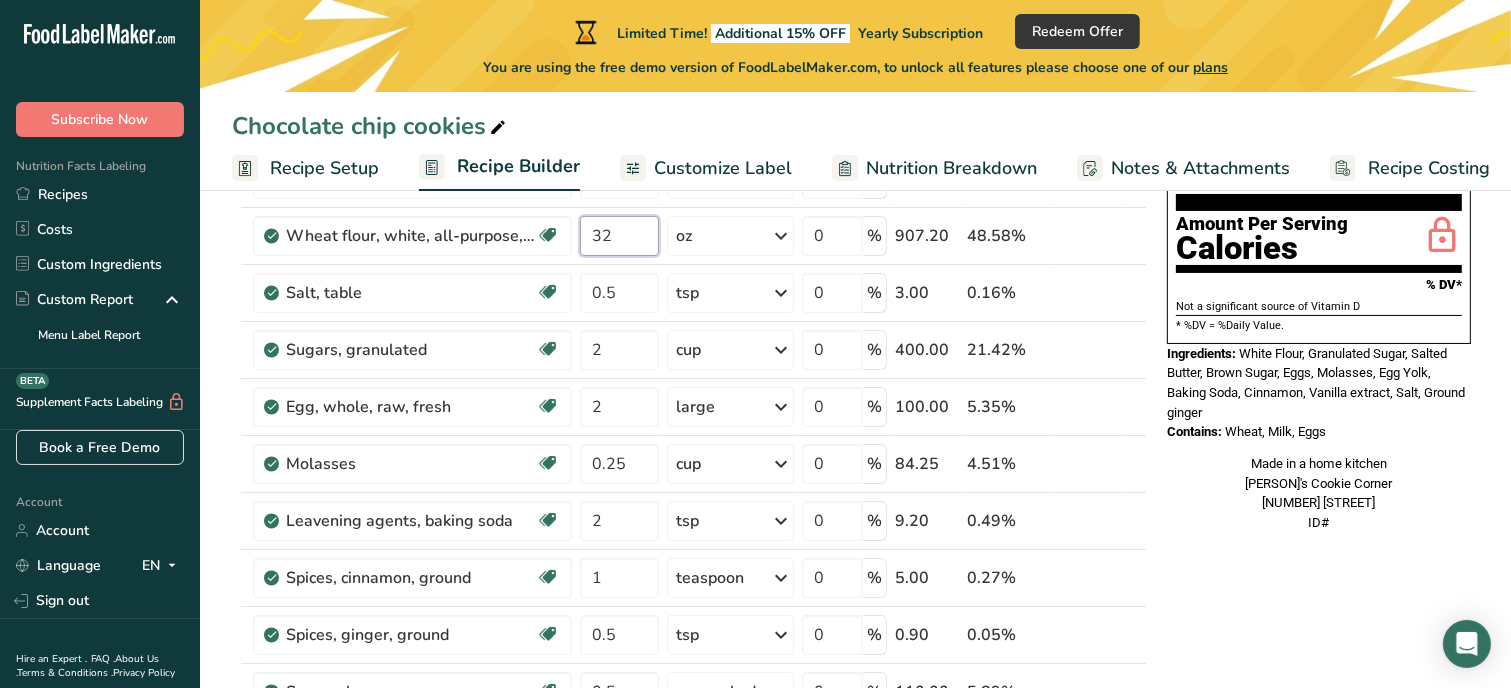 type on "32" 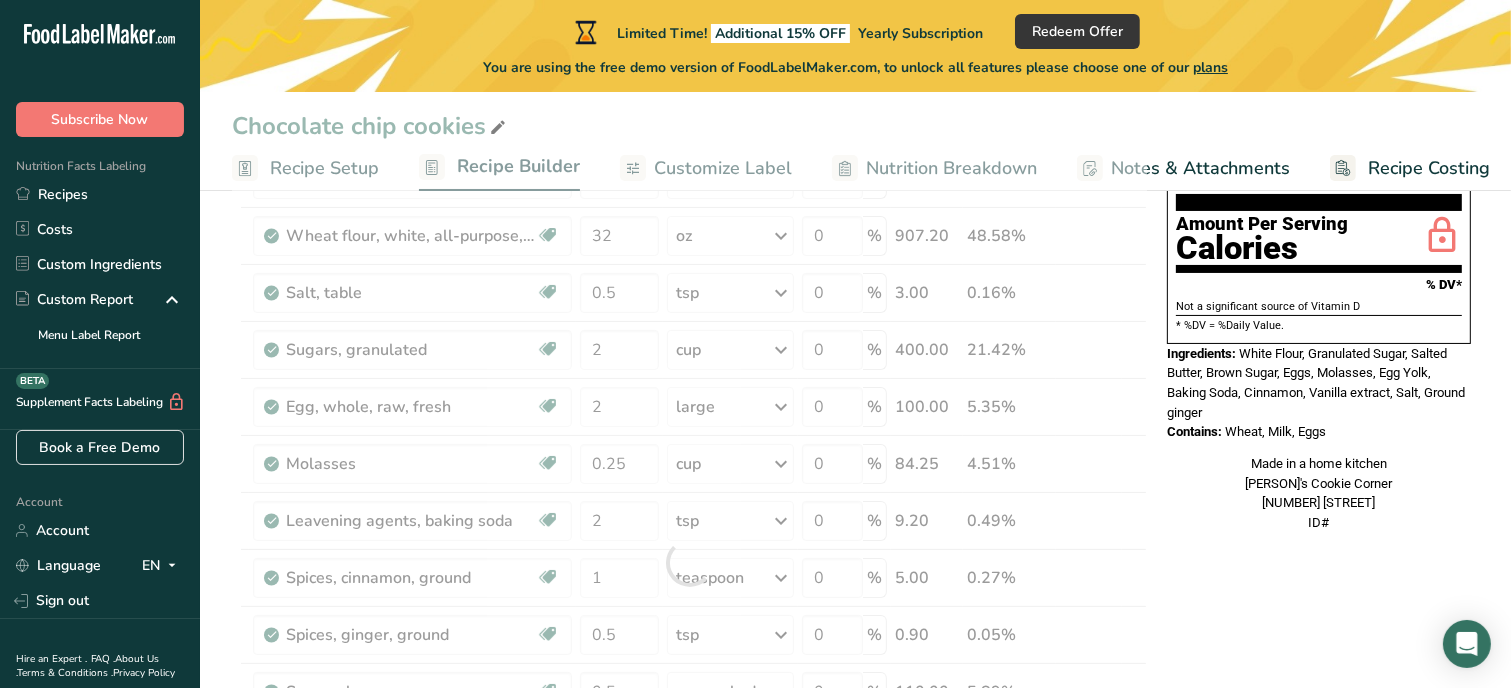 click on "Nutrition Facts
1 Serving Per Container
Serving Size
127g
Amount Per Serving
Calories
% DV*
Not a significant source of Vitamin D
* %DV = %Daily Value.
Ingredients:   White Flour, Granulated Sugar, Salted Butter, Brown Sugar, Eggs, Molasses, Egg Yolk, Baking Soda, Cinnamon, Vanilla extract, Salt, Ground ginger   Contains:
Wheat, Milk, Eggs
Made in a home kitchen
[COMPANY] [PRODUCT]
[NUMBER] [STREET]
ID#" at bounding box center [1319, 290] 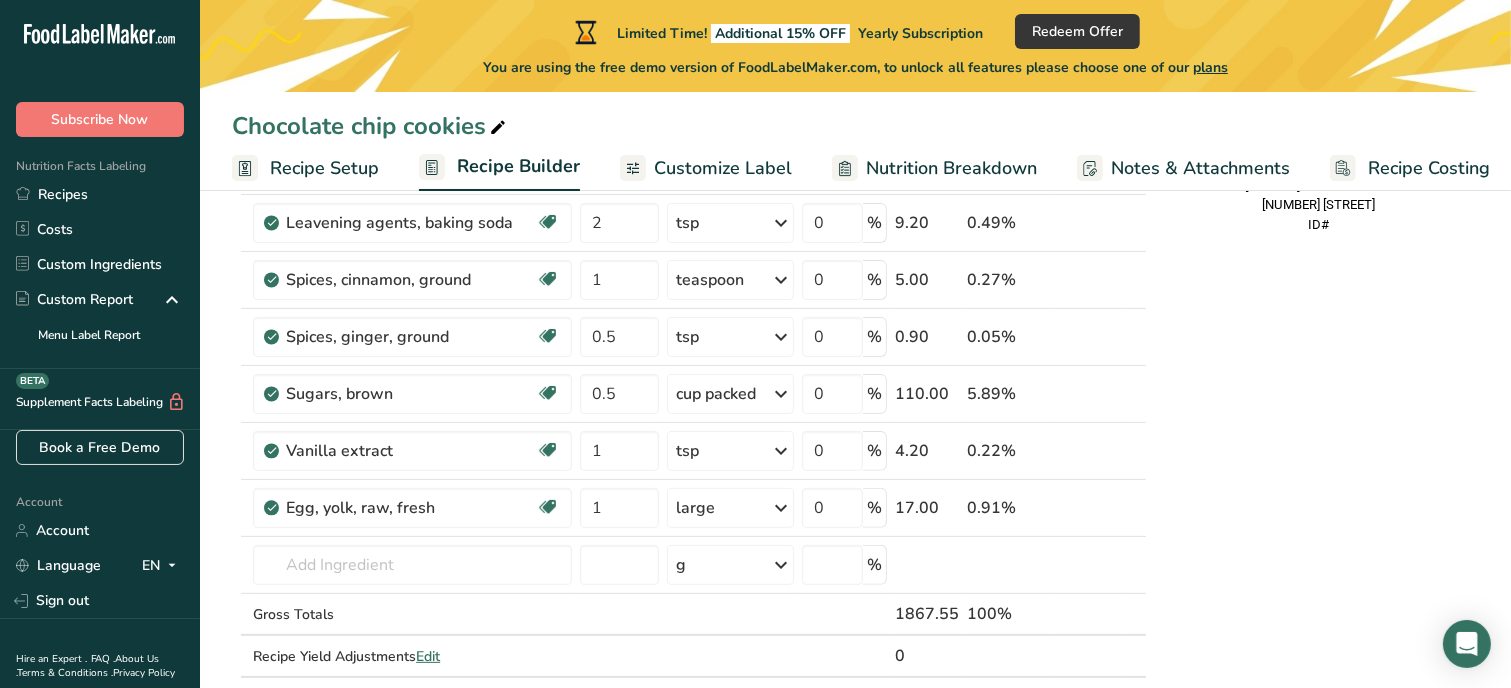 scroll, scrollTop: 520, scrollLeft: 0, axis: vertical 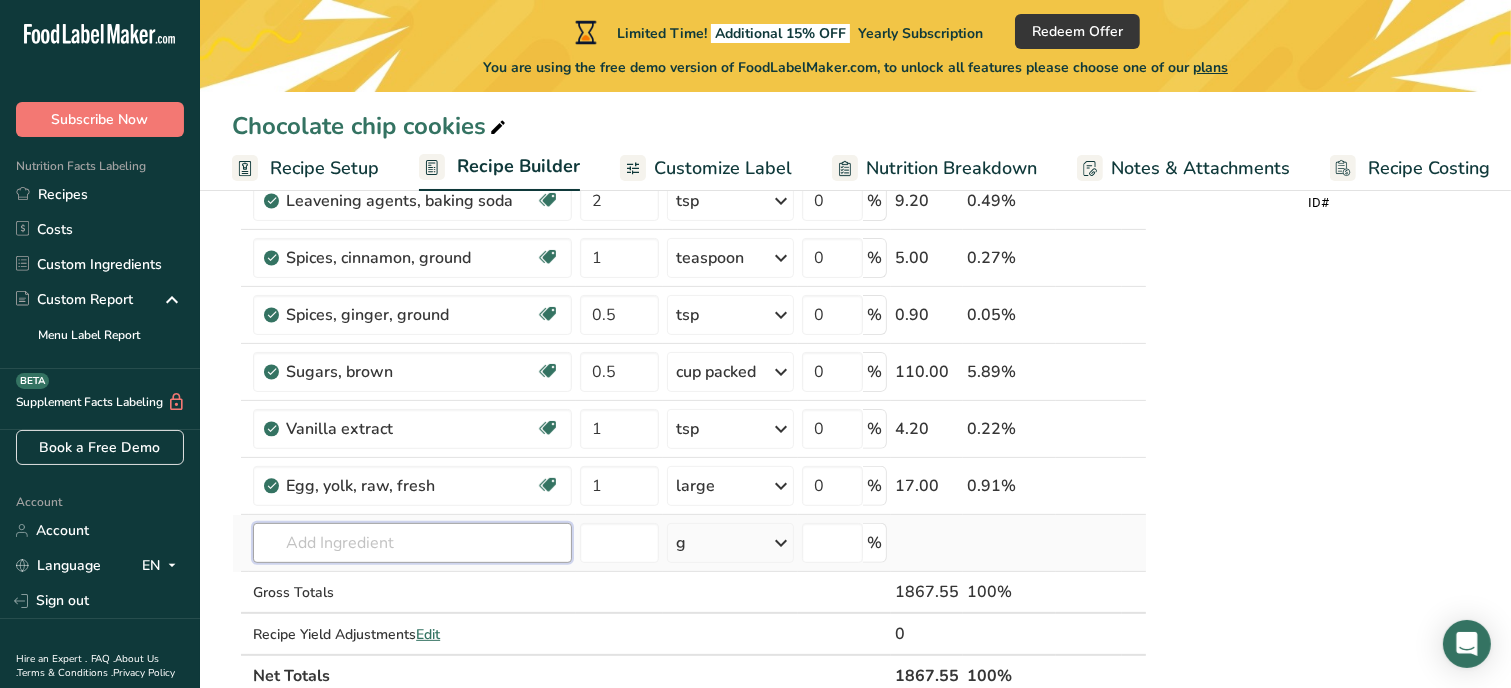 click at bounding box center (412, 543) 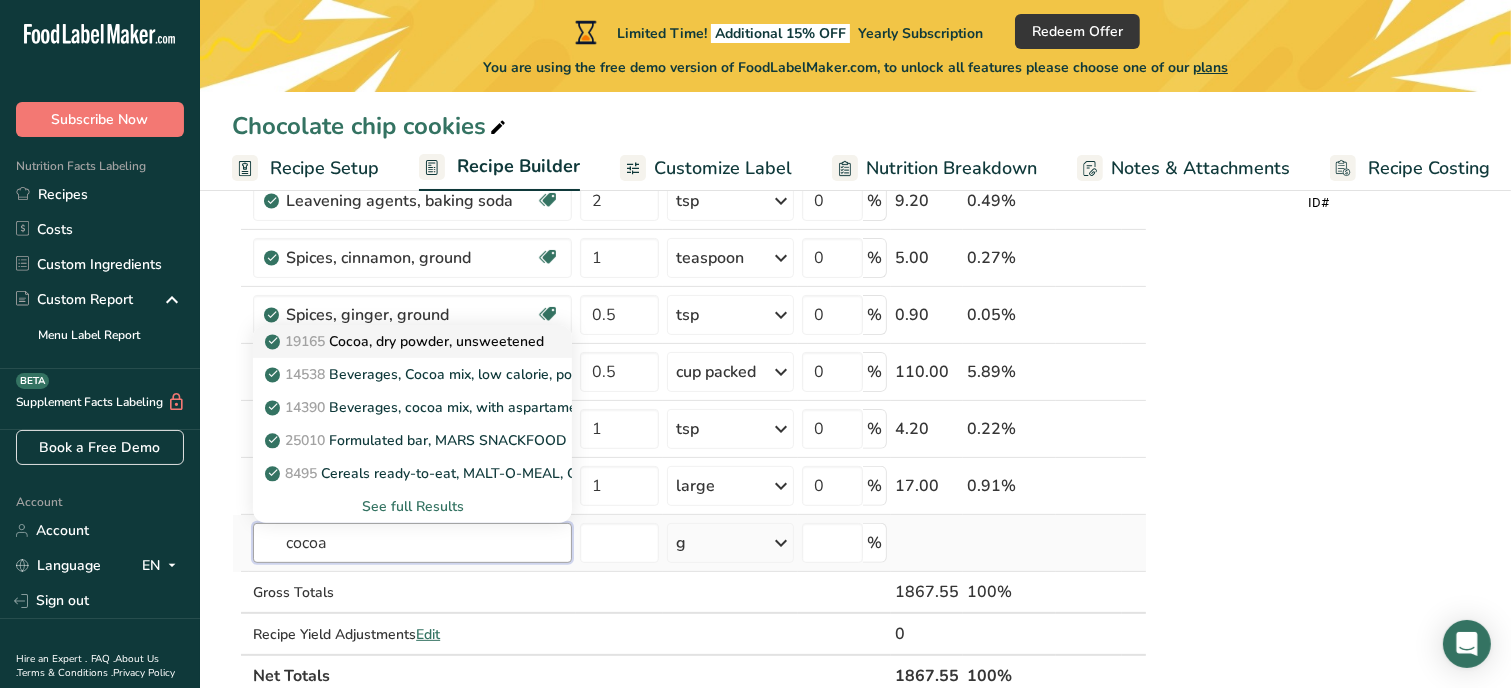 type 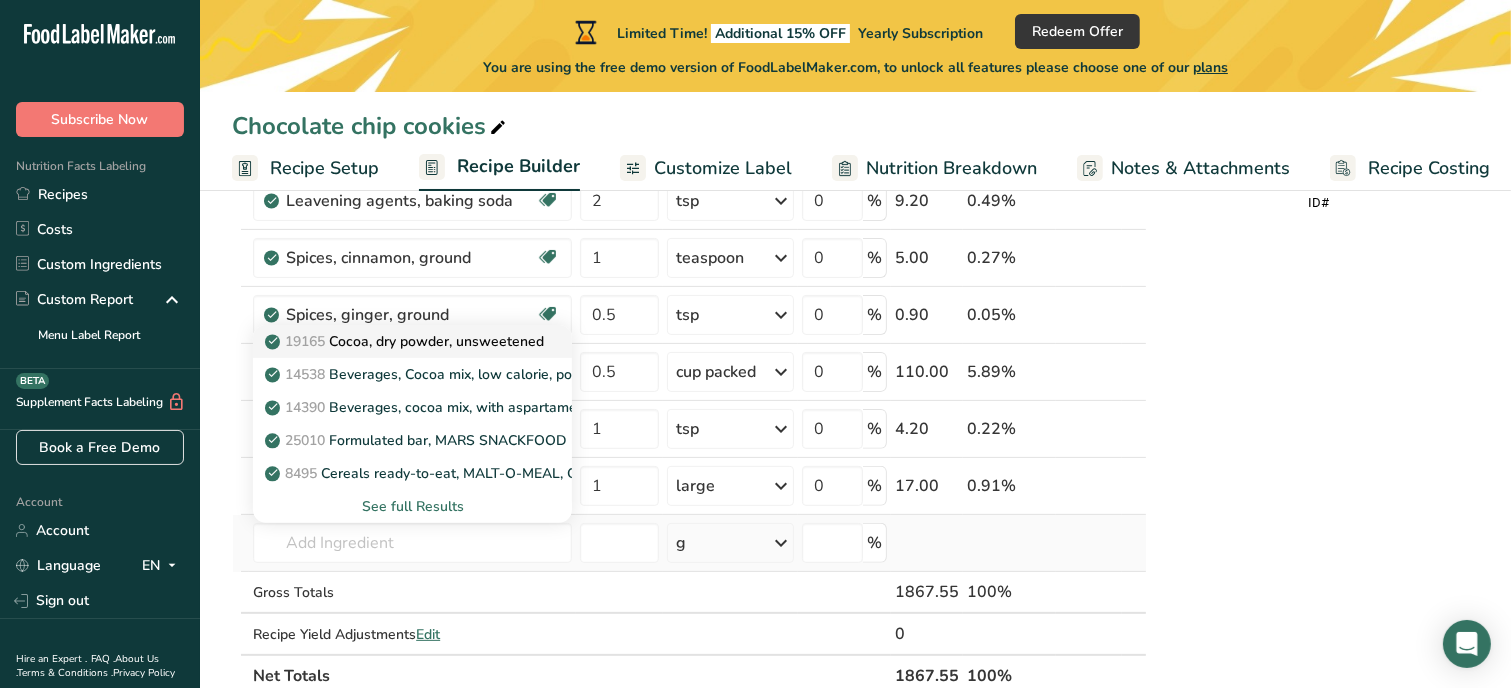 click on "19165
Cocoa, dry powder, unsweetened" at bounding box center (406, 341) 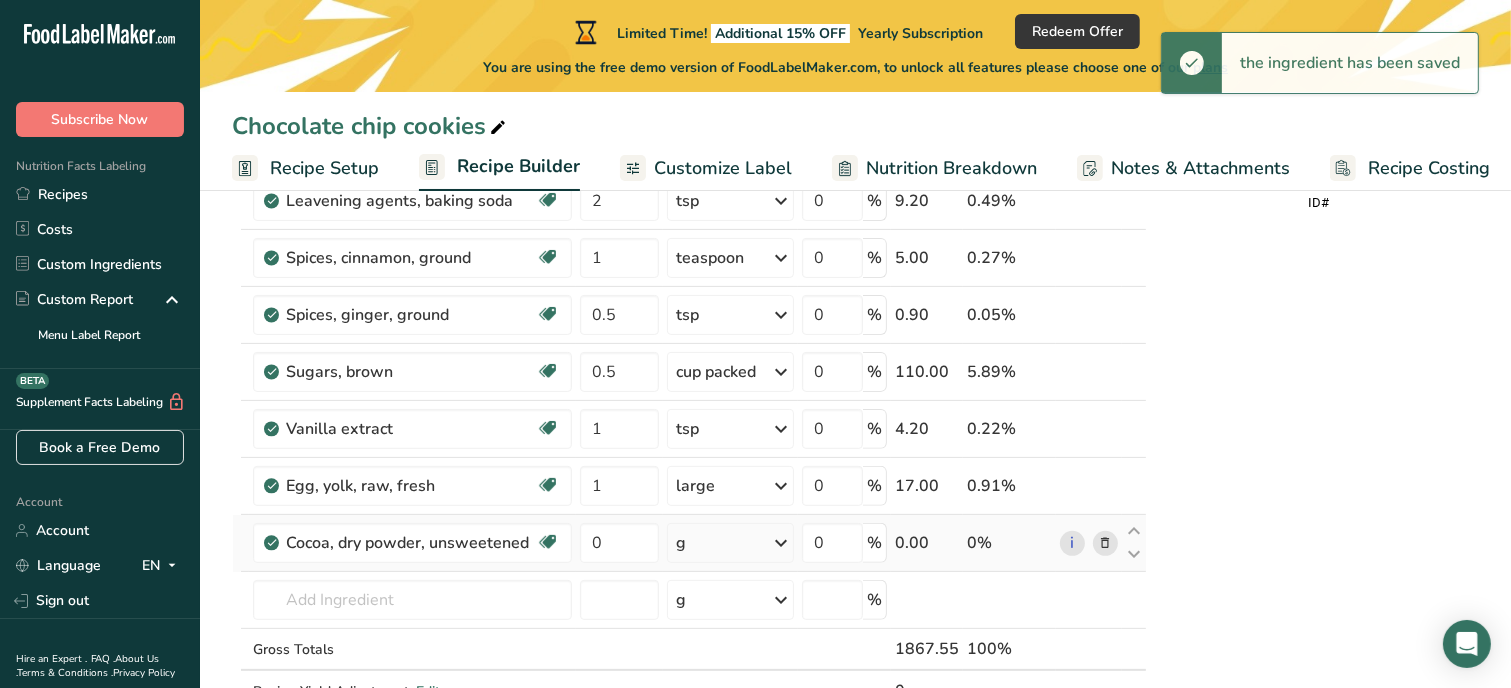 click on "g" at bounding box center (730, 543) 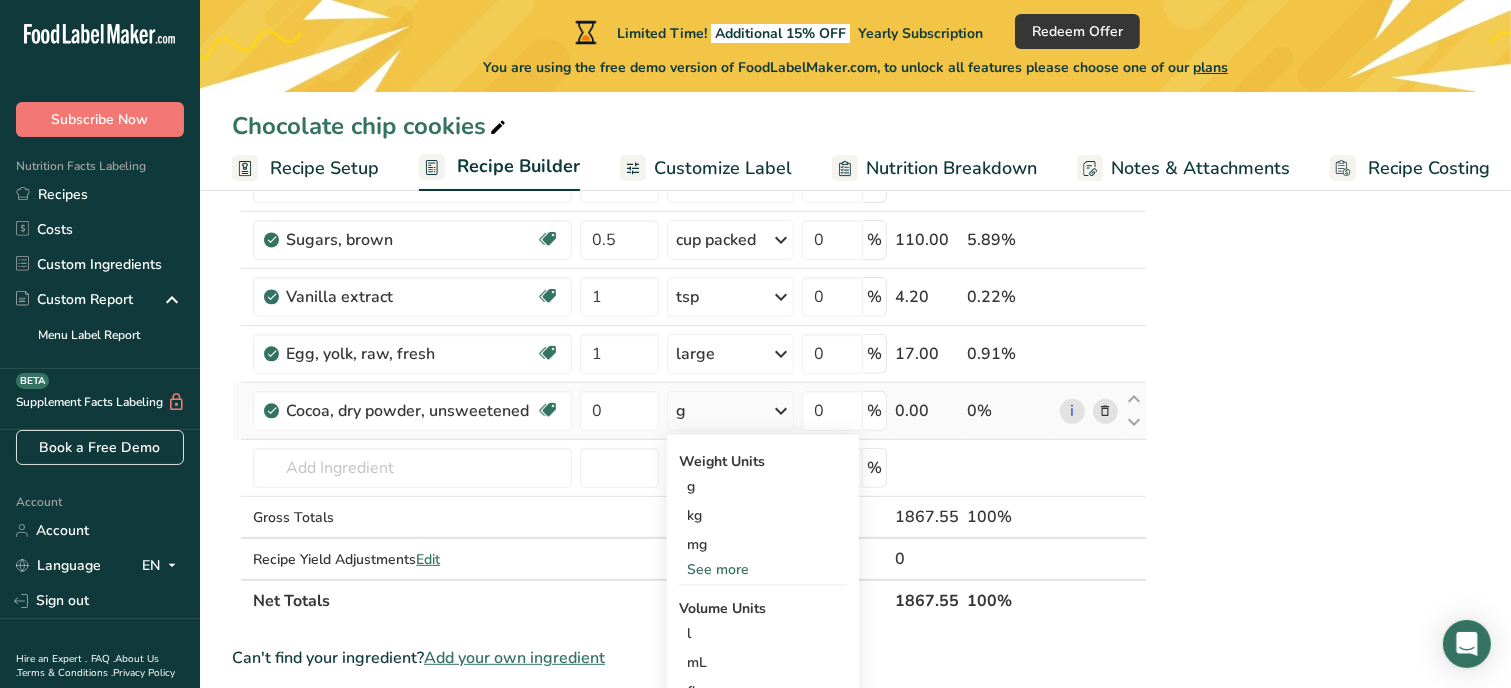 scroll, scrollTop: 680, scrollLeft: 0, axis: vertical 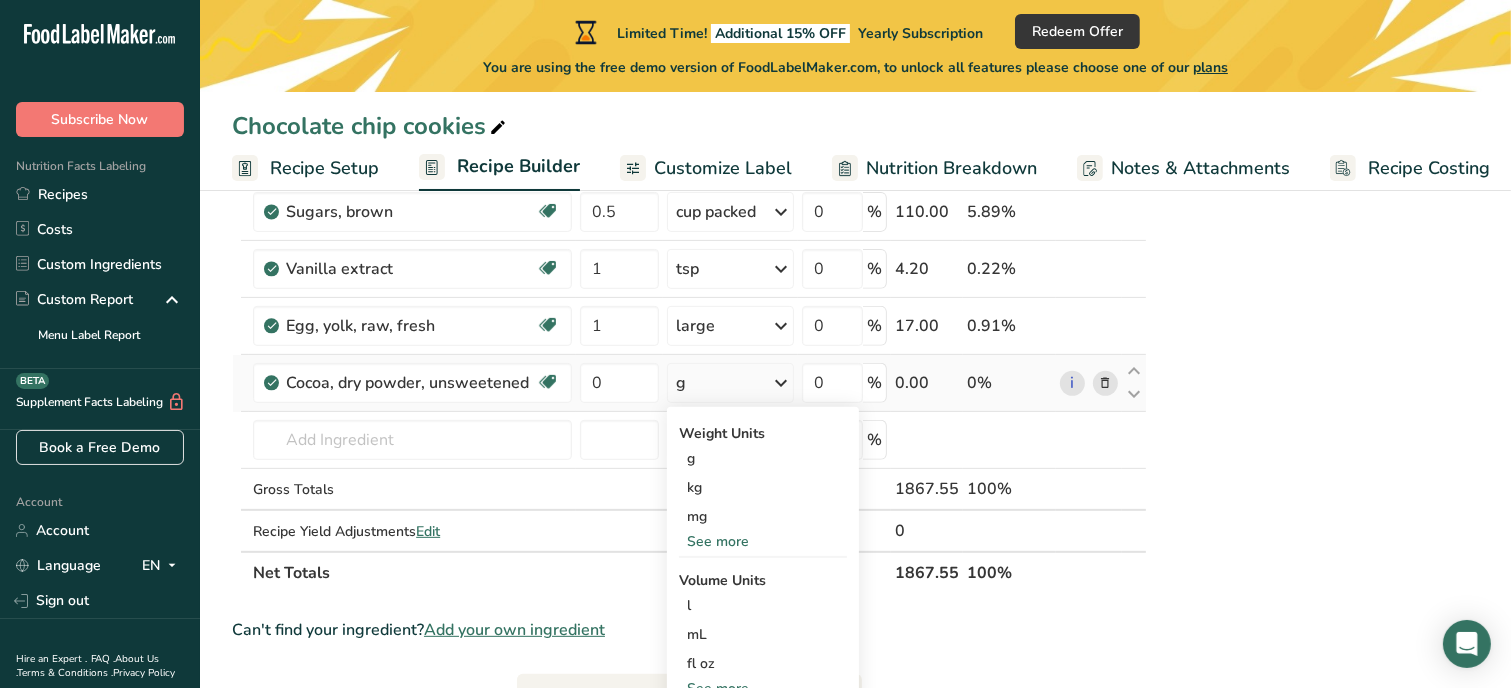 click on "See more" at bounding box center (763, 541) 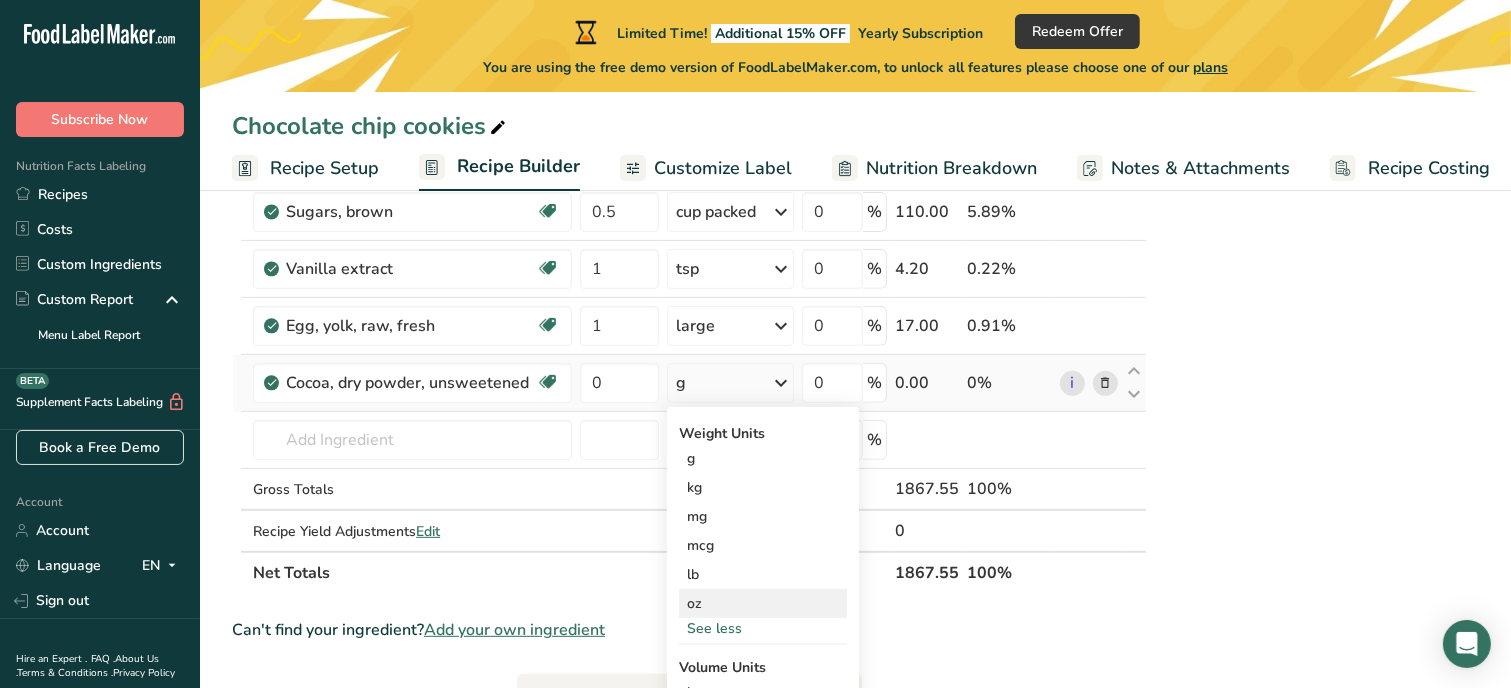 click on "oz" at bounding box center (763, 603) 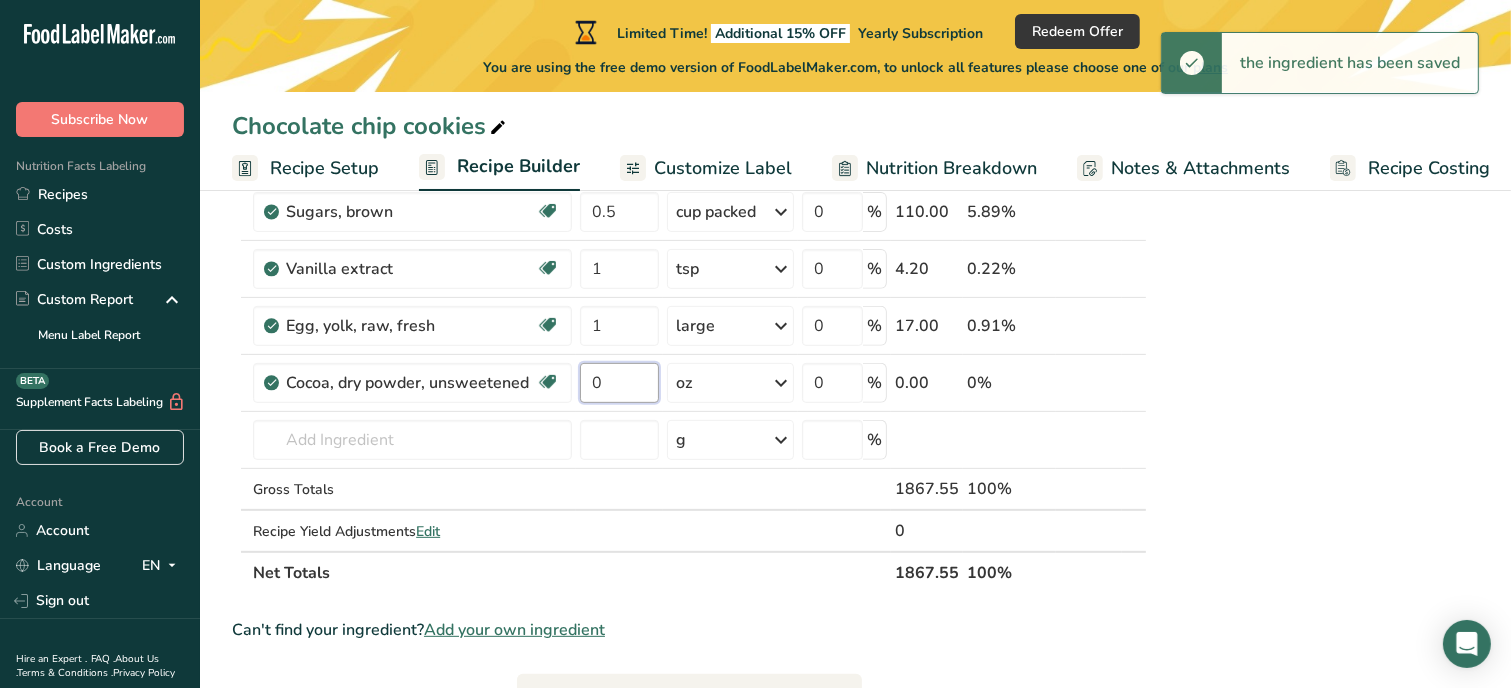 click on "0" at bounding box center (619, 383) 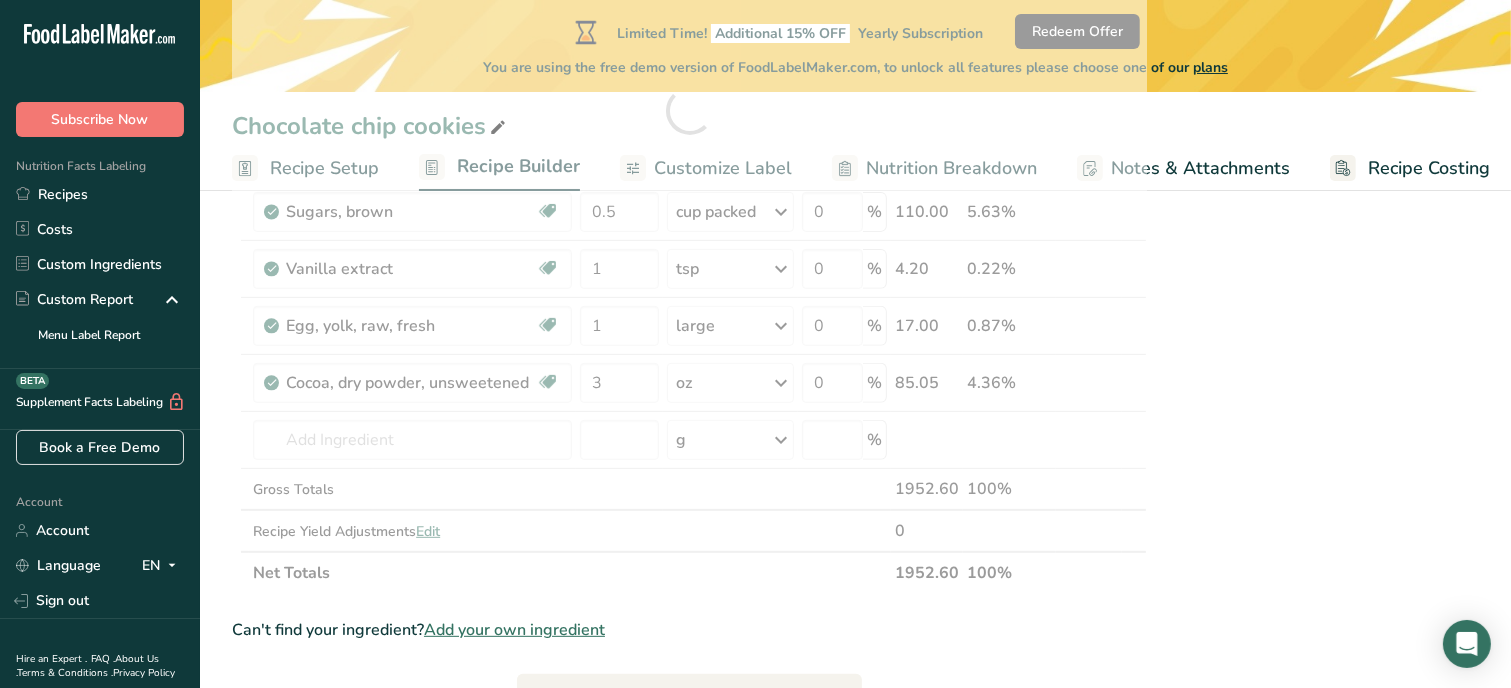 click on "Nutrition Facts
1 Serving Per Container
Serving Size
156g
Amount Per Serving
Calories
% DV*
Not a significant source of Vitamin D
* %DV = %Daily Value.
Ingredients:   White Flour, Granulated Sugar, Salted Butter, Brown Sugar, Eggs, Molasses, Egg Yolk, Baking Soda, Cinnamon, Vanilla extract, Salt, Ground ginger, Unsweetened Cocoa Powder   Contains:
Wheat, Milk, Eggs
Made in a home kitchen
[BUSINESS_NAME]
[NUMBER] [STREET]
ID#" at bounding box center [1319, 417] 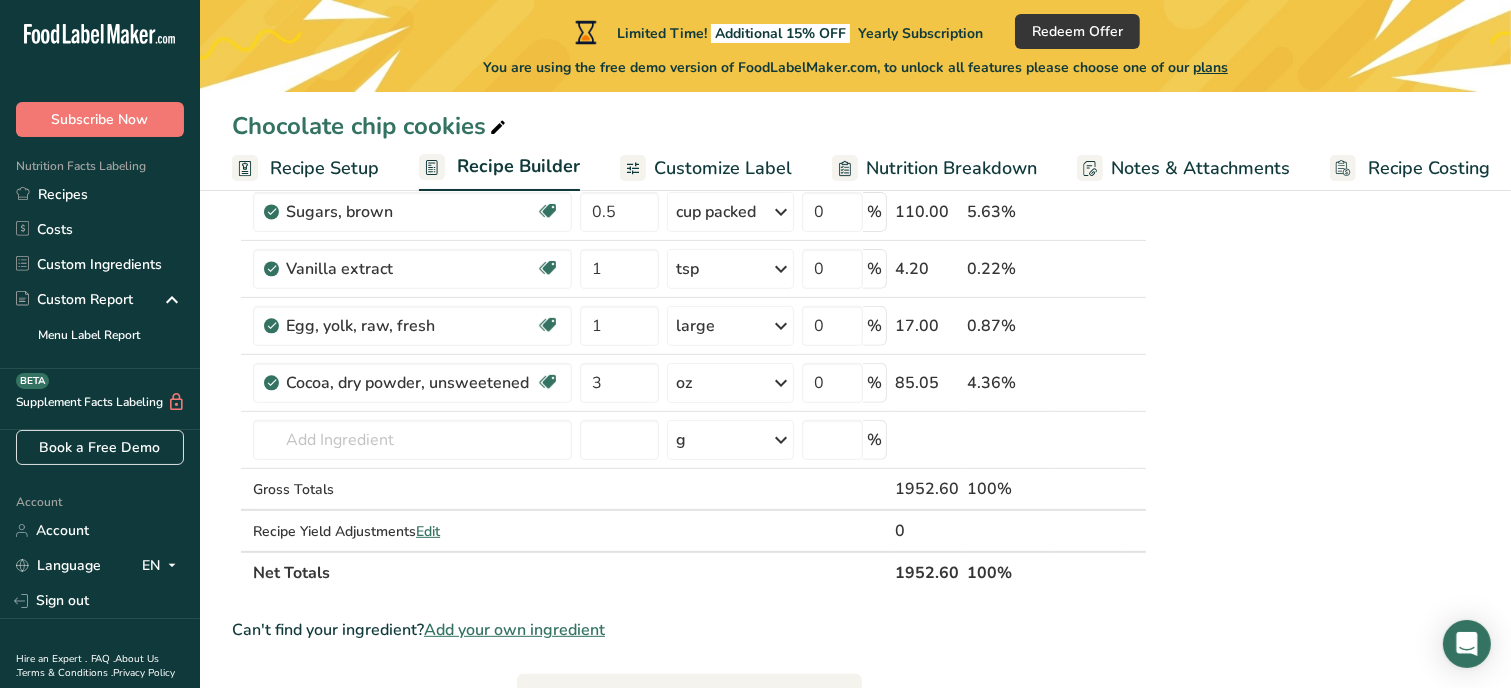 click on "Nutrition Facts
1 Serving Per Container
Serving Size
163g
Amount Per Serving
Calories
% DV*
Not a significant source of Vitamin D
* %DV = %Daily Value.
Ingredients:   White Flour, Granulated Sugar, Salted Butter, Brown Sugar, Eggs, Unsweetened Cocoa Powder, Molasses, Egg Yolk, Baking Soda, Cinnamon, Vanilla extract, Salt, Ground ginger   Contains:
Wheat, Milk, Eggs
Made in a home kitchen
[PERSON]'s Cookie Corner
[NUMBER] [STREET]
ID#" at bounding box center (1319, 417) 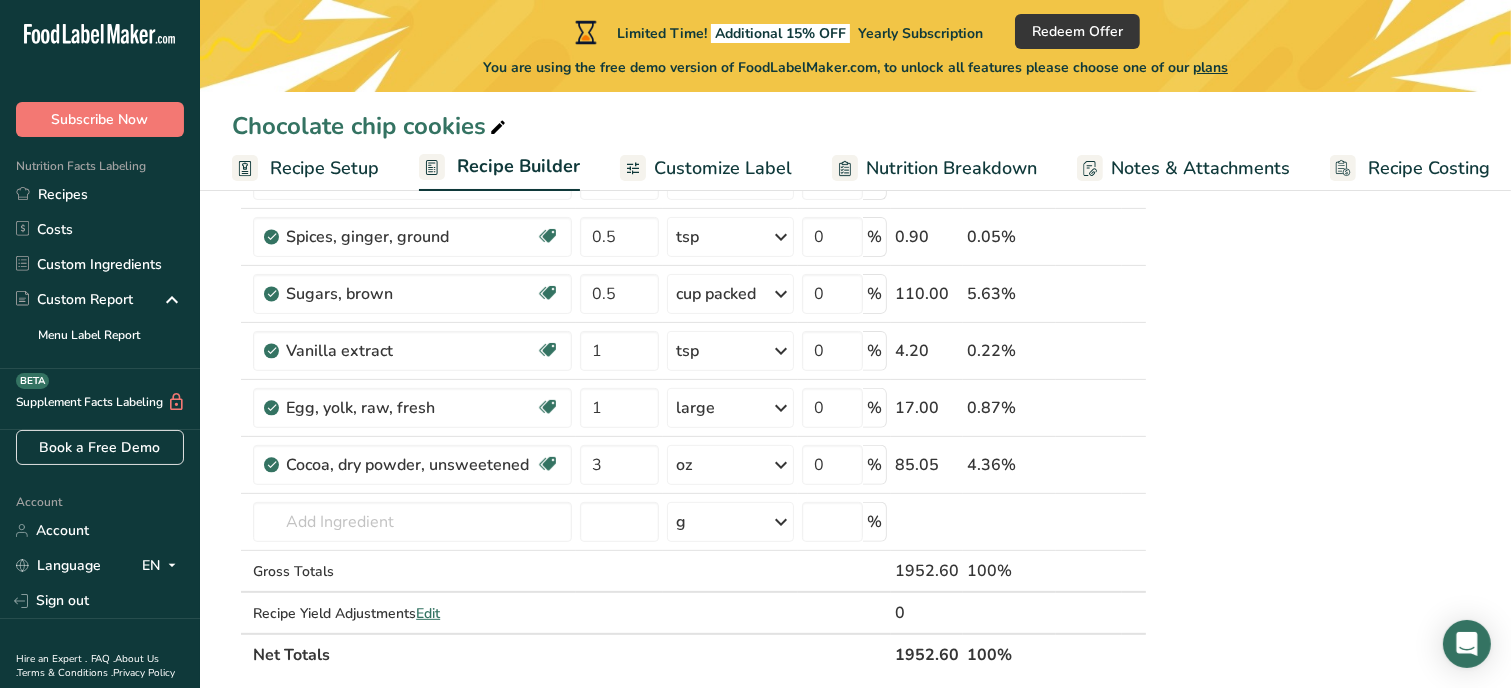 scroll, scrollTop: 640, scrollLeft: 0, axis: vertical 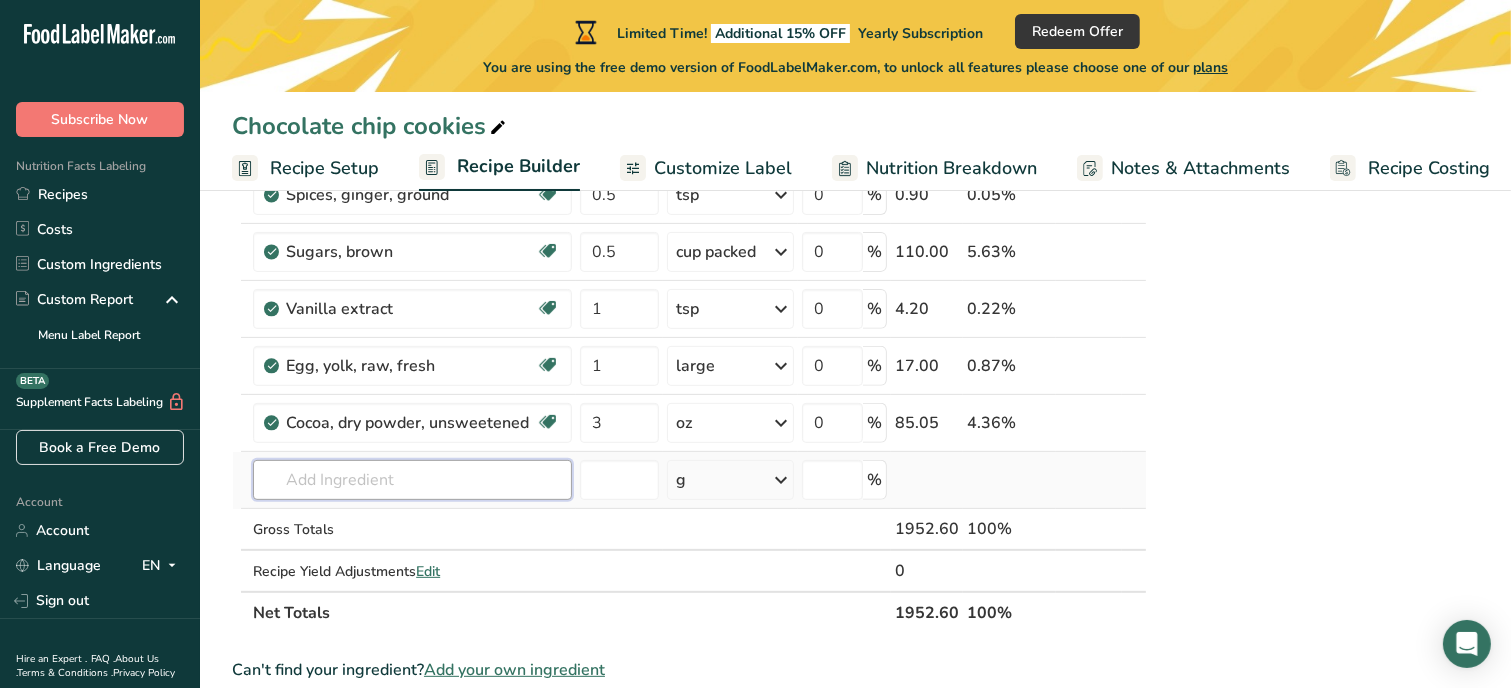 click at bounding box center [412, 480] 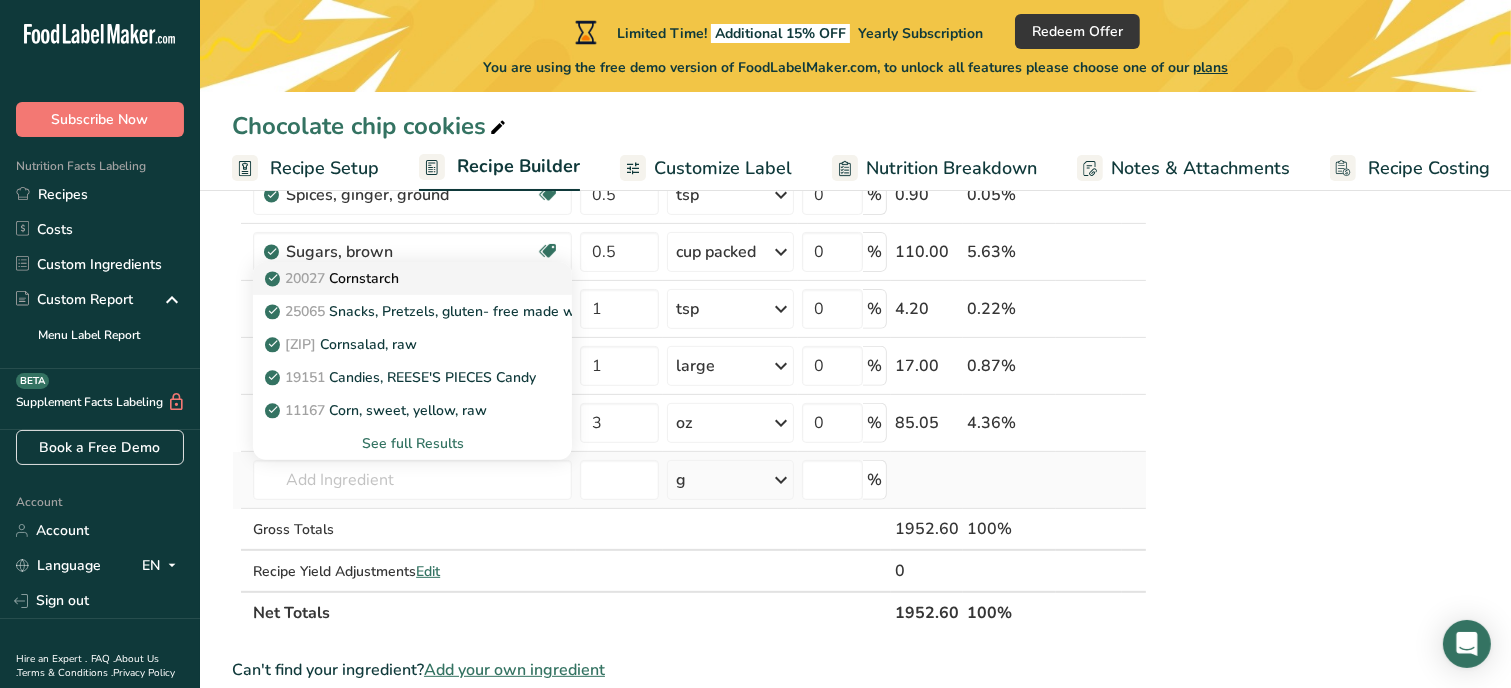 click on "20027
Cornstarch" at bounding box center [412, 278] 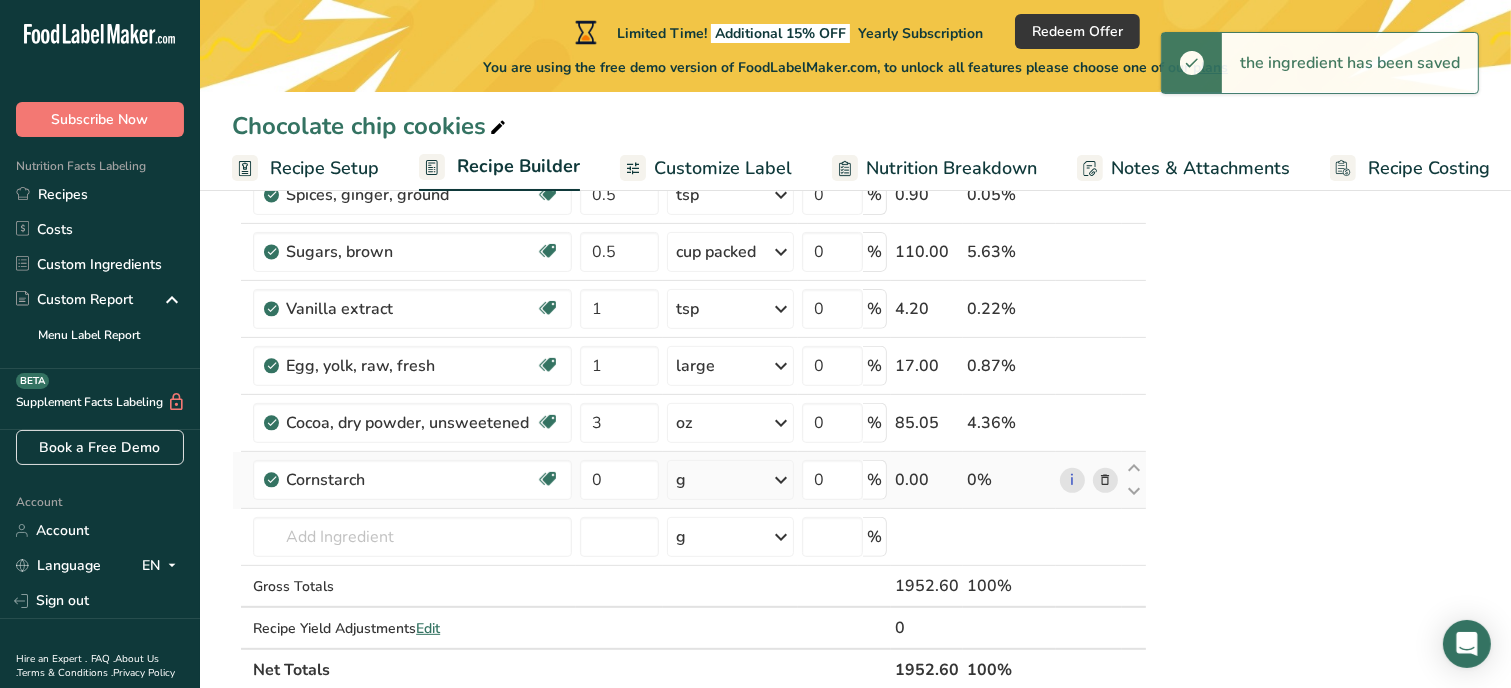 click on "g" at bounding box center (730, 480) 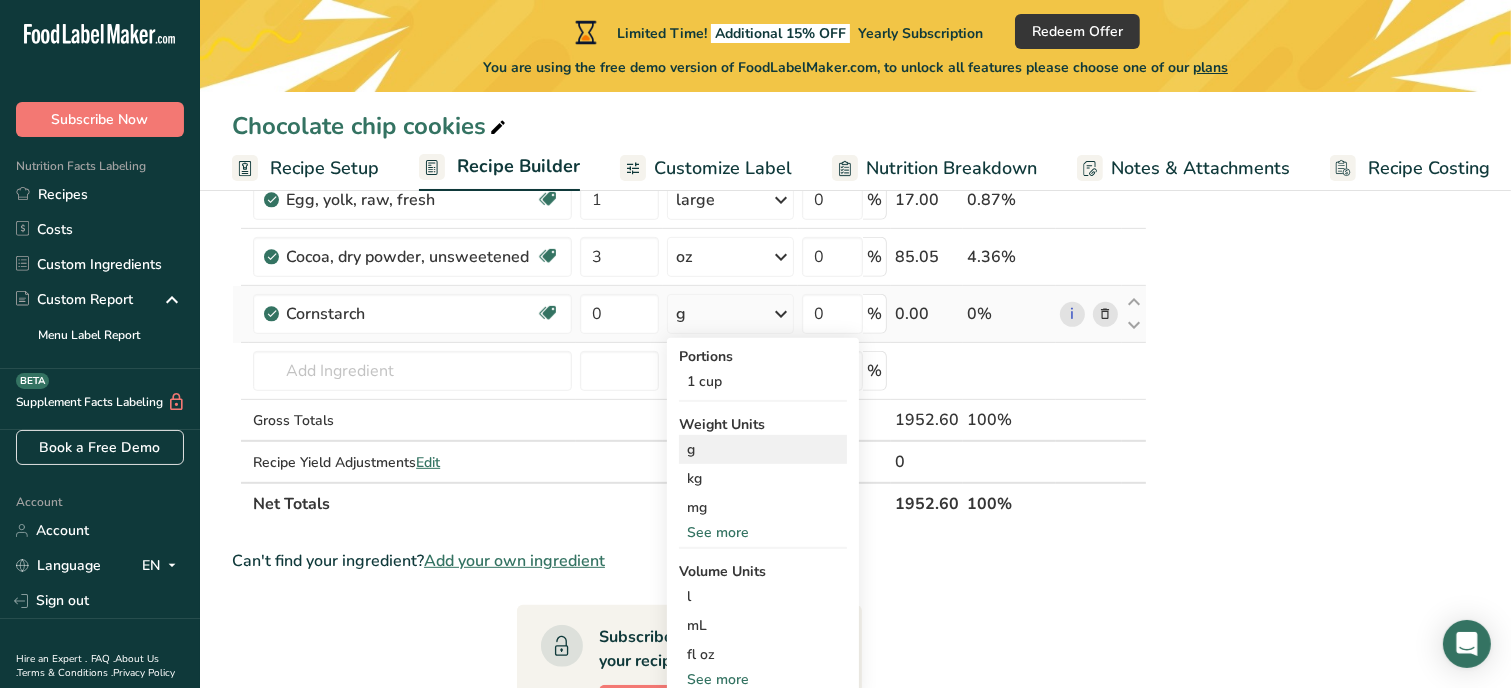 scroll, scrollTop: 840, scrollLeft: 0, axis: vertical 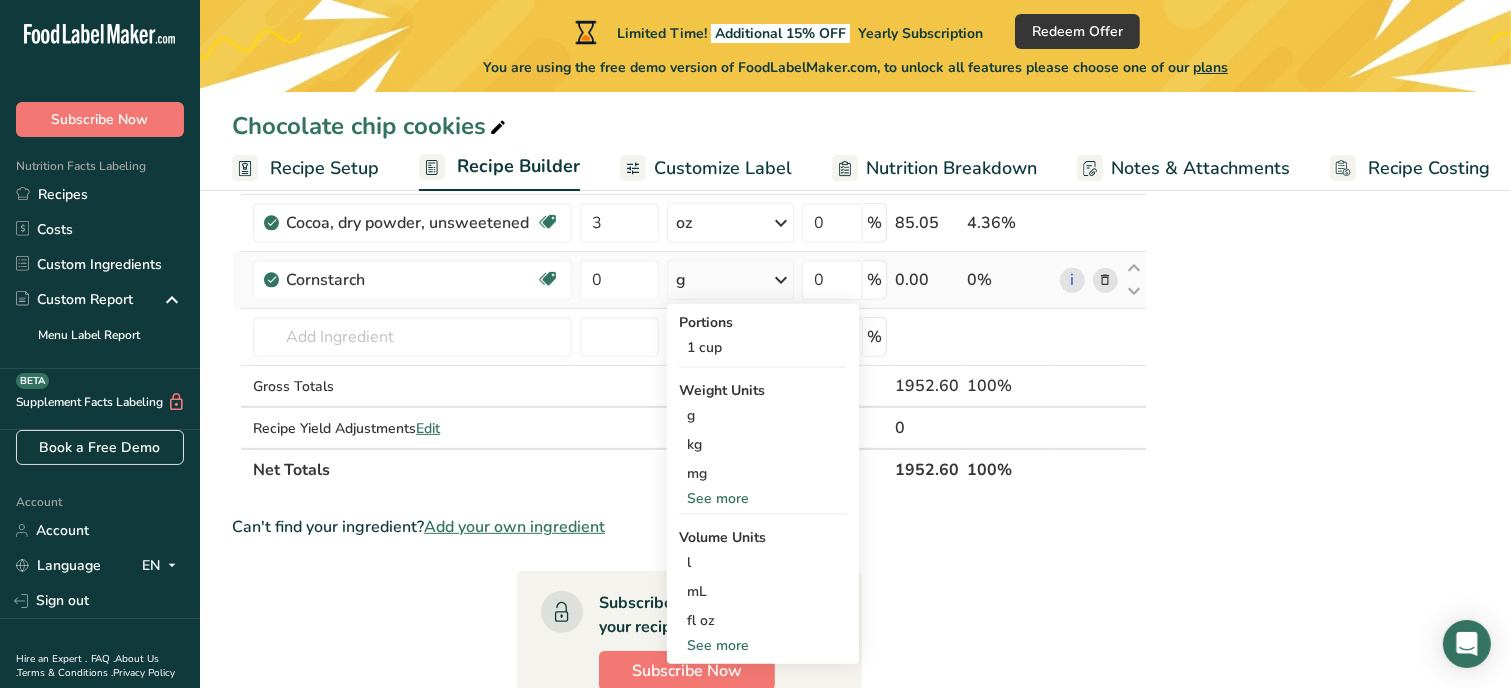 click on "See more" at bounding box center (763, 645) 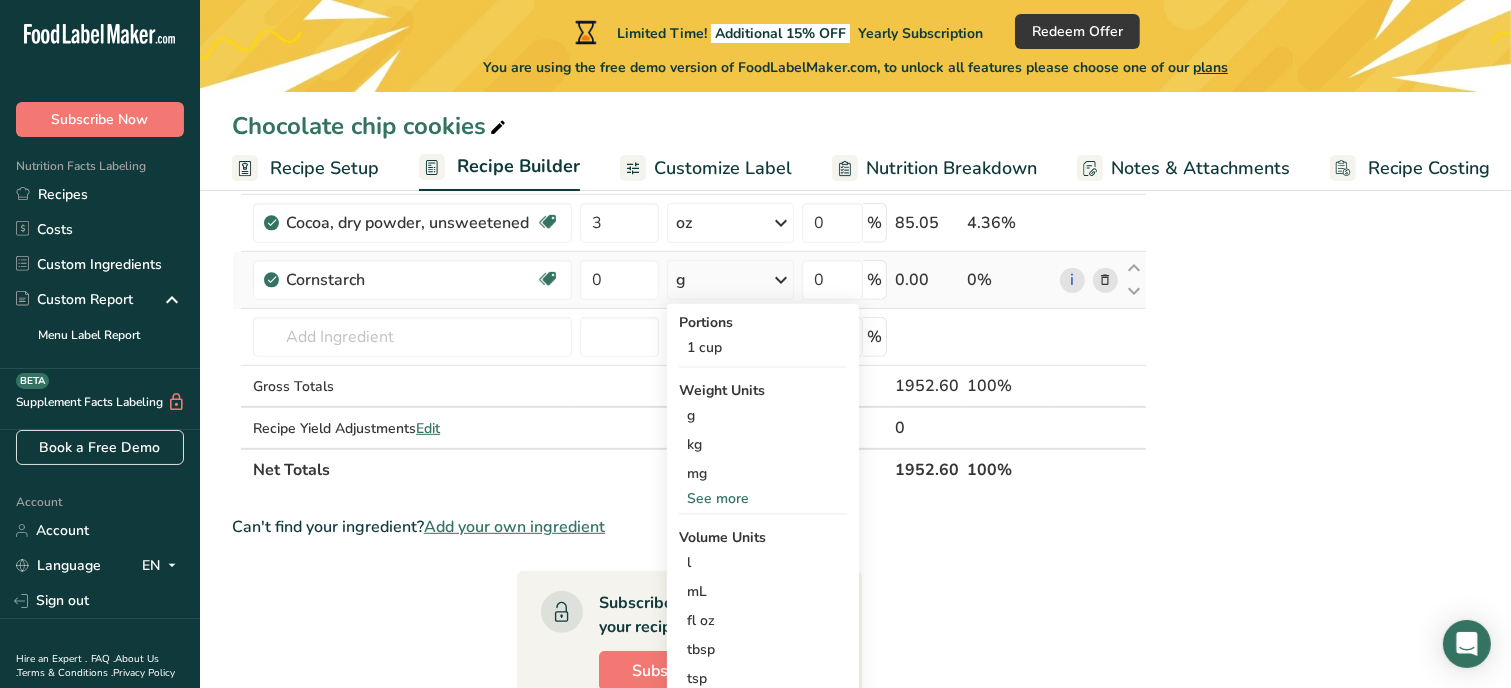 click on "tbsp" at bounding box center [763, 649] 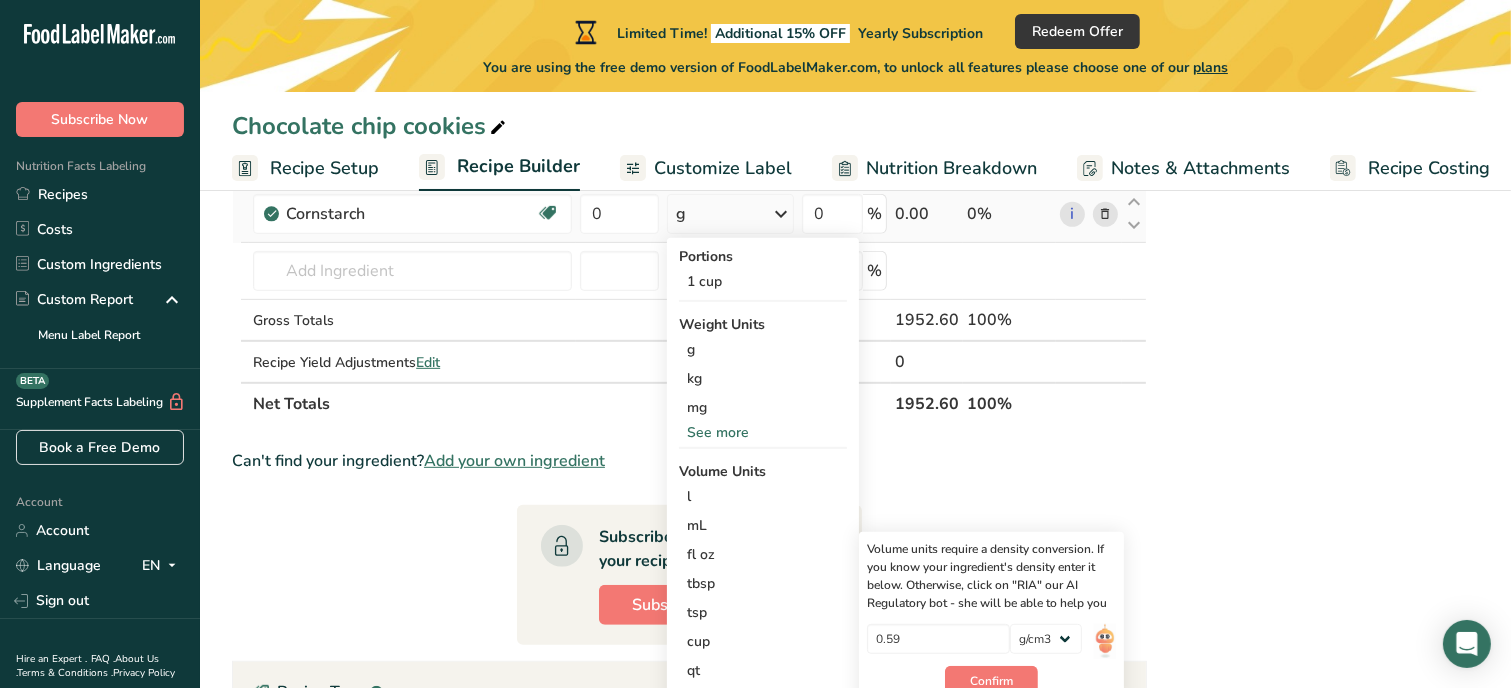 scroll, scrollTop: 920, scrollLeft: 0, axis: vertical 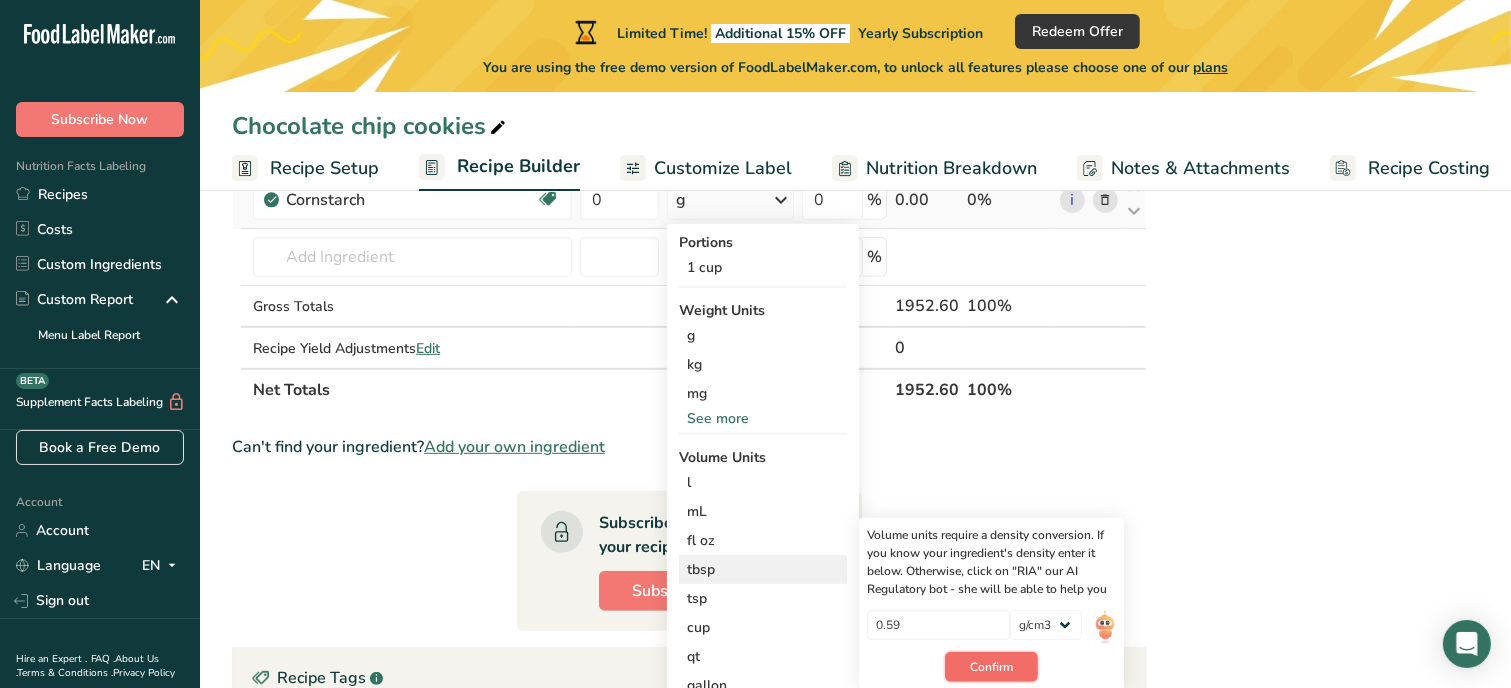 click on "Confirm" at bounding box center (991, 667) 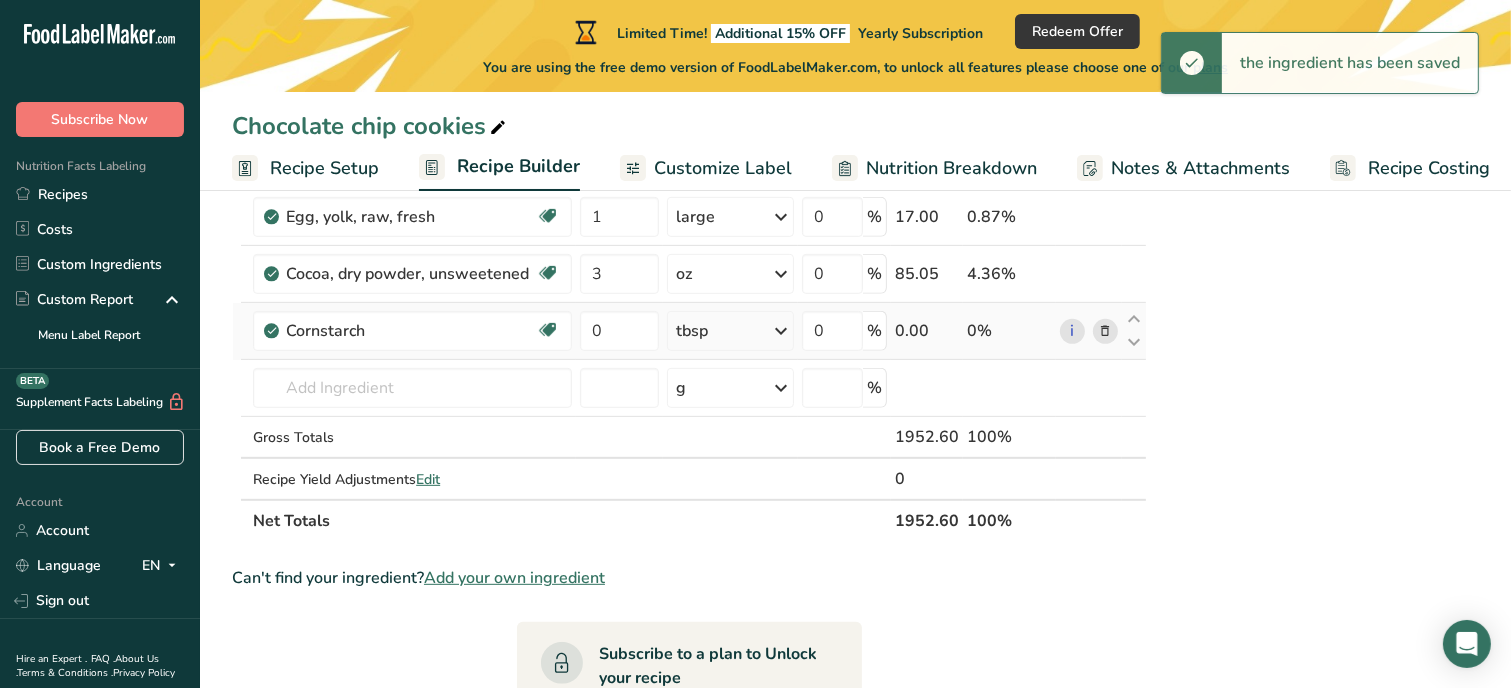 scroll, scrollTop: 760, scrollLeft: 0, axis: vertical 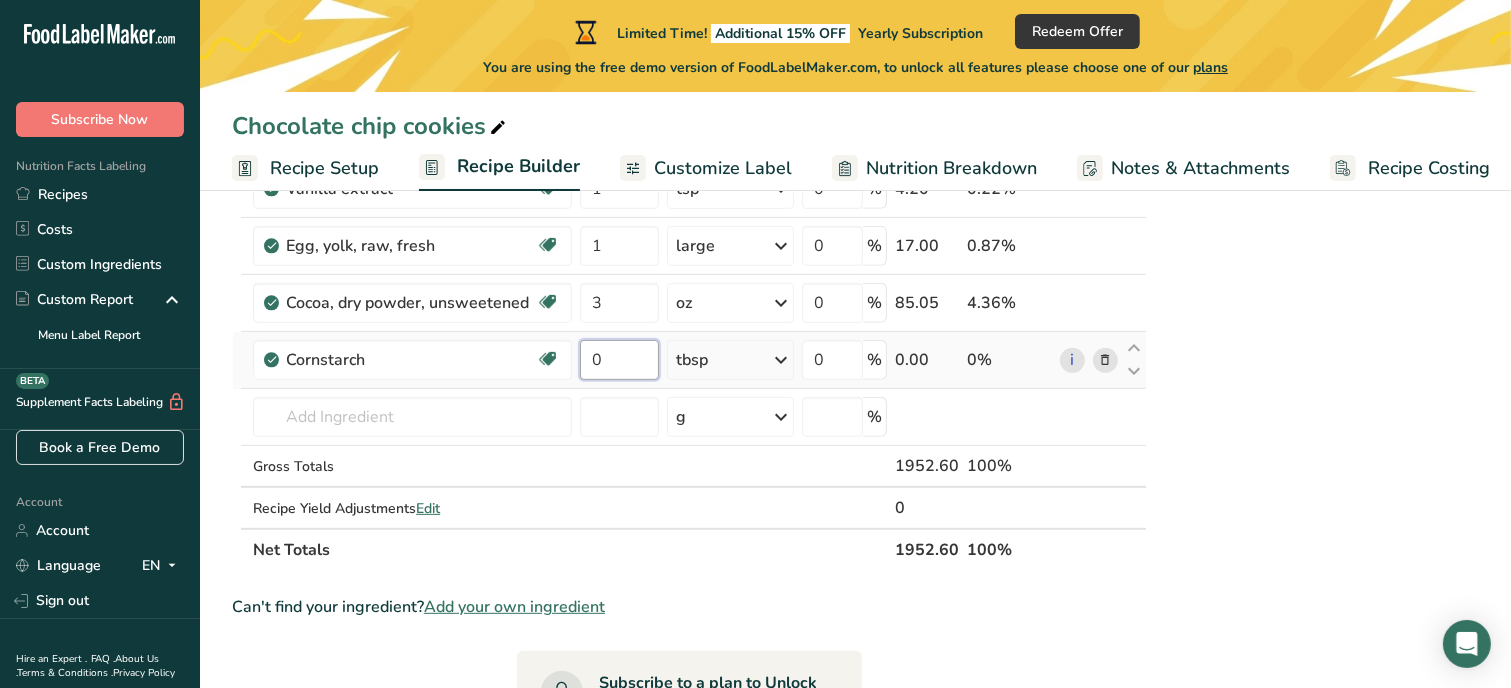 click on "0" at bounding box center (619, 360) 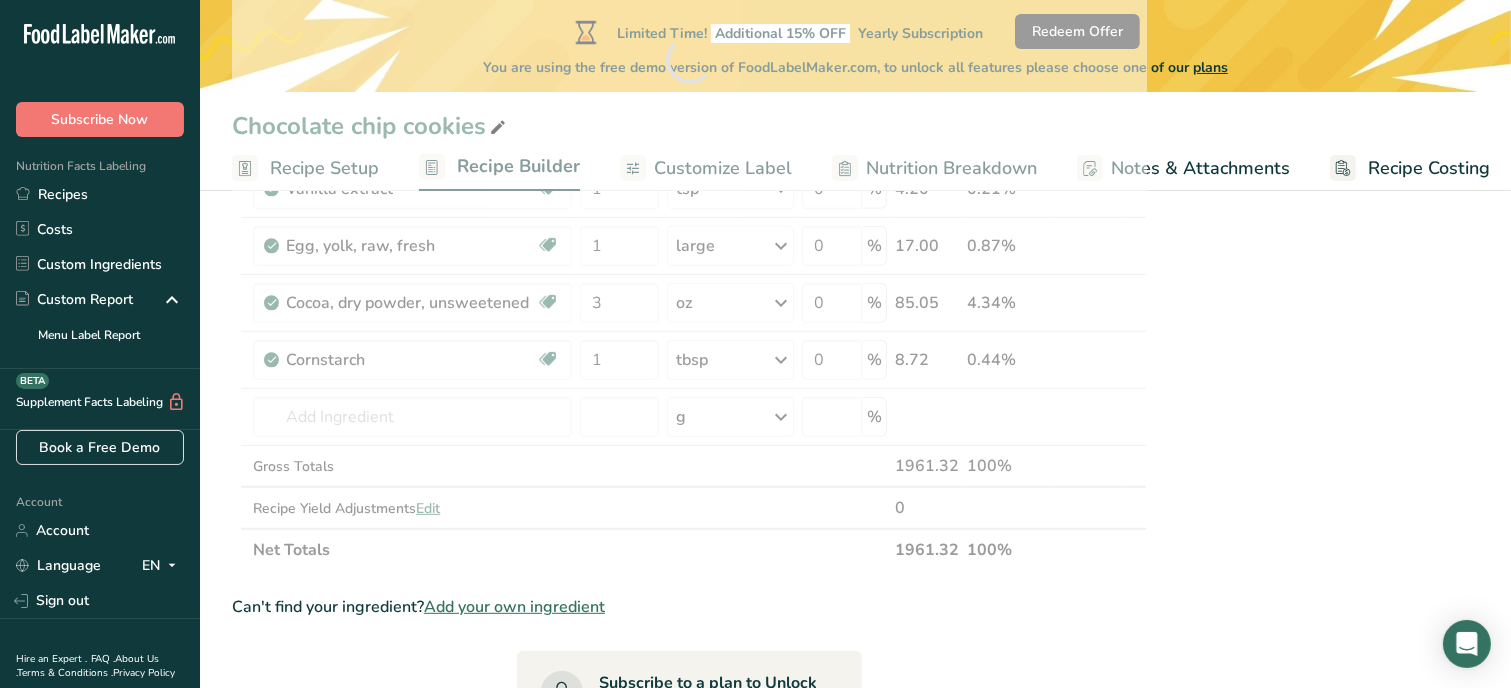 click on "Nutrition Facts
1 Serving Per Container
Serving Size
163g
Amount Per Serving
Calories
% DV*
Not a significant source of Vitamin D
* %DV = %Daily Value.
Ingredients:   White Flour, Granulated Sugar, Salted Butter, Brown Sugar, Eggs, Unsweetened Cocoa Powder, Molasses, Egg Yolk, Baking Soda, Cinnamon, Vanilla extract, Salt, Ground ginger, Cornstarch   Contains:
Wheat, Milk, Eggs
Made in a home kitchen
[PERSON]'s Cookie Corner
[NUMBER] [STREET]
ID#" at bounding box center [1319, 365] 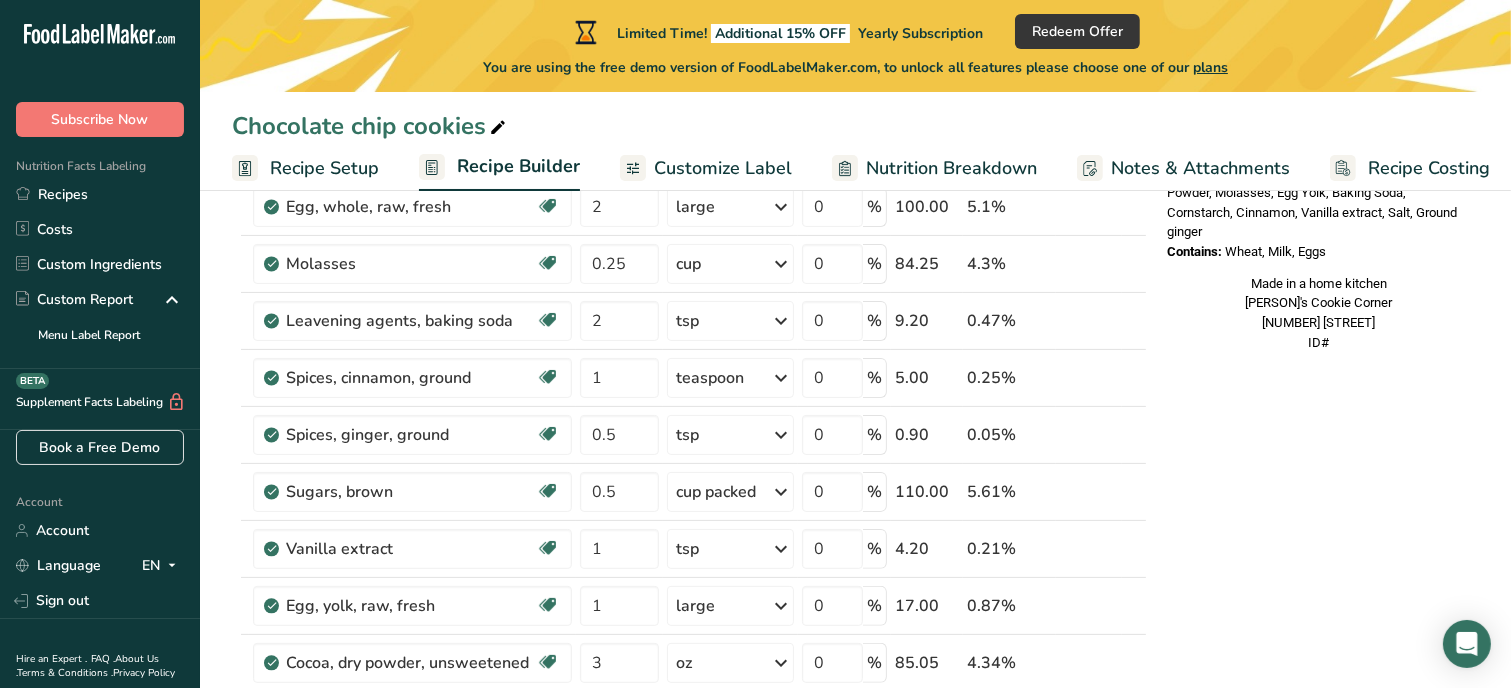scroll, scrollTop: 360, scrollLeft: 0, axis: vertical 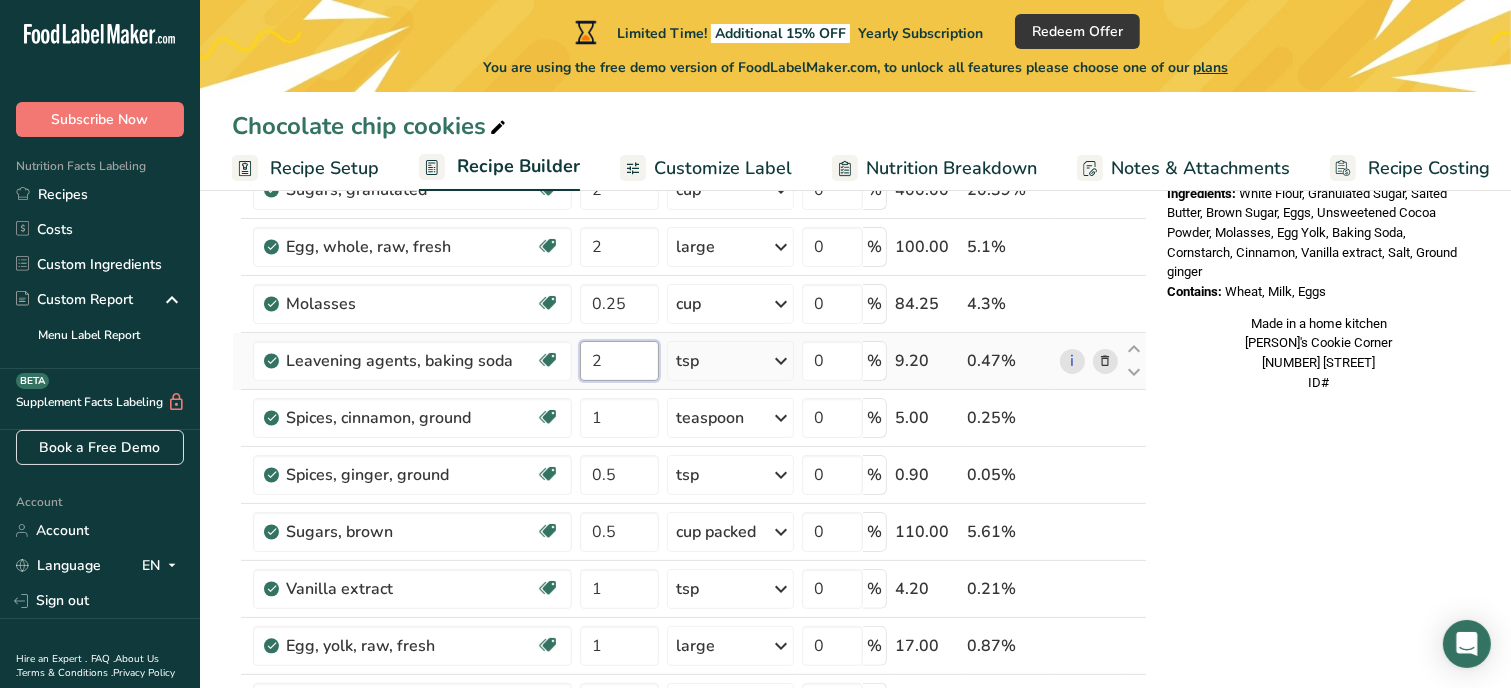 click on "2" at bounding box center [619, 361] 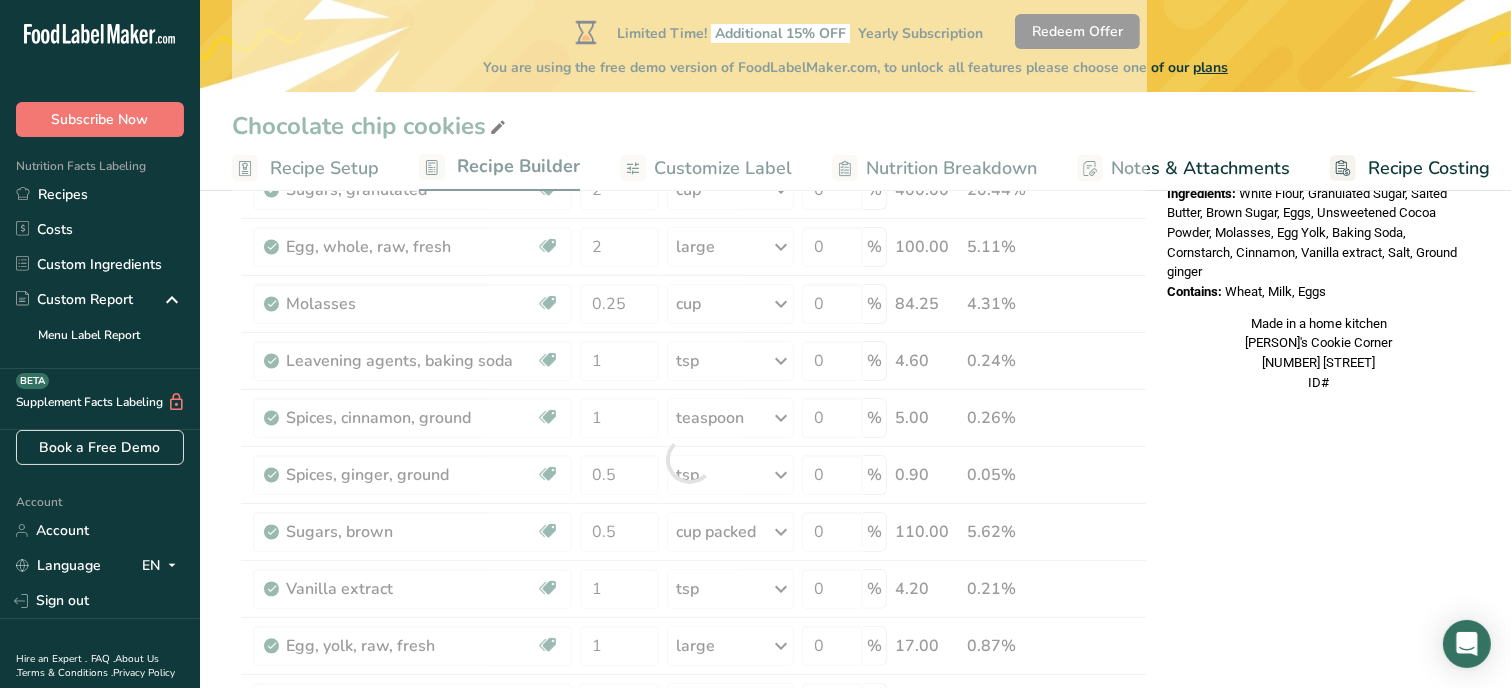 click on "Nutrition Facts
1 Serving Per Container
Serving Size
163g
Amount Per Serving
Calories
% DV*
Not a significant source of Vitamin D
* %DV = %Daily Value.
Ingredients:   White Flour, Granulated Sugar, Salted Butter, Brown Sugar, Eggs, Unsweetened Cocoa Powder, Molasses, Egg Yolk, Baking Soda, Cornstarch, Cinnamon, Vanilla extract, Salt, Ground ginger   Contains:
Wheat, Milk, Eggs
Made in a home kitchen
[PERSONALISED_BUSINESS_NAME]
[NUMBER] [STREET]
ID#" at bounding box center (1319, 765) 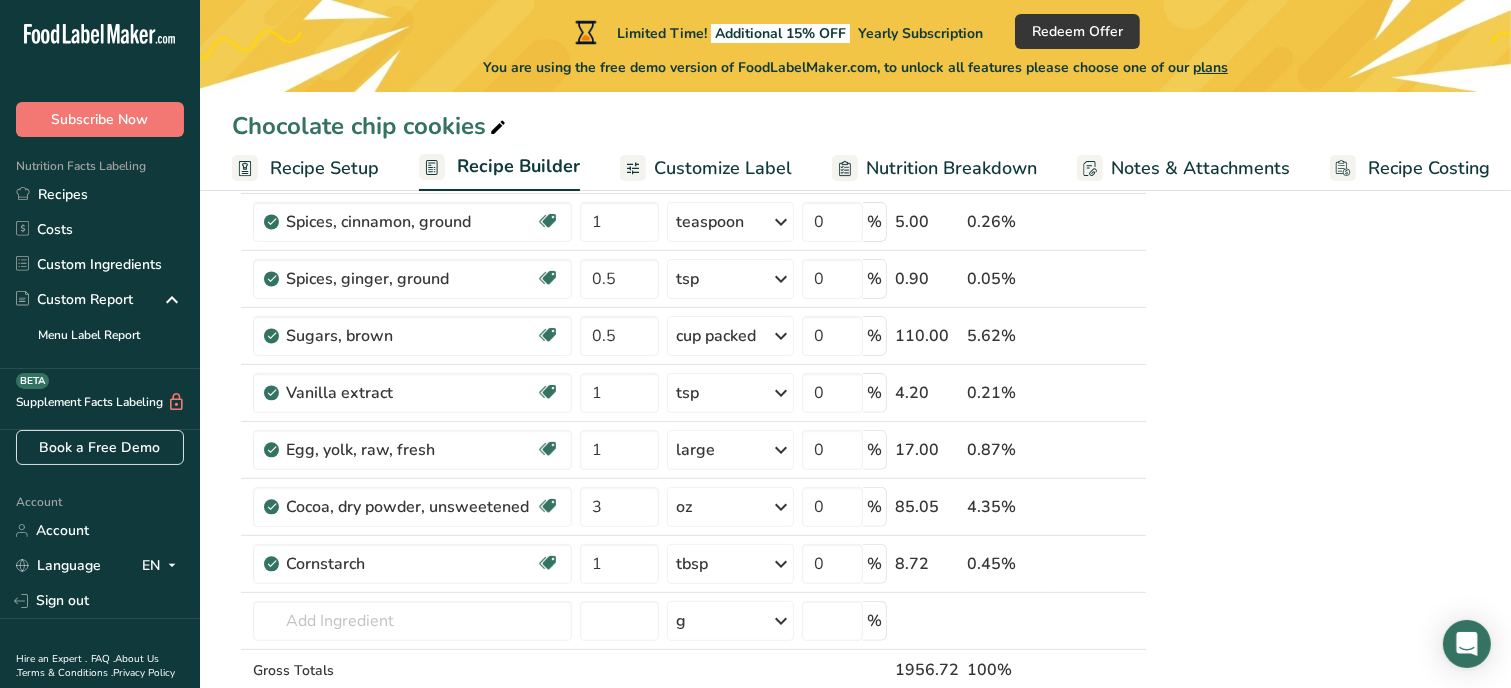 scroll, scrollTop: 560, scrollLeft: 0, axis: vertical 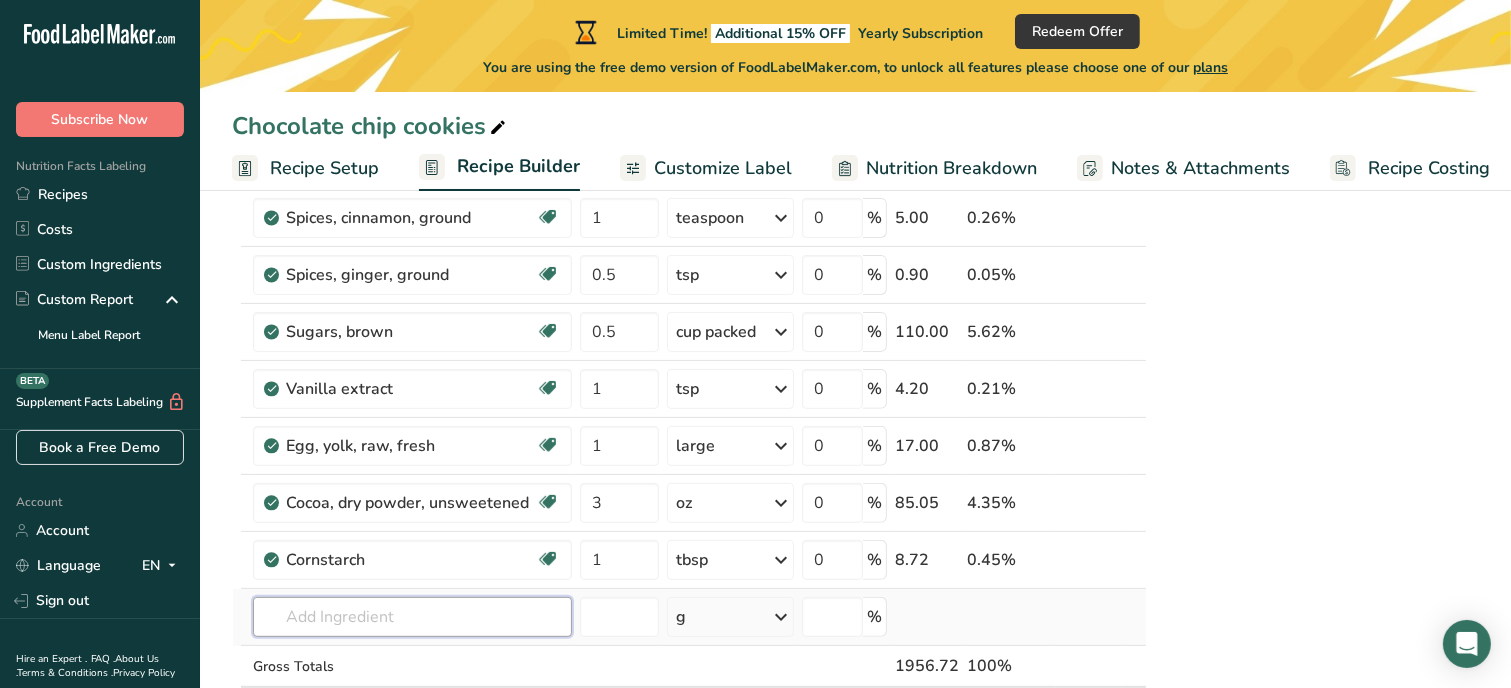 click at bounding box center [412, 617] 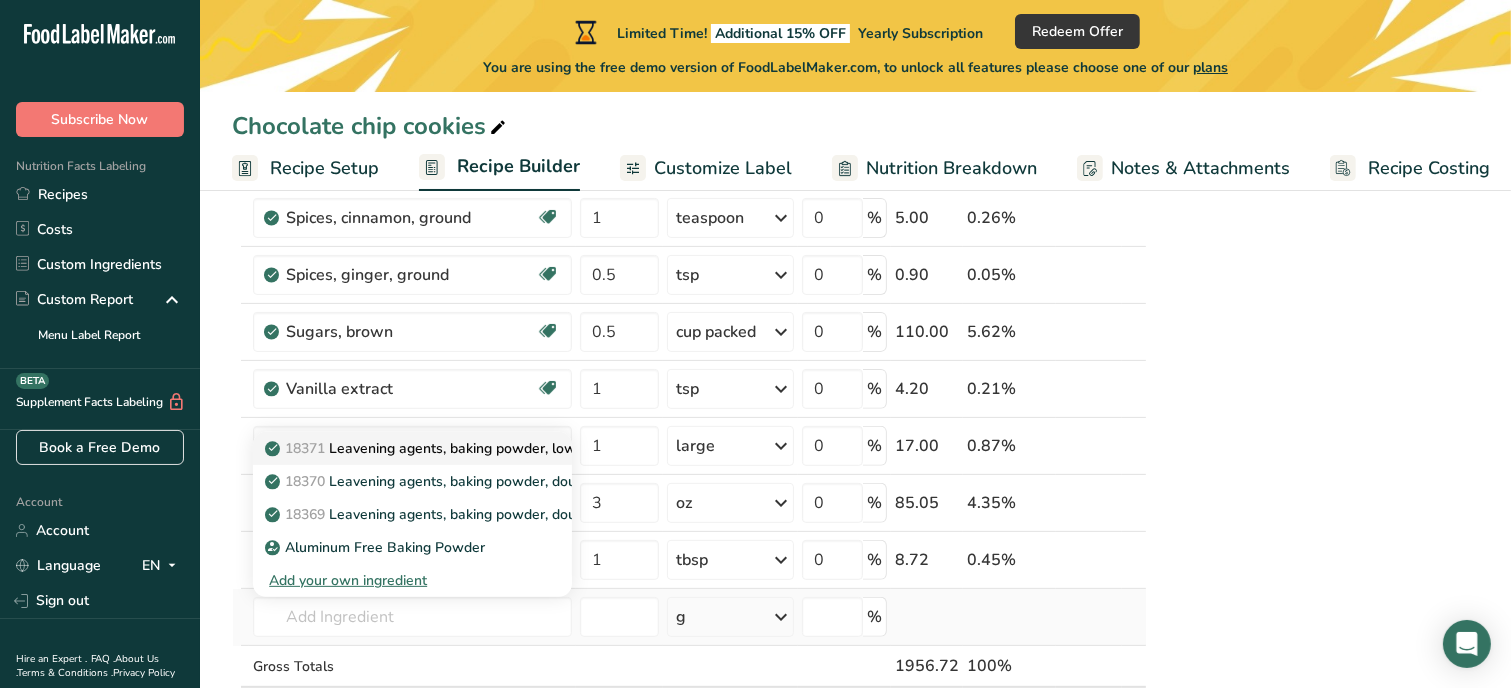 click on "18371
Leavening agents, baking powder, low-sodium" at bounding box center [448, 448] 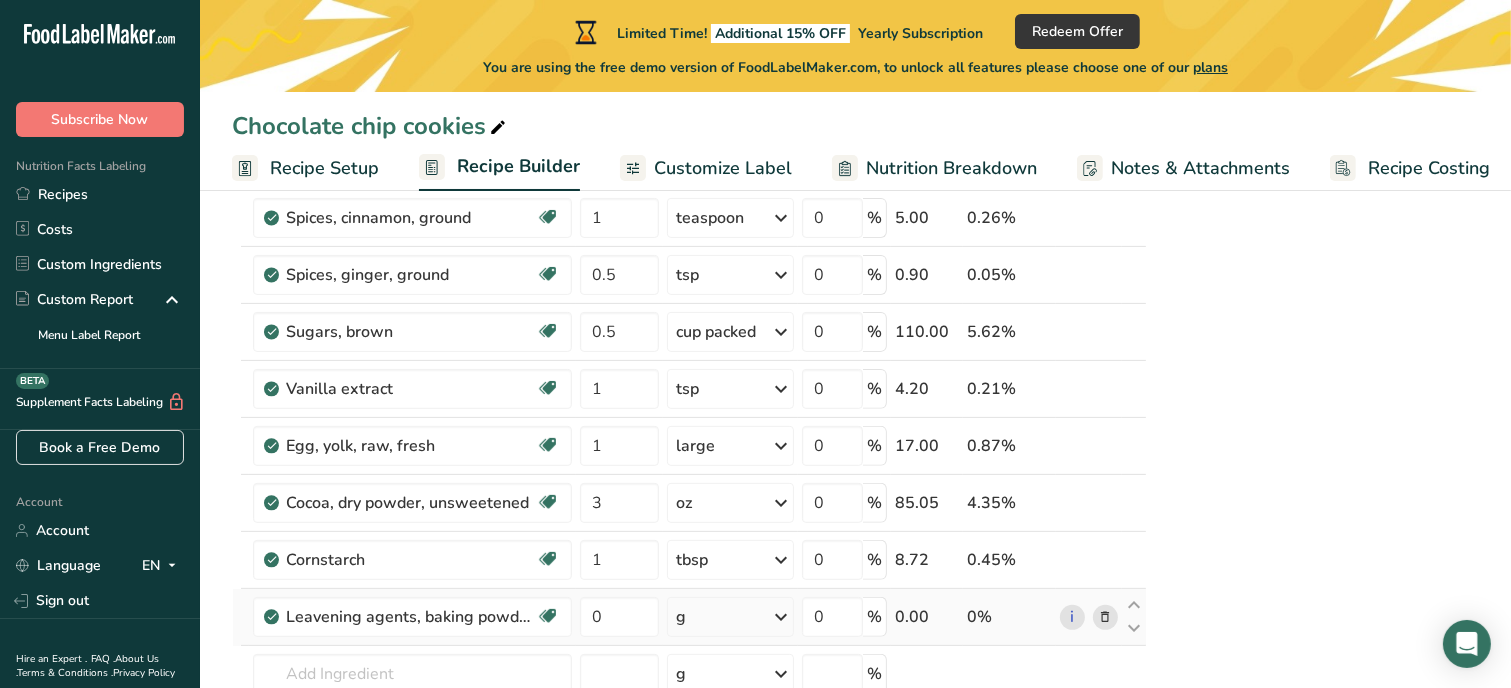 click on "g" at bounding box center [730, 617] 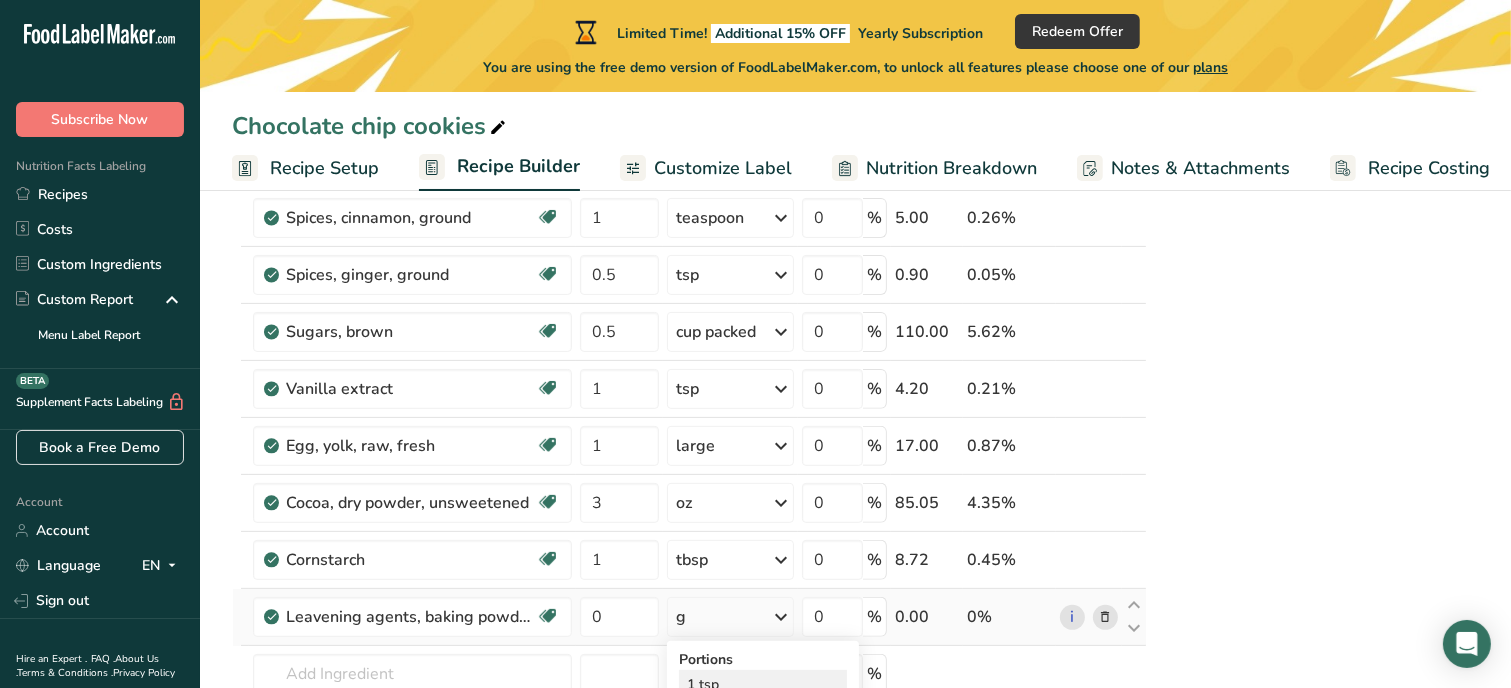 click on "1 tsp" at bounding box center [763, 684] 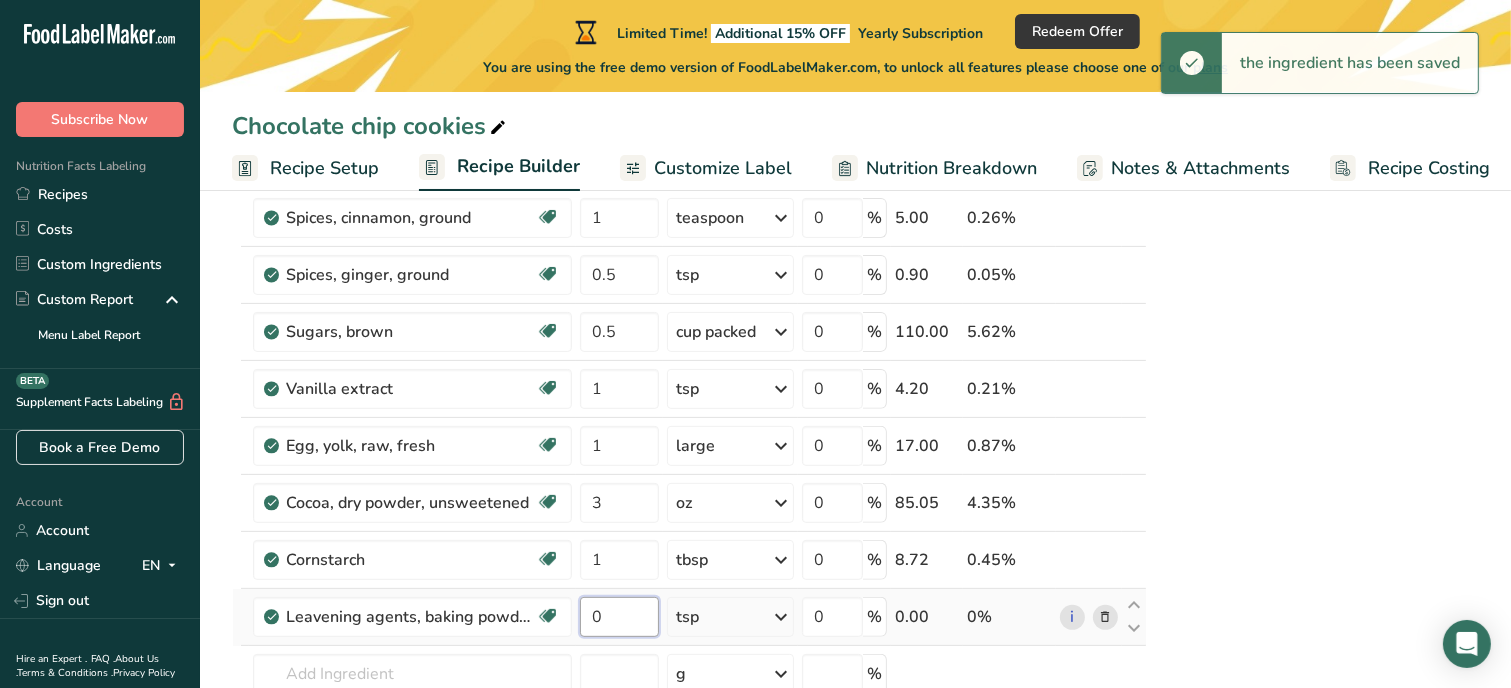 click on "0" at bounding box center (619, 617) 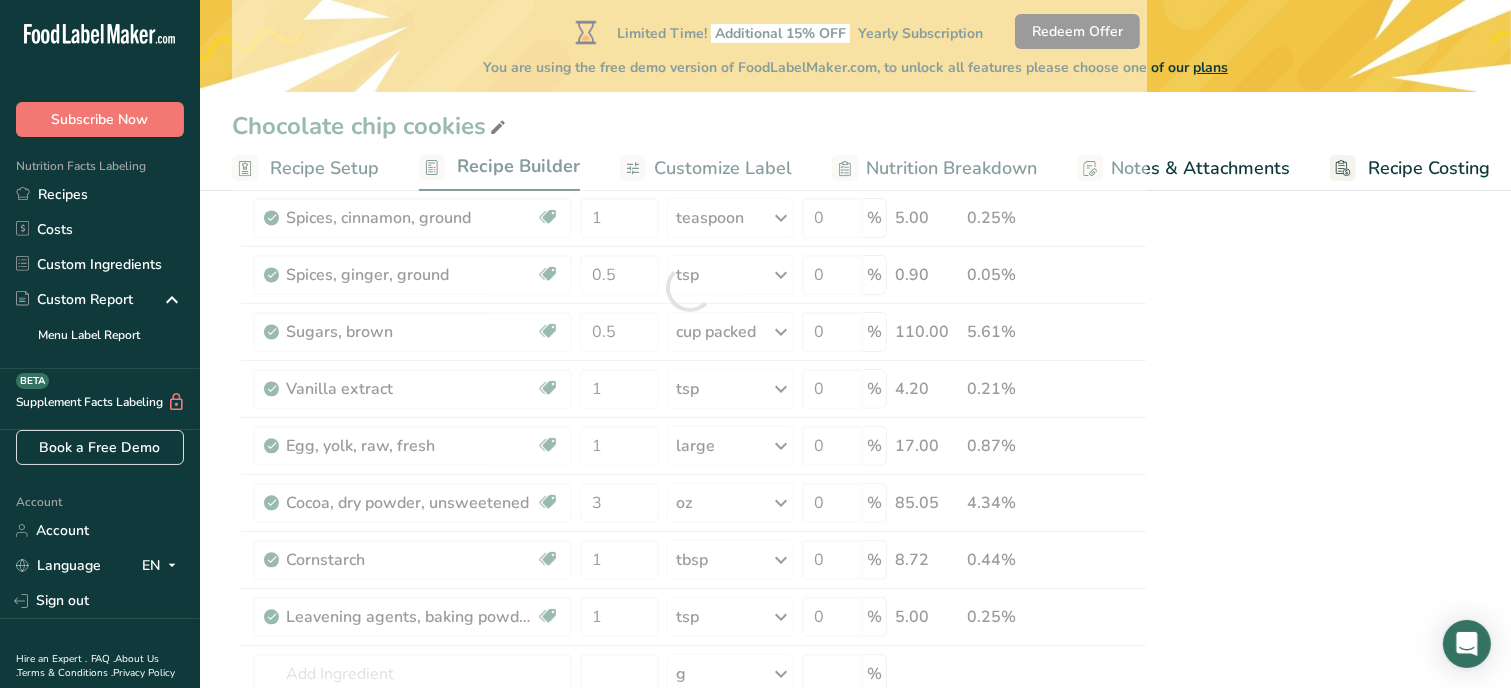 click on "Nutrition Facts
1 Serving Per Container
Serving Size
163g
Amount Per Serving
Calories
% DV*
Not a significant source of Vitamin D
* %DV = %Daily Value.
Ingredients:   White Flour, Granulated Sugar, Salted Butter, Brown Sugar, Eggs, Unsweetened Cocoa Powder, Molasses, Egg Yolk, Cornstarch, Cinnamon, Baking Soda, Vanilla extract, Salt, Ground ginger, Baking Powder   Contains:
Wheat, Milk, Eggs
Made in a home kitchen
[BUSINESS_NAME]
[NUMBER] [STREET]
ID#" at bounding box center (1319, 594) 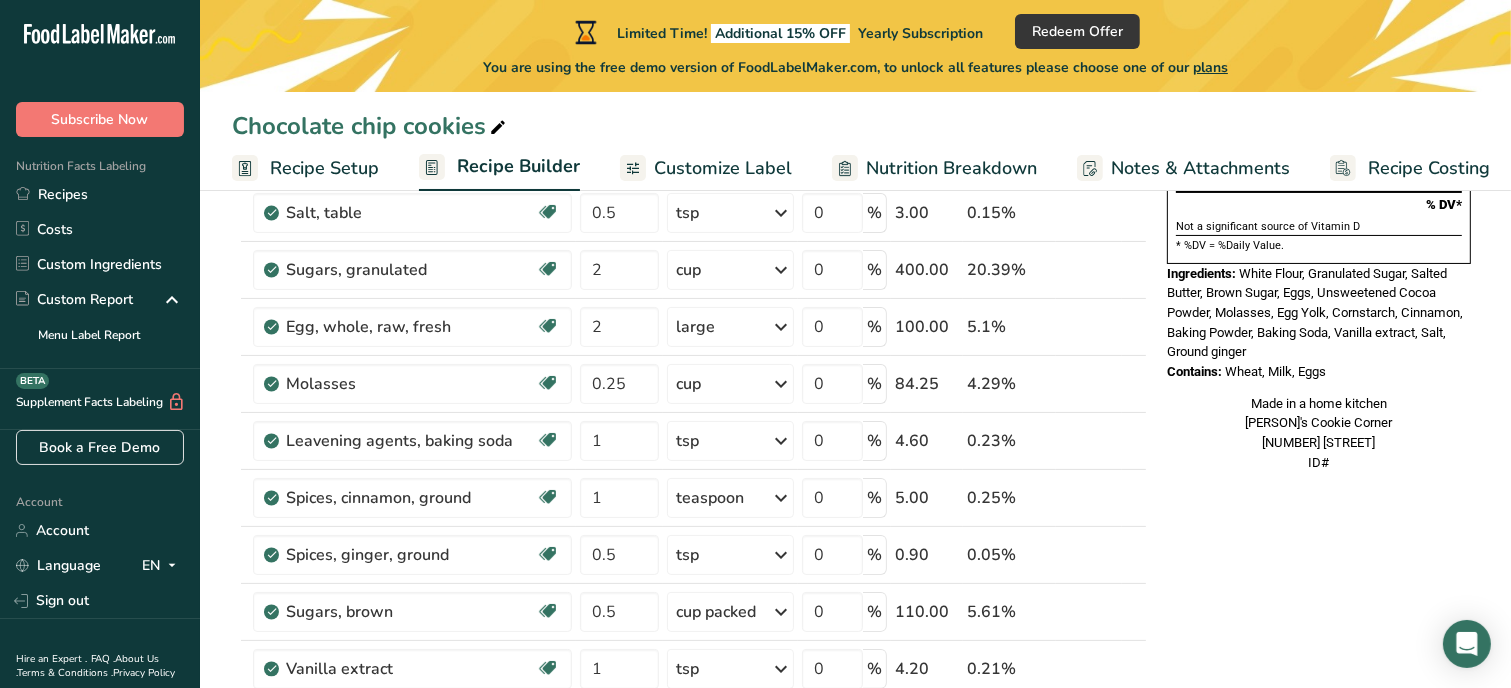 scroll, scrollTop: 240, scrollLeft: 0, axis: vertical 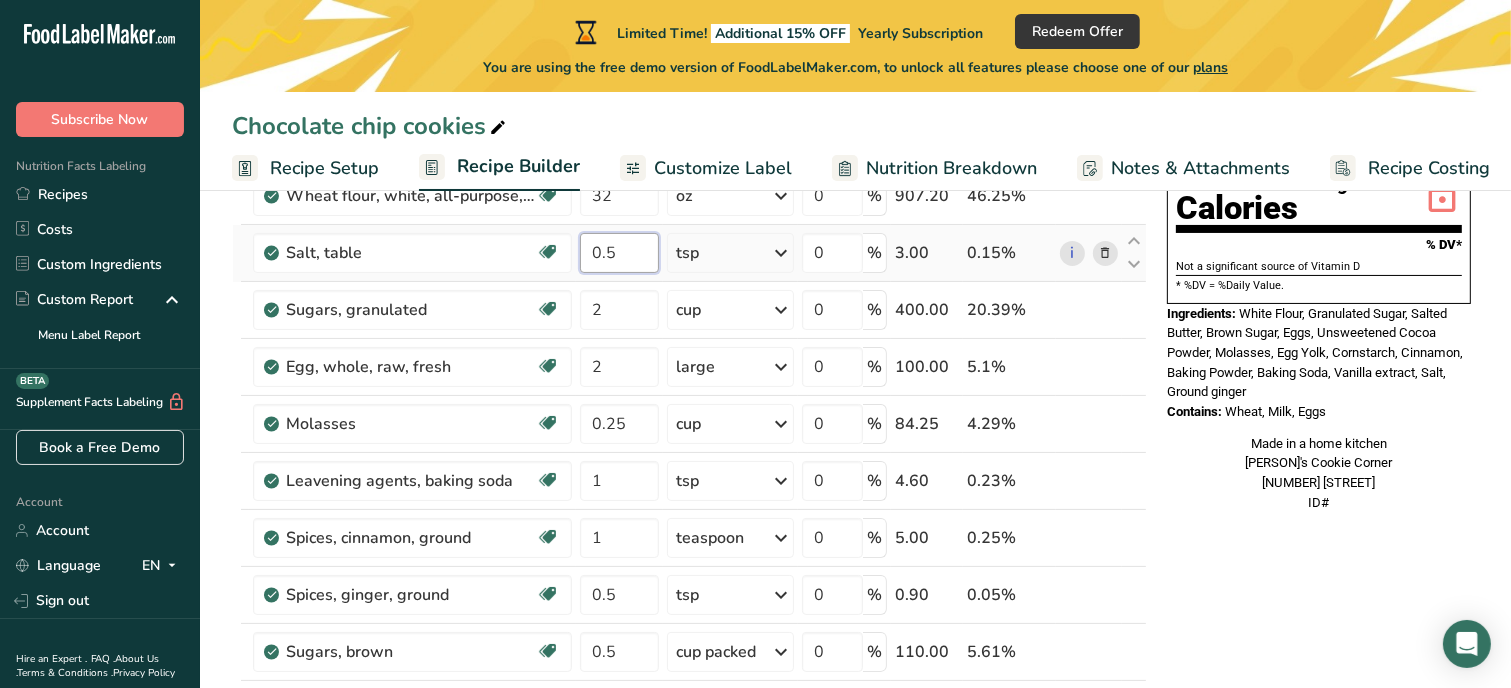 click on "0.5" at bounding box center (619, 253) 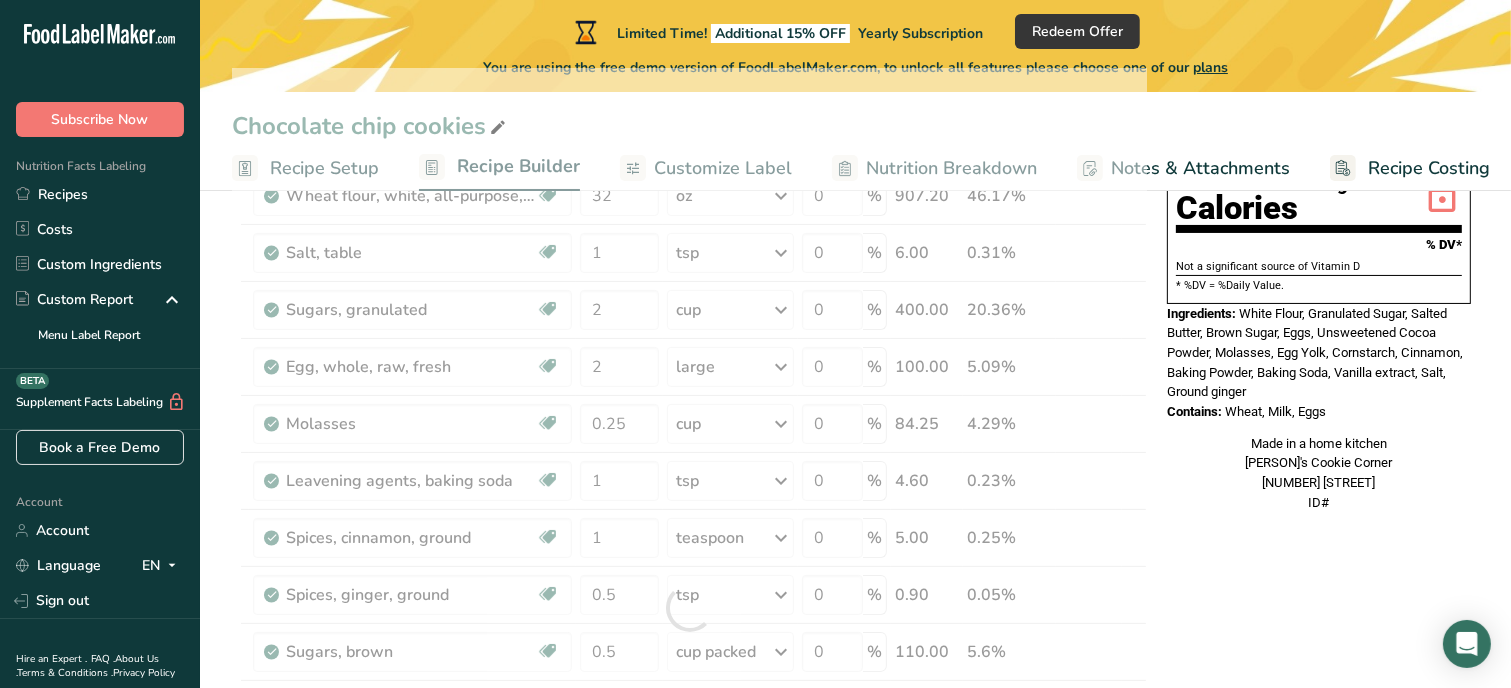 click on "Nutrition Facts
1 Serving Per Container
Serving Size
163g
Amount Per Serving
Calories
% DV*
Not a significant source of Vitamin D
* %DV = %Daily Value.
Ingredients:   White Flour, Granulated Sugar, Salted Butter, Brown Sugar, Eggs, Unsweetened Cocoa Powder, Molasses, Egg Yolk, Cornstarch, Cinnamon, Baking Powder, Baking Soda, Vanilla extract, Salt, Ground ginger   Contains:
Wheat, Milk, Eggs
Made in a home kitchen
[PERSONALISED_BUSINESS_NAME]
[NUMBER] [STREET]
ID#" at bounding box center (1319, 914) 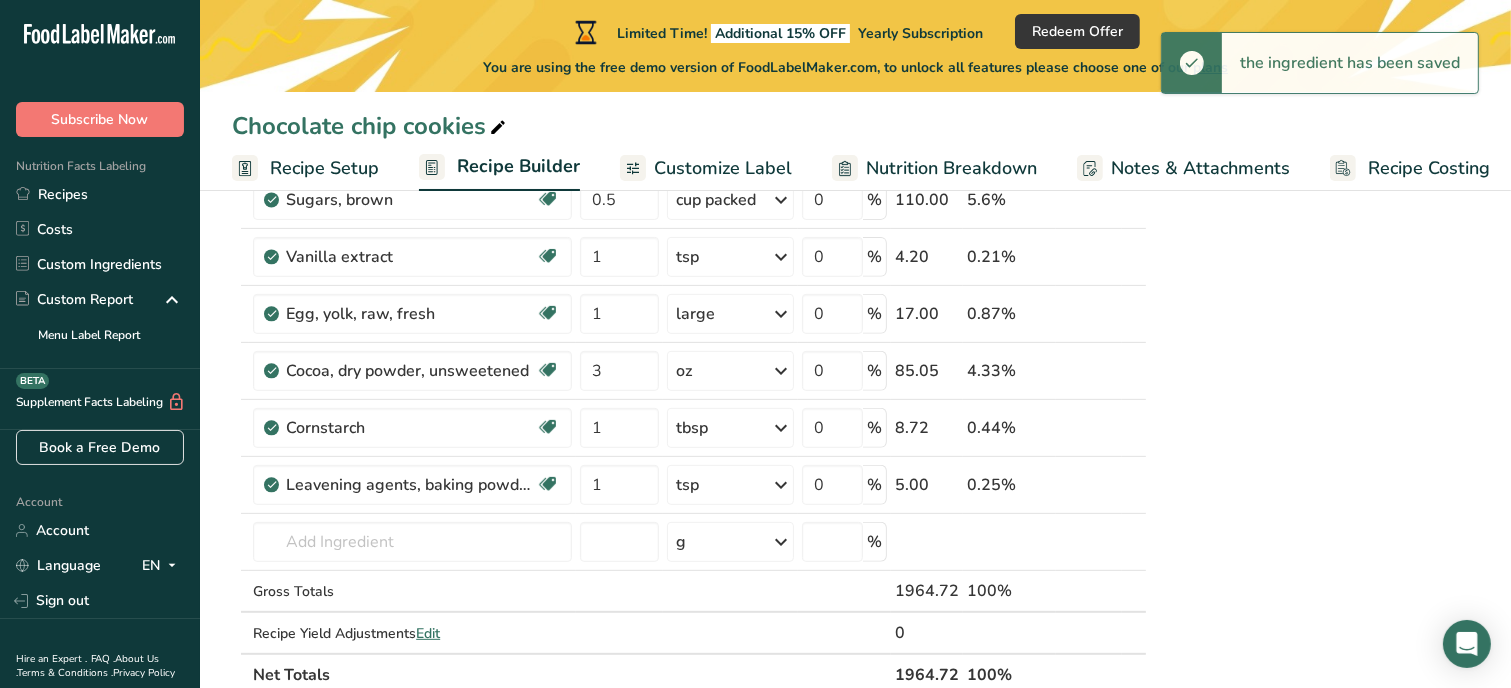 scroll, scrollTop: 720, scrollLeft: 0, axis: vertical 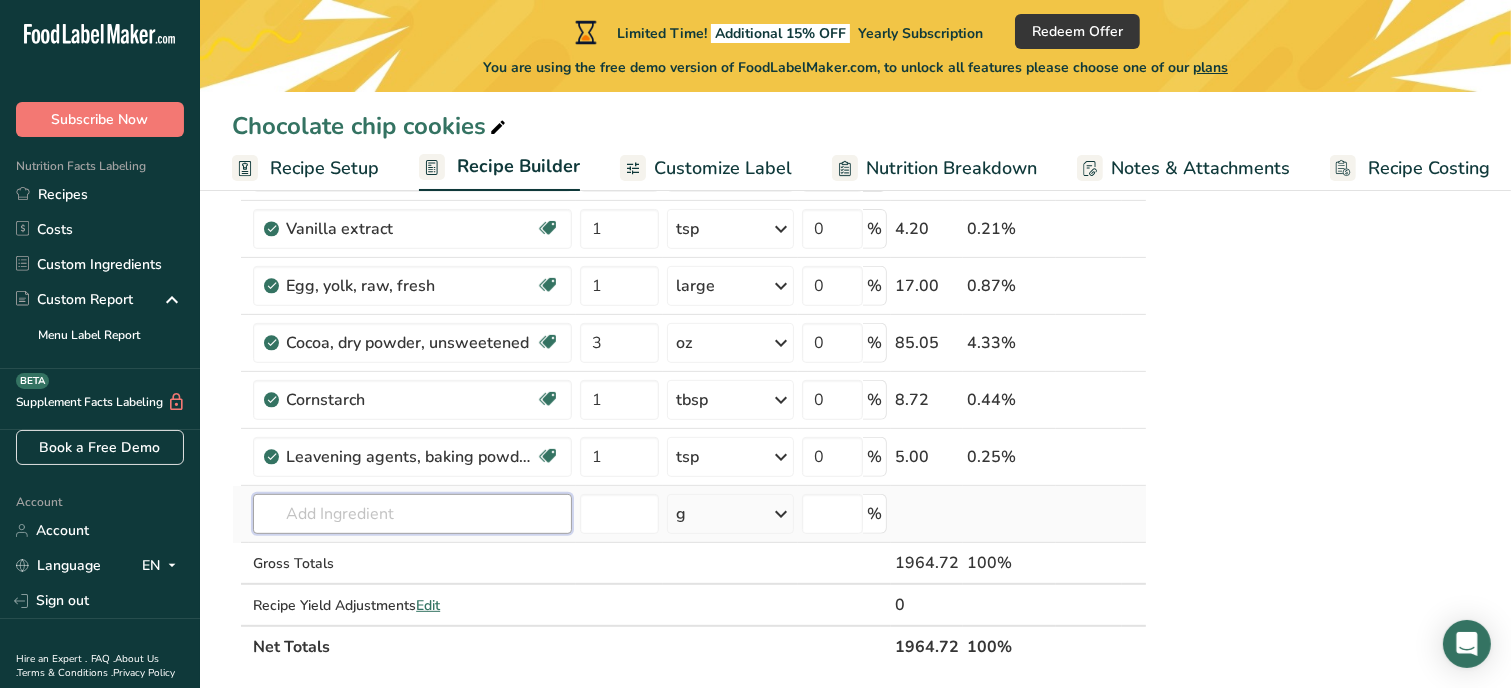 click at bounding box center (412, 514) 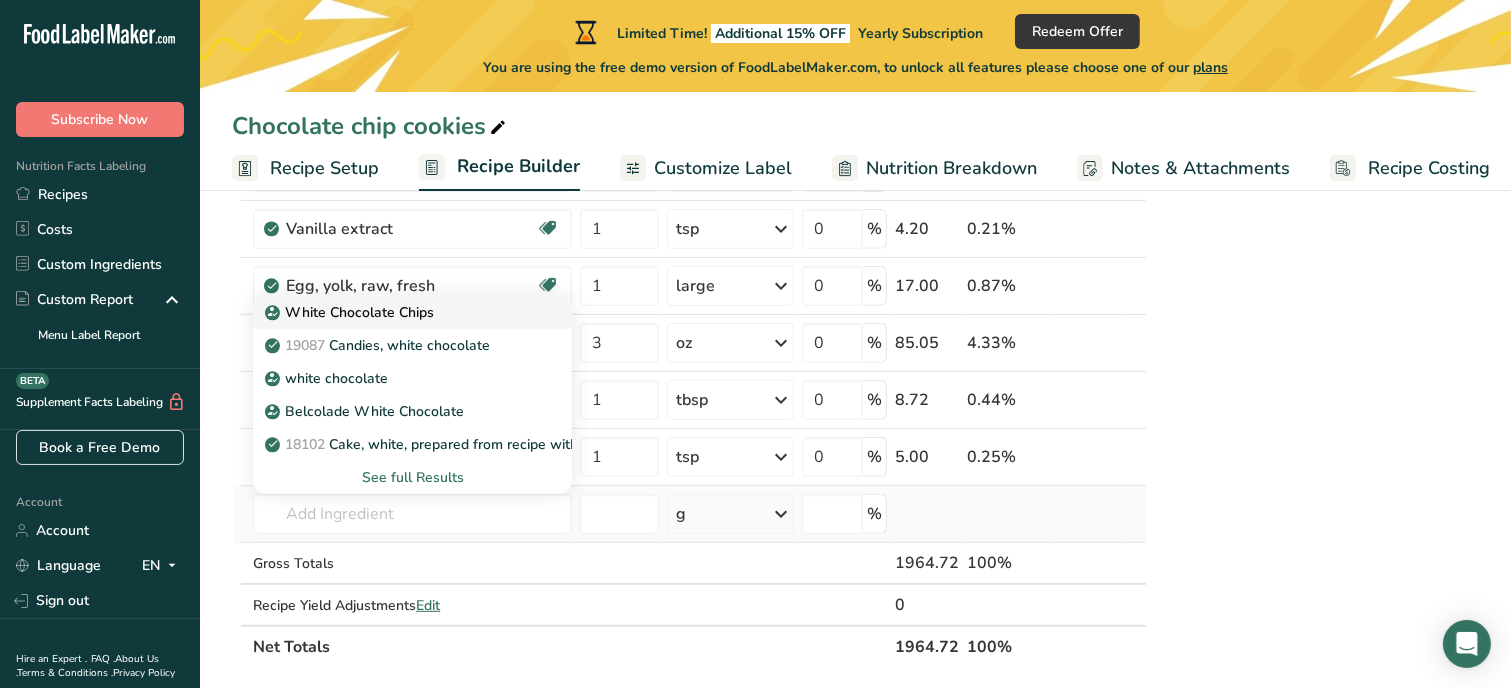 click on "White Chocolate Chips" at bounding box center [412, 312] 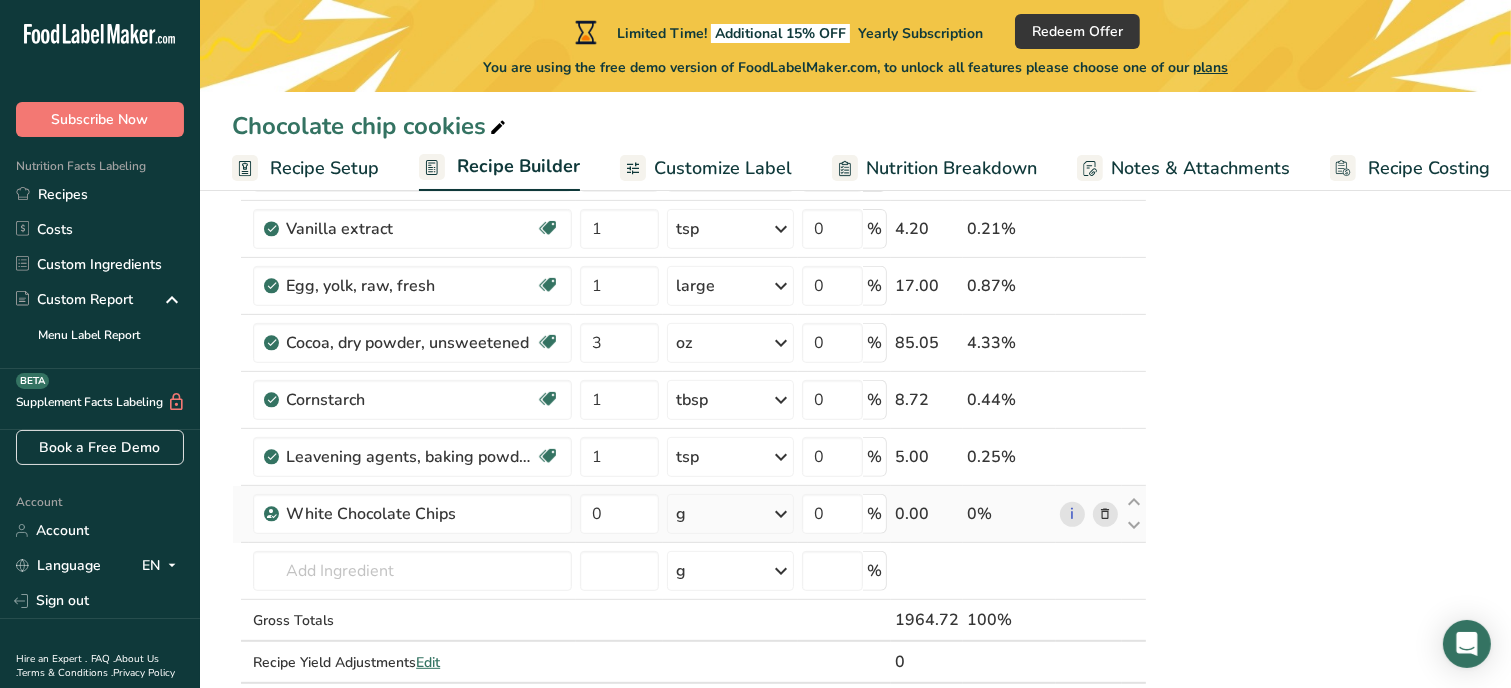 click on "g" at bounding box center (730, 514) 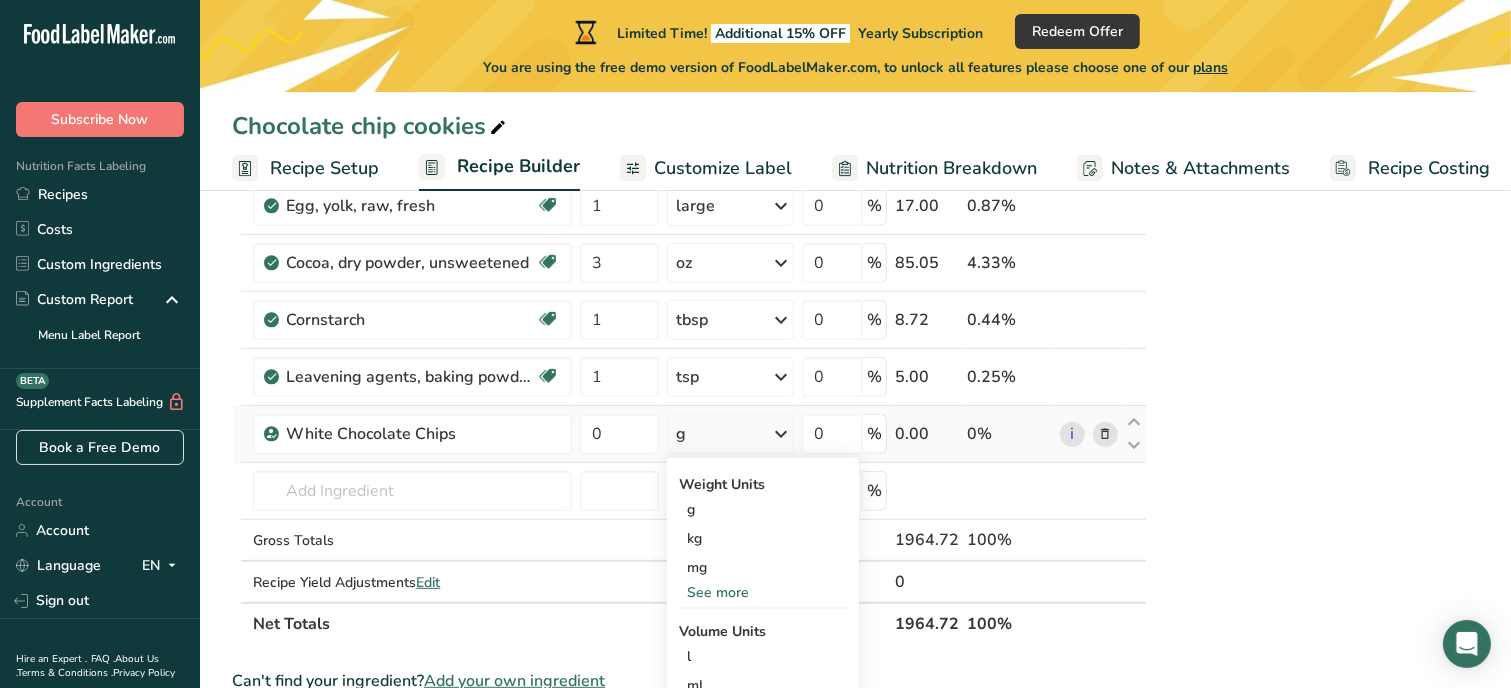 scroll, scrollTop: 840, scrollLeft: 0, axis: vertical 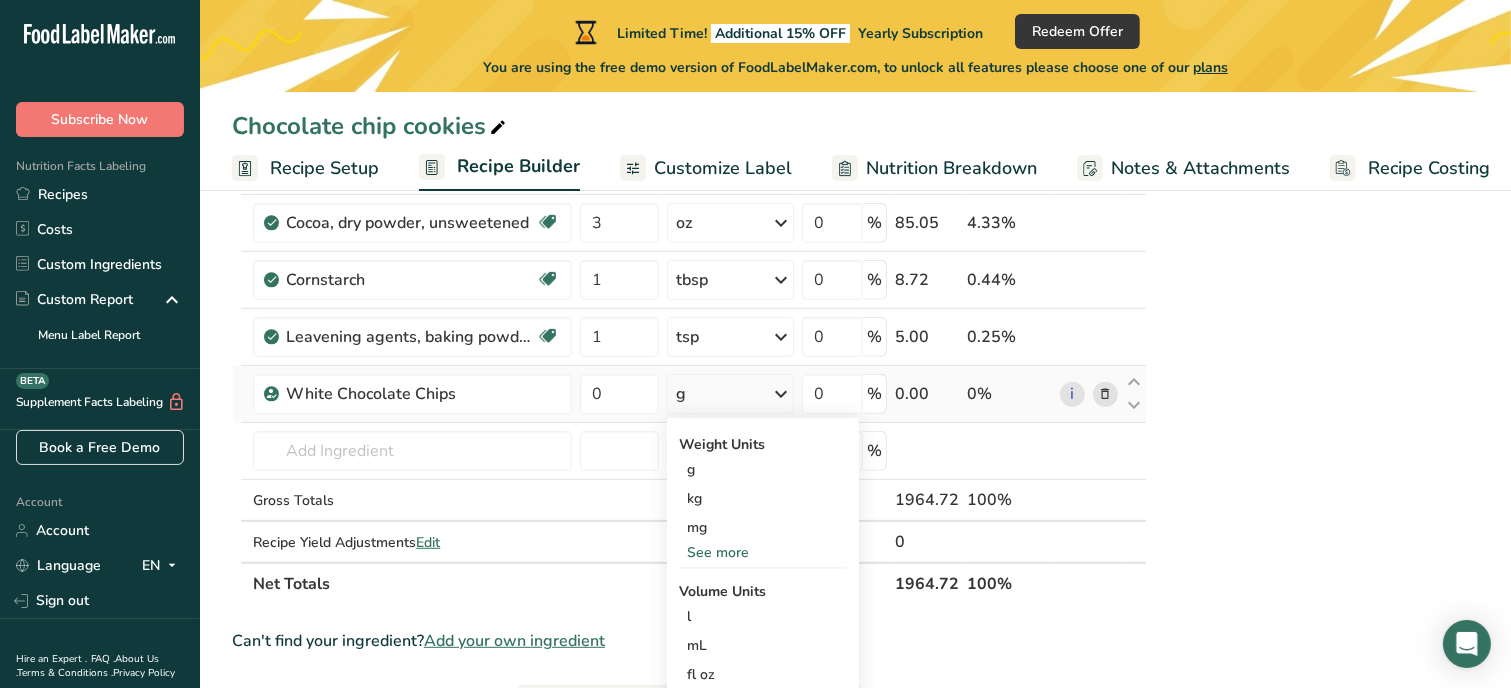 click on "See more" at bounding box center (763, 552) 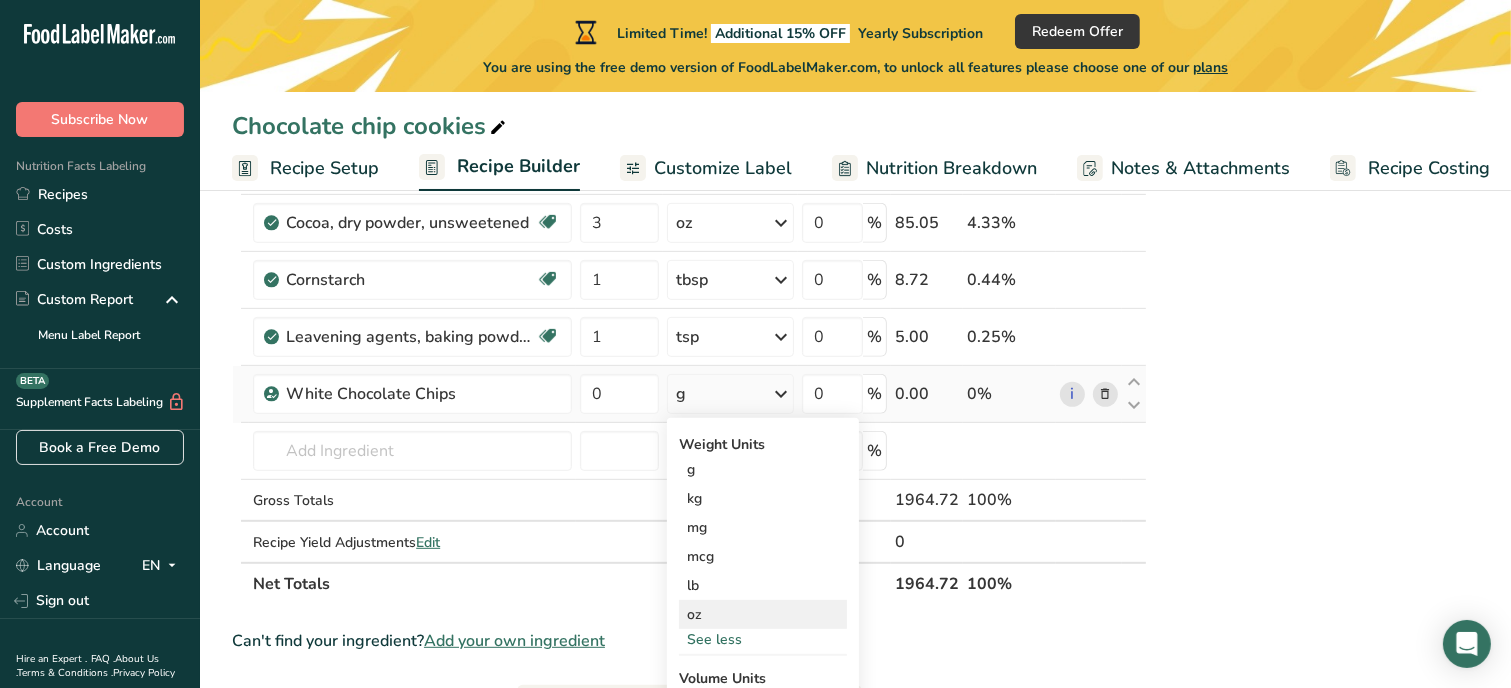 click on "oz" at bounding box center (763, 614) 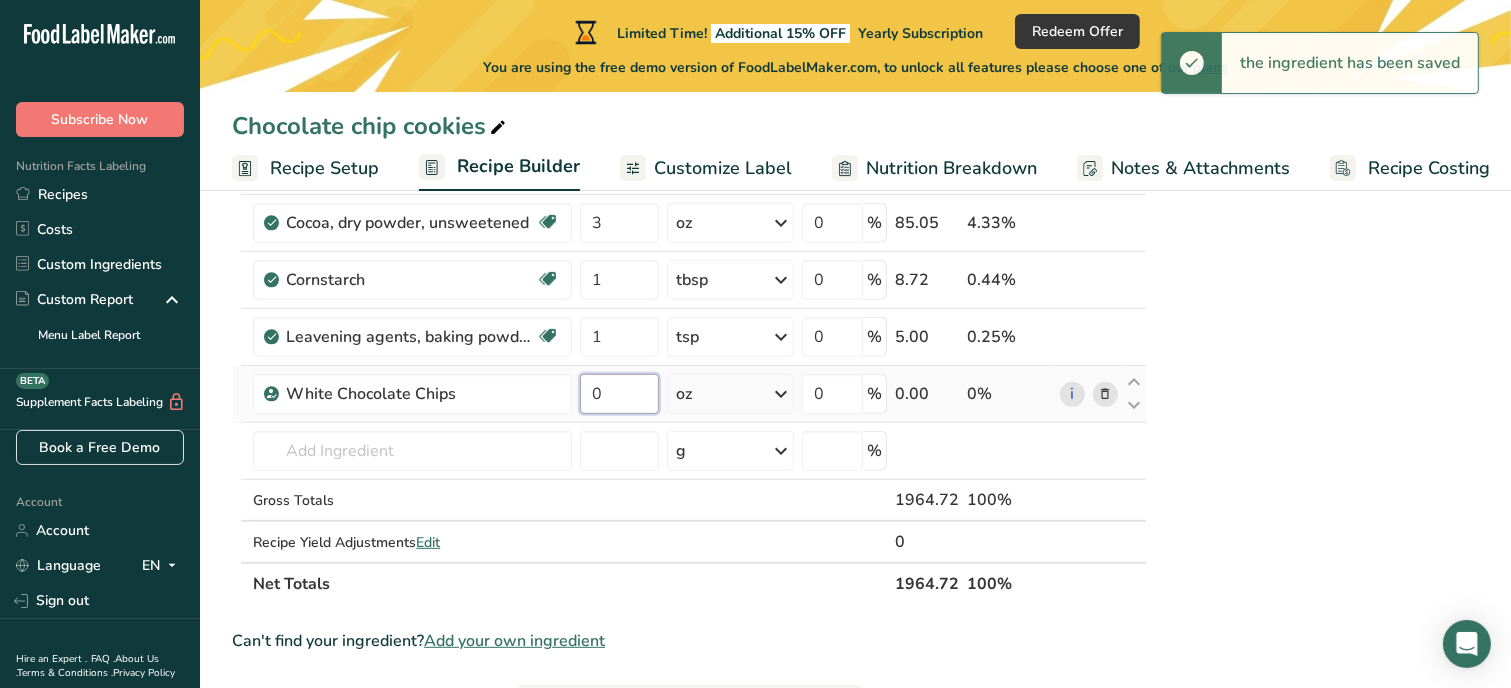 click on "0" at bounding box center [619, 394] 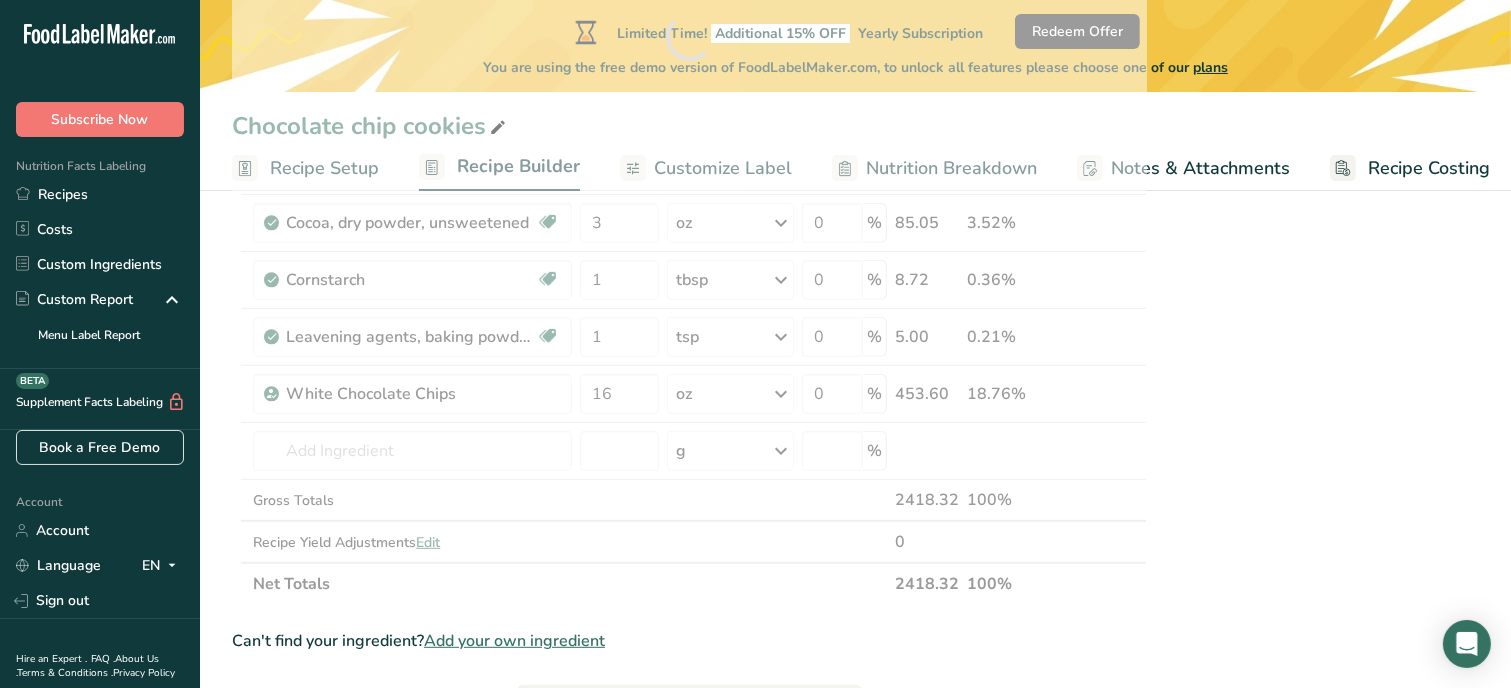 click on "Nutrition Facts
1 Serving Per Container
Serving Size
164g
Amount Per Serving
Calories
% DV*
Not a significant source of Vitamin D
* %DV = %Daily Value.
Ingredients:   White Flour, Granulated Sugar, Salted Butter, Brown Sugar, Eggs, Unsweetened Cocoa Powder, Molasses, Egg Yolk, Cornstarch, Salt, Cinnamon, Baking Powder, Baking Soda, Vanilla extract, Ground ginger, White Chocolate Chips (Sugar, Skim Milk, Hydrogenated Vegetable Oil (Palm Kernel Oil, Soybean Oil, Palm Oil), Palm Kernel Oil, Contains 2% or Less of: Artificial Flavor, Salt, Lecithin.)   Contains:
Wheat, Milk, Eggs, Soy
Made in a home kitchen
[PERSON]'s Cookie Corner
[NUMBER] [STREET]
ID#" at bounding box center (1319, 341) 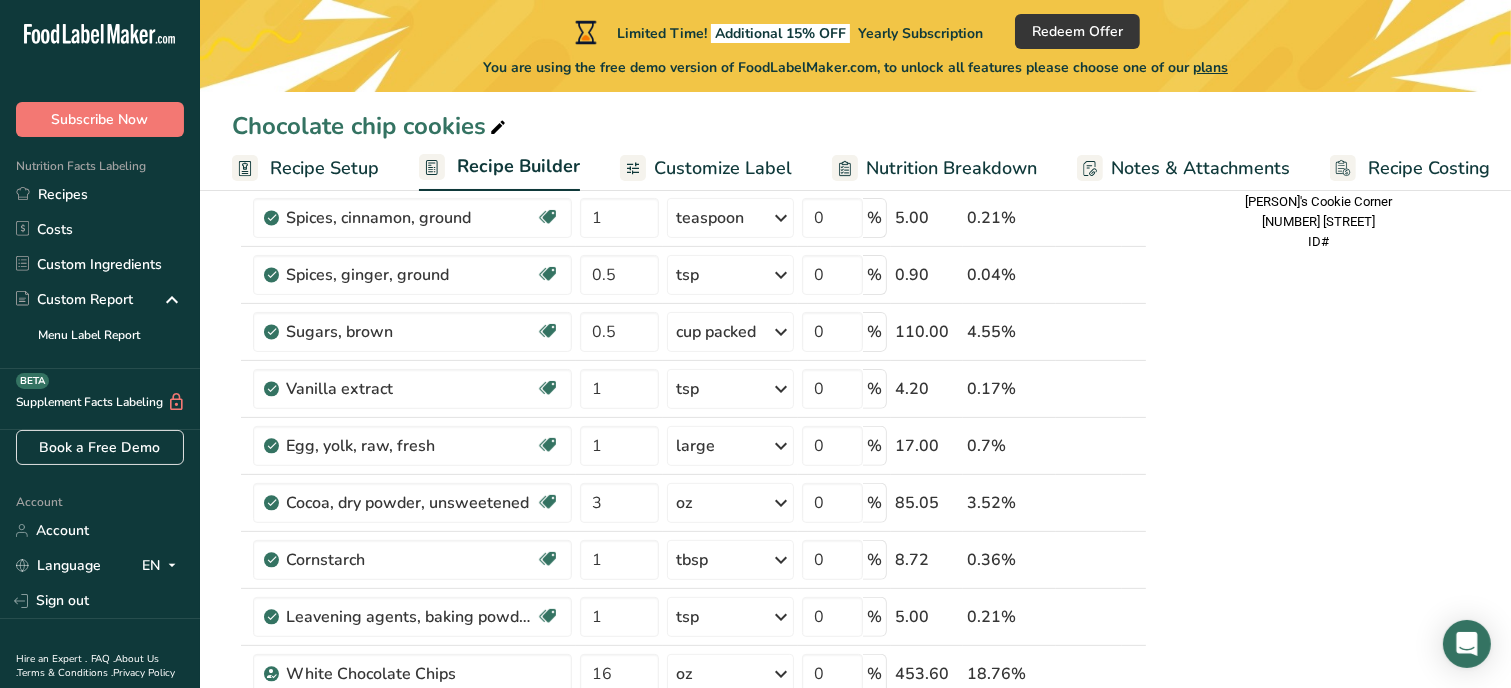 scroll, scrollTop: 520, scrollLeft: 0, axis: vertical 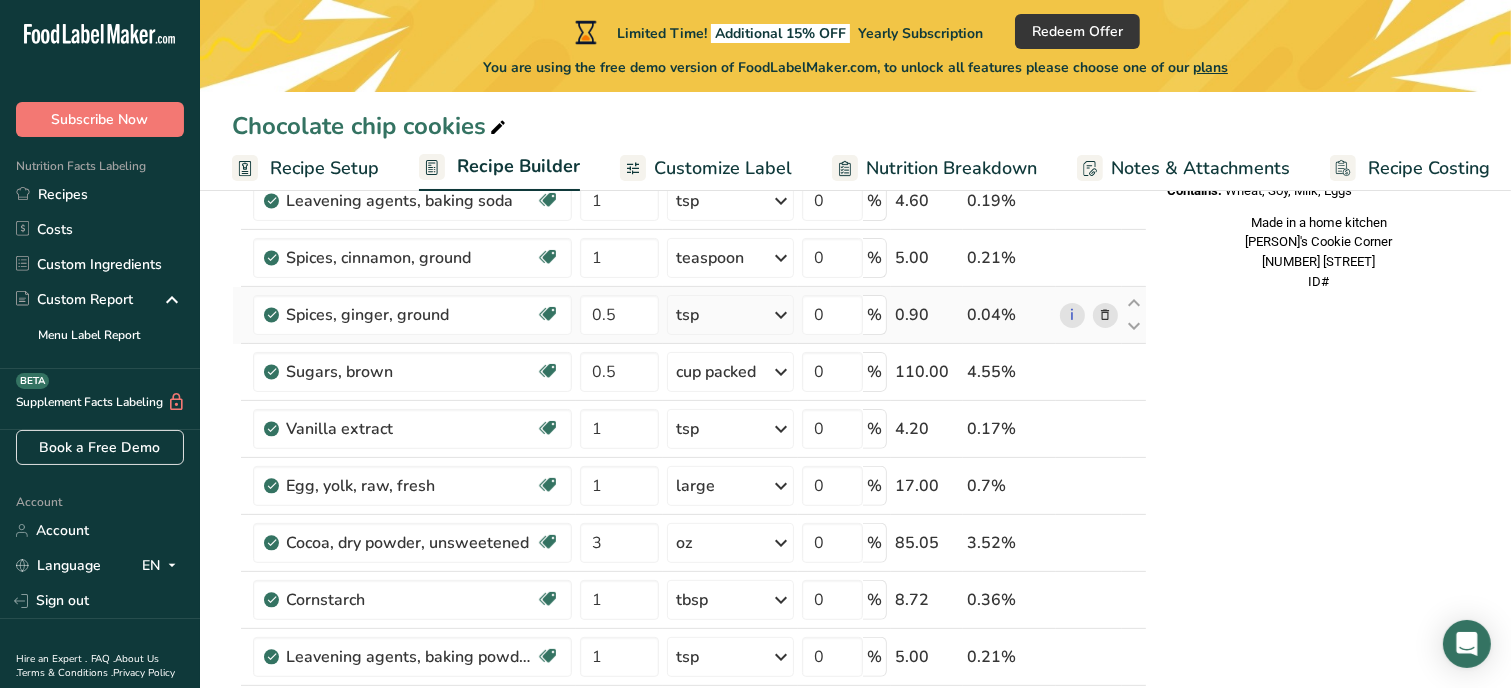 click at bounding box center (1105, 315) 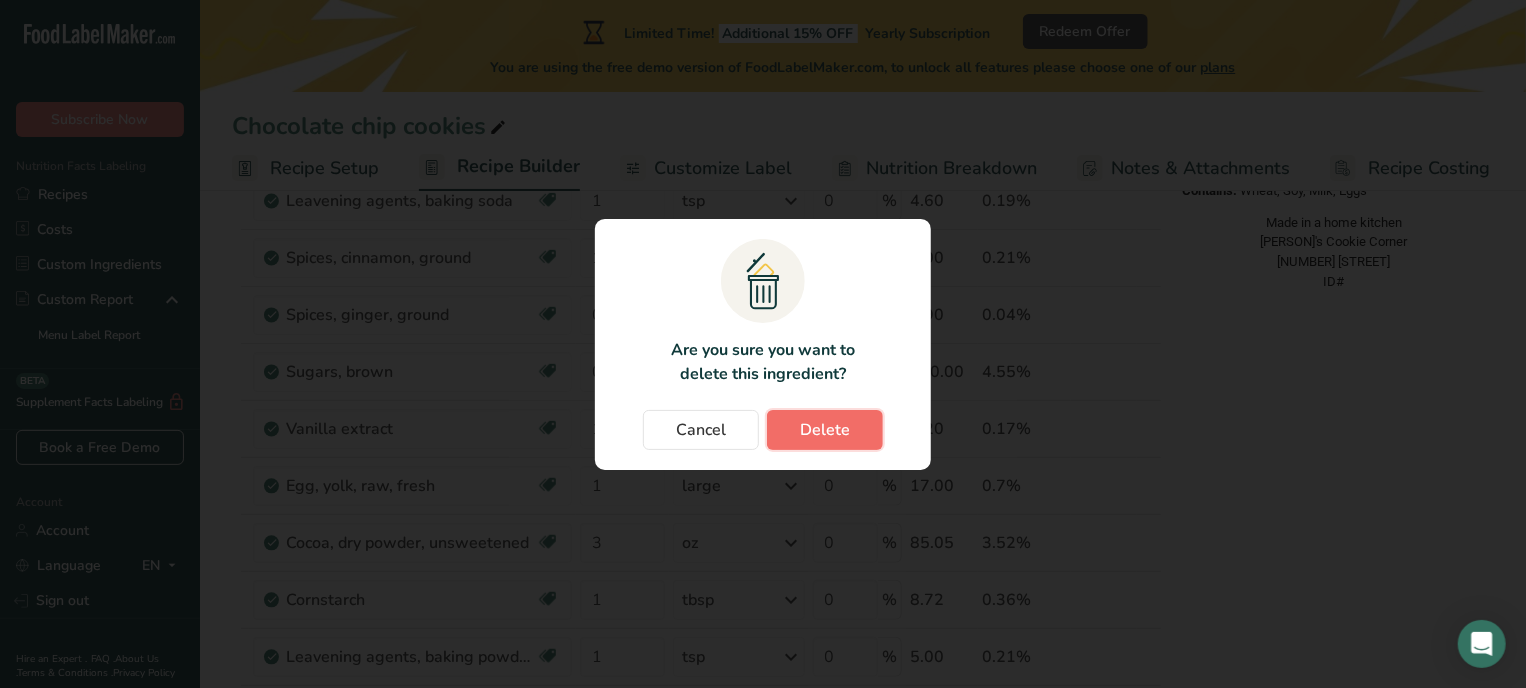 click on "Delete" at bounding box center (825, 430) 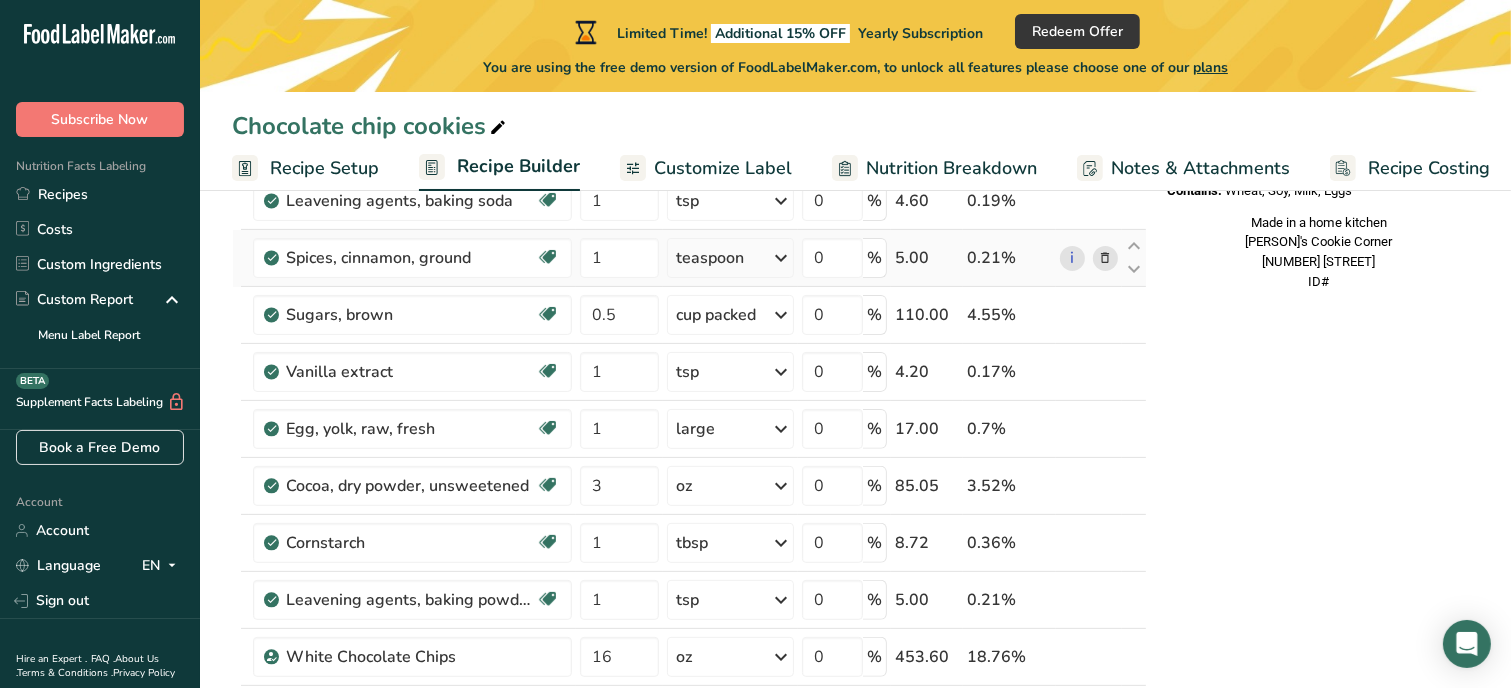 click at bounding box center (1105, 258) 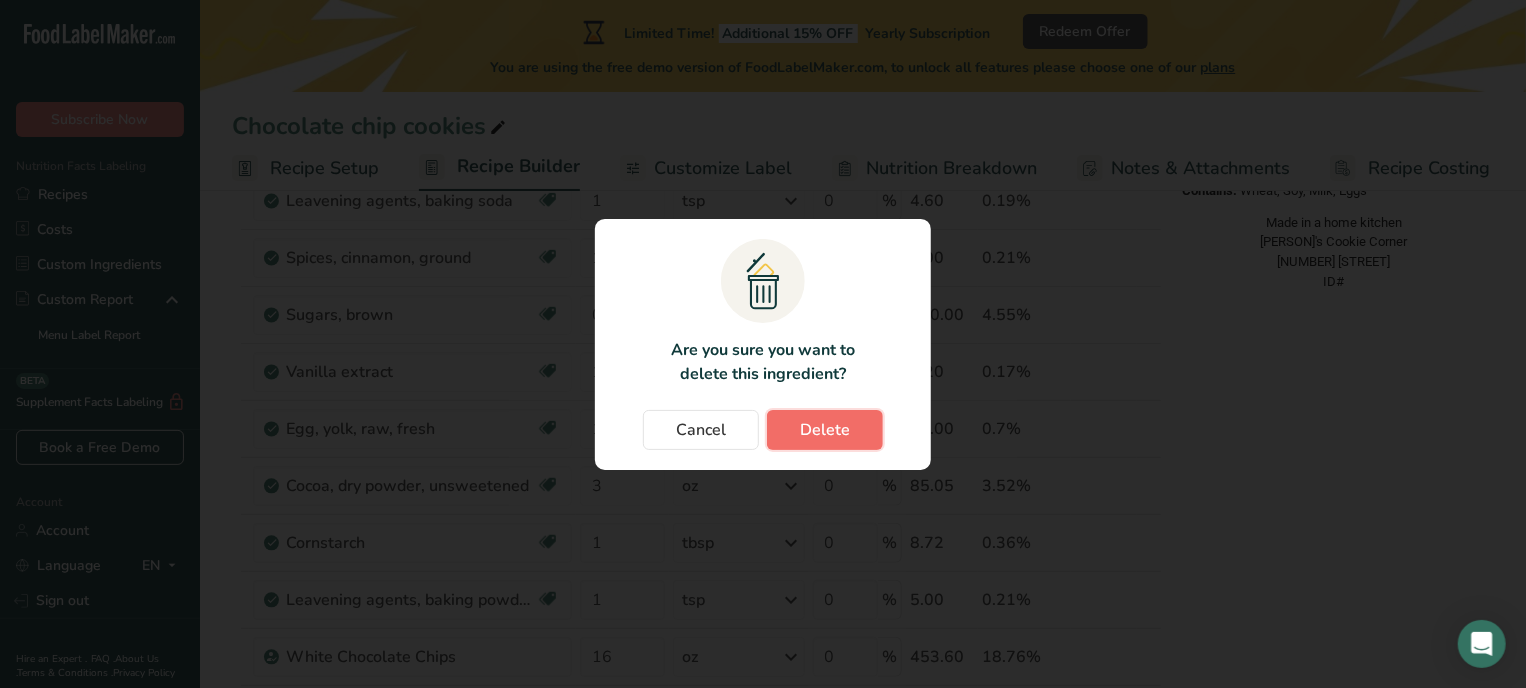 click on "Delete" at bounding box center (825, 430) 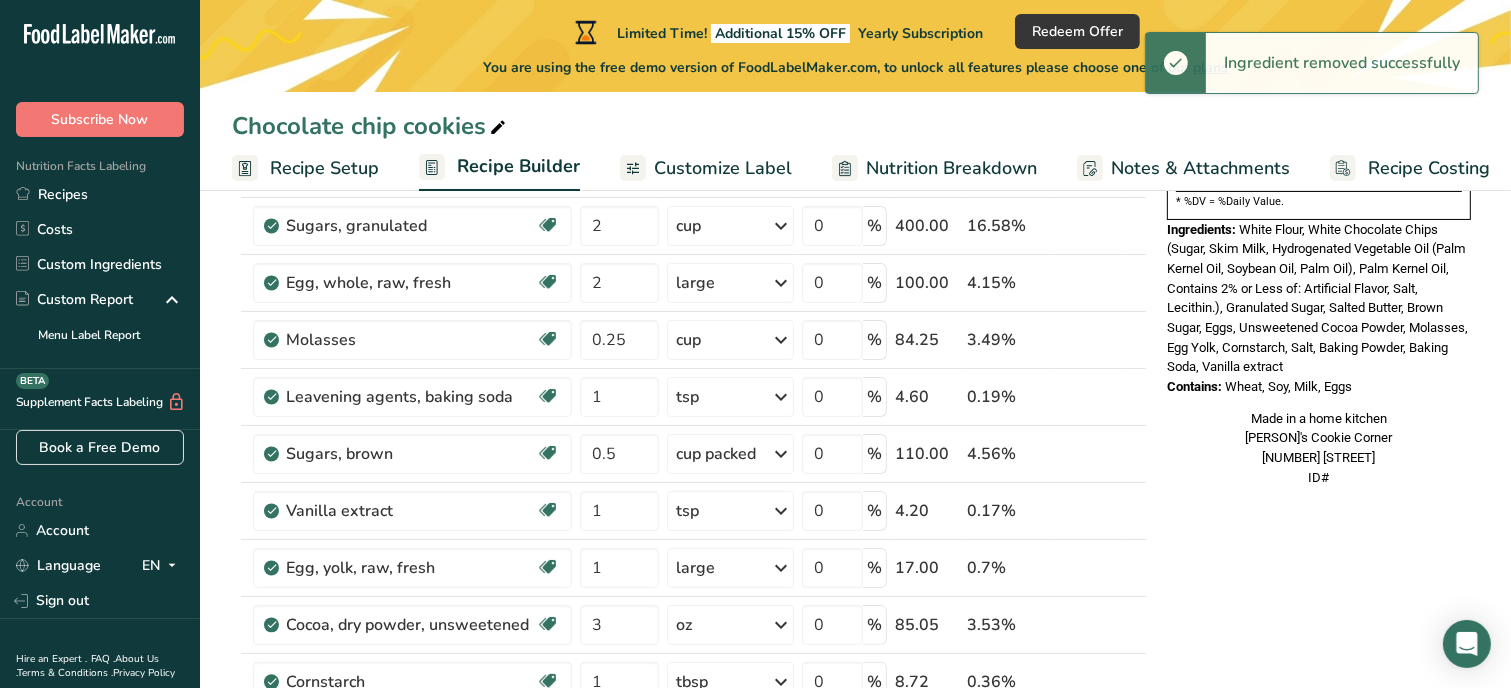 scroll, scrollTop: 320, scrollLeft: 0, axis: vertical 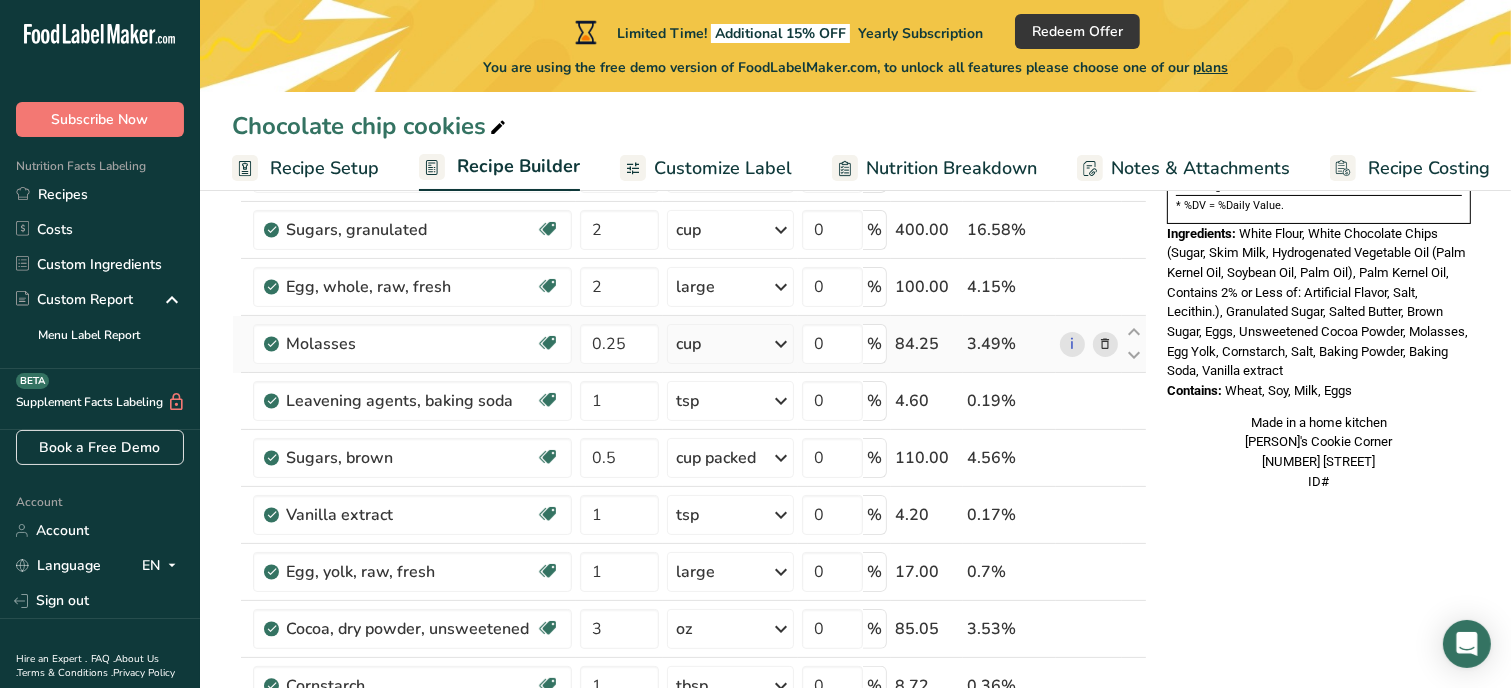 click at bounding box center [1105, 344] 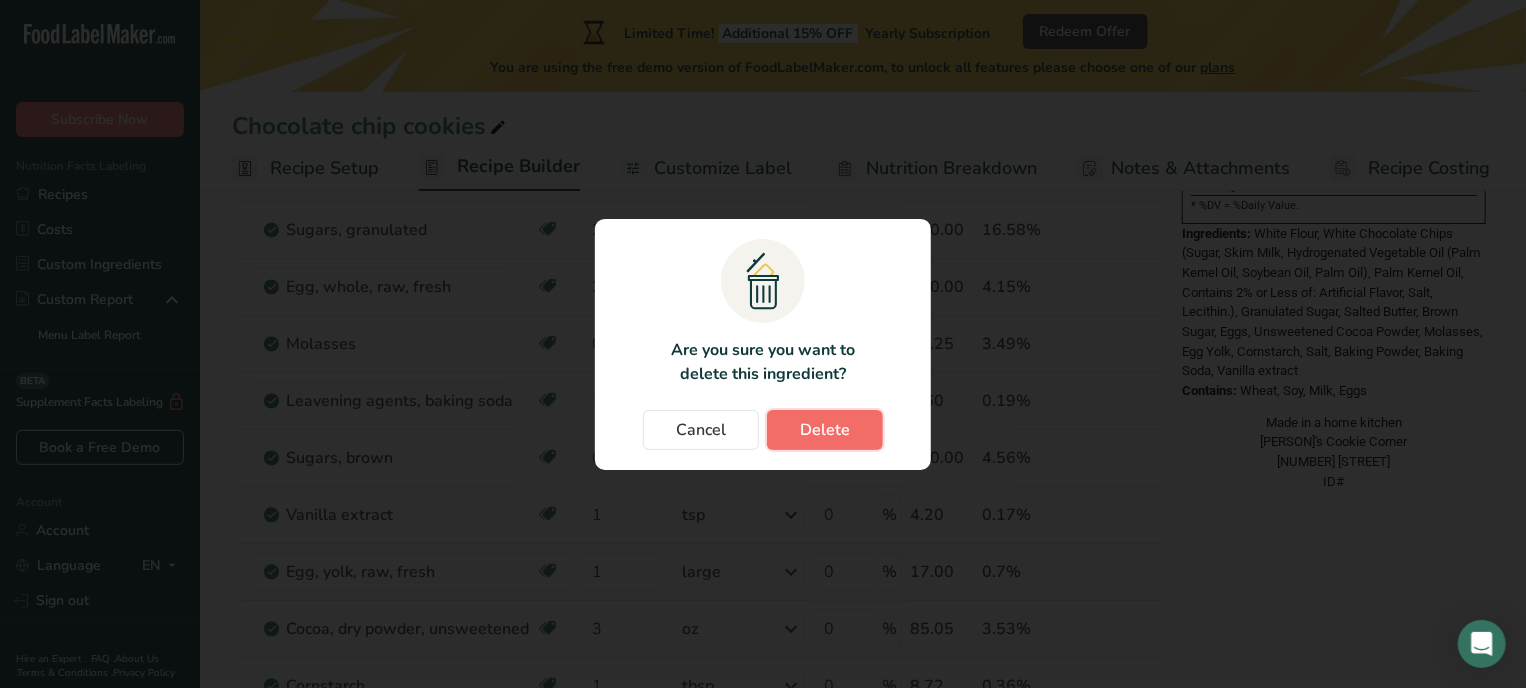 click on "Delete" at bounding box center [825, 430] 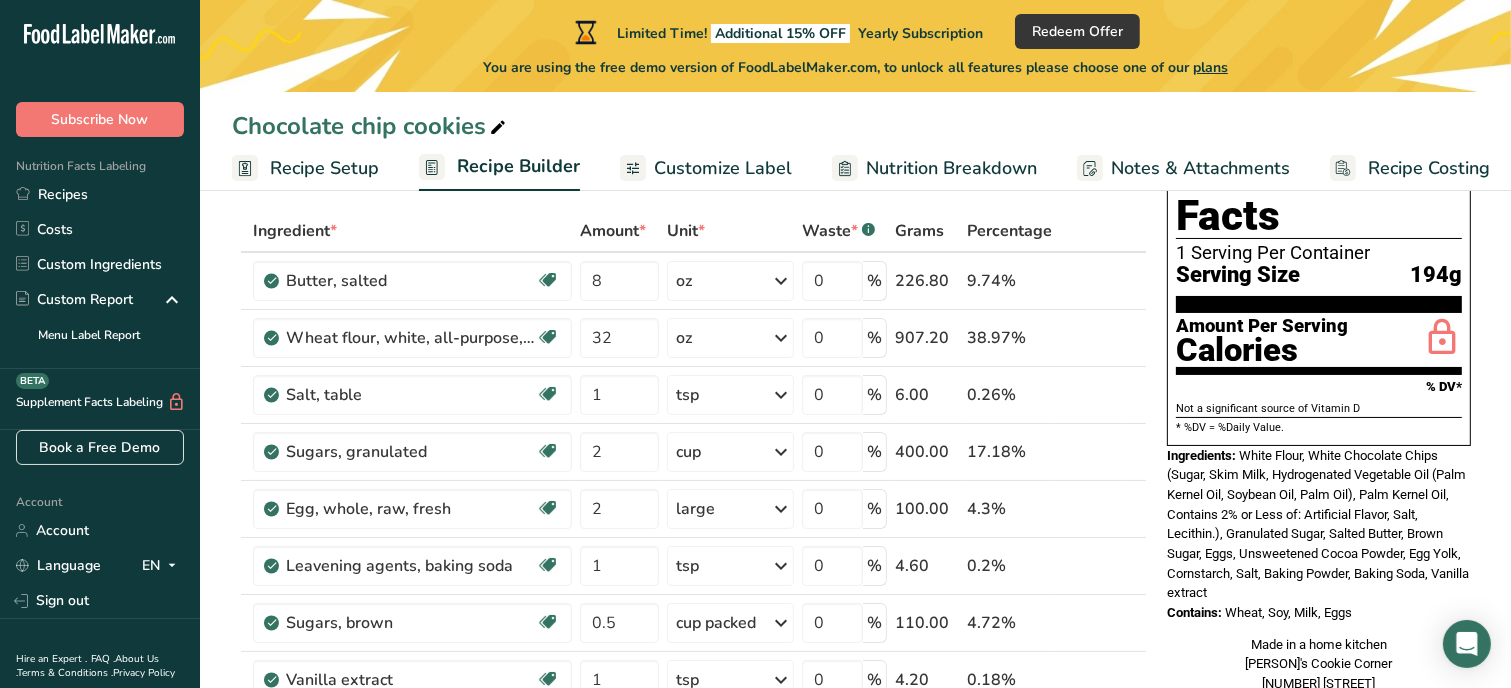 scroll, scrollTop: 80, scrollLeft: 0, axis: vertical 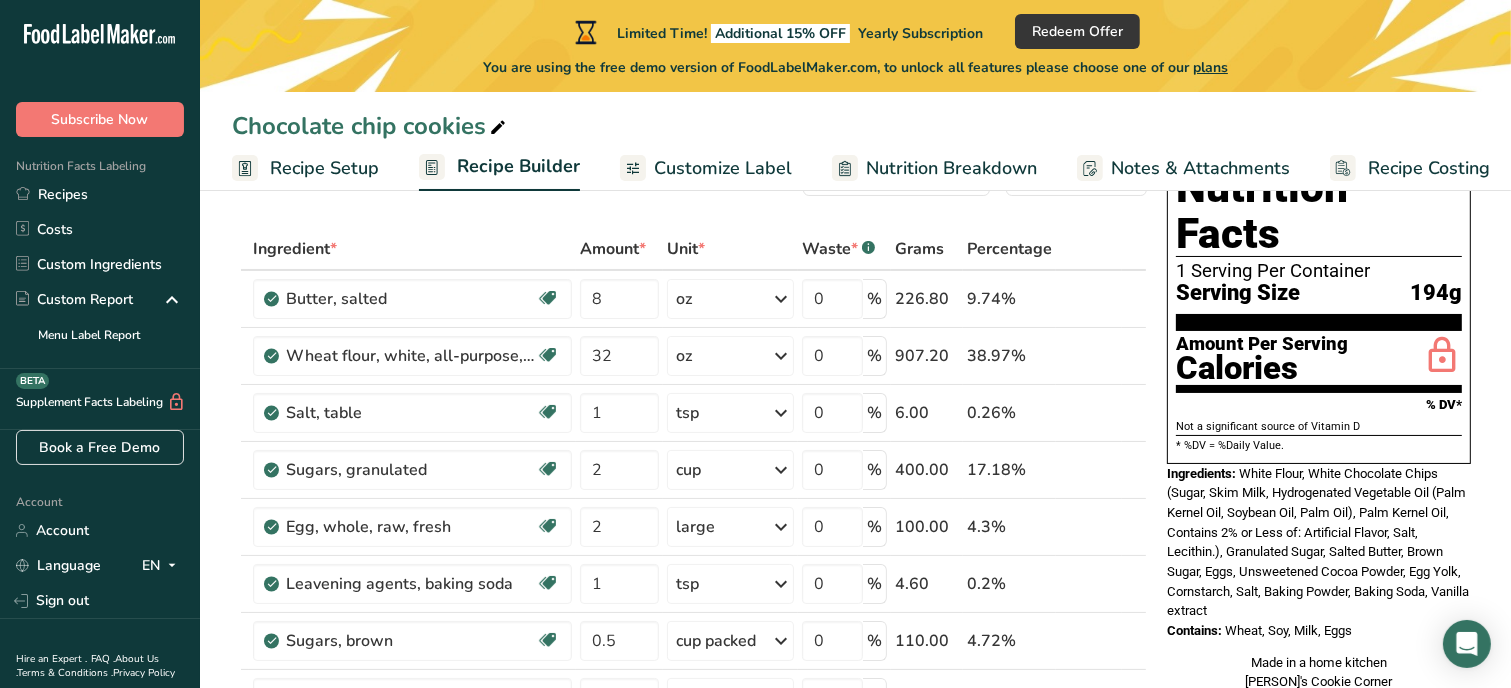 drag, startPoint x: 1238, startPoint y: 429, endPoint x: 1356, endPoint y: 582, distance: 193.2175 